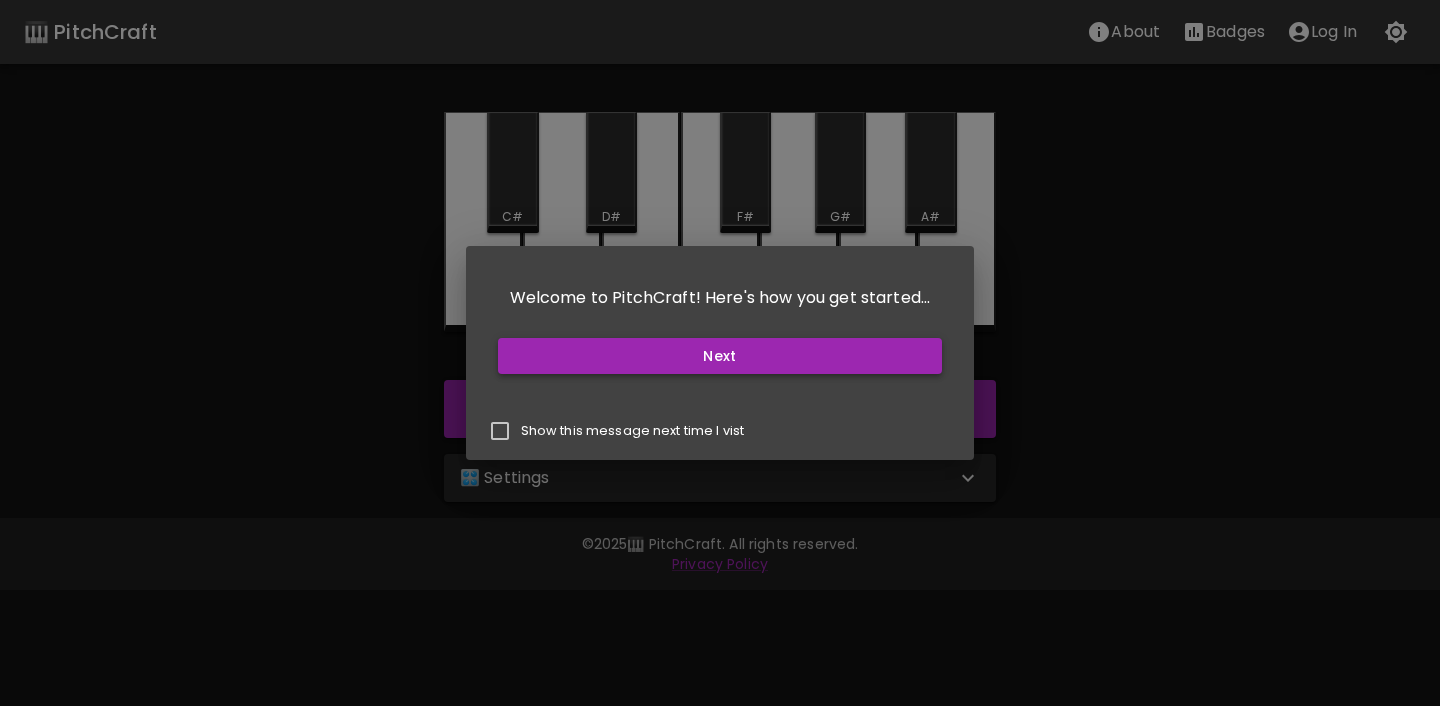 scroll, scrollTop: 0, scrollLeft: 0, axis: both 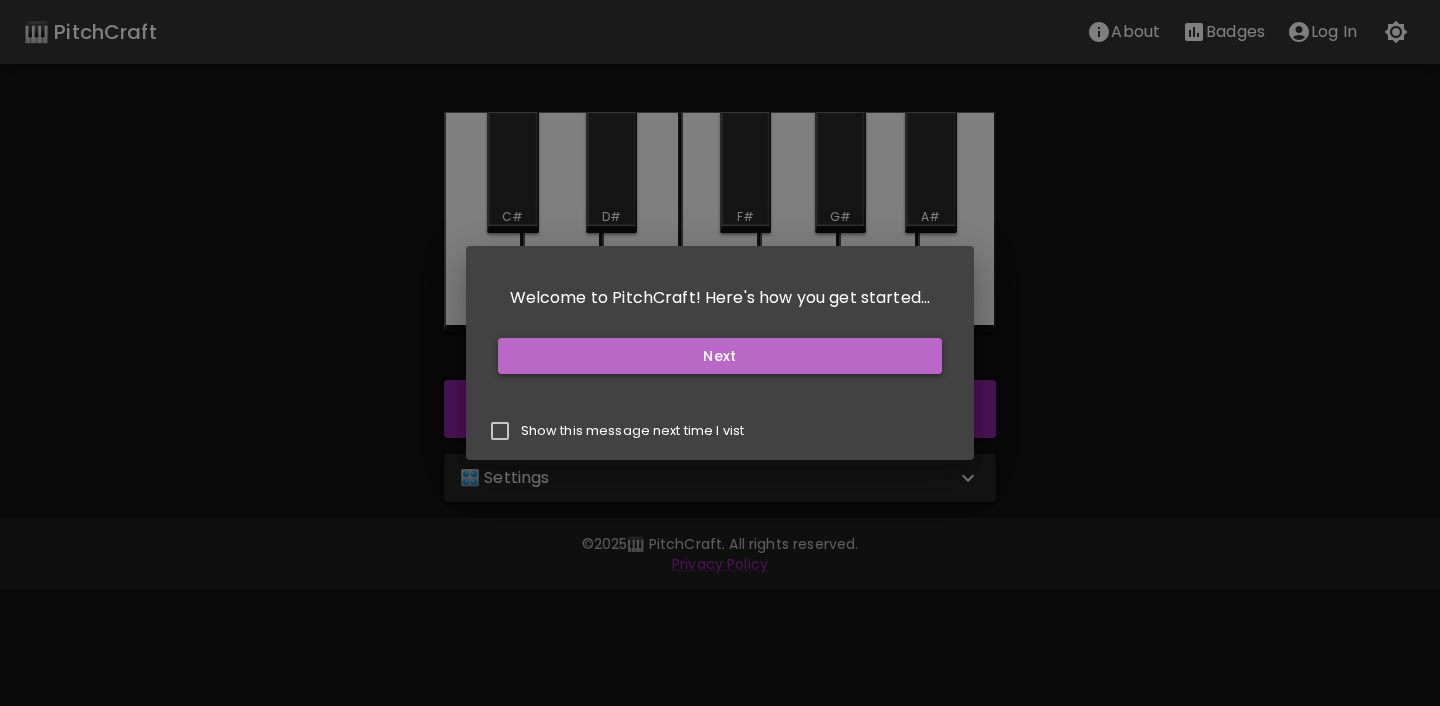 click on "Next" at bounding box center [720, 356] 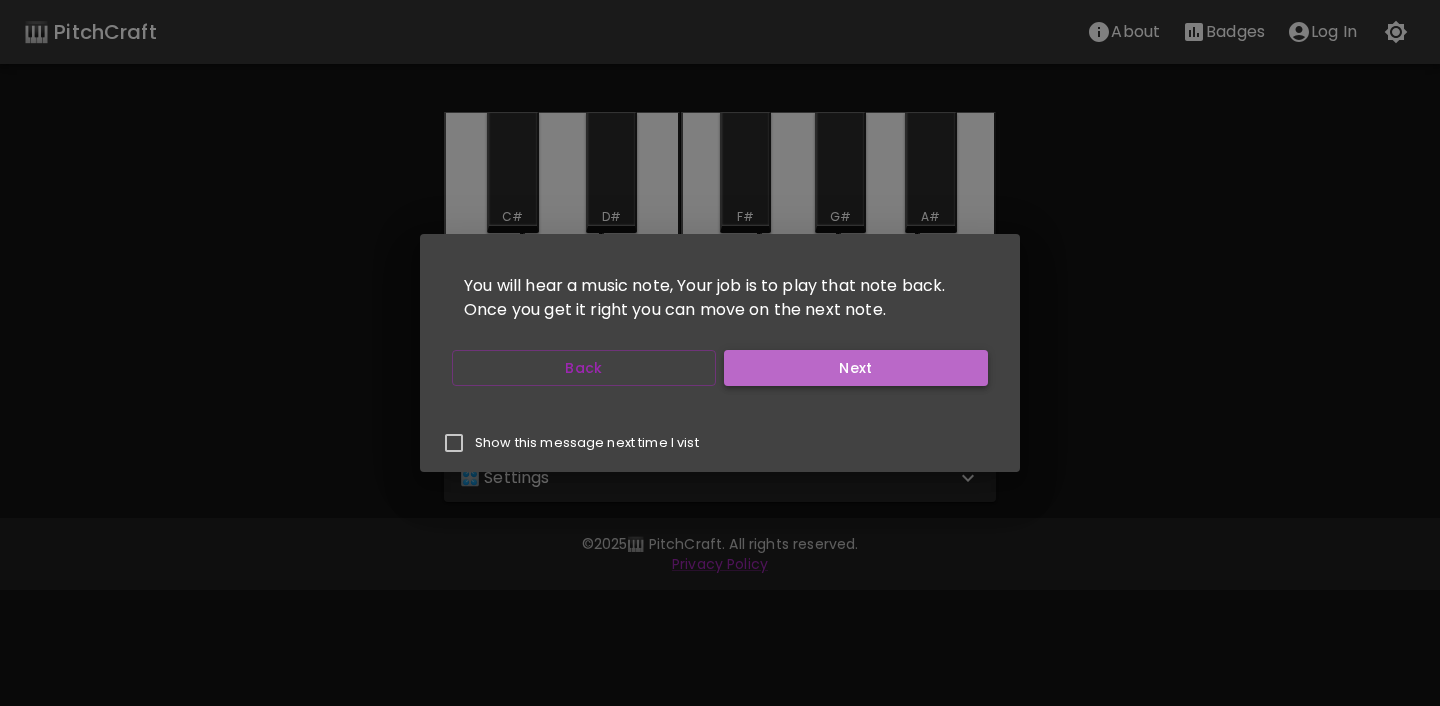click on "Next" at bounding box center (856, 368) 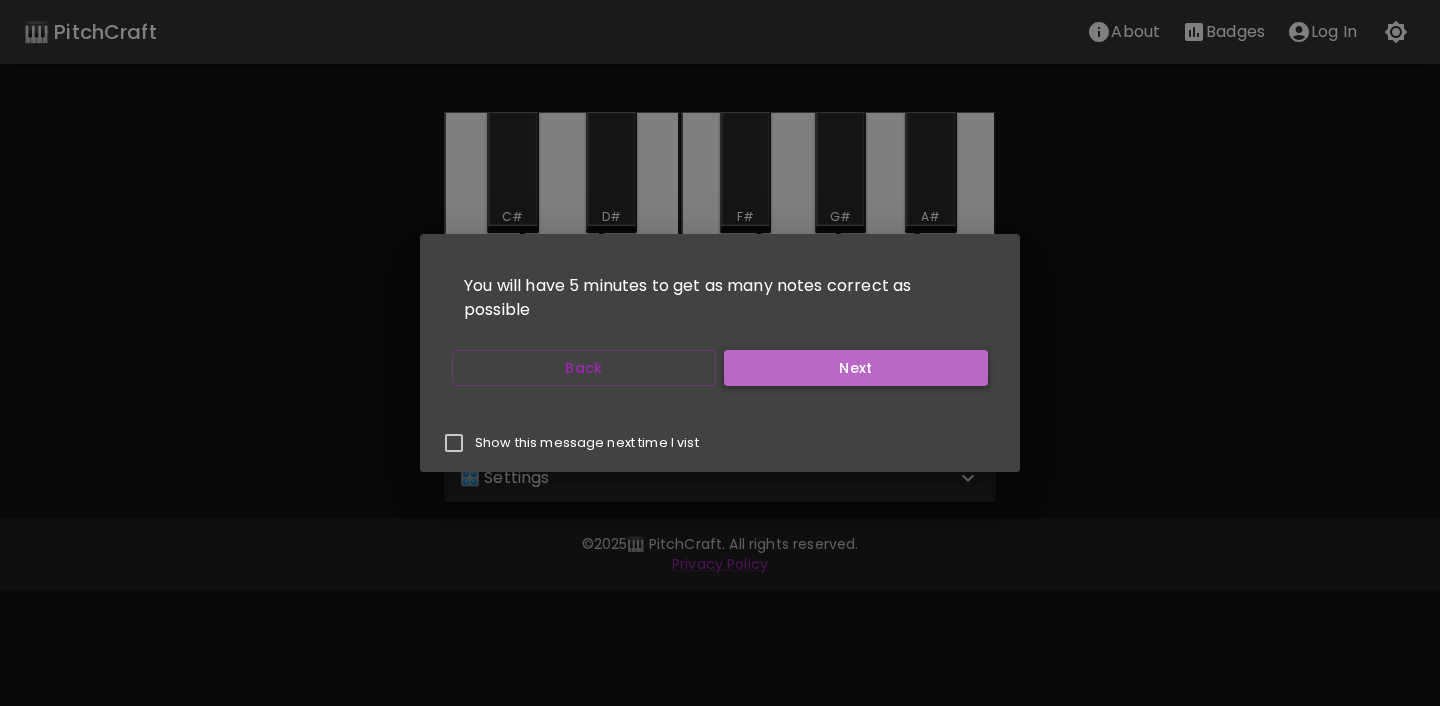 click on "Next" at bounding box center (856, 368) 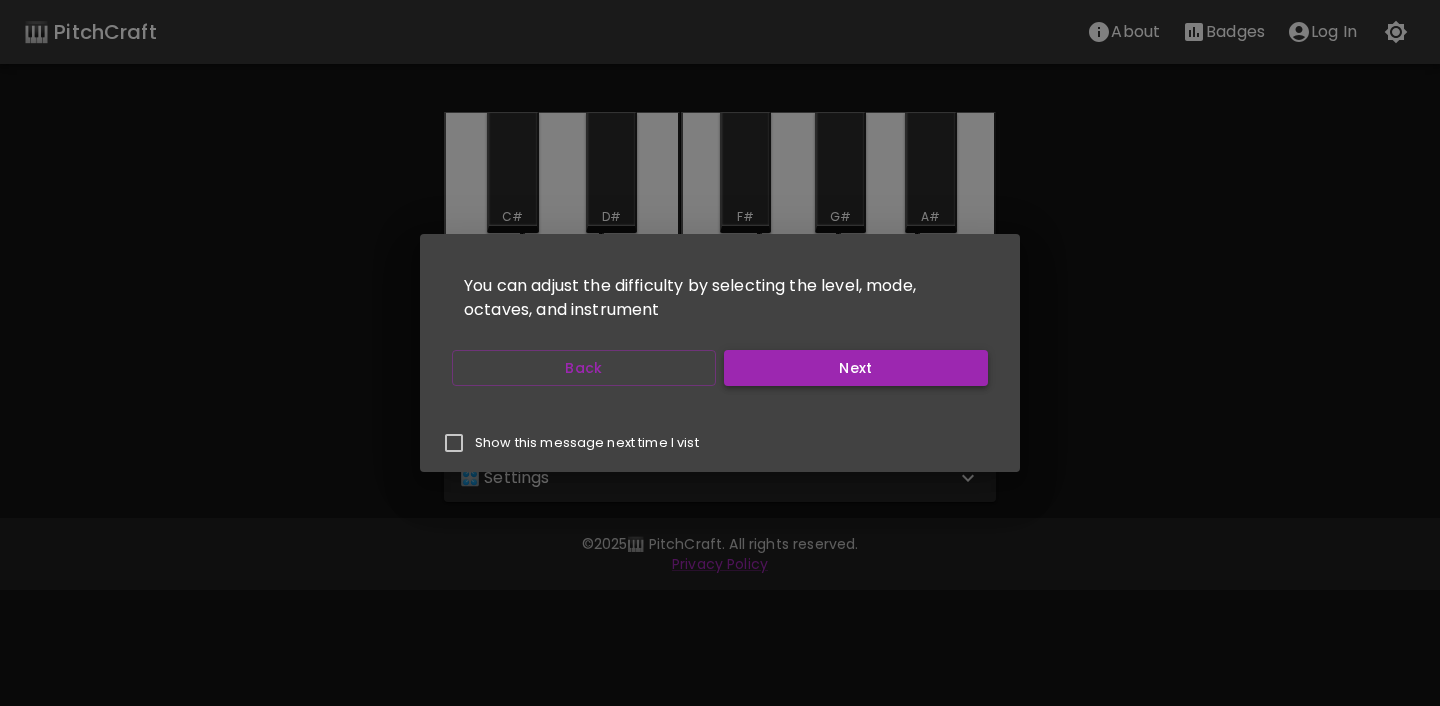 click on "Next" at bounding box center [856, 368] 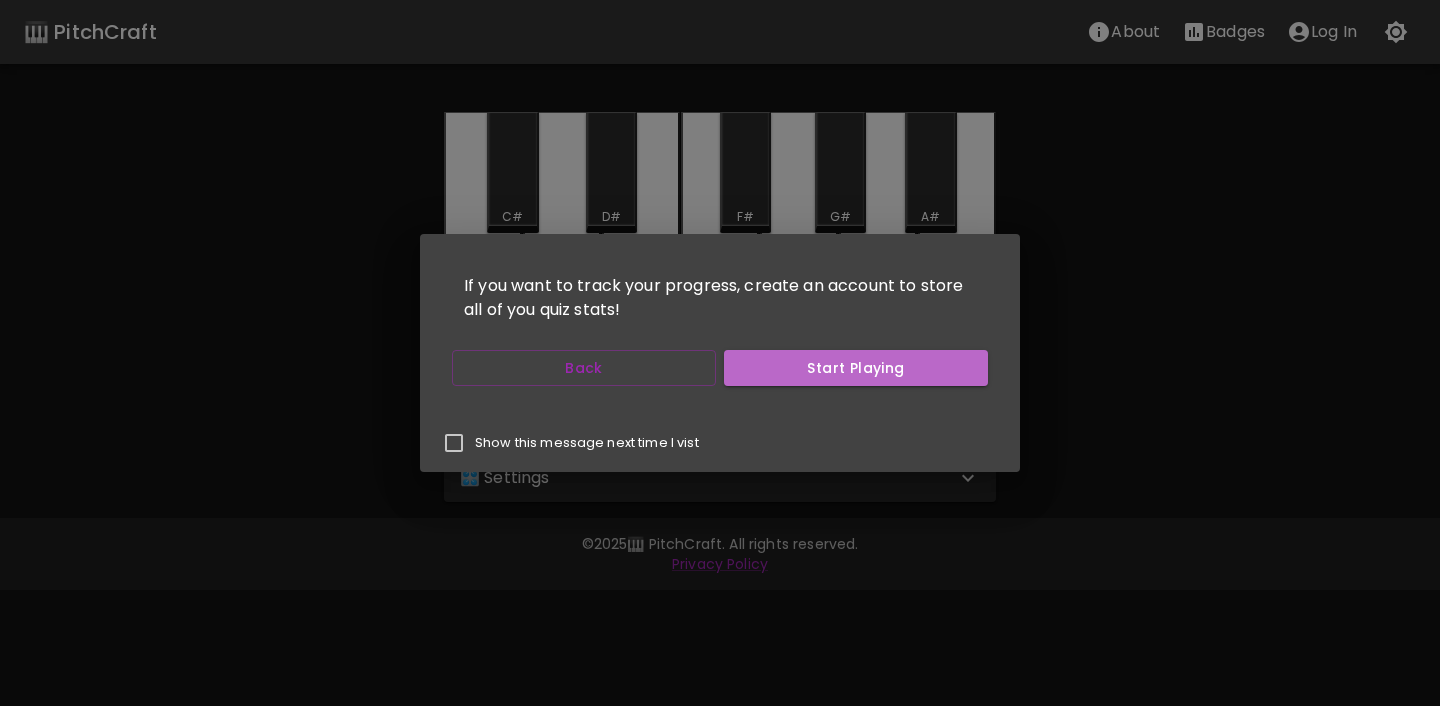 click on "Start Playing" at bounding box center [856, 368] 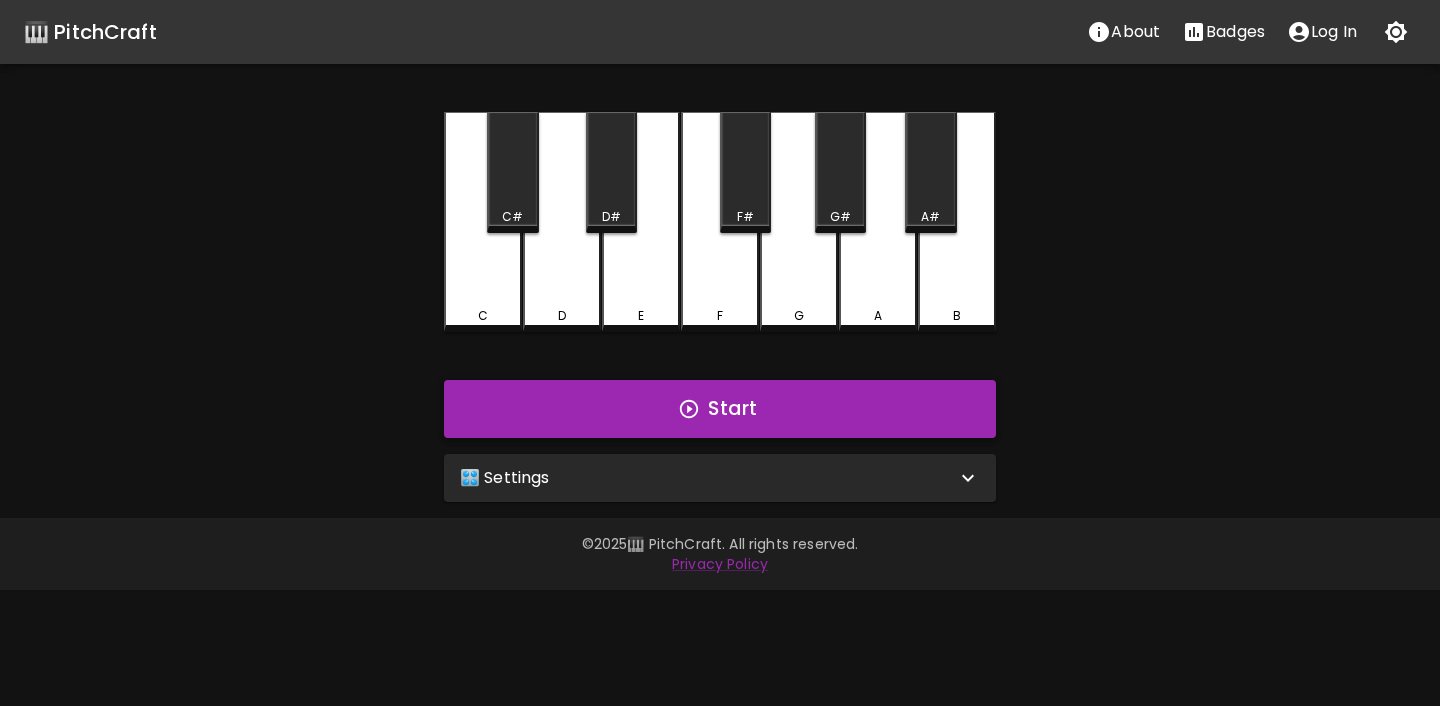 click on "Start" at bounding box center (720, 409) 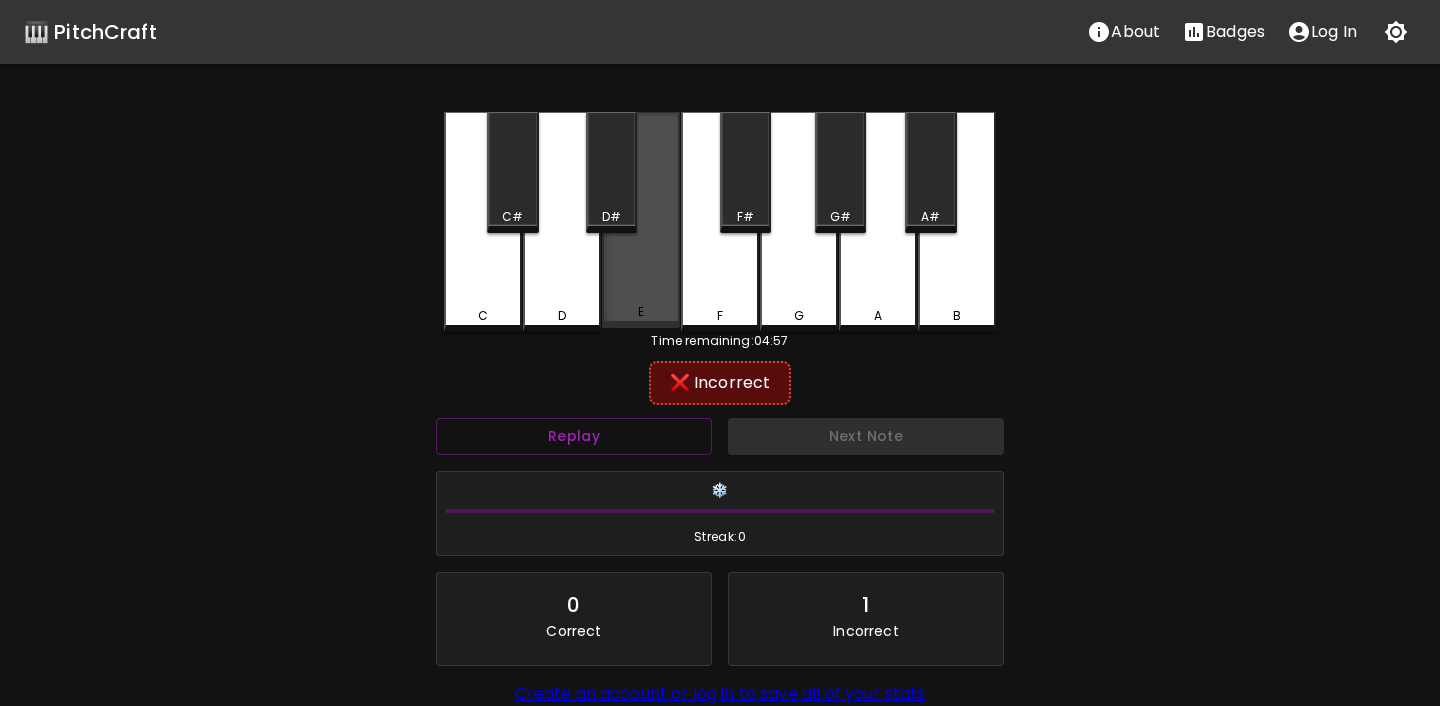 click on "E" at bounding box center (641, 312) 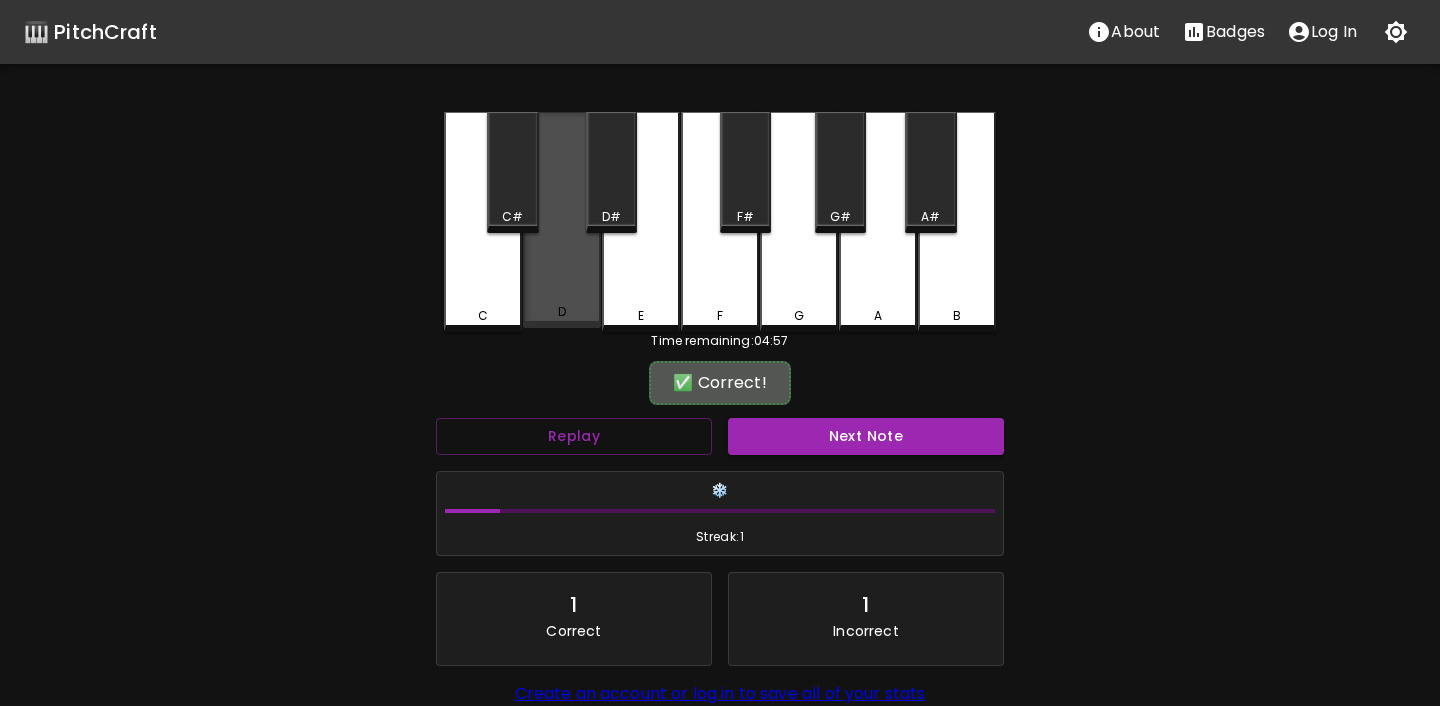 click on "D" at bounding box center (562, 312) 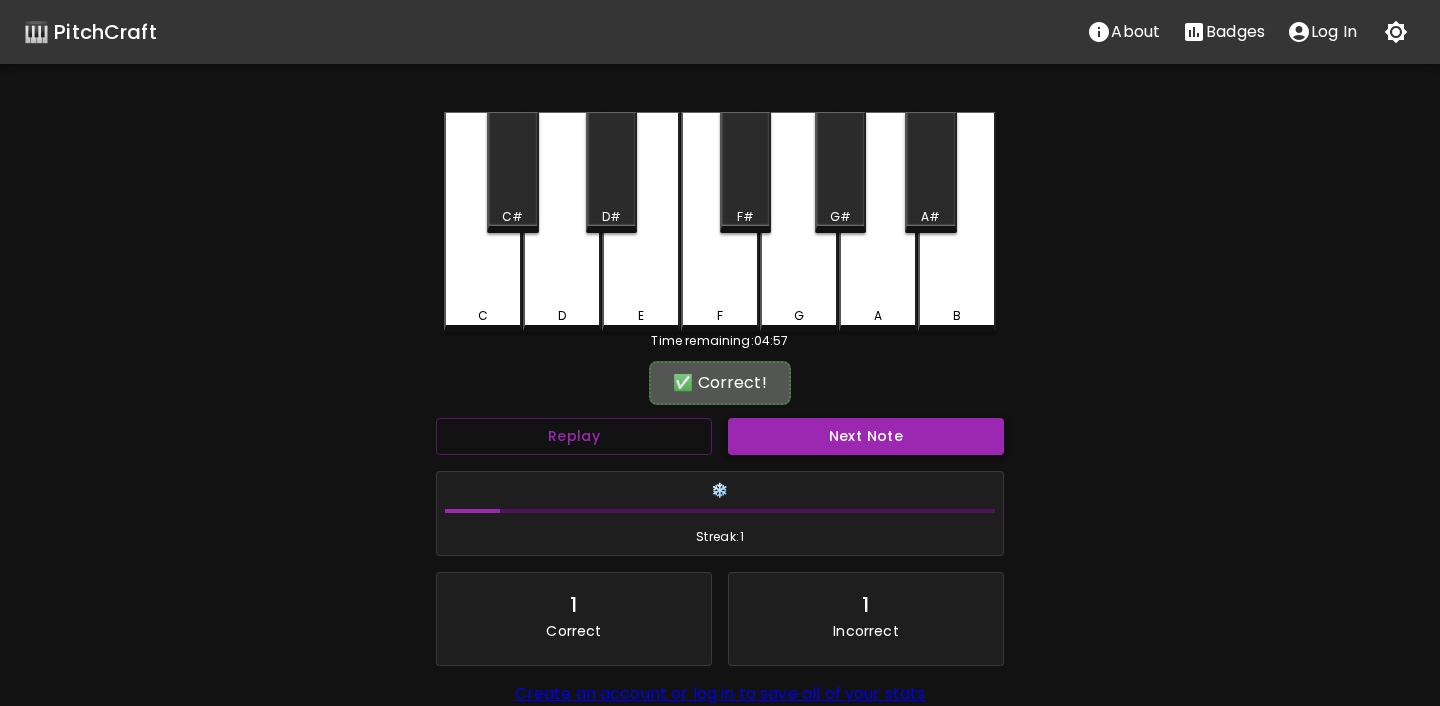 click on "Next Note" at bounding box center (866, 436) 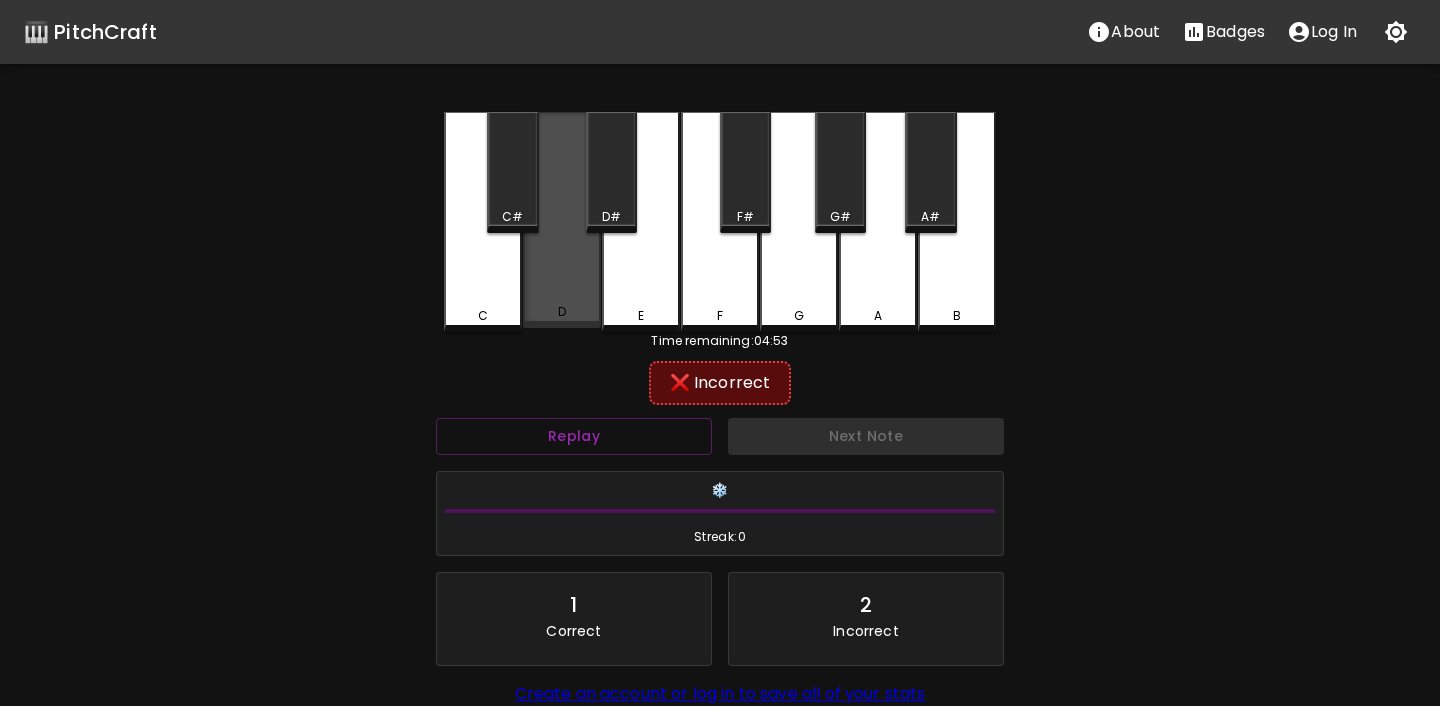 click on "D" at bounding box center (562, 312) 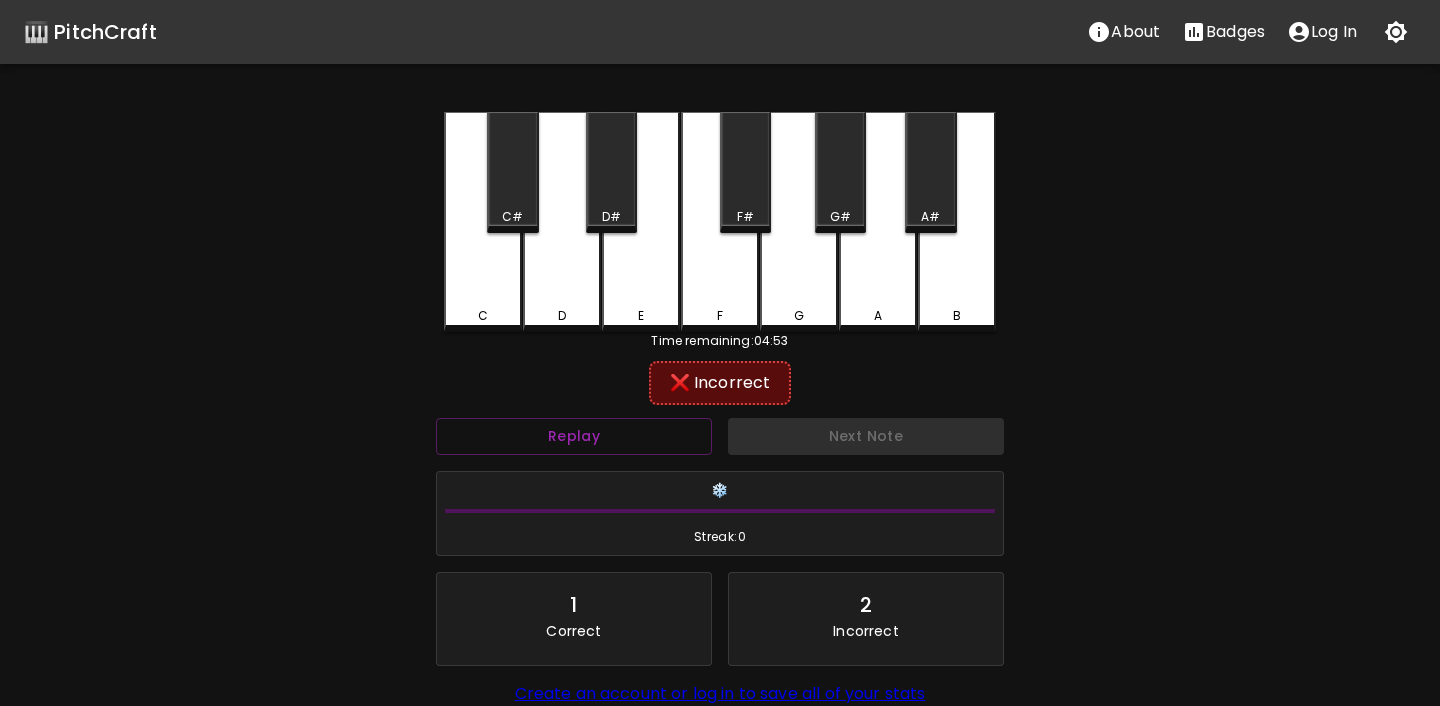 click on "E" at bounding box center (641, 222) 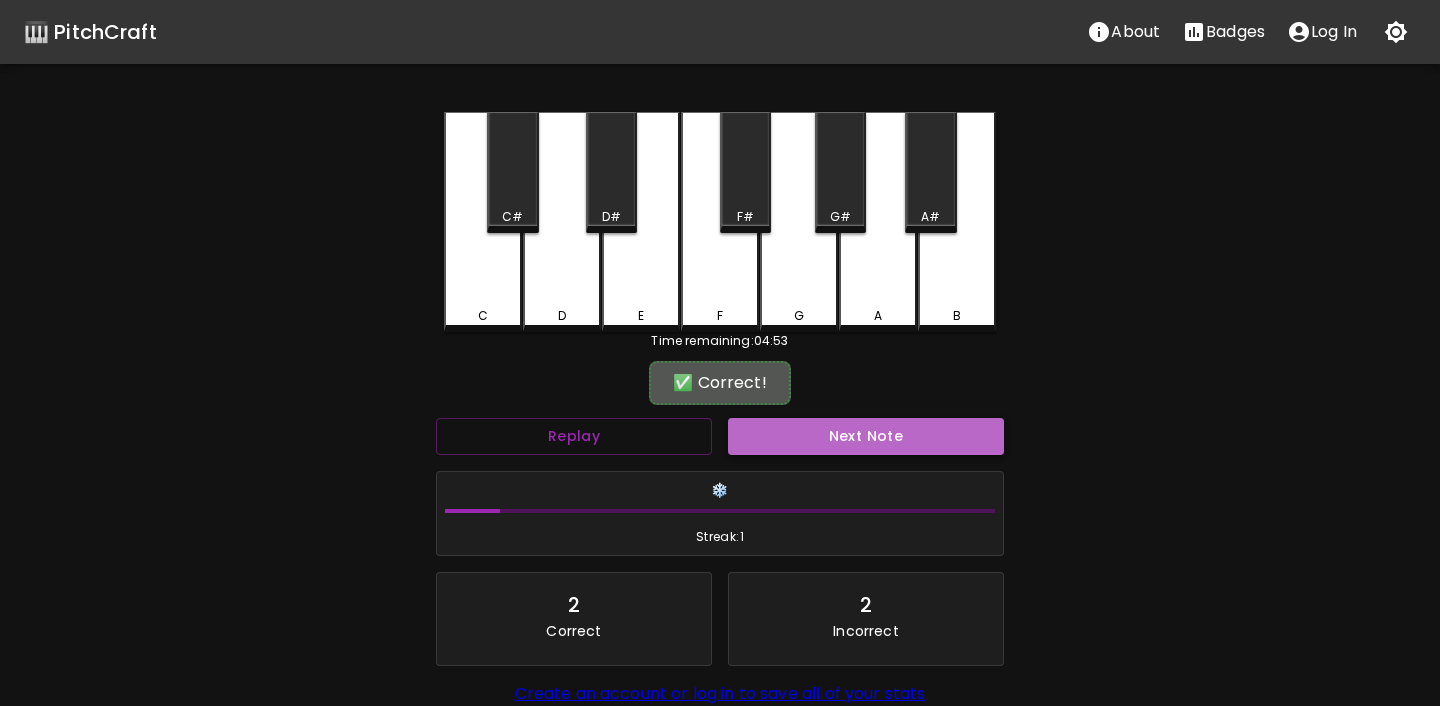click on "Next Note" at bounding box center (866, 436) 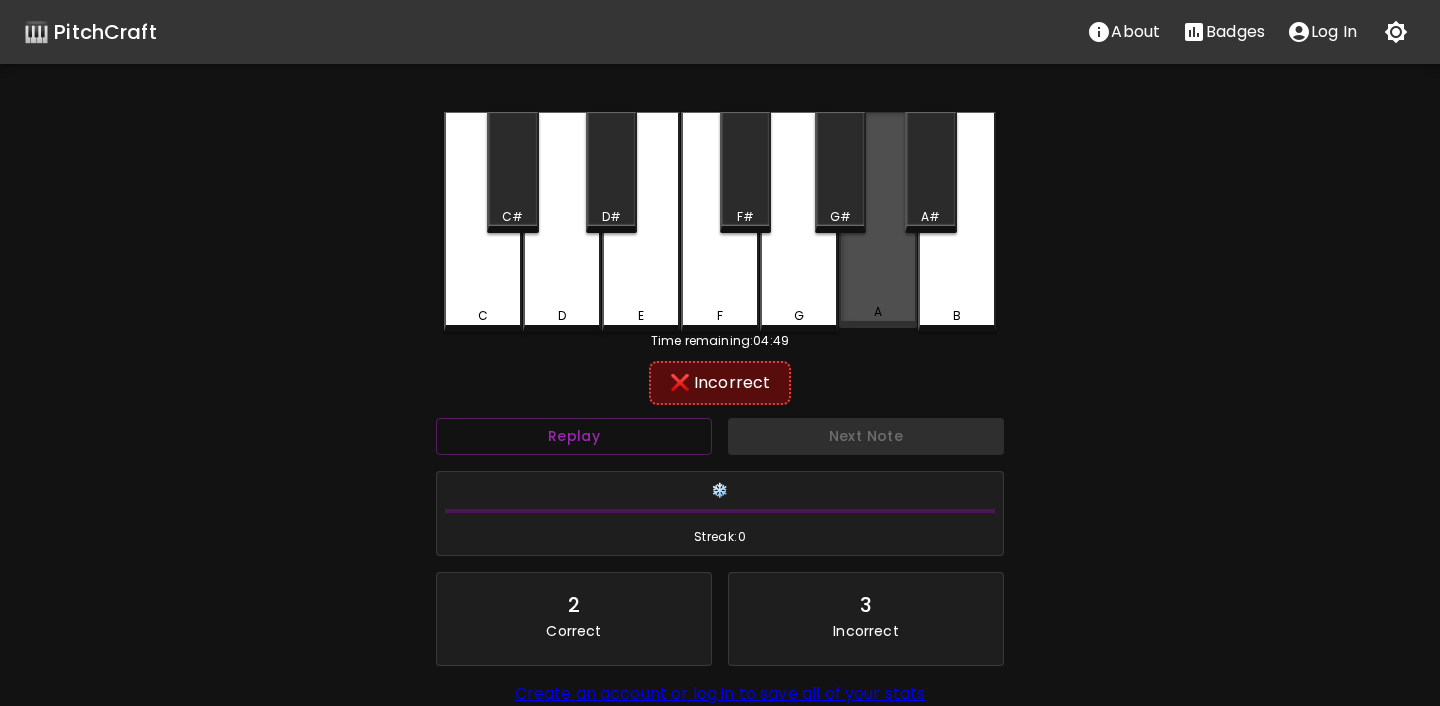 click on "A" at bounding box center [878, 220] 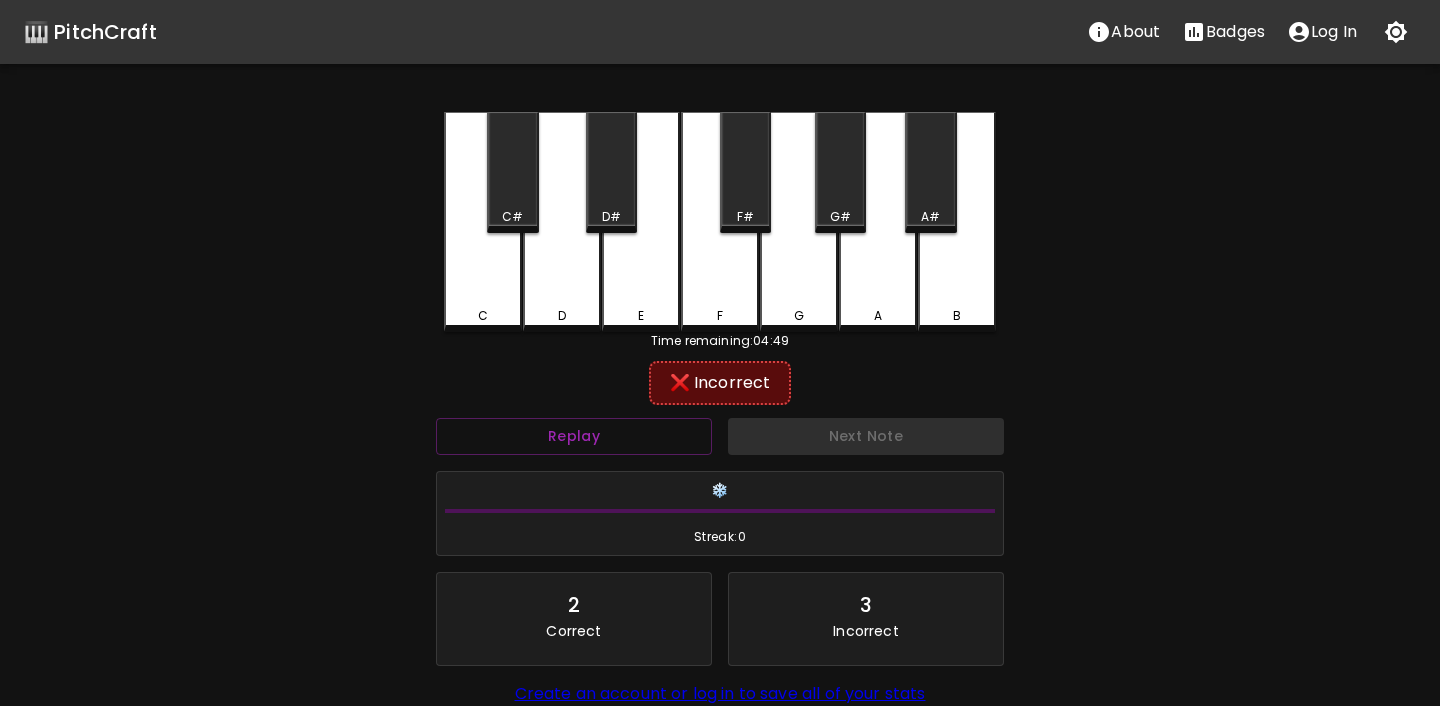 click on "A#" at bounding box center (930, 217) 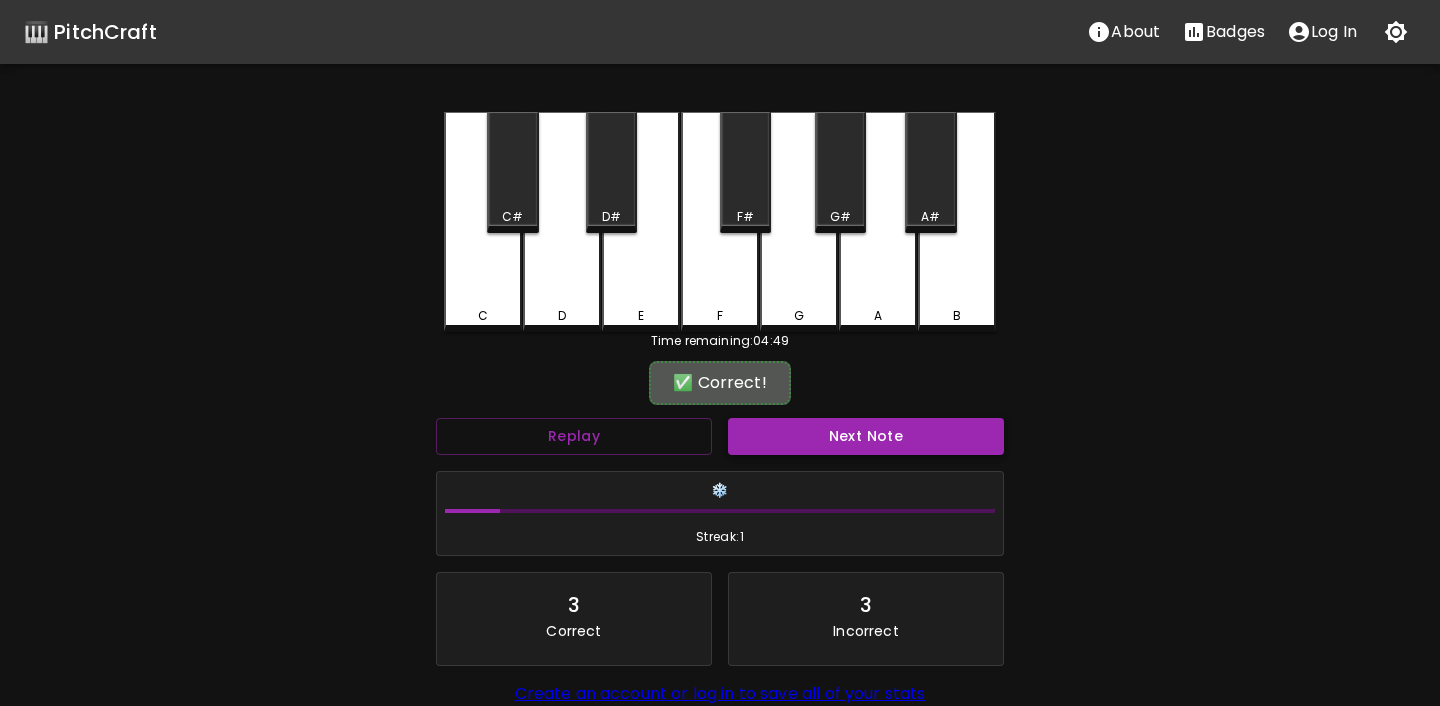 click on "Next Note" at bounding box center (866, 436) 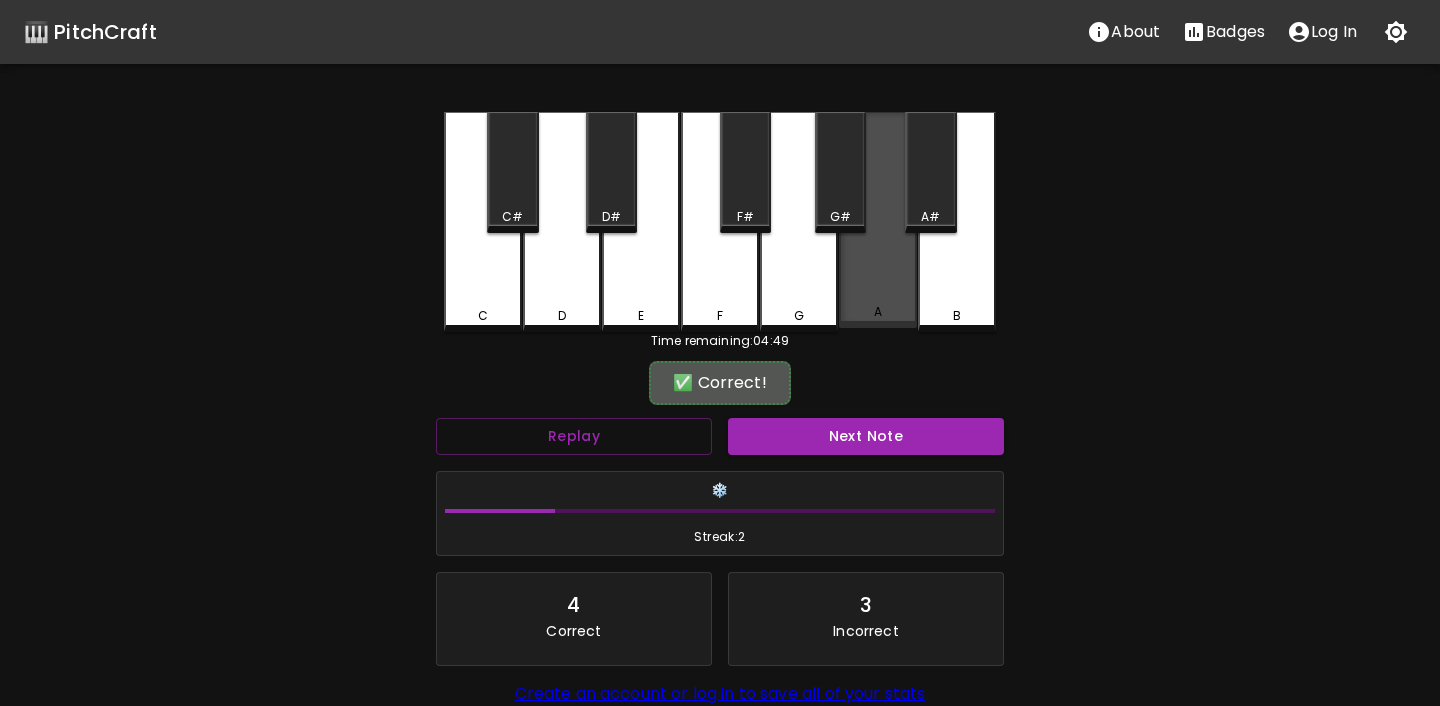 click on "A" at bounding box center [878, 220] 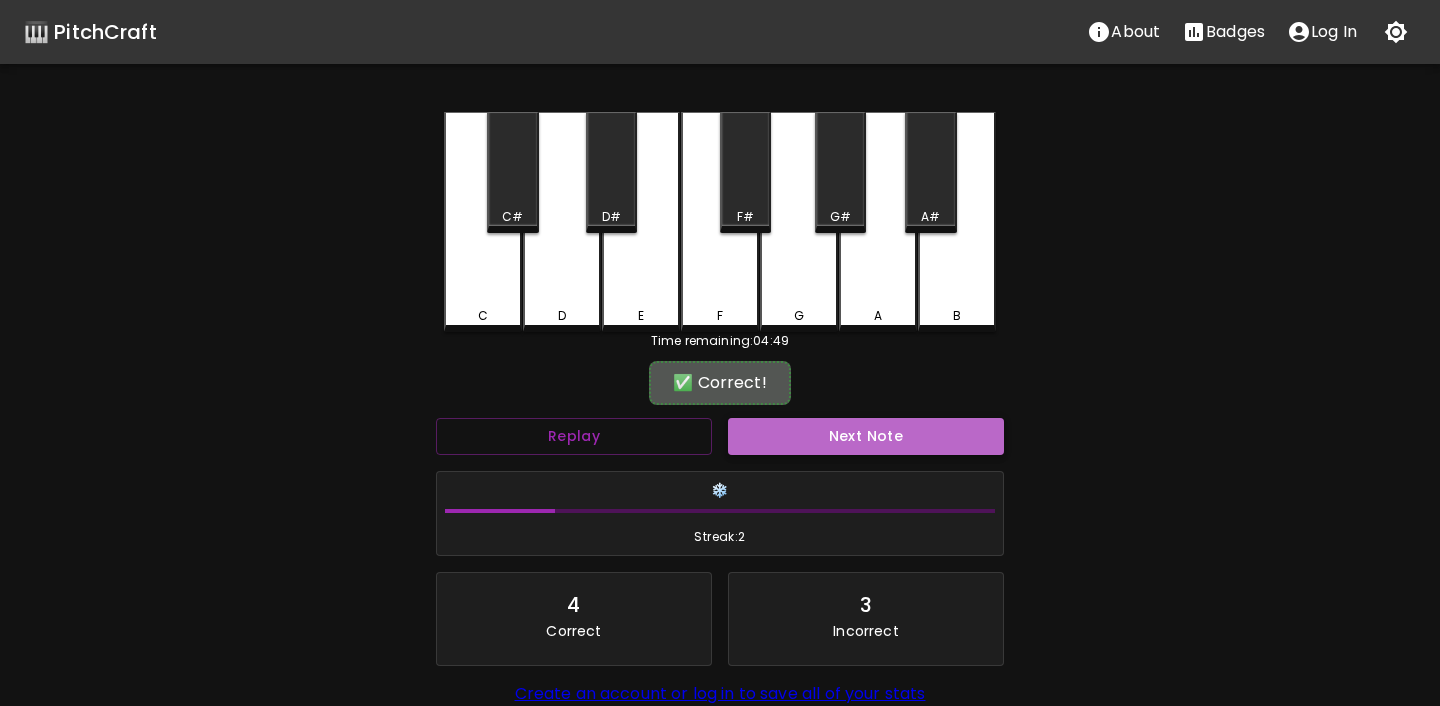 click on "Next Note" at bounding box center [866, 436] 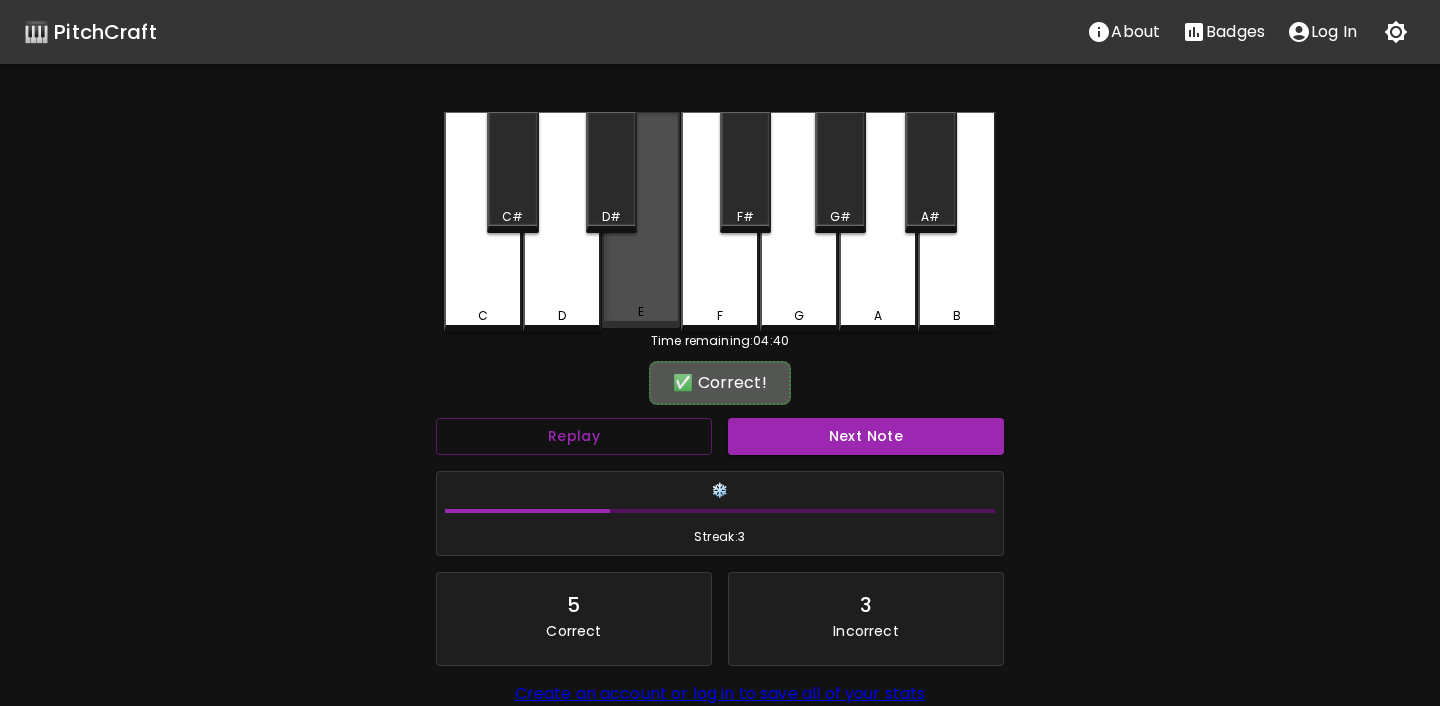 click on "E" at bounding box center (641, 220) 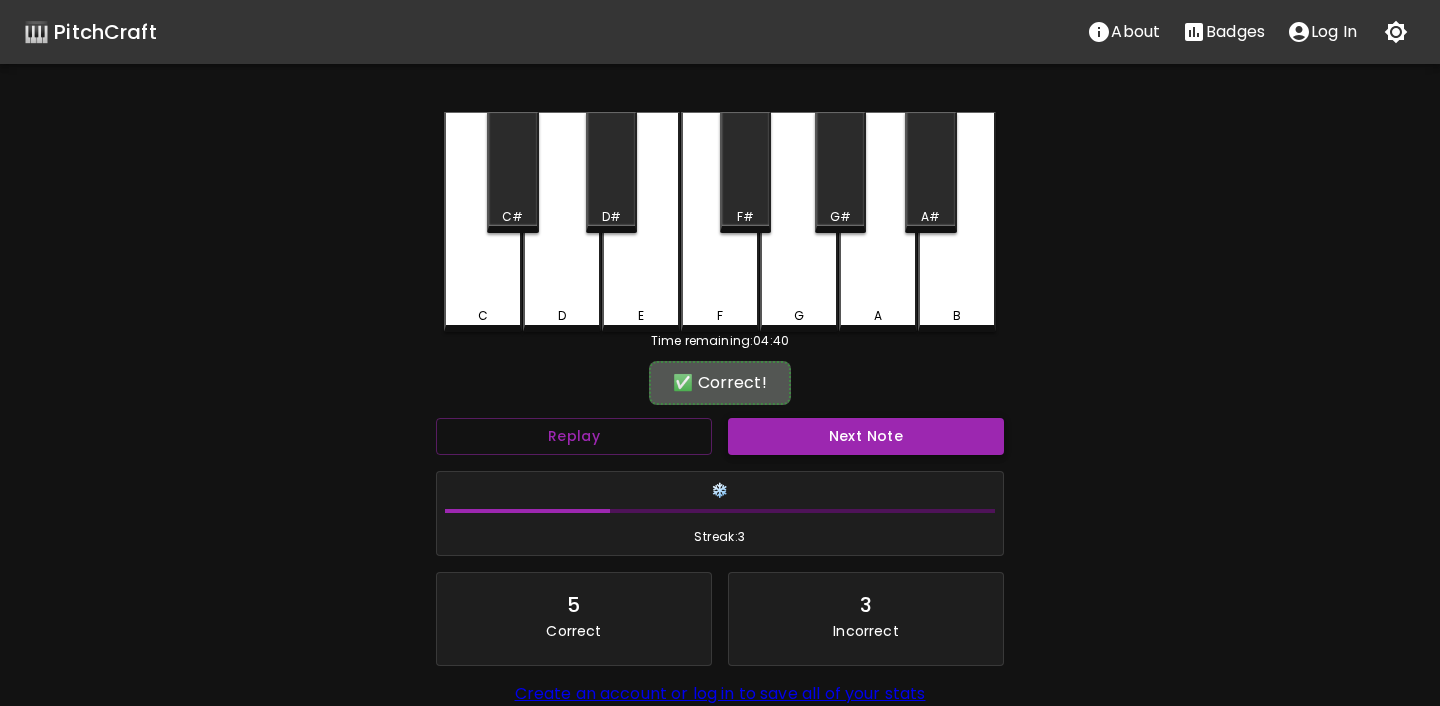 click on "Next Note" at bounding box center [866, 436] 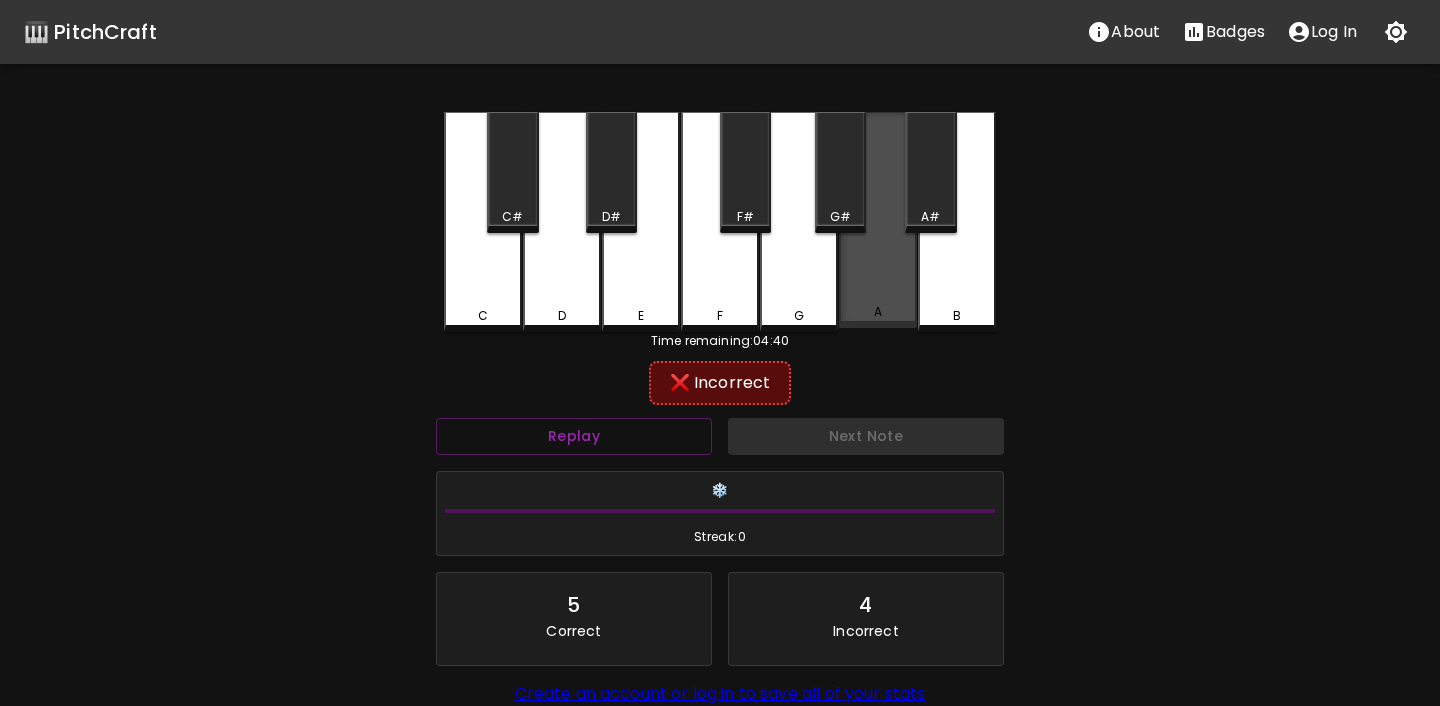 click on "A" at bounding box center (878, 312) 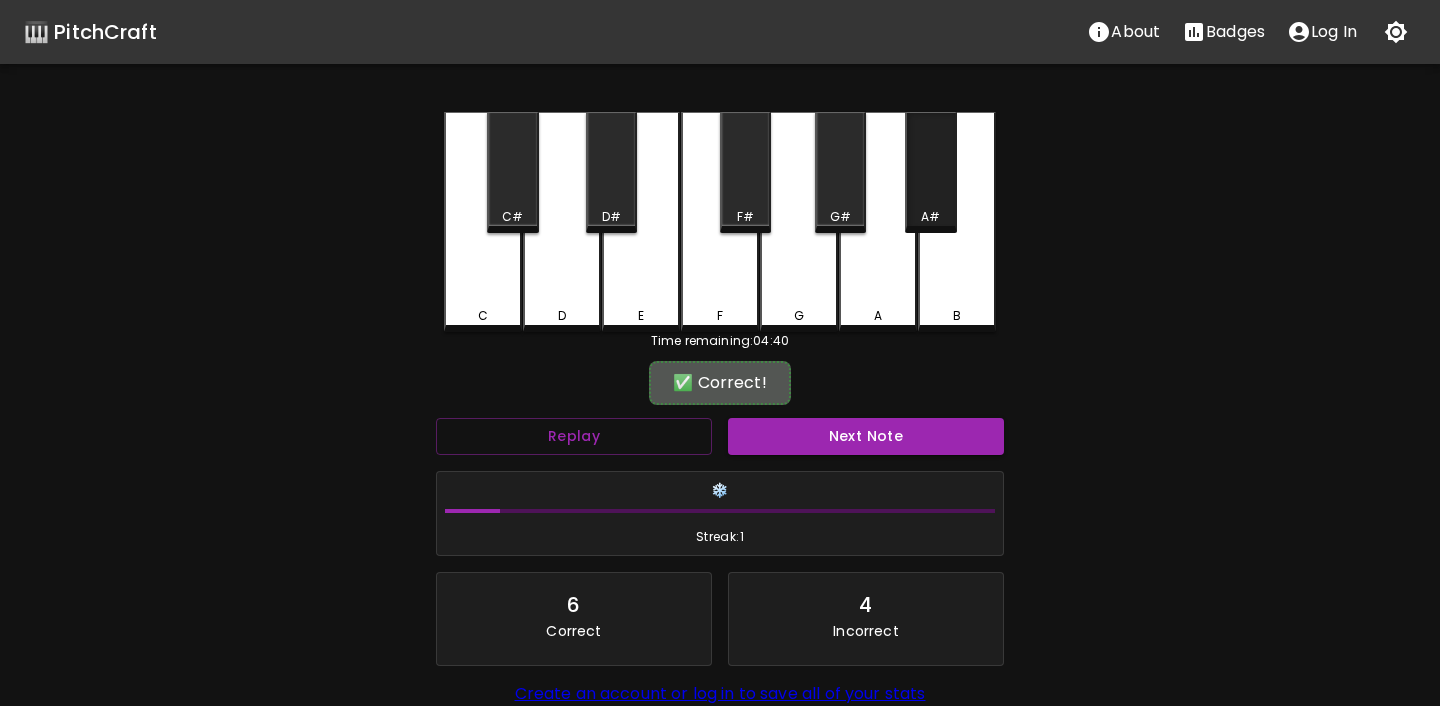 click on "A#" at bounding box center [930, 172] 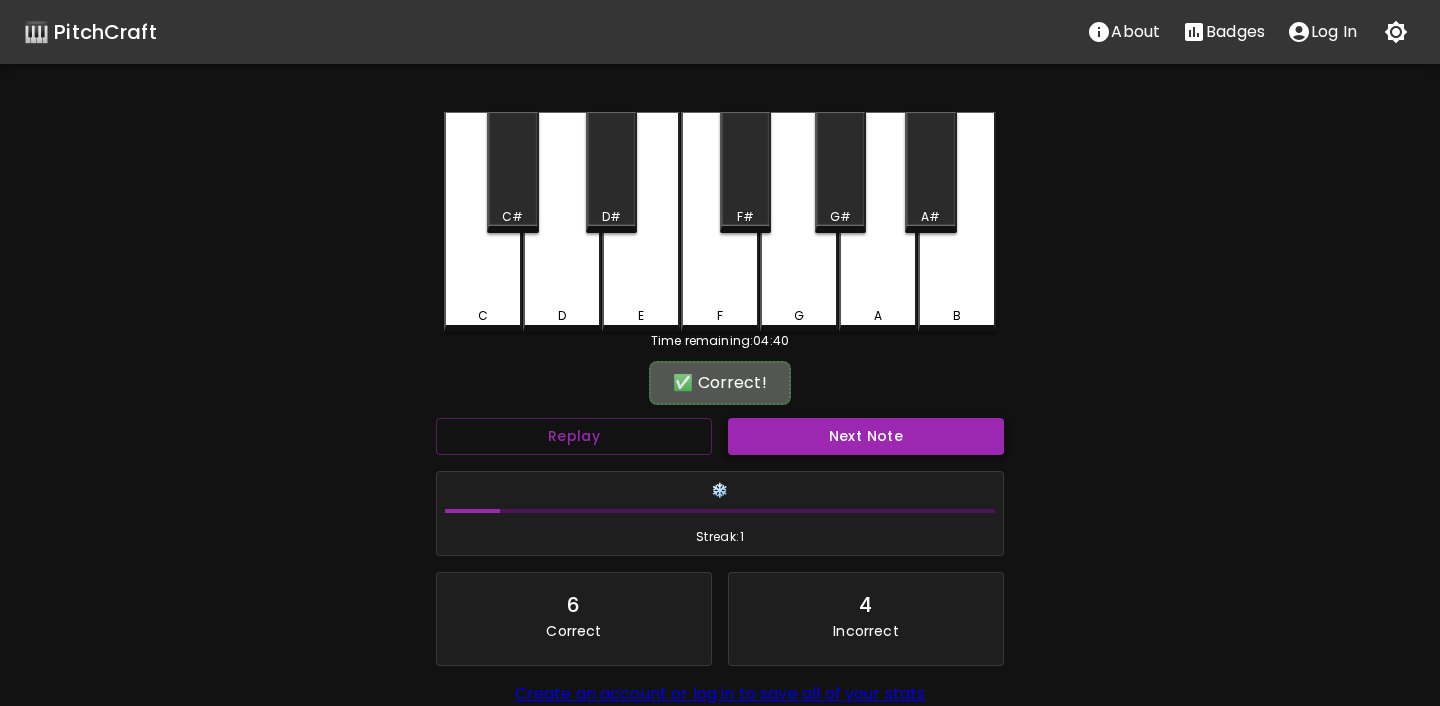 click on "Next Note" at bounding box center [866, 436] 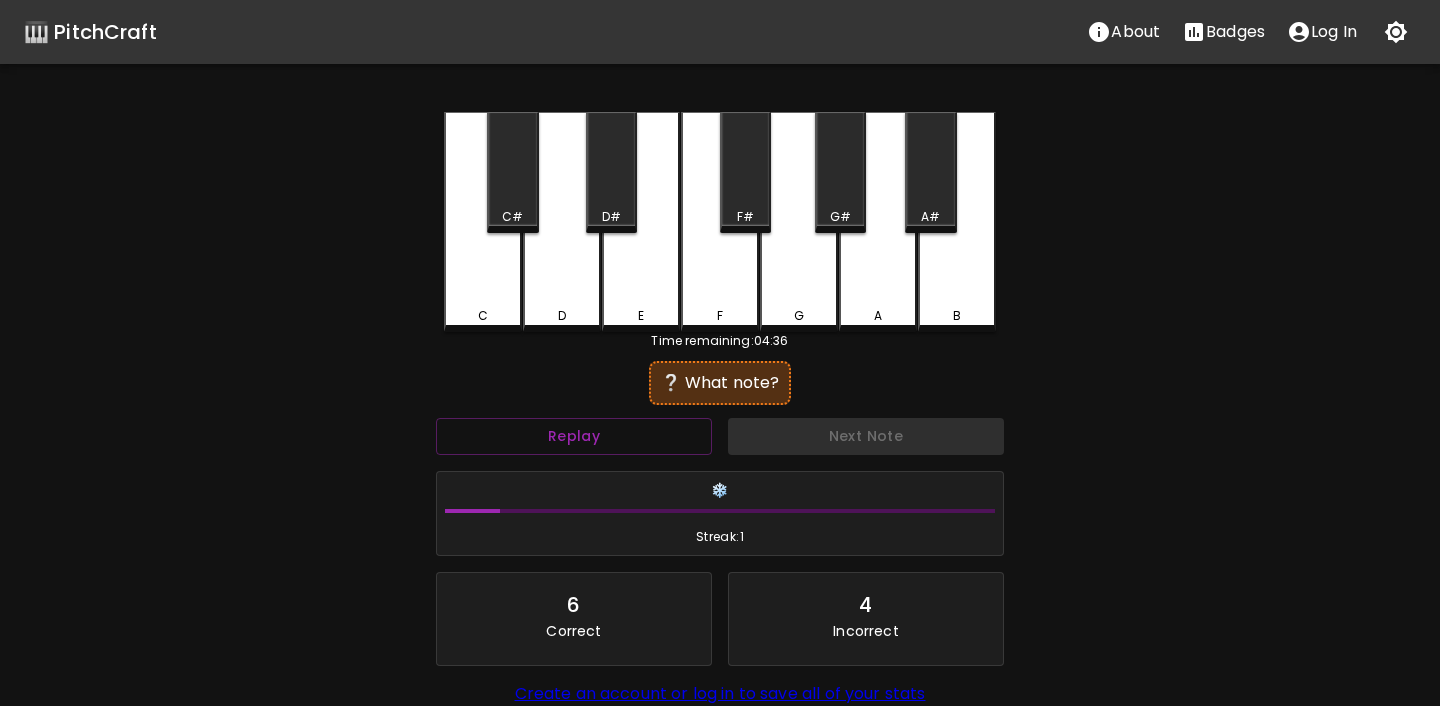 click on "C" at bounding box center [483, 316] 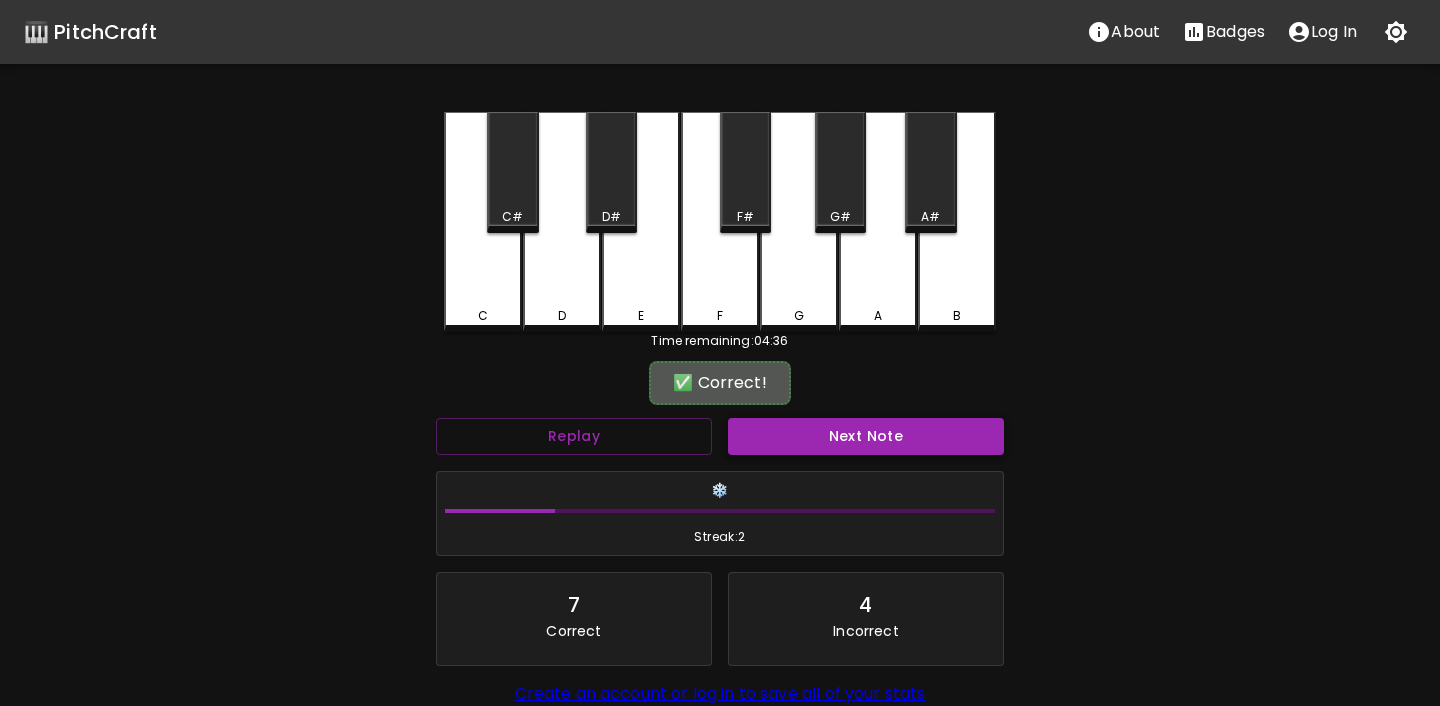 click on "Next Note" at bounding box center [866, 436] 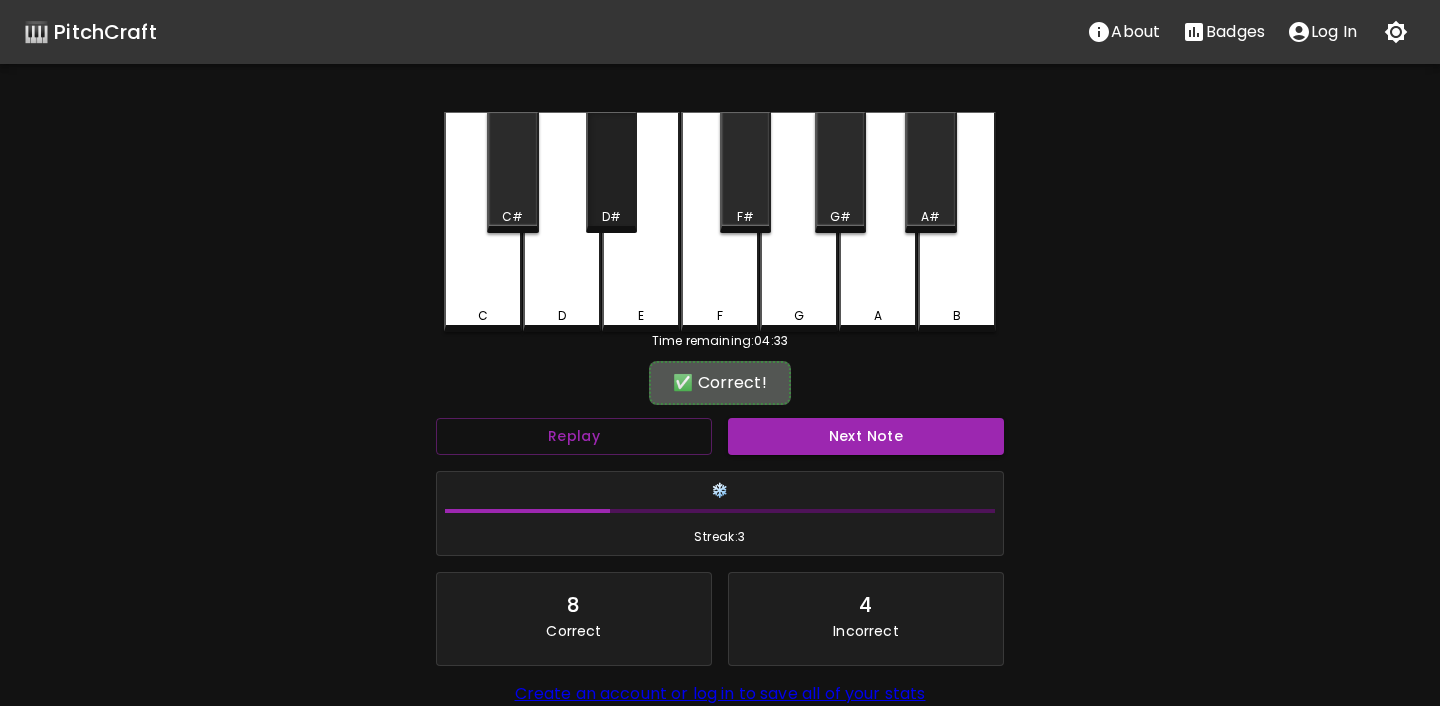 click on "D#" at bounding box center (611, 172) 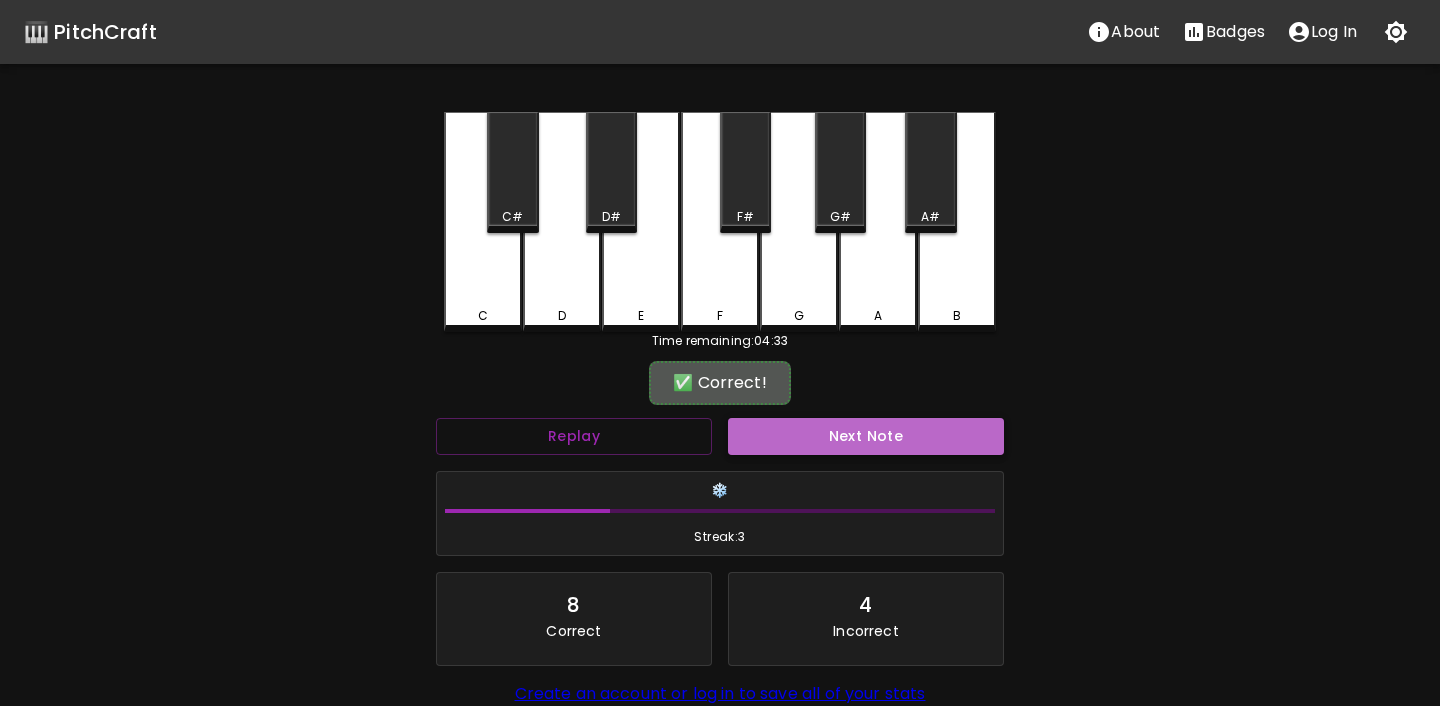 click on "Next Note" at bounding box center [866, 436] 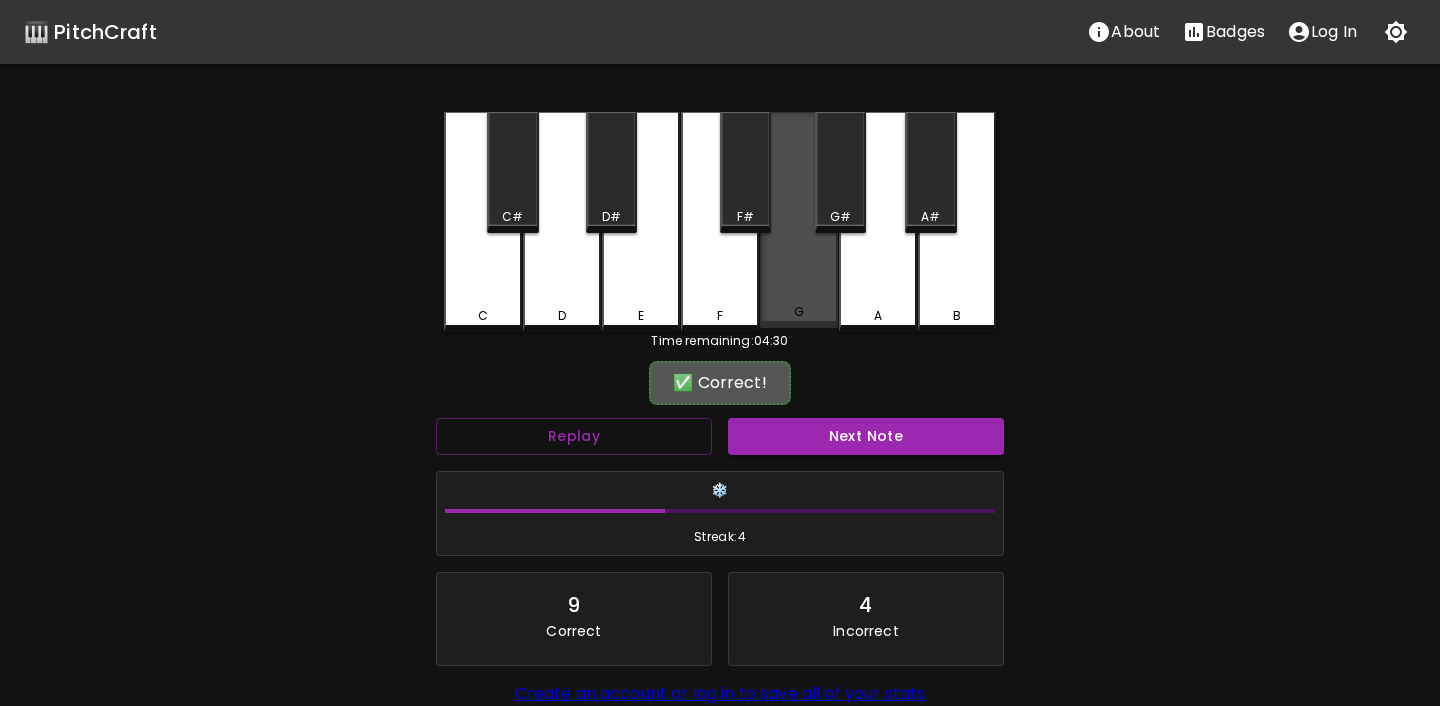 click on "G" at bounding box center (799, 220) 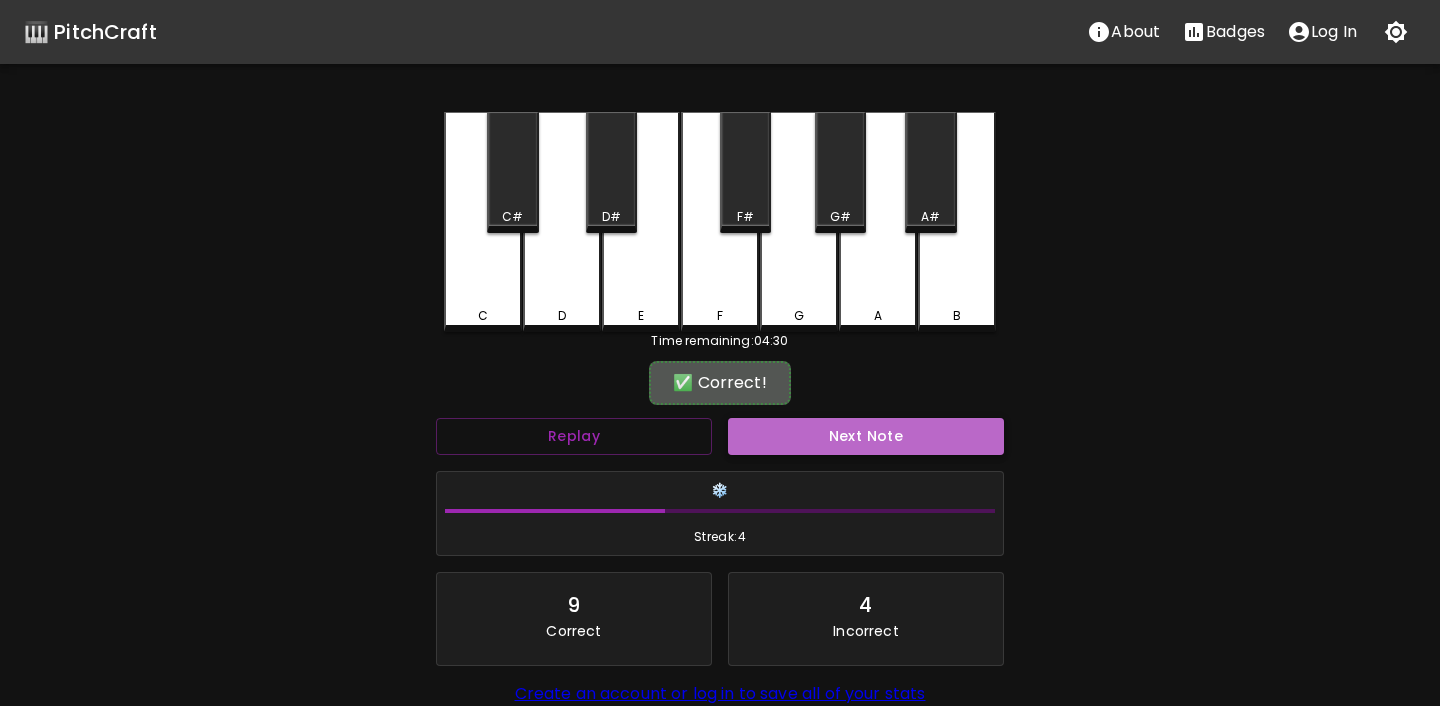 click on "Next Note" at bounding box center [866, 436] 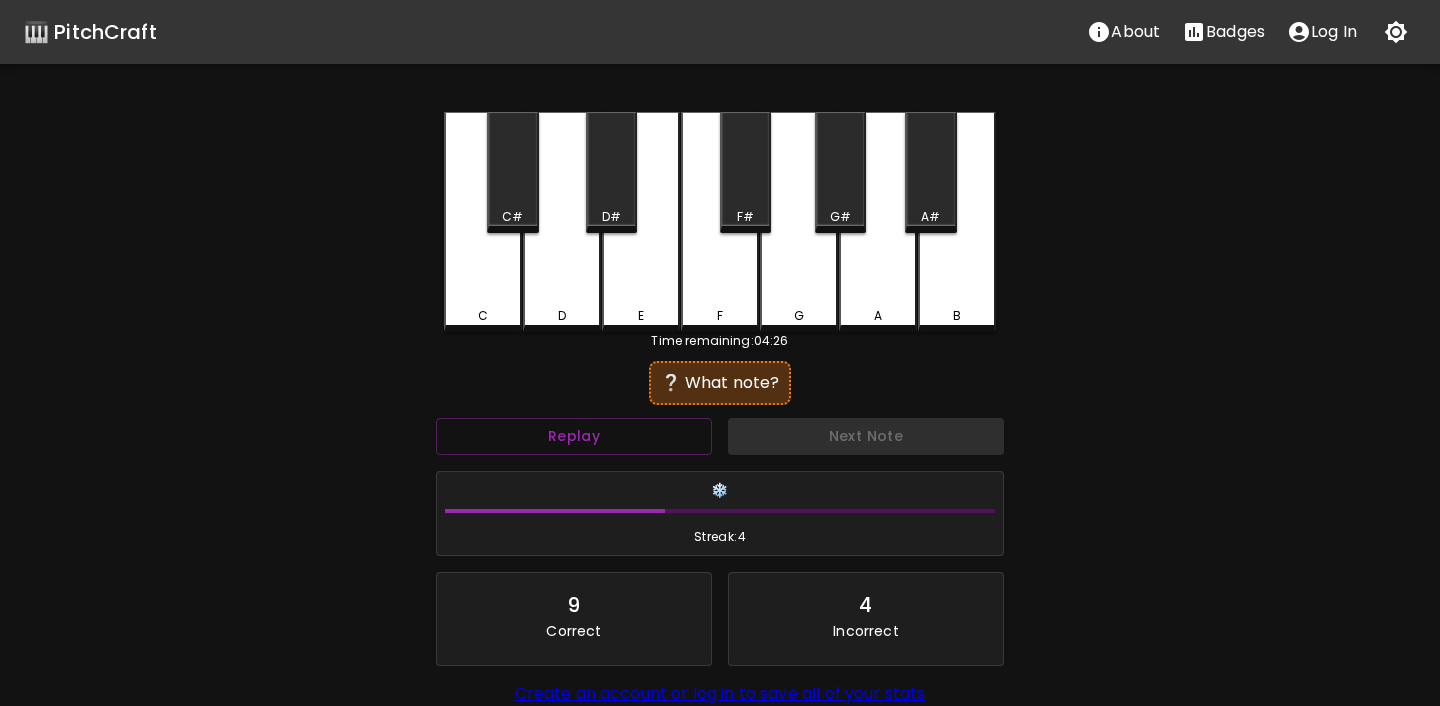 click on "B" at bounding box center [957, 222] 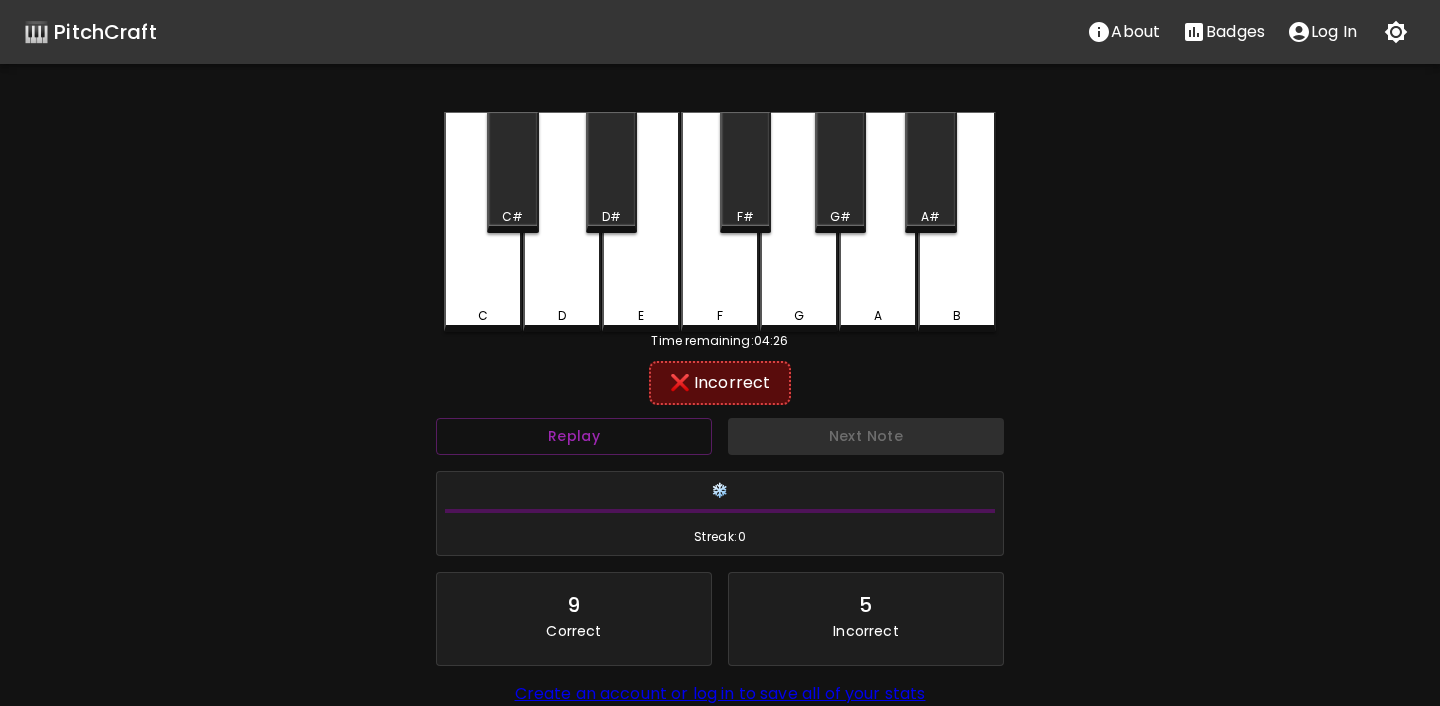 click on "A#" at bounding box center [930, 217] 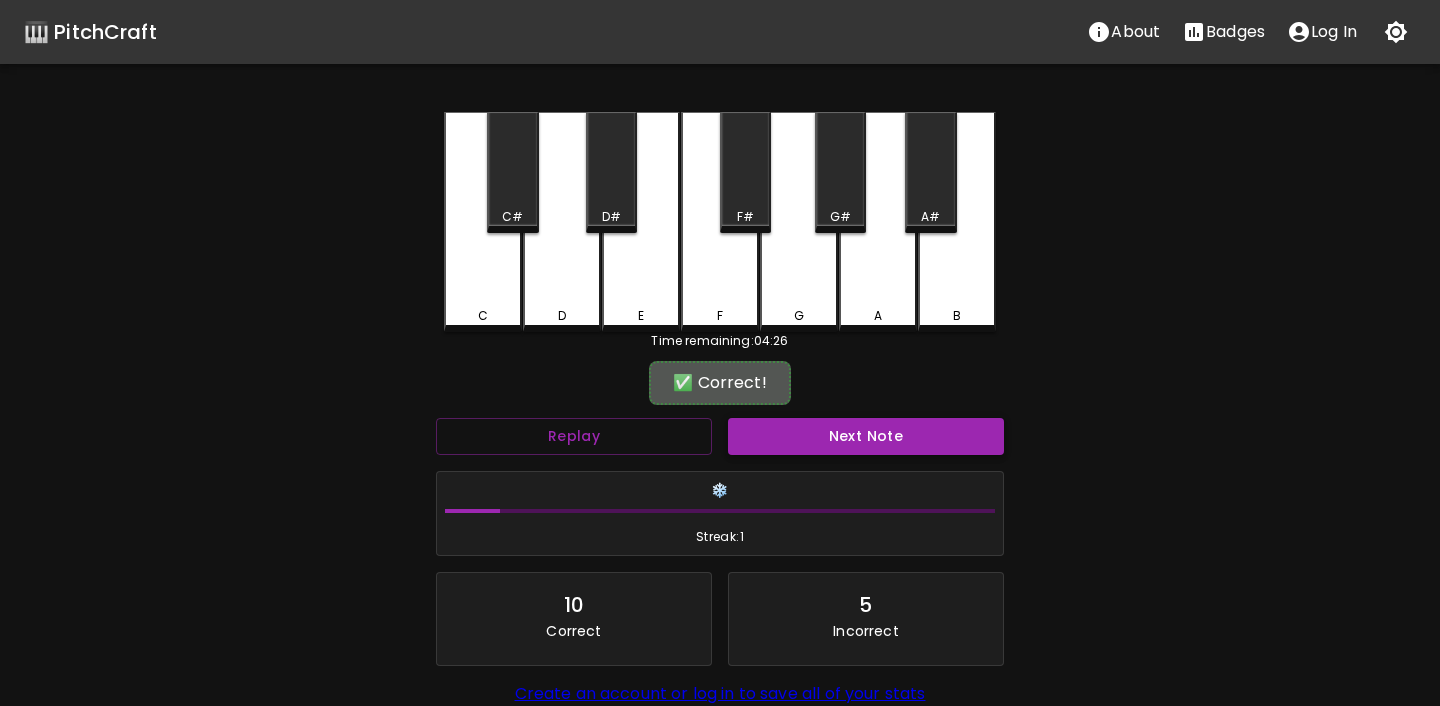 click on "Next Note" at bounding box center [866, 436] 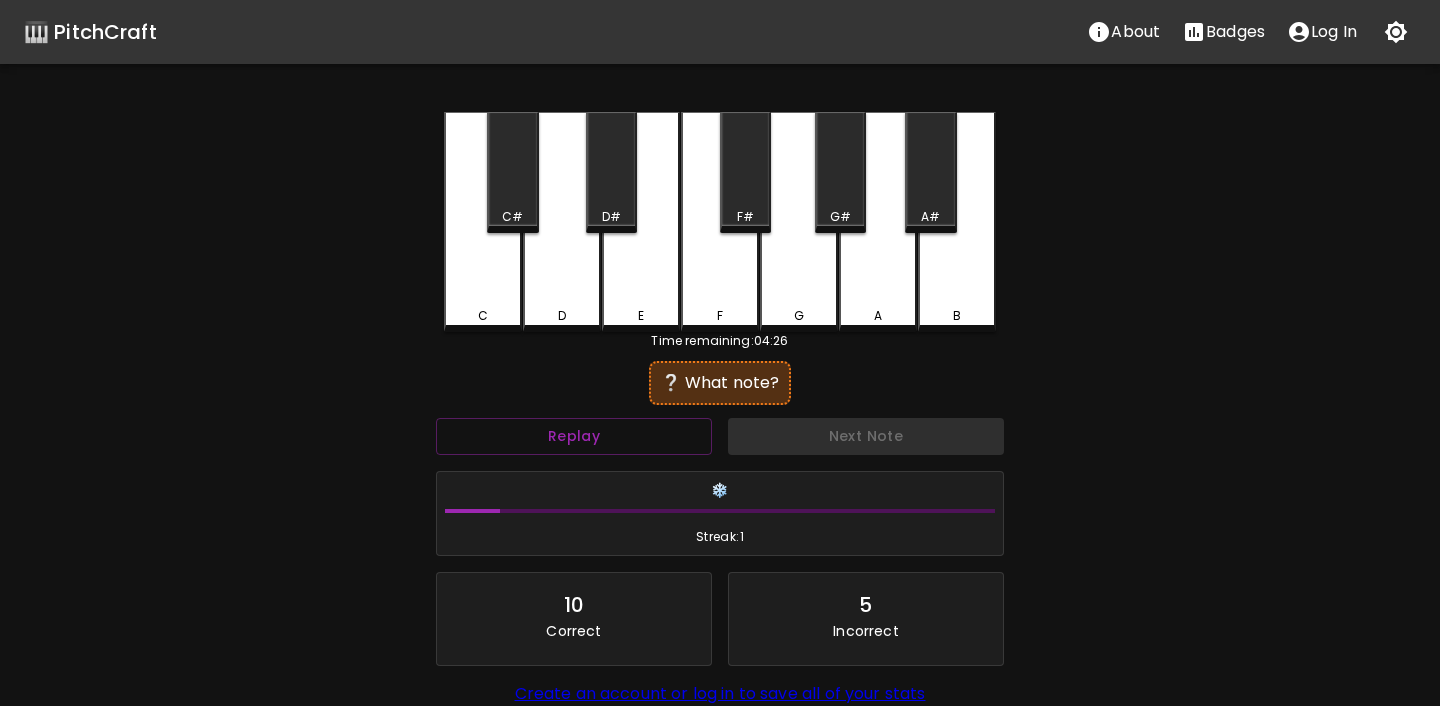 click on "C C# D D# E F F# G G# A A# B" at bounding box center [720, 222] 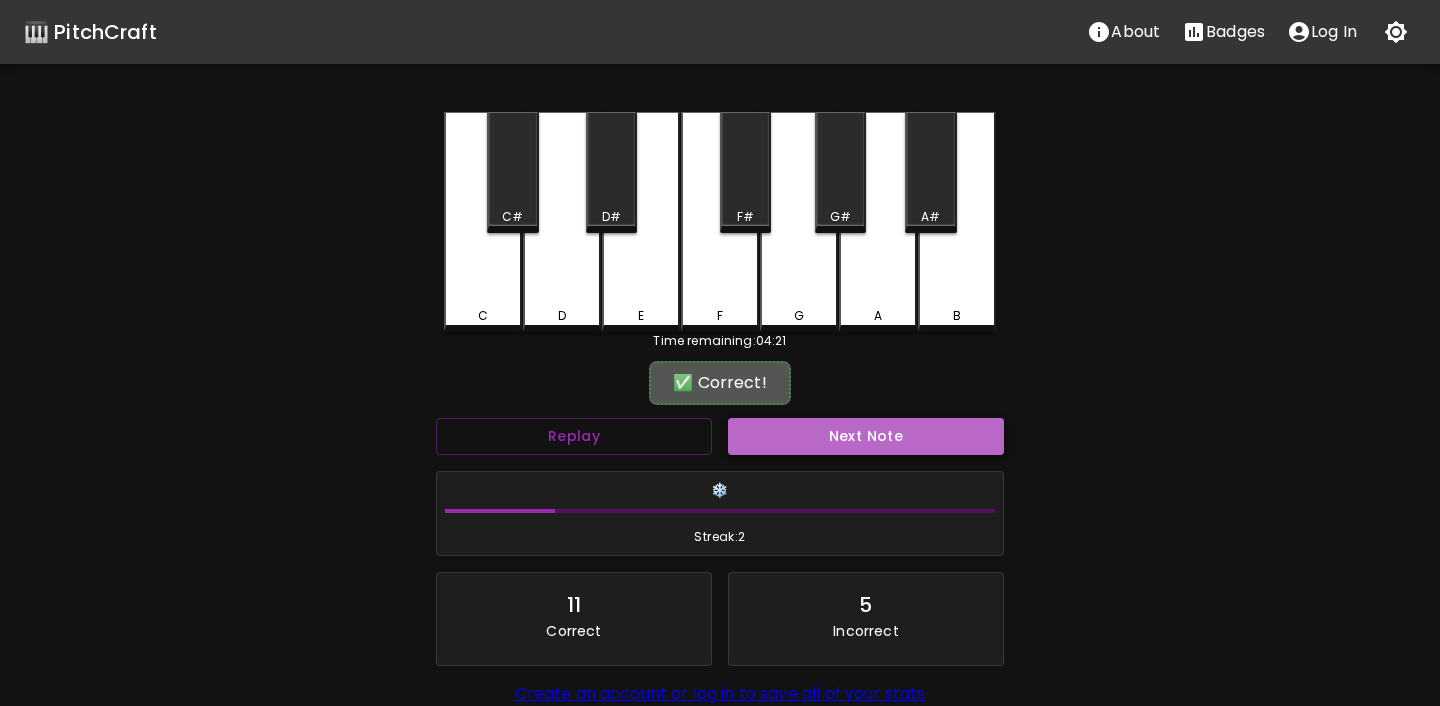 click on "Next Note" at bounding box center (866, 436) 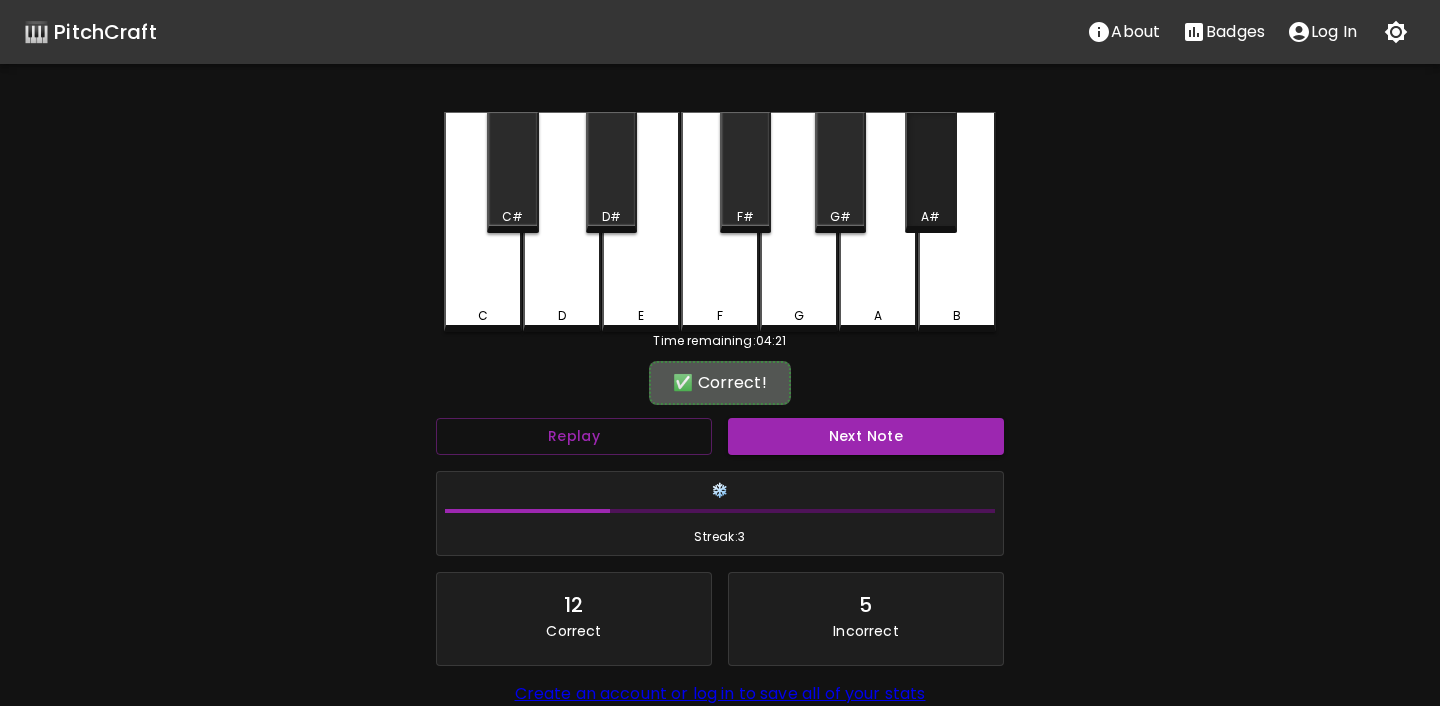click on "A#" at bounding box center (930, 217) 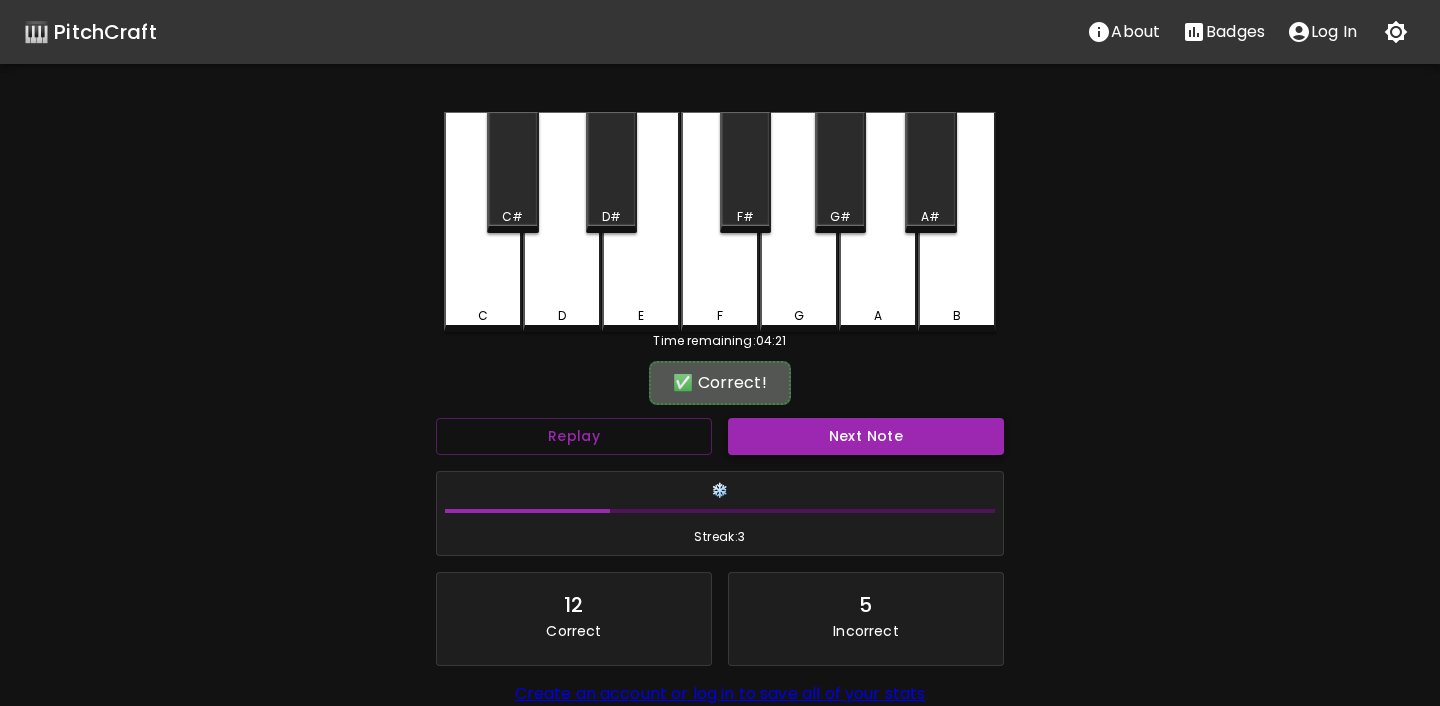 click on "Next Note" at bounding box center [866, 436] 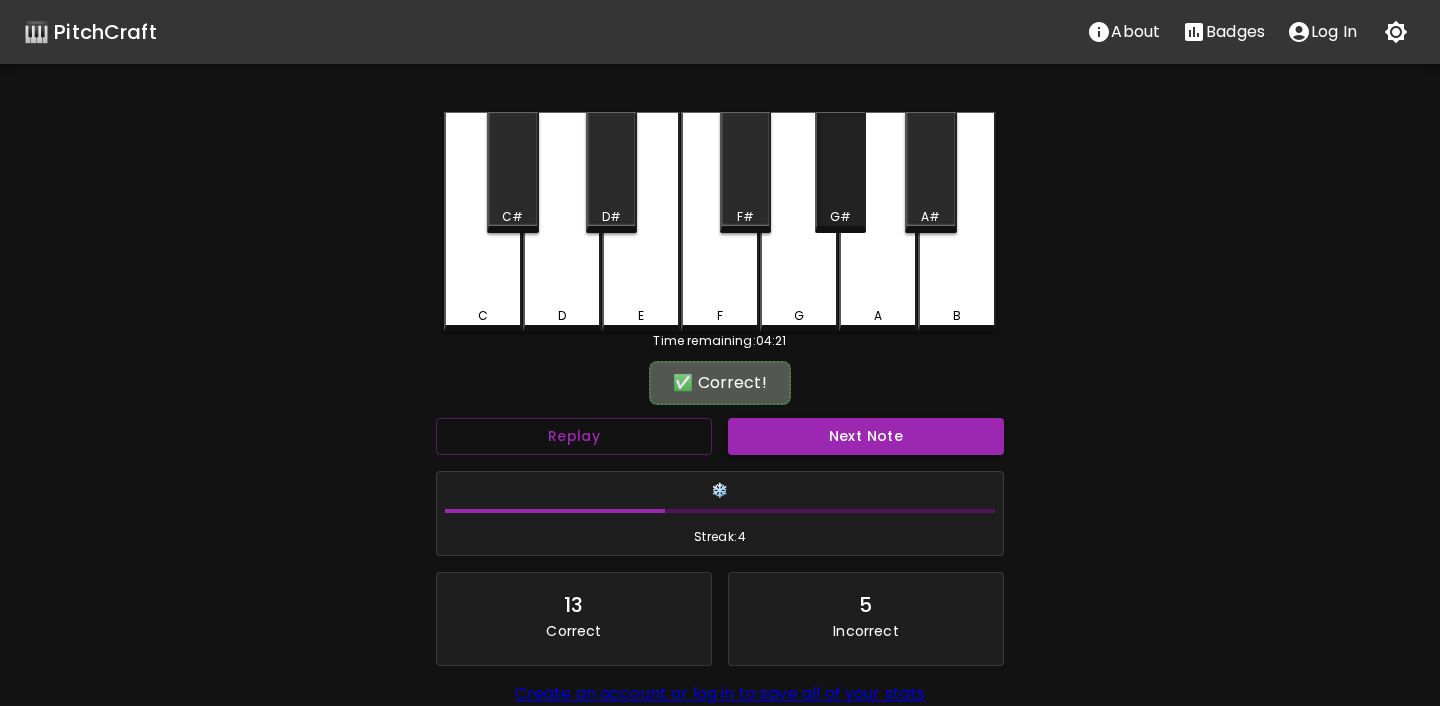click on "G#" at bounding box center (840, 217) 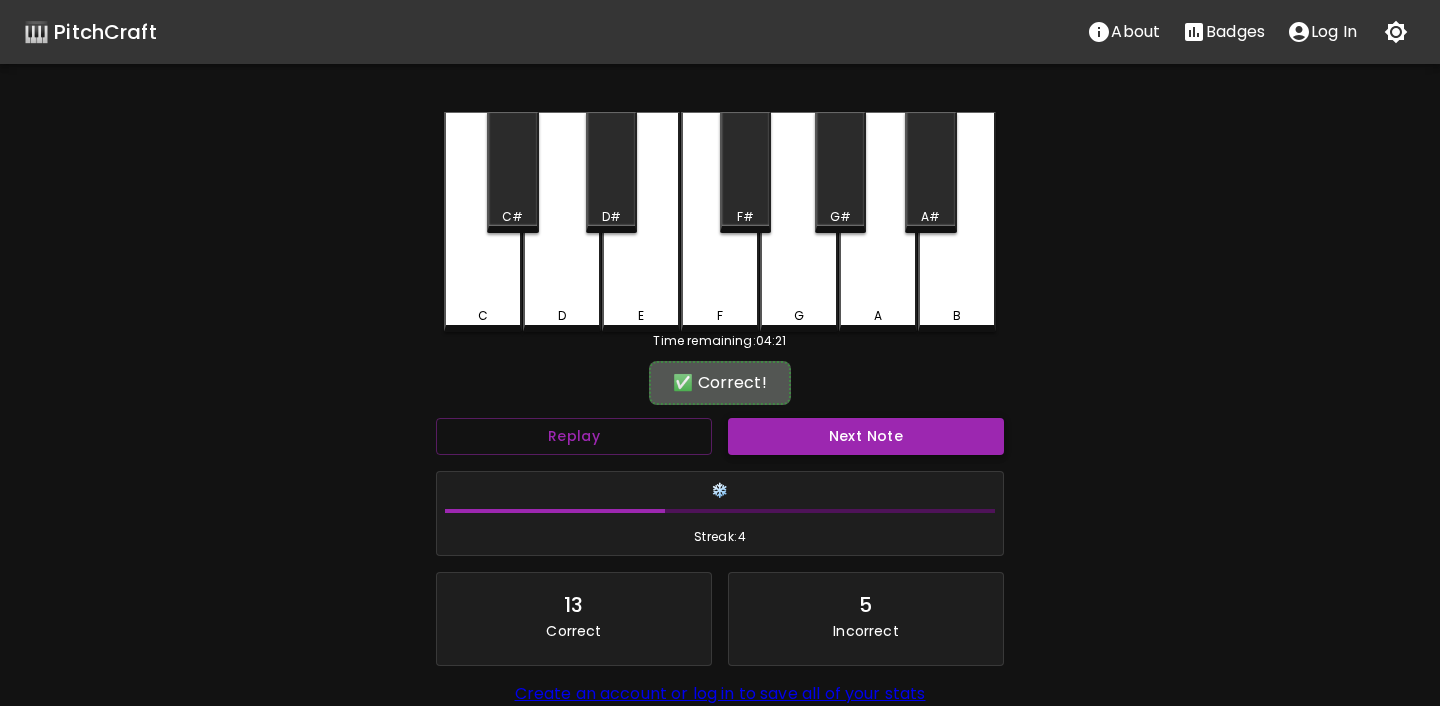 click on "Next Note" at bounding box center [866, 436] 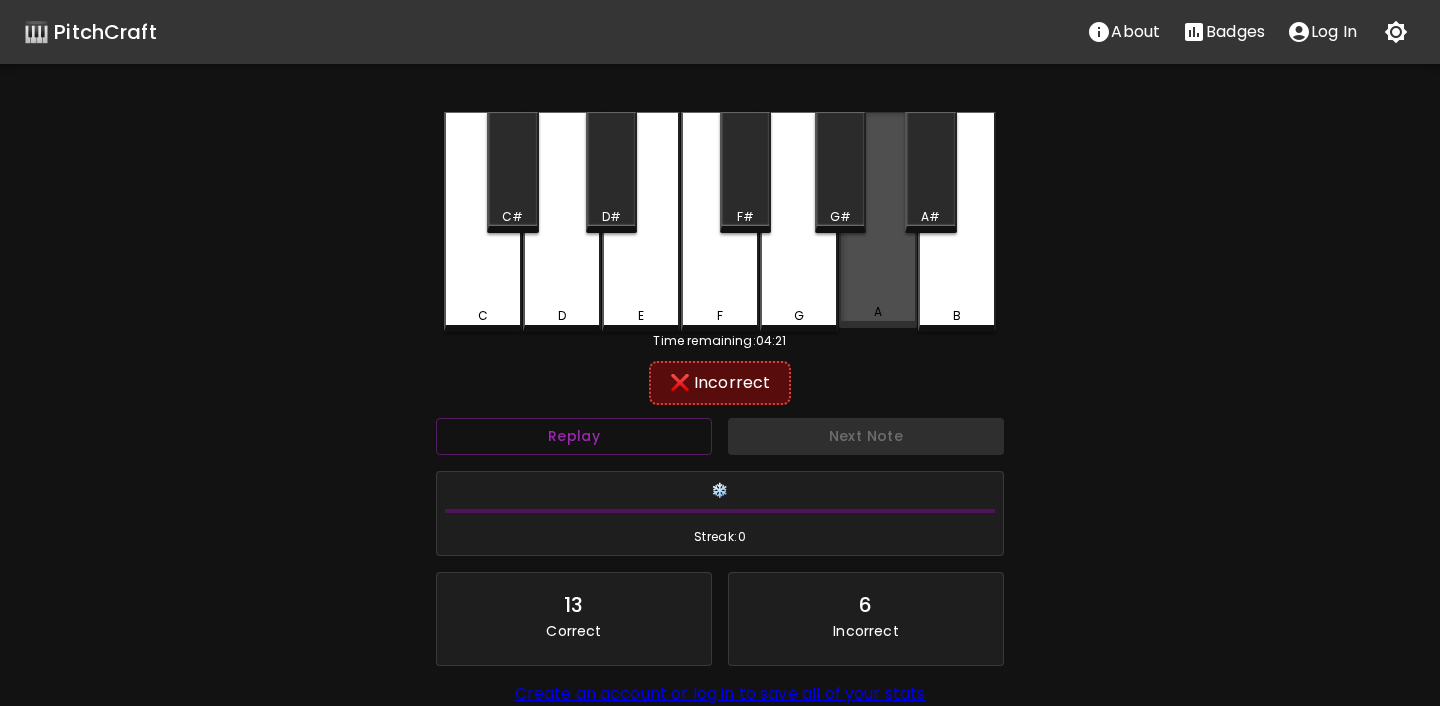 click on "A" at bounding box center (878, 220) 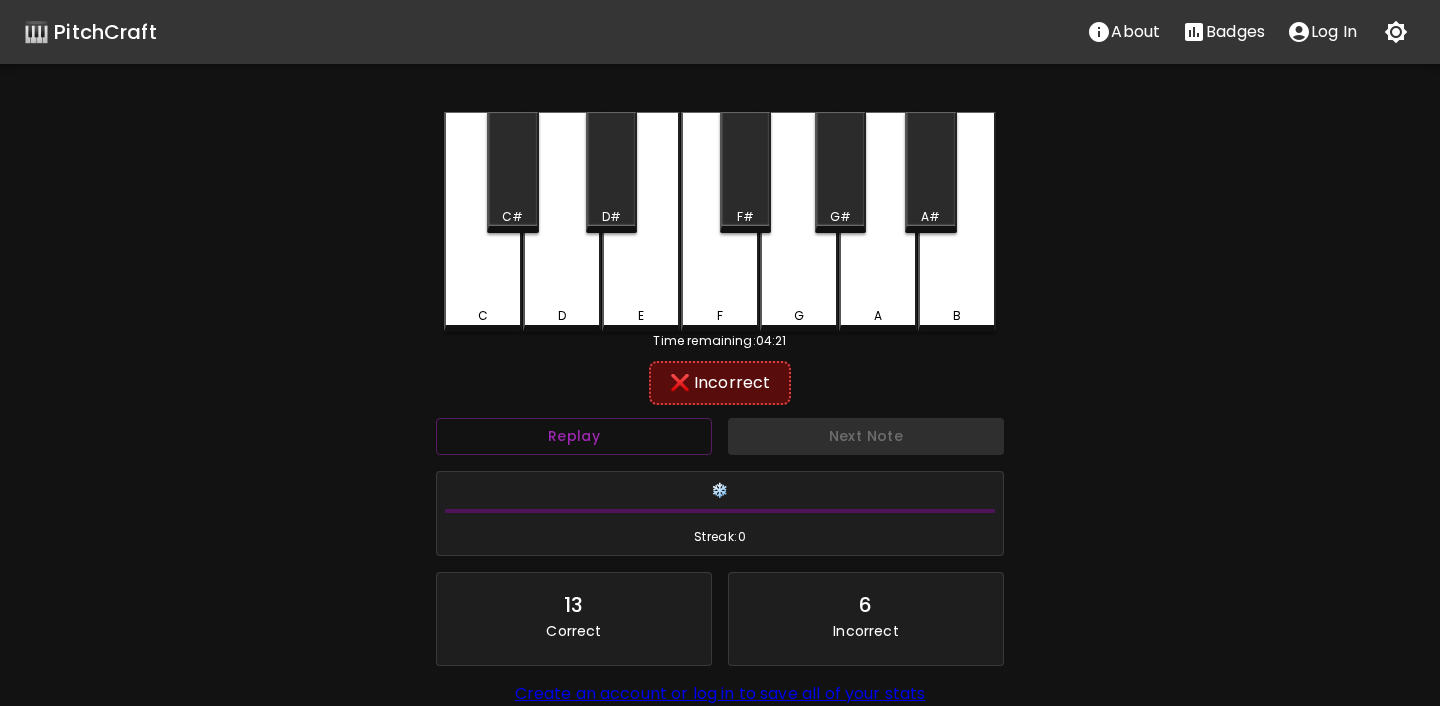 click on "A#" at bounding box center [930, 172] 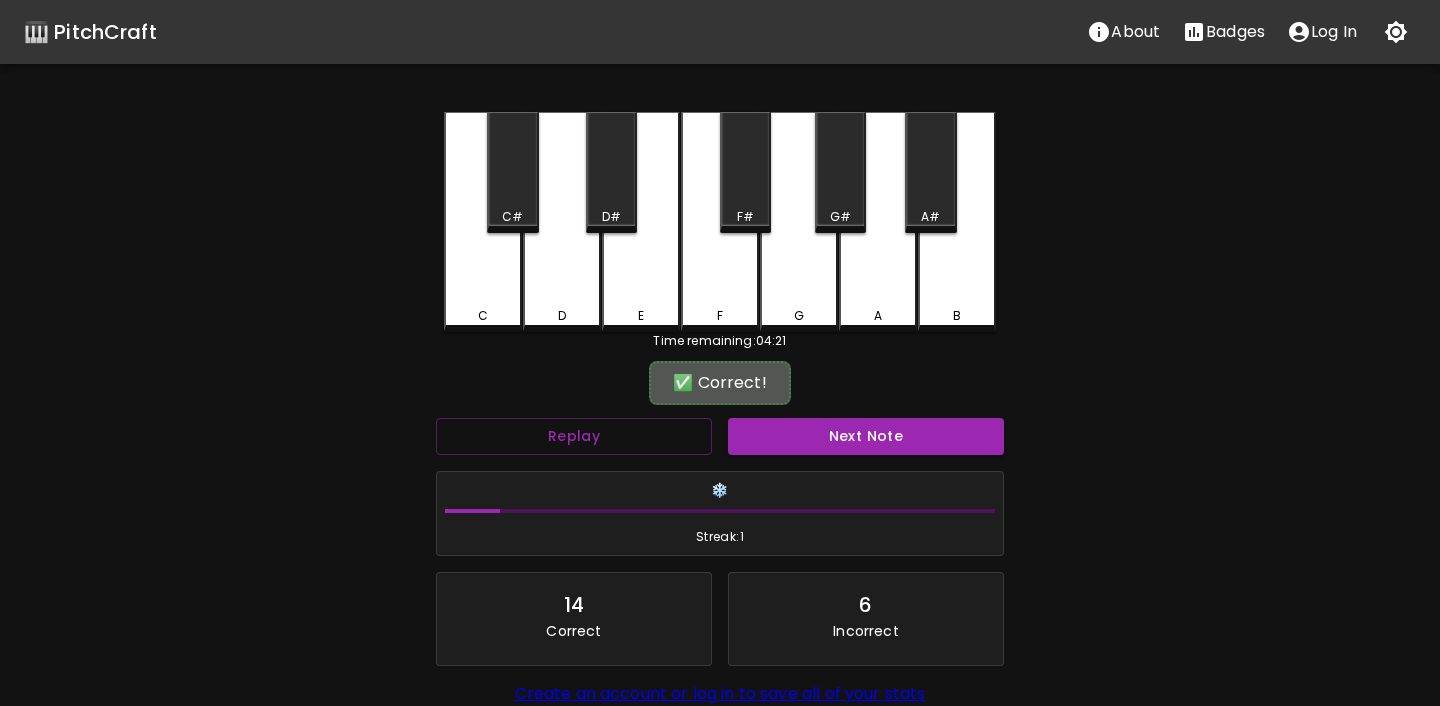 click on "Next Note" at bounding box center (866, 436) 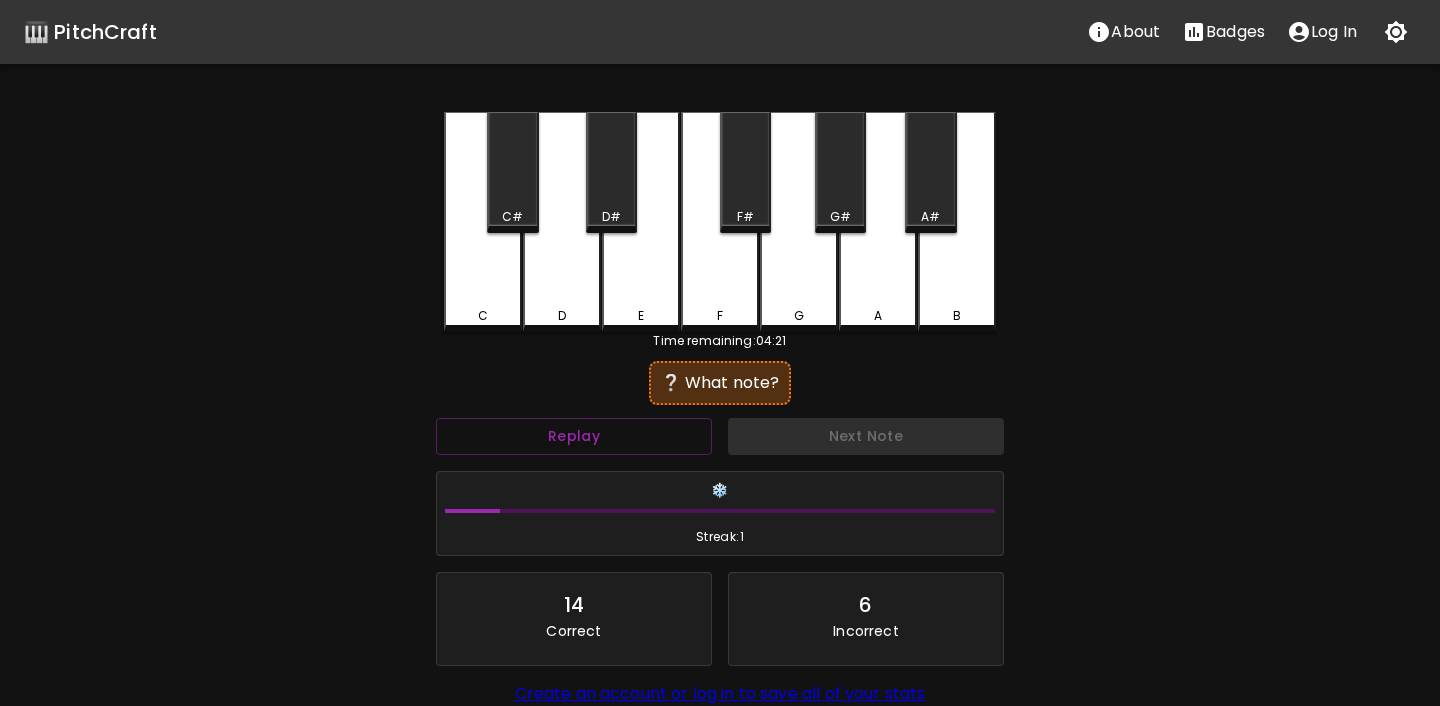 click on "F#" at bounding box center [745, 217] 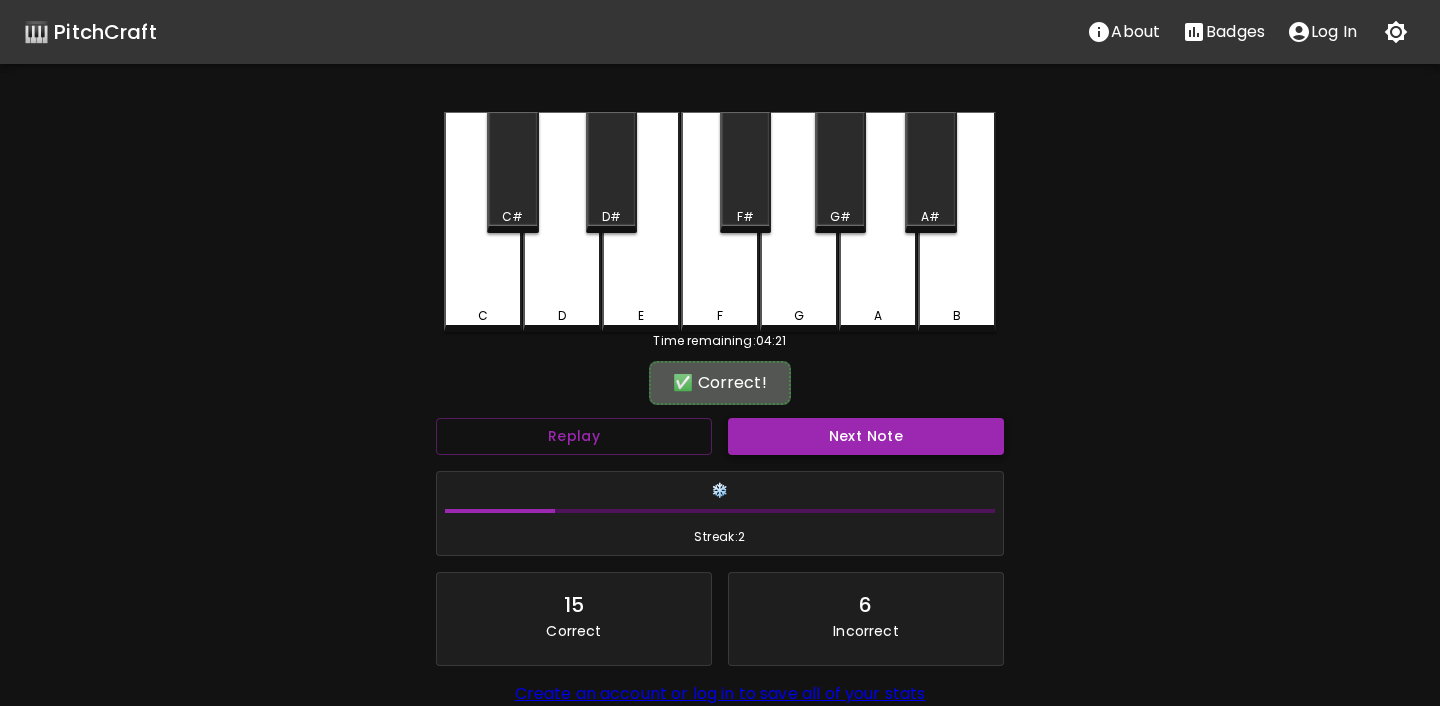 click on "Next Note" at bounding box center (866, 436) 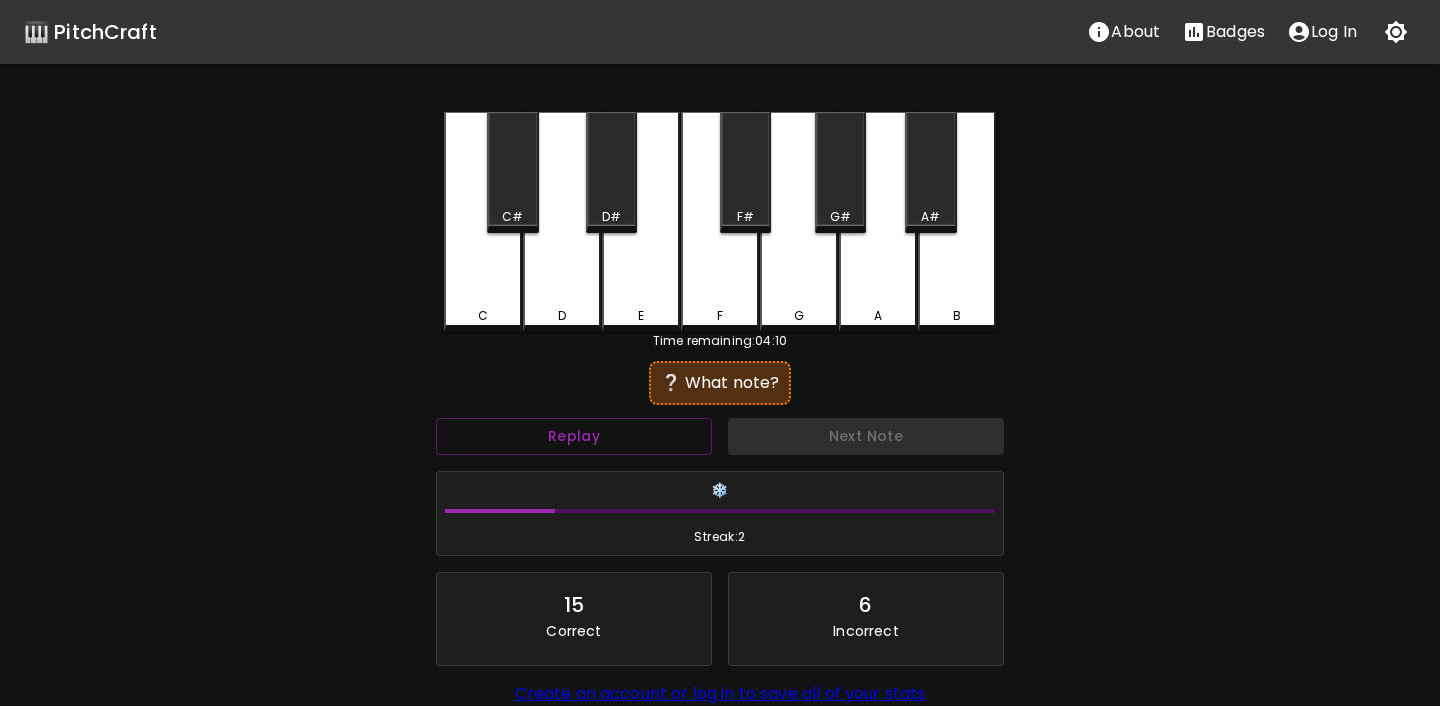 click on "A" at bounding box center (878, 222) 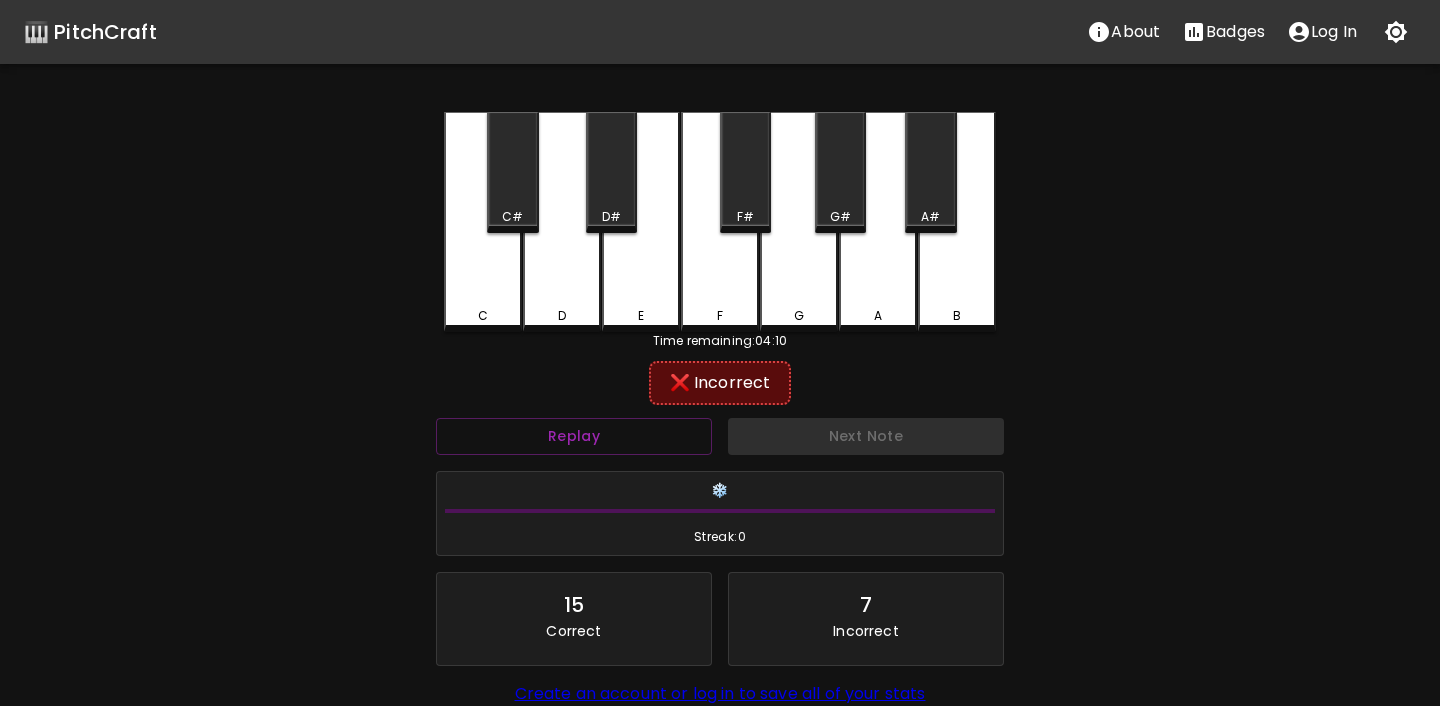 click on "A#" at bounding box center (930, 172) 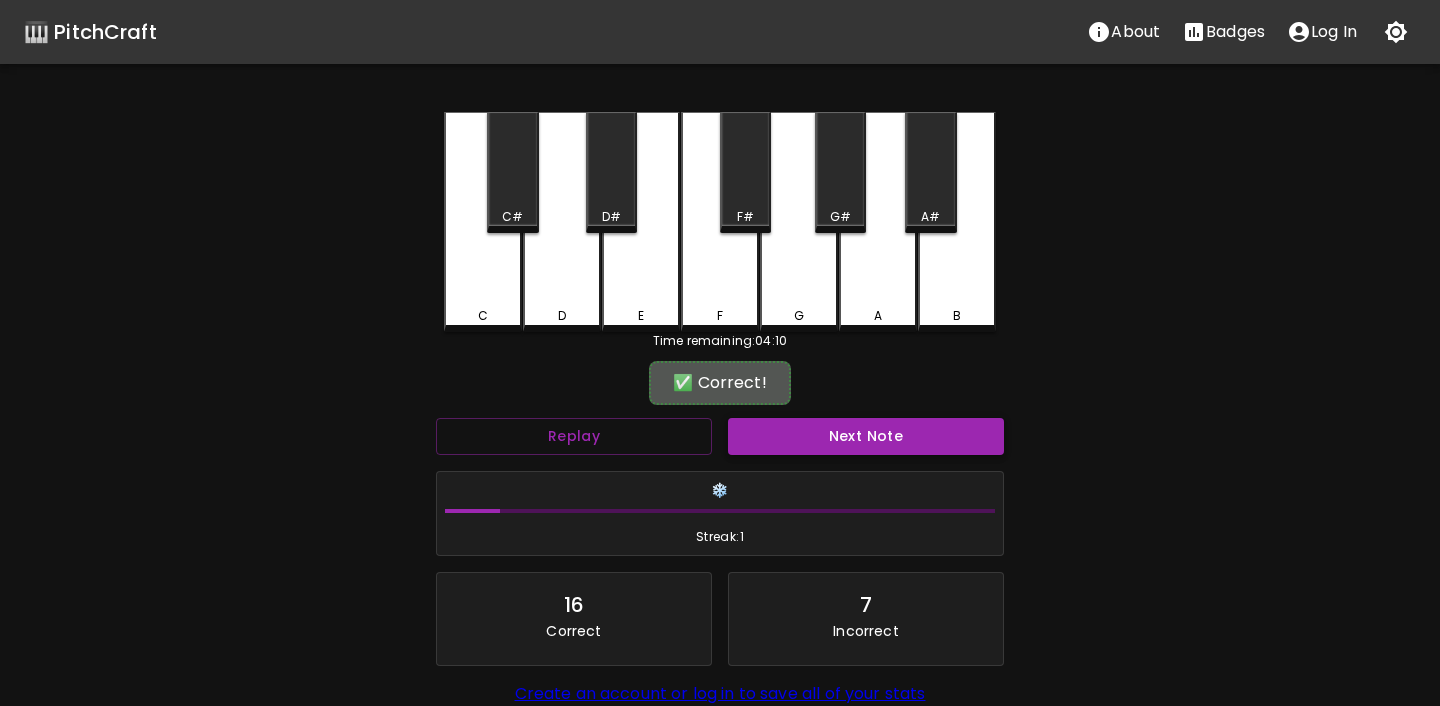 click on "Next Note" at bounding box center [866, 436] 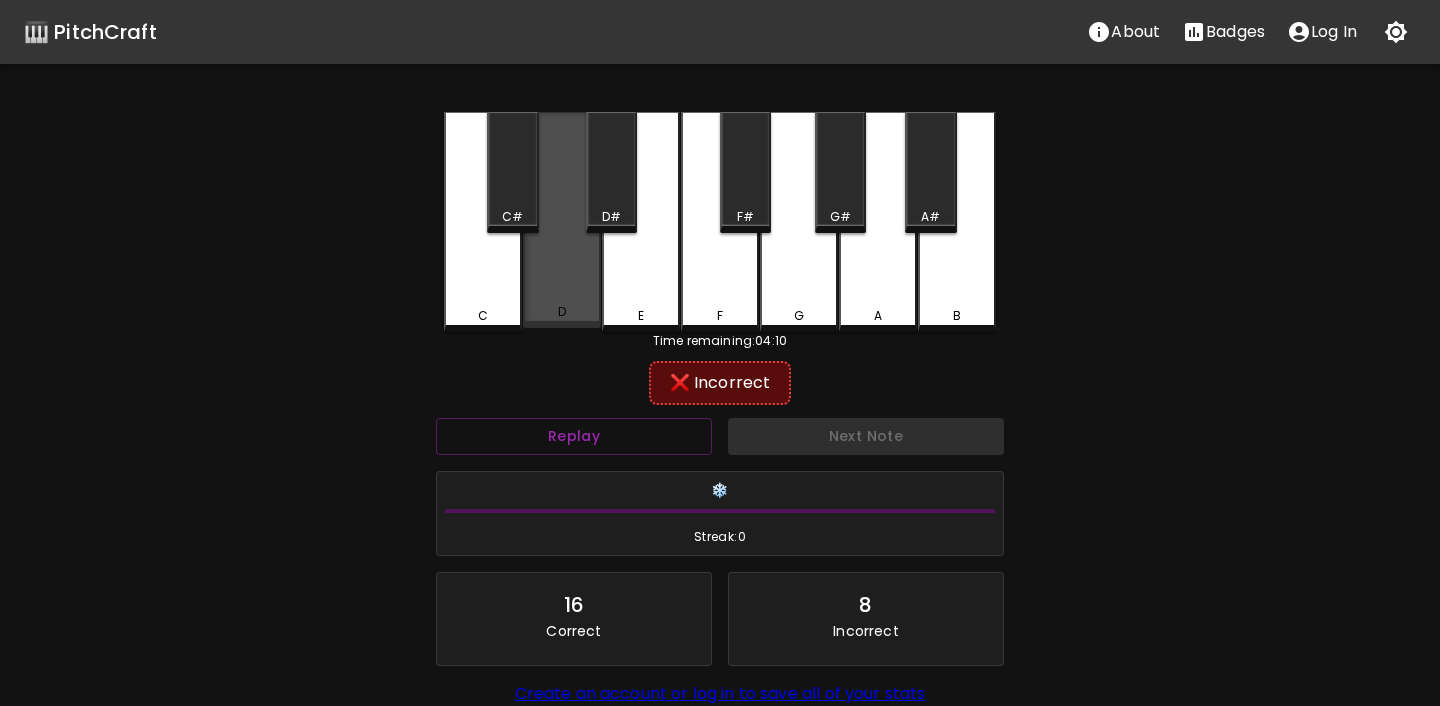 click on "D" at bounding box center (562, 312) 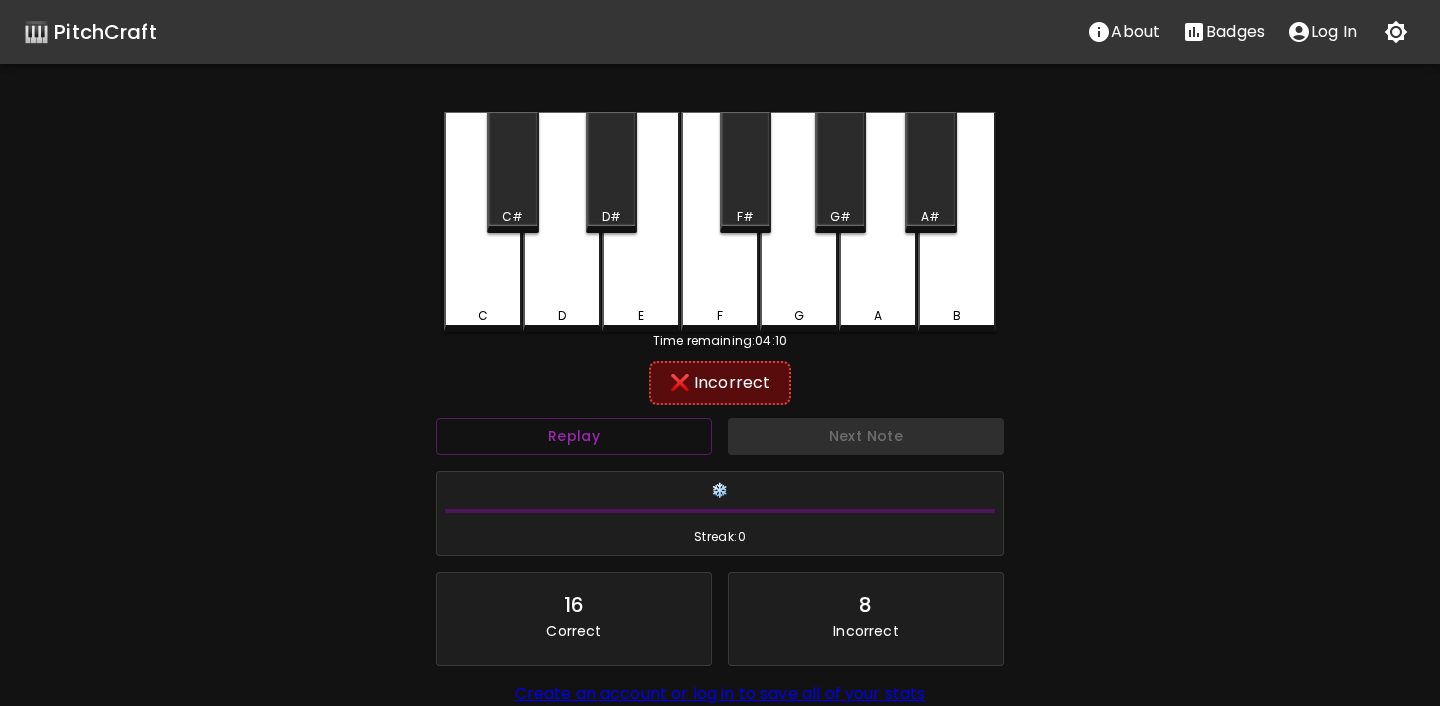 click on "C" at bounding box center [483, 222] 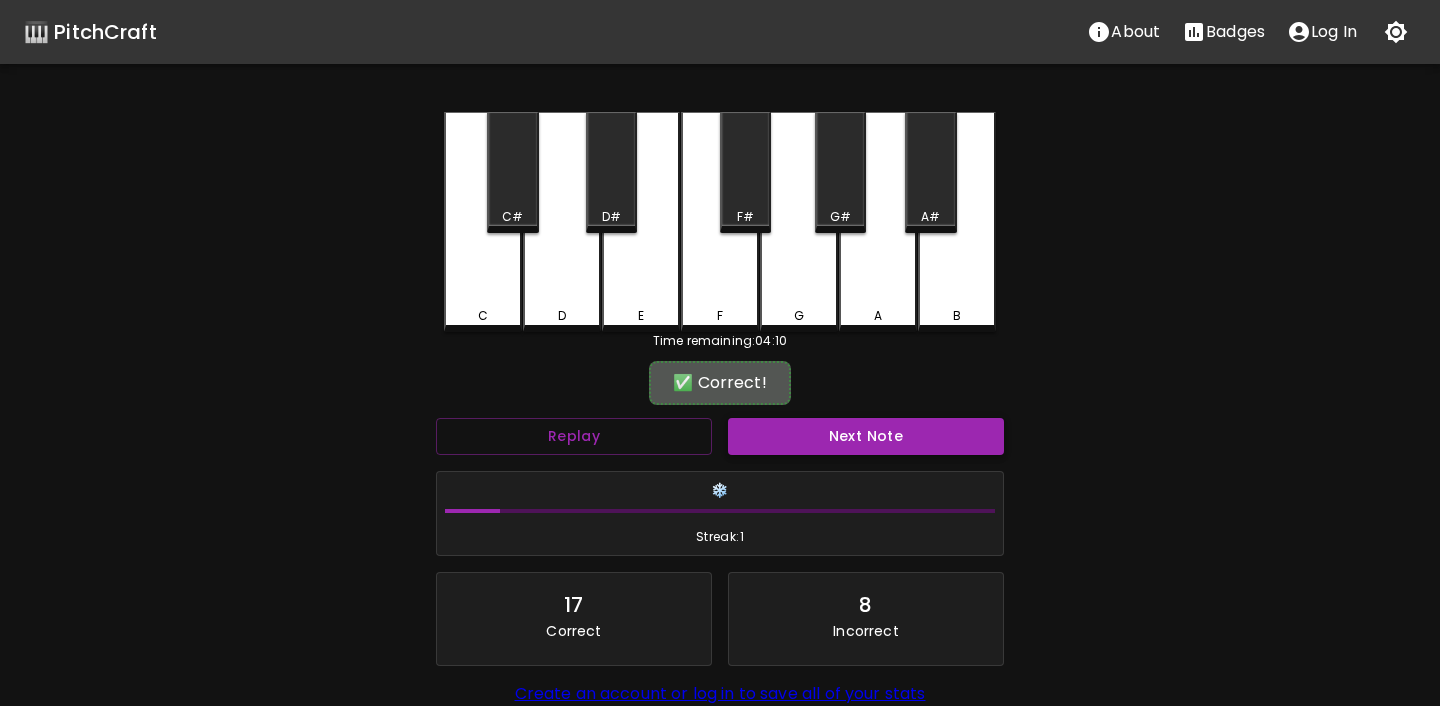 click on "Next Note" at bounding box center [866, 436] 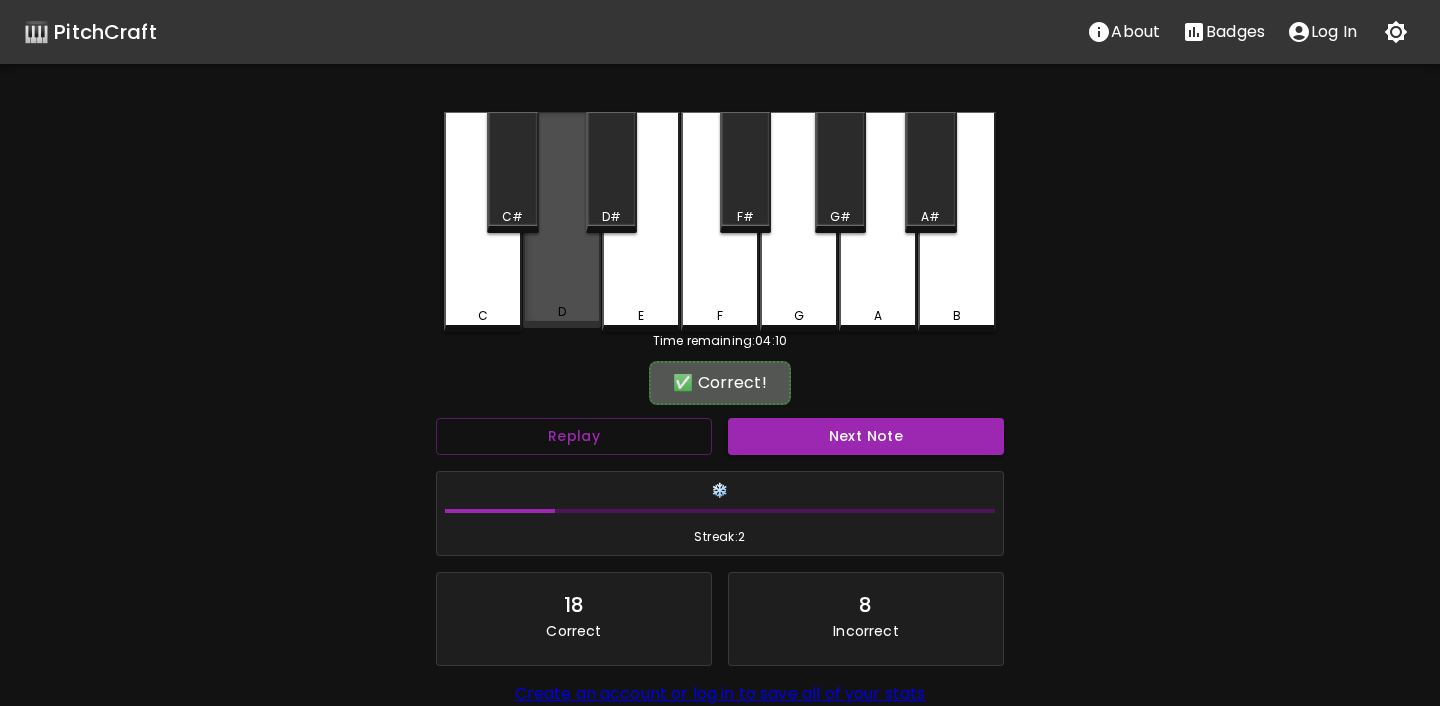 click on "D" at bounding box center [562, 312] 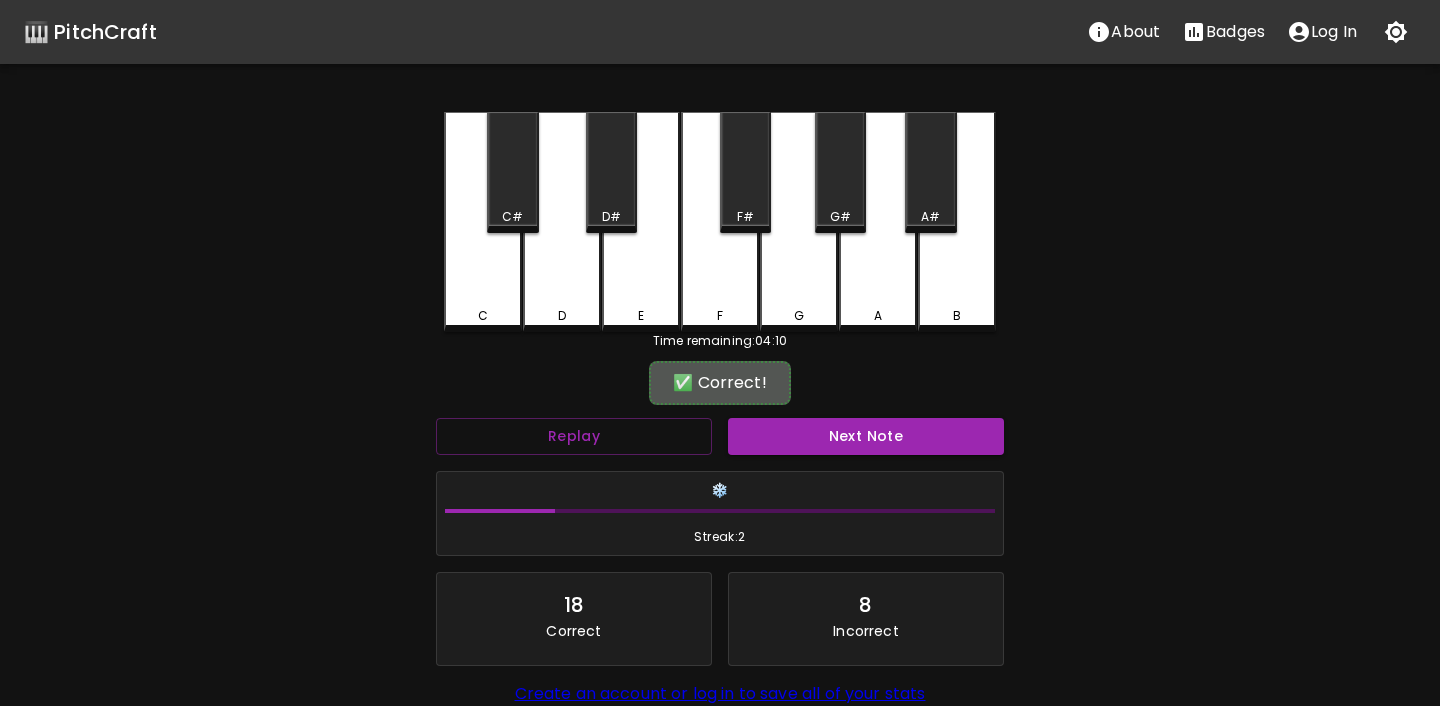 click on "Next Note" at bounding box center (866, 436) 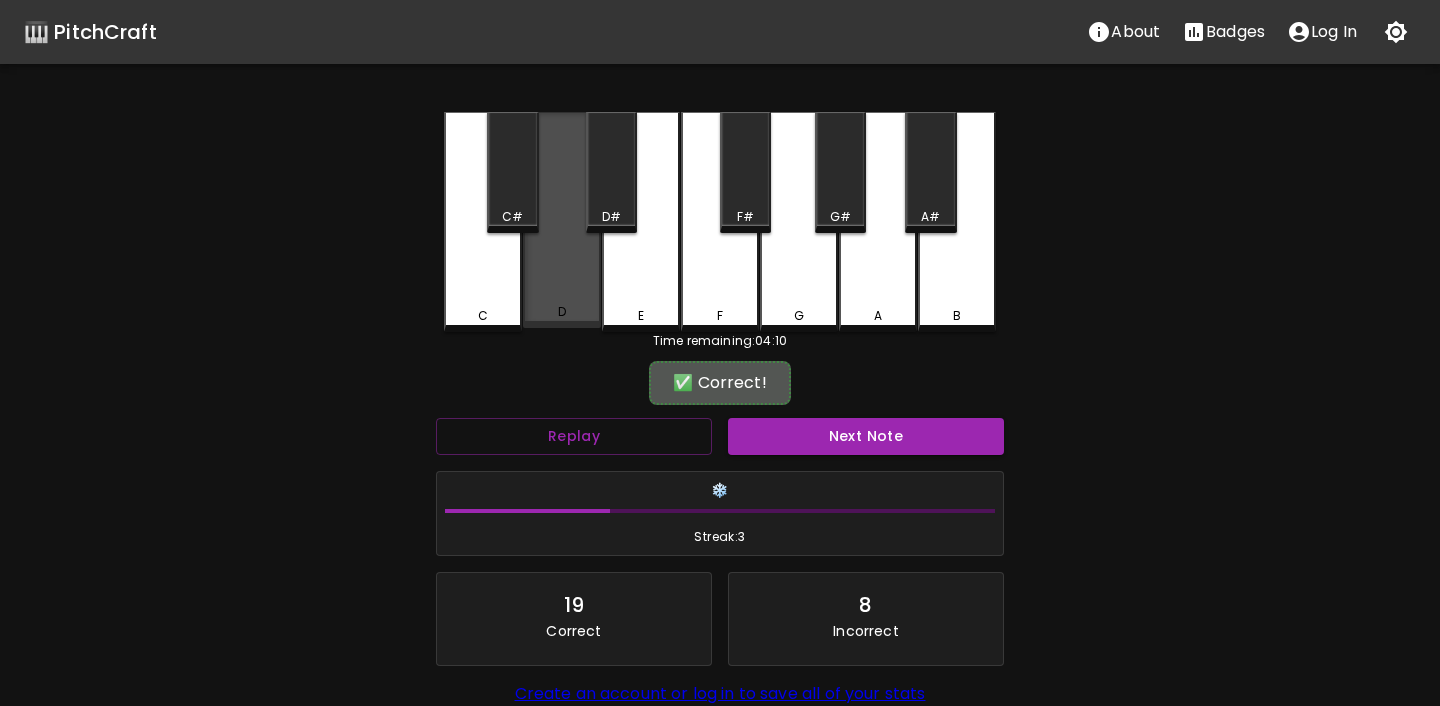 click on "D" at bounding box center (562, 220) 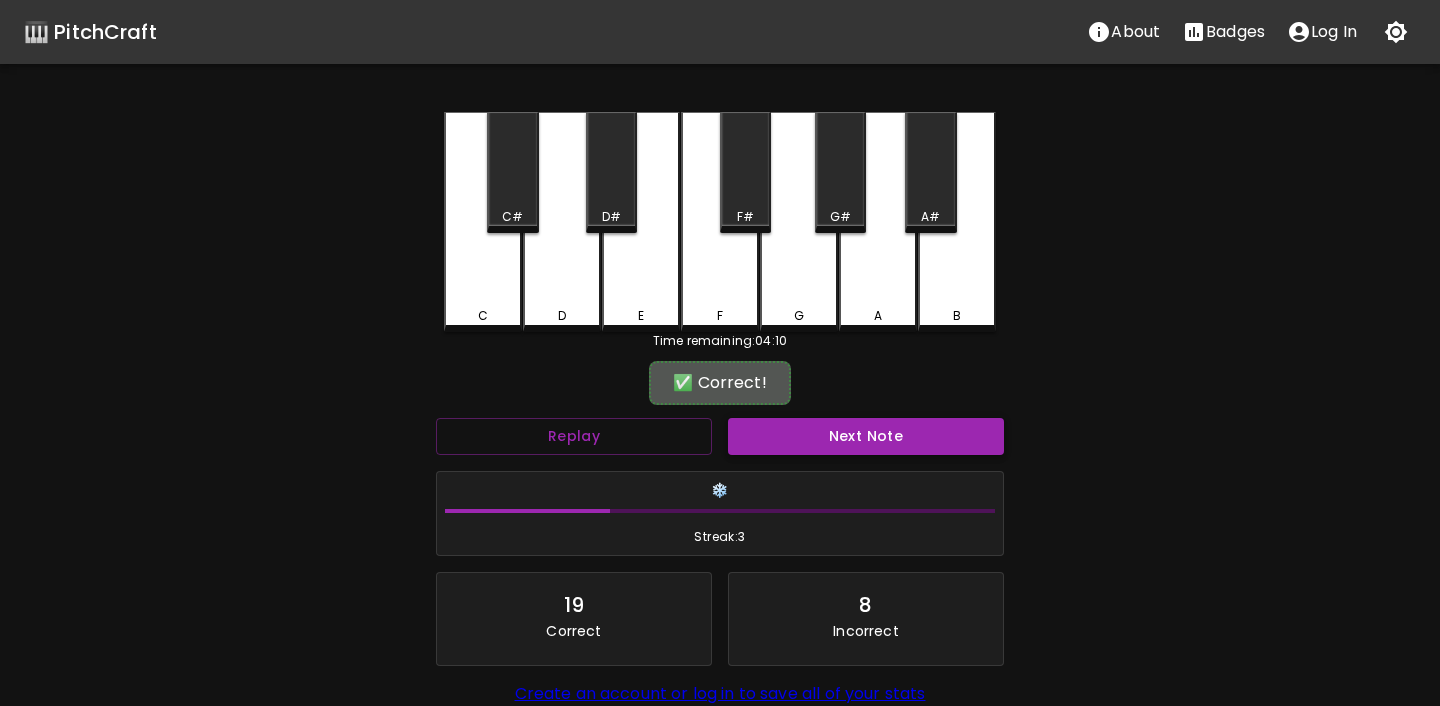 click on "Next Note" at bounding box center [866, 436] 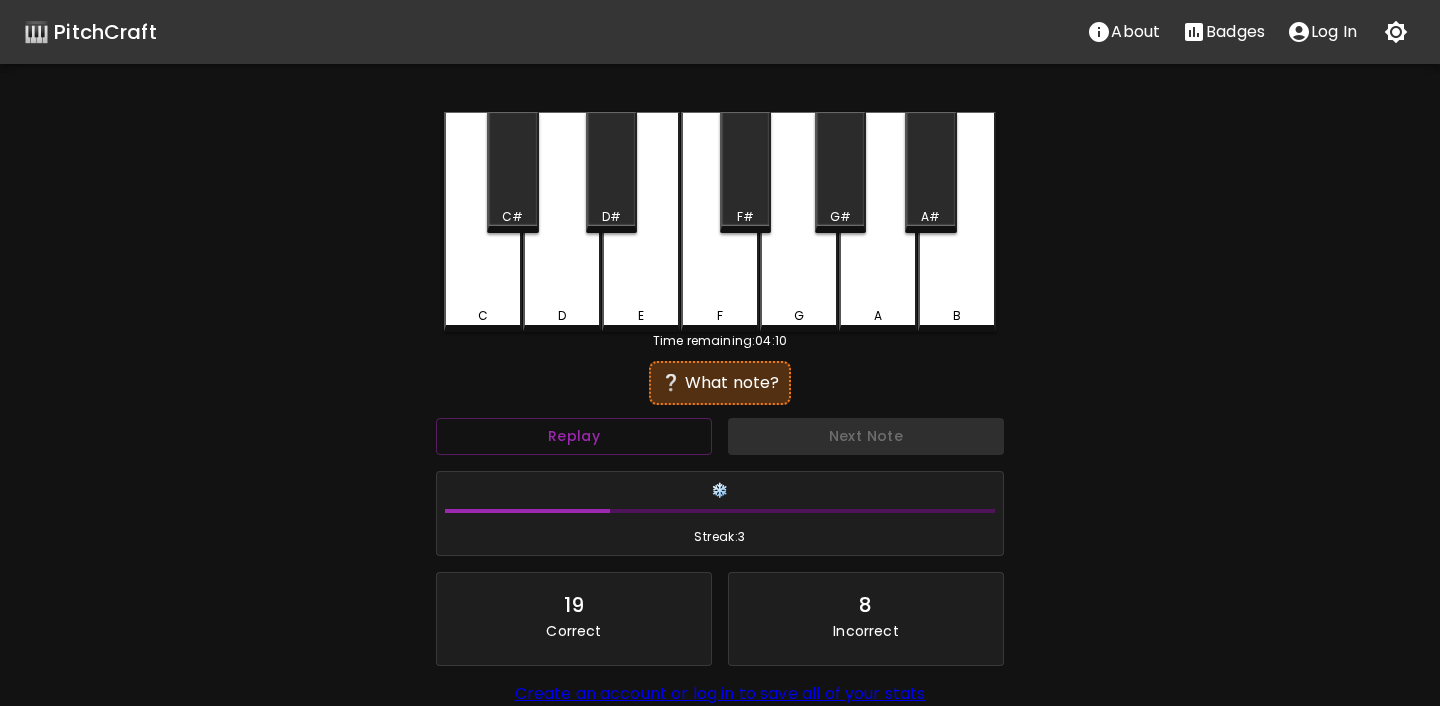 click on "C" at bounding box center (483, 316) 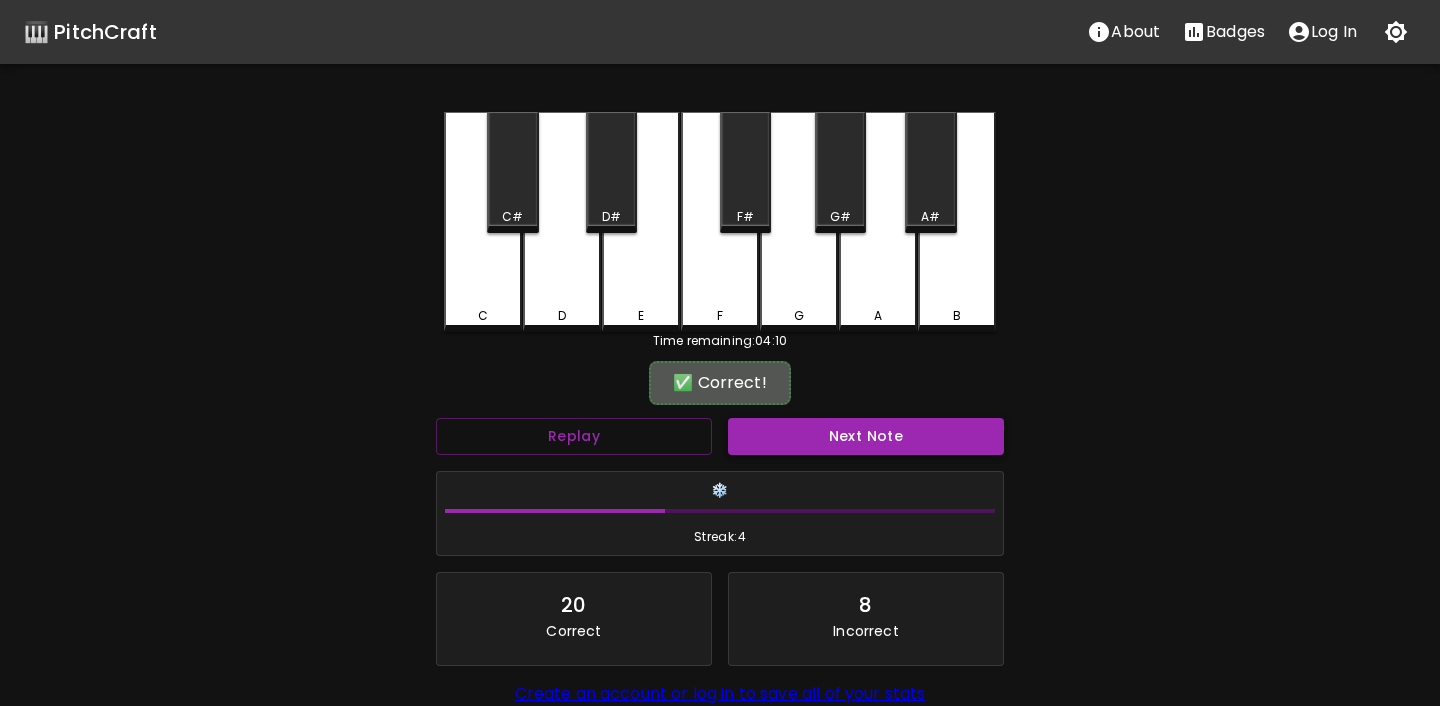 click on "Next Note" at bounding box center [866, 436] 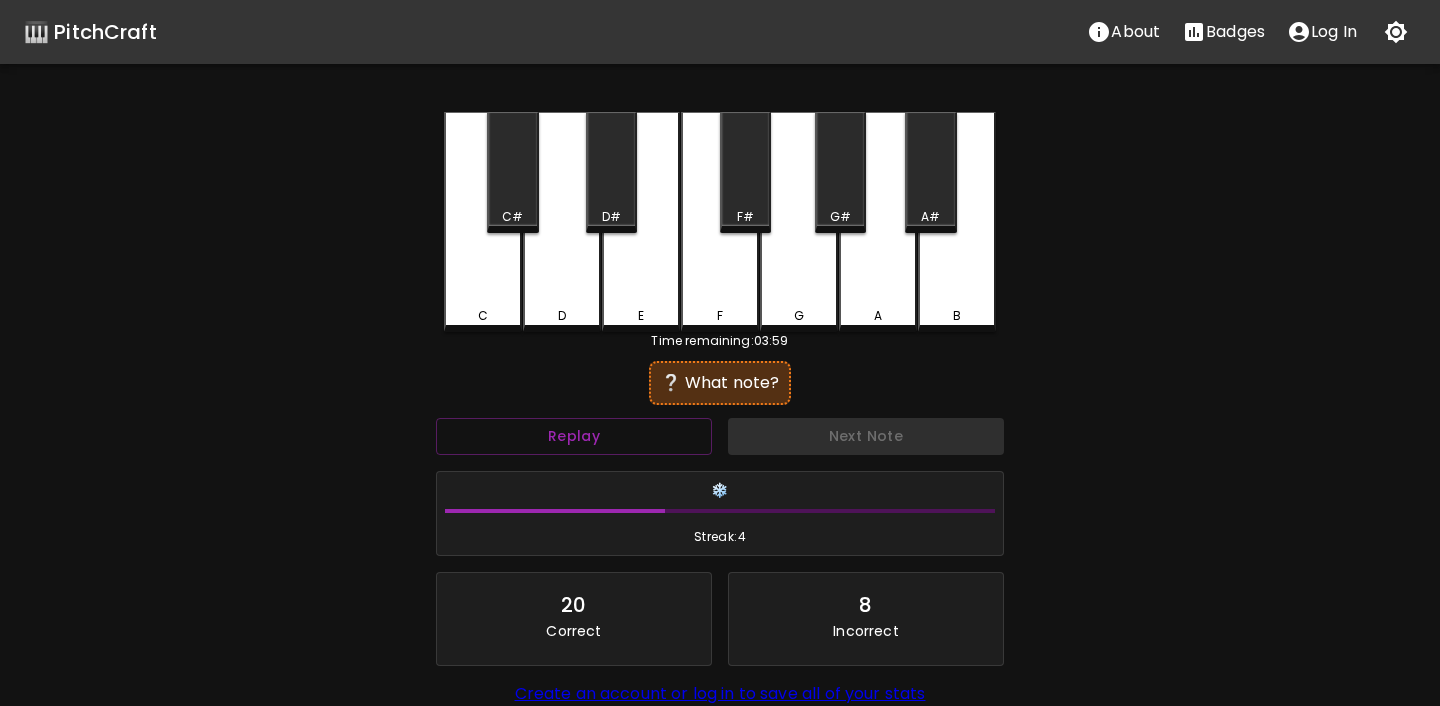 click on "F" at bounding box center [720, 316] 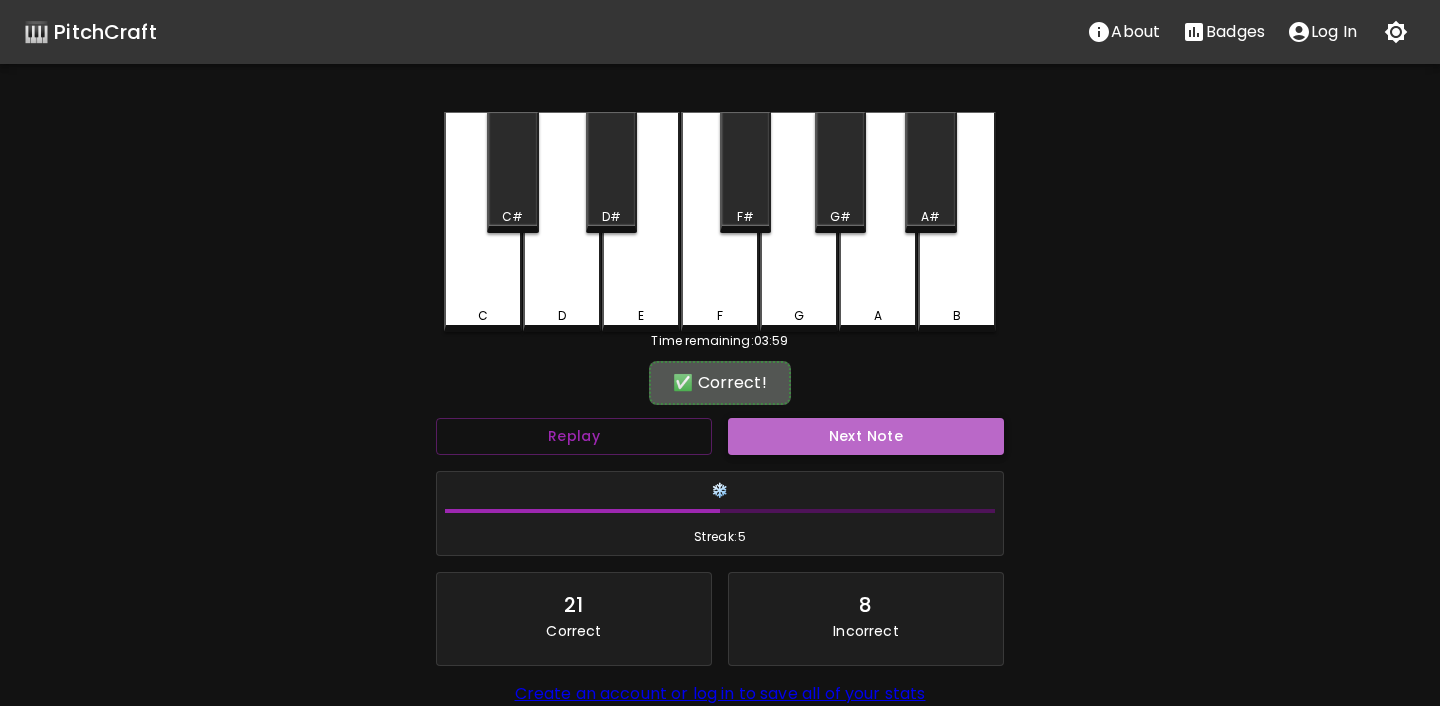 click on "Next Note" at bounding box center (866, 436) 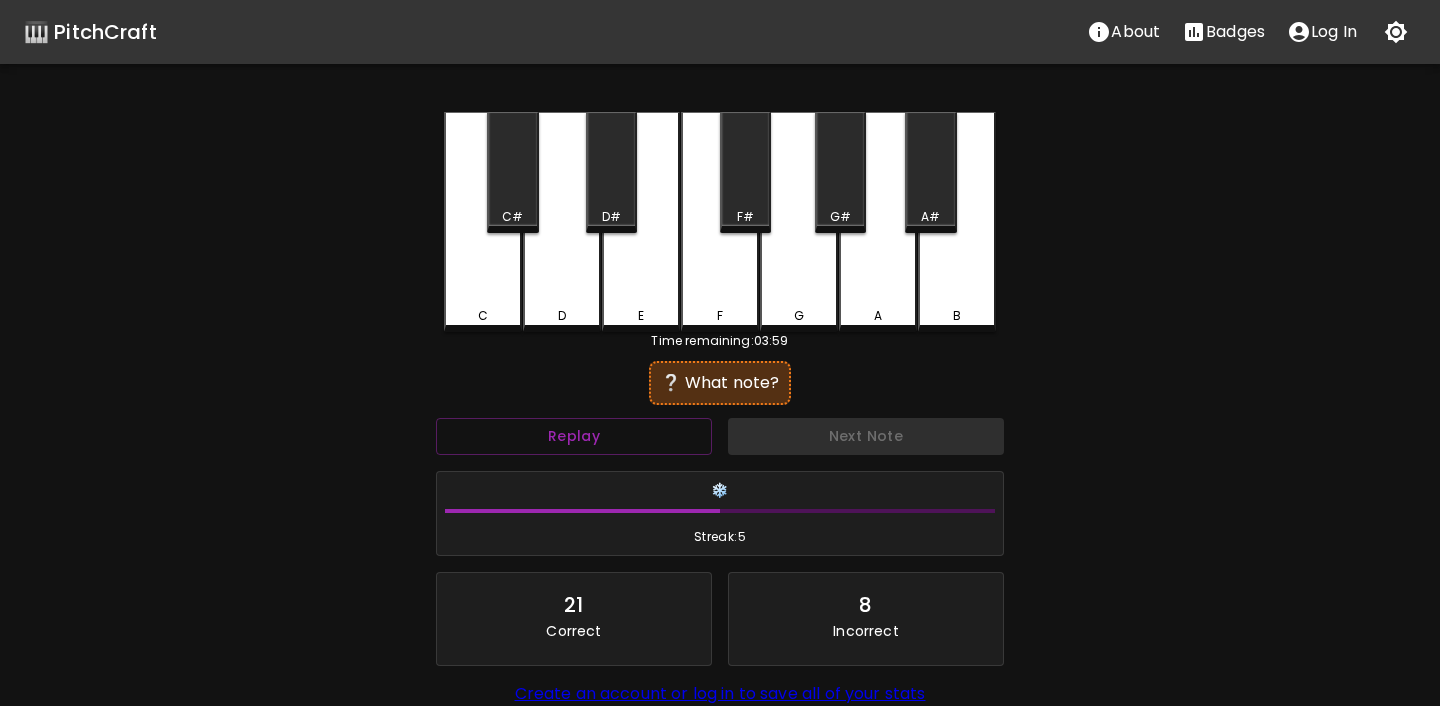 click on "E" at bounding box center [641, 222] 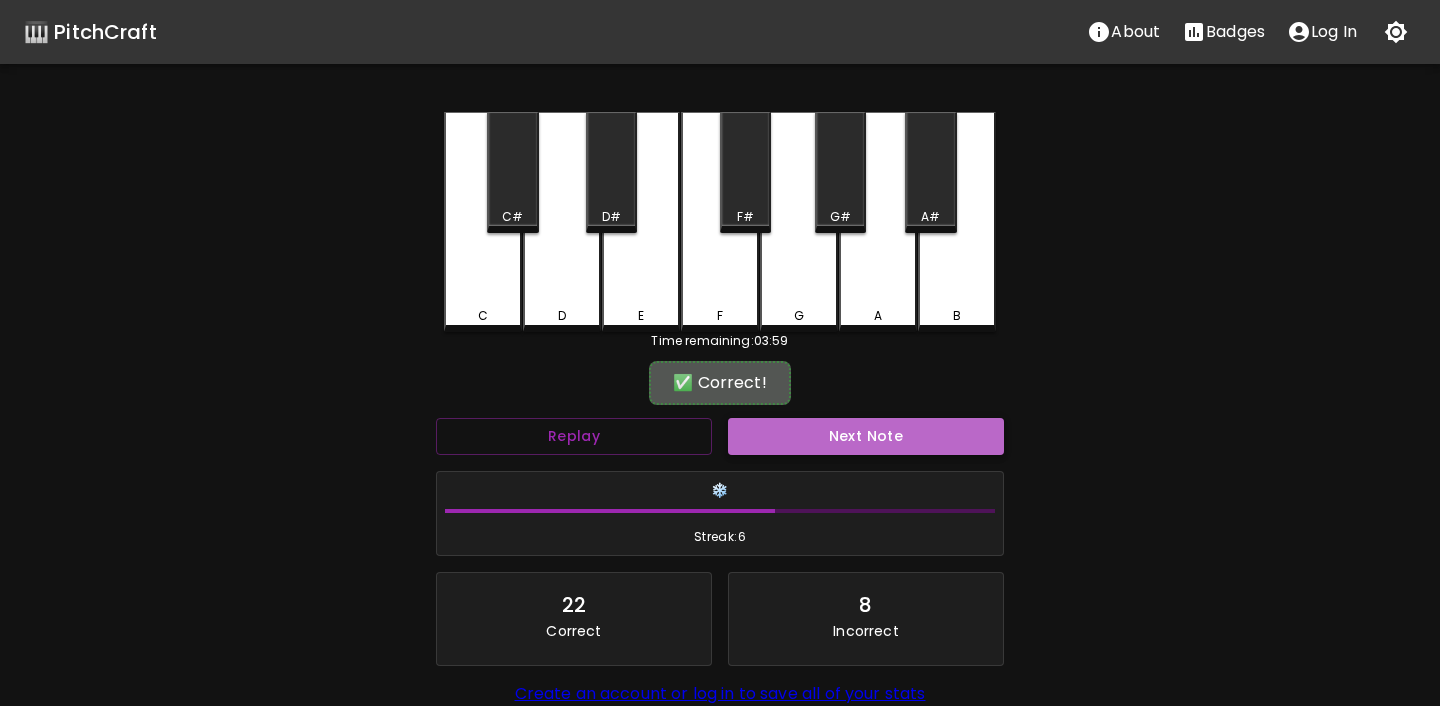 click on "Next Note" at bounding box center [866, 436] 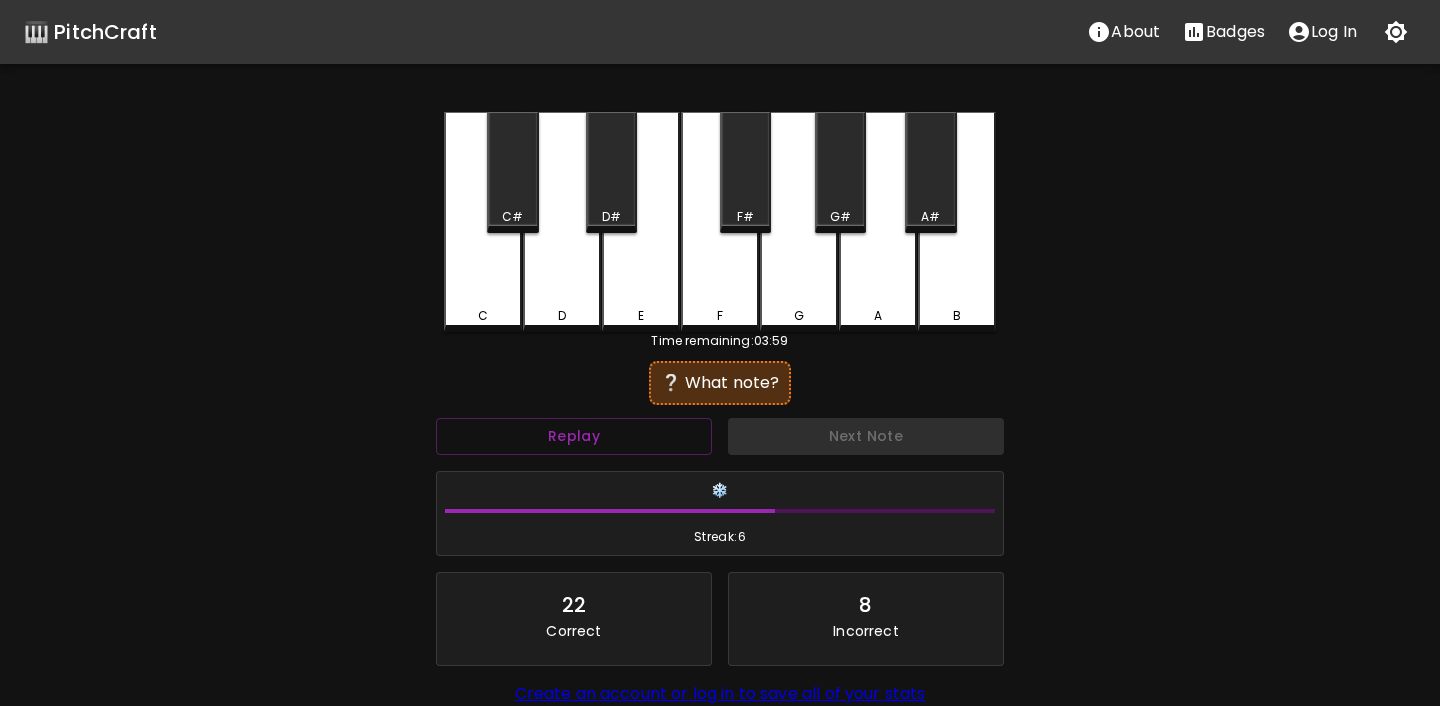 click on "C#" at bounding box center [512, 172] 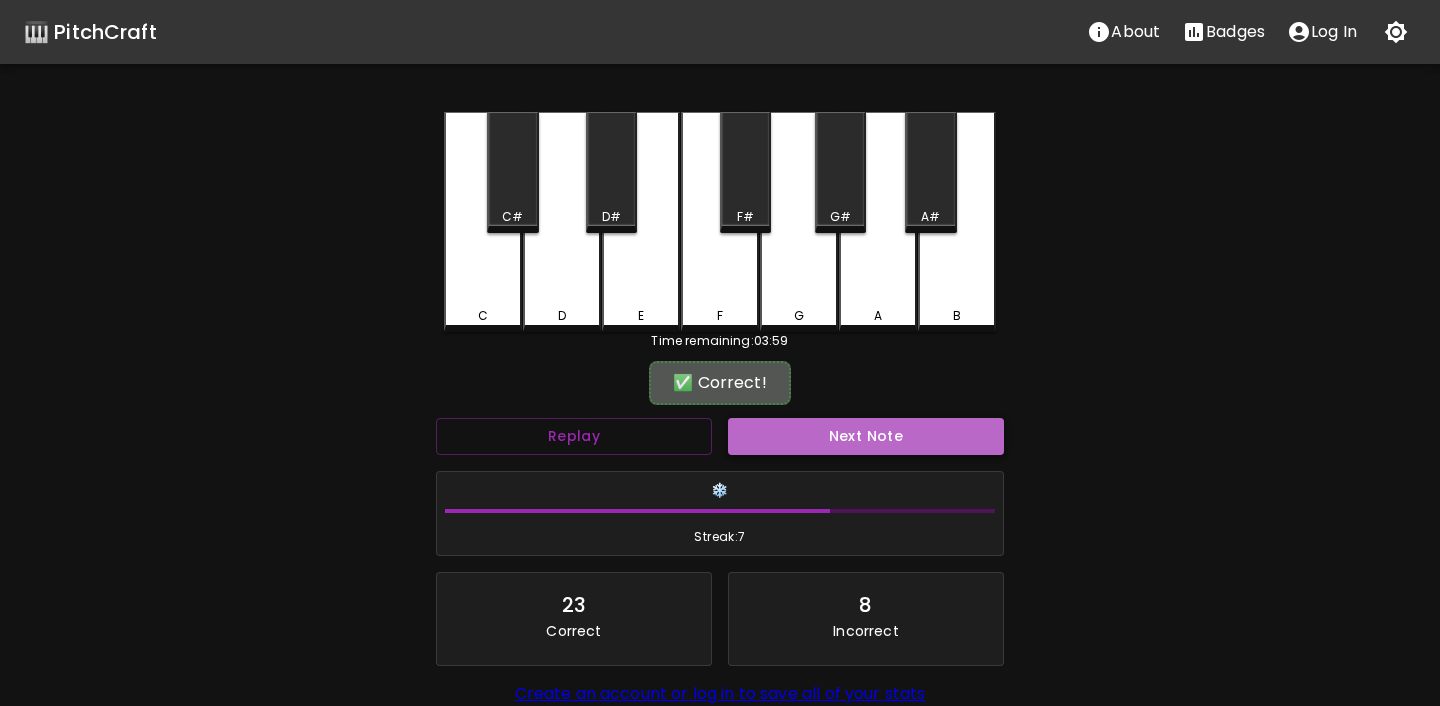 click on "Next Note" at bounding box center (866, 436) 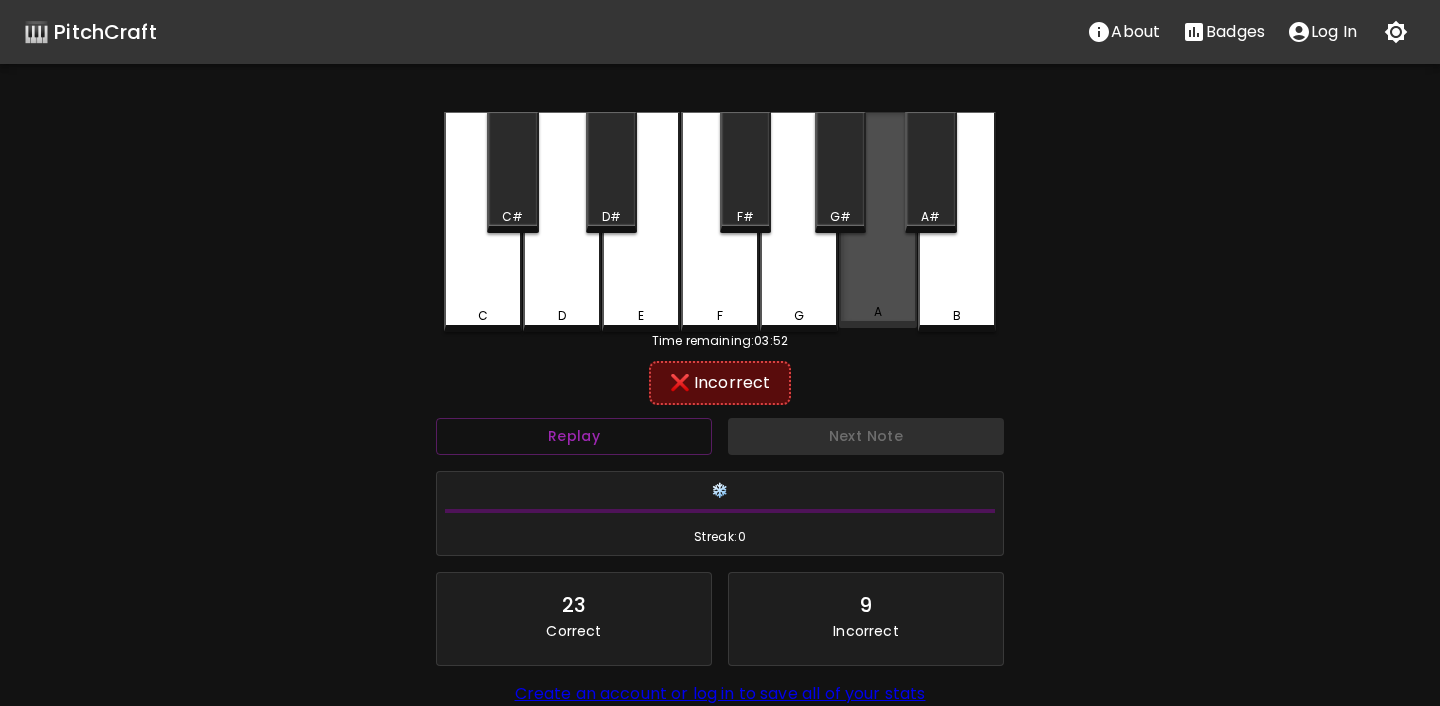 click on "A" at bounding box center (878, 312) 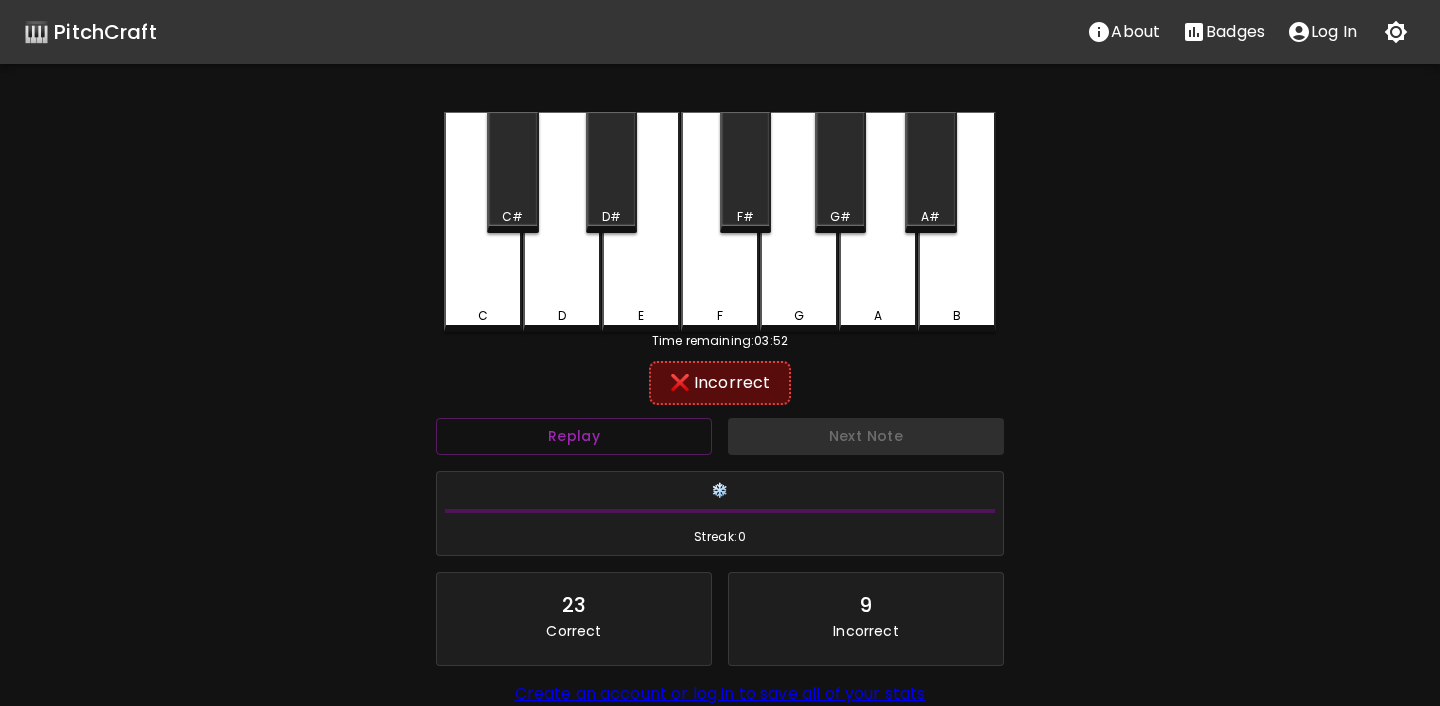 click on "A#" at bounding box center [930, 217] 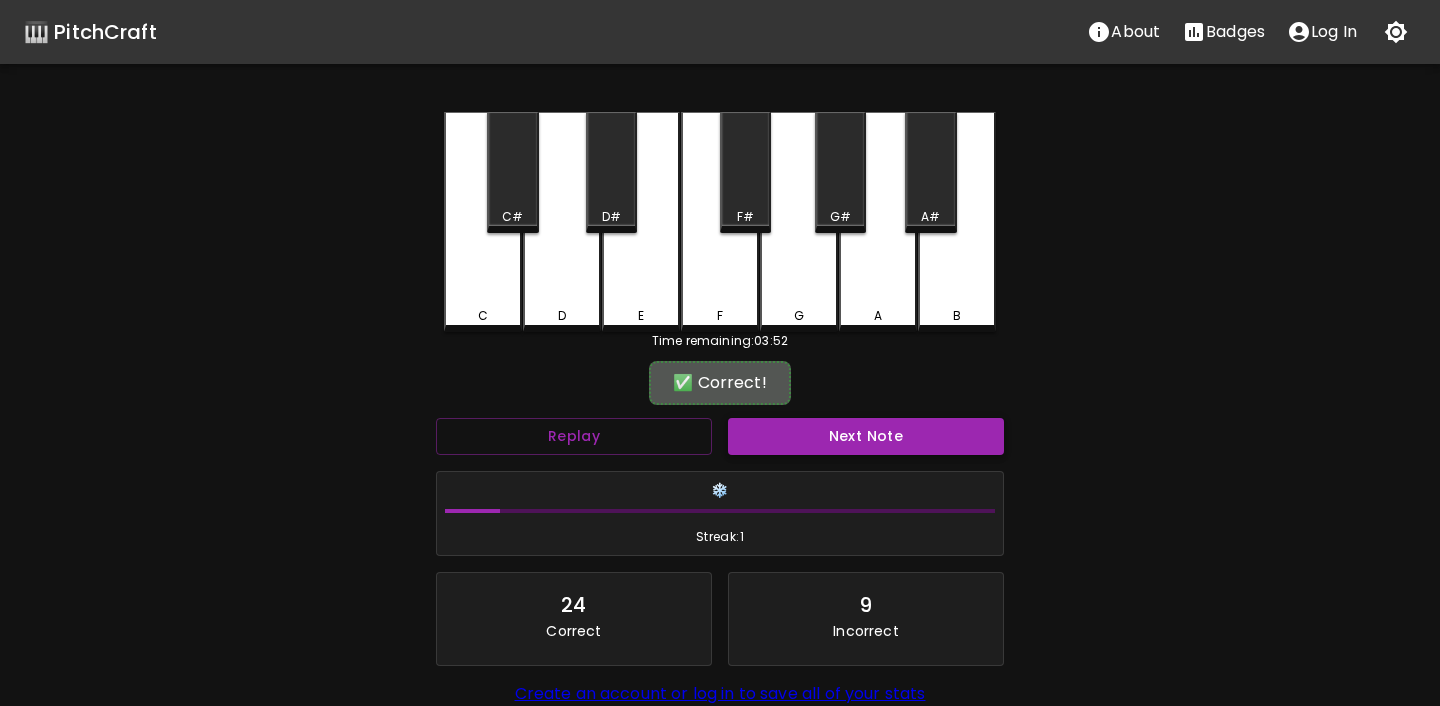 click on "Next Note" at bounding box center [866, 436] 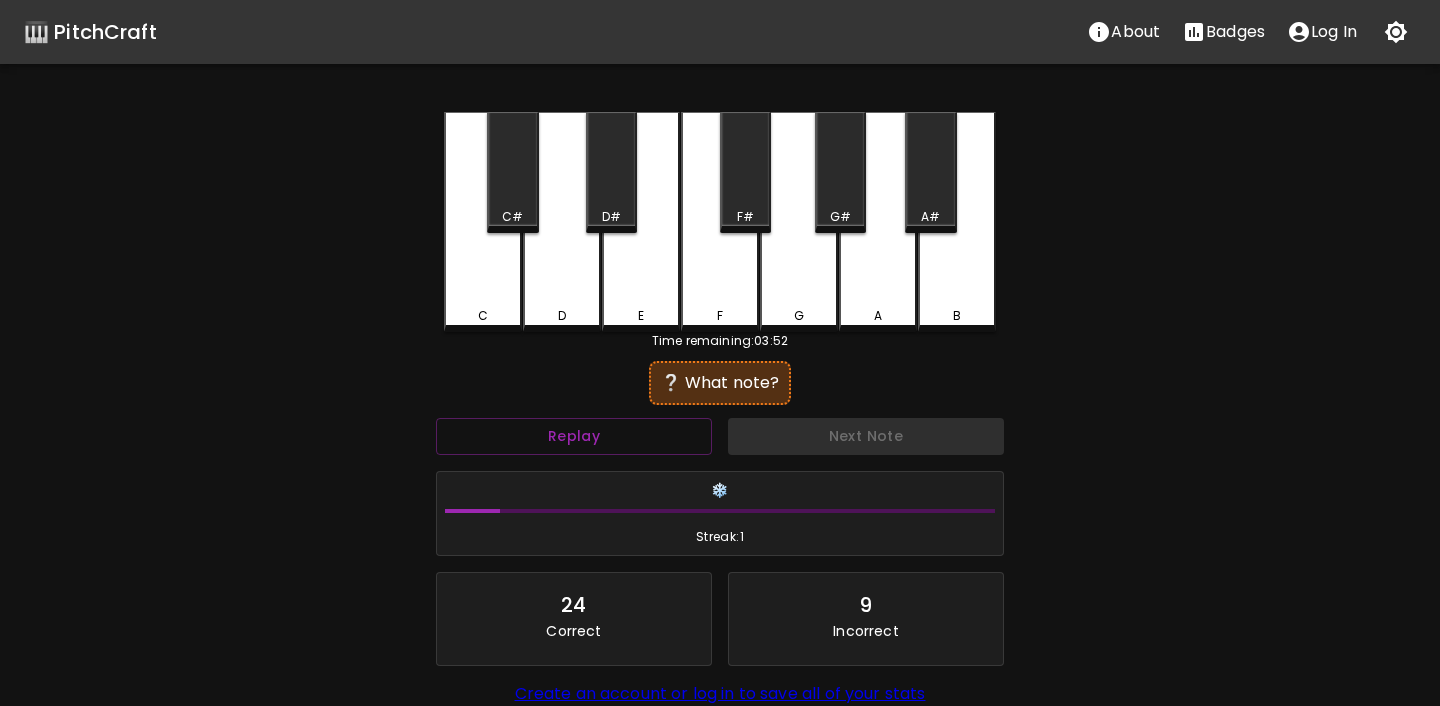 click on "G#" at bounding box center (840, 172) 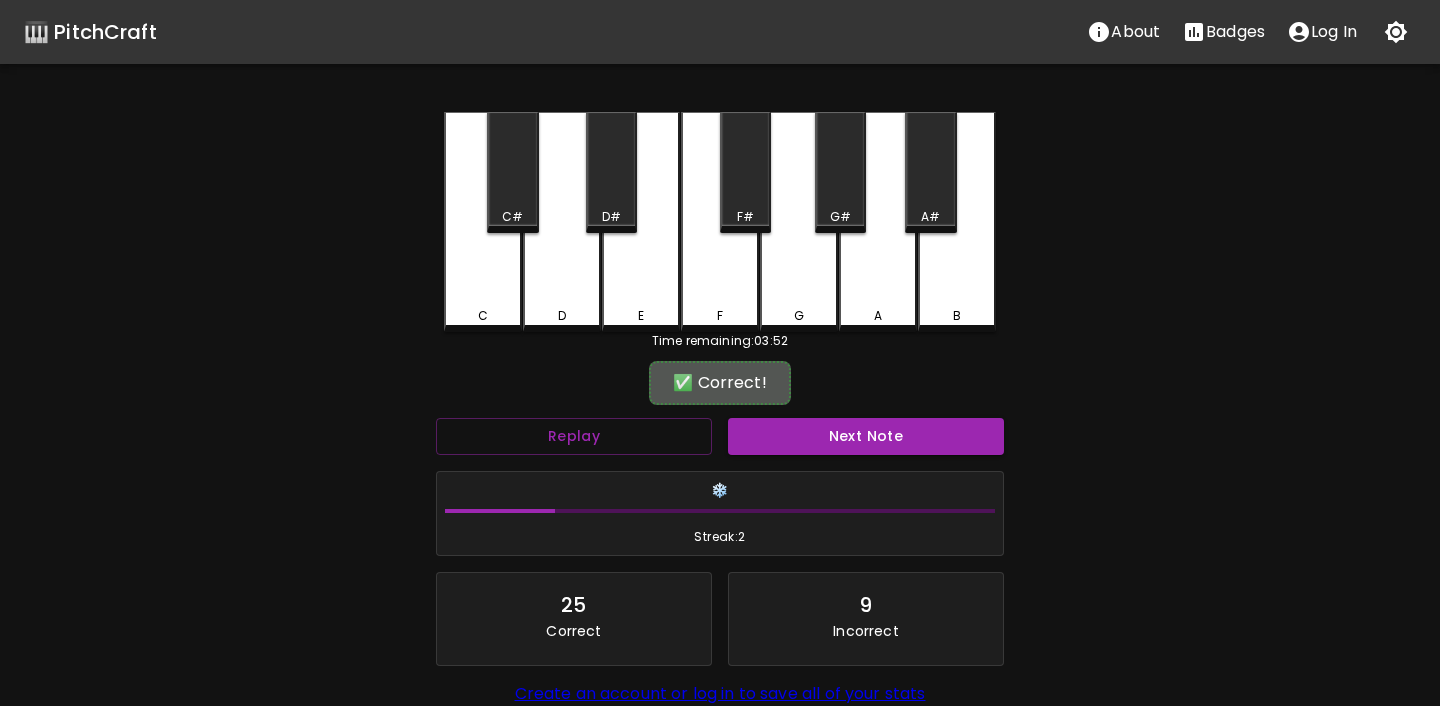 click on "Next Note" at bounding box center (866, 436) 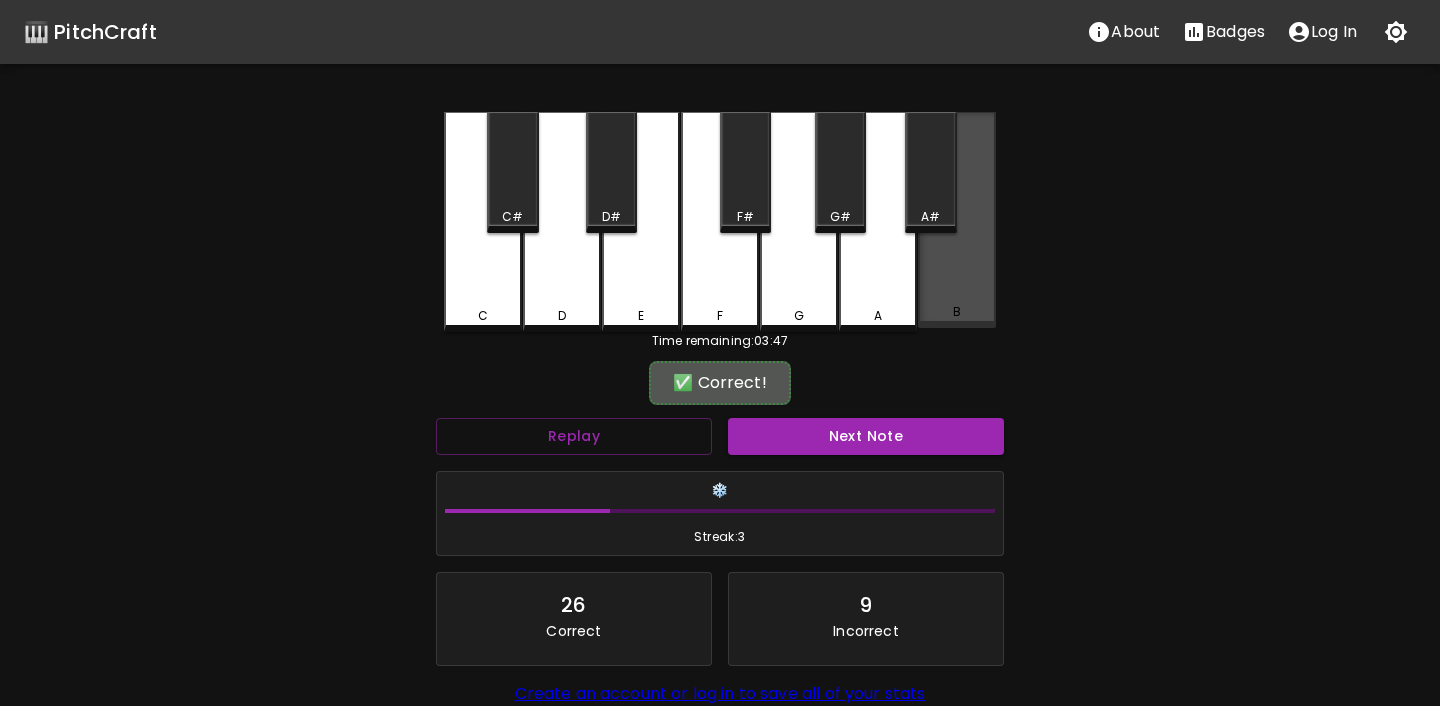 click on "B" at bounding box center [957, 312] 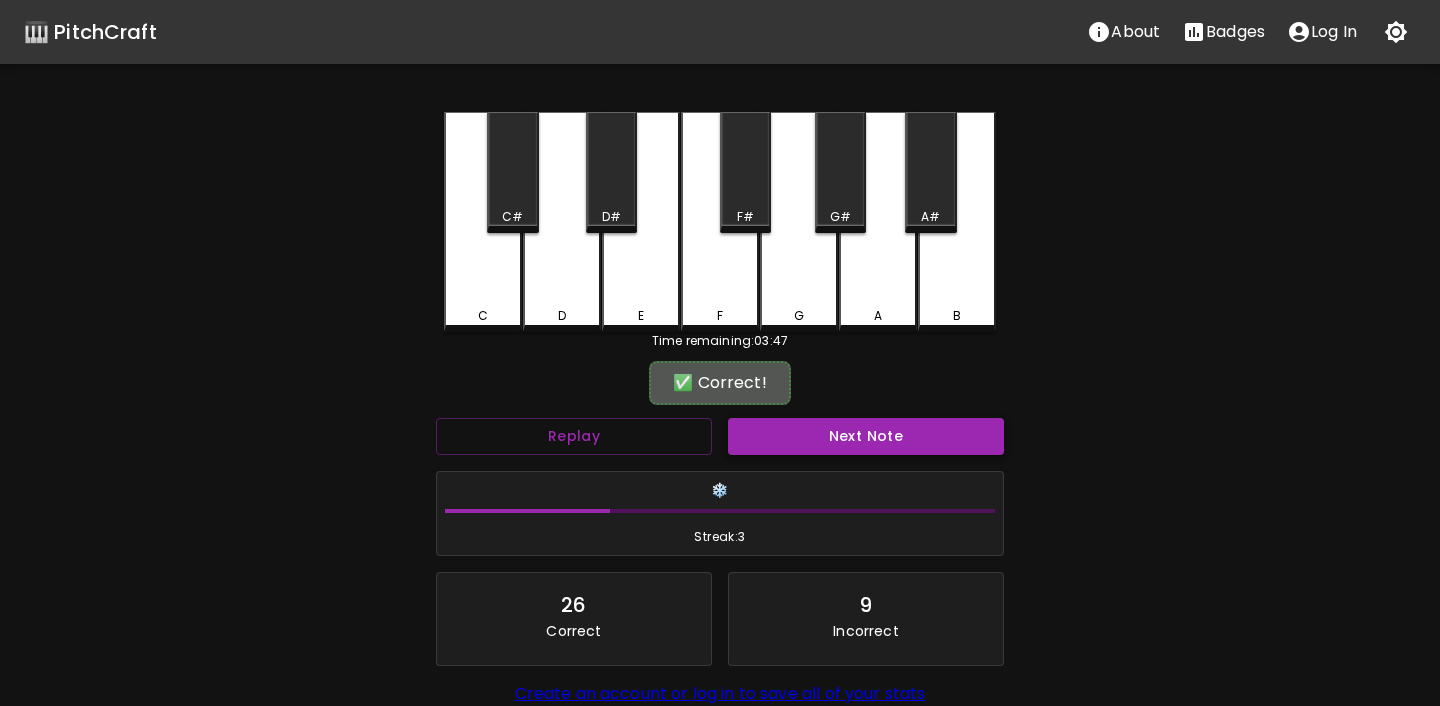 click on "Next Note" at bounding box center (866, 436) 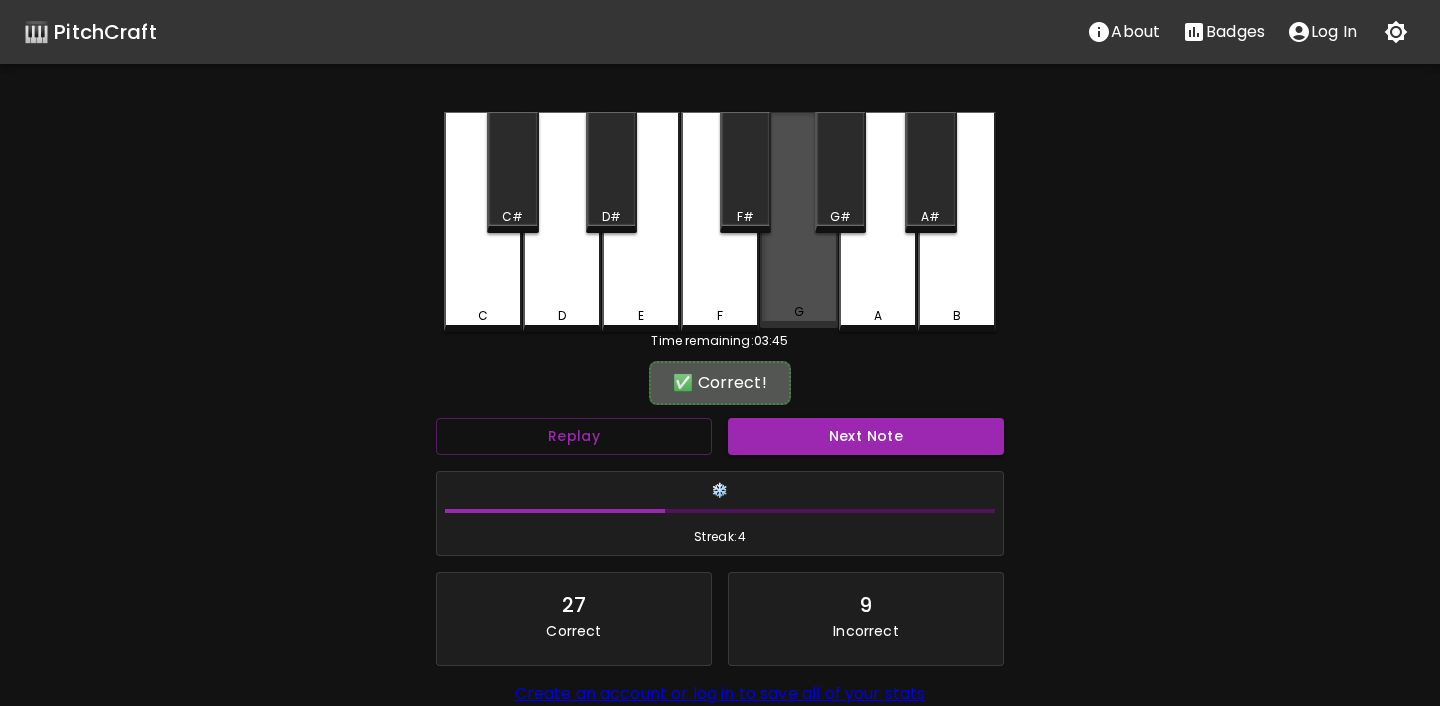 click on "G" at bounding box center [799, 312] 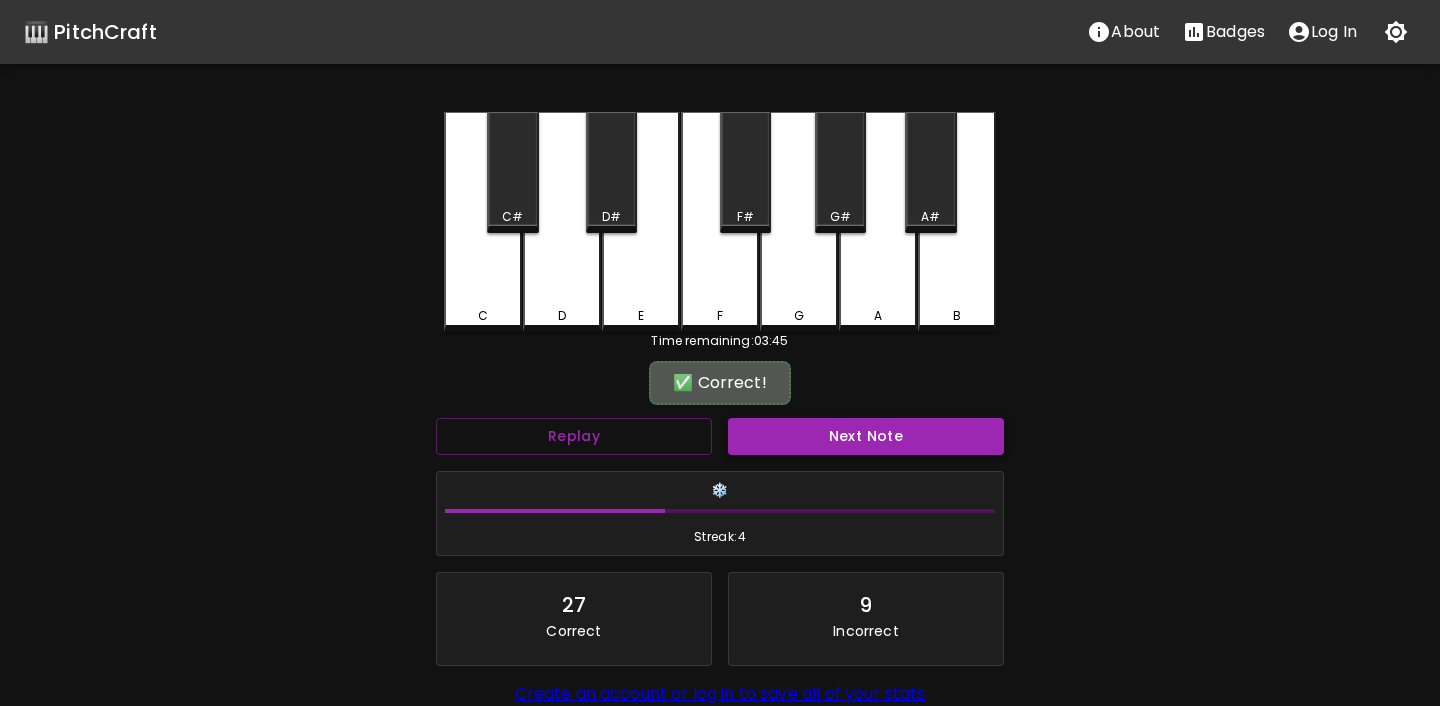 click on "Next Note" at bounding box center [866, 436] 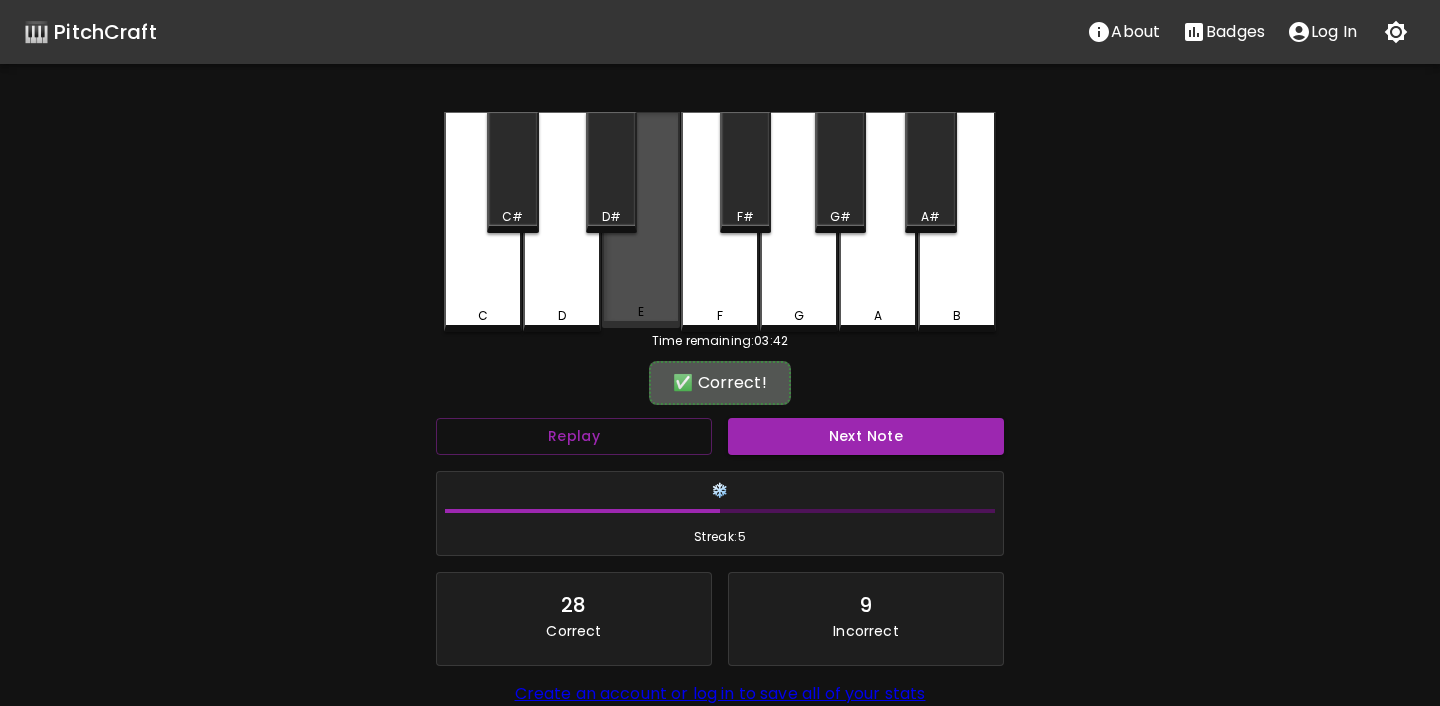 click on "E" at bounding box center [641, 220] 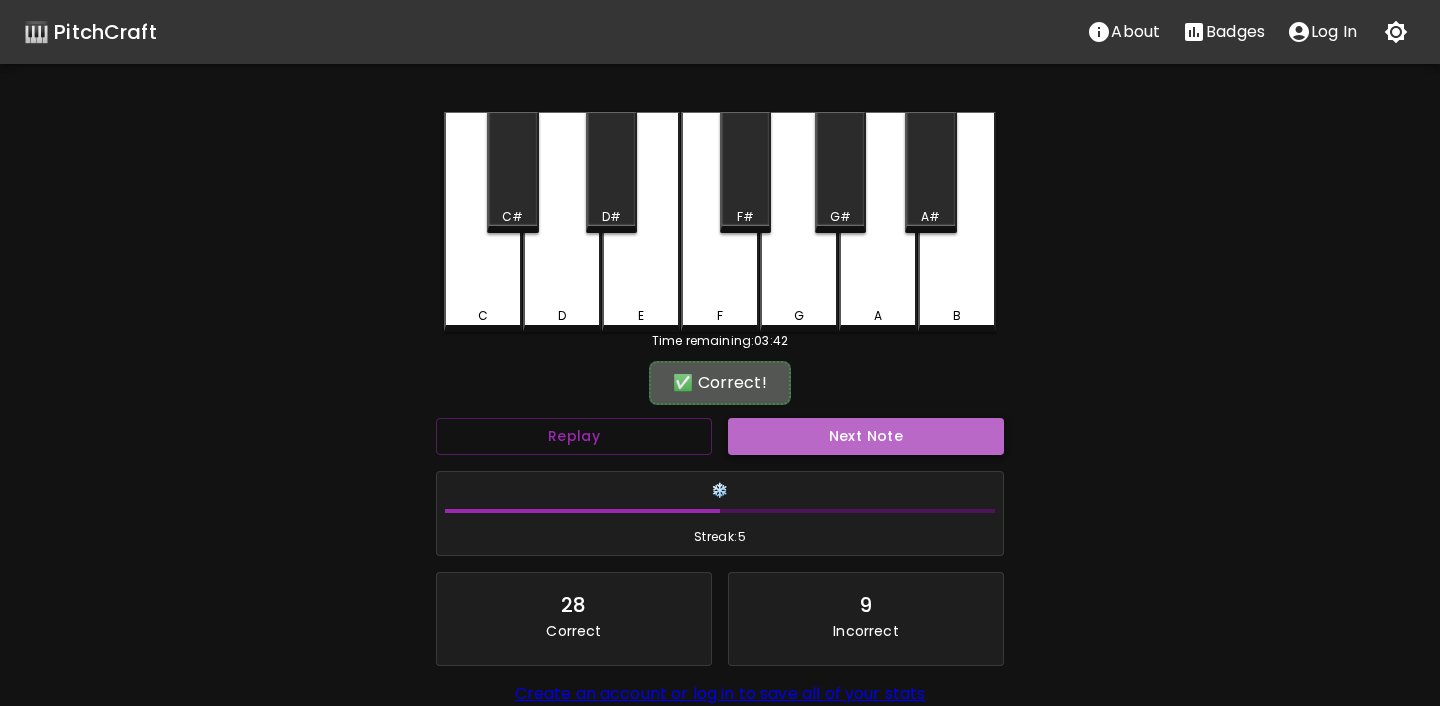 click on "Next Note" at bounding box center [866, 436] 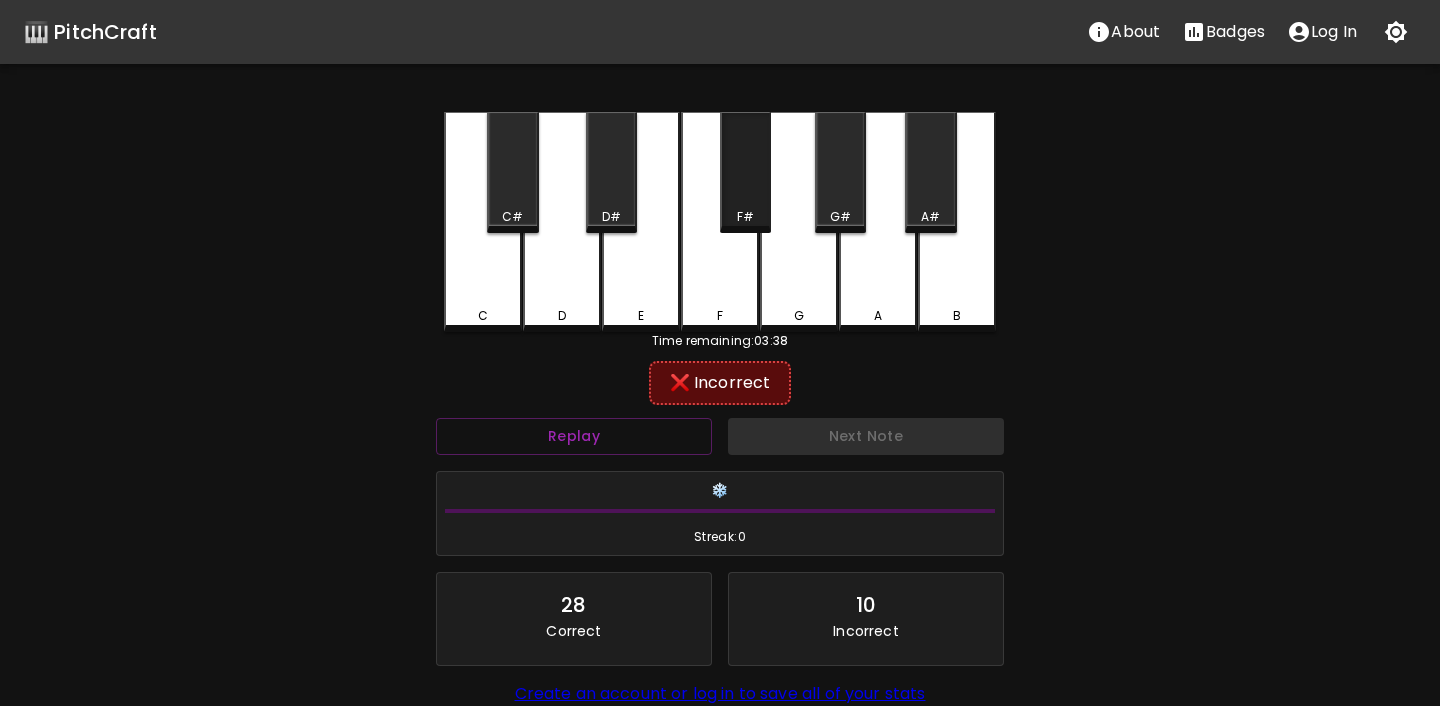 click on "F#" at bounding box center [745, 172] 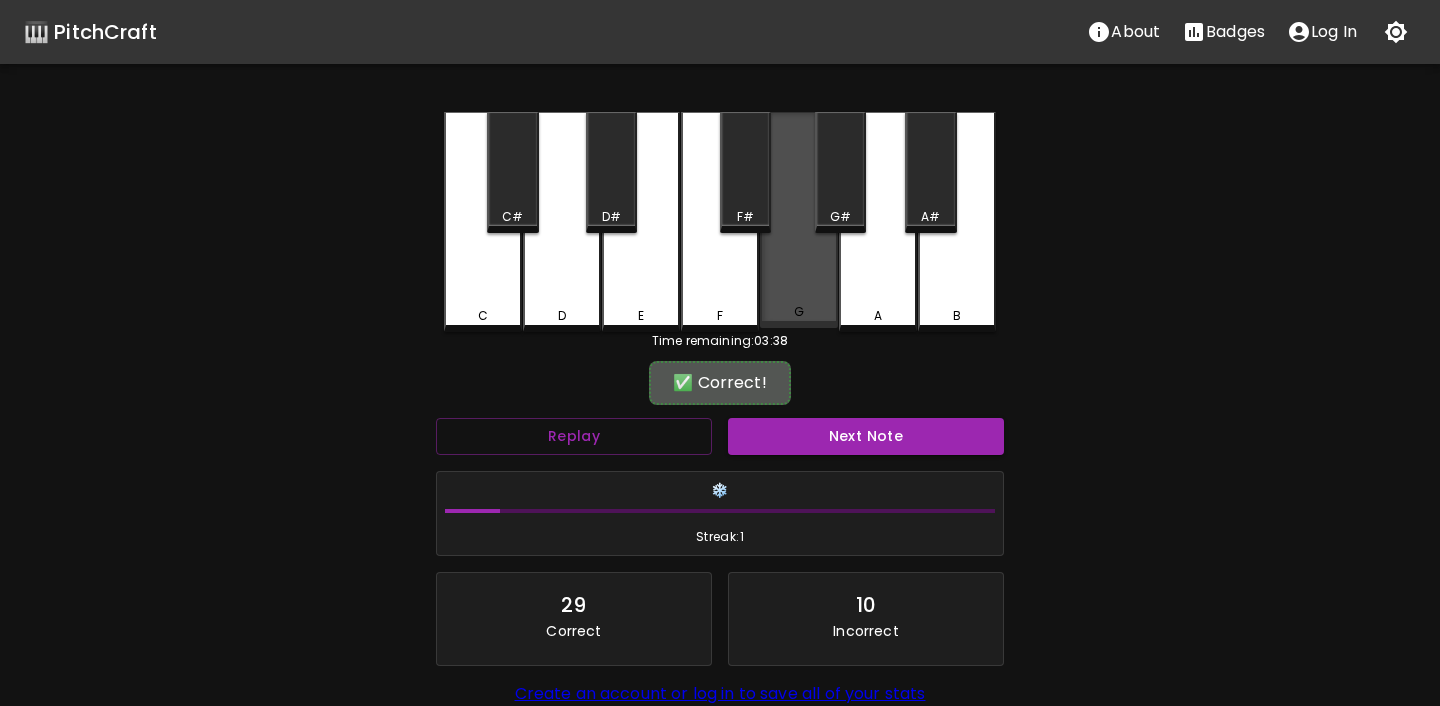 click on "G" at bounding box center [799, 220] 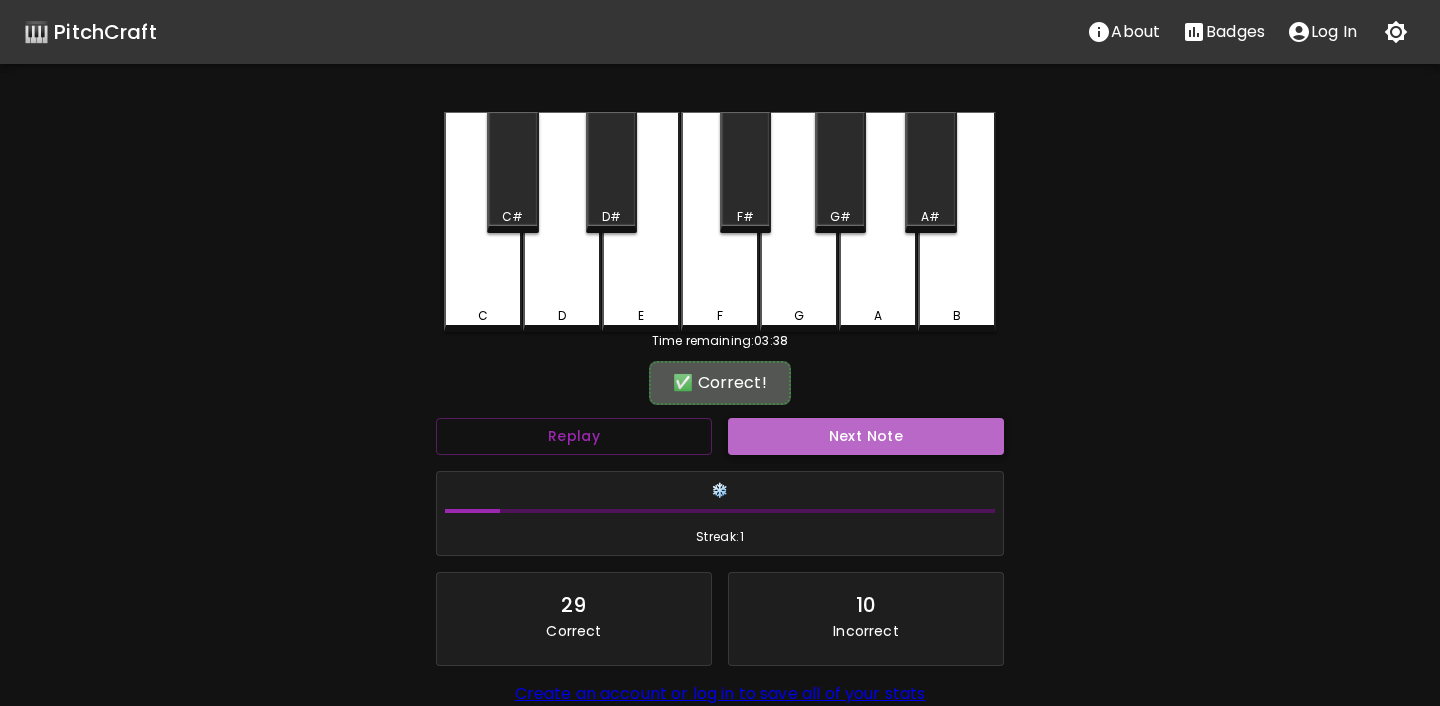 click on "Next Note" at bounding box center (866, 436) 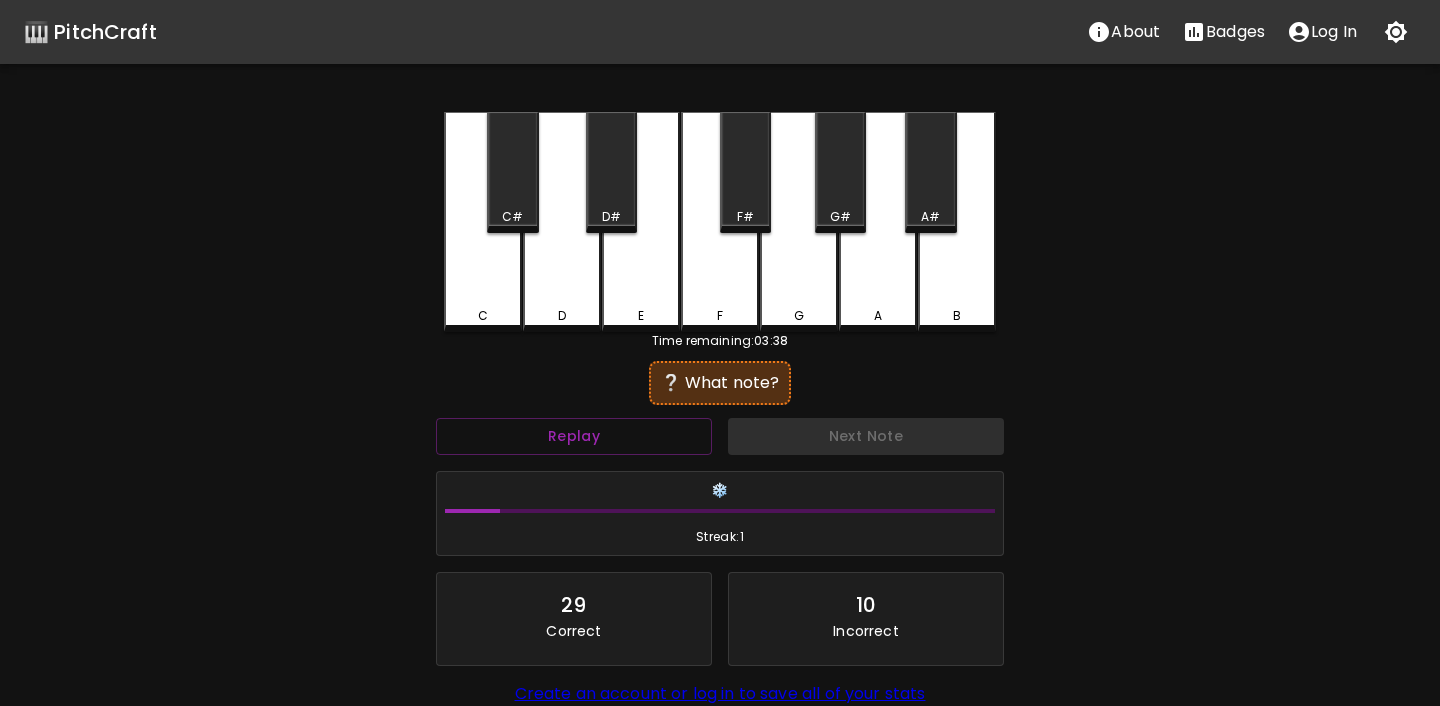 click on "G#" at bounding box center [840, 217] 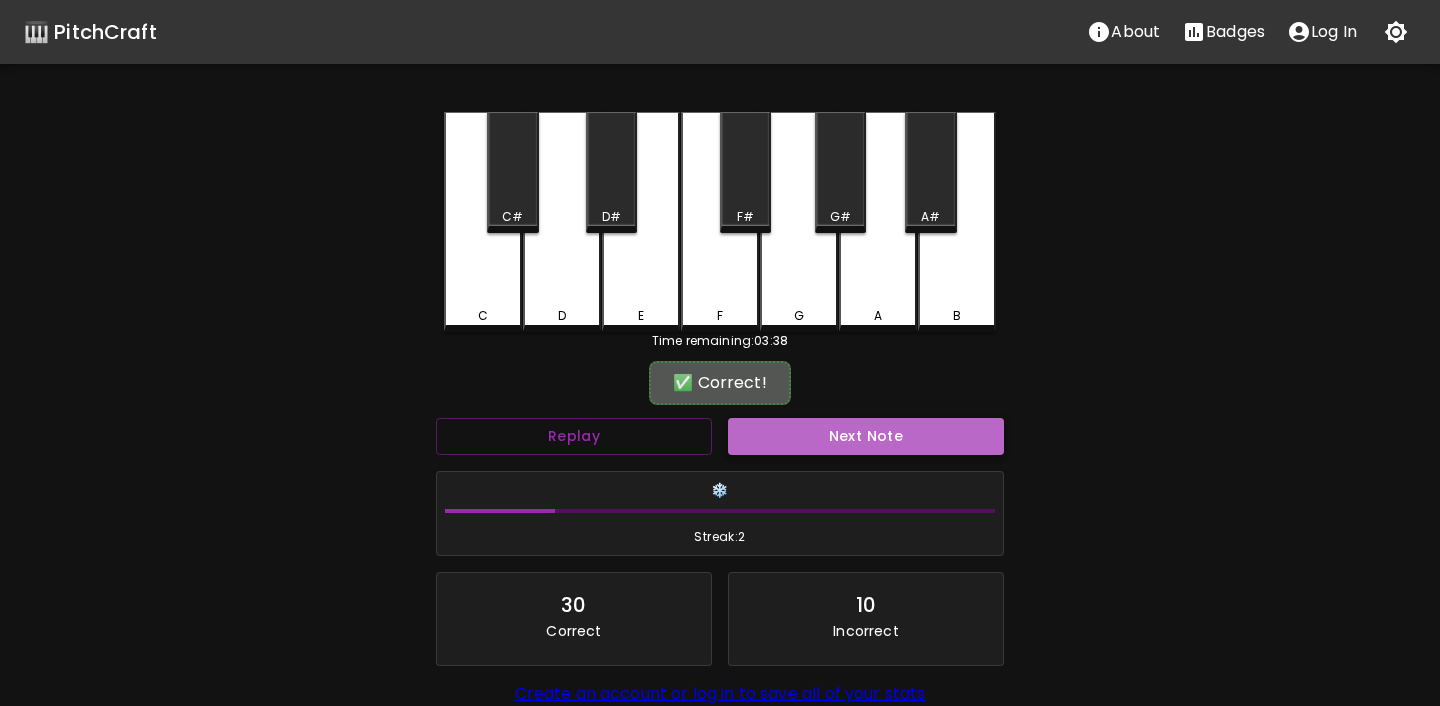 click on "Next Note" at bounding box center [866, 436] 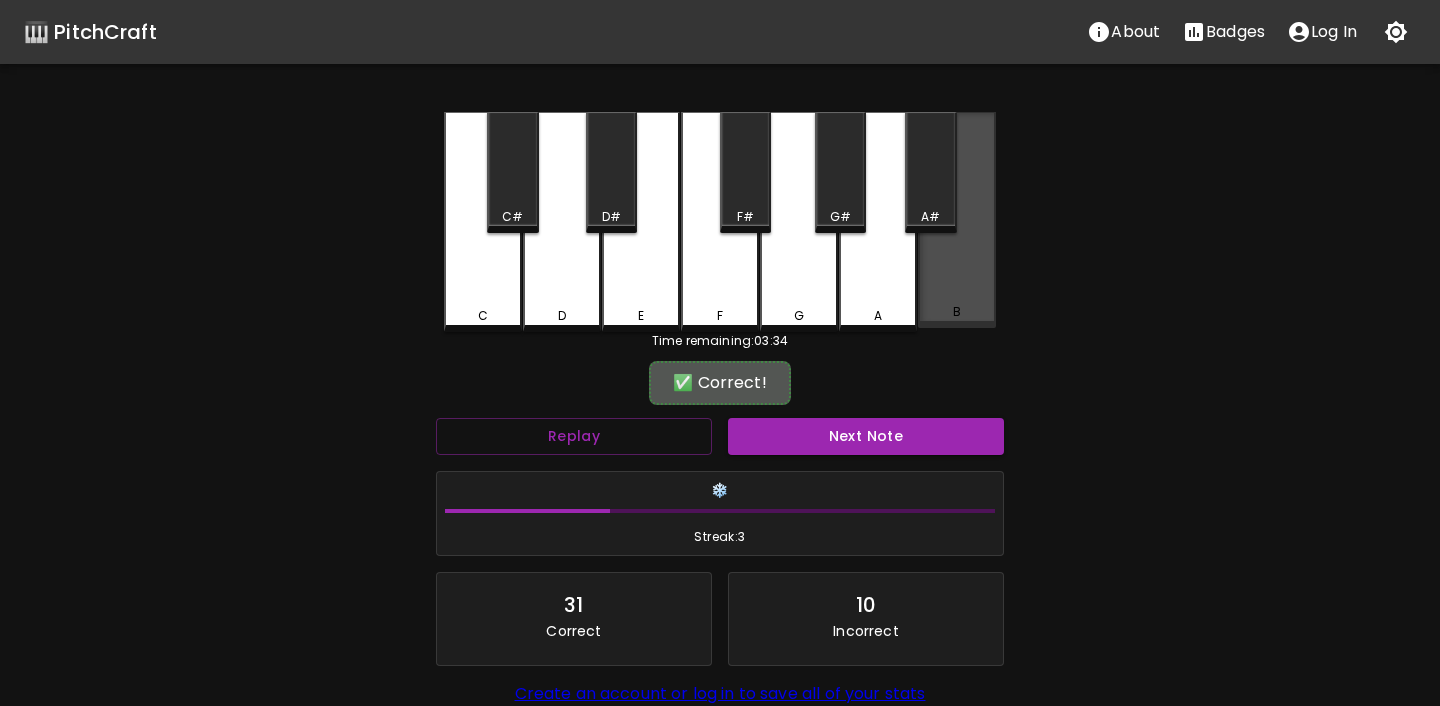 click on "B" at bounding box center [957, 312] 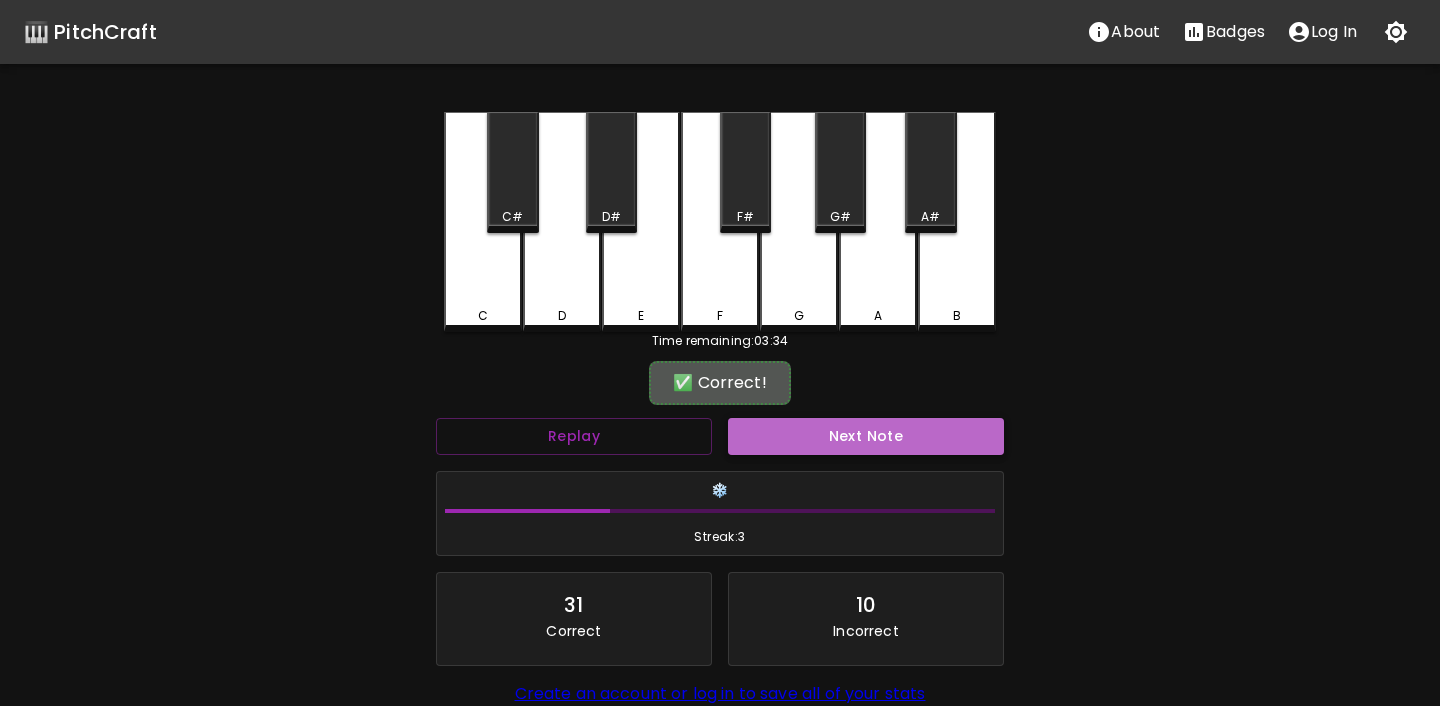 click on "Next Note" at bounding box center (866, 436) 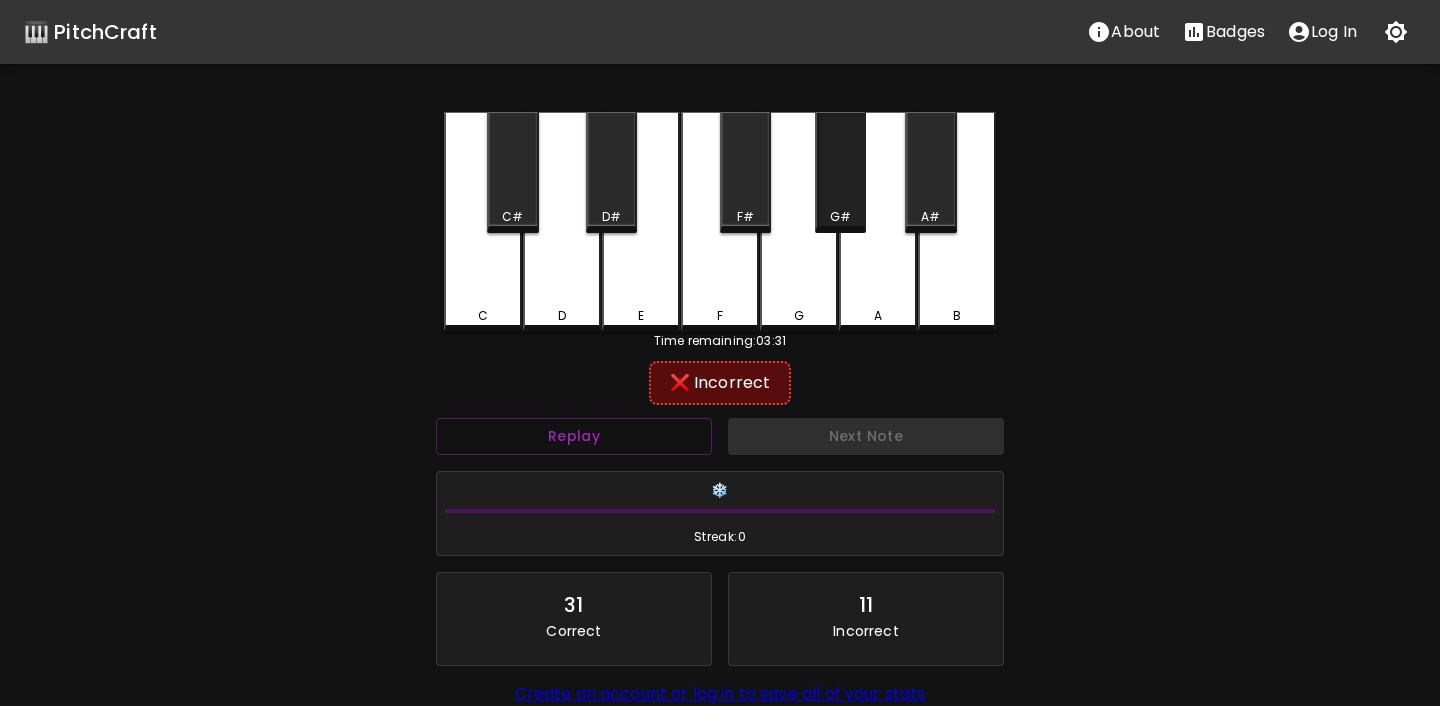 click on "G#" at bounding box center (840, 172) 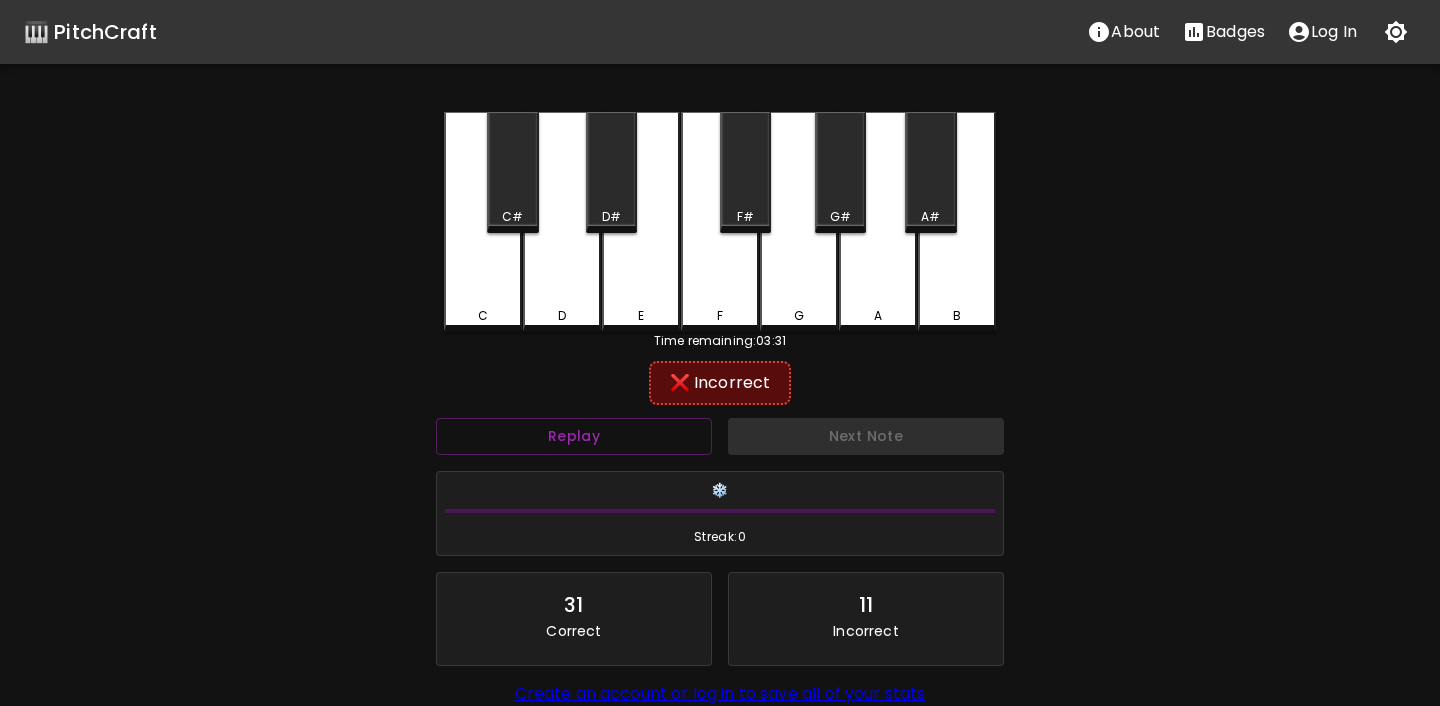 click on "A" at bounding box center (878, 222) 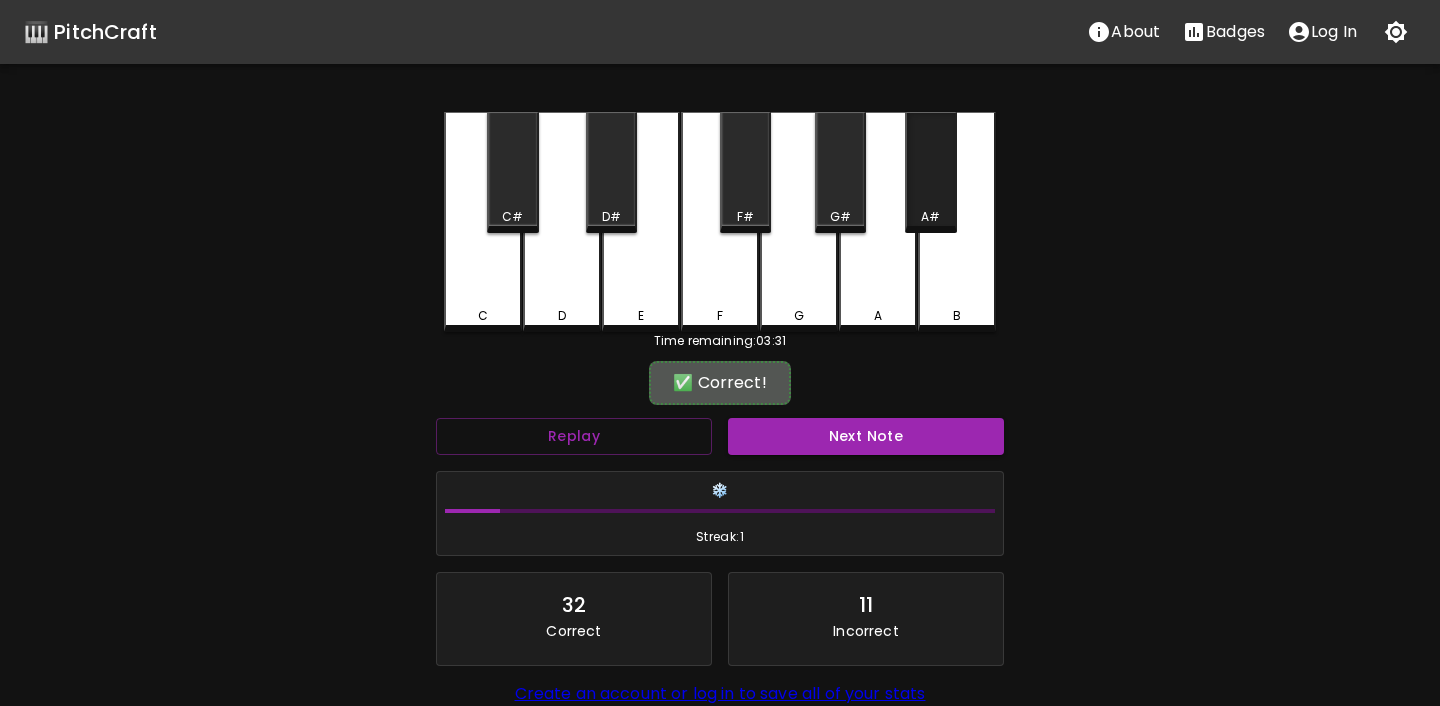 click on "A#" at bounding box center (930, 172) 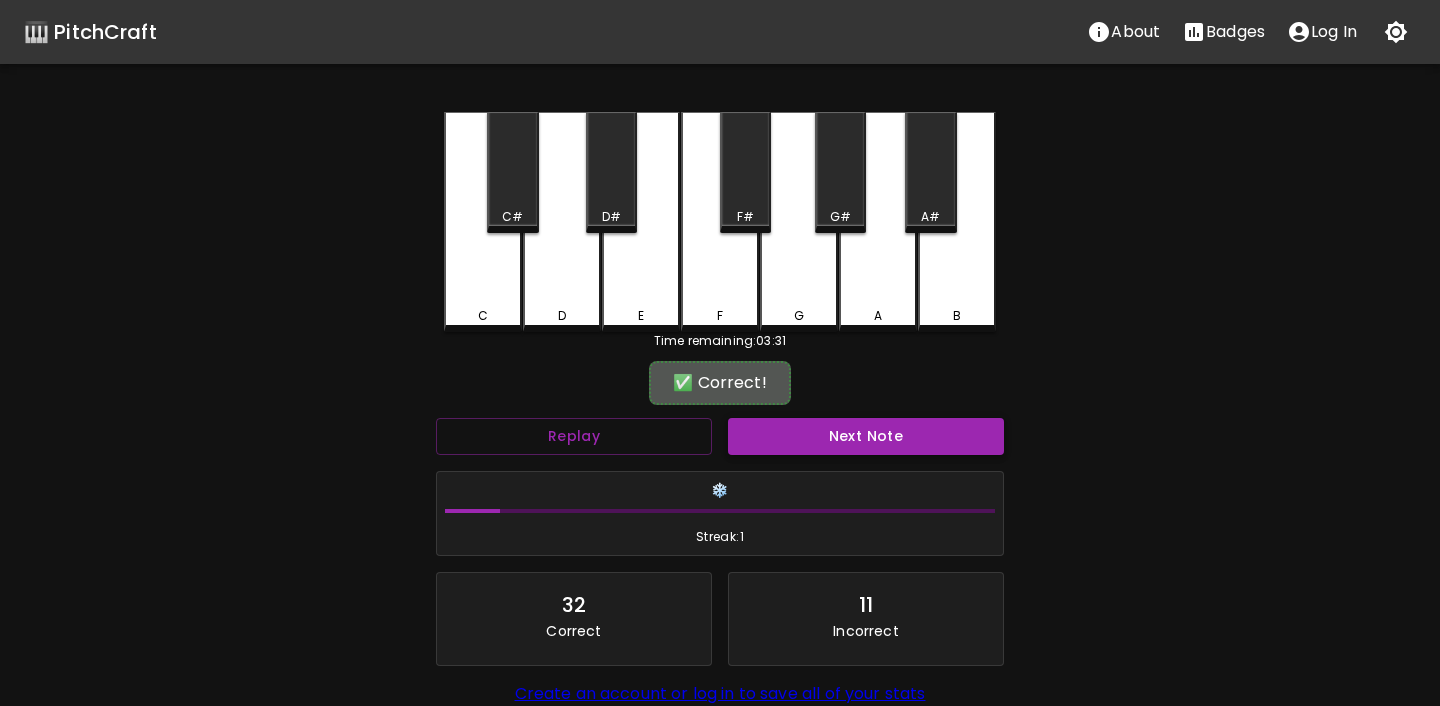 click on "Next Note" at bounding box center [866, 436] 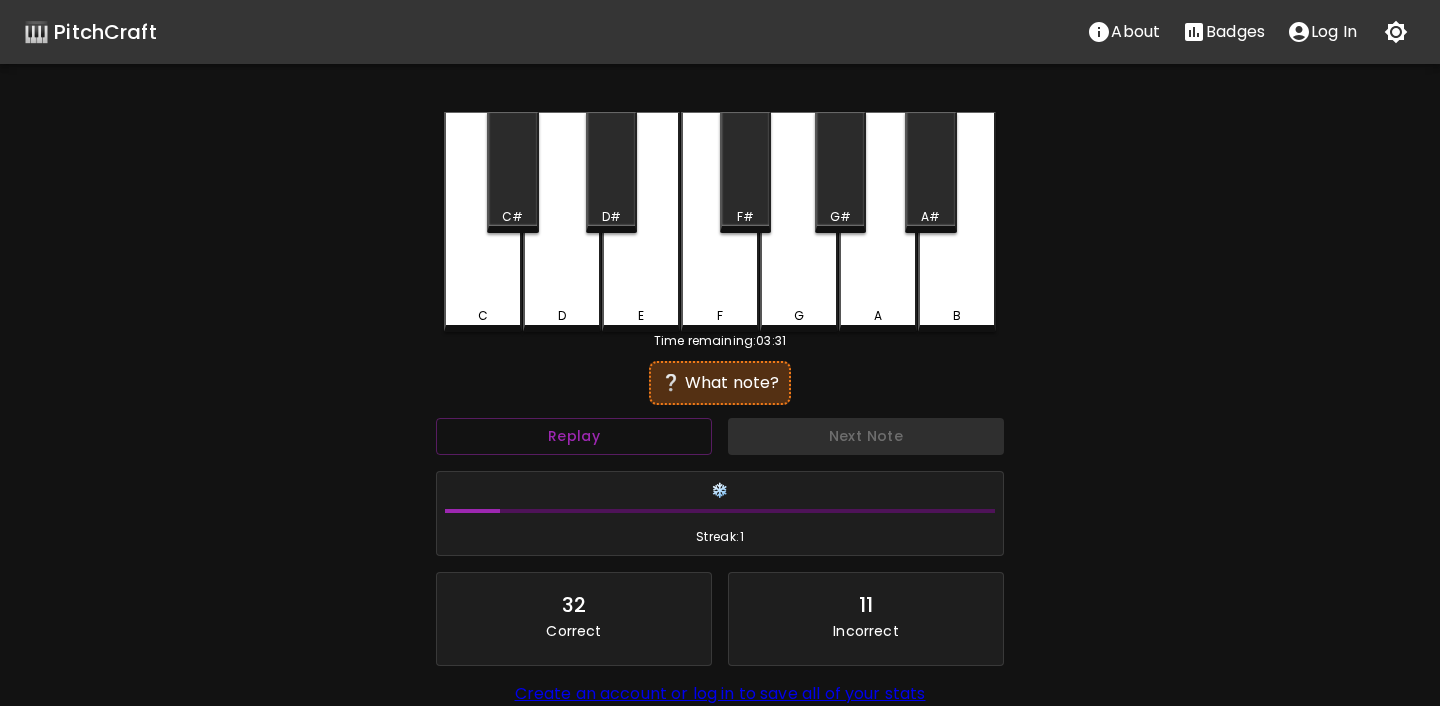 click on "E" at bounding box center [641, 222] 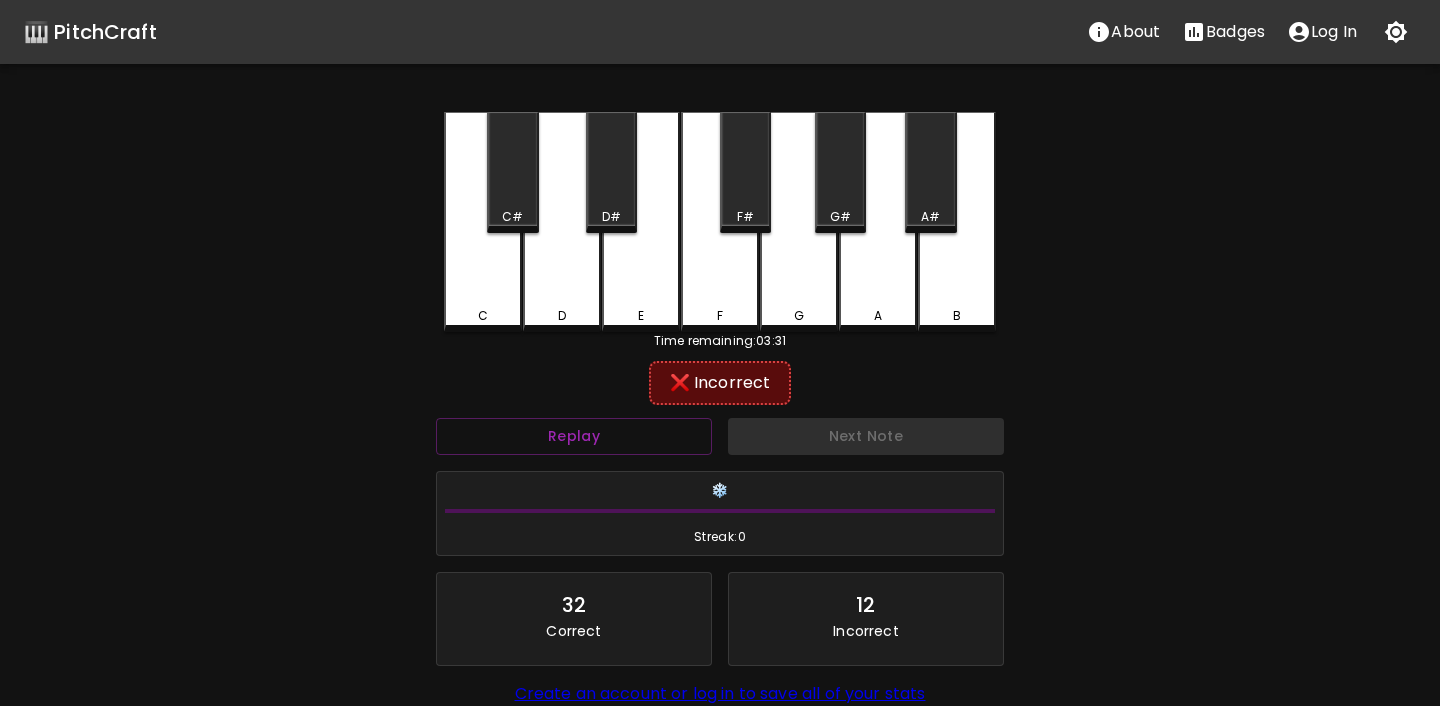 click on "❌ Incorrect" at bounding box center [720, 383] 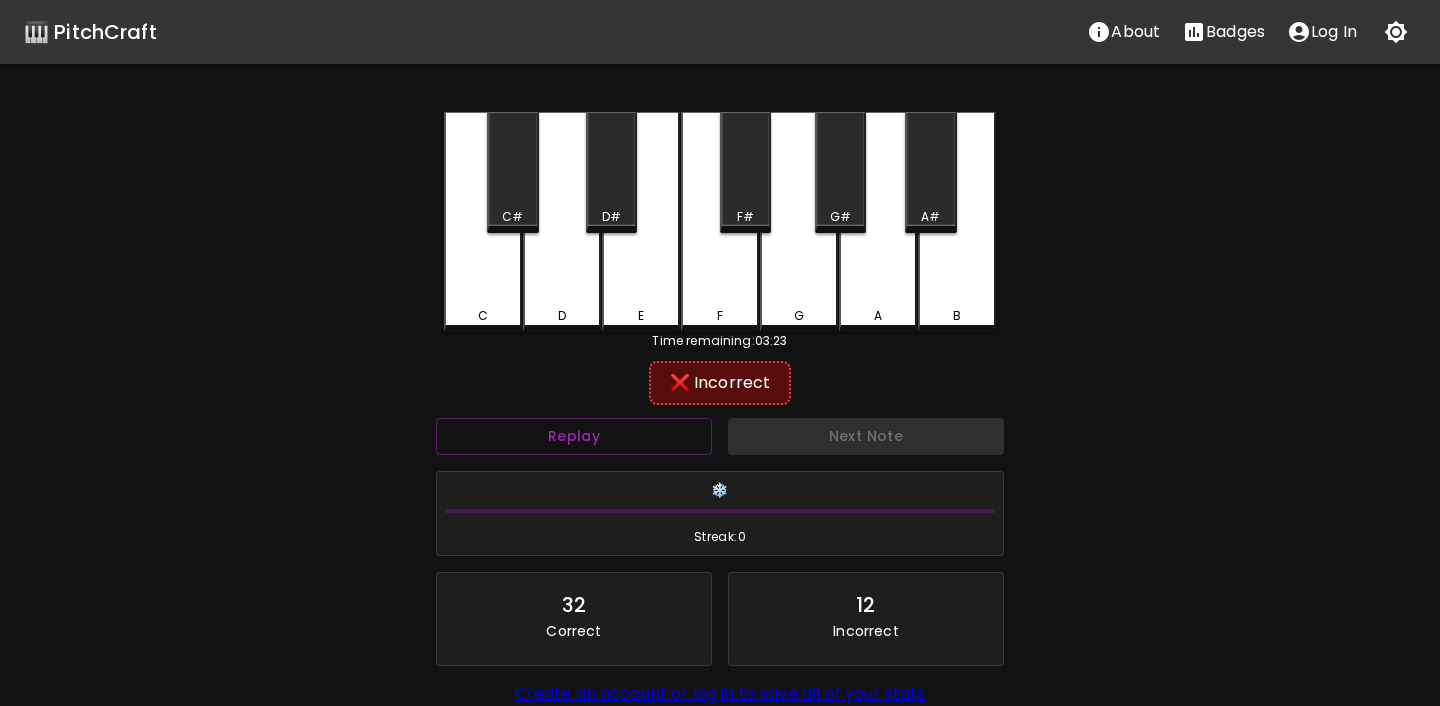 click on "G" at bounding box center [799, 222] 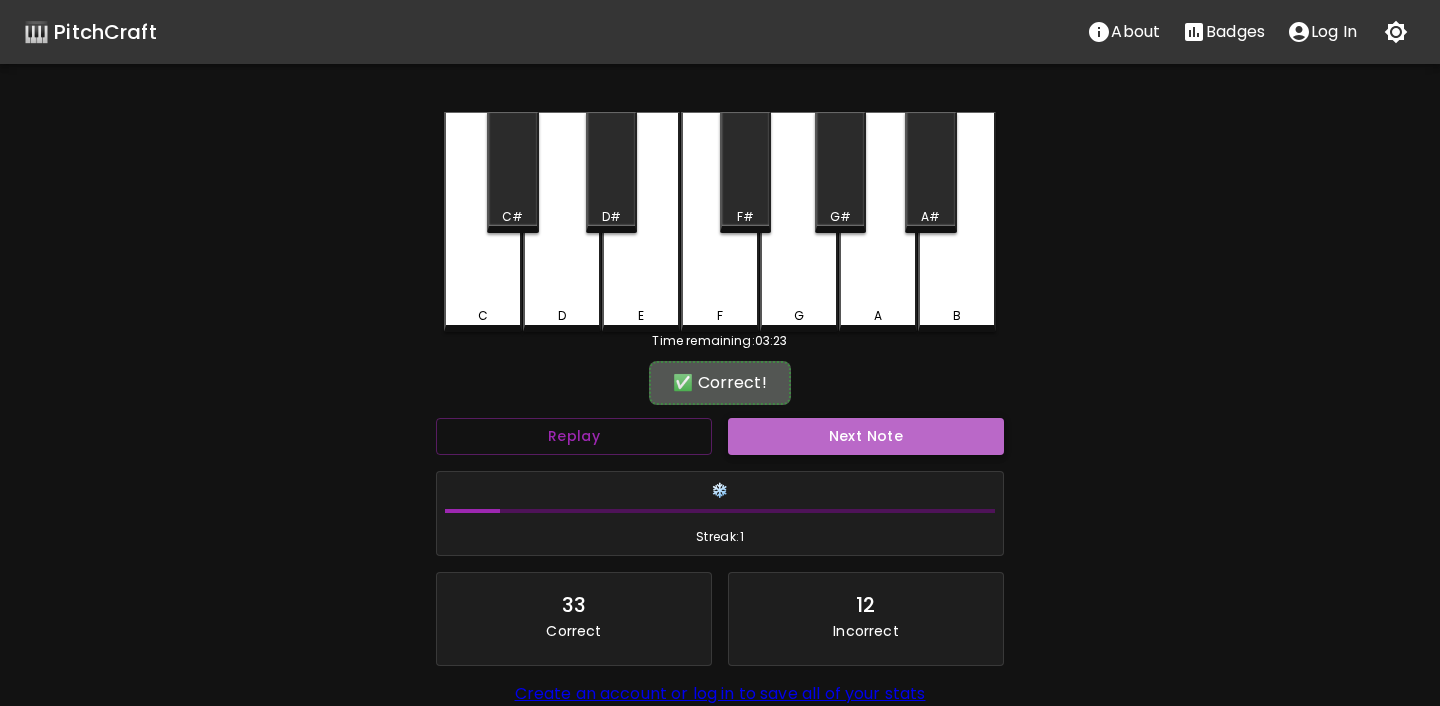 click on "Next Note" at bounding box center (866, 436) 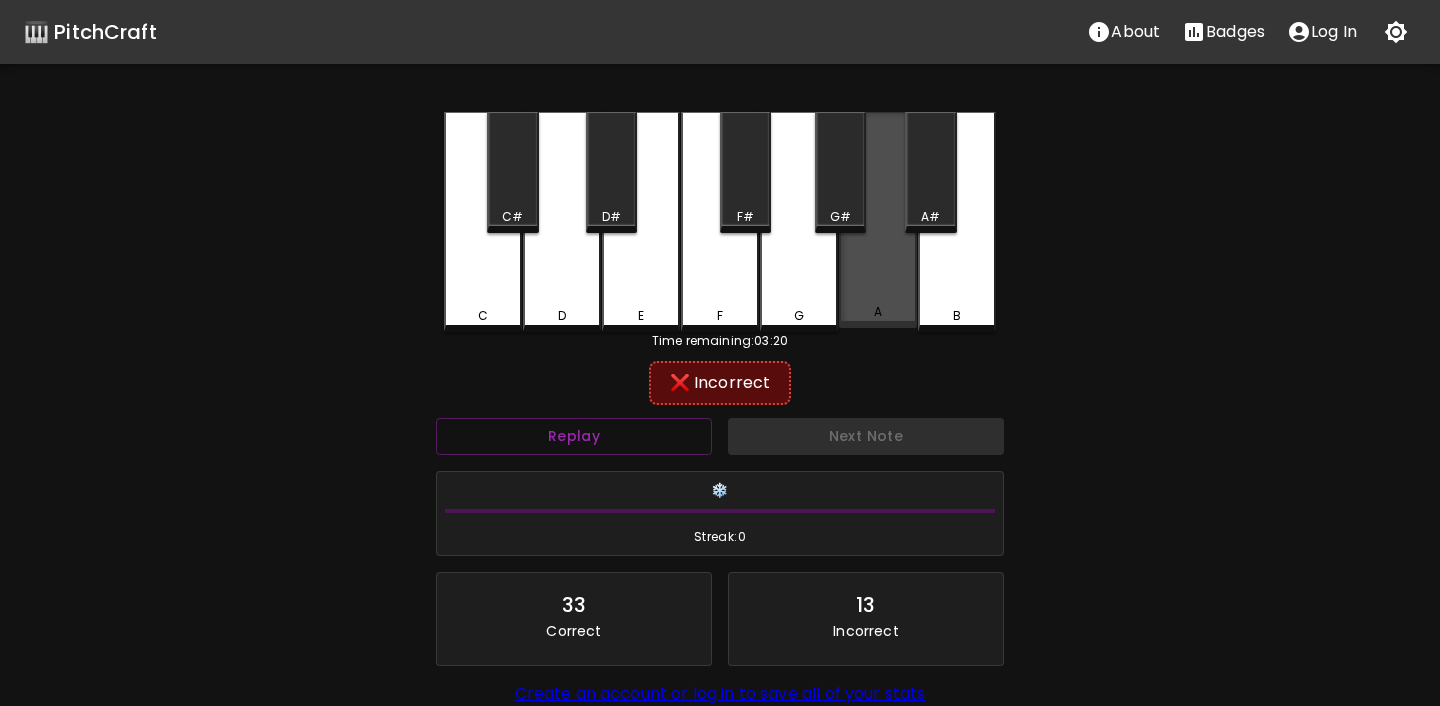 click on "A" at bounding box center [878, 220] 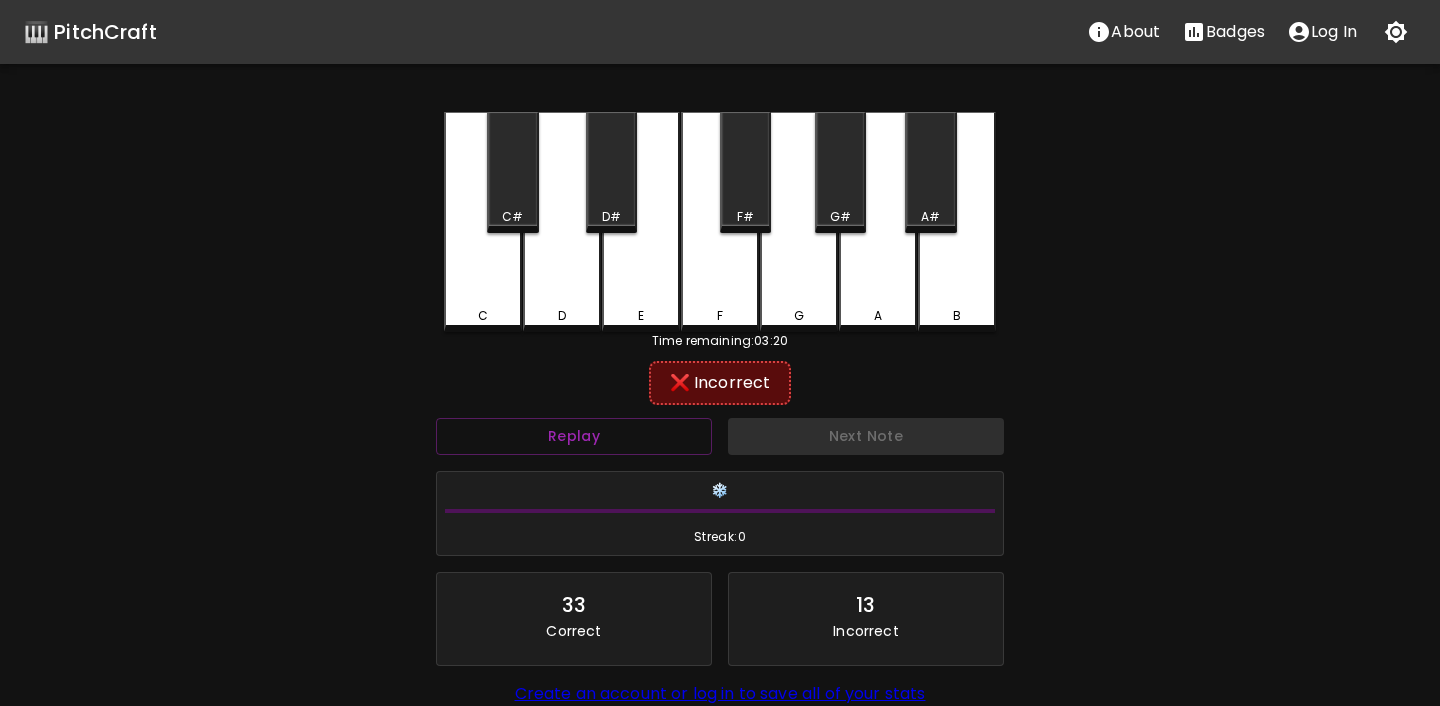 click on "A#" at bounding box center [930, 217] 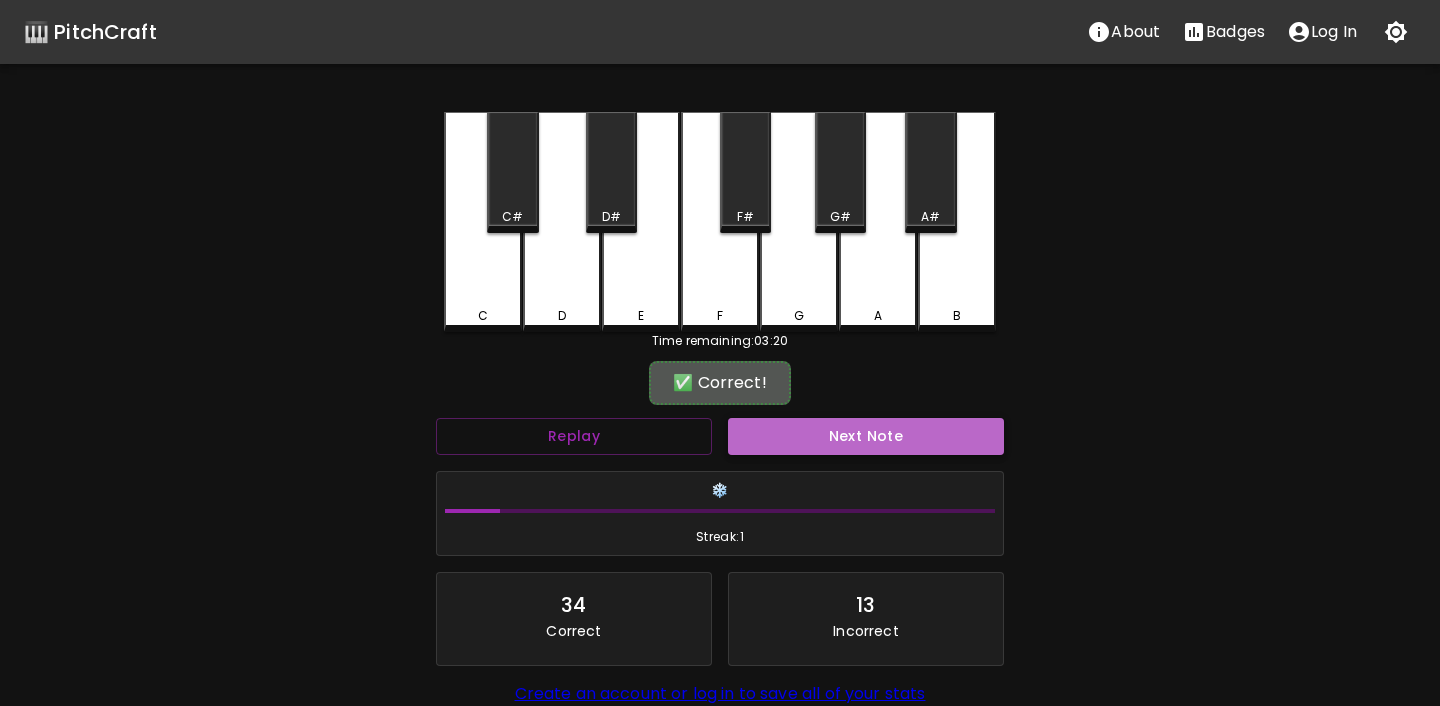 click on "Next Note" at bounding box center [866, 436] 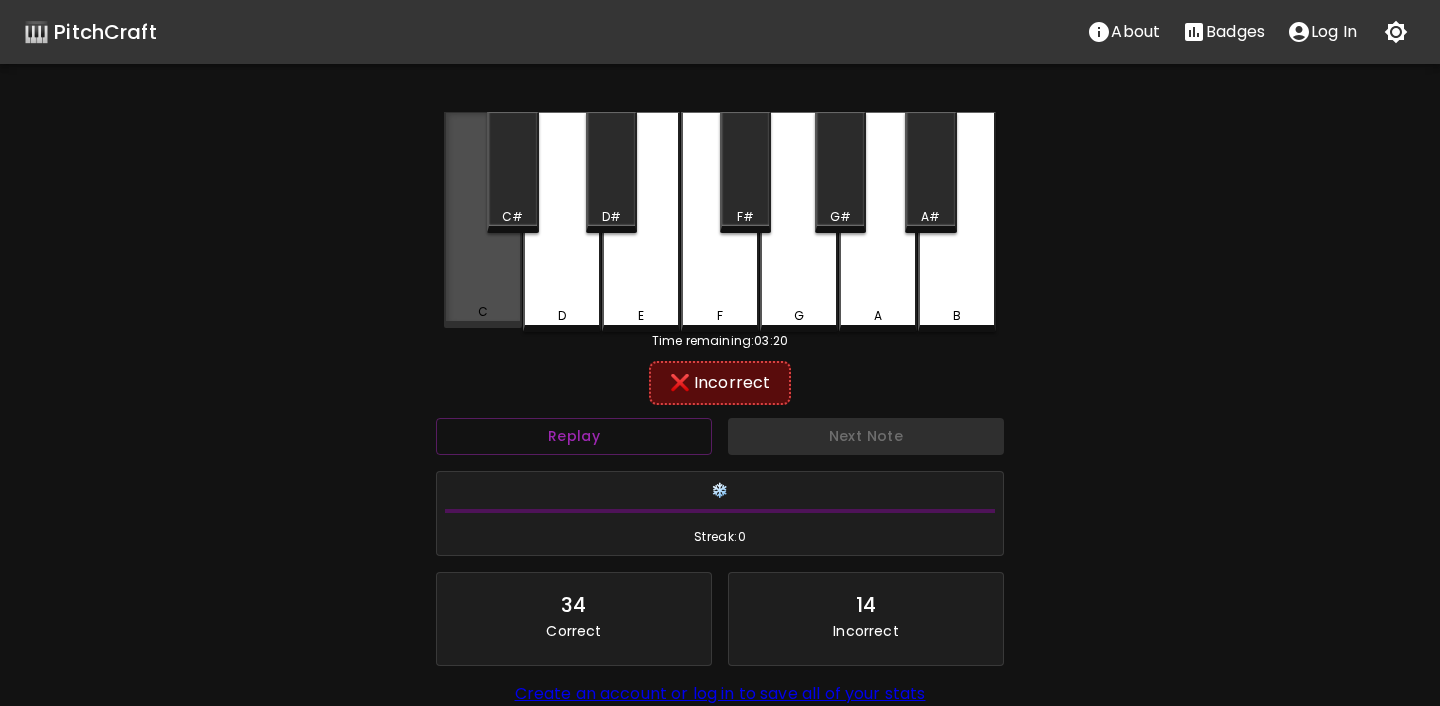 click on "C" at bounding box center [483, 220] 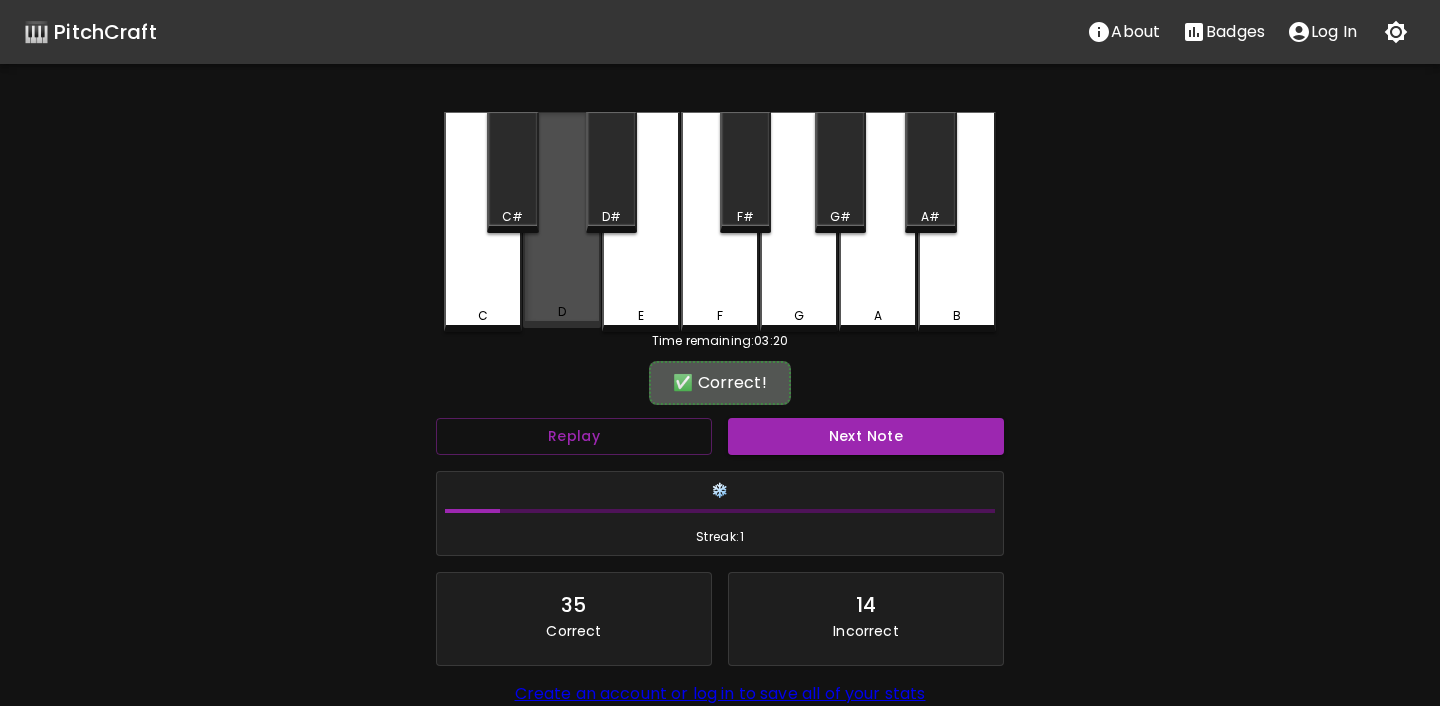 click on "D" at bounding box center (562, 220) 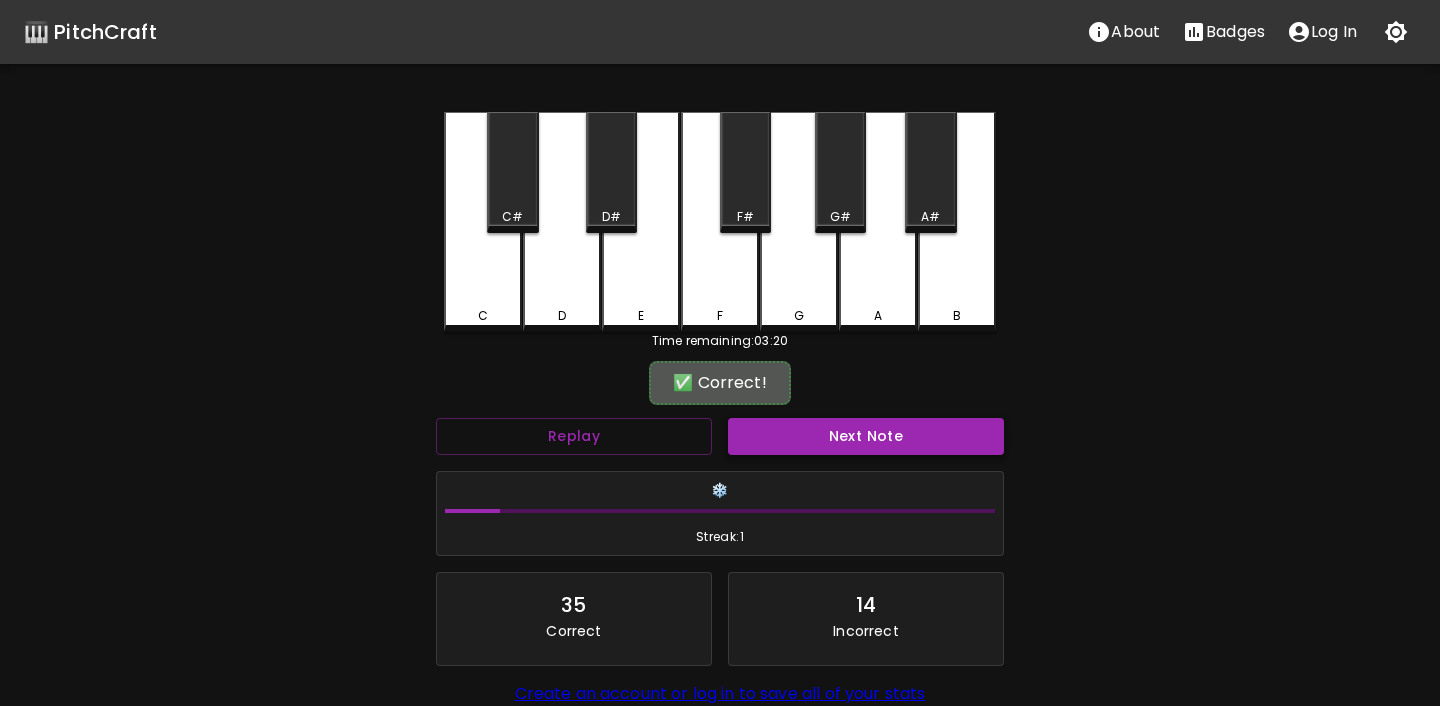 click on "Next Note" at bounding box center [866, 436] 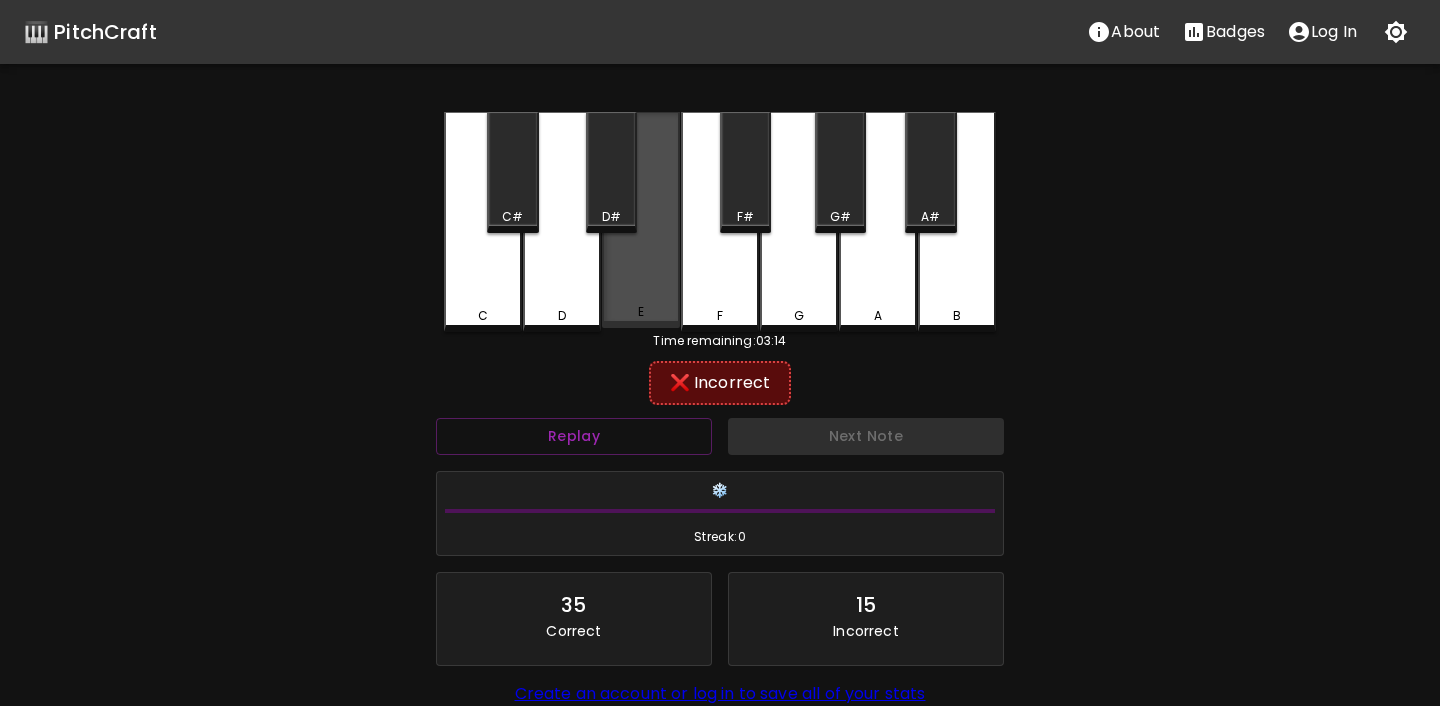 click on "E" at bounding box center (641, 220) 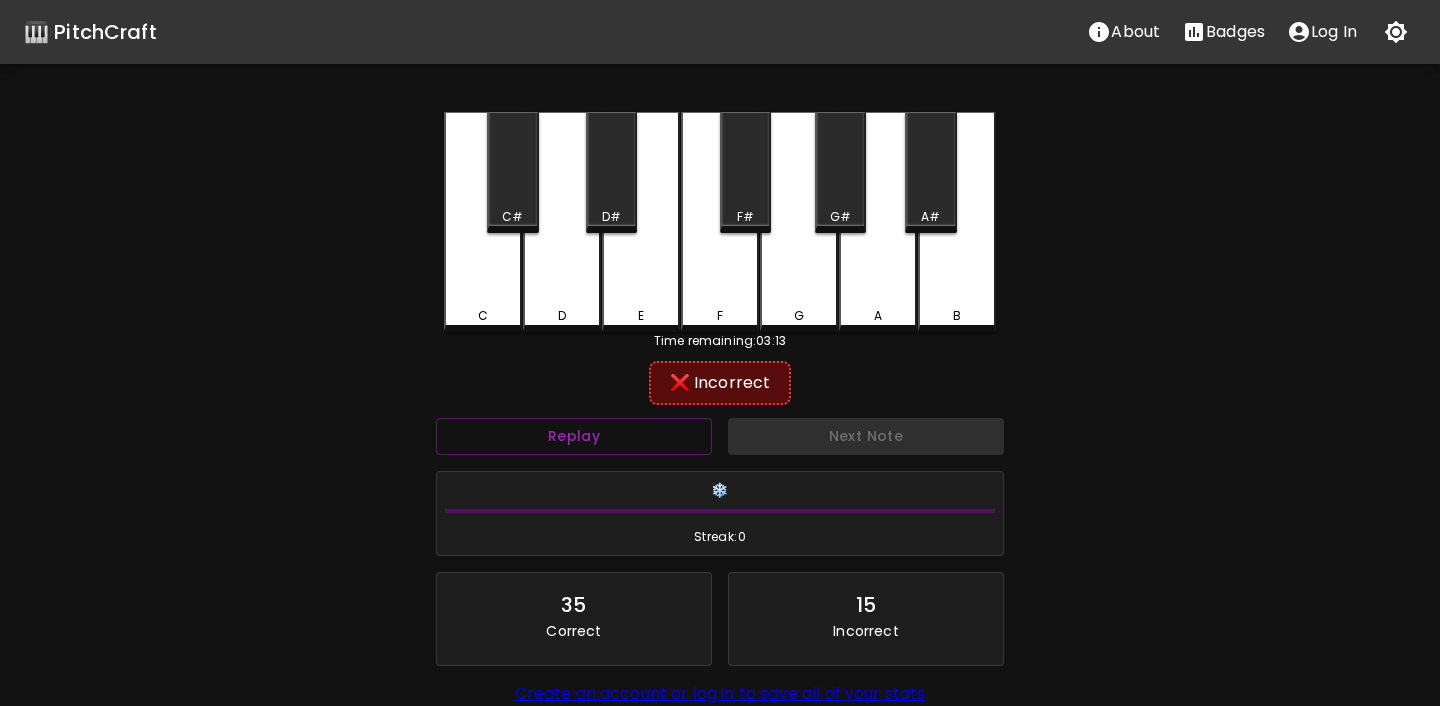click on "G" at bounding box center [799, 222] 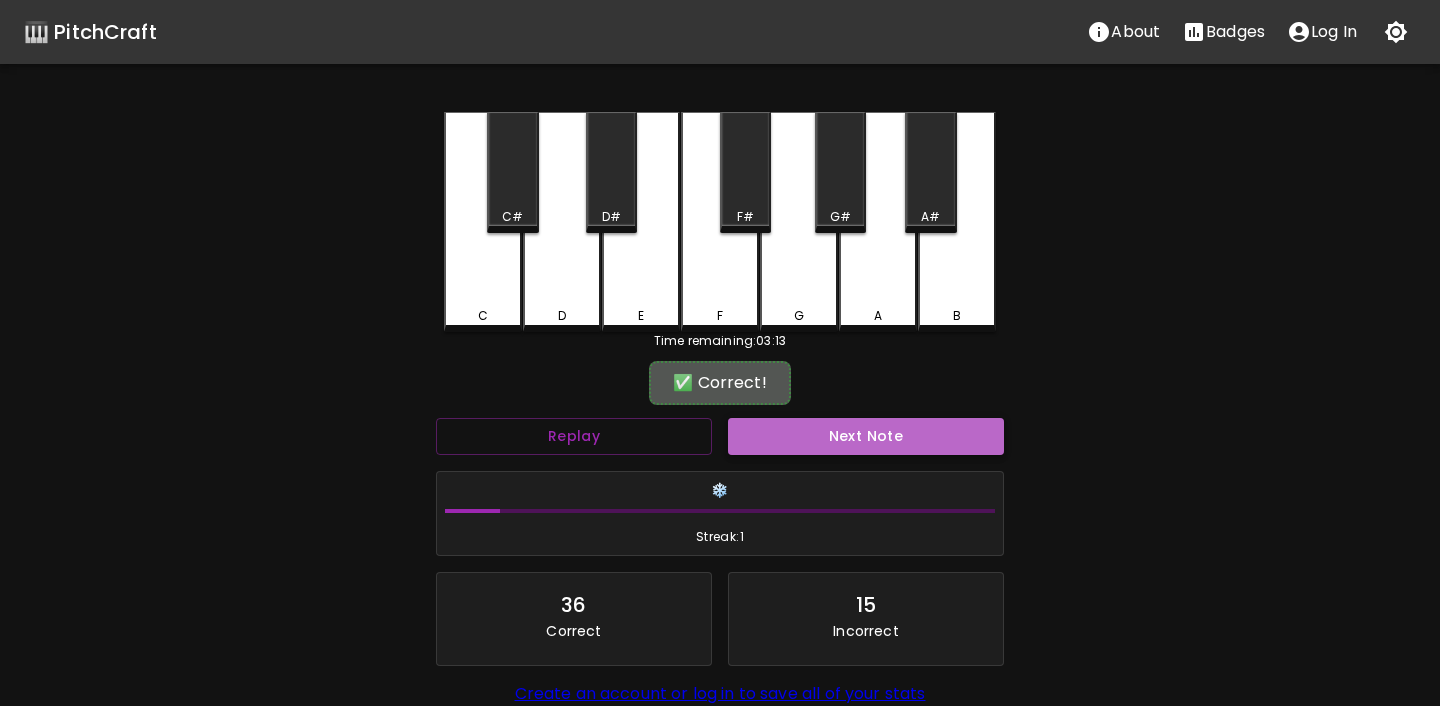 click on "Next Note" at bounding box center (866, 436) 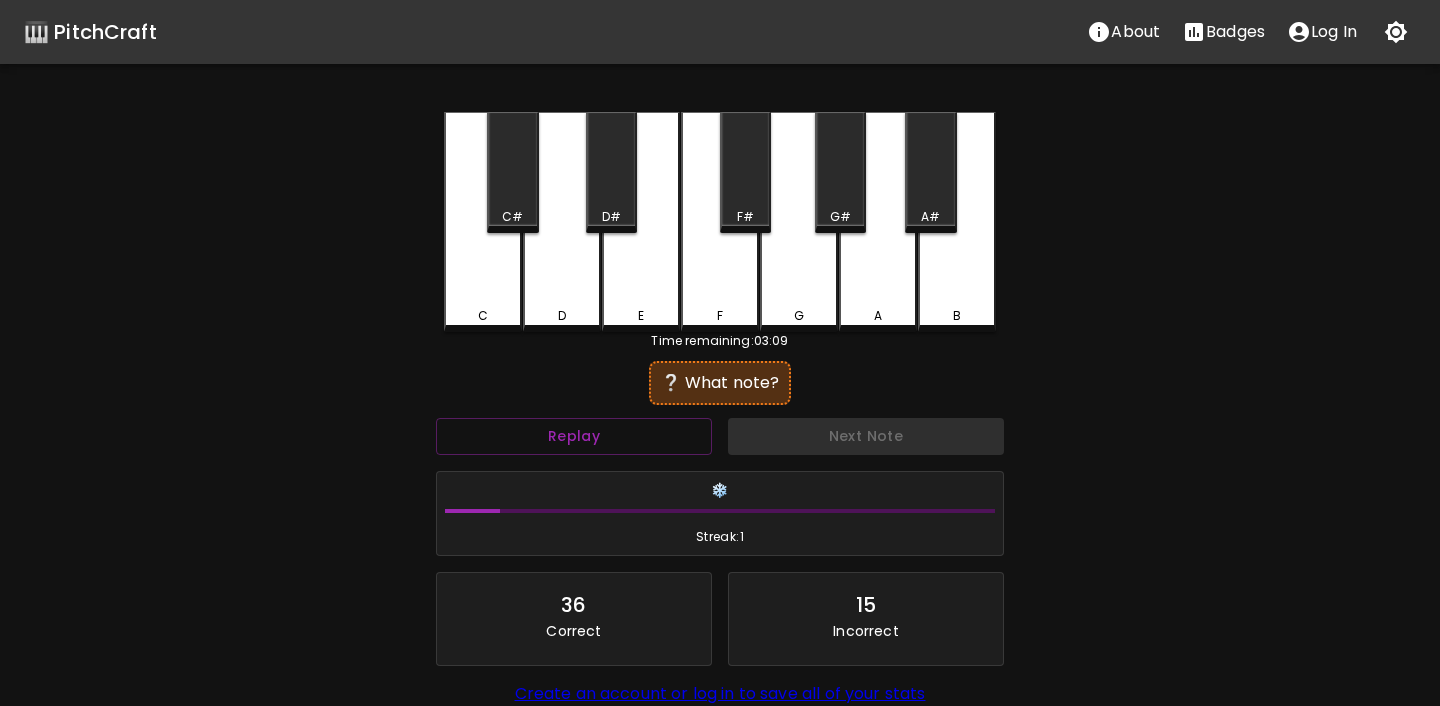 click on "E" at bounding box center [641, 222] 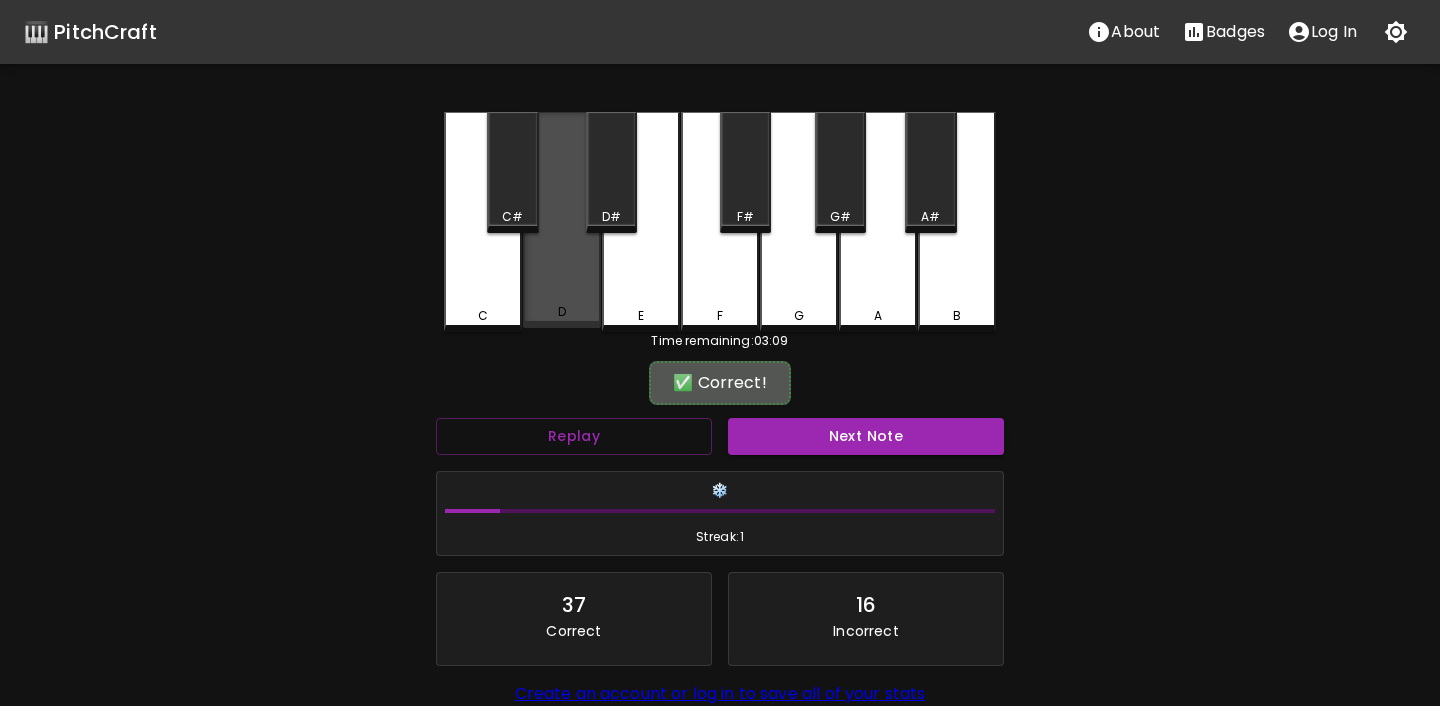 click on "D" at bounding box center (562, 220) 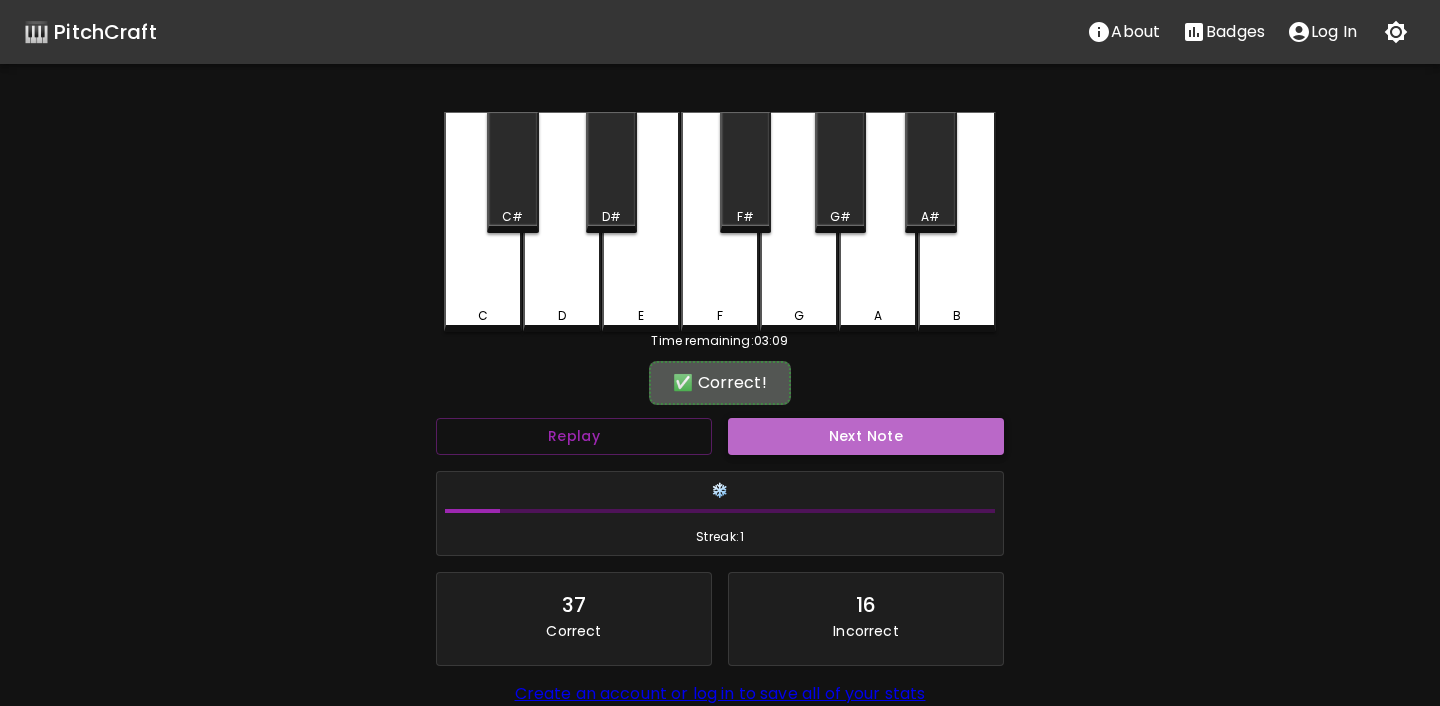 click on "Next Note" at bounding box center (866, 436) 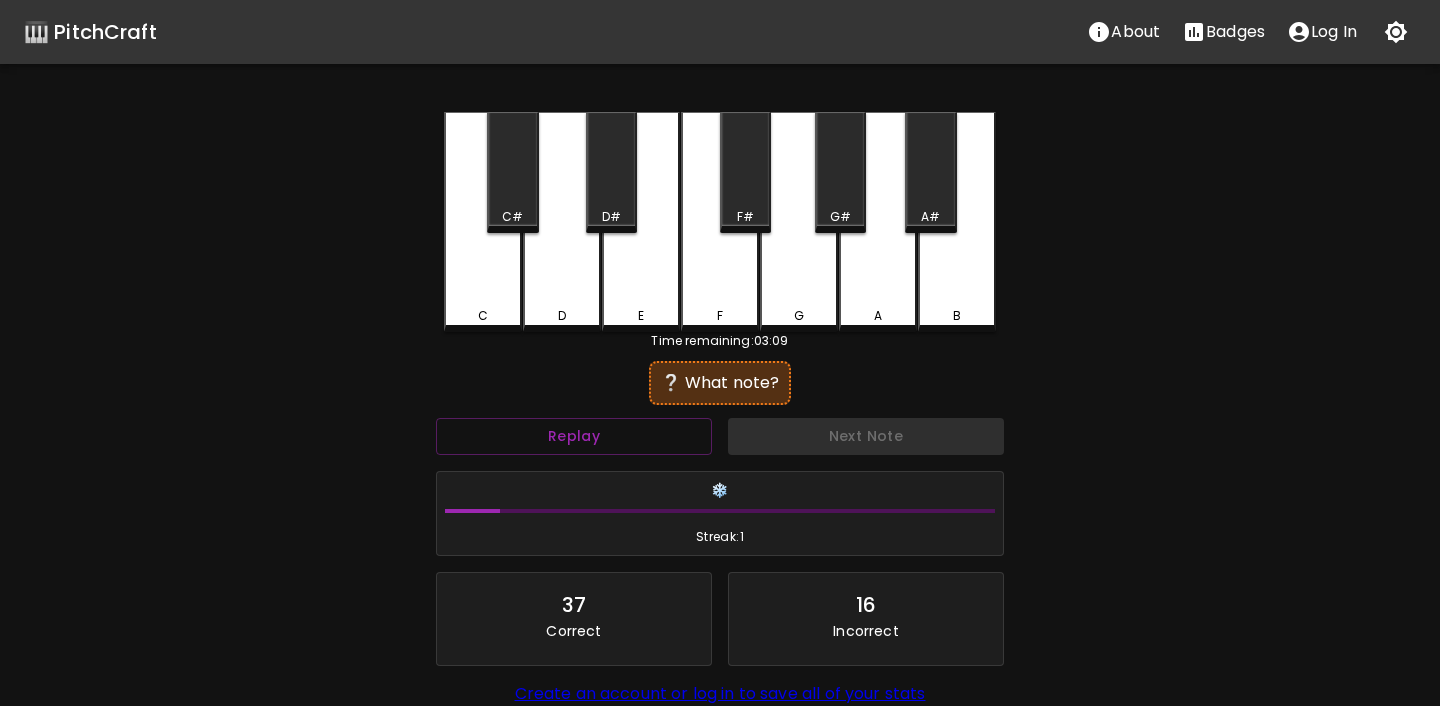 click on "E" at bounding box center (641, 222) 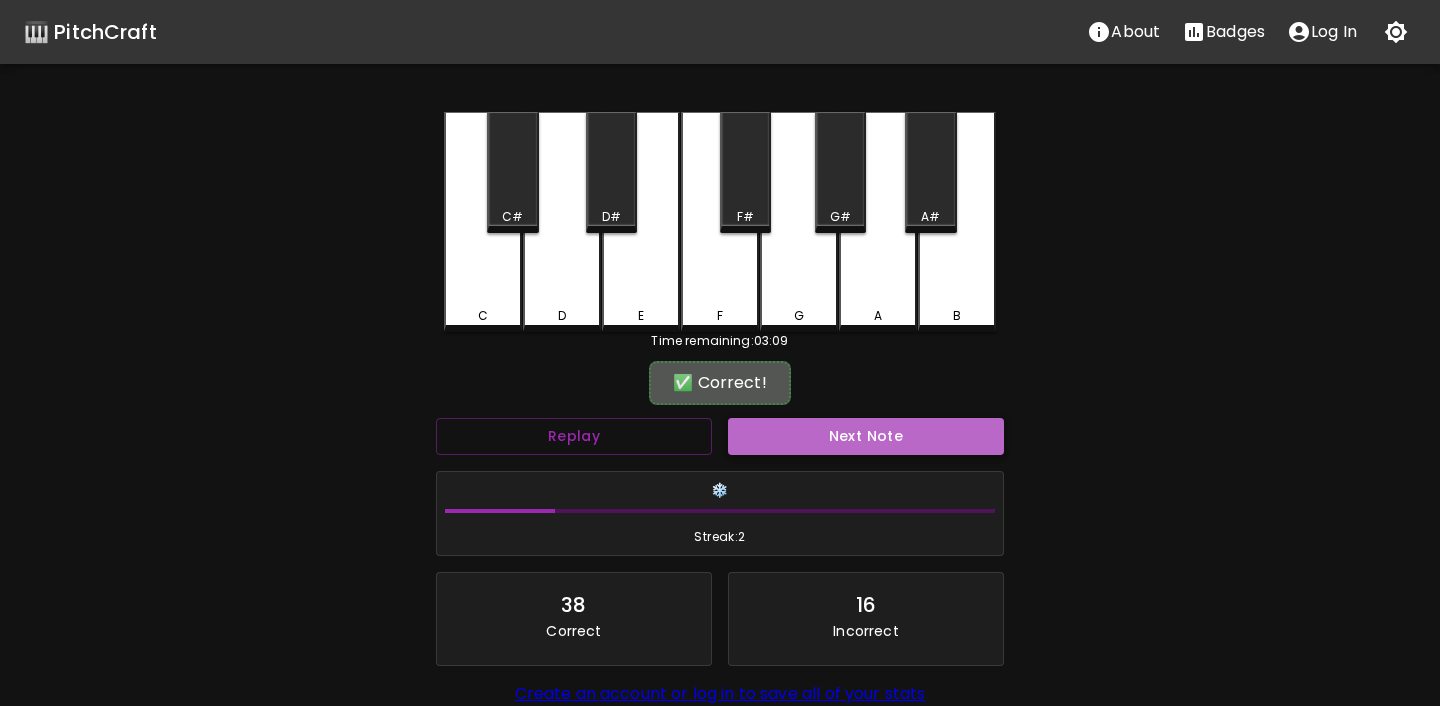 click on "Next Note" at bounding box center (866, 436) 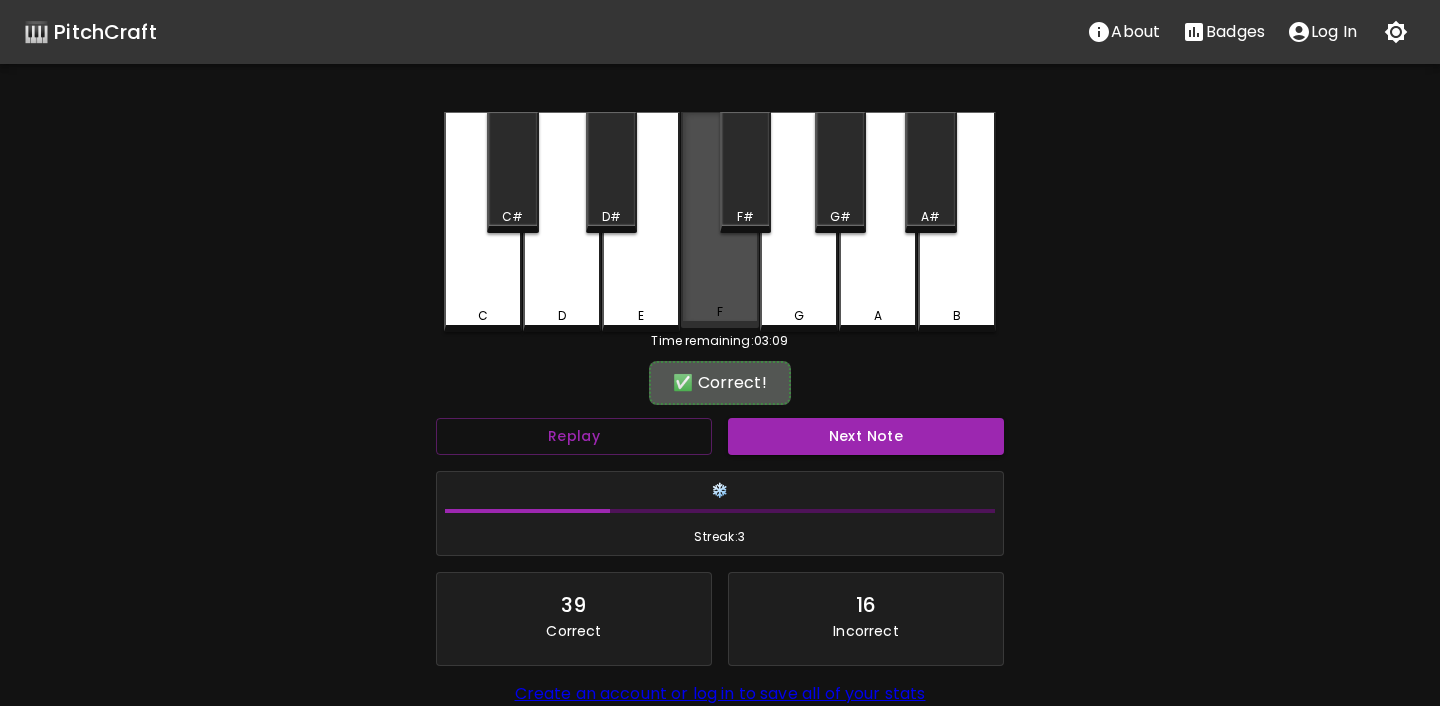 click on "F" at bounding box center [720, 220] 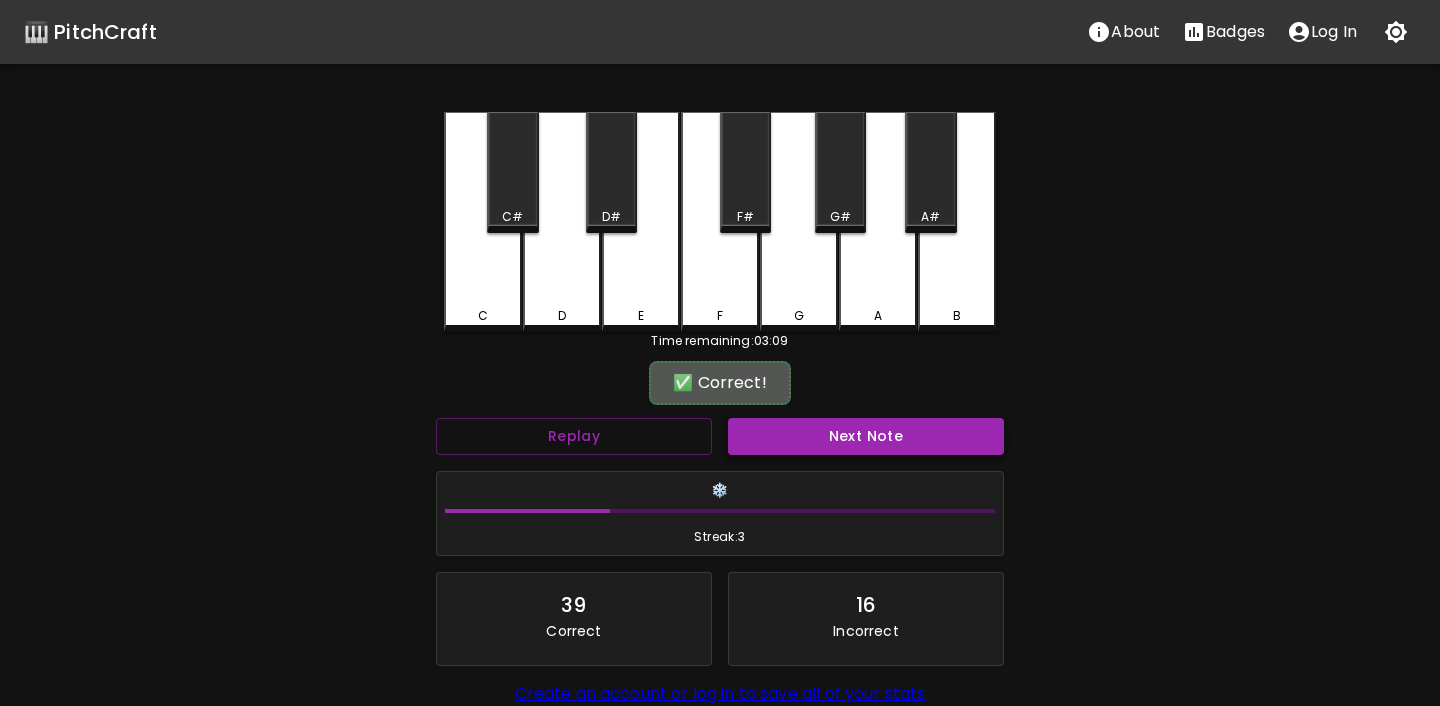 click on "Next Note" at bounding box center [866, 436] 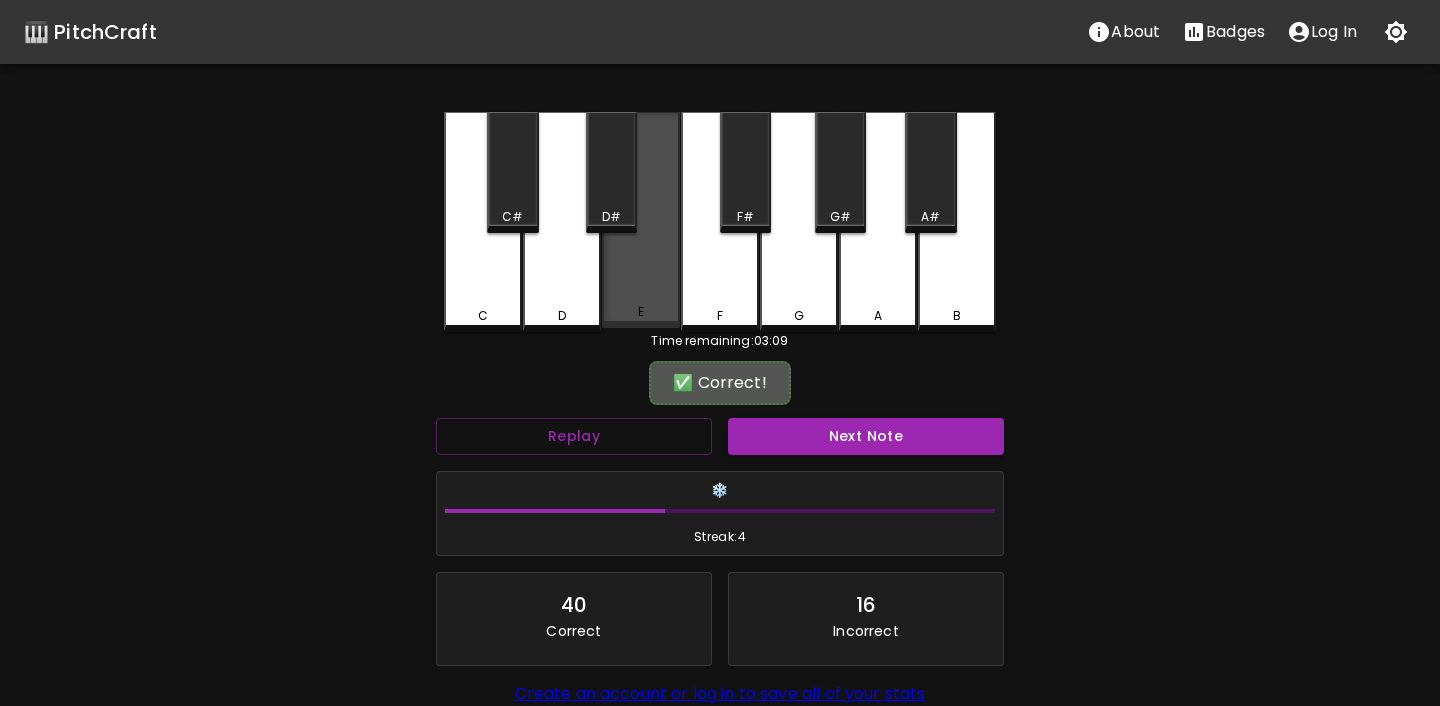 click on "E" at bounding box center [641, 220] 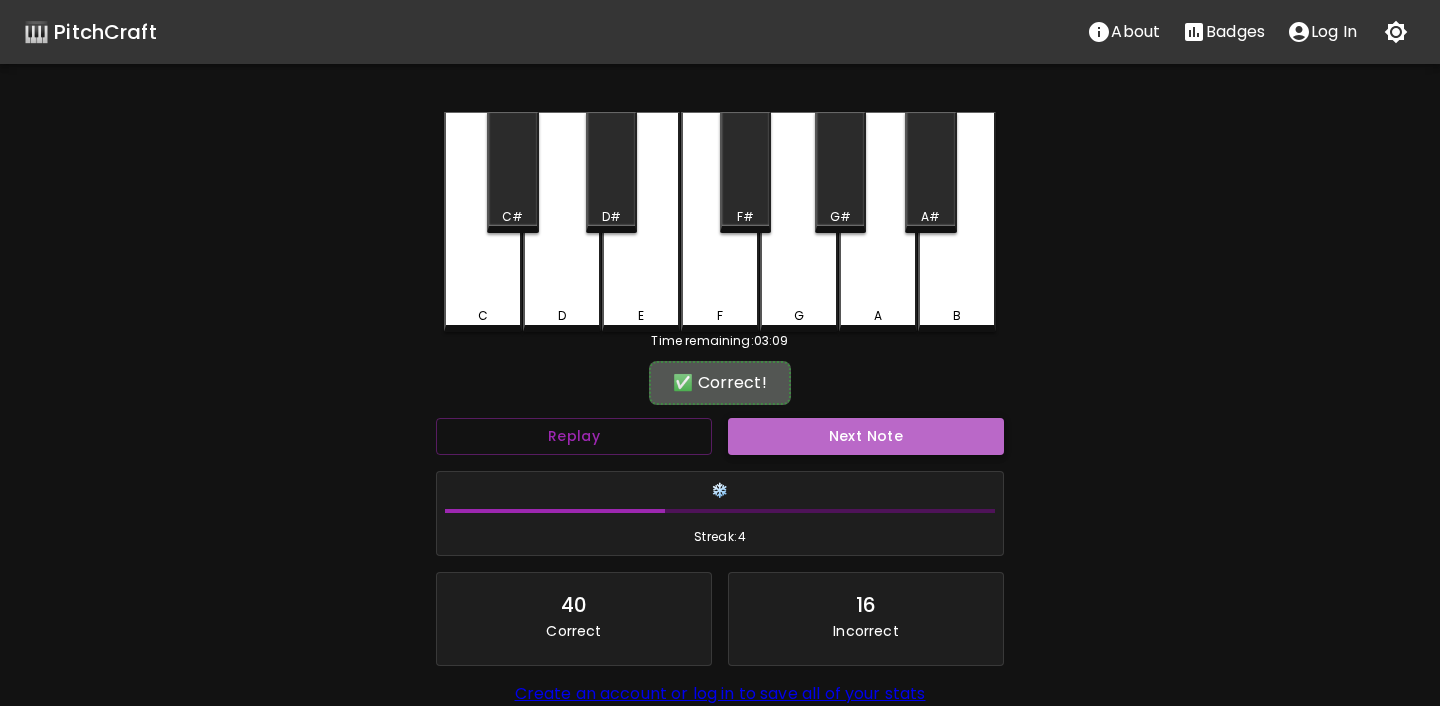 click on "Next Note" at bounding box center [866, 436] 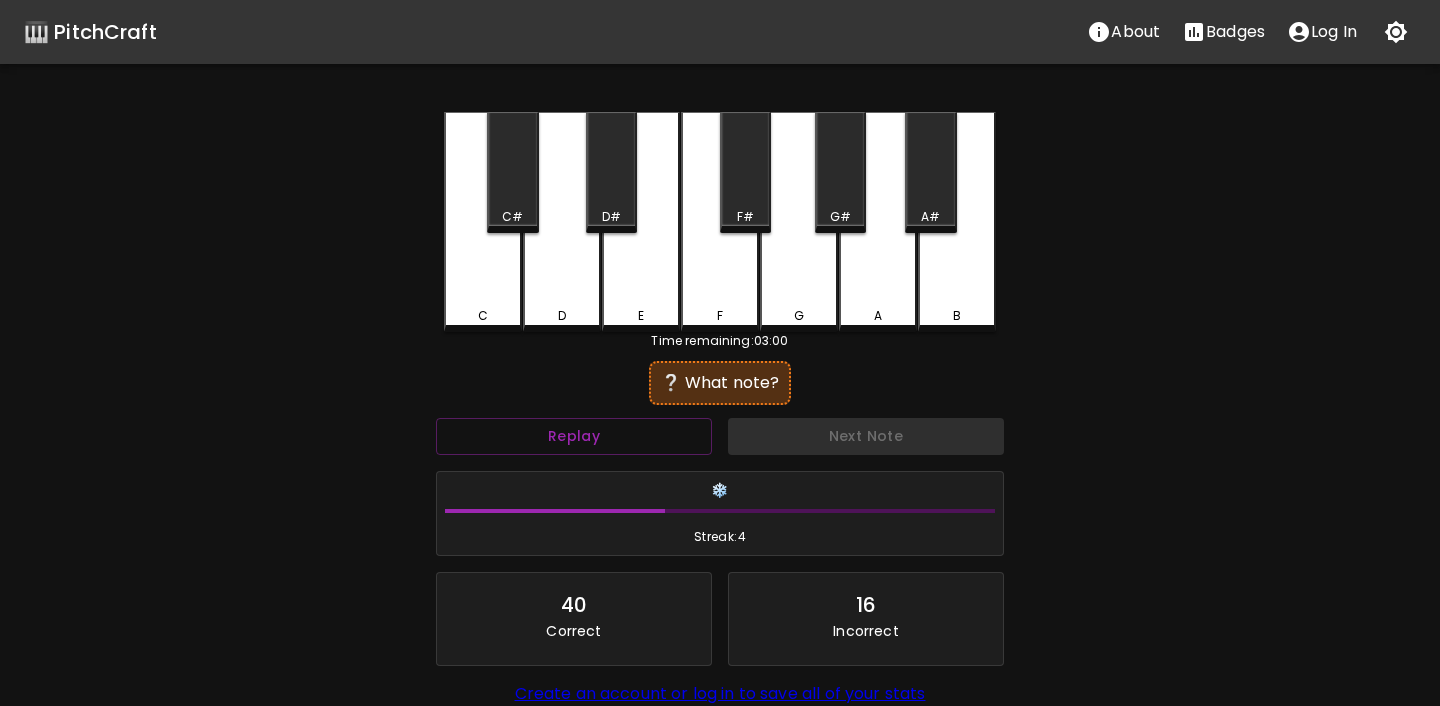 click on "C#" at bounding box center (512, 172) 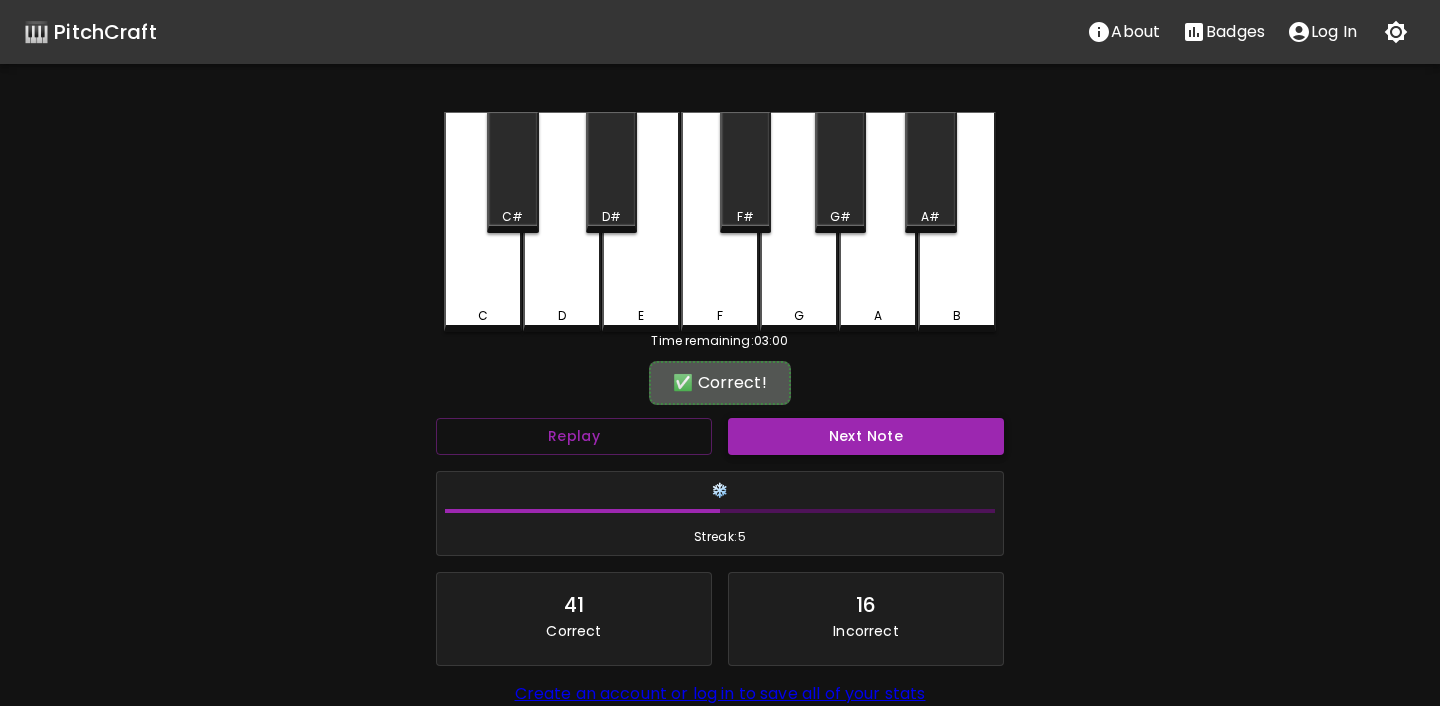click on "Next Note" at bounding box center [866, 436] 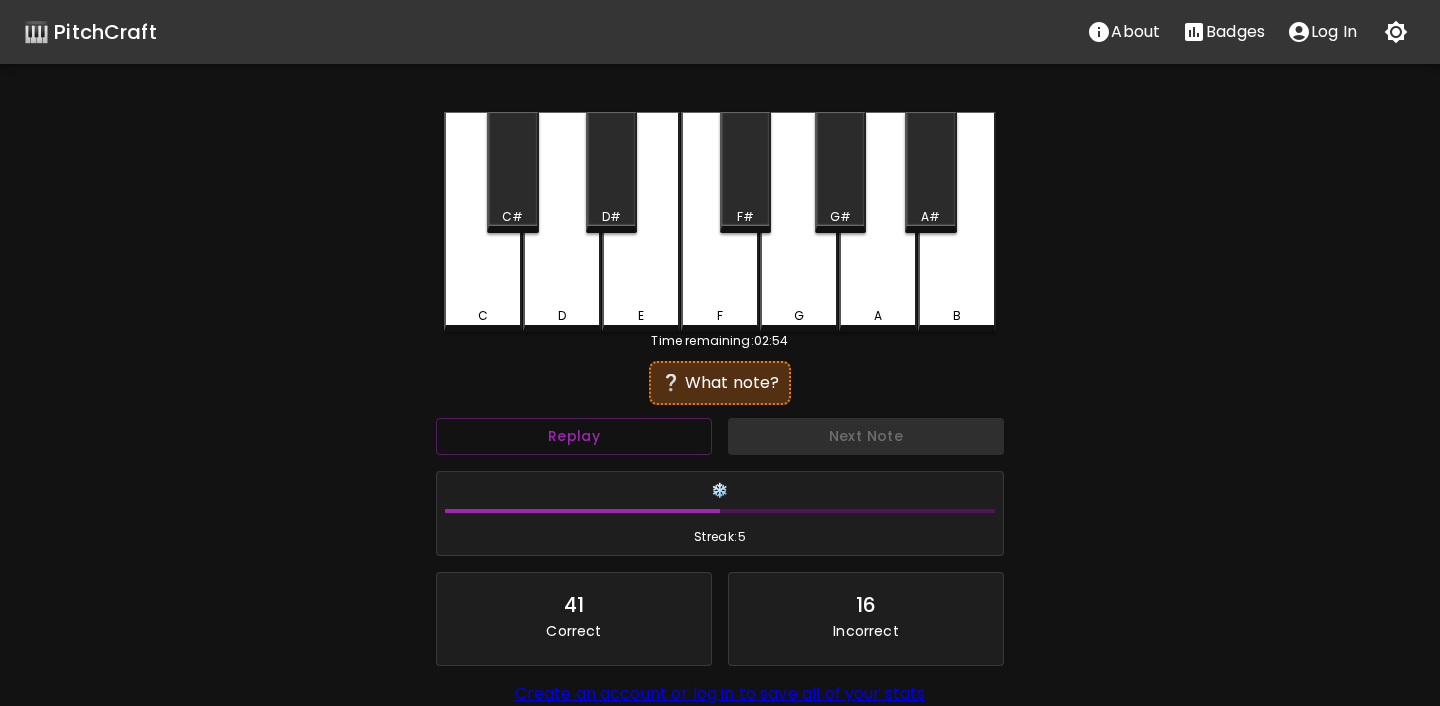 click on "G" at bounding box center [799, 222] 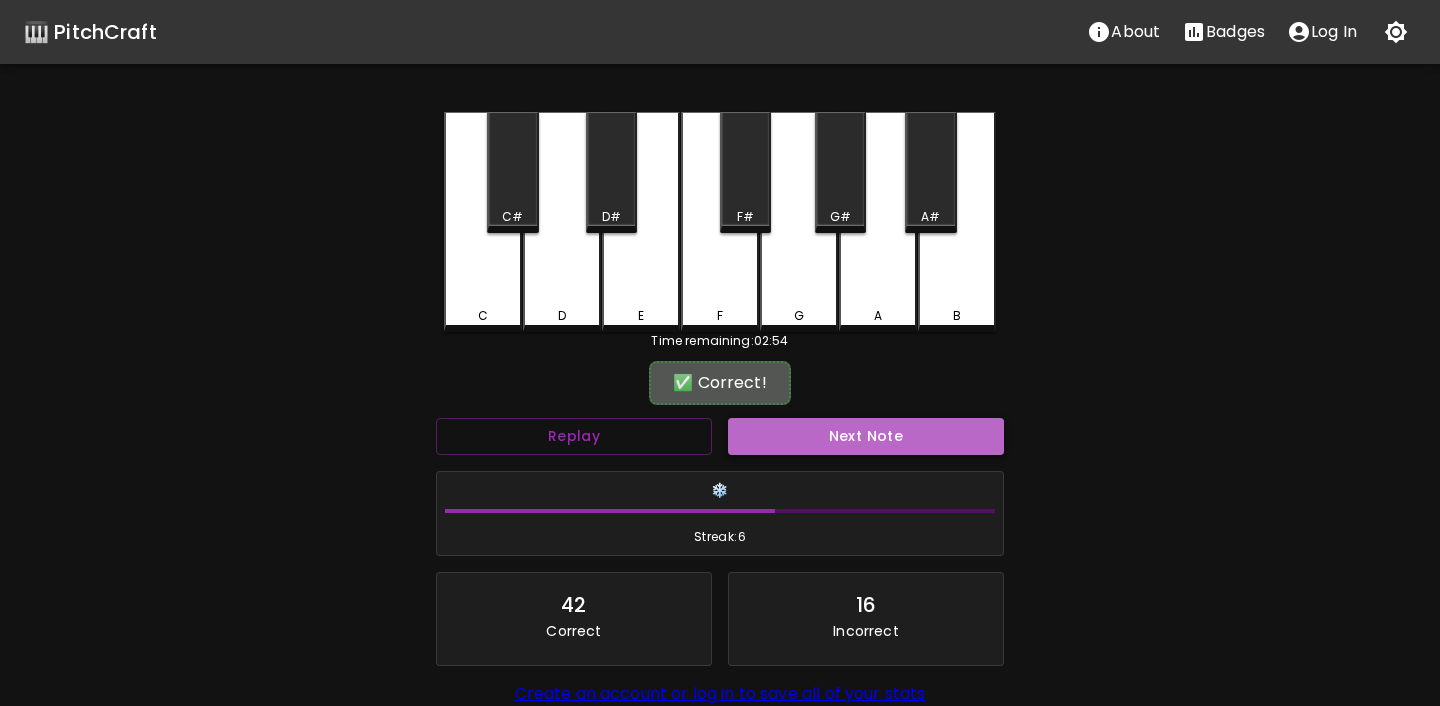 click on "Next Note" at bounding box center (866, 436) 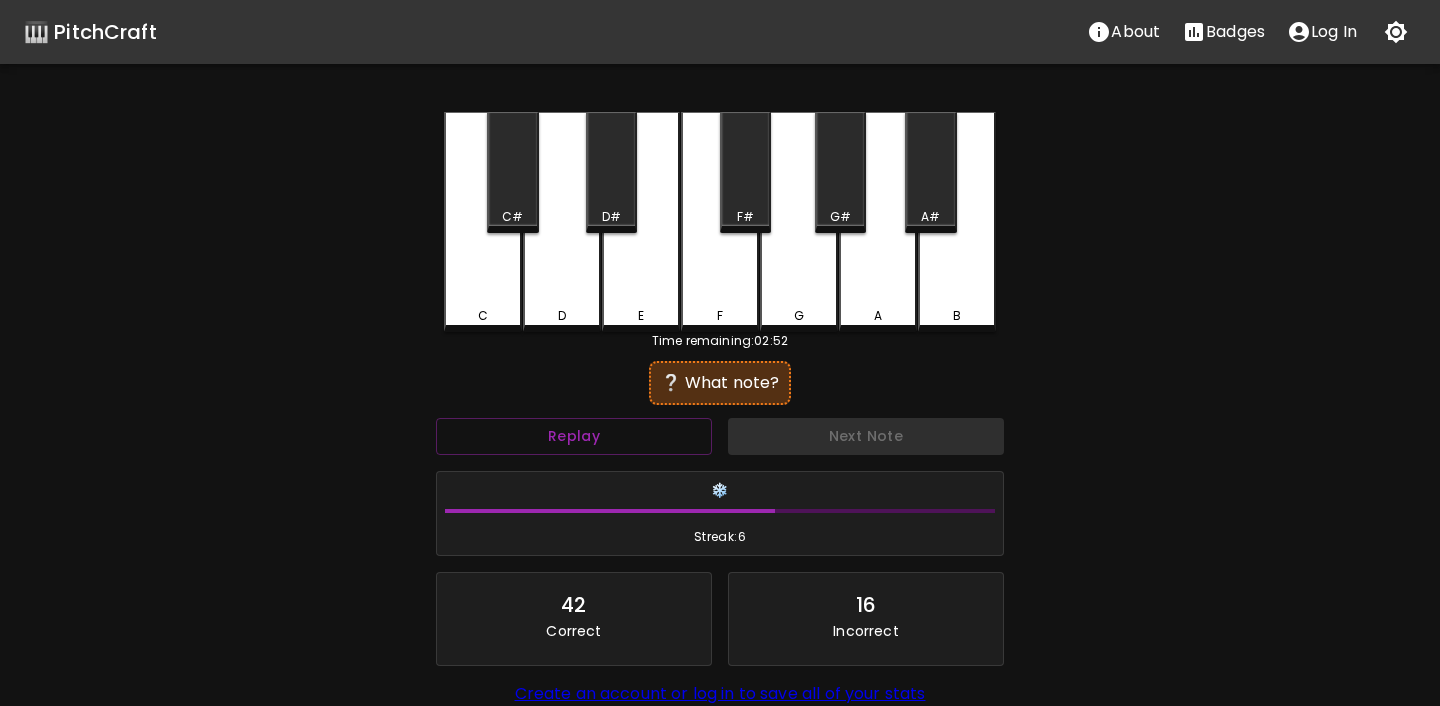 click on "D#" at bounding box center [611, 217] 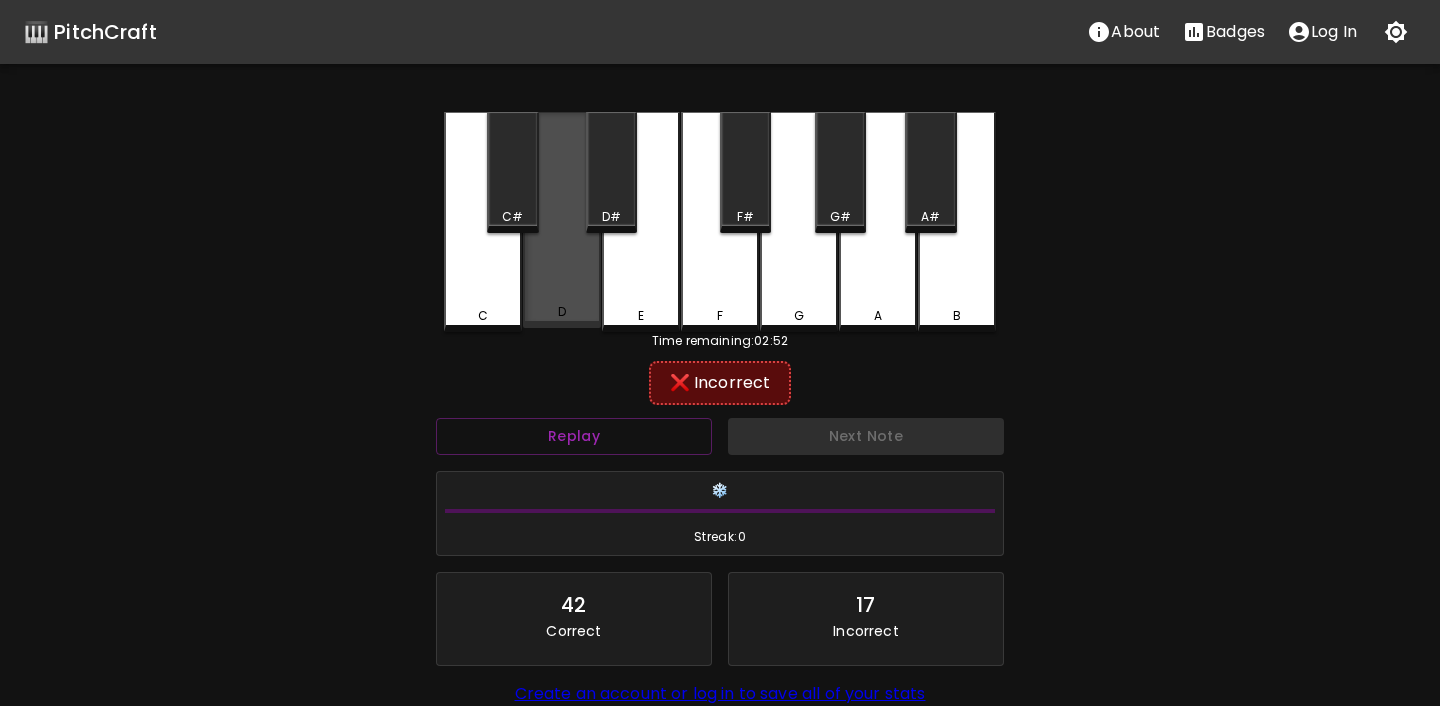 click on "D" at bounding box center [562, 220] 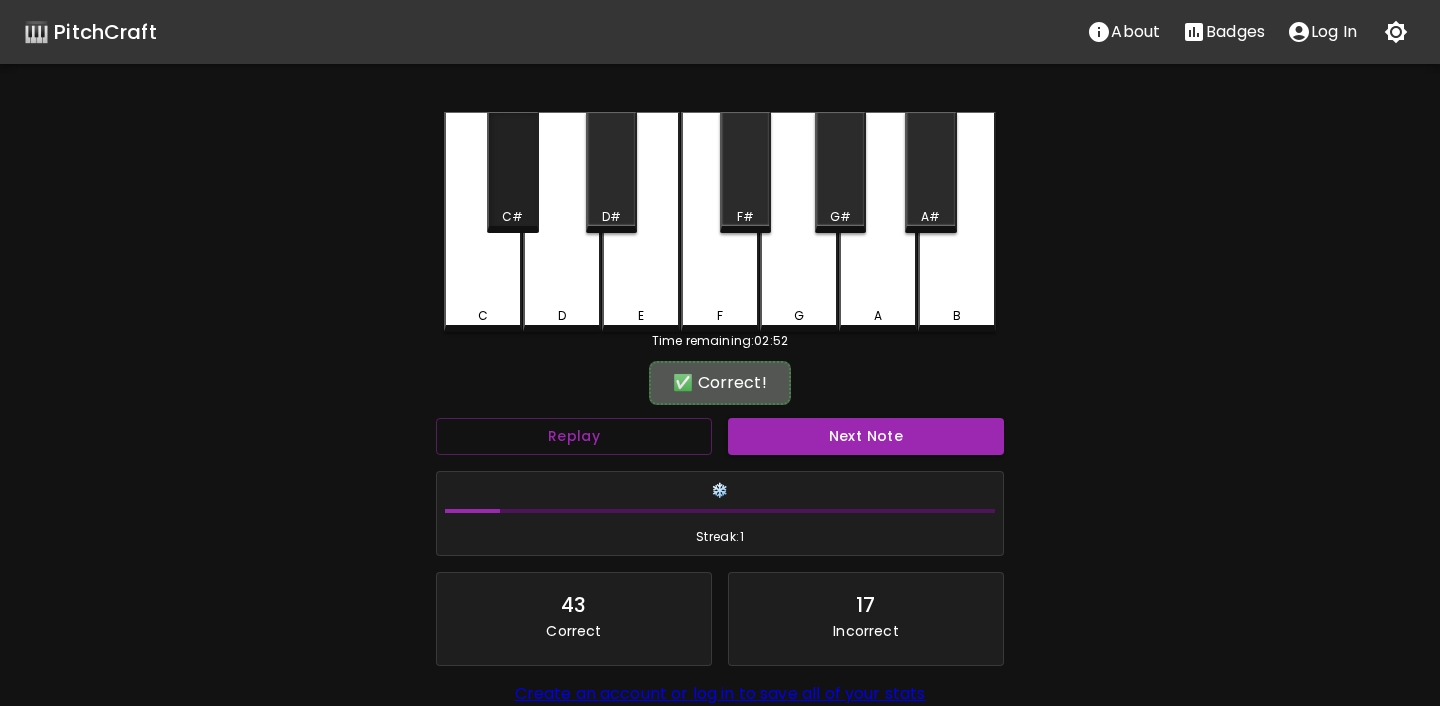 click on "C#" at bounding box center [512, 217] 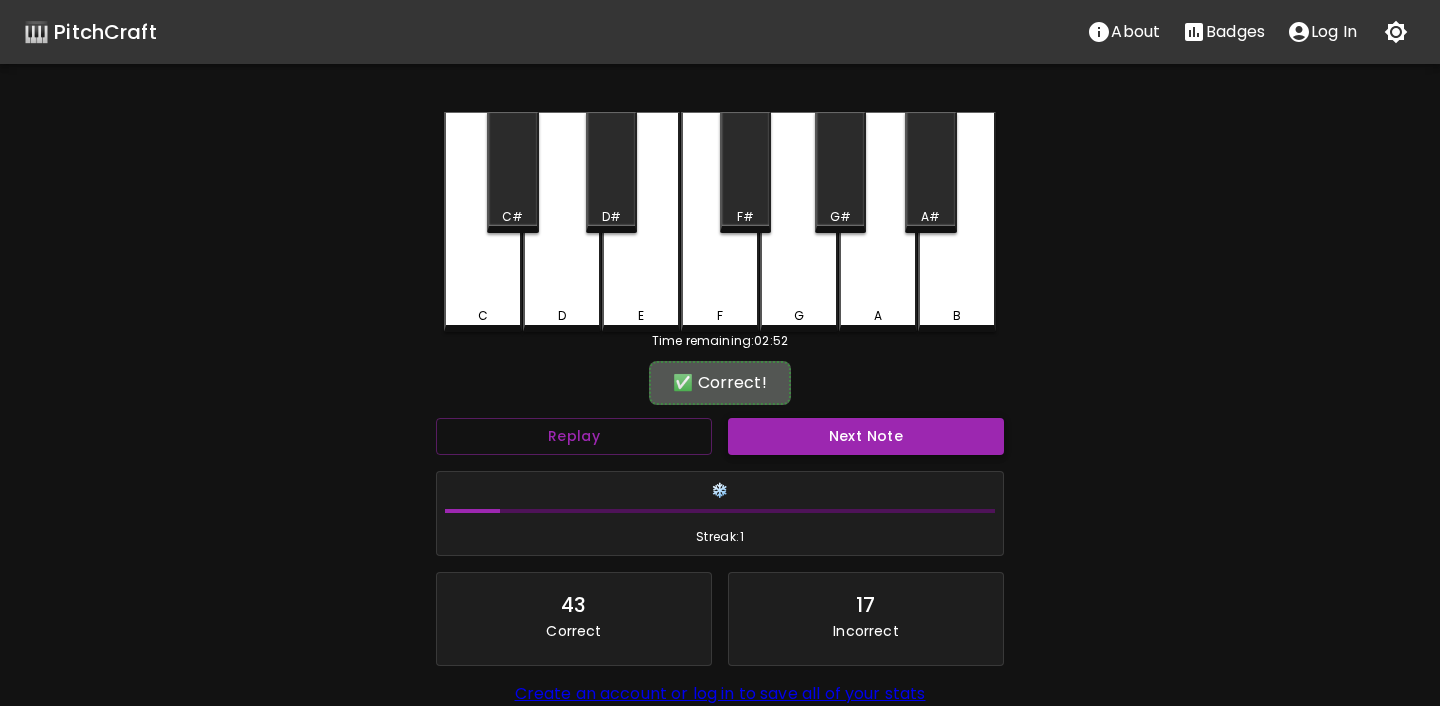 click on "Next Note" at bounding box center [866, 436] 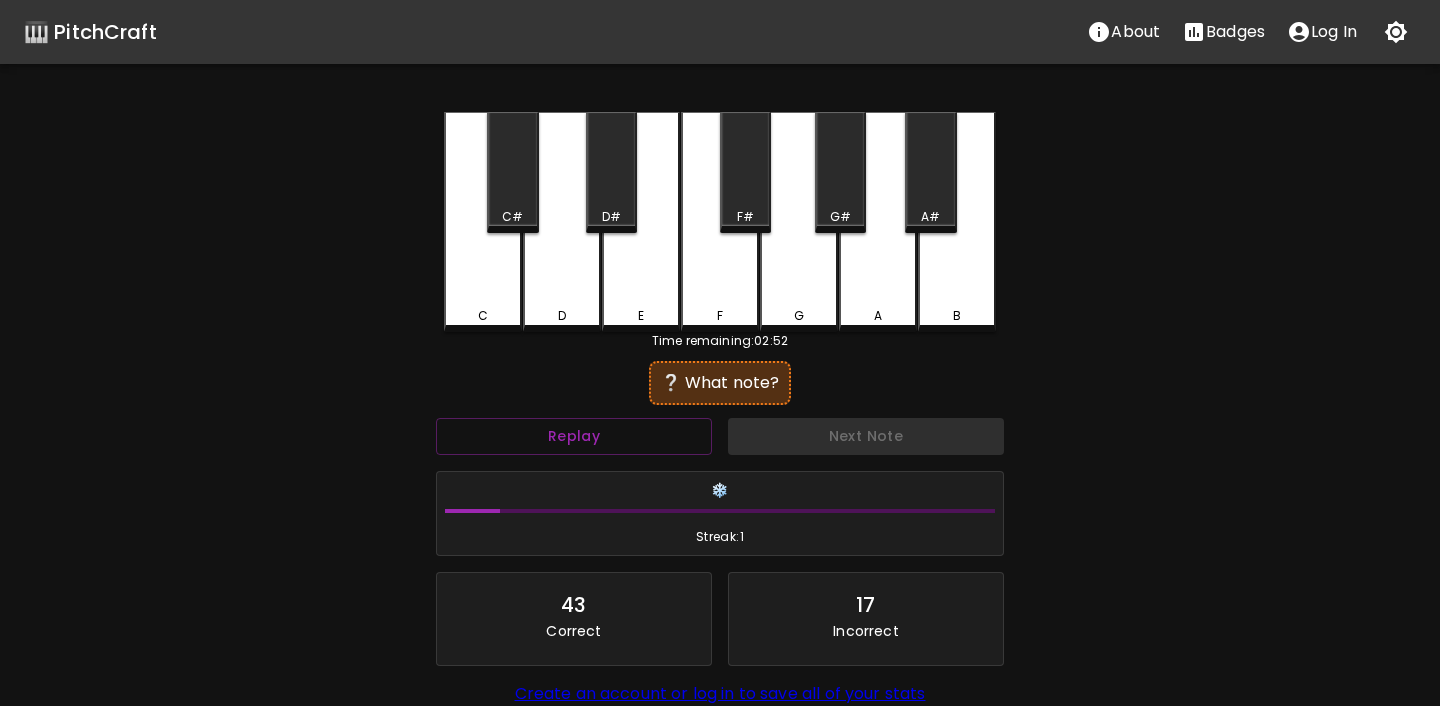 click on "E" at bounding box center (641, 222) 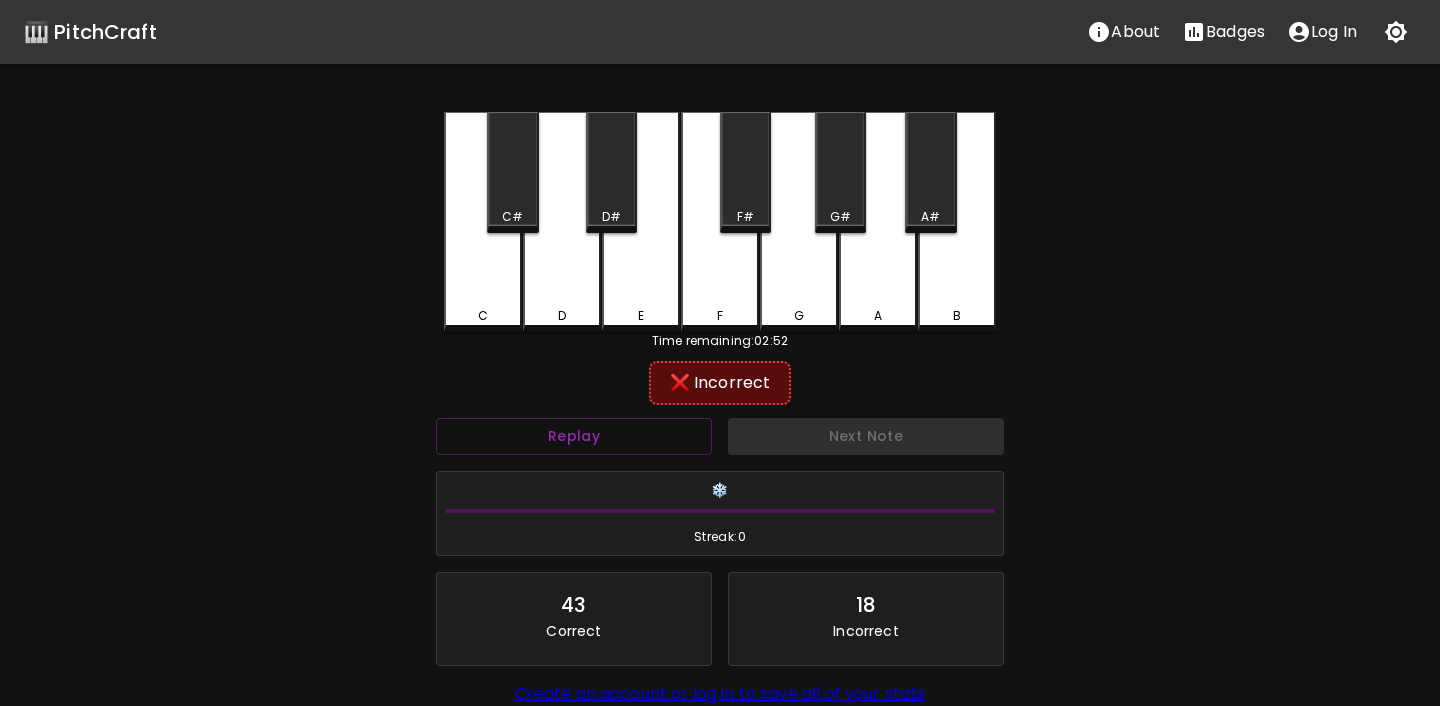 click on "❌ Incorrect" at bounding box center [720, 383] 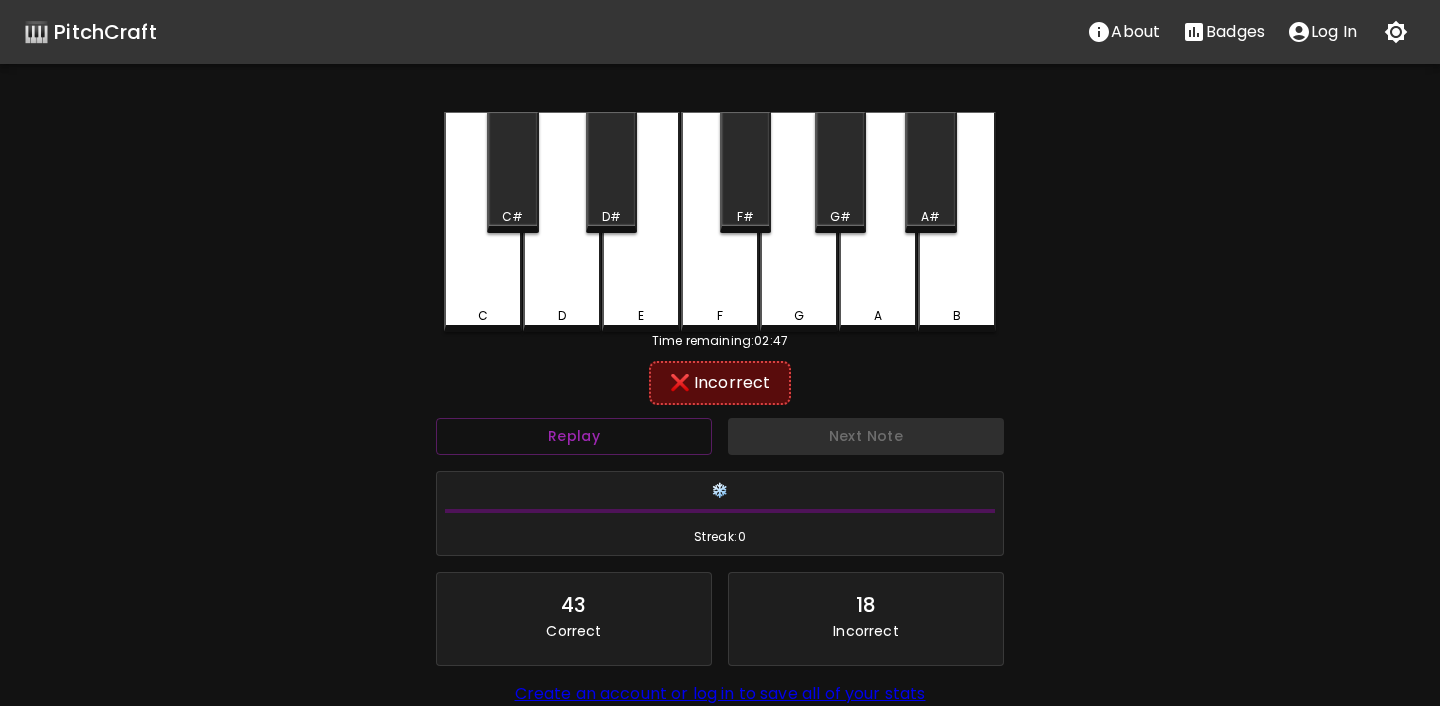 click on "G" at bounding box center [799, 222] 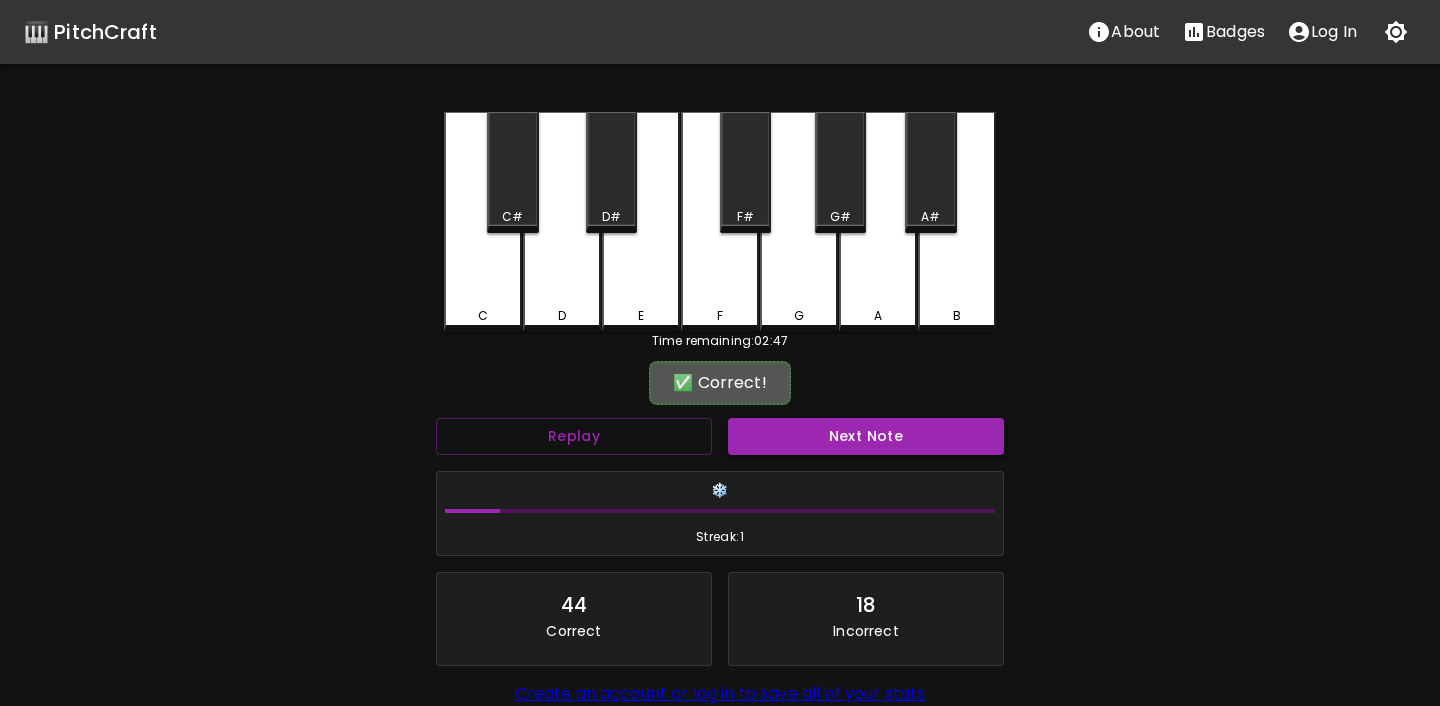click on "Next Note" at bounding box center [866, 436] 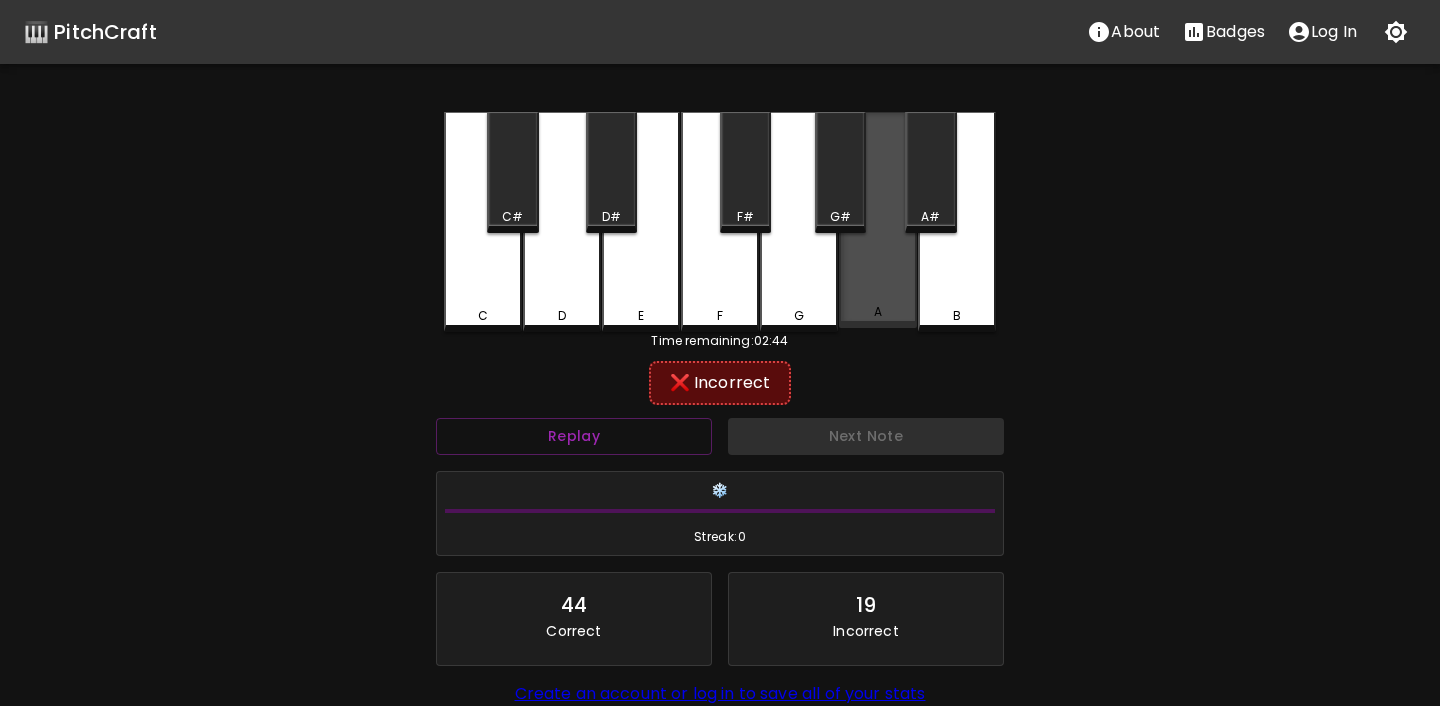 click on "A" at bounding box center [878, 220] 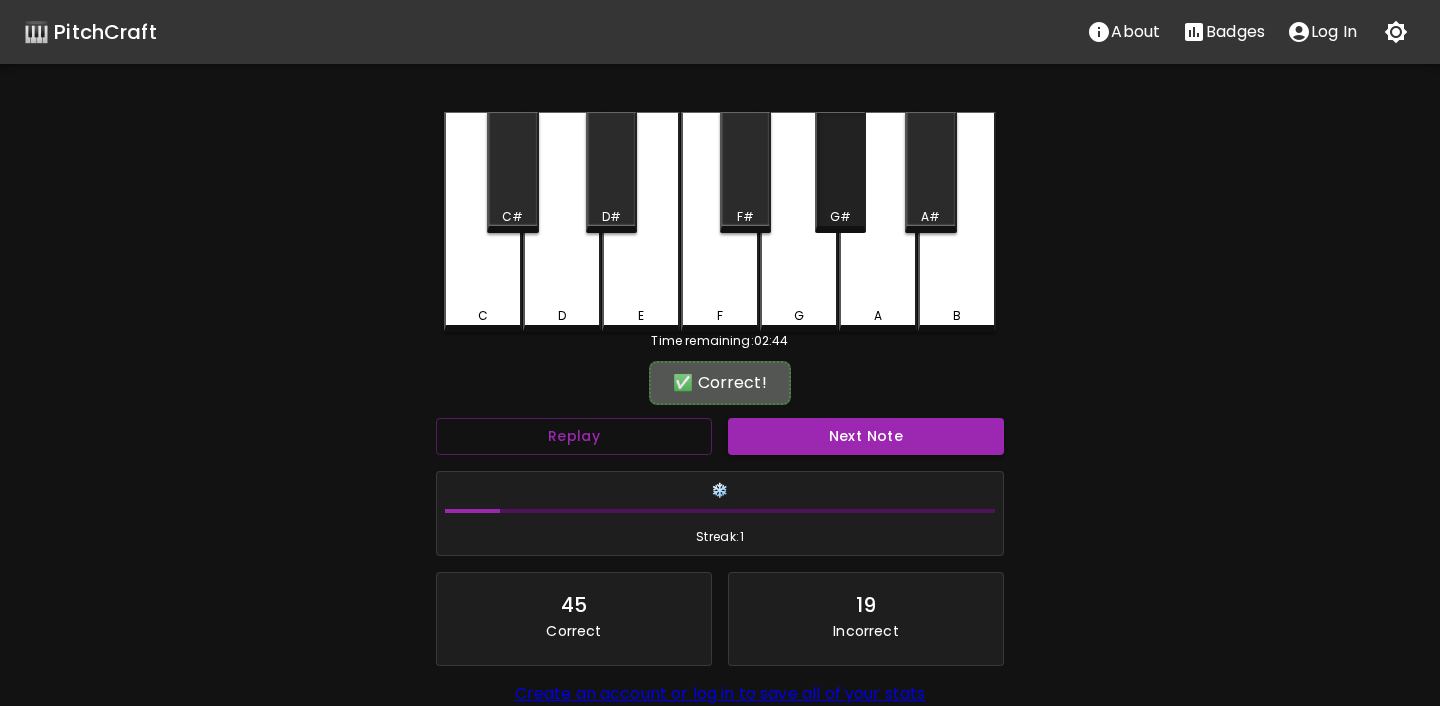 click on "G#" at bounding box center (840, 217) 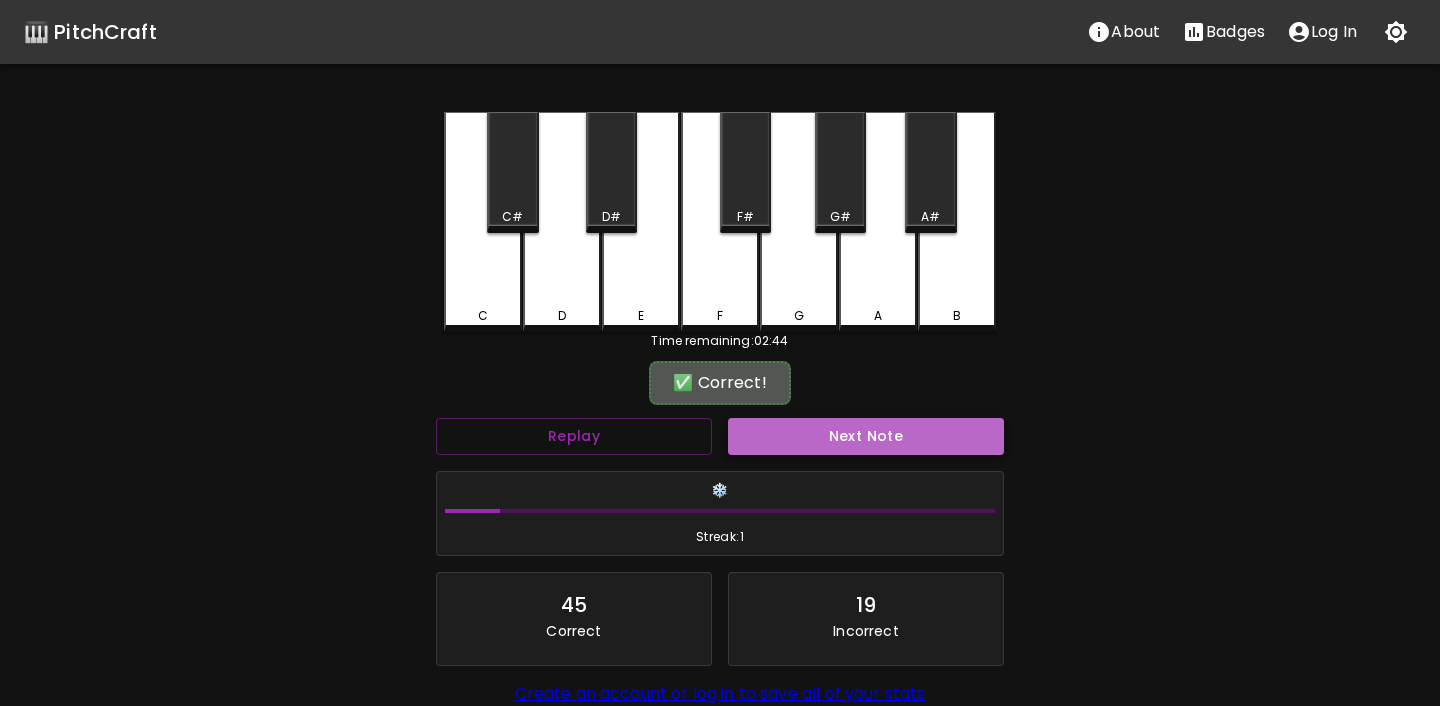 click on "Next Note" at bounding box center (866, 436) 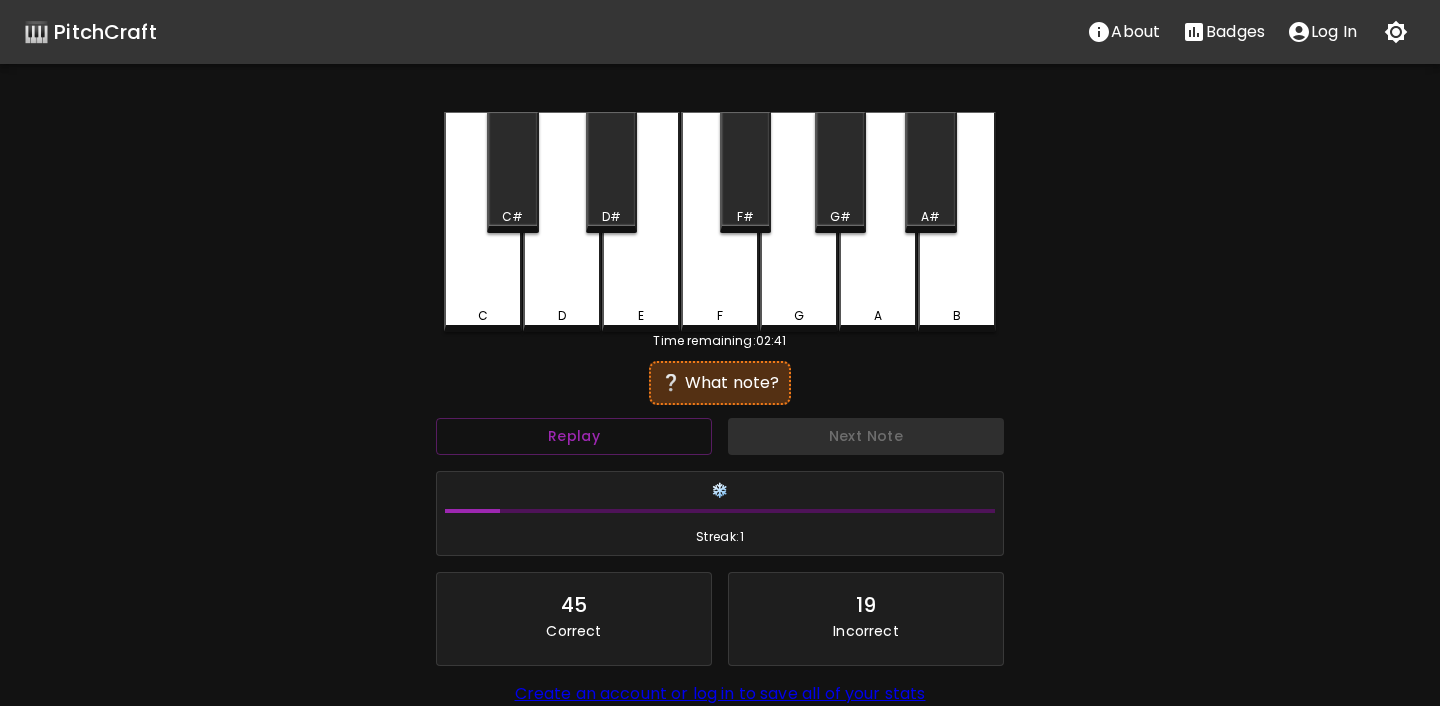 click on "F" at bounding box center [720, 316] 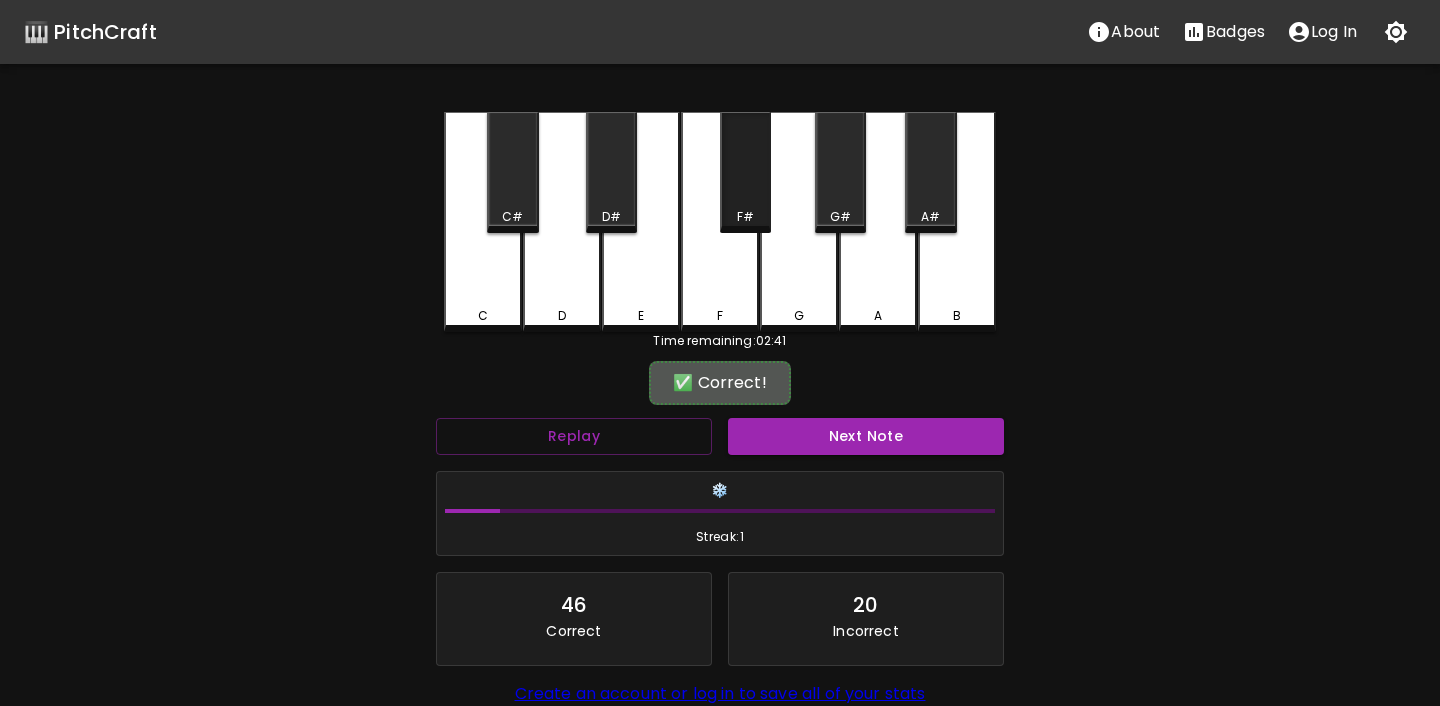 click on "F#" at bounding box center [745, 217] 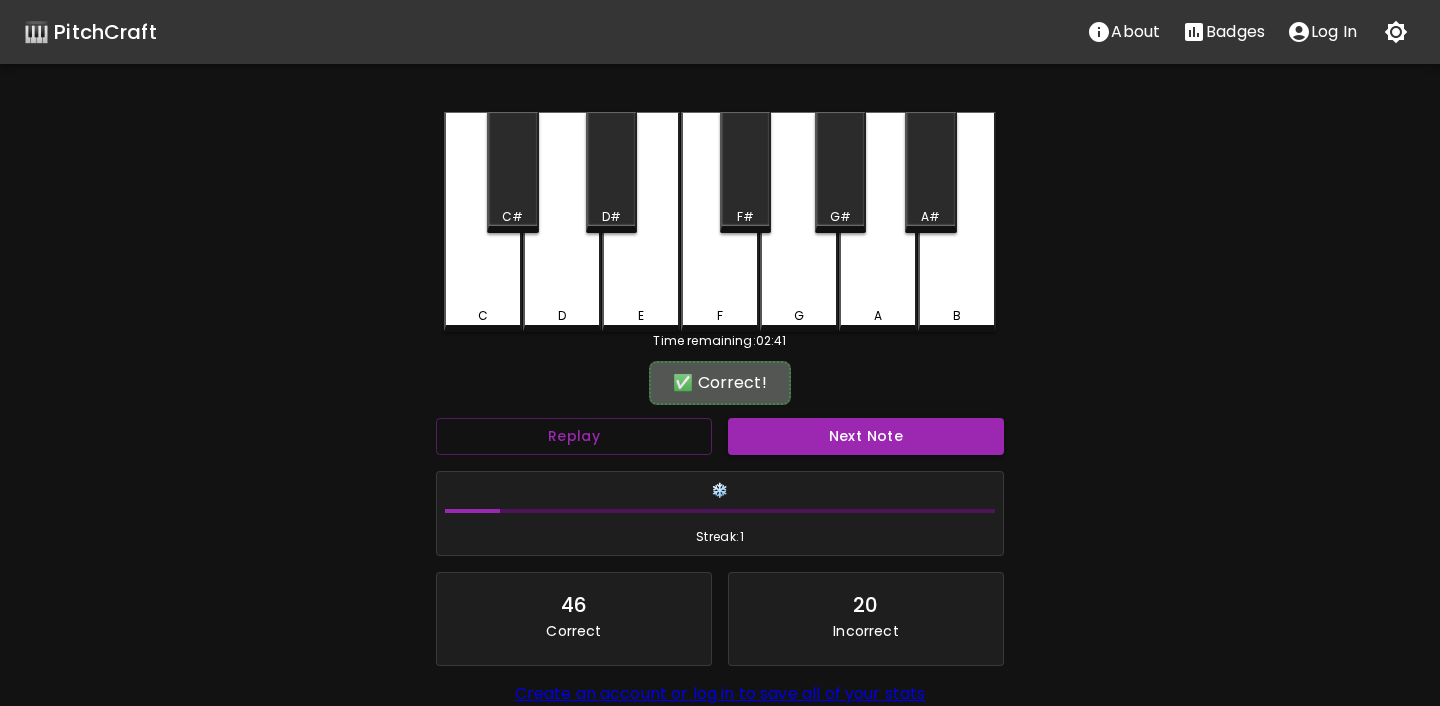 click on "✅ Correct!" at bounding box center (720, 383) 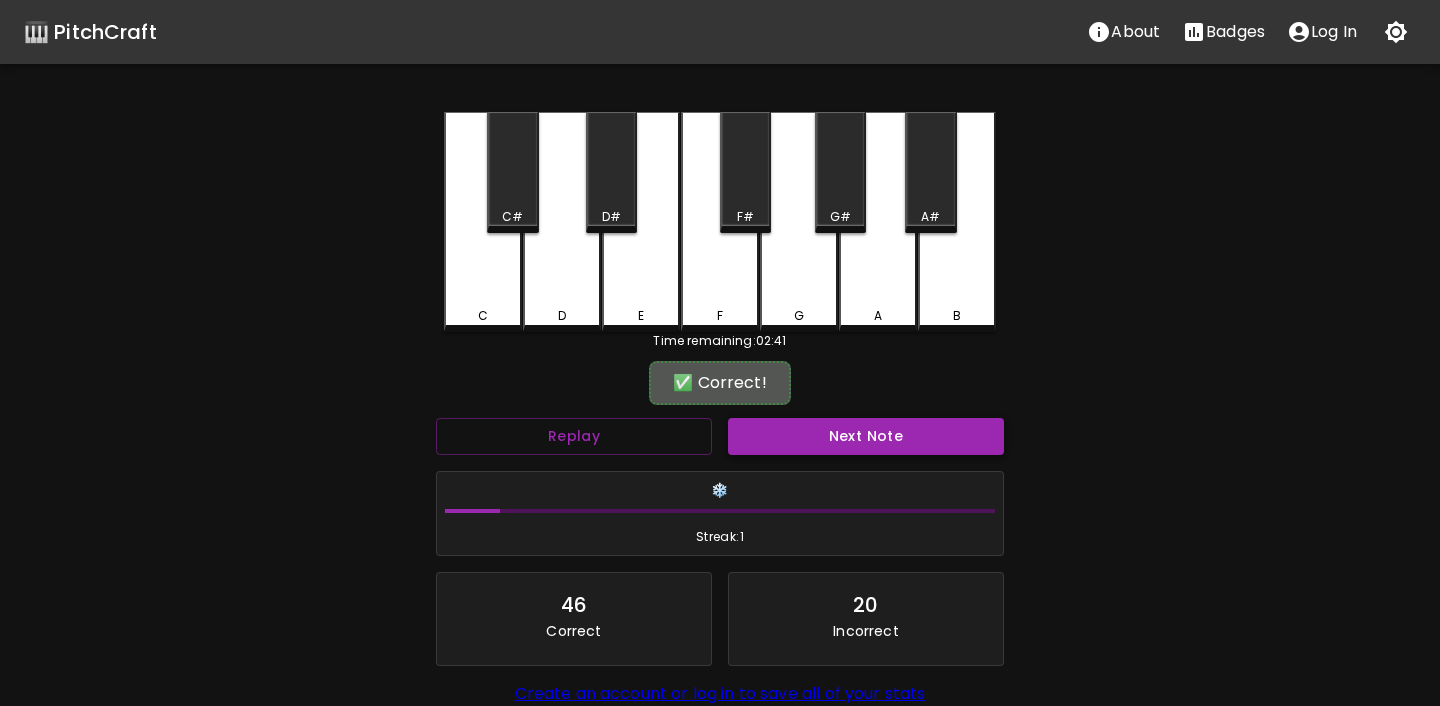 click on "Next Note" at bounding box center [866, 436] 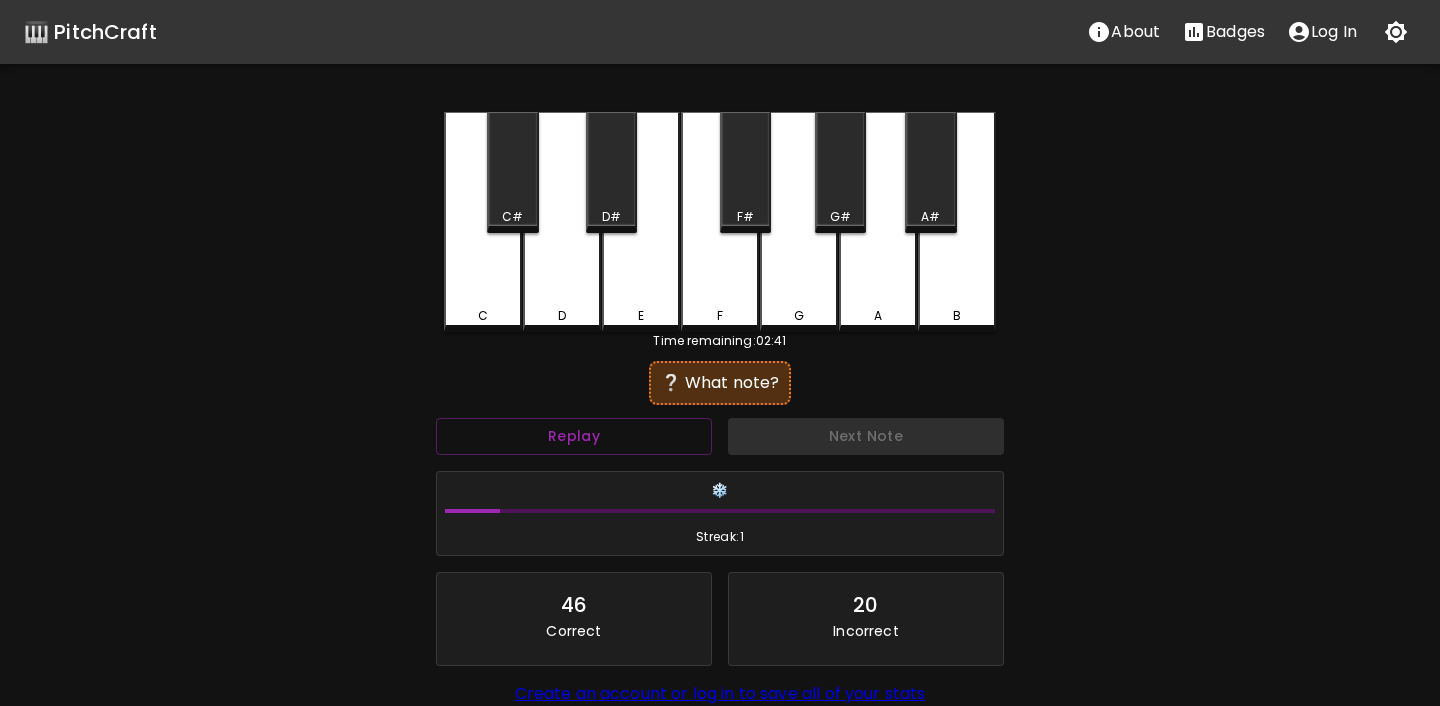 click on "Time remaining:  02:41" at bounding box center (720, 341) 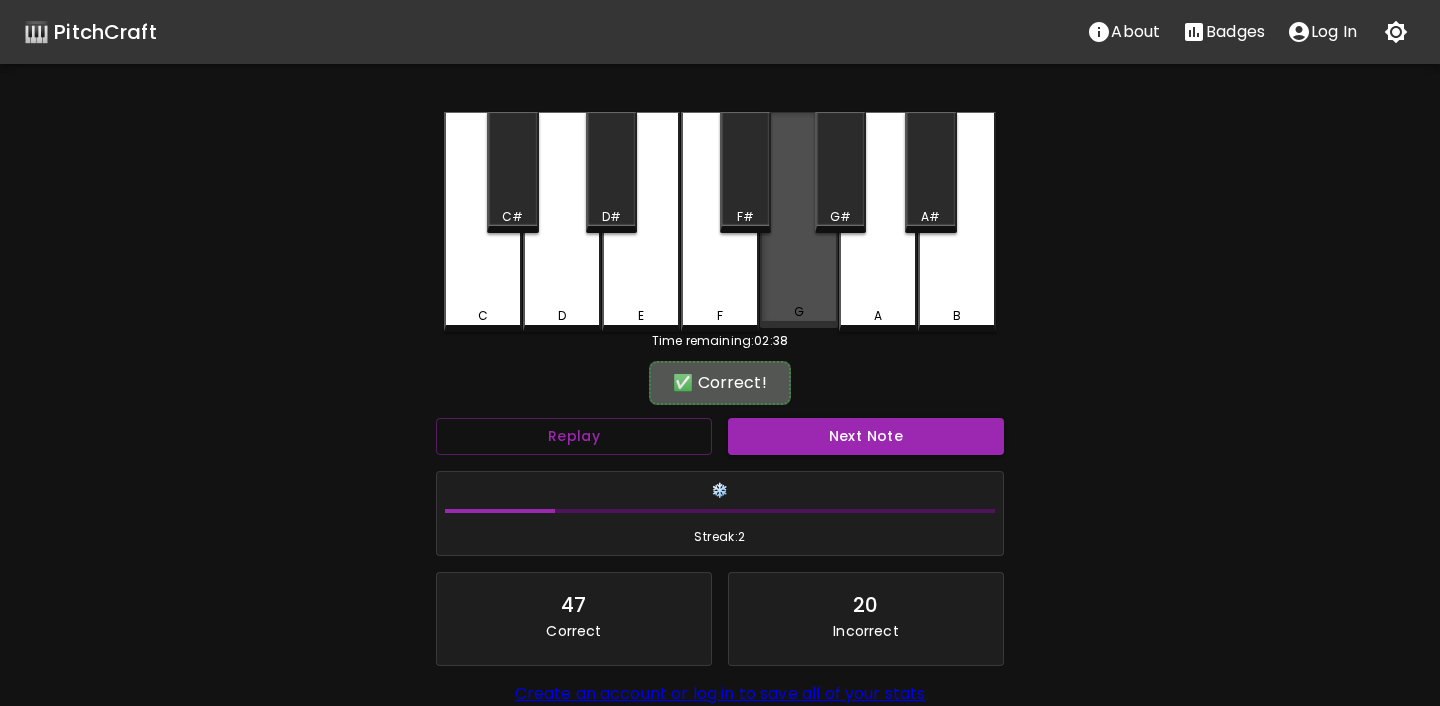 click on "G" at bounding box center [799, 220] 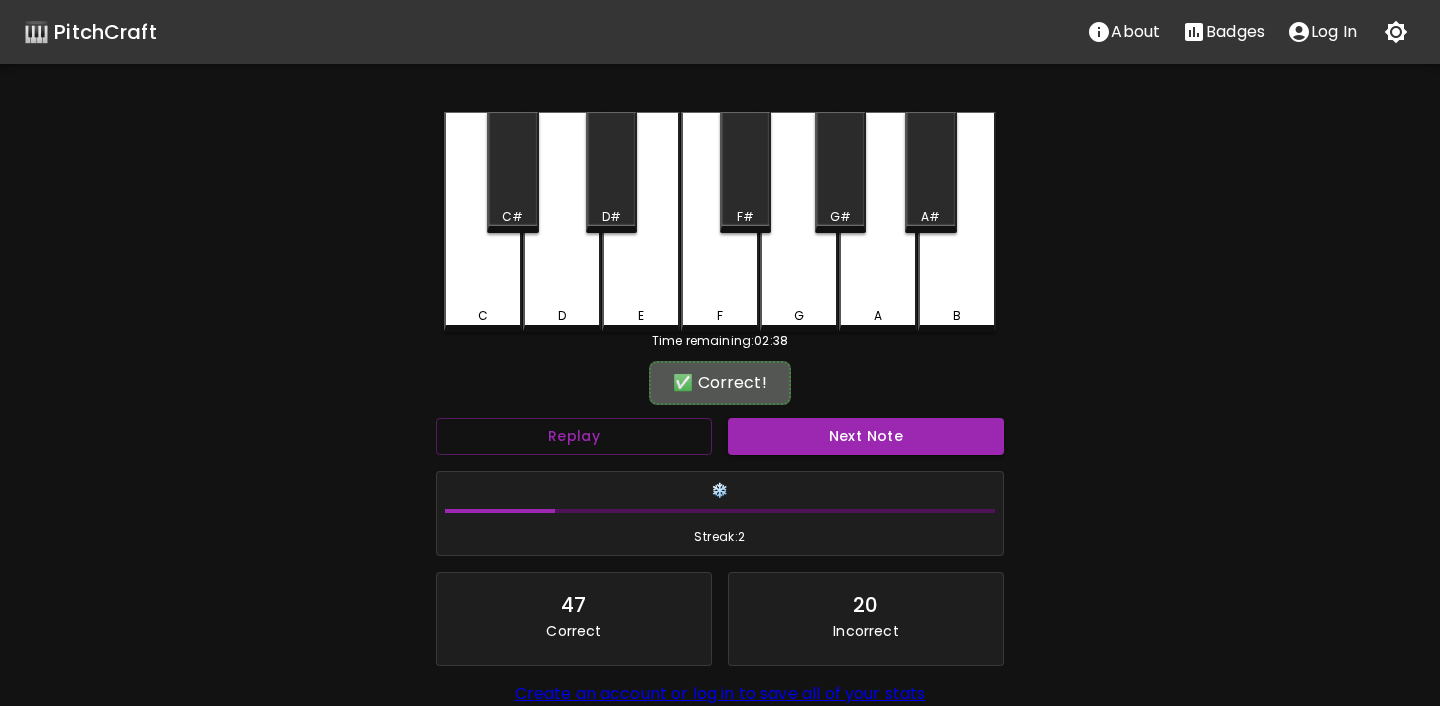 click on "Next Note" at bounding box center [866, 436] 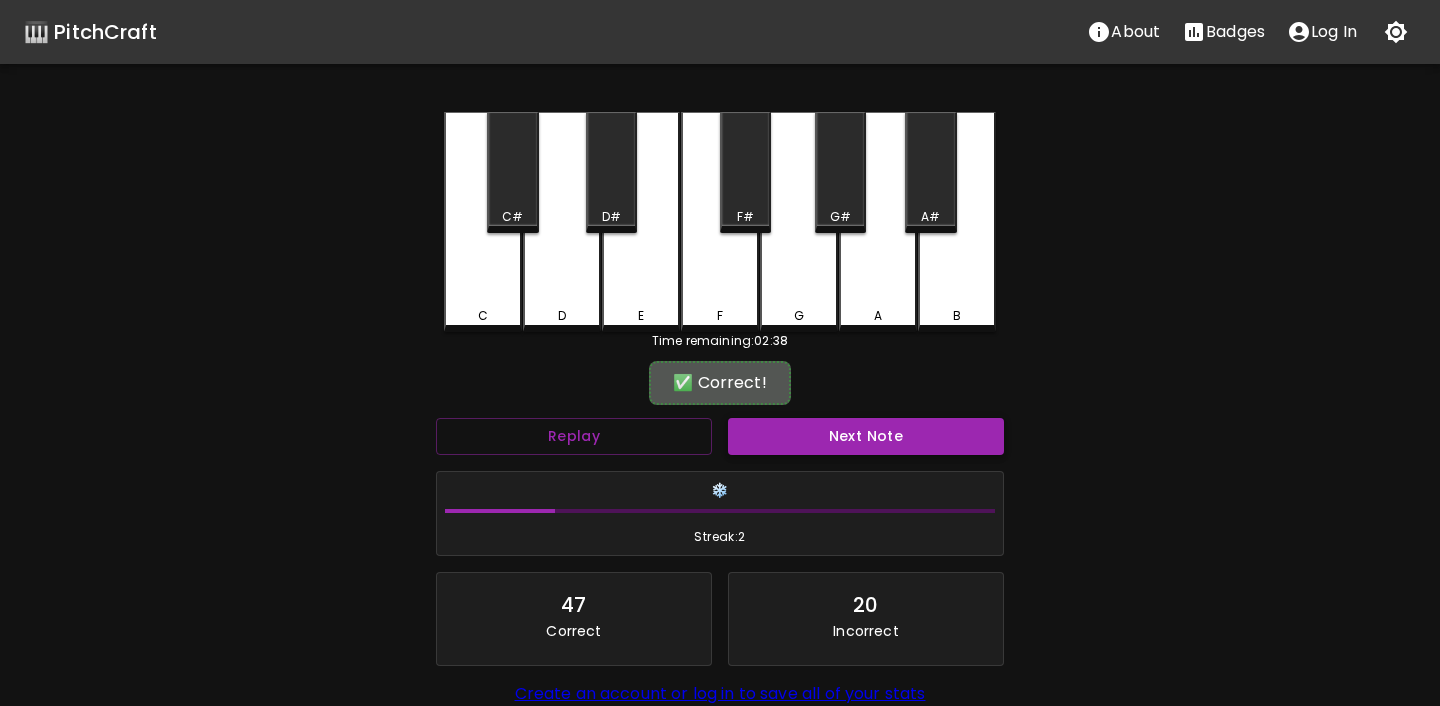 click on "Next Note" at bounding box center (866, 436) 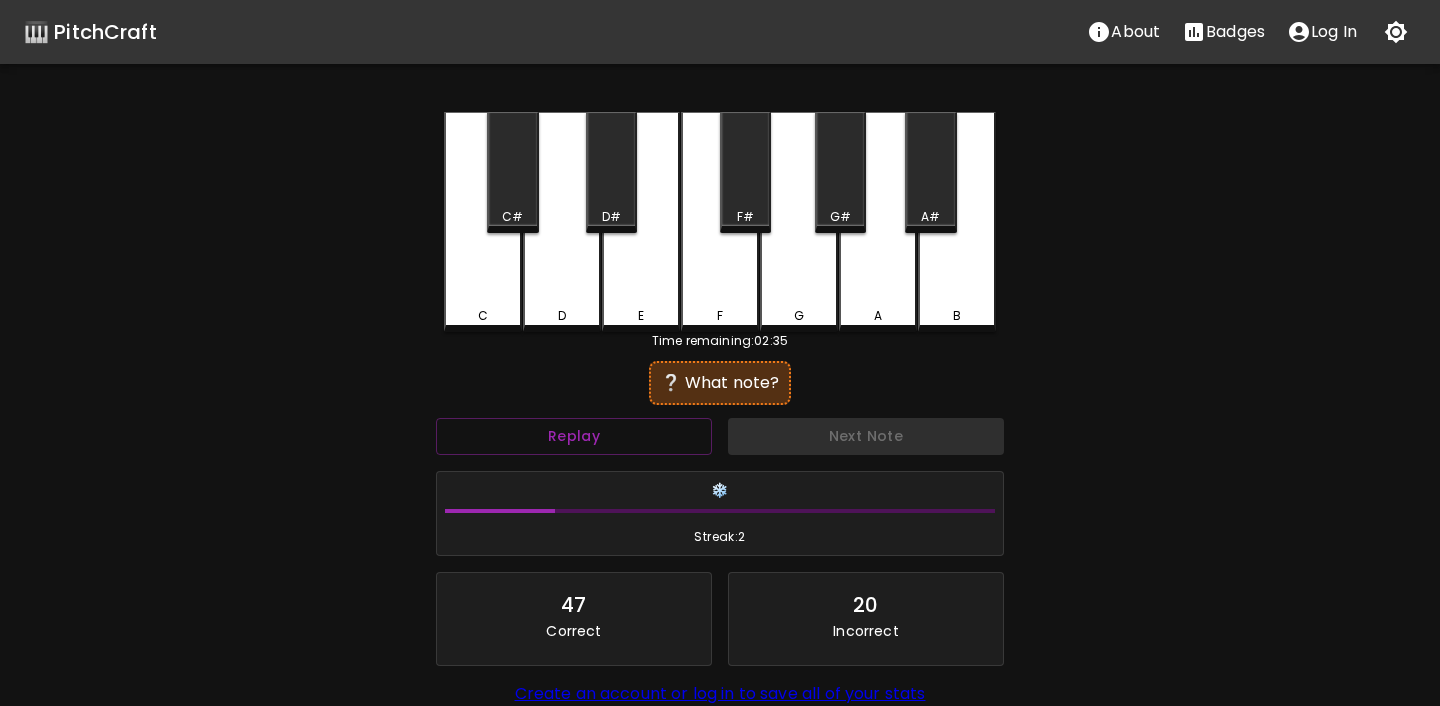 click on "D" at bounding box center (562, 316) 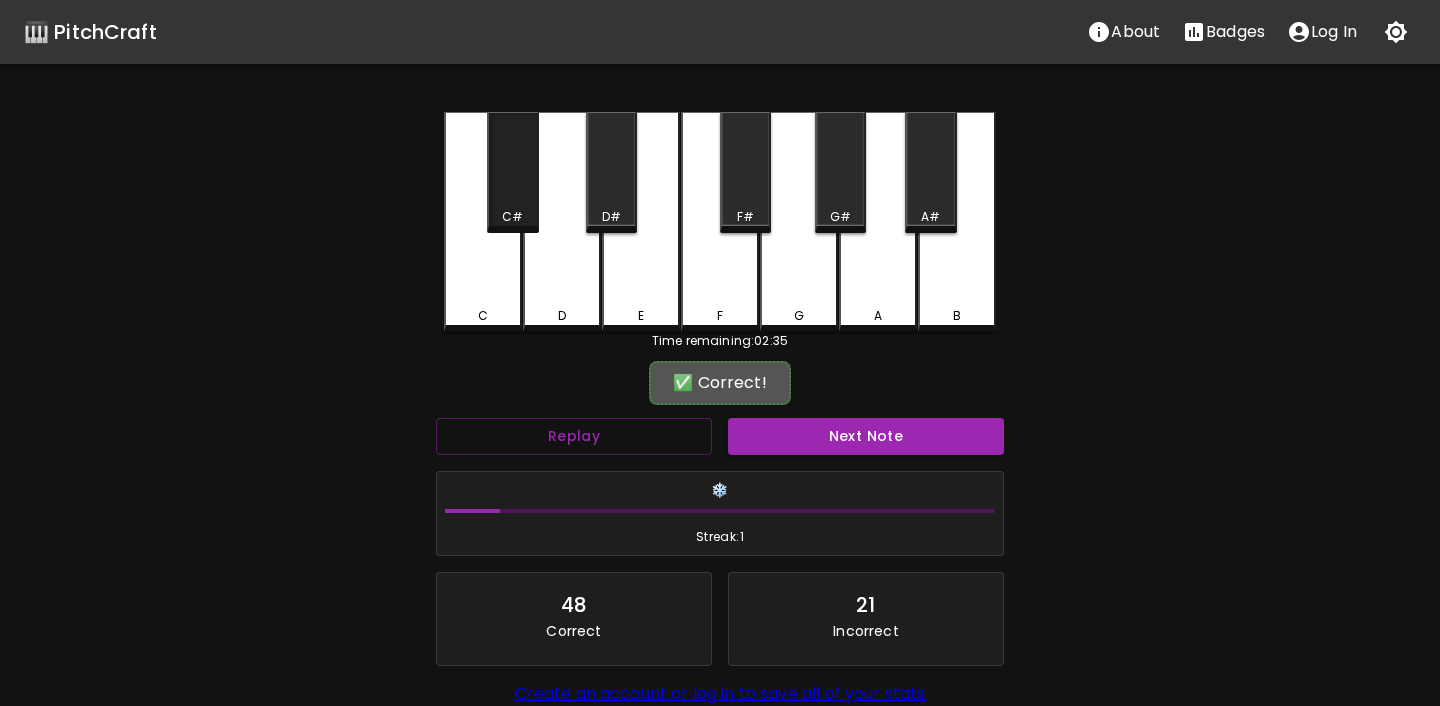 click on "C#" at bounding box center (512, 217) 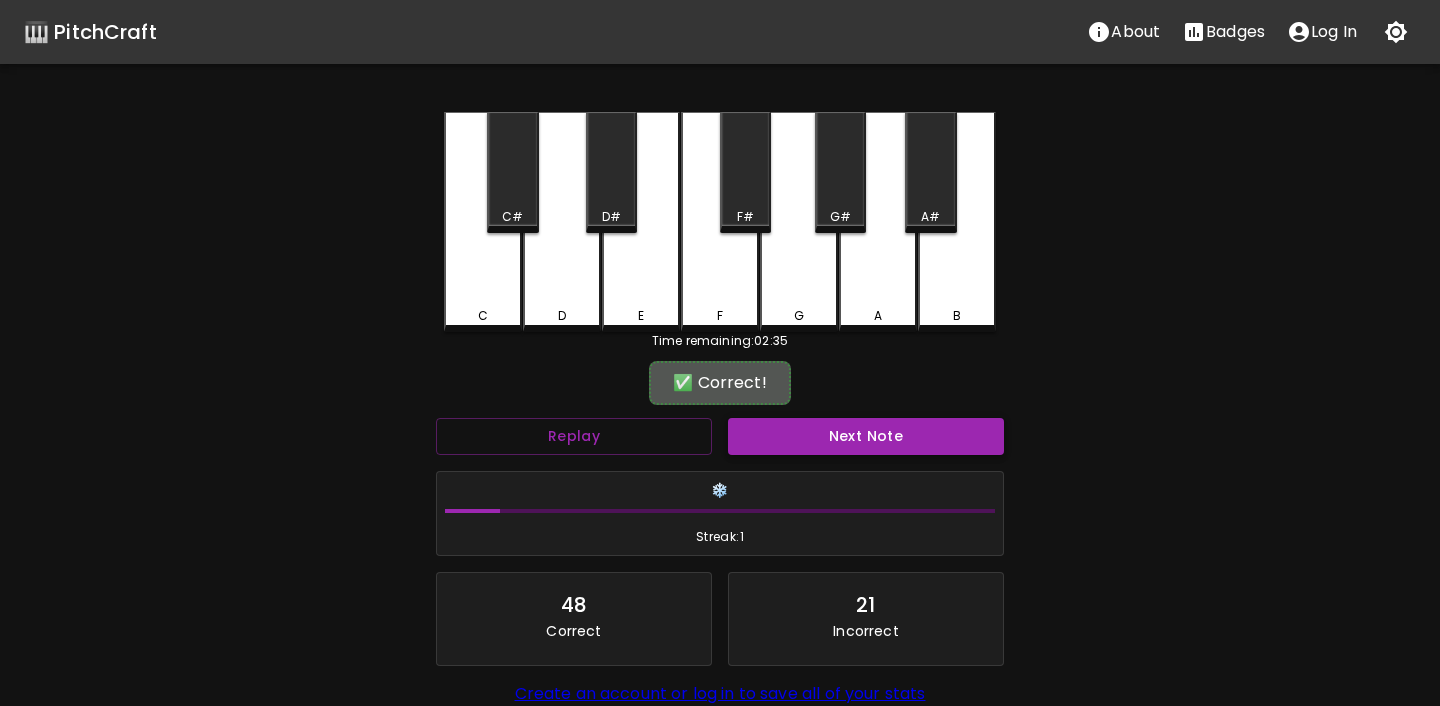 click on "Next Note" at bounding box center (866, 436) 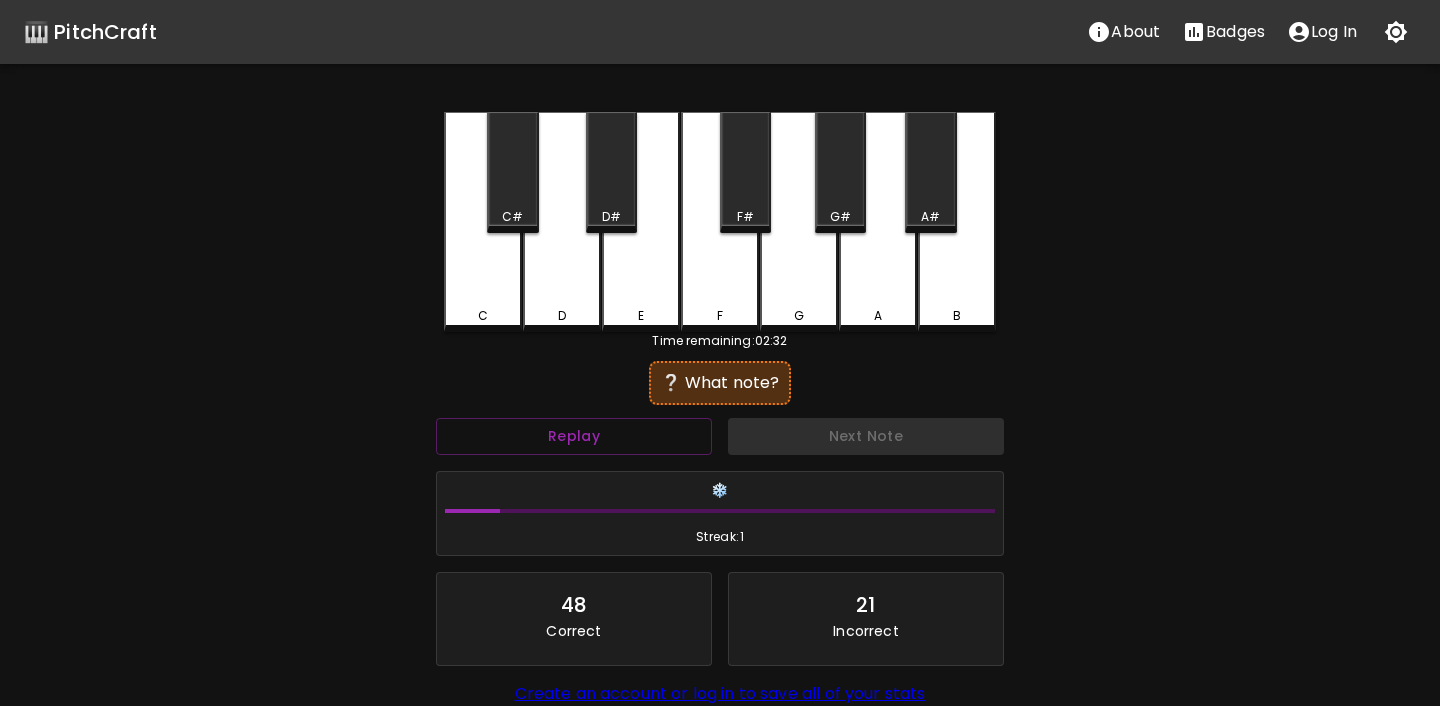click on "G" at bounding box center (799, 316) 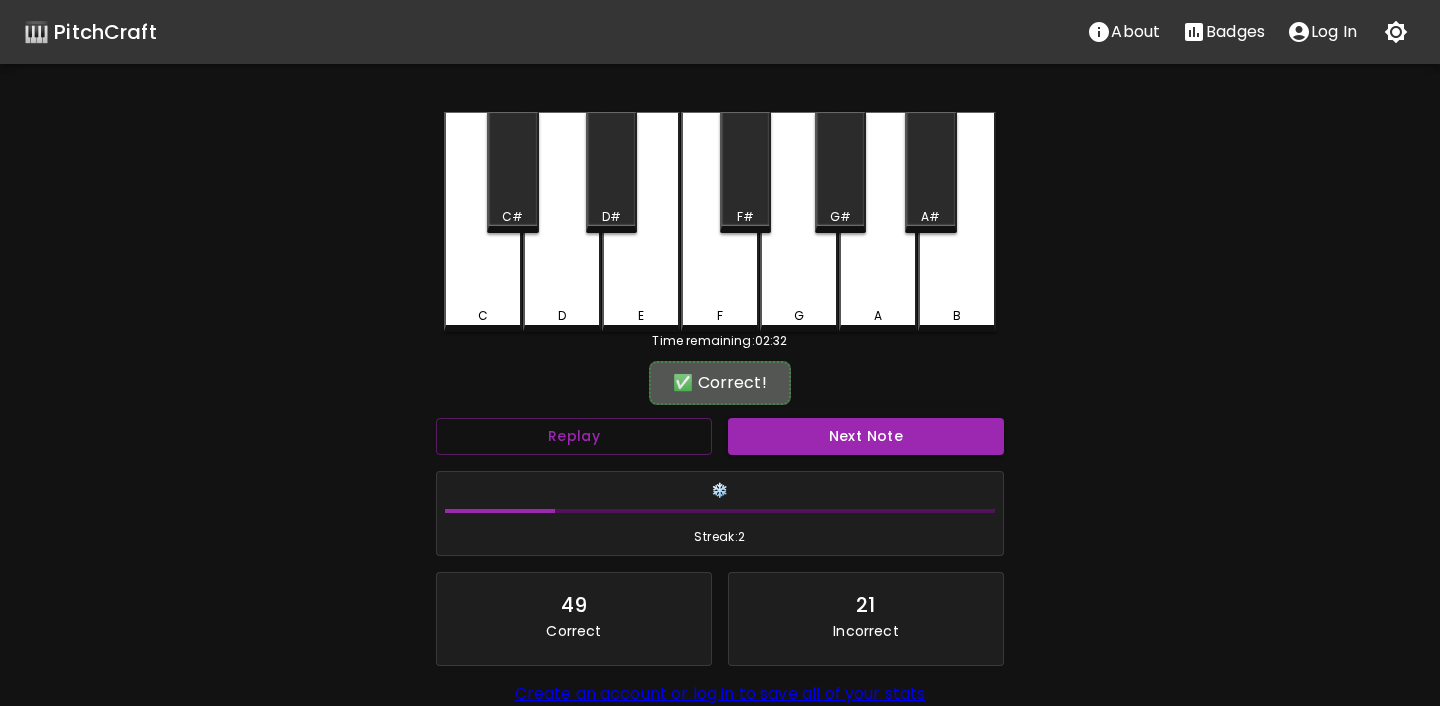 click on "❄️ Streak:  2" at bounding box center (720, 514) 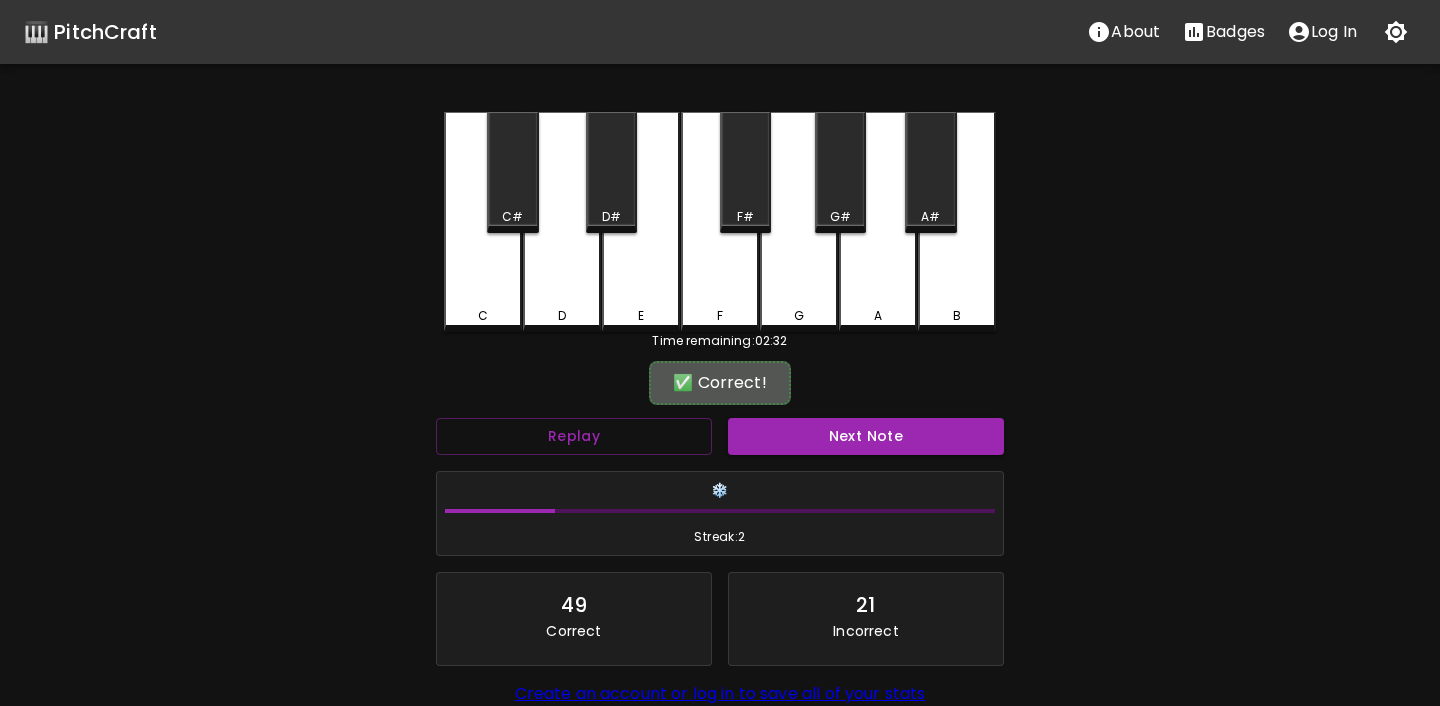 click on "Next Note" at bounding box center [866, 436] 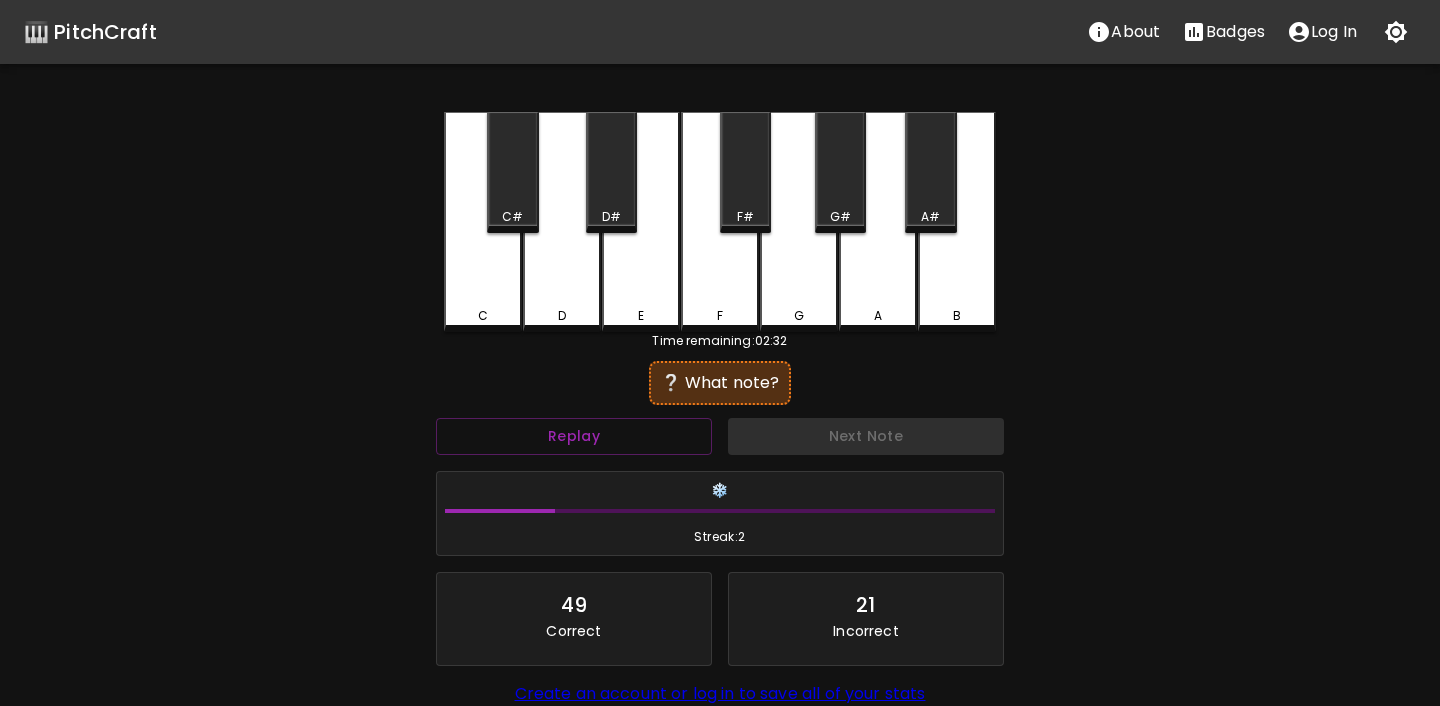 click on "F" at bounding box center (720, 316) 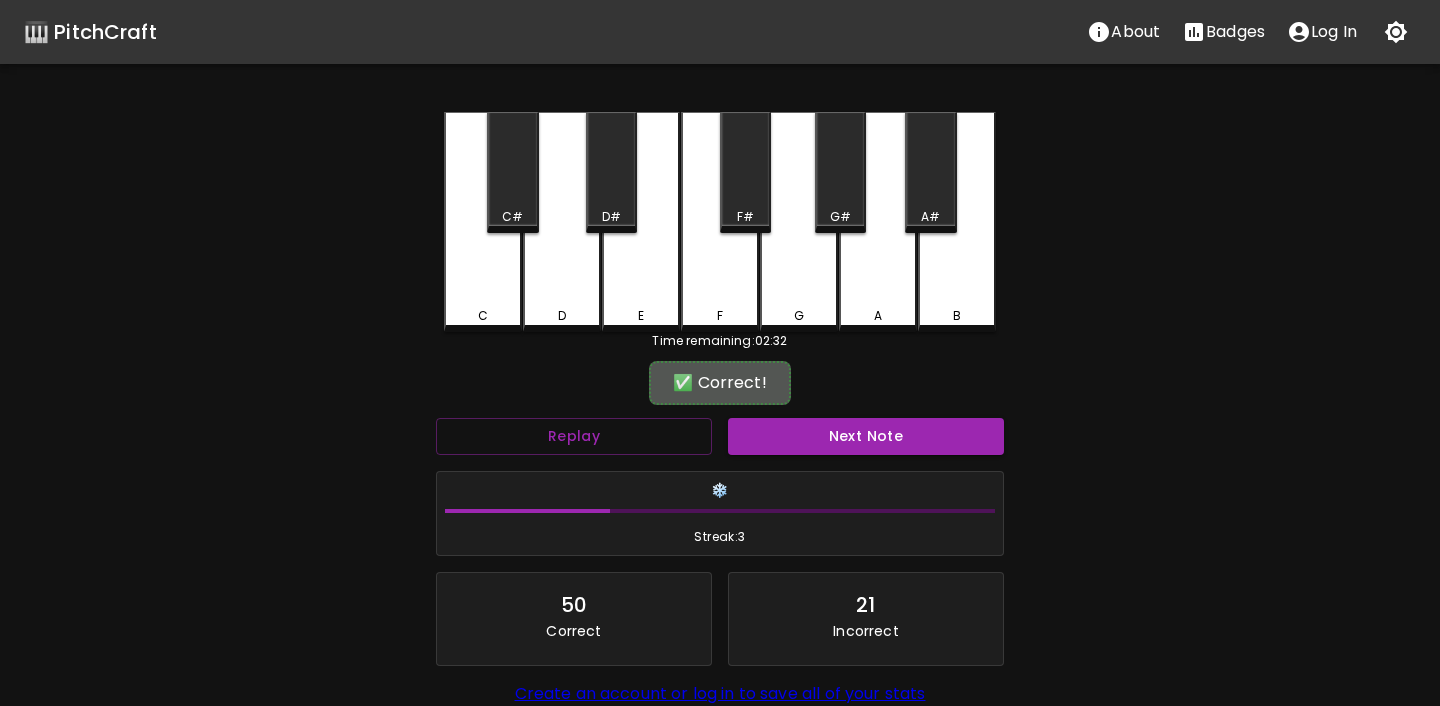 click on "Next Note" at bounding box center [866, 436] 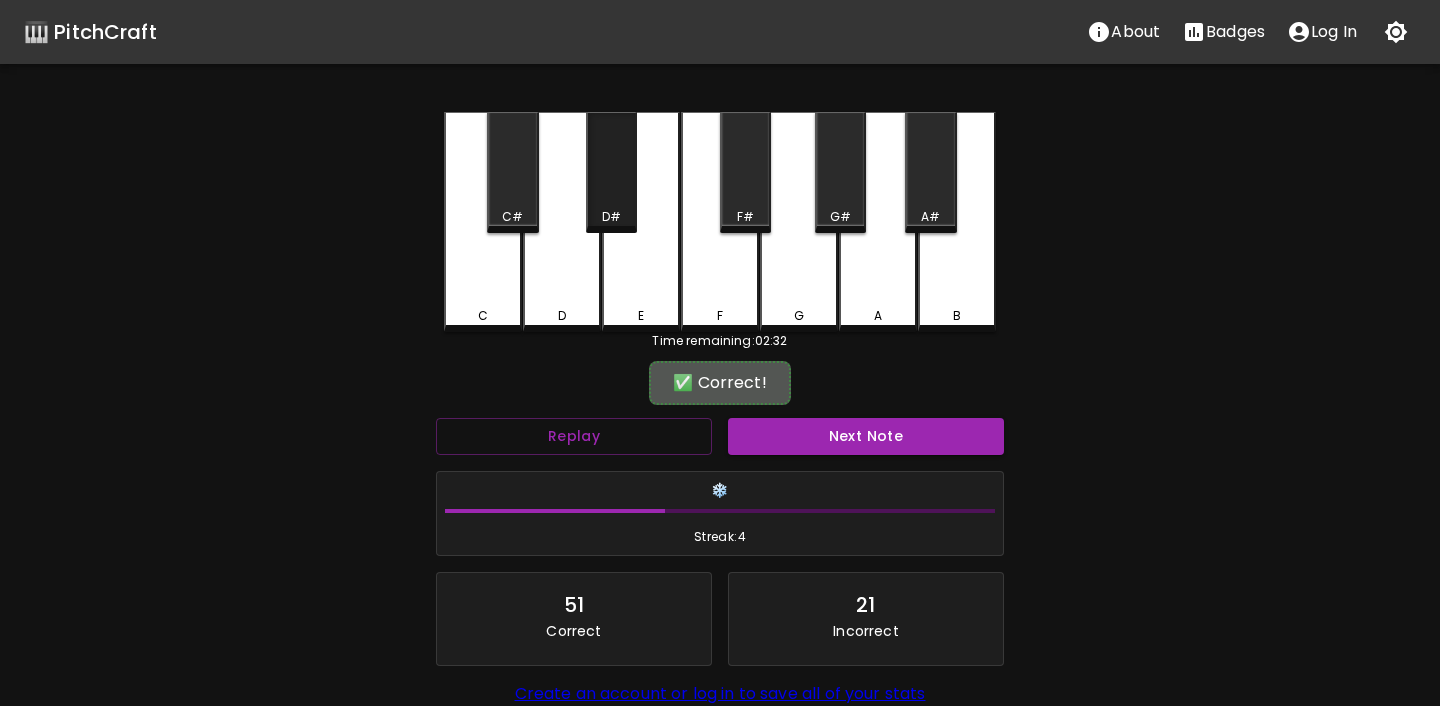 click on "D#" at bounding box center [611, 172] 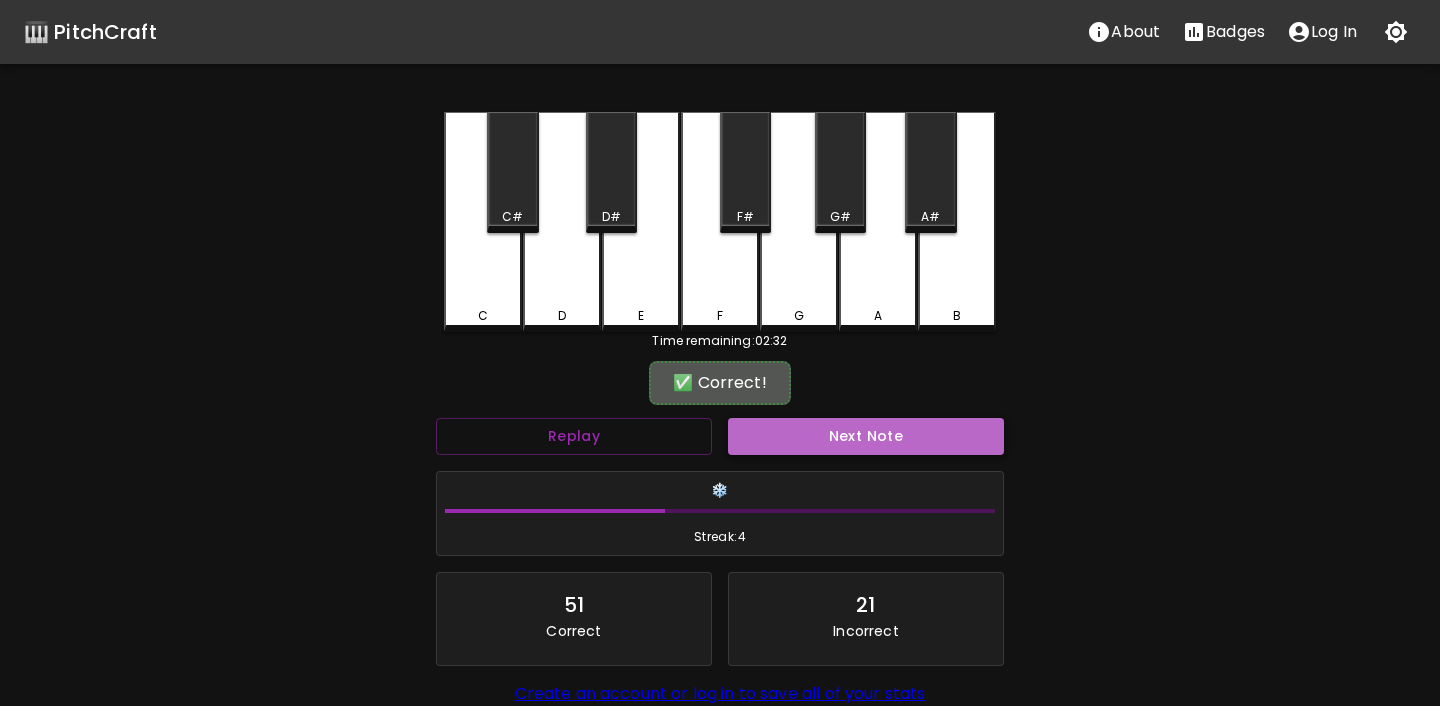 click on "Next Note" at bounding box center [866, 436] 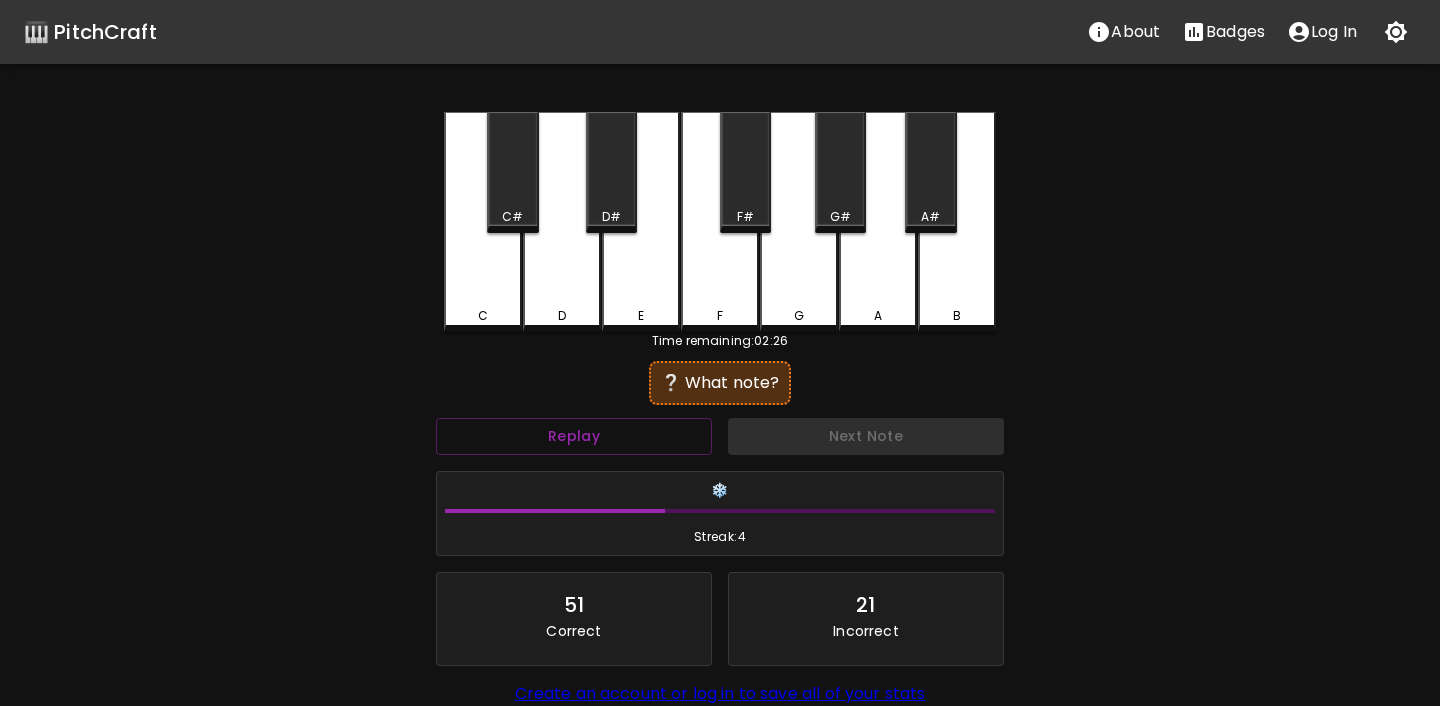 click on "B" at bounding box center (957, 316) 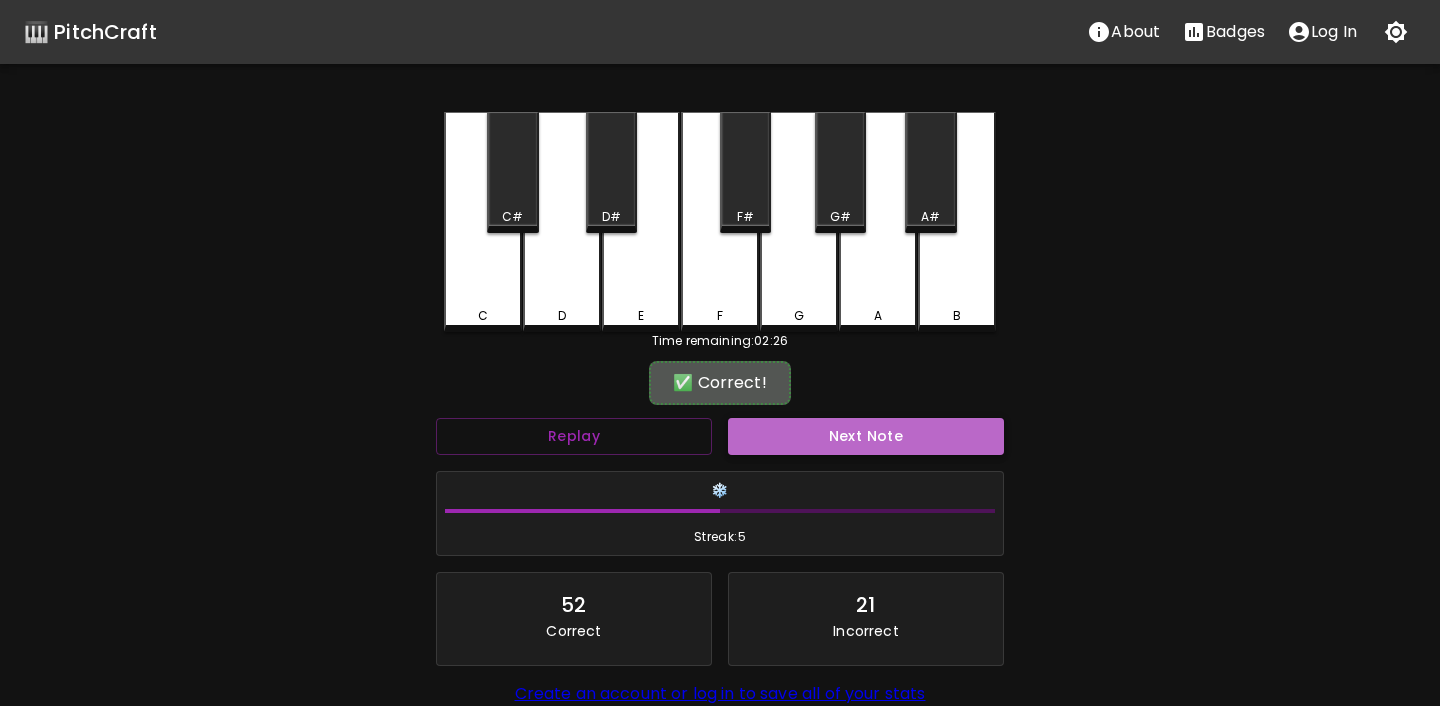 click on "Next Note" at bounding box center [866, 436] 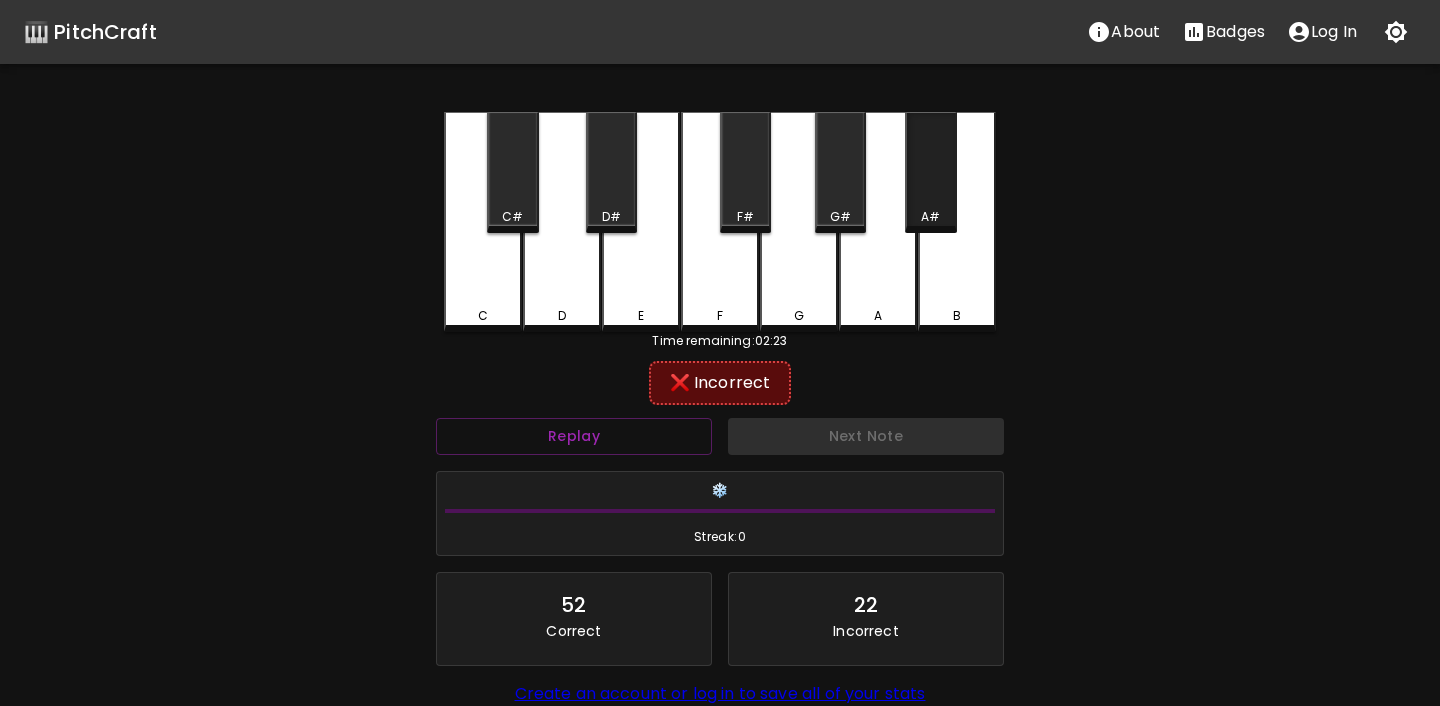 click on "A#" at bounding box center (930, 217) 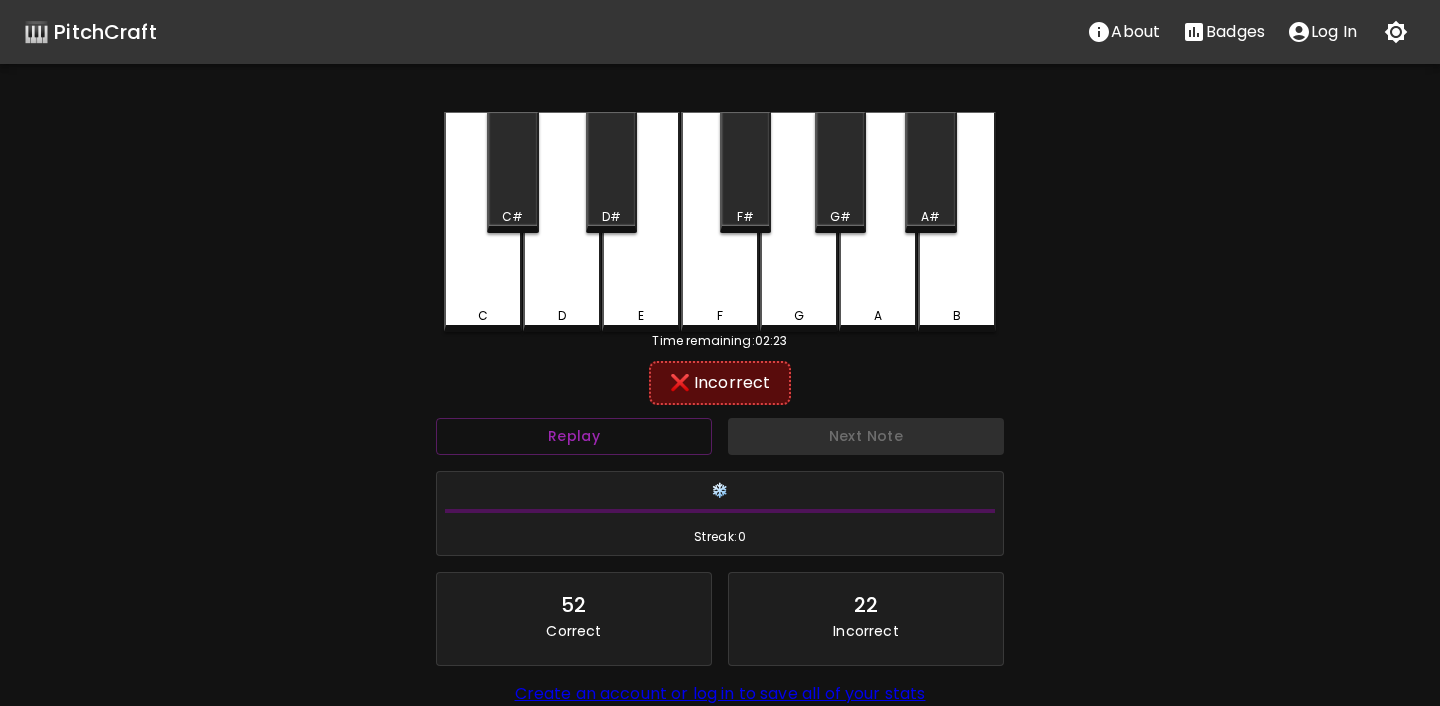 click on "A" at bounding box center (878, 222) 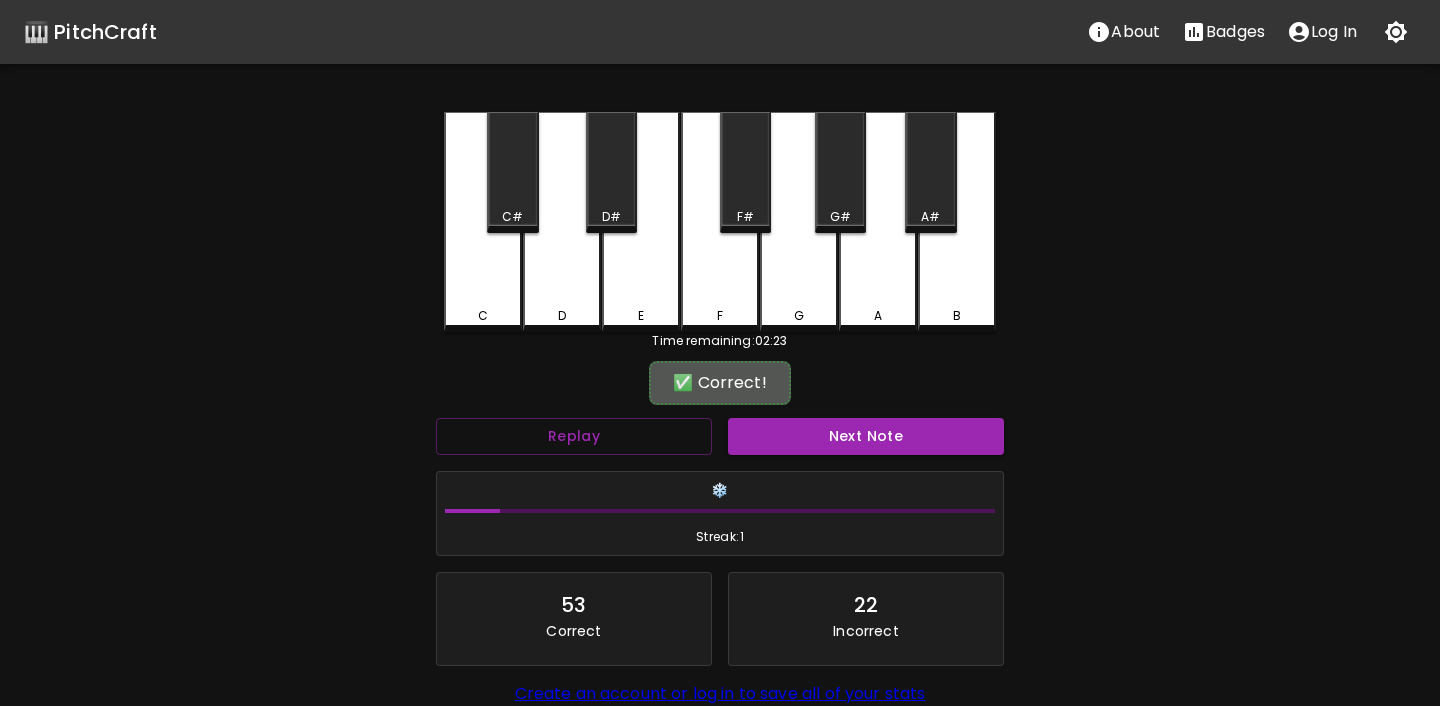 click on "Next Note" at bounding box center (866, 436) 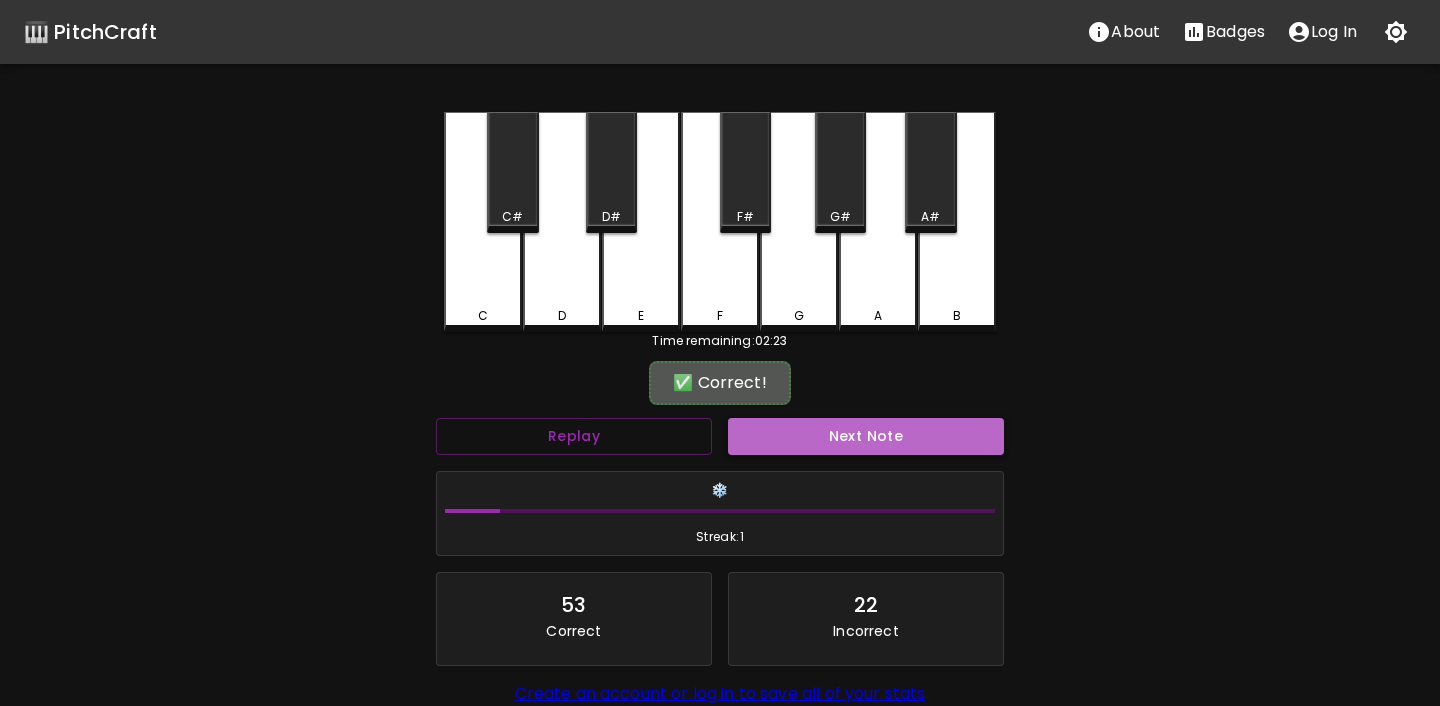 click on "Next Note" at bounding box center [866, 436] 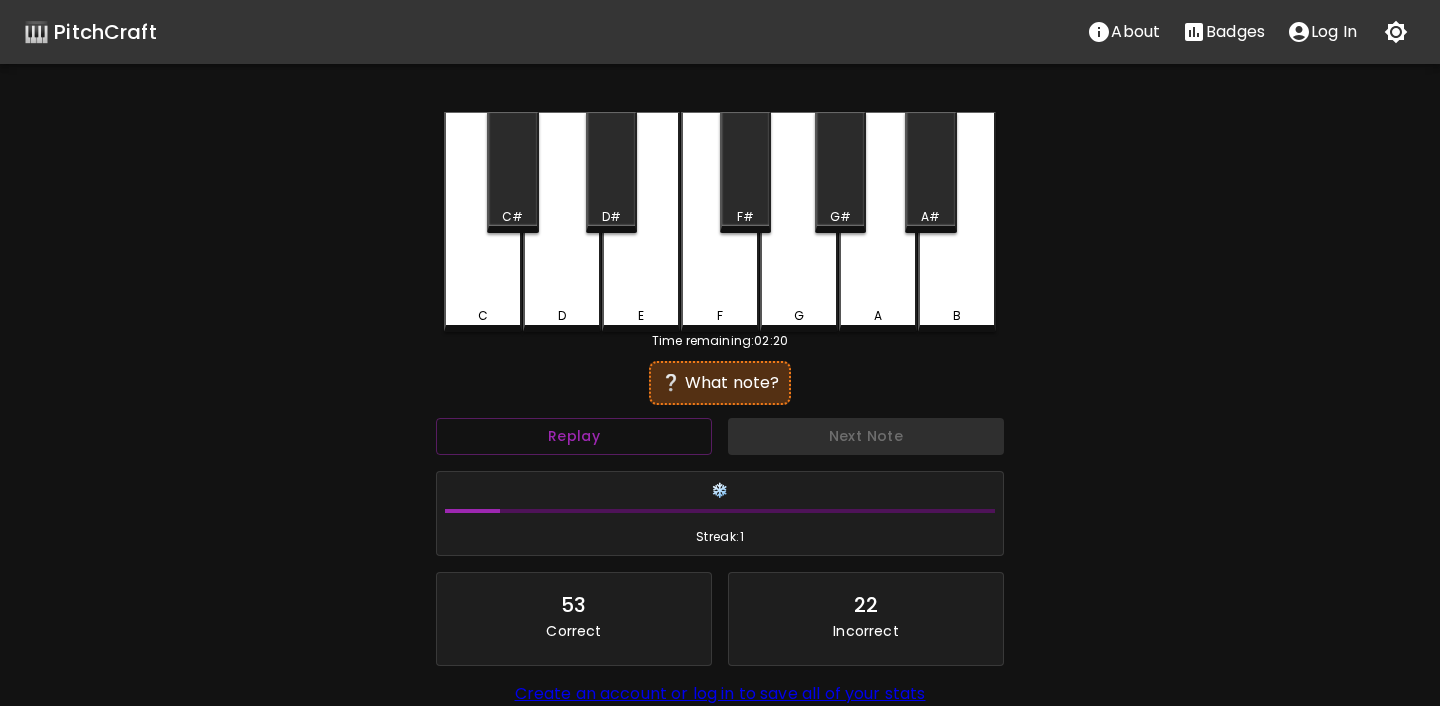 click on "F#" at bounding box center [745, 172] 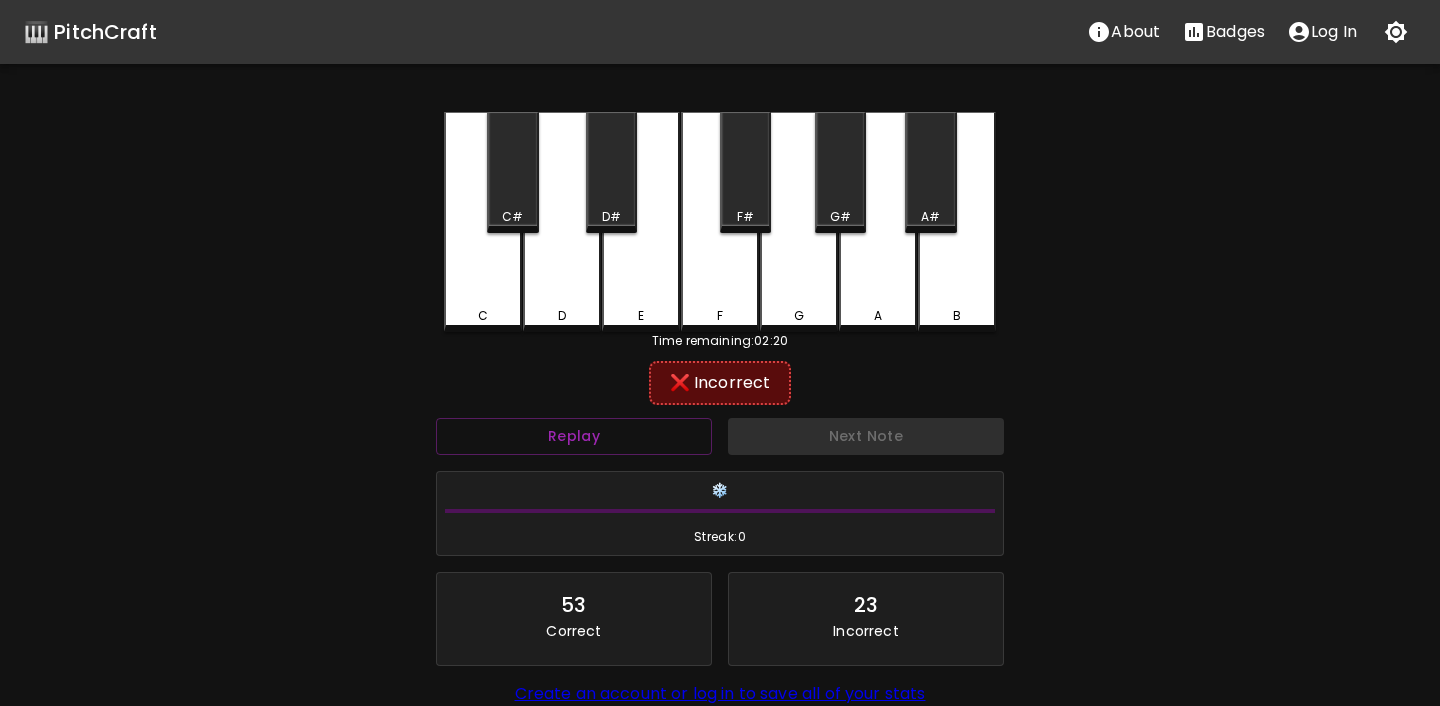 click on "F" at bounding box center [720, 222] 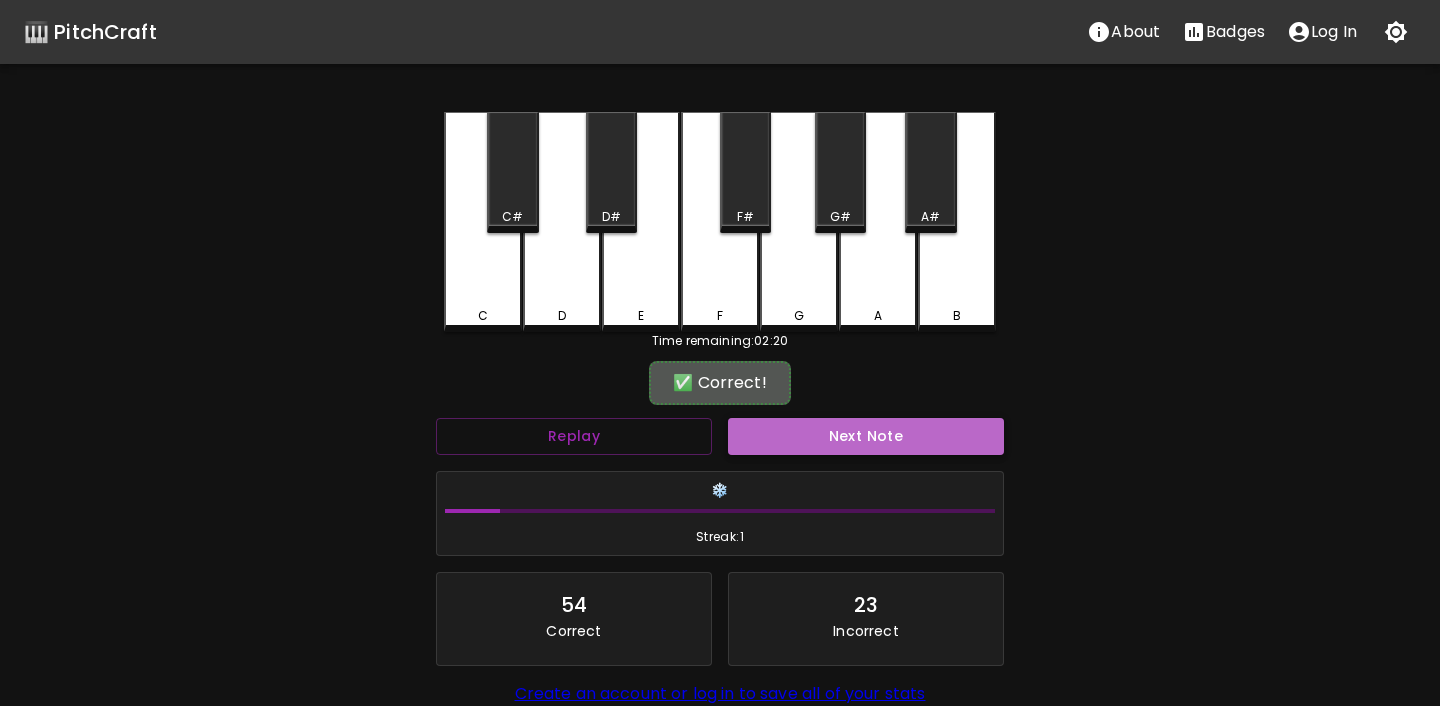 click on "Next Note" at bounding box center [866, 436] 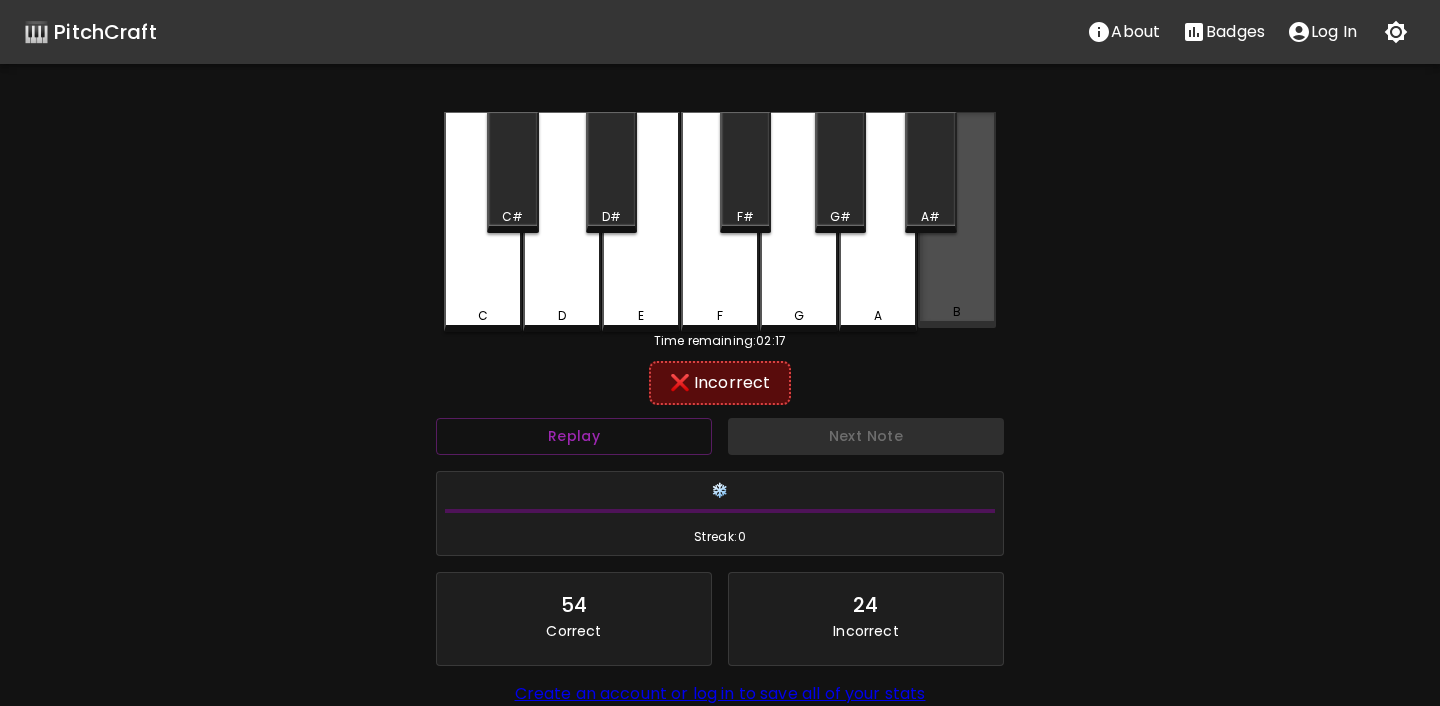 click on "B" at bounding box center [957, 220] 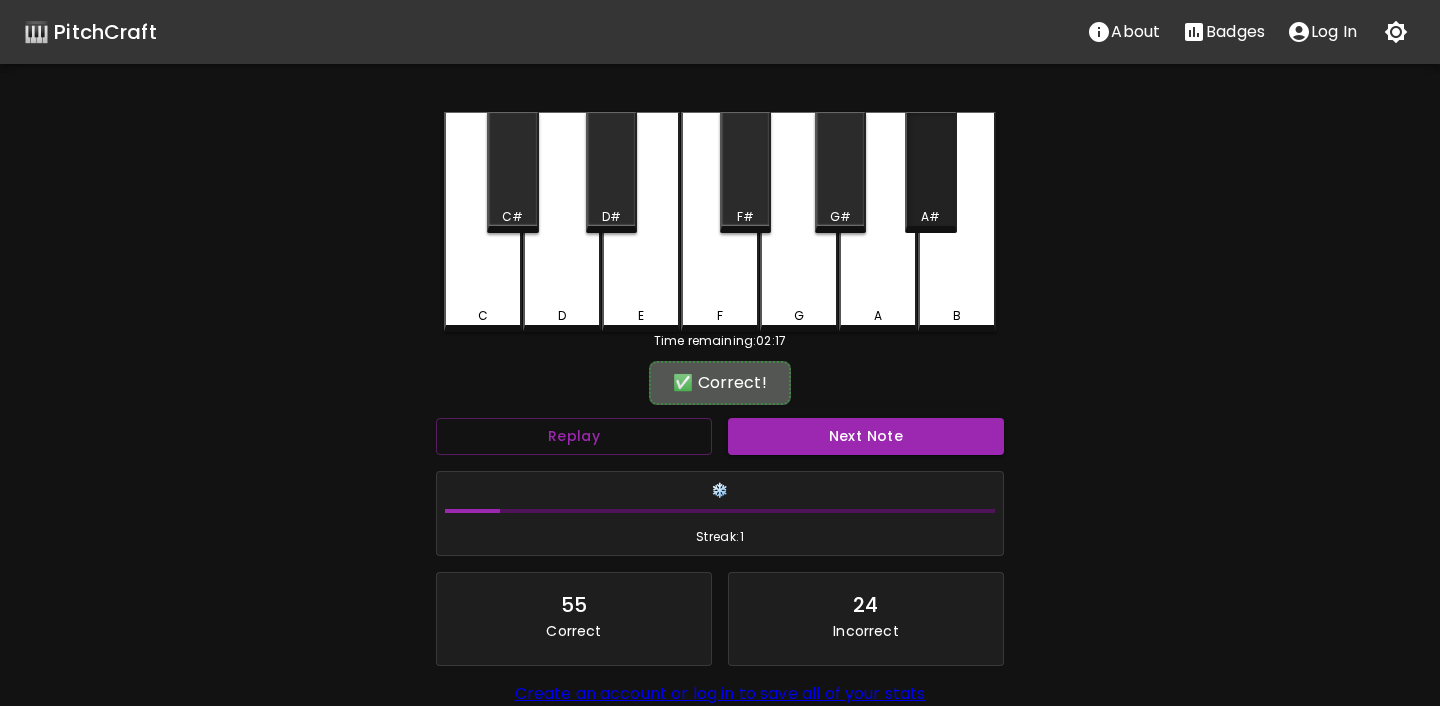 click on "A#" at bounding box center (930, 172) 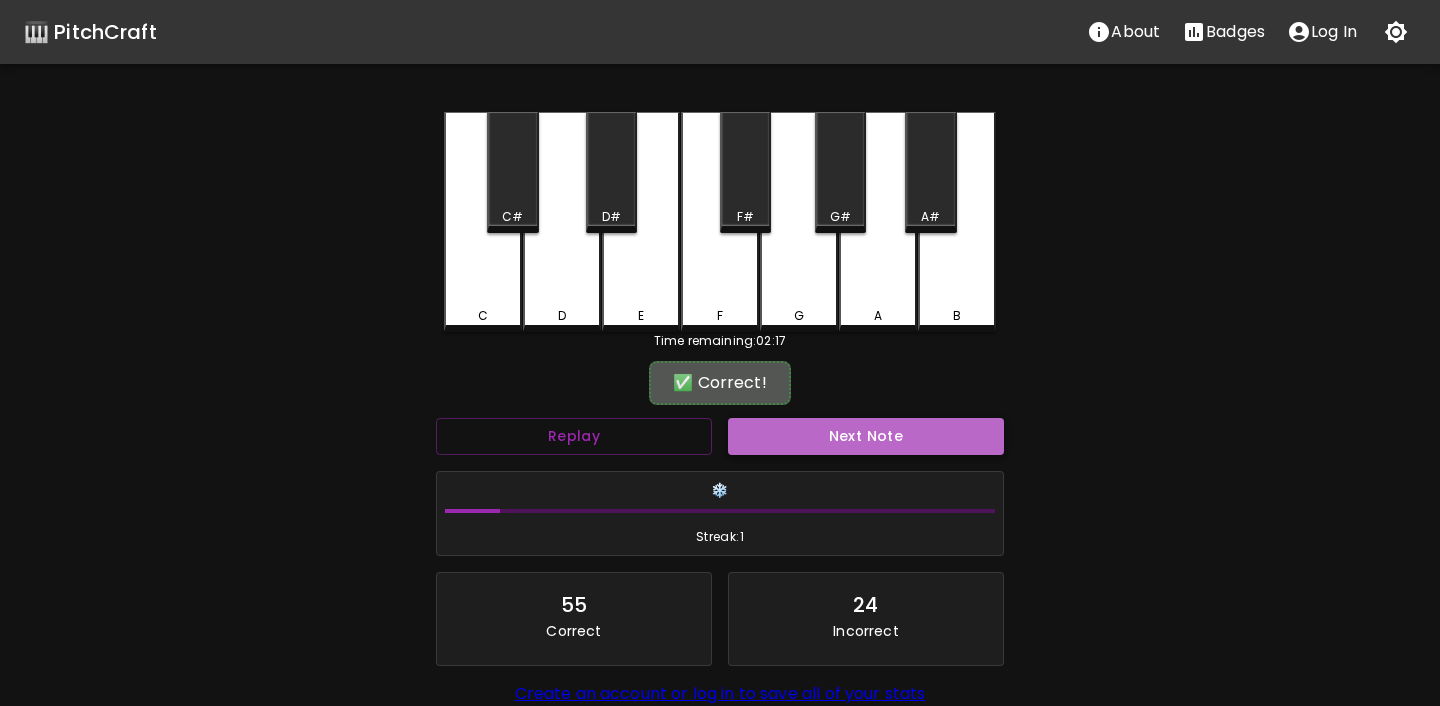 click on "Next Note" at bounding box center [866, 436] 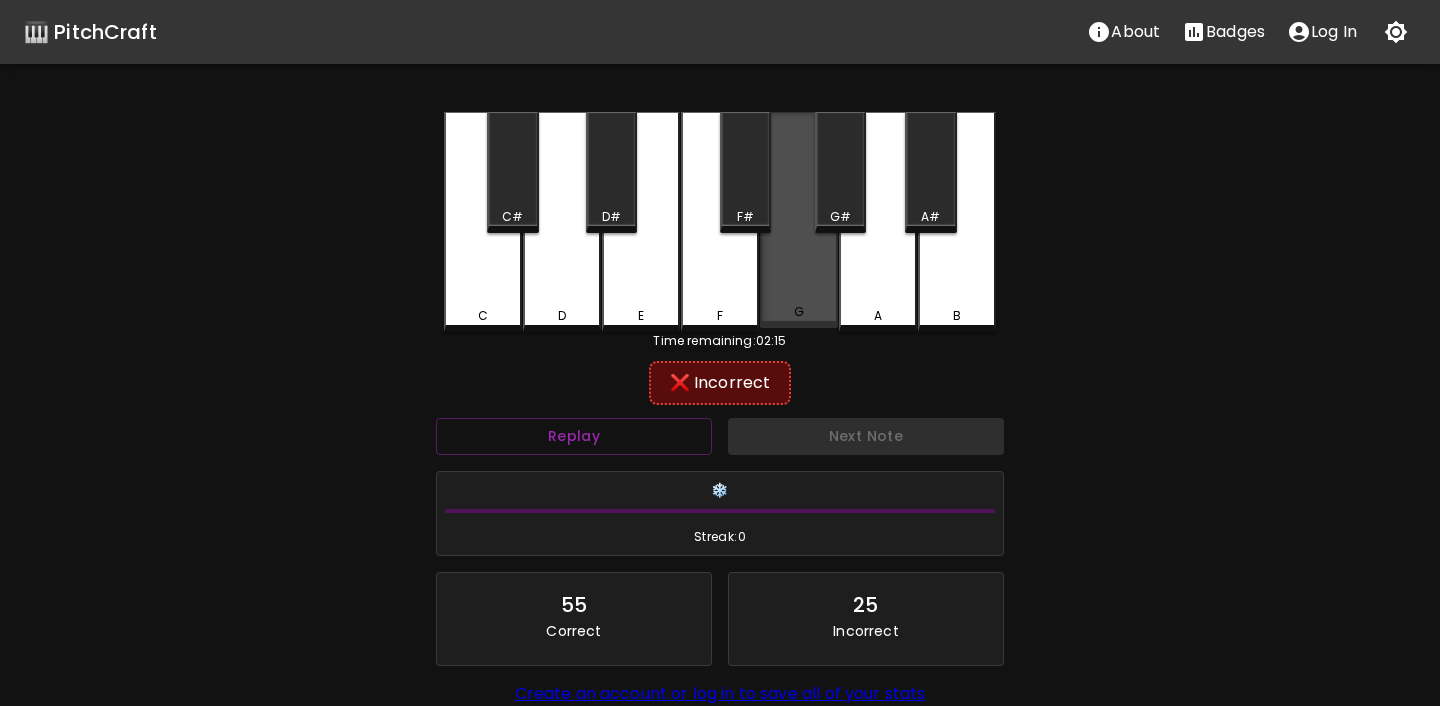 click on "G" at bounding box center (799, 220) 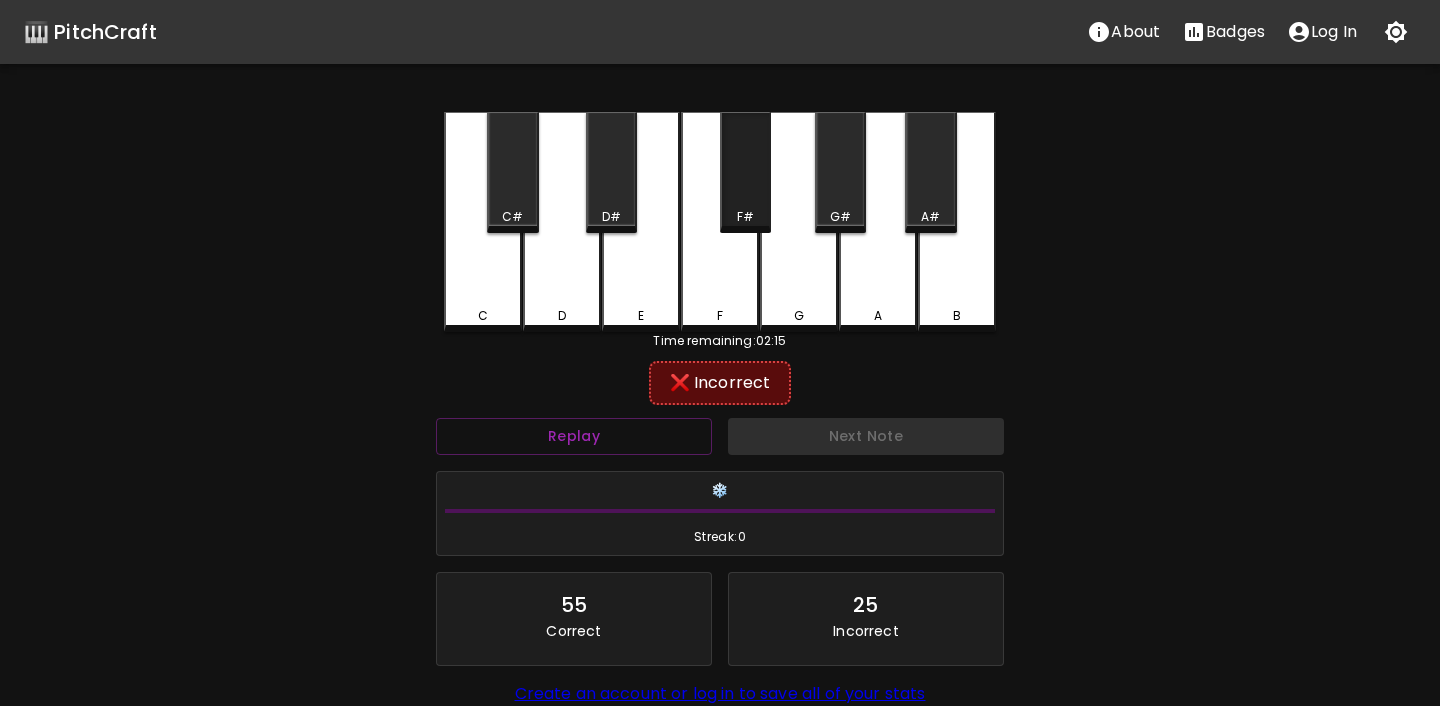click on "F#" at bounding box center [745, 172] 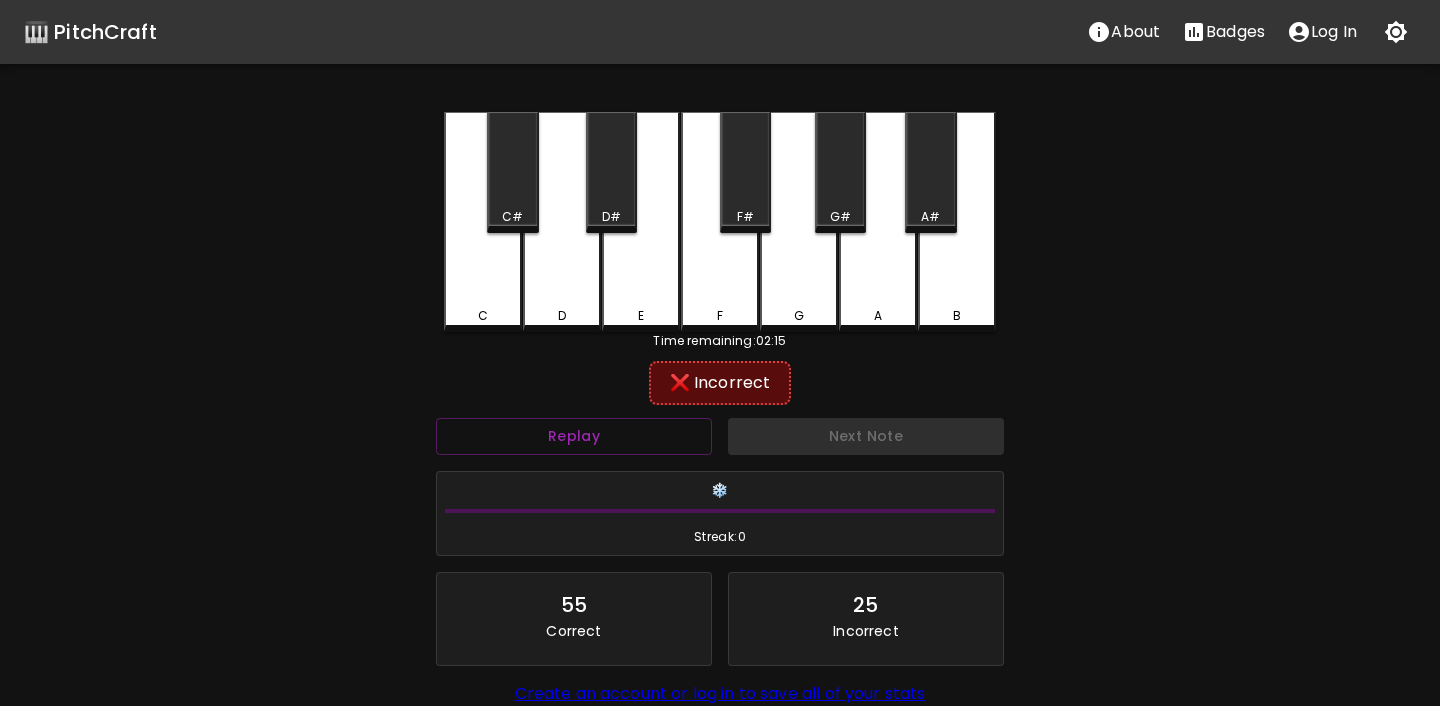 click on "F" at bounding box center (720, 222) 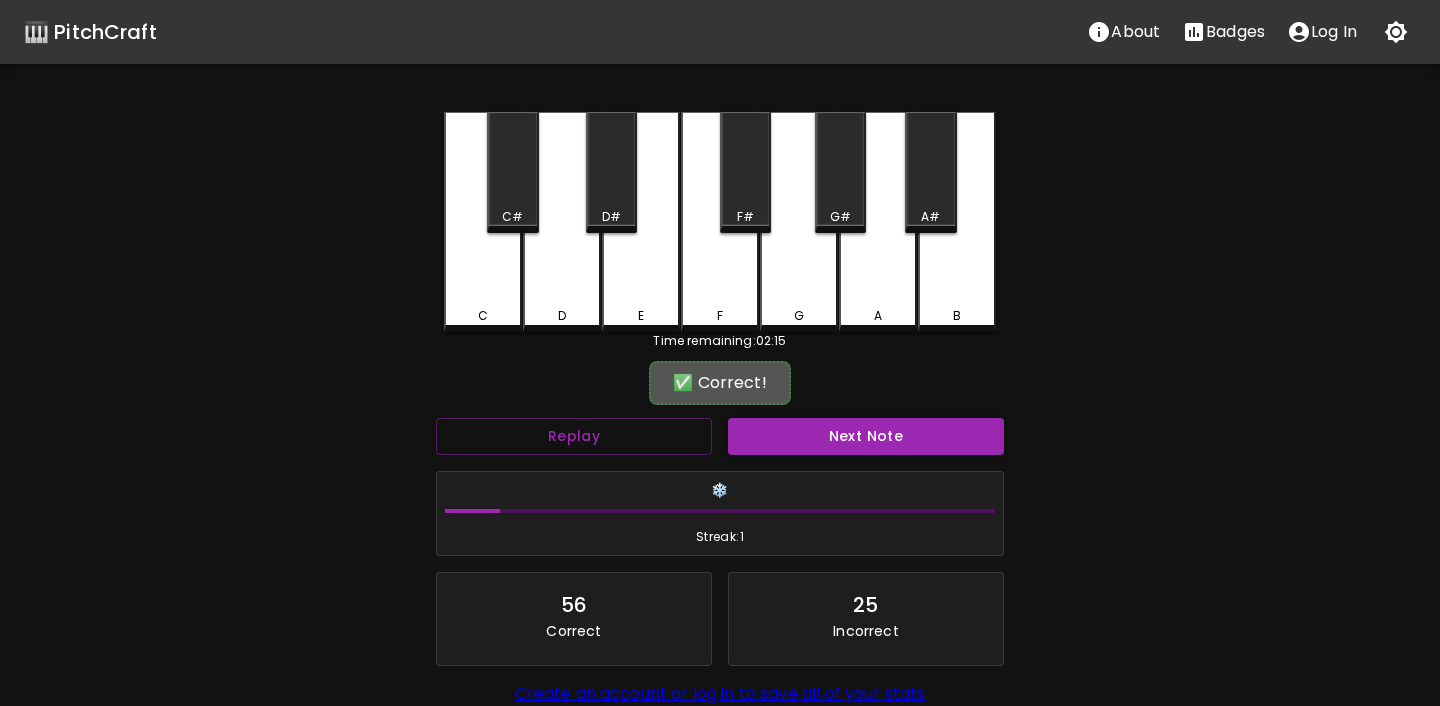 click on "Next Note" at bounding box center (866, 436) 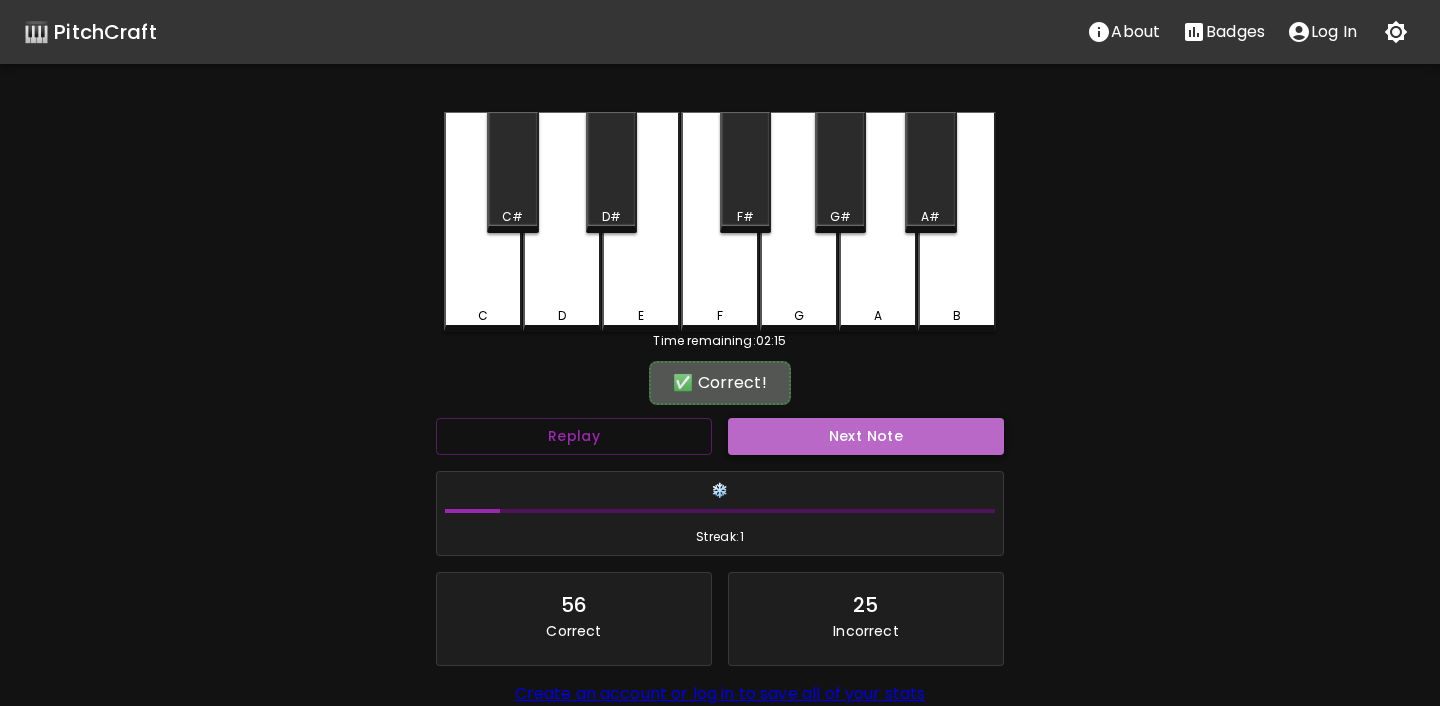 click on "Next Note" at bounding box center (866, 436) 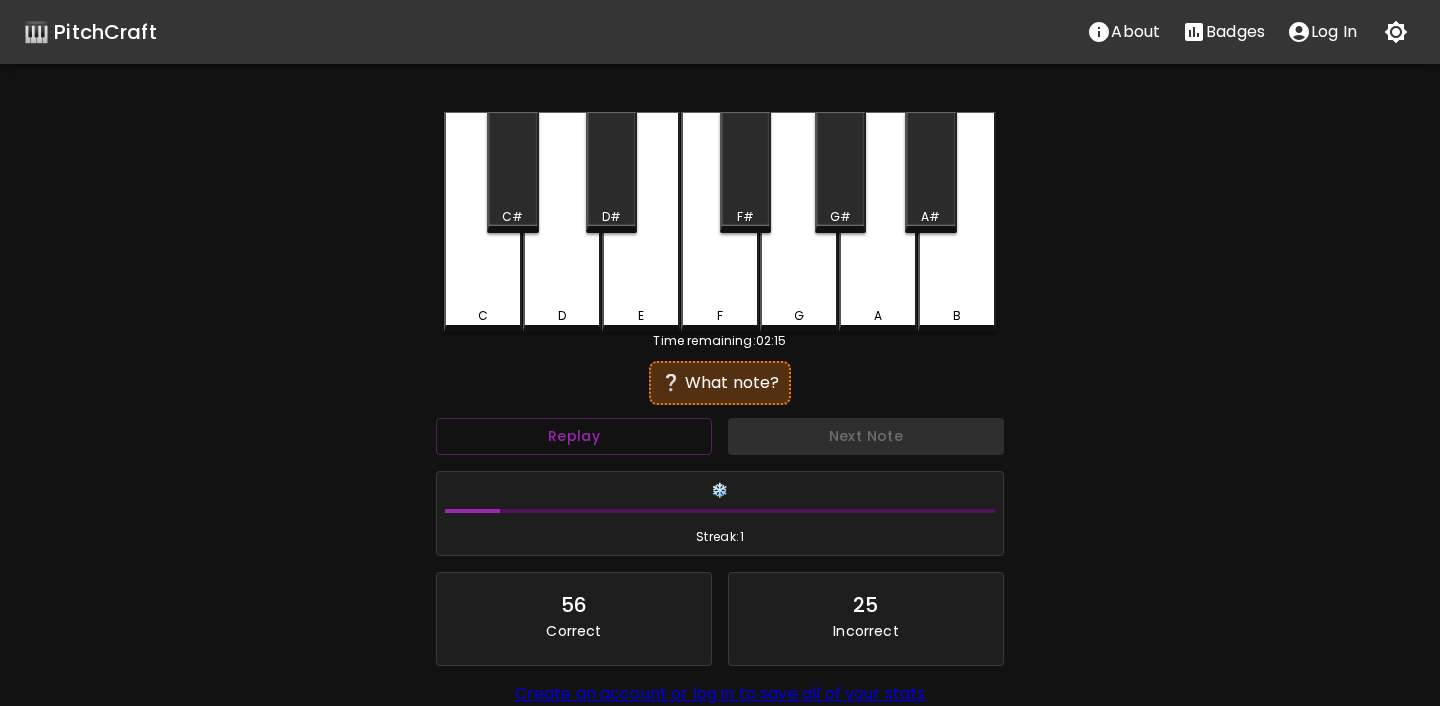 click on "E" at bounding box center [641, 222] 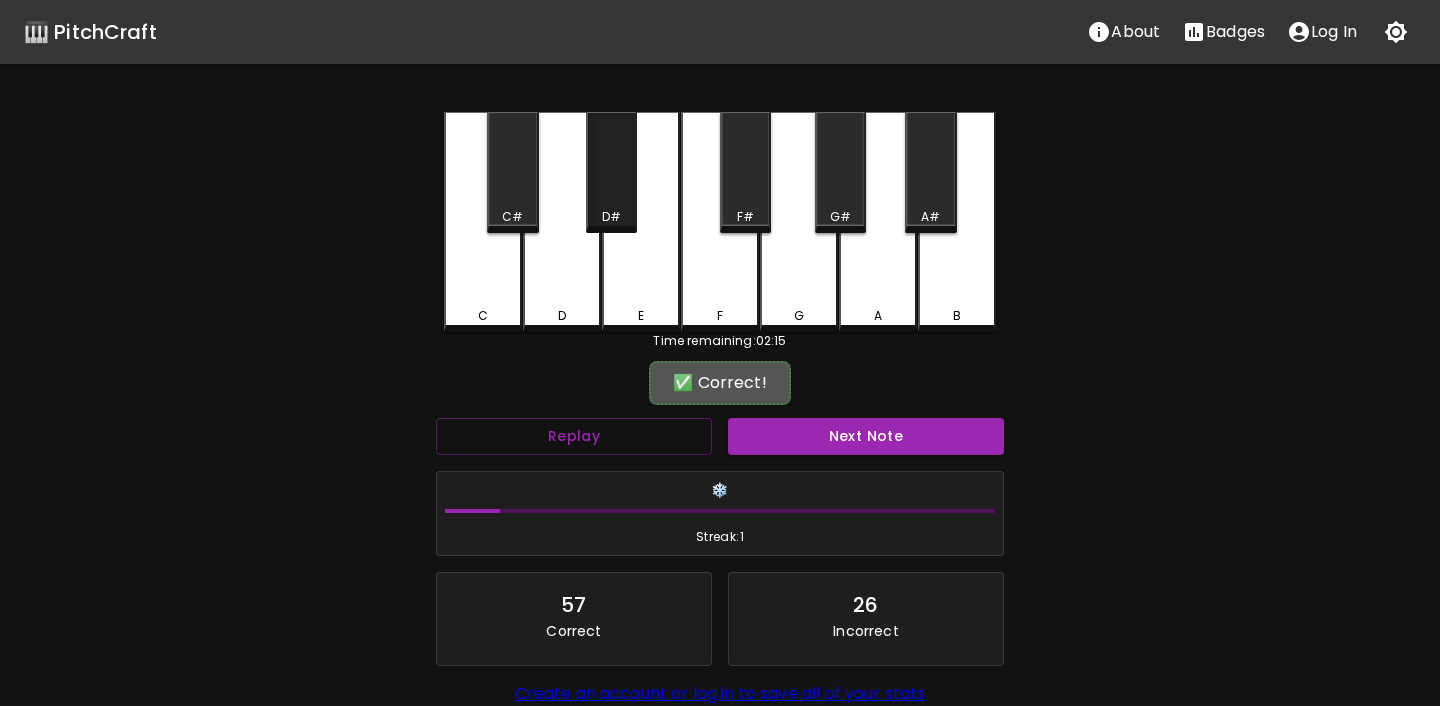 click on "D#" at bounding box center (611, 172) 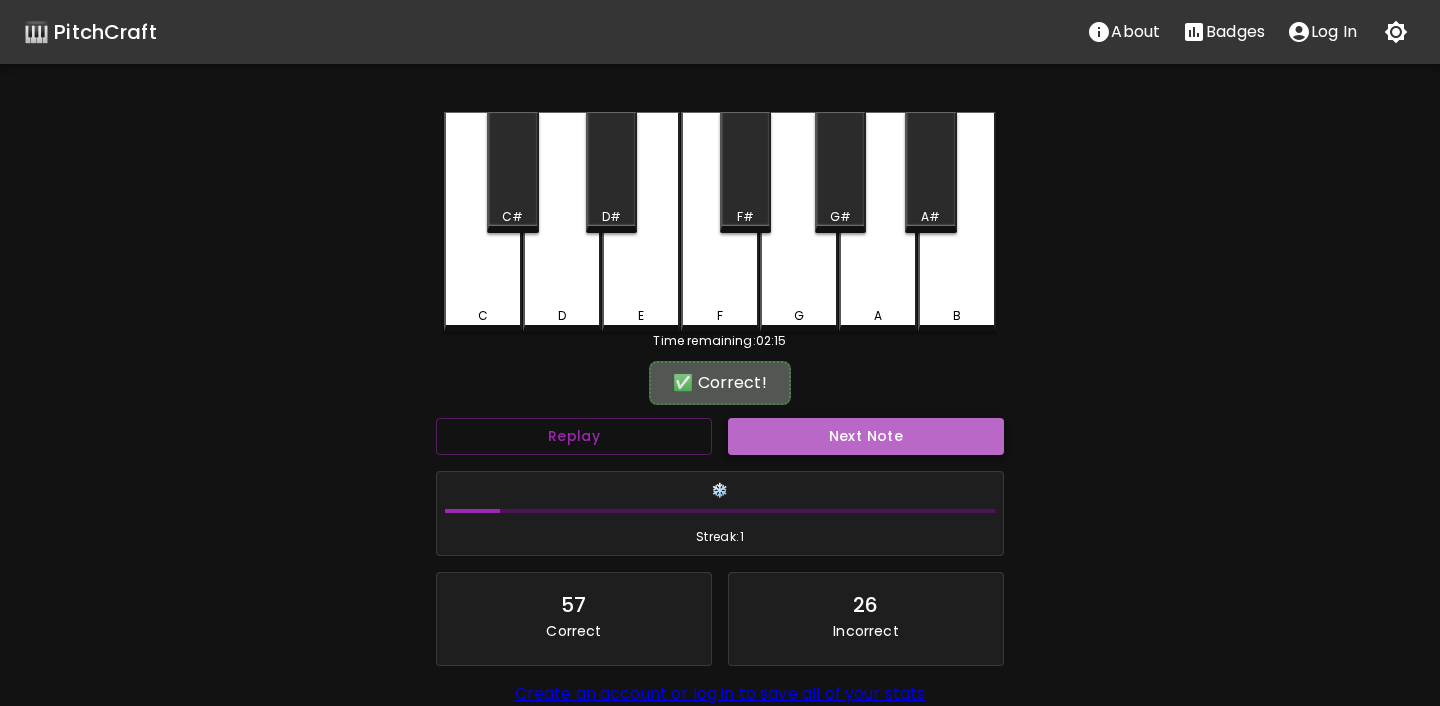 click on "Next Note" at bounding box center (866, 436) 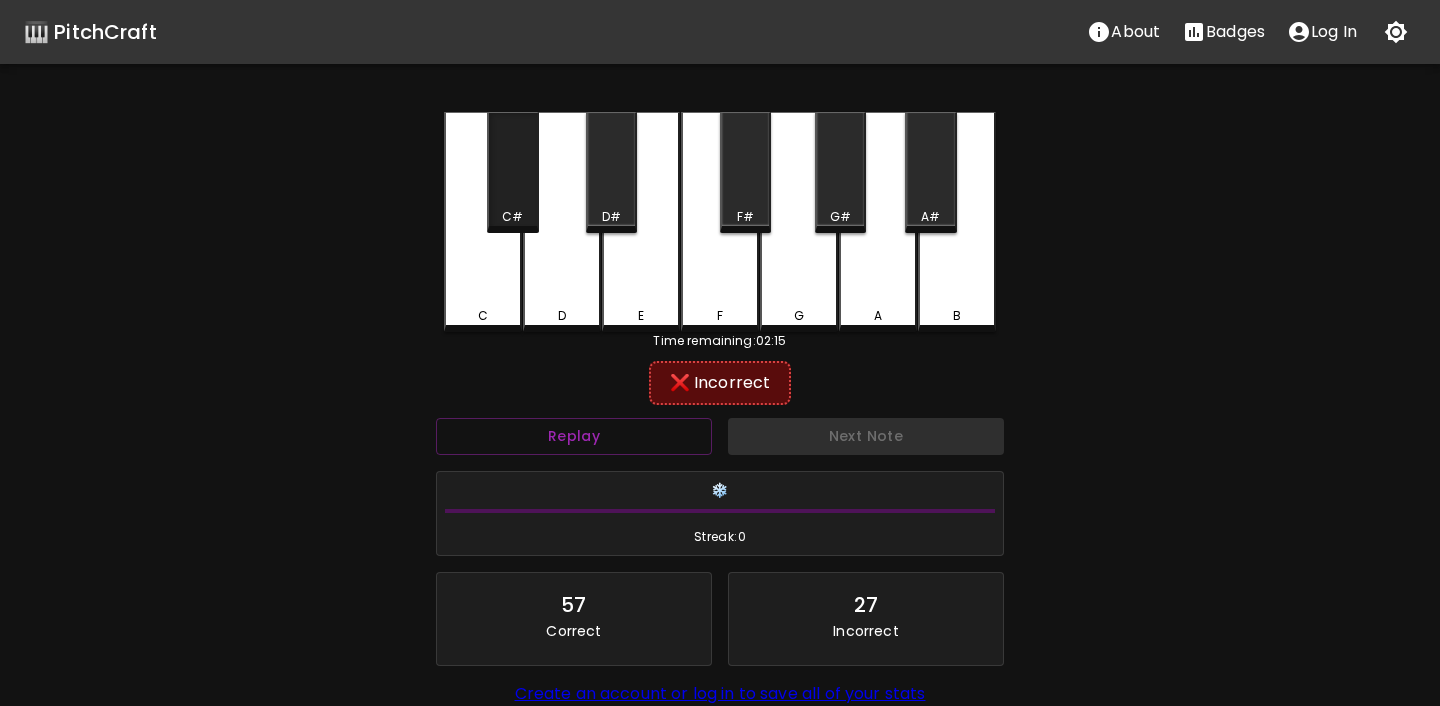 click on "C#" at bounding box center [512, 172] 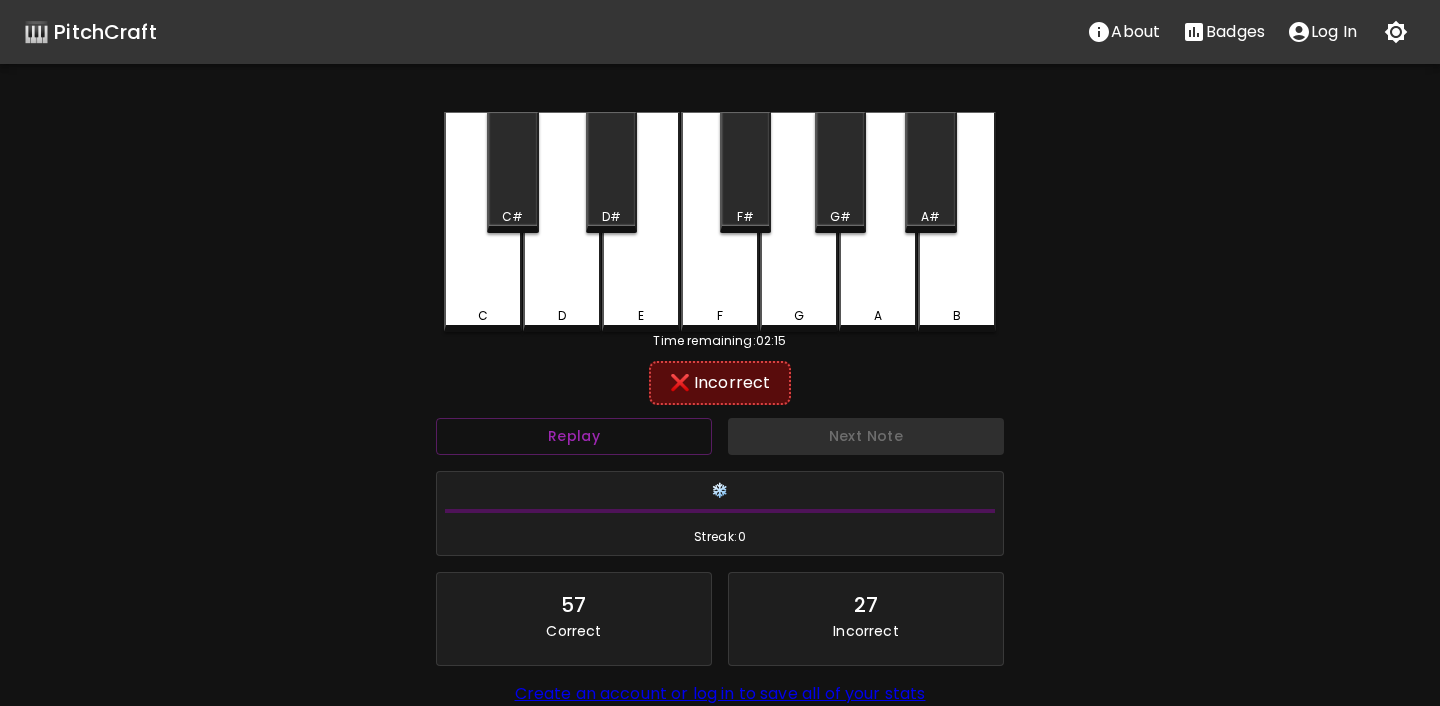 click on "C" at bounding box center [483, 316] 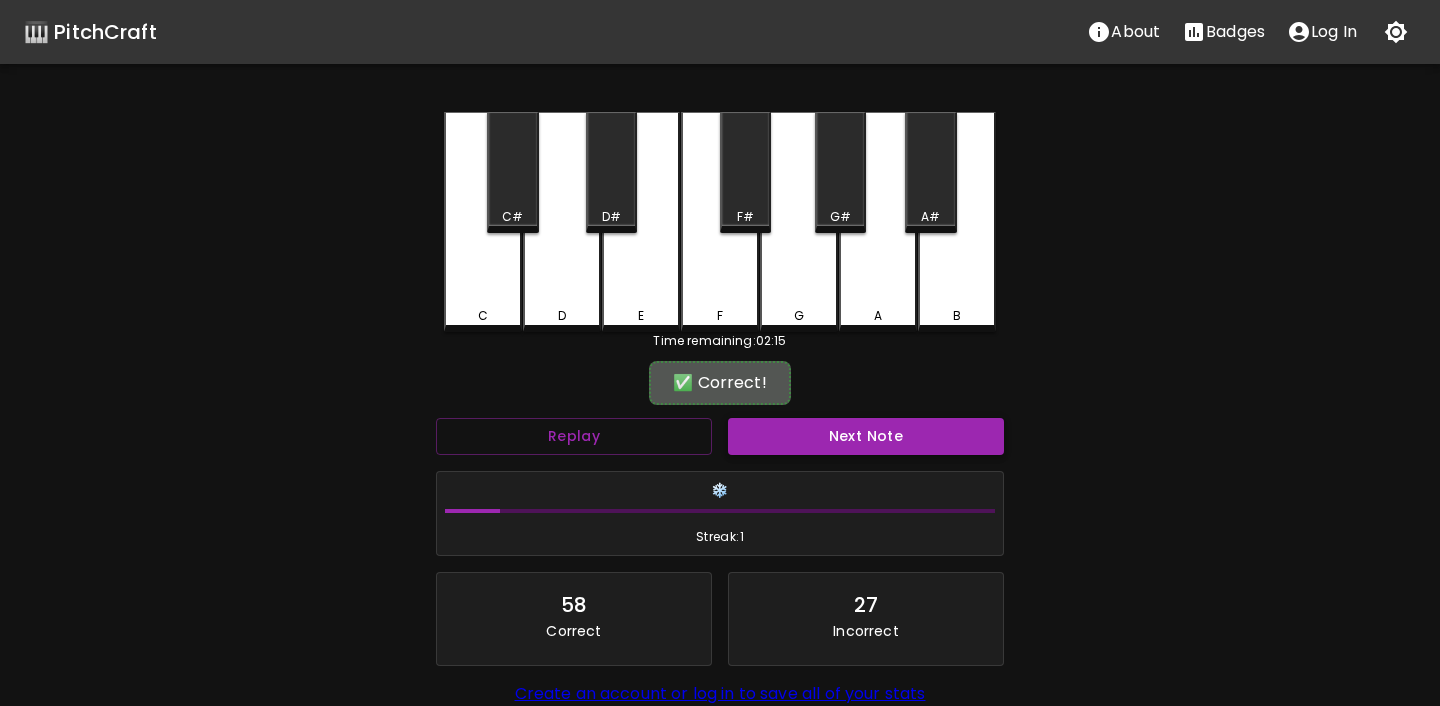 click on "Next Note" at bounding box center [866, 436] 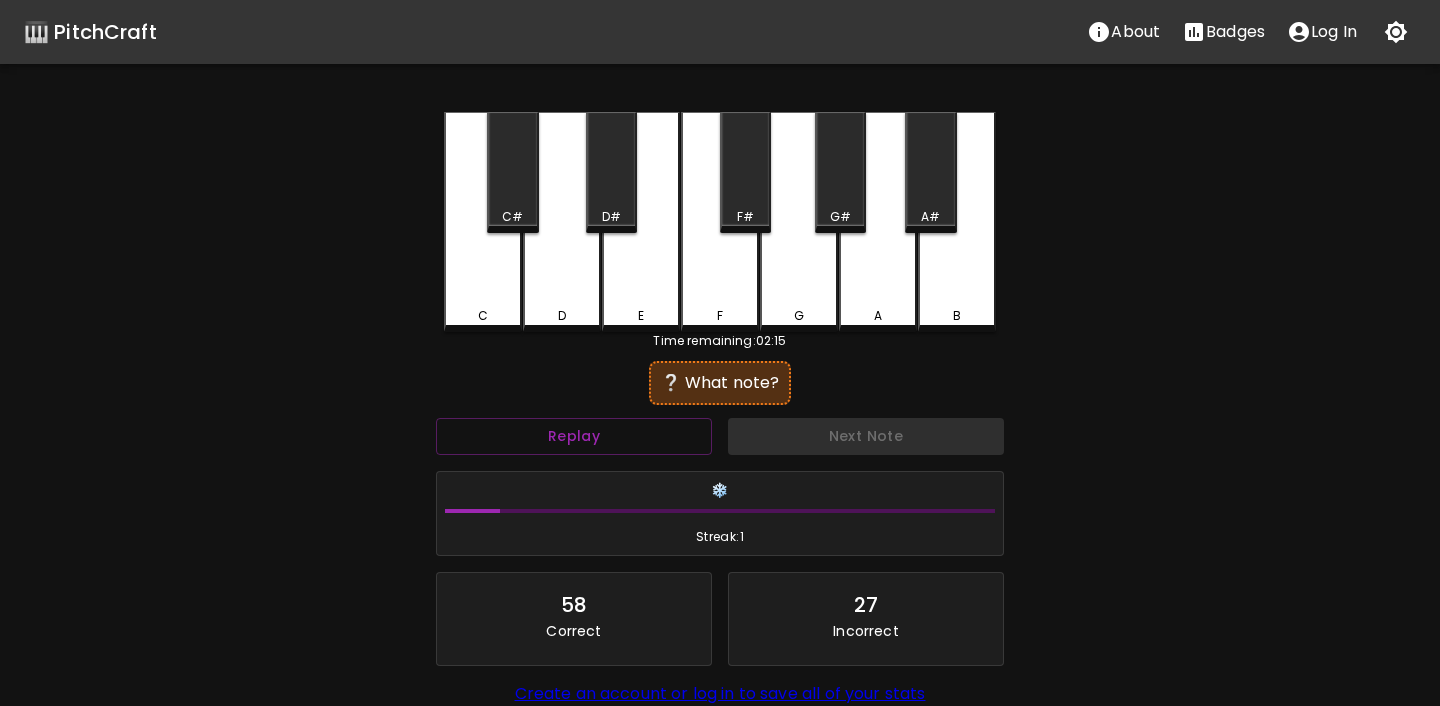 click on "C#" at bounding box center [512, 217] 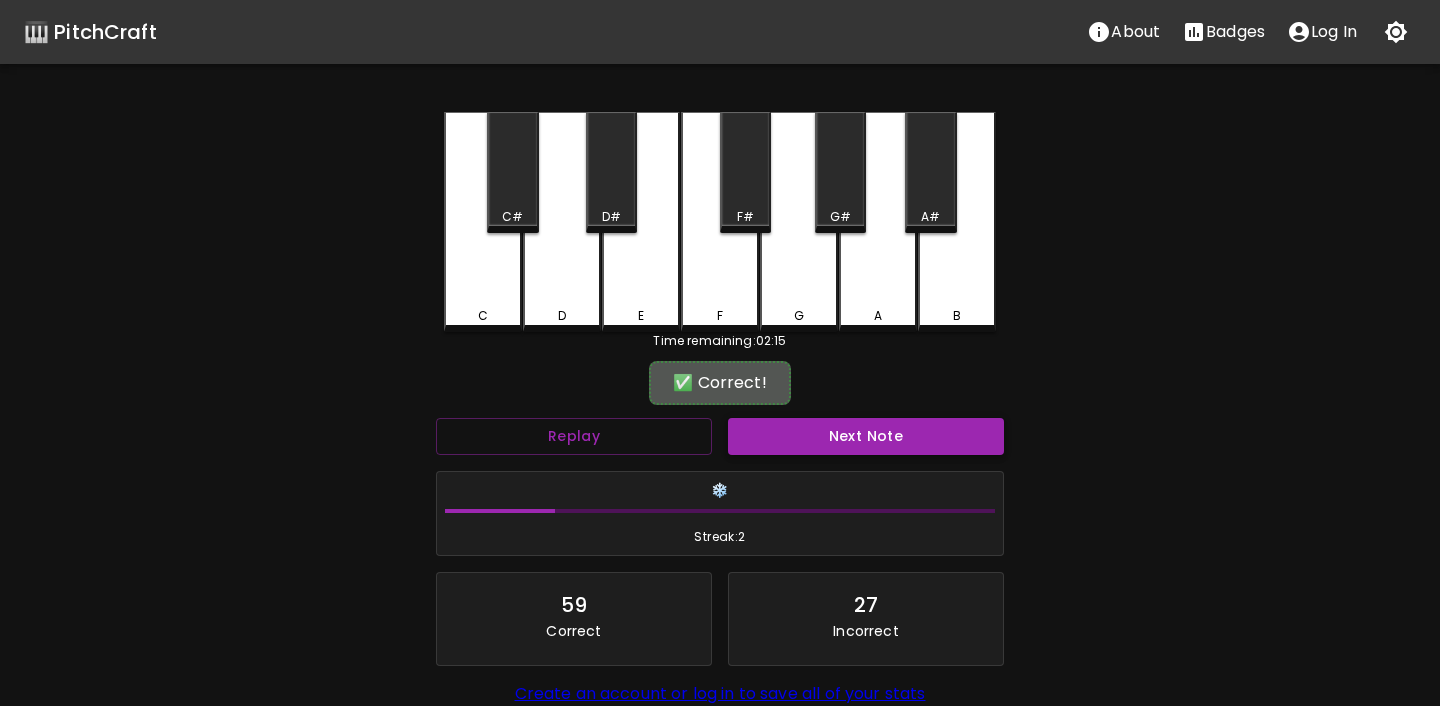 click on "Next Note" at bounding box center (866, 436) 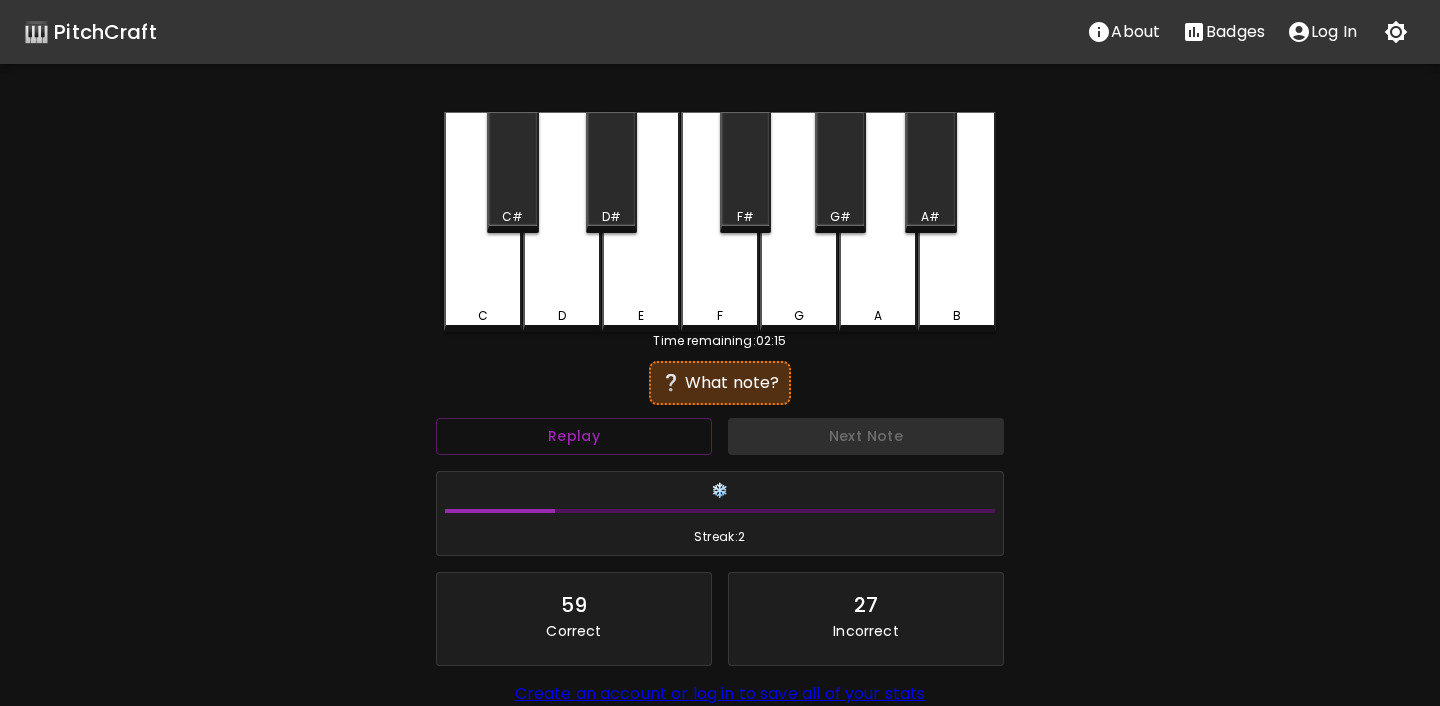 click on "C" at bounding box center (483, 222) 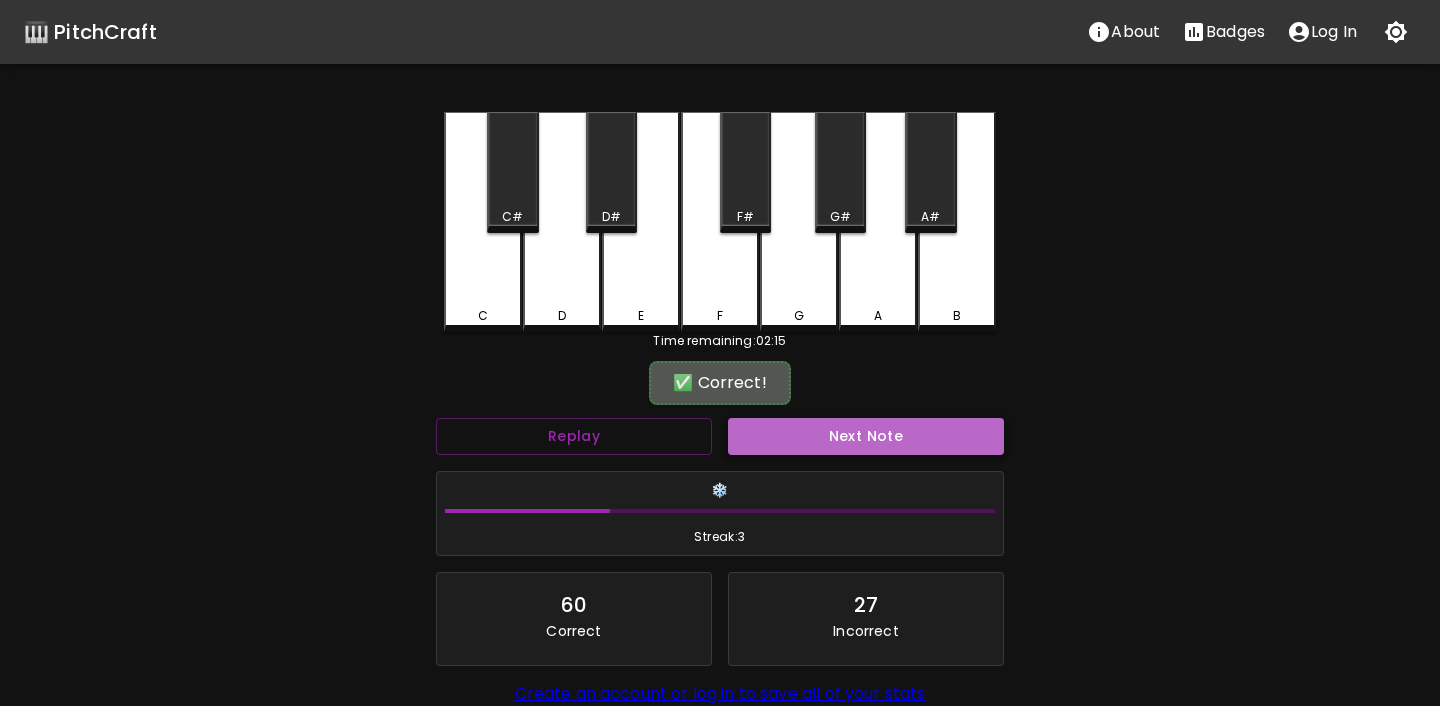 click on "Next Note" at bounding box center (866, 436) 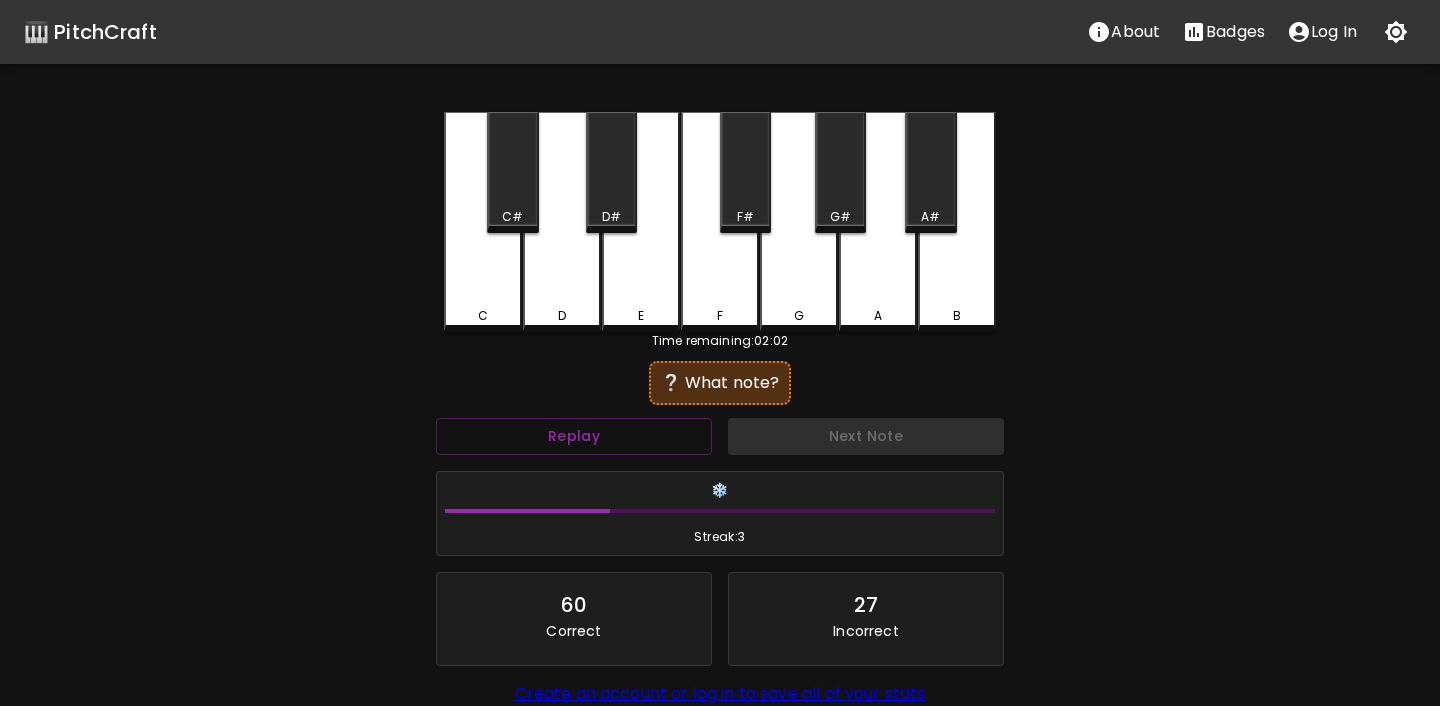 click on "F#" at bounding box center [745, 172] 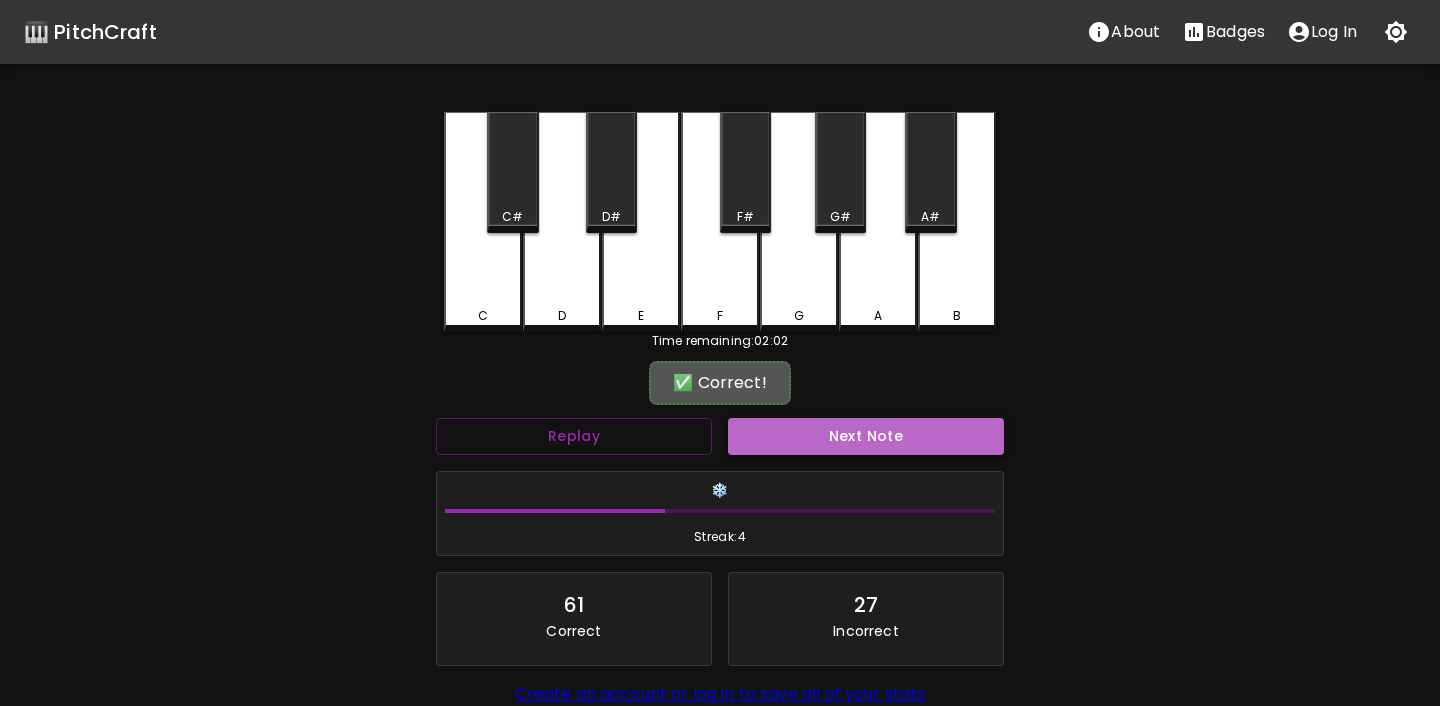 click on "Next Note" at bounding box center [866, 436] 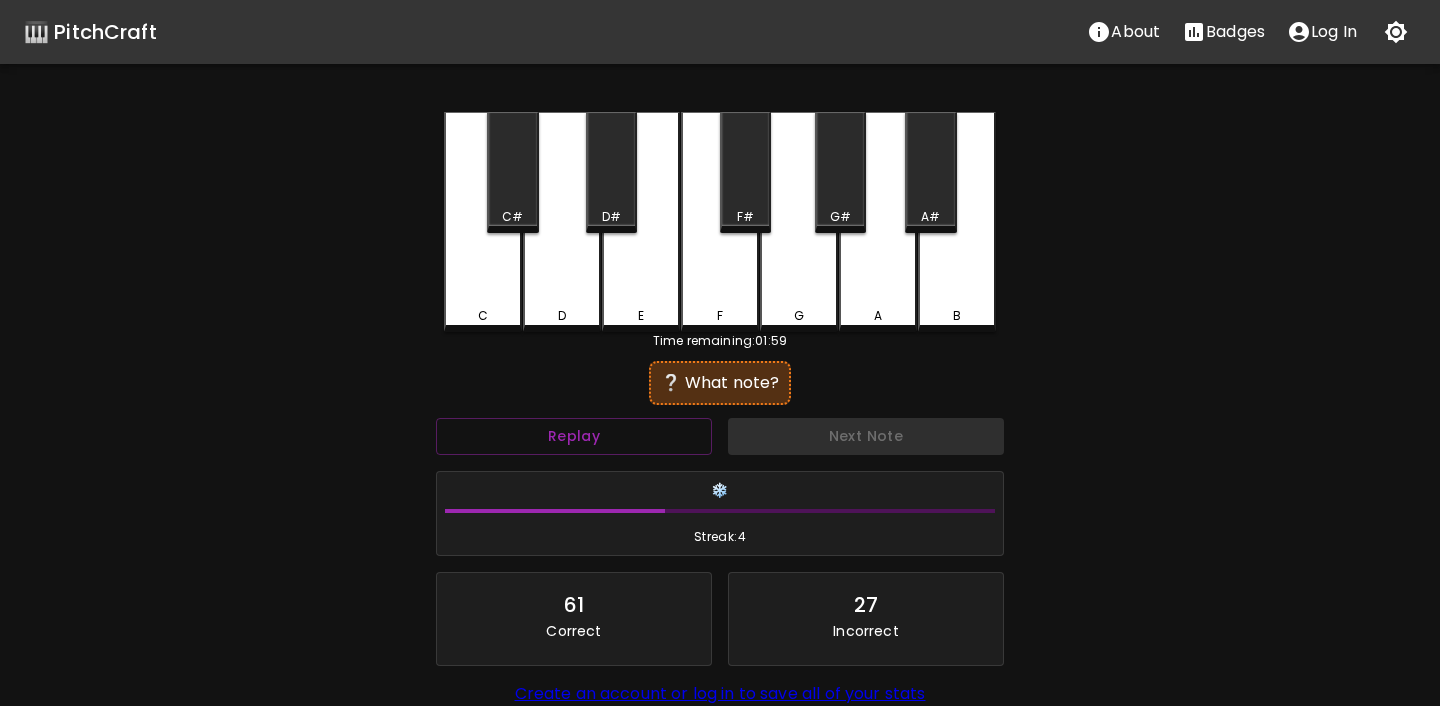click on "D#" at bounding box center (611, 217) 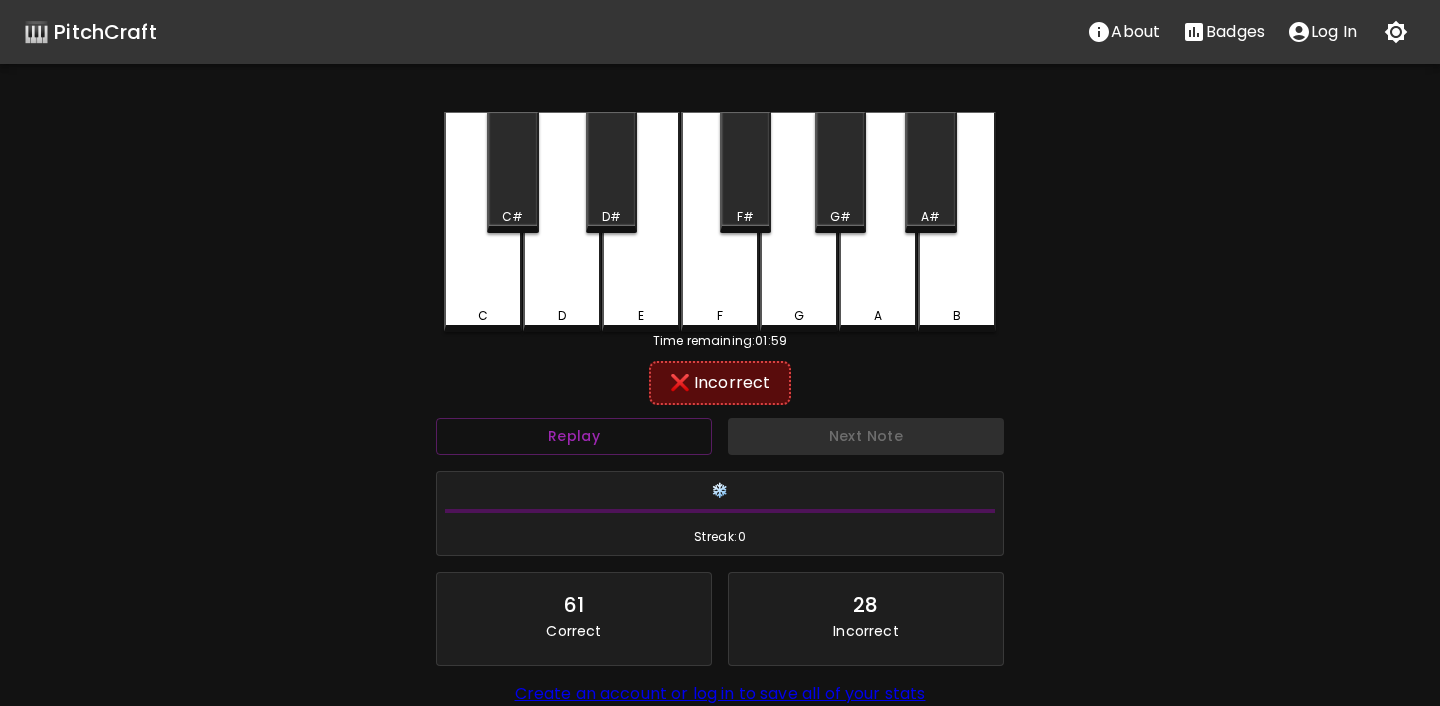 click on "E" at bounding box center (641, 222) 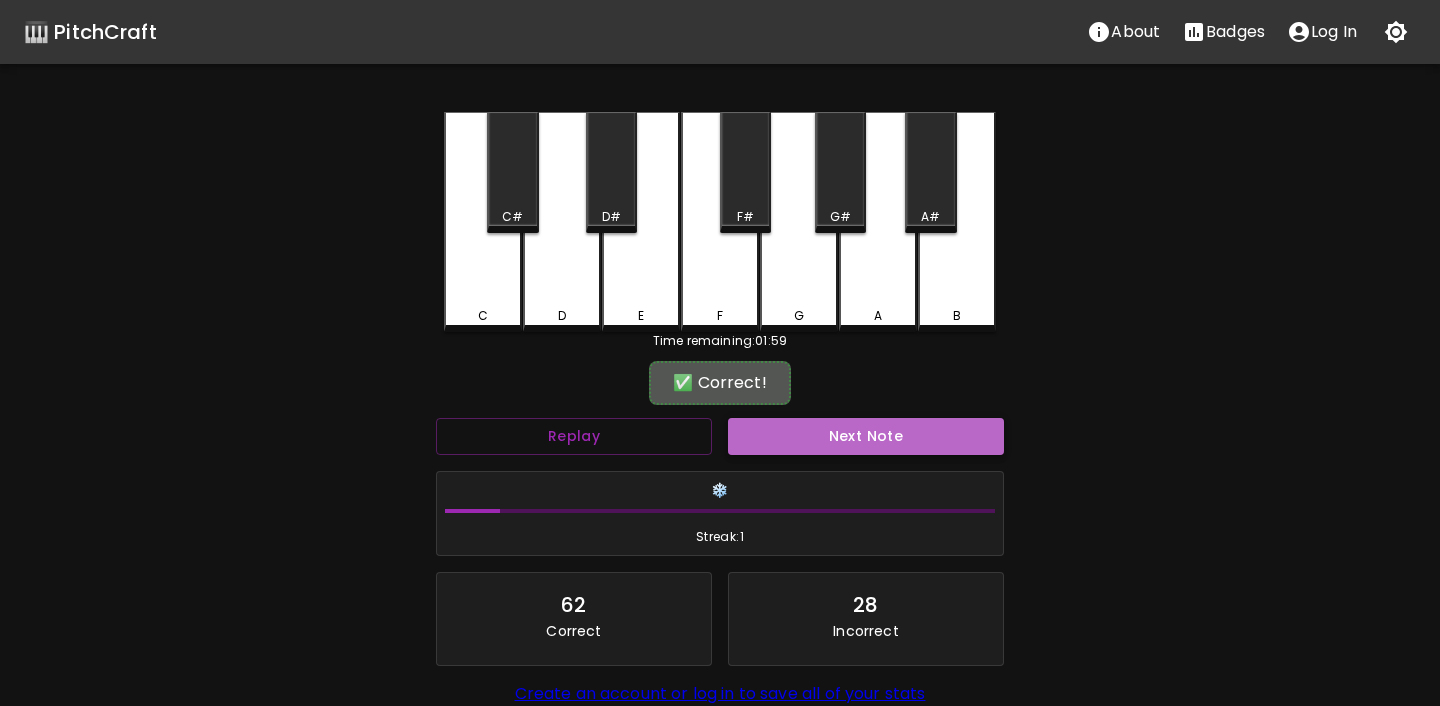 click on "Next Note" at bounding box center (866, 436) 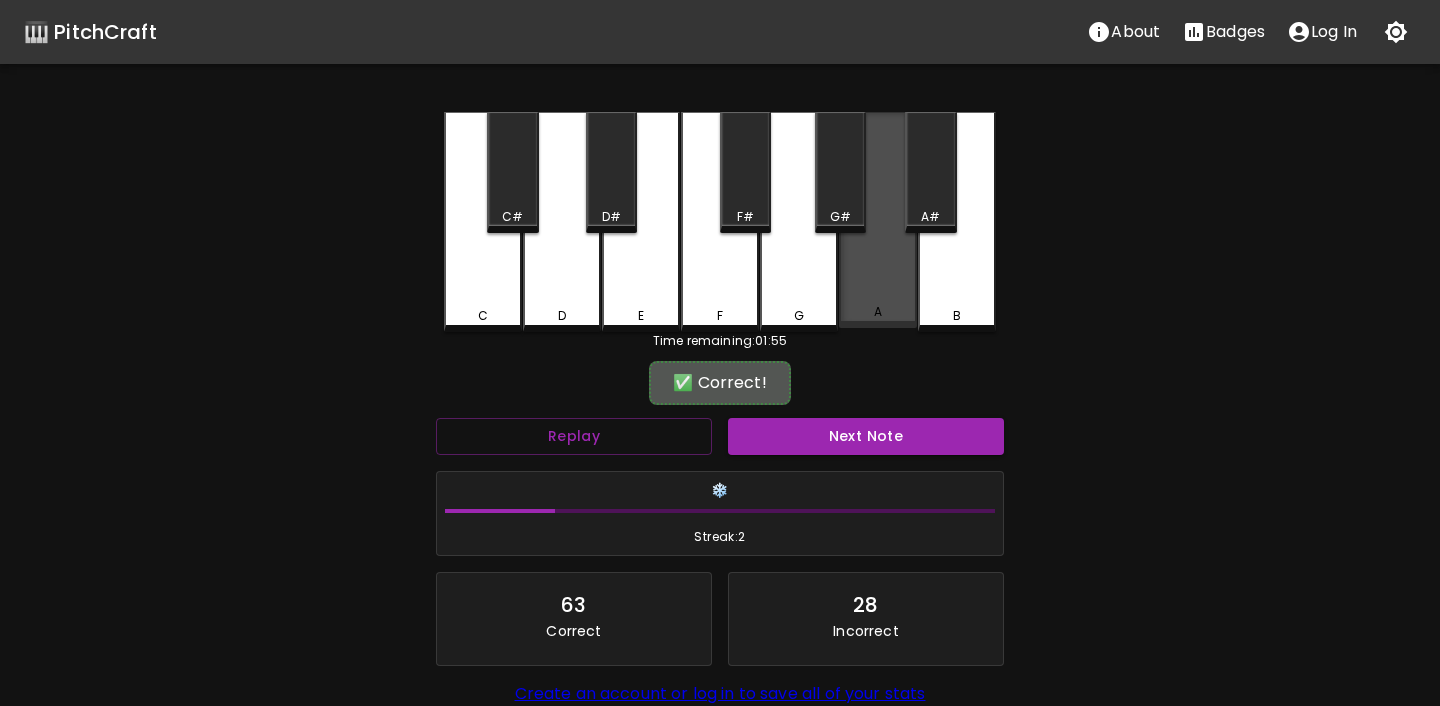 click on "A" at bounding box center (878, 220) 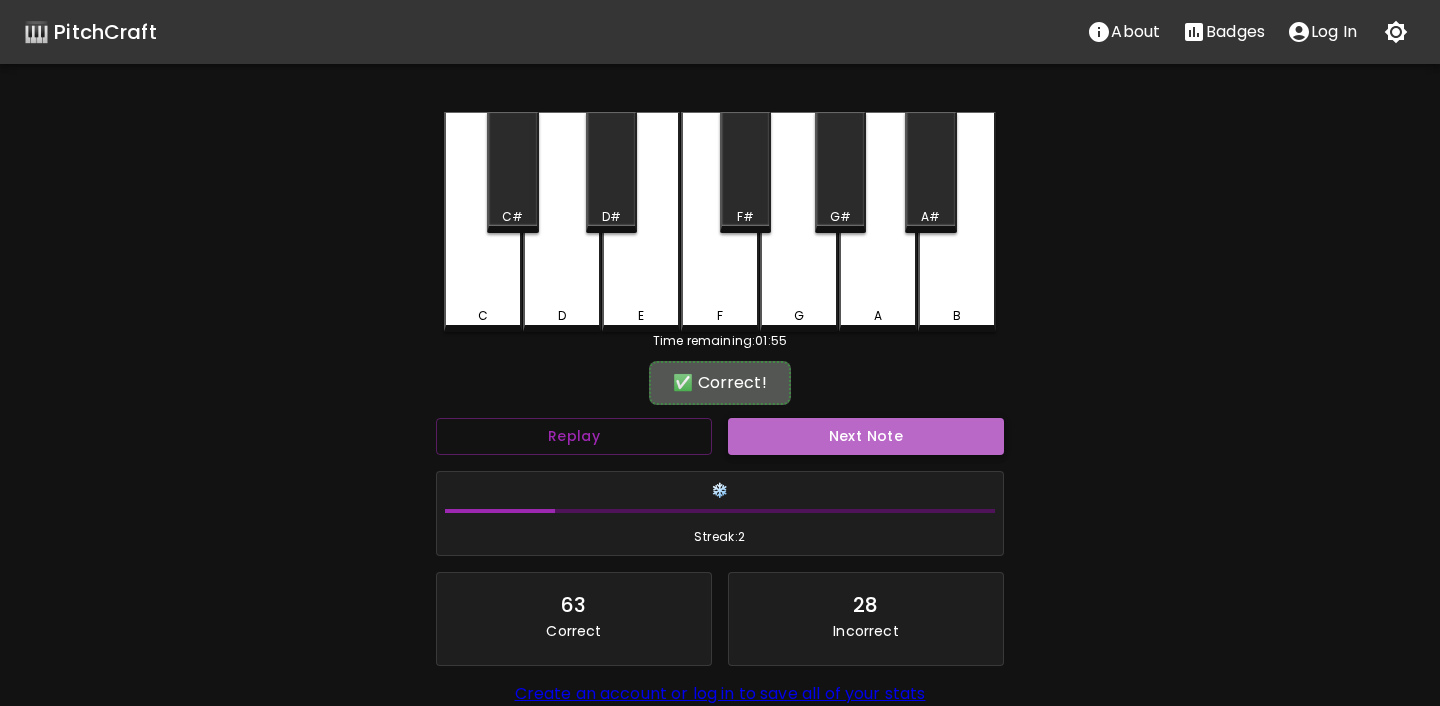 click on "Next Note" at bounding box center (866, 436) 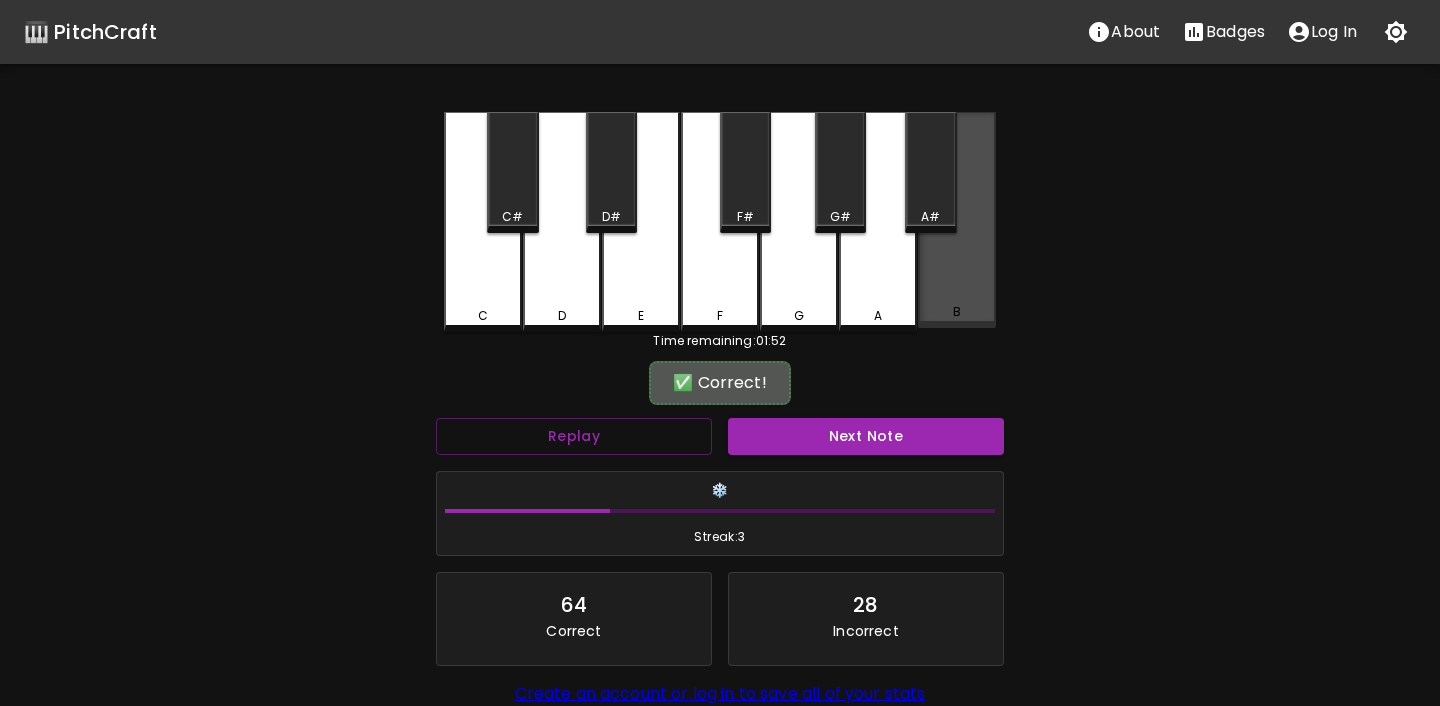 click on "B" at bounding box center [957, 220] 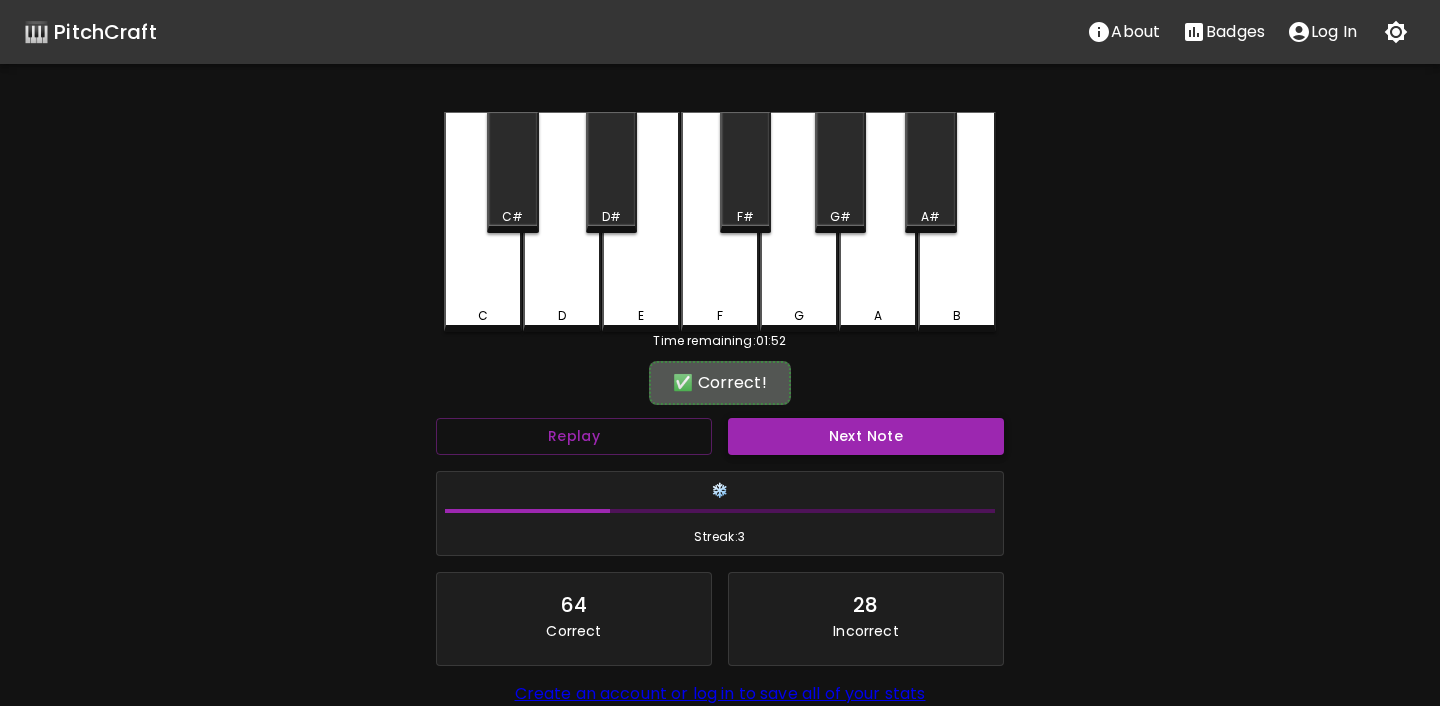 click on "Next Note" at bounding box center [866, 436] 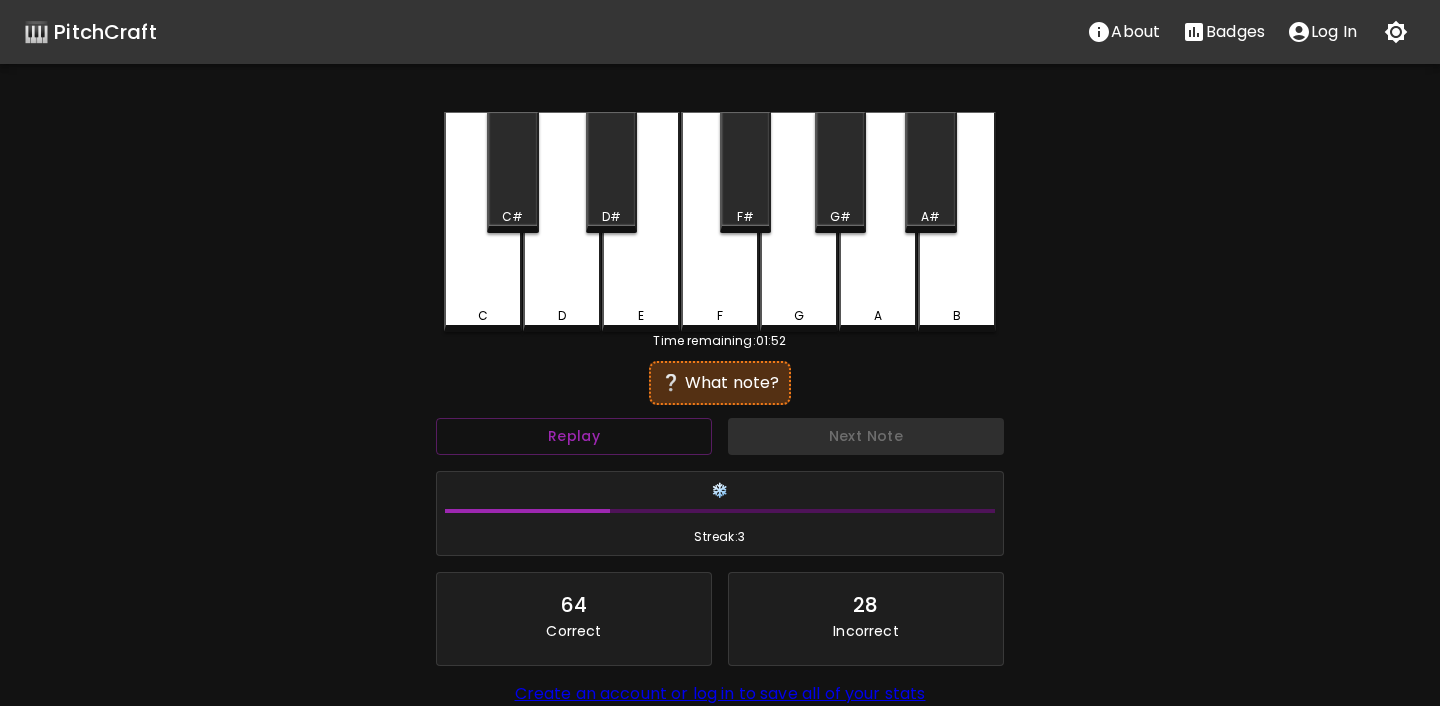 click on "F#" at bounding box center (745, 172) 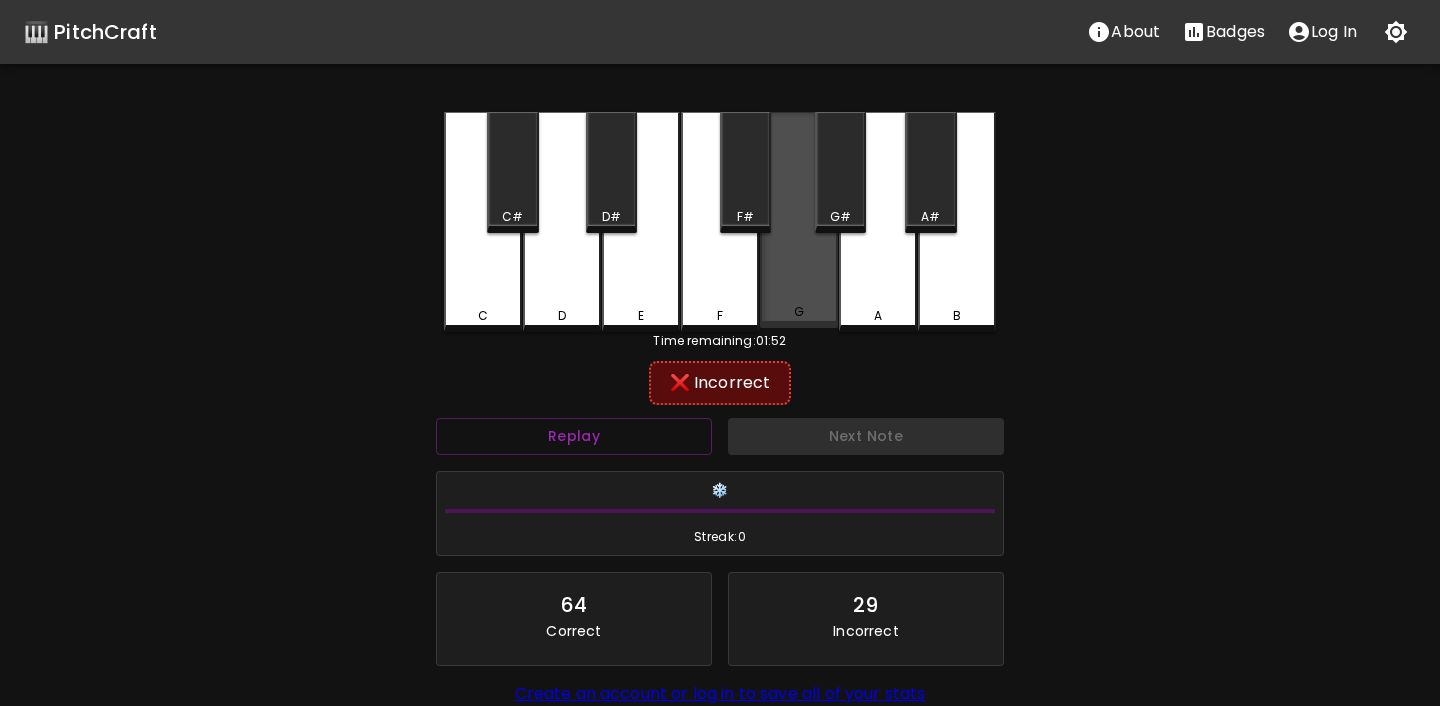click on "G" at bounding box center [799, 220] 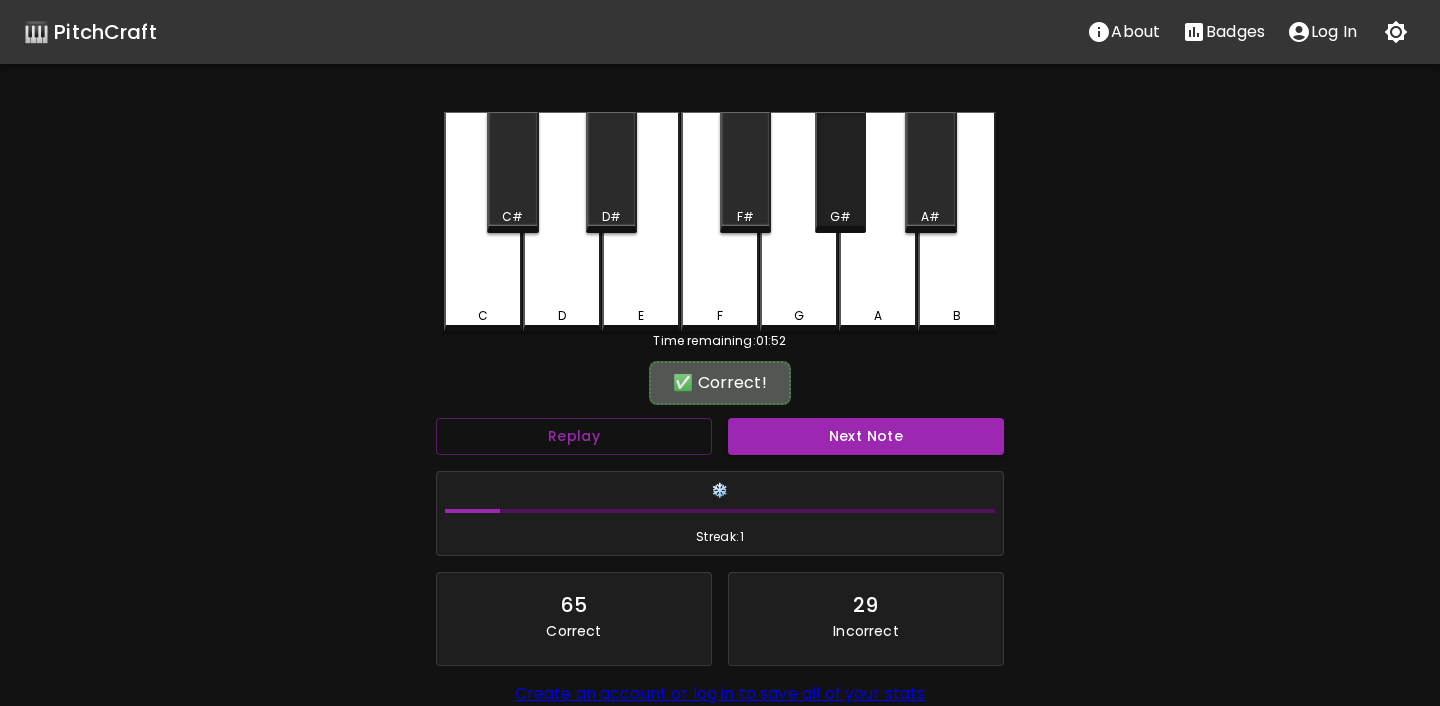 click on "G#" at bounding box center (840, 172) 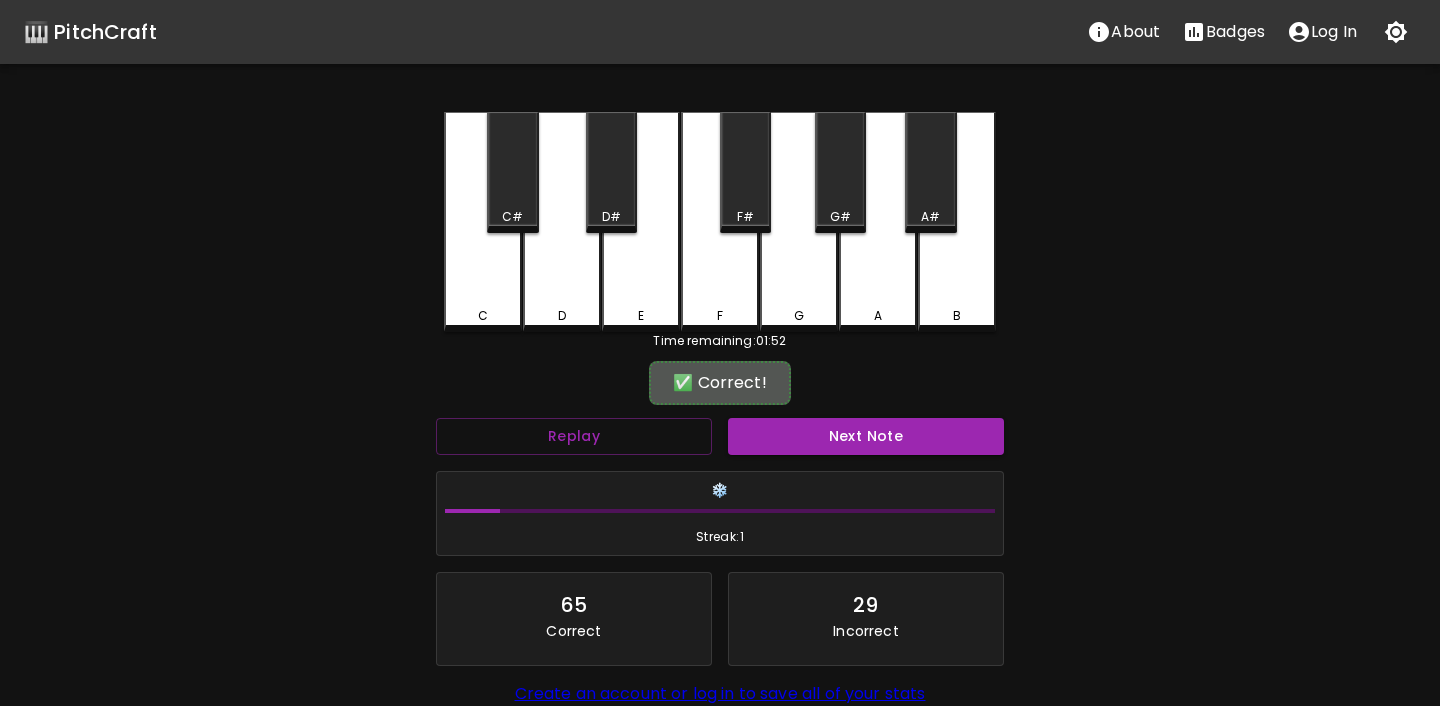 click on "✅ Correct!" at bounding box center [720, 383] 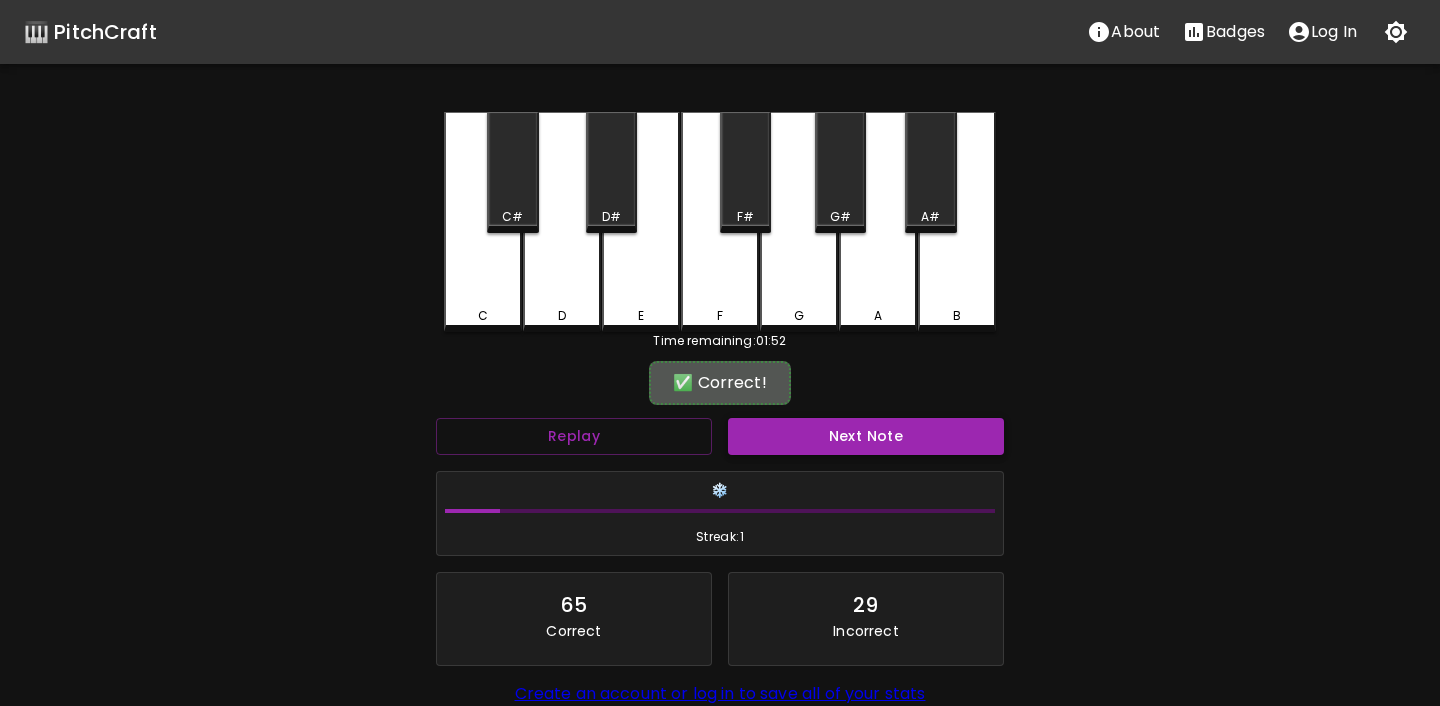 click on "Next Note" at bounding box center [866, 436] 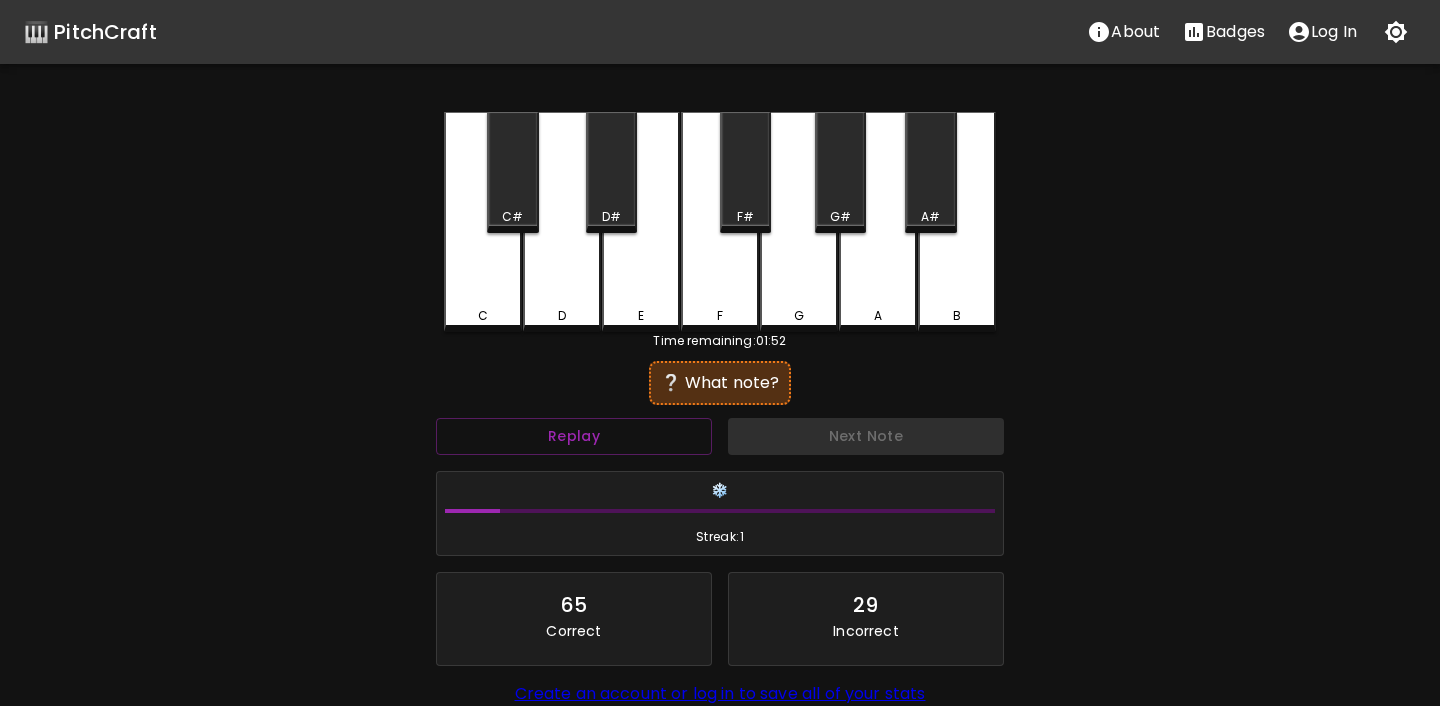 click on "C" at bounding box center (483, 222) 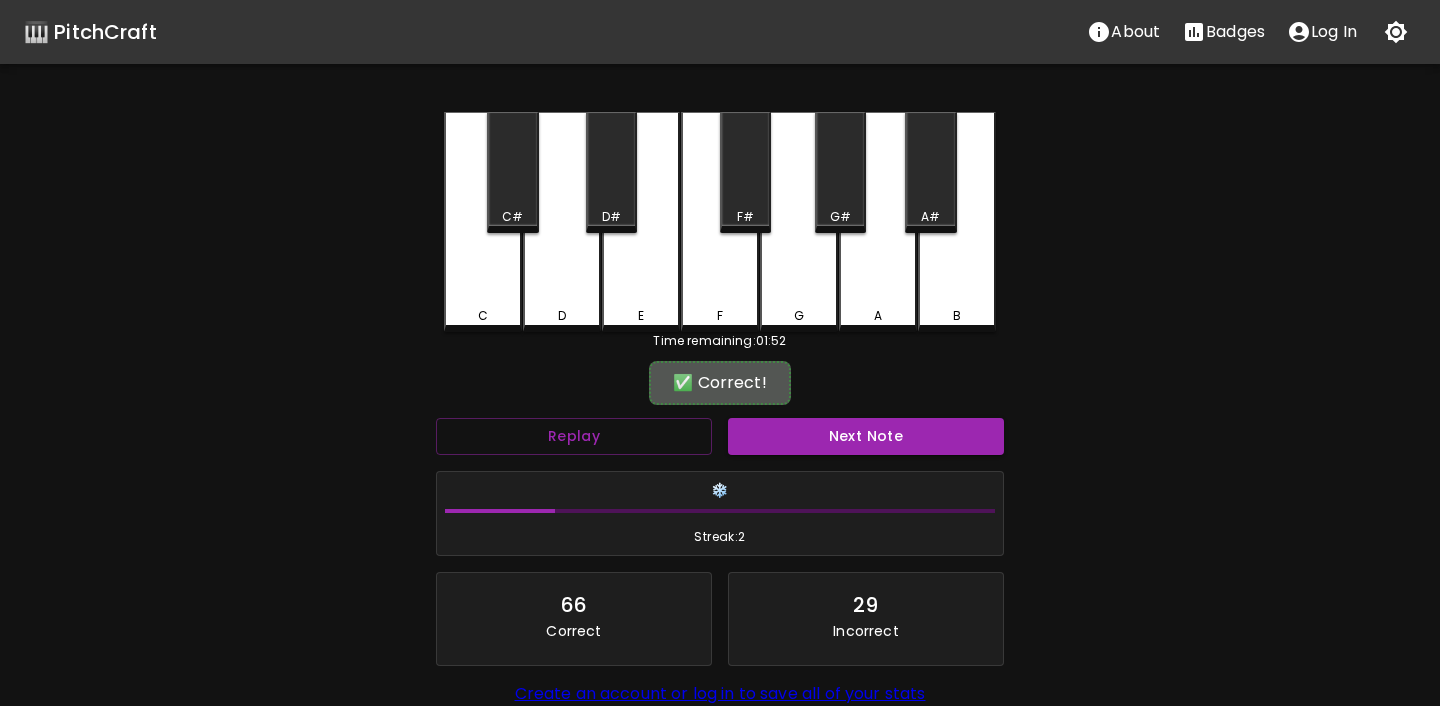 click on "Next Note" at bounding box center (866, 436) 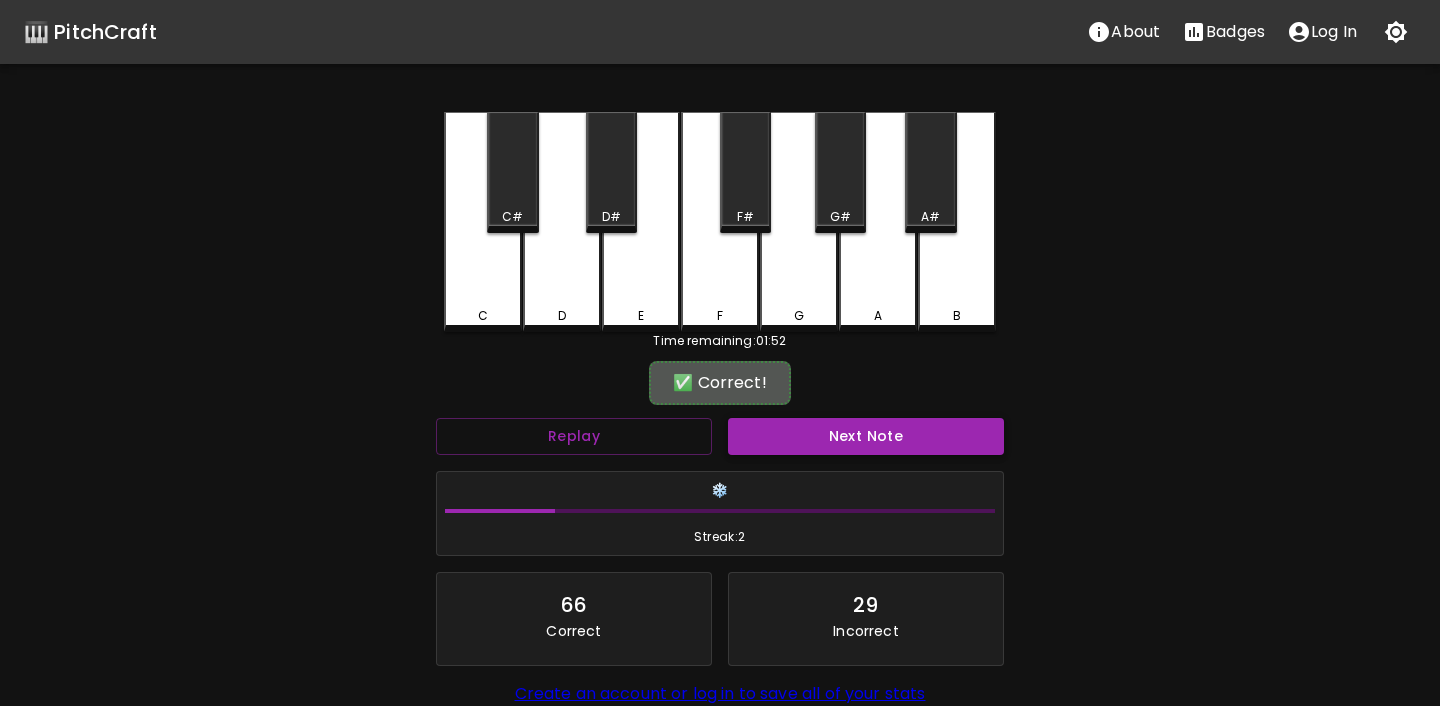 click on "Next Note" at bounding box center (866, 436) 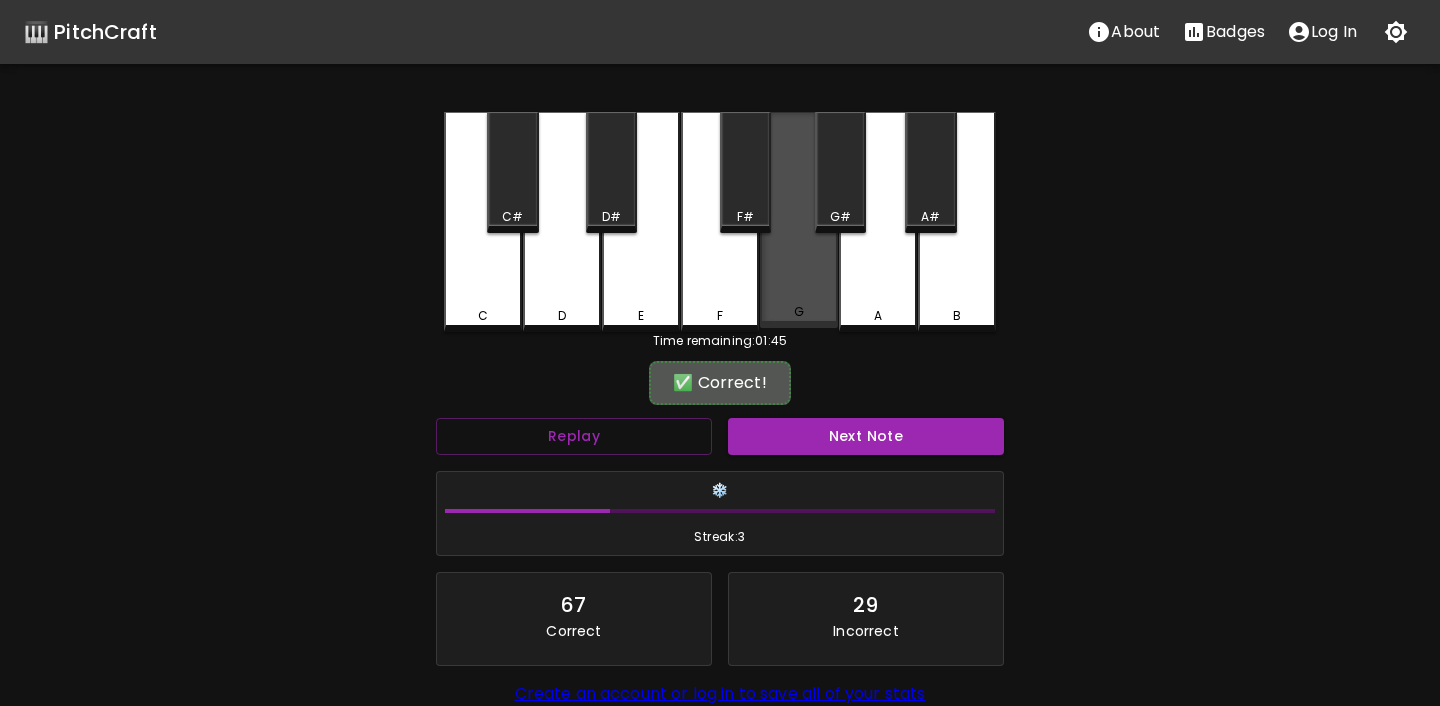 click on "G" at bounding box center [799, 312] 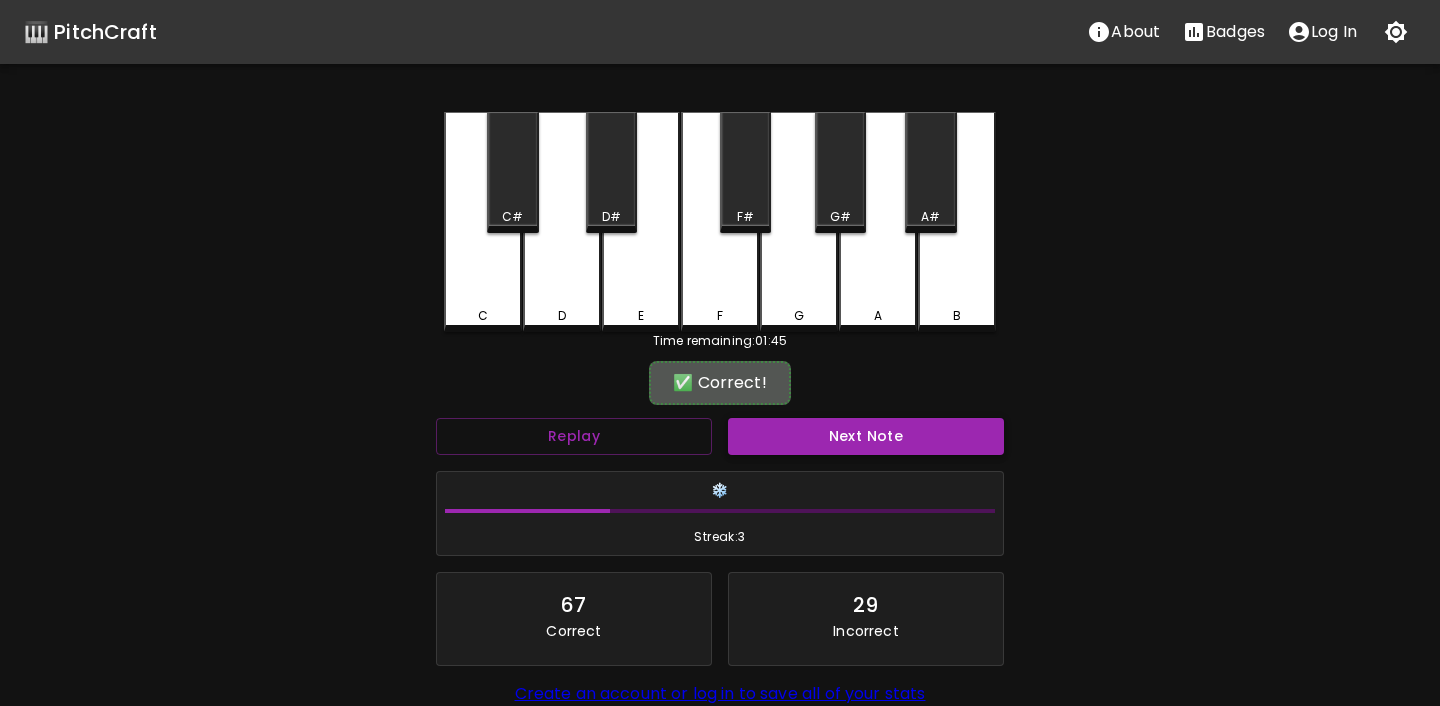 click on "Next Note" at bounding box center [866, 436] 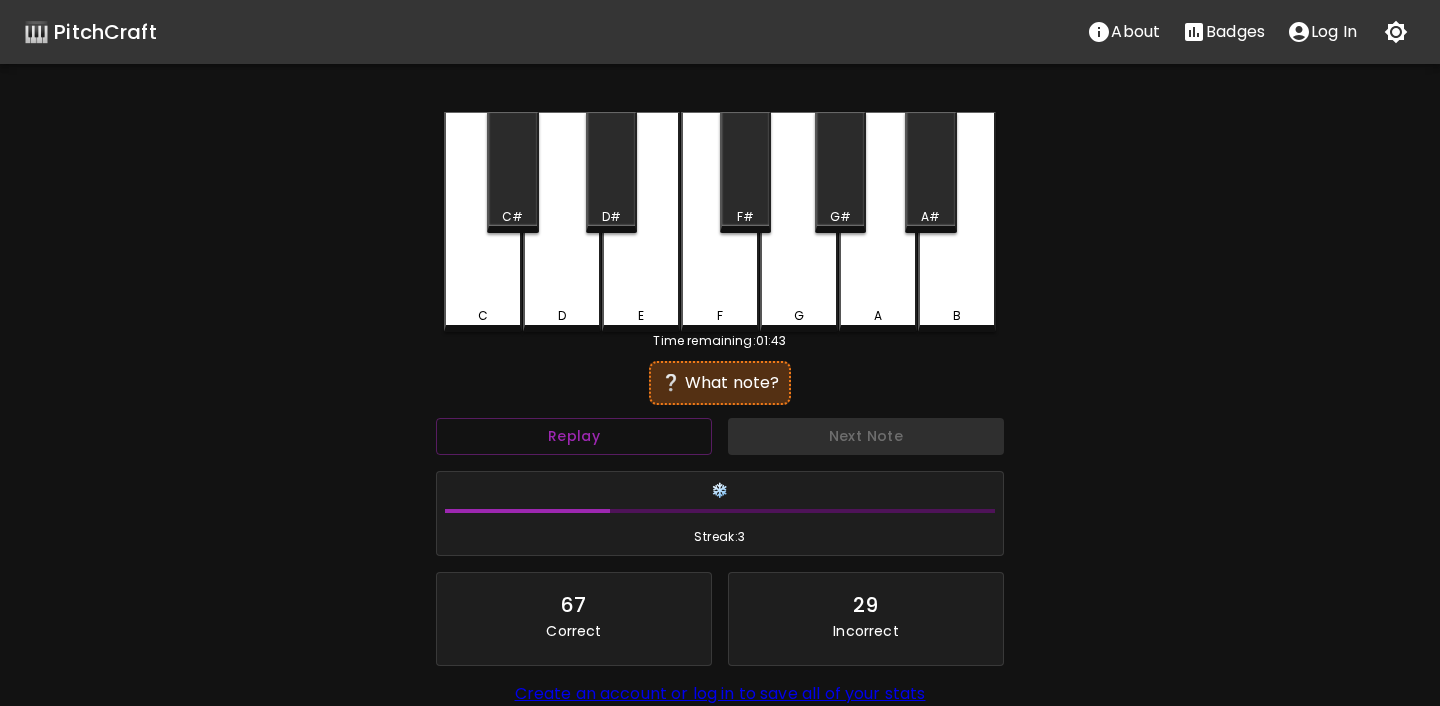 click on "D#" at bounding box center [611, 172] 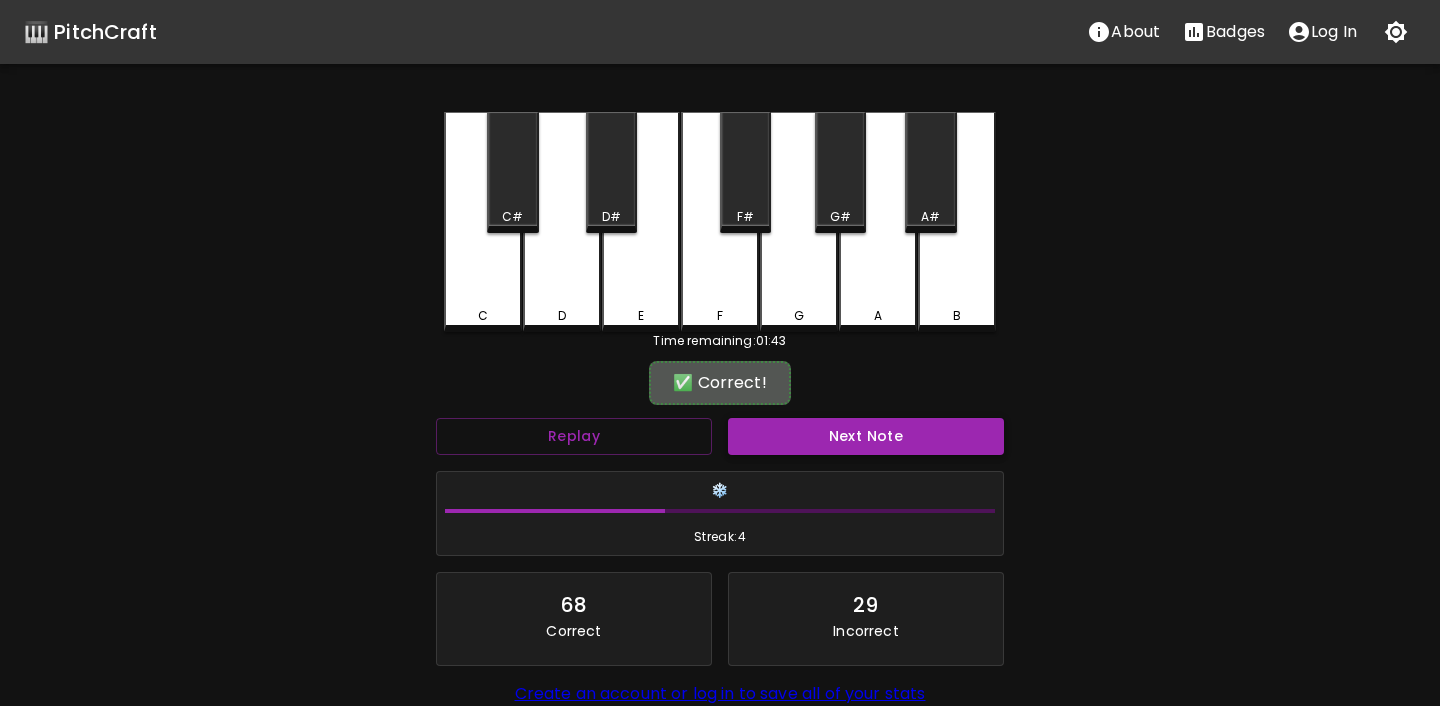 click on "Next Note" at bounding box center (866, 436) 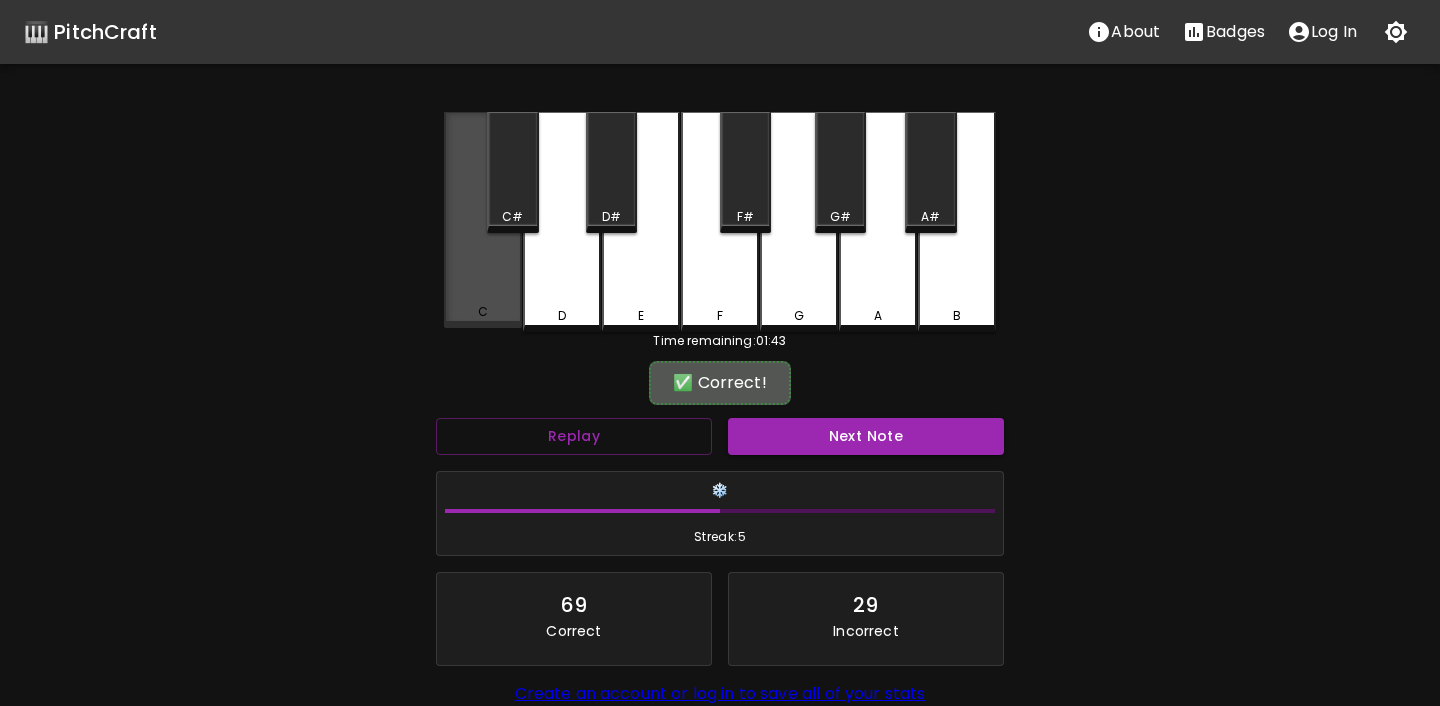 click on "C" at bounding box center (483, 220) 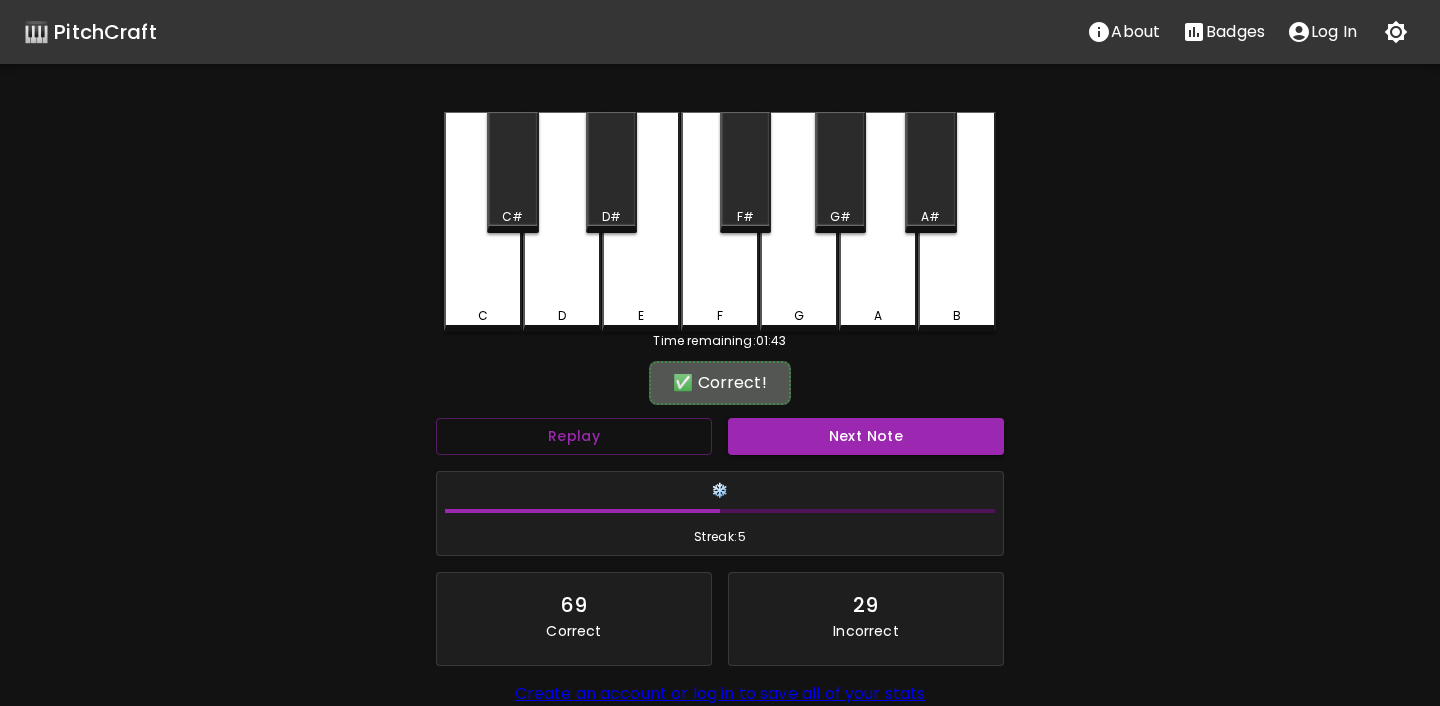 click on "Next Note" at bounding box center (866, 436) 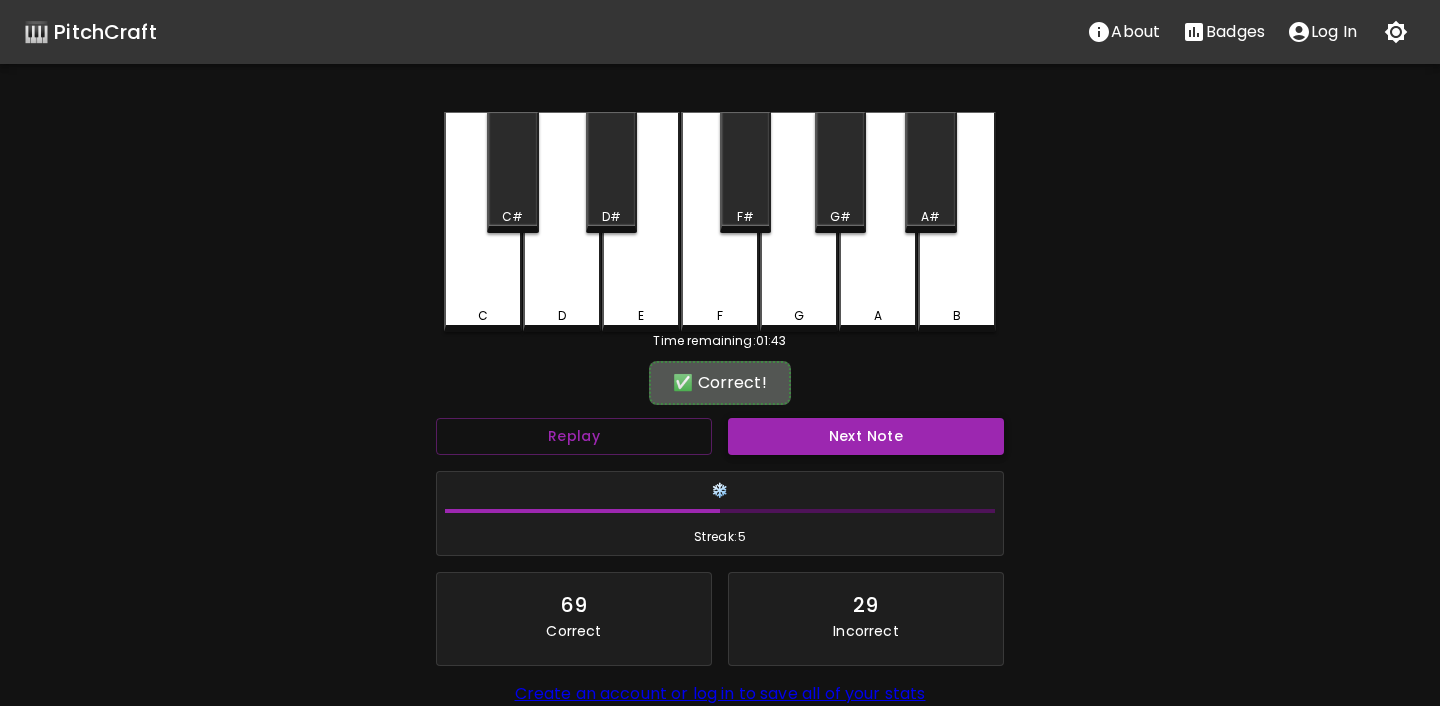 click on "Next Note" at bounding box center [866, 436] 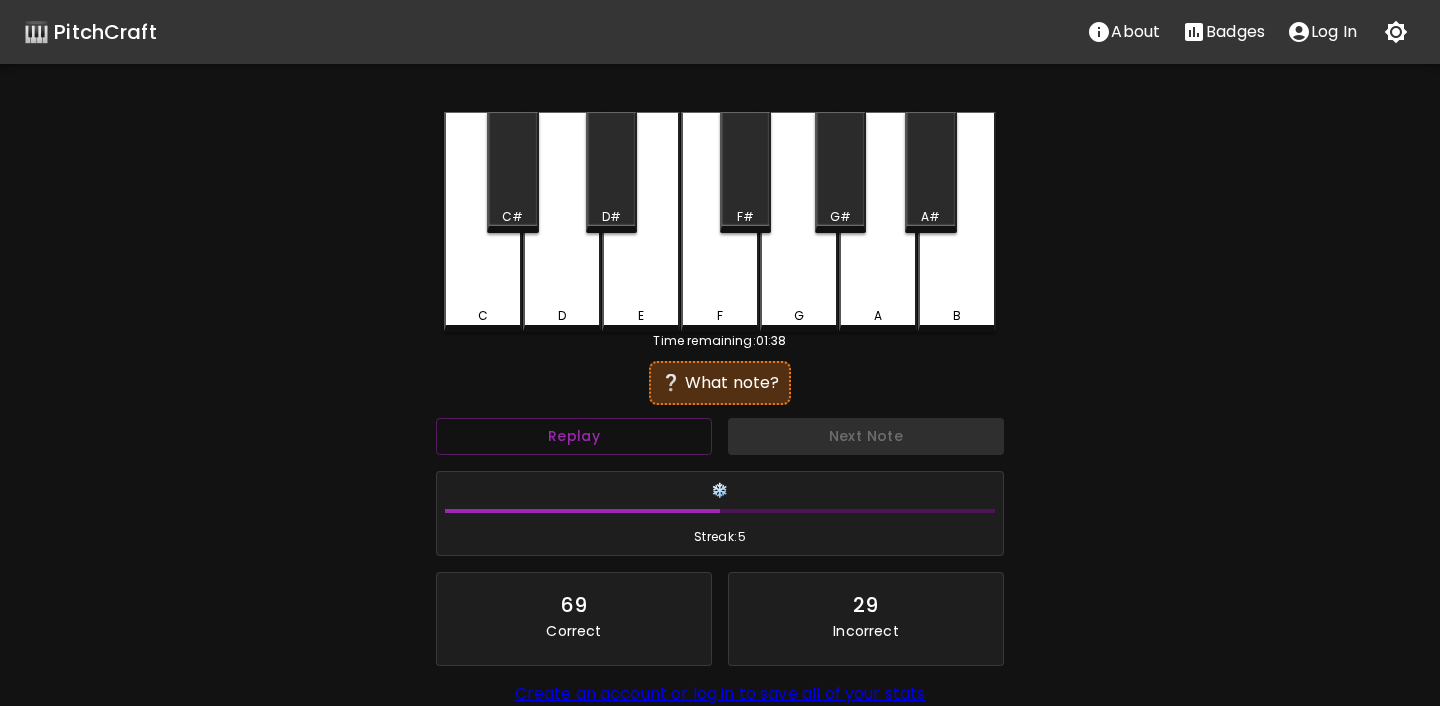 click on "A" at bounding box center [878, 222] 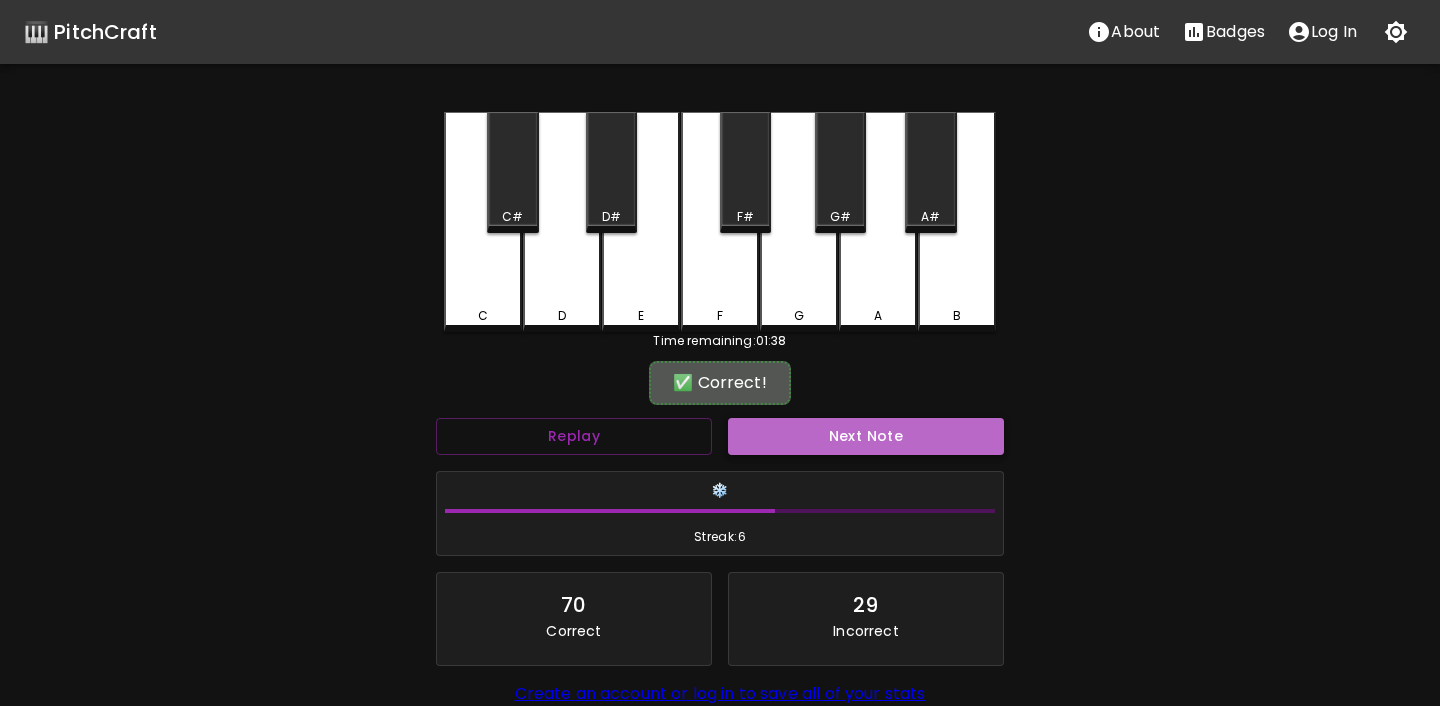click on "Next Note" at bounding box center [866, 436] 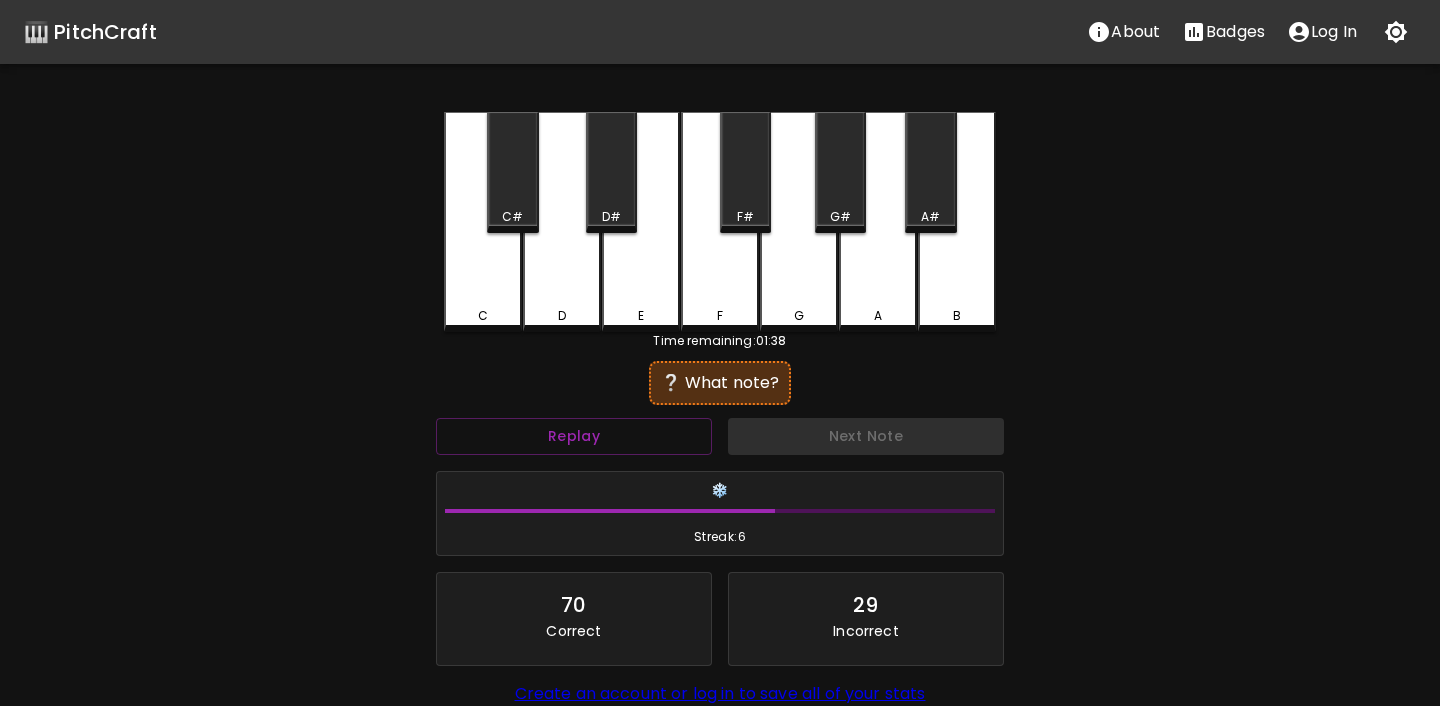 click on "A" at bounding box center (878, 222) 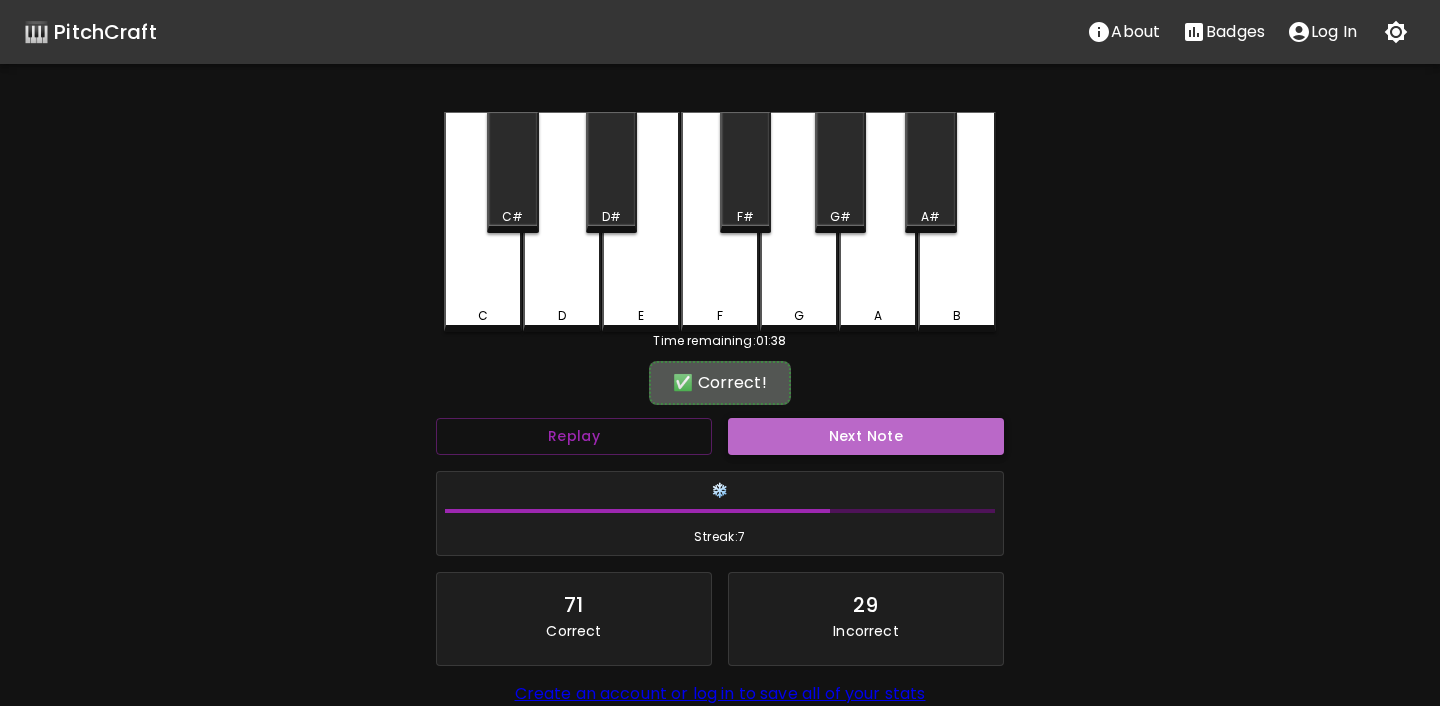 click on "Next Note" at bounding box center (866, 436) 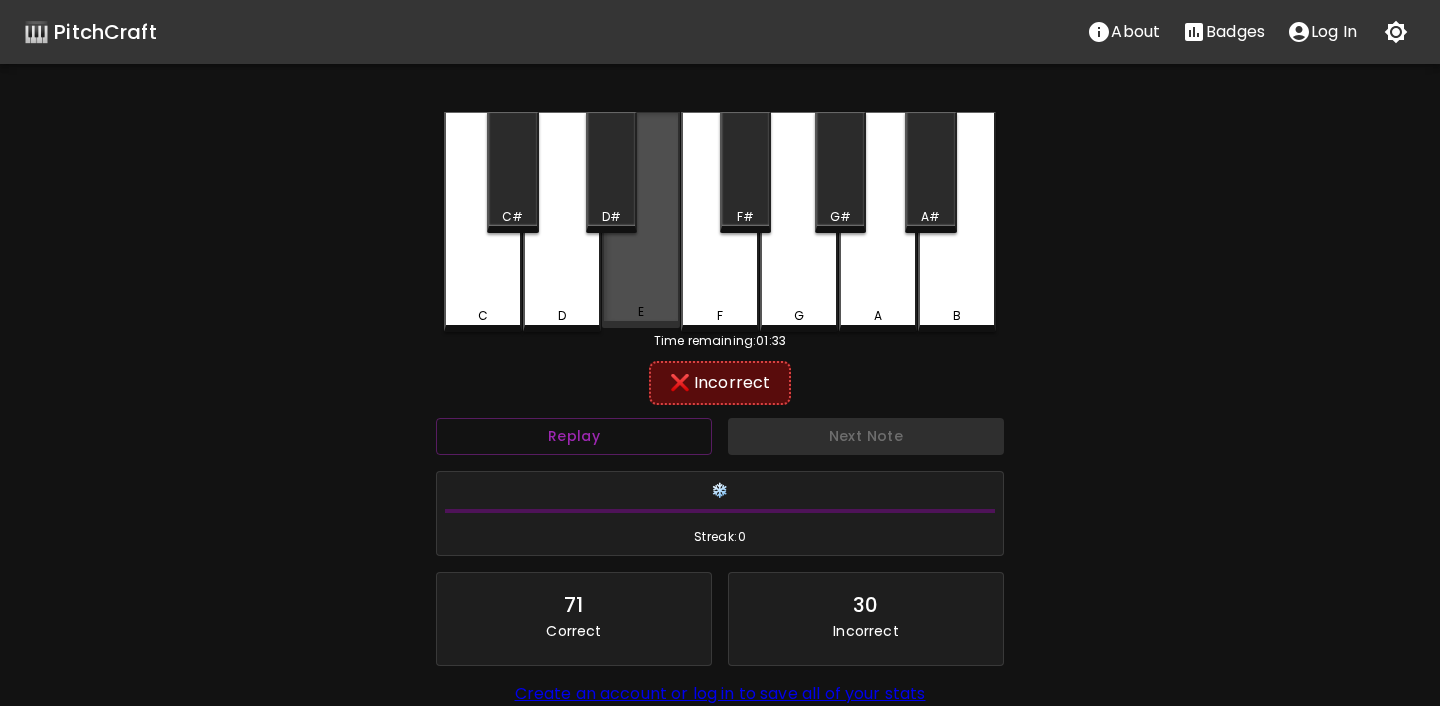 click on "E" at bounding box center (641, 220) 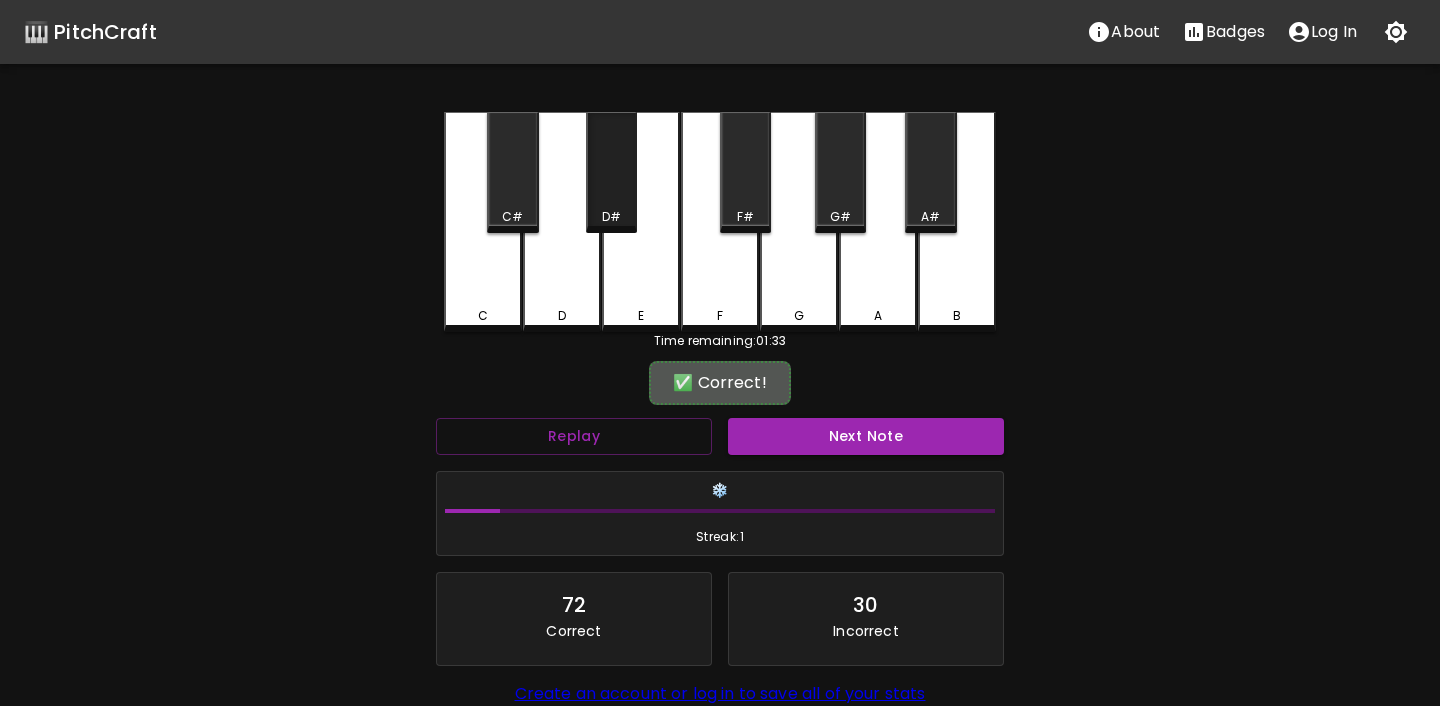 click on "D#" at bounding box center [611, 172] 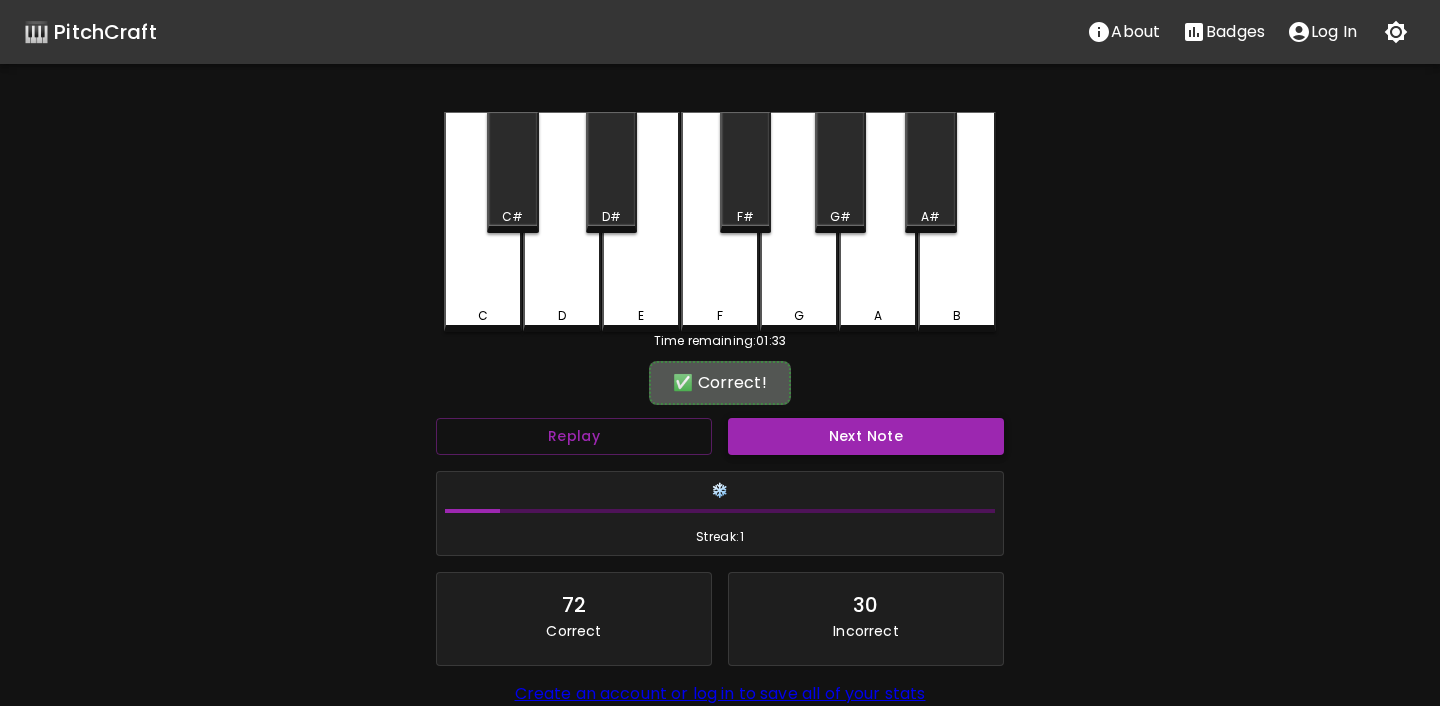 click on "Next Note" at bounding box center [866, 436] 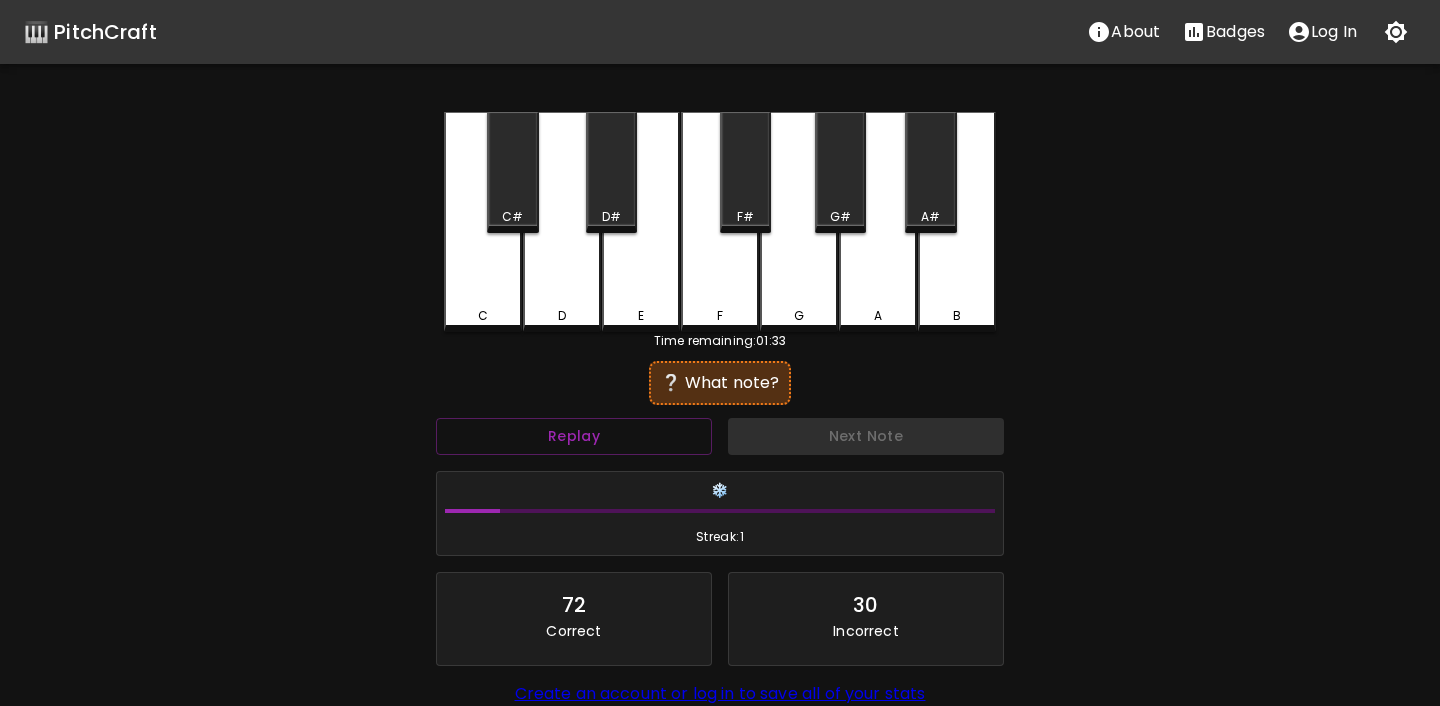 click on "A" at bounding box center (878, 222) 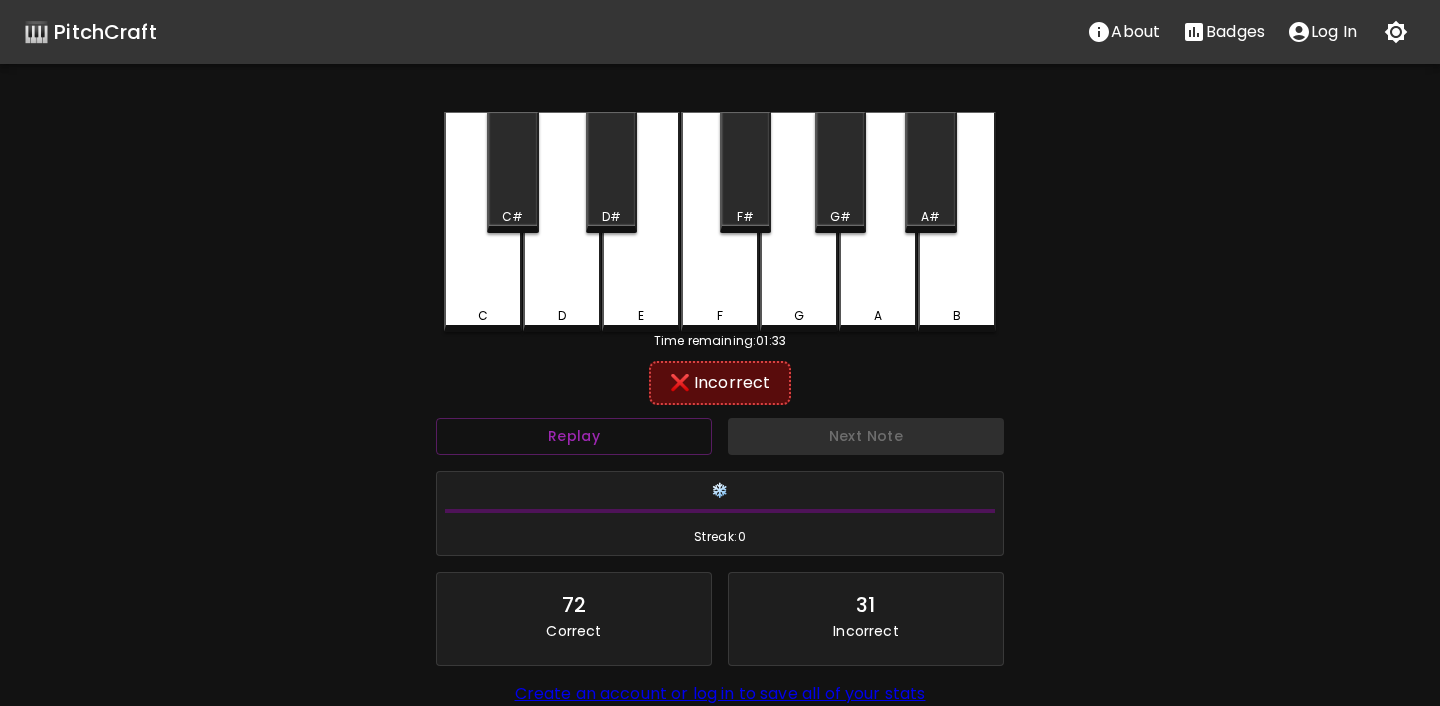 click on "A#" at bounding box center [930, 172] 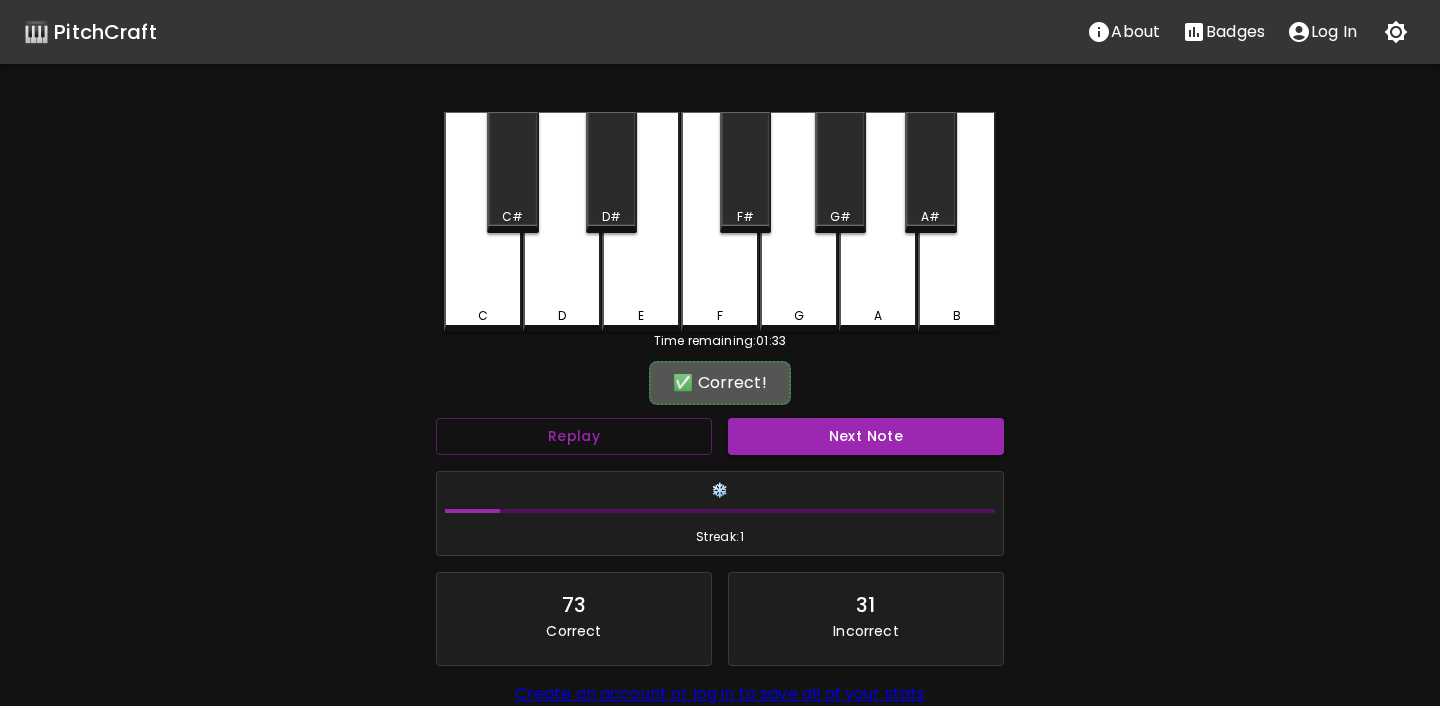 click on "❄️ Streak:  1" at bounding box center [720, 514] 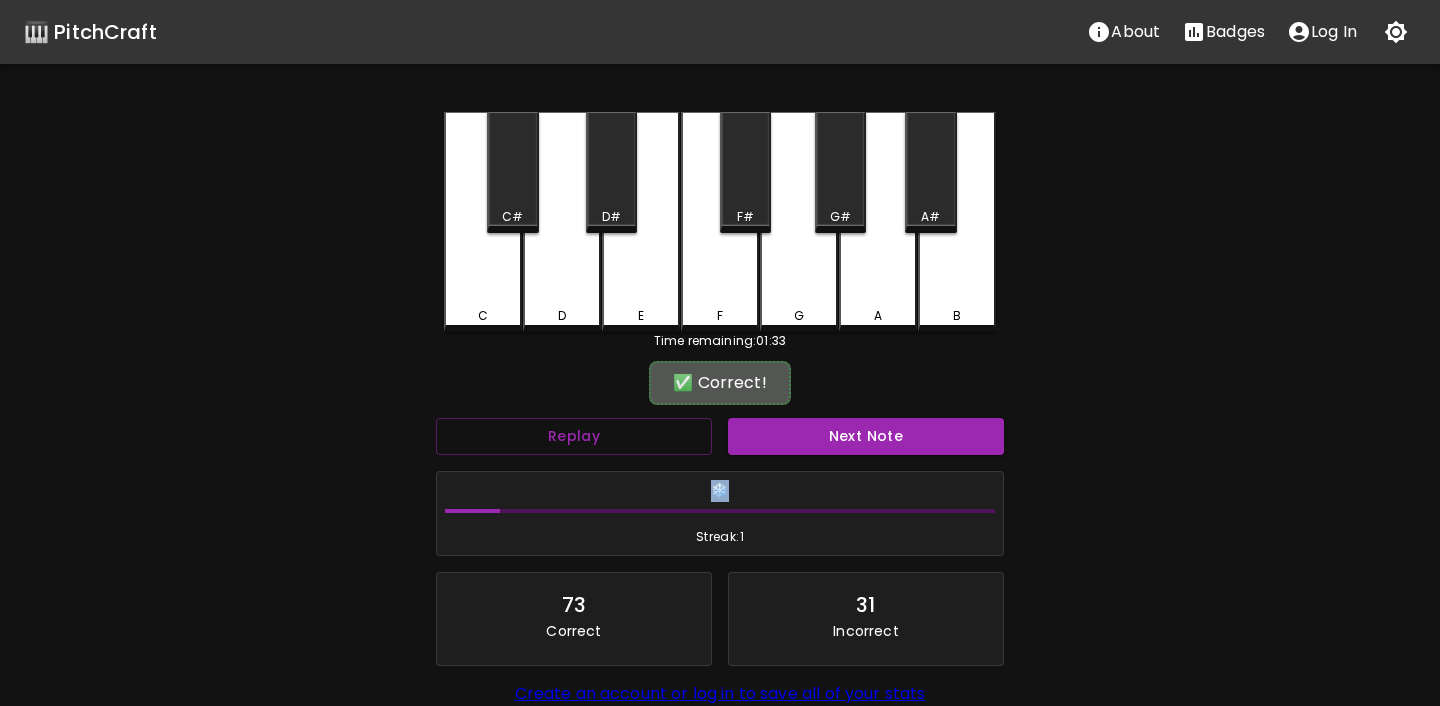 click on "❄️ Streak:  1" at bounding box center (720, 514) 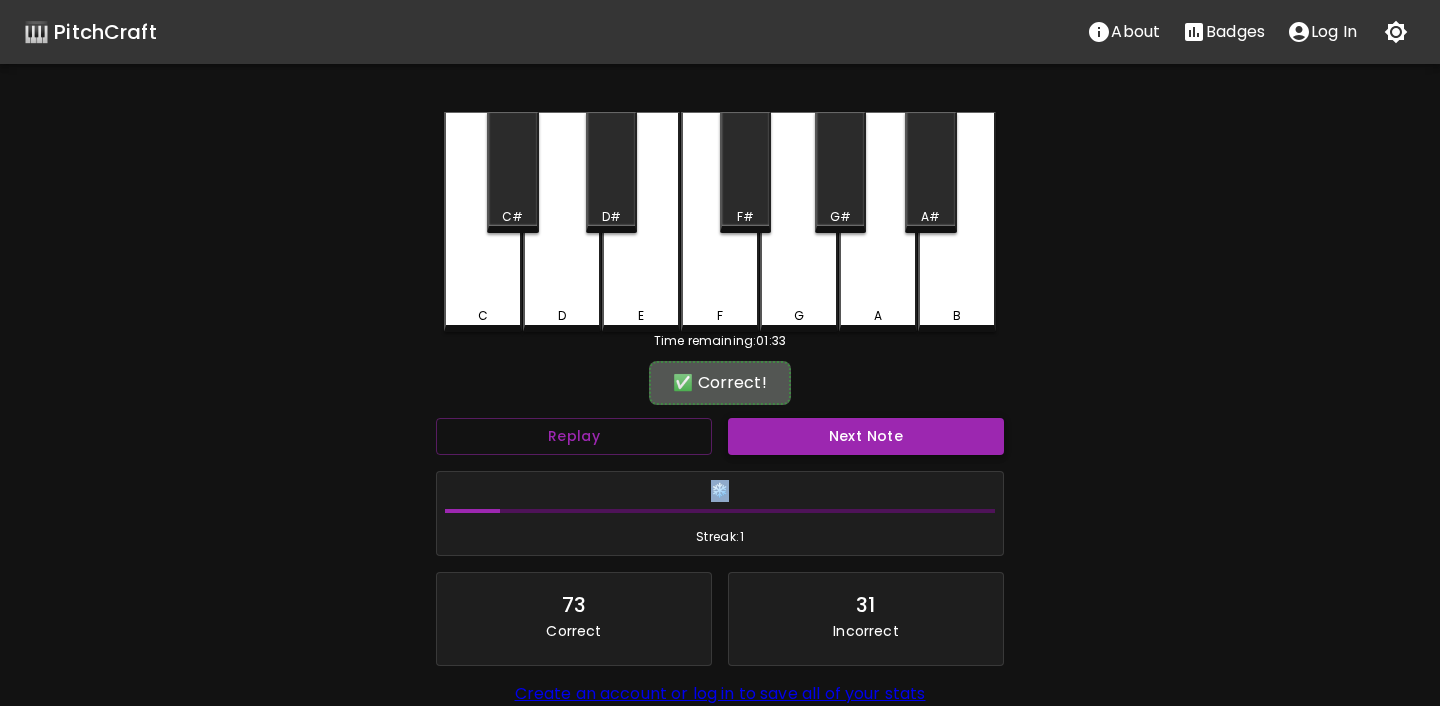 click on "Next Note" at bounding box center (866, 436) 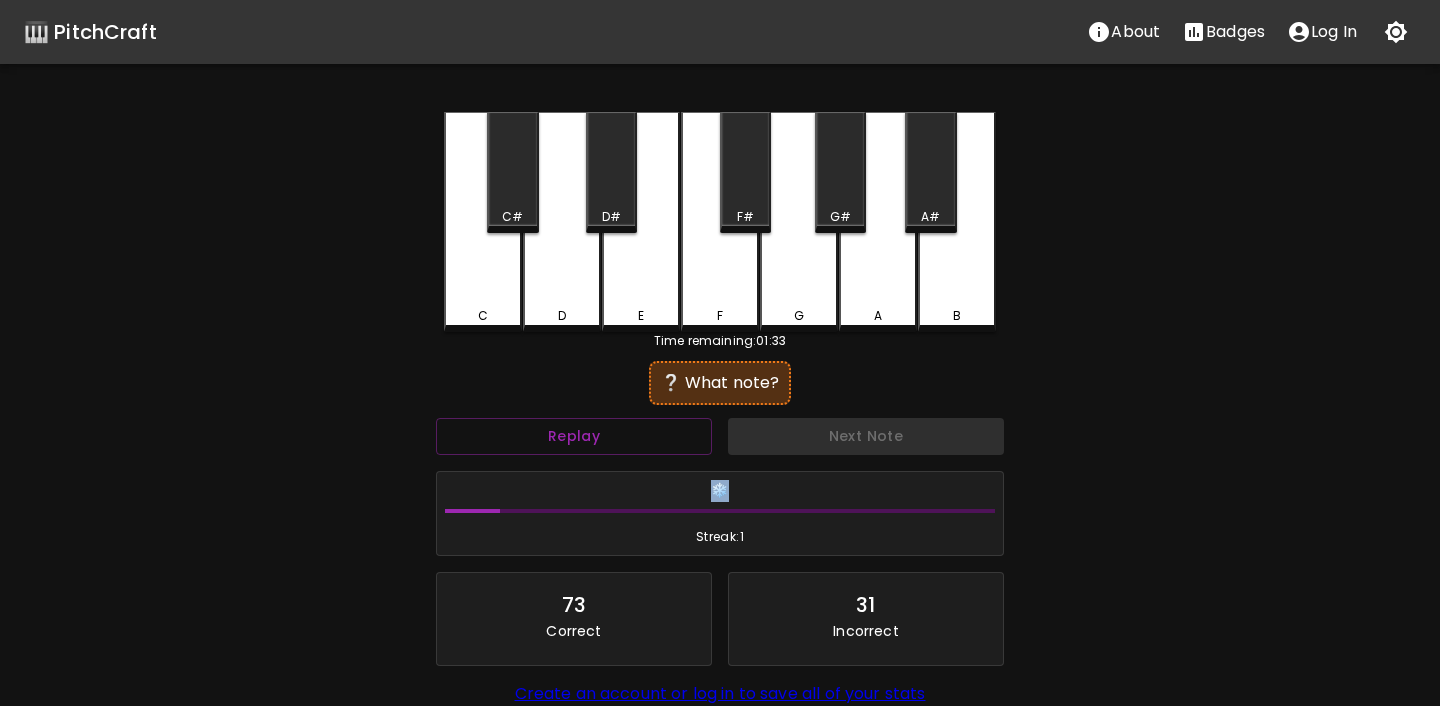 click on "B" at bounding box center [957, 222] 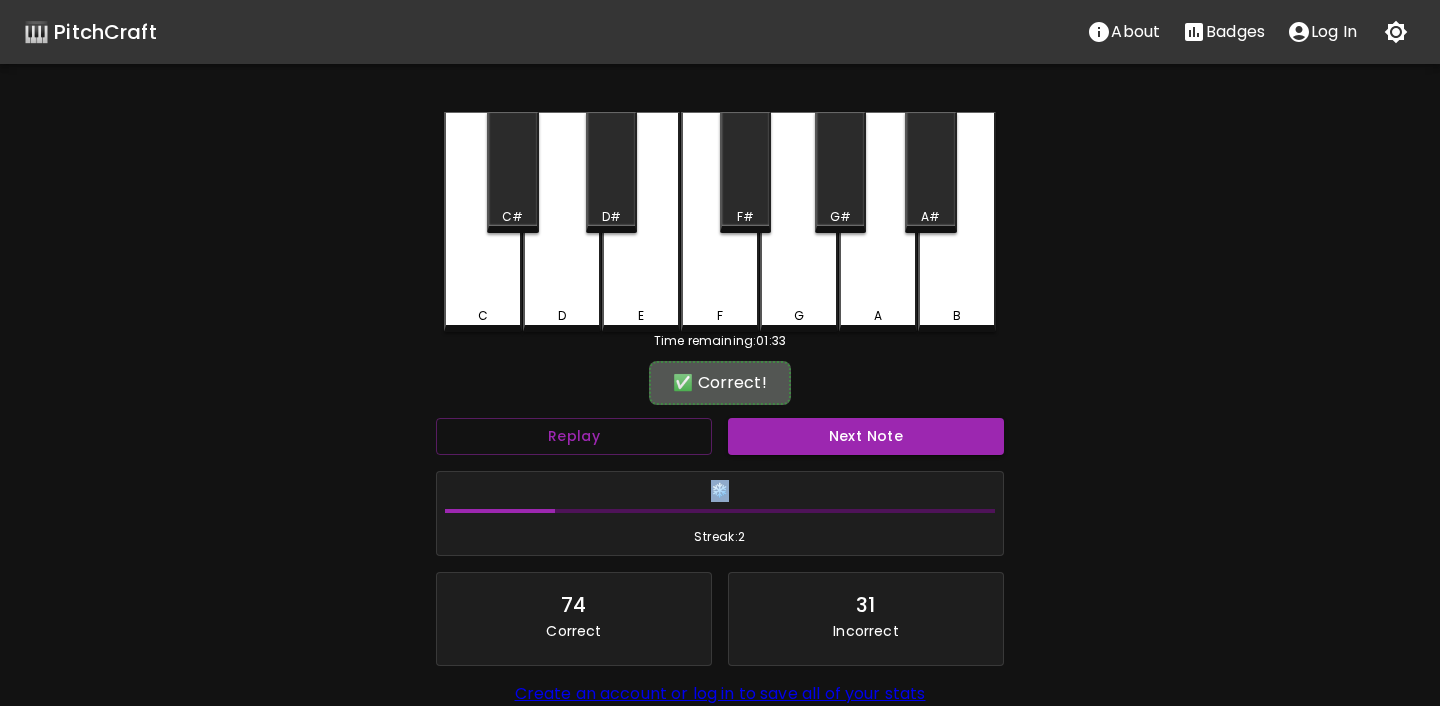 click on "❄️ Streak:  2" at bounding box center (720, 514) 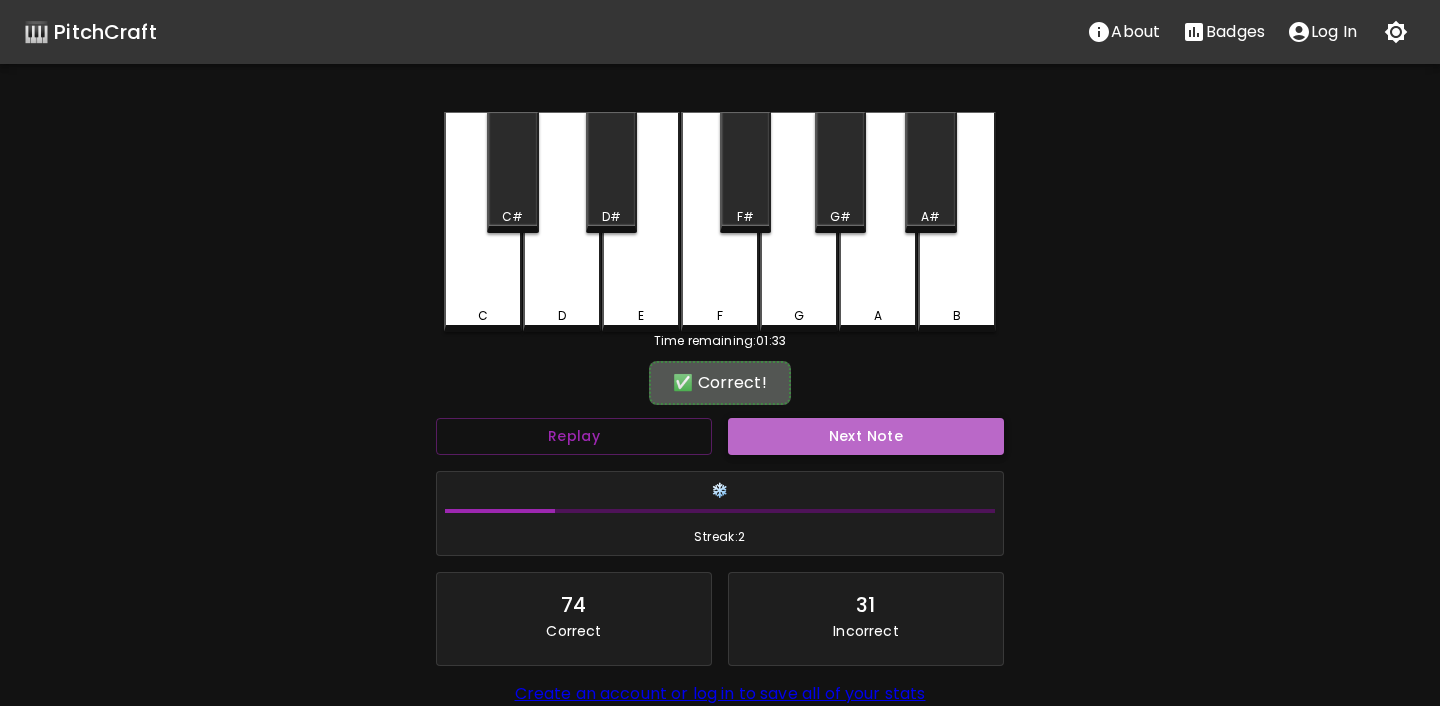 click on "Next Note" at bounding box center (866, 436) 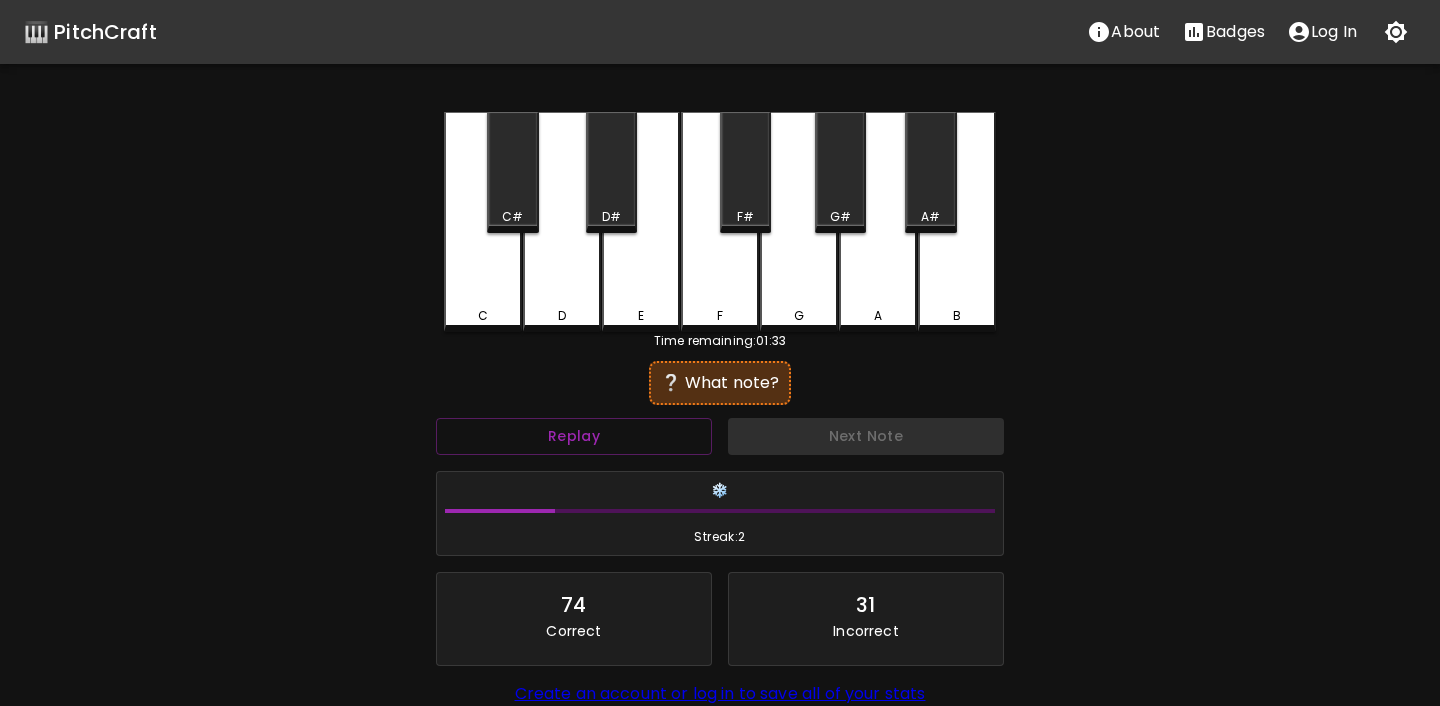 click on "B" at bounding box center (957, 316) 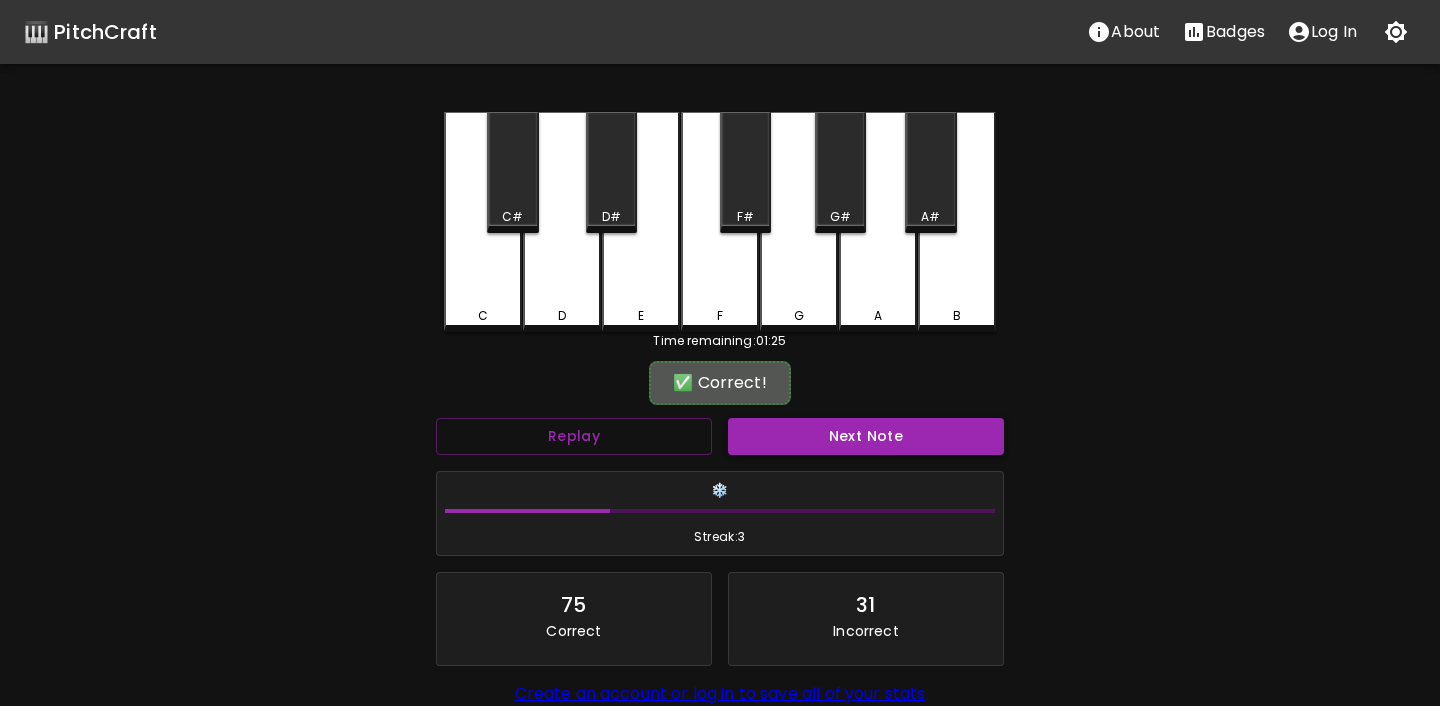 click on "Next Note" at bounding box center (866, 436) 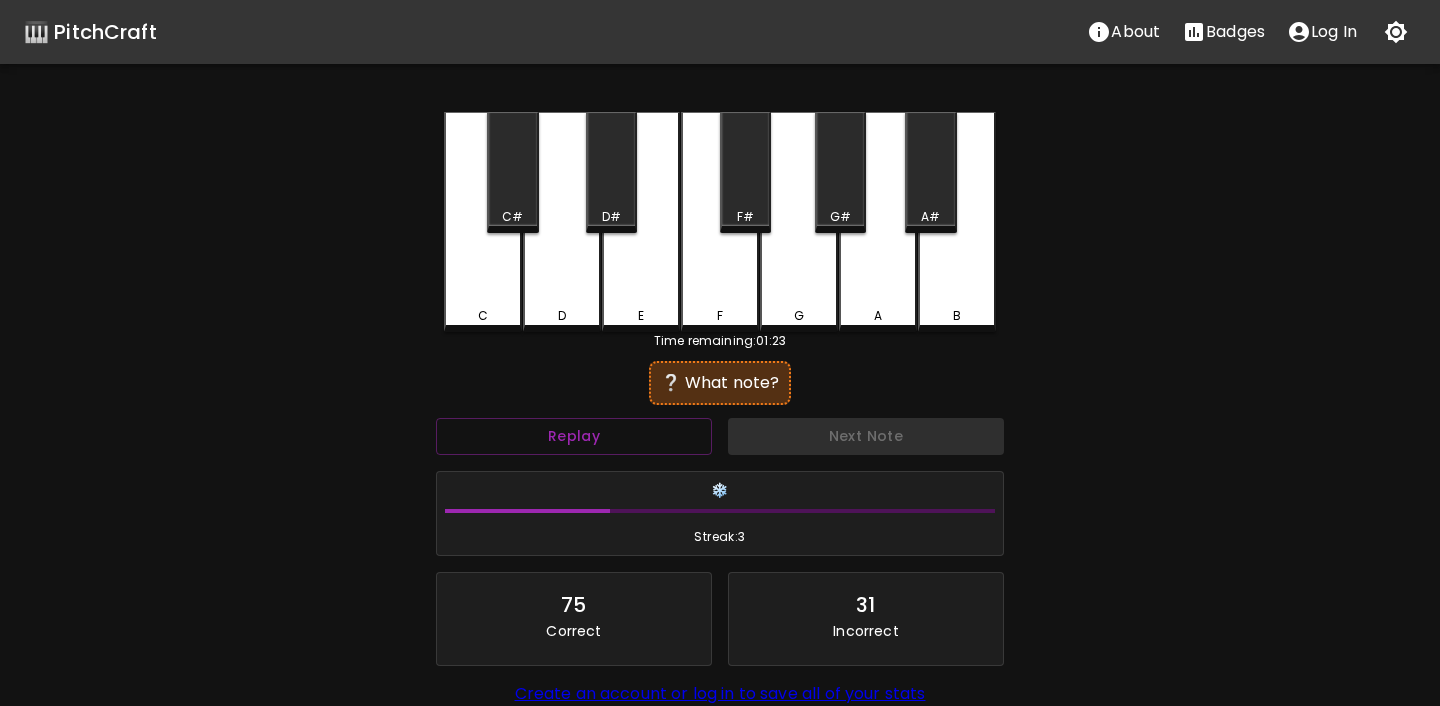 click on "G" at bounding box center (799, 316) 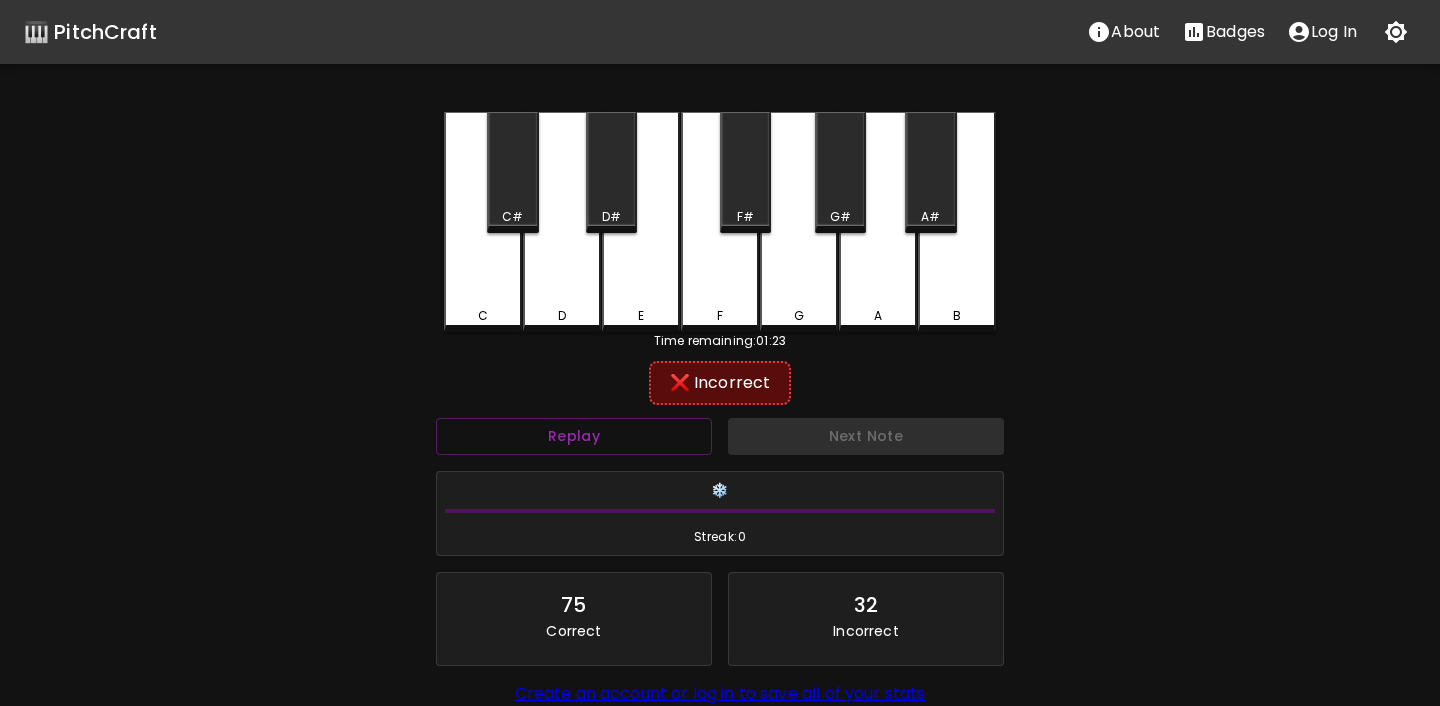 click on "F#" at bounding box center (745, 217) 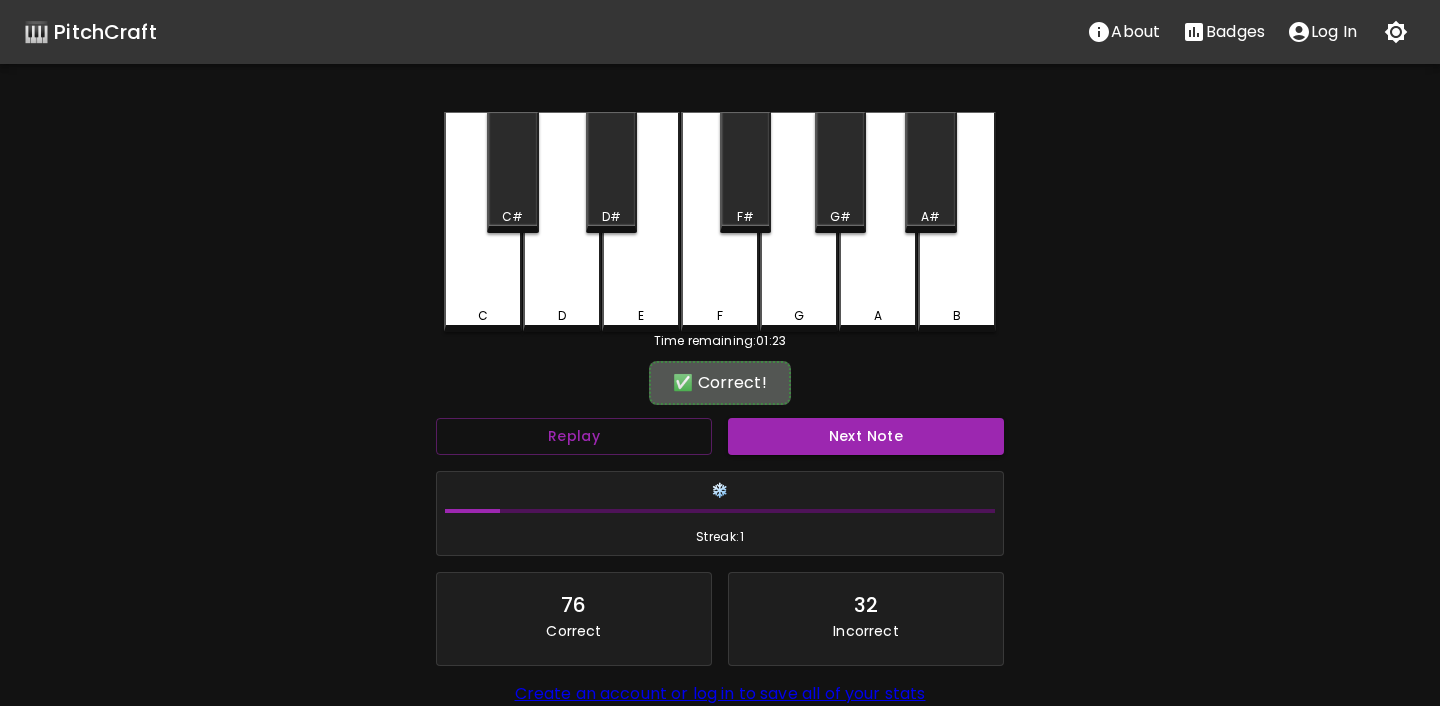 click on "✅ Correct! Replay  Next Note    ❄️ Streak:  1 76 Correct 32 Incorrect Create an account or log in to save all of your stats     End Quiz" at bounding box center [720, 584] 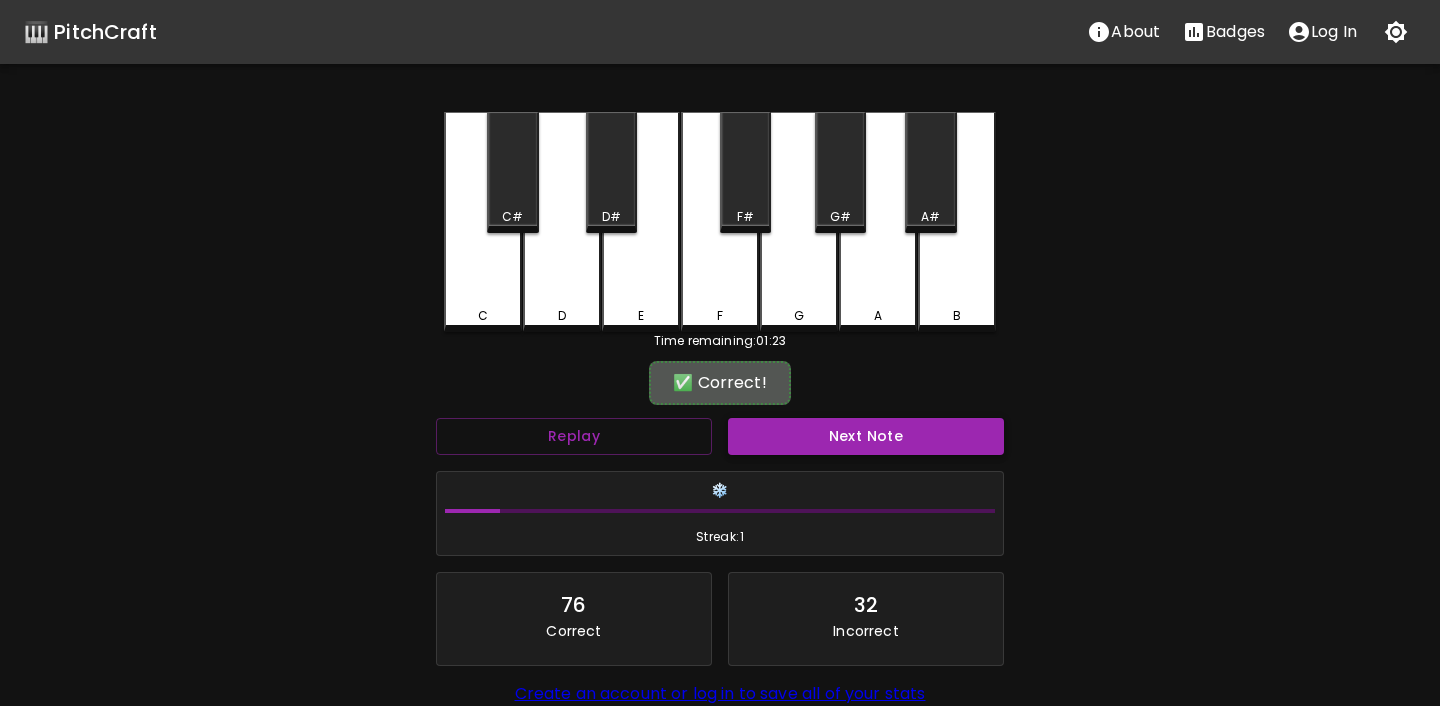 click on "Next Note" at bounding box center (866, 436) 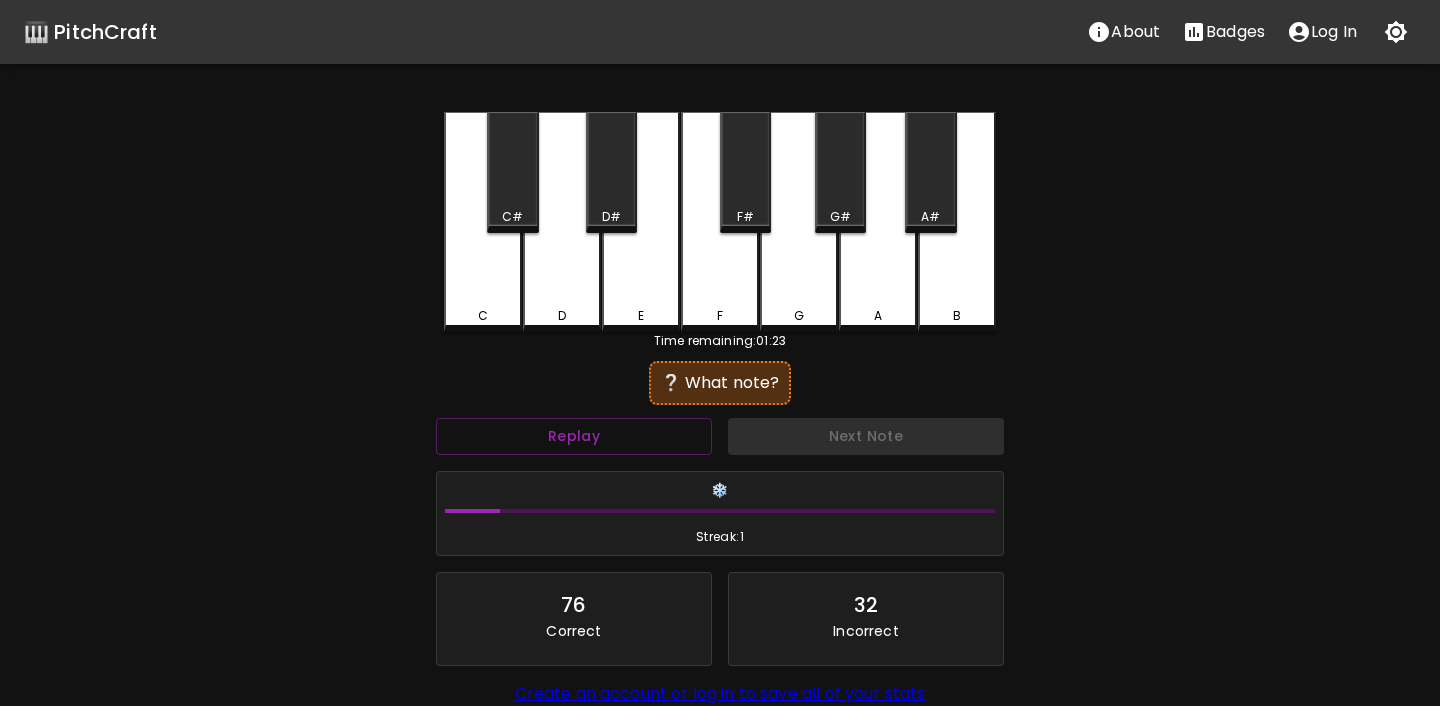 click on "F" at bounding box center (720, 222) 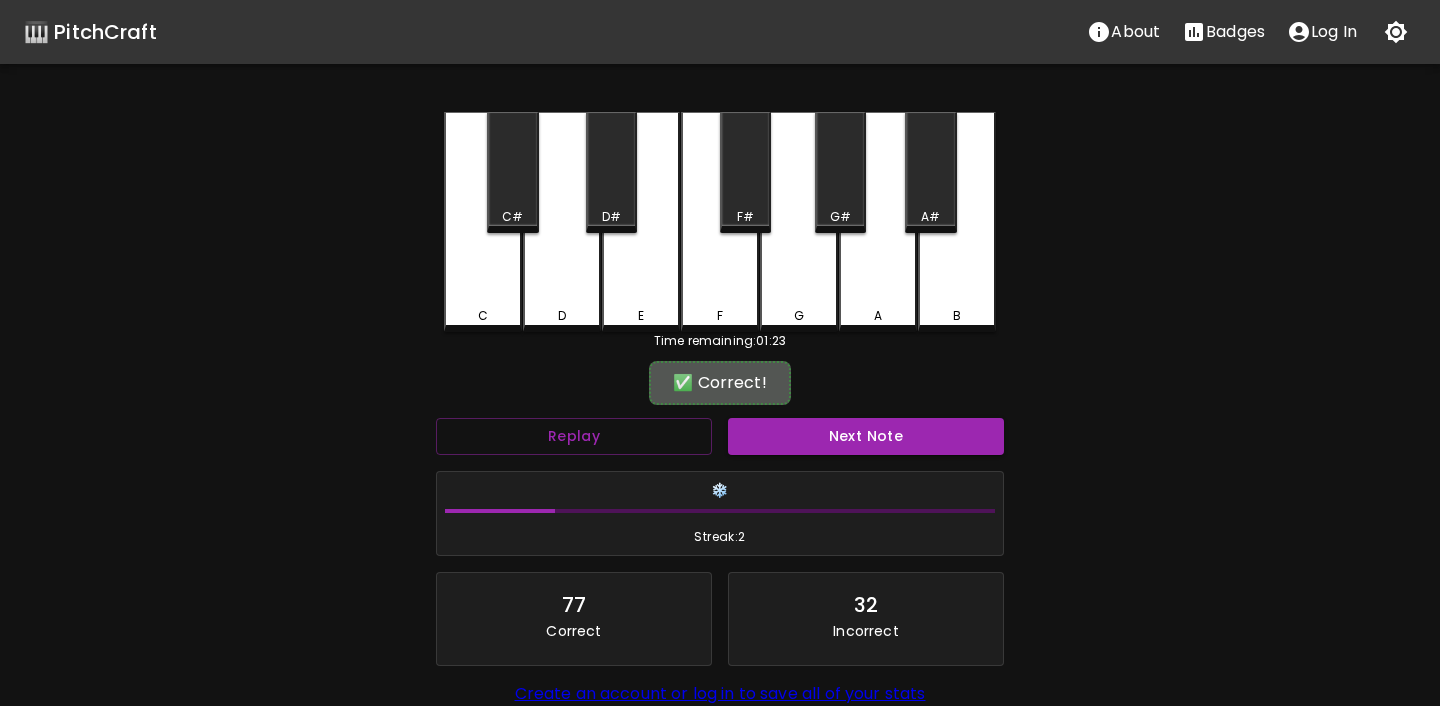 click on "❄️" at bounding box center (720, 491) 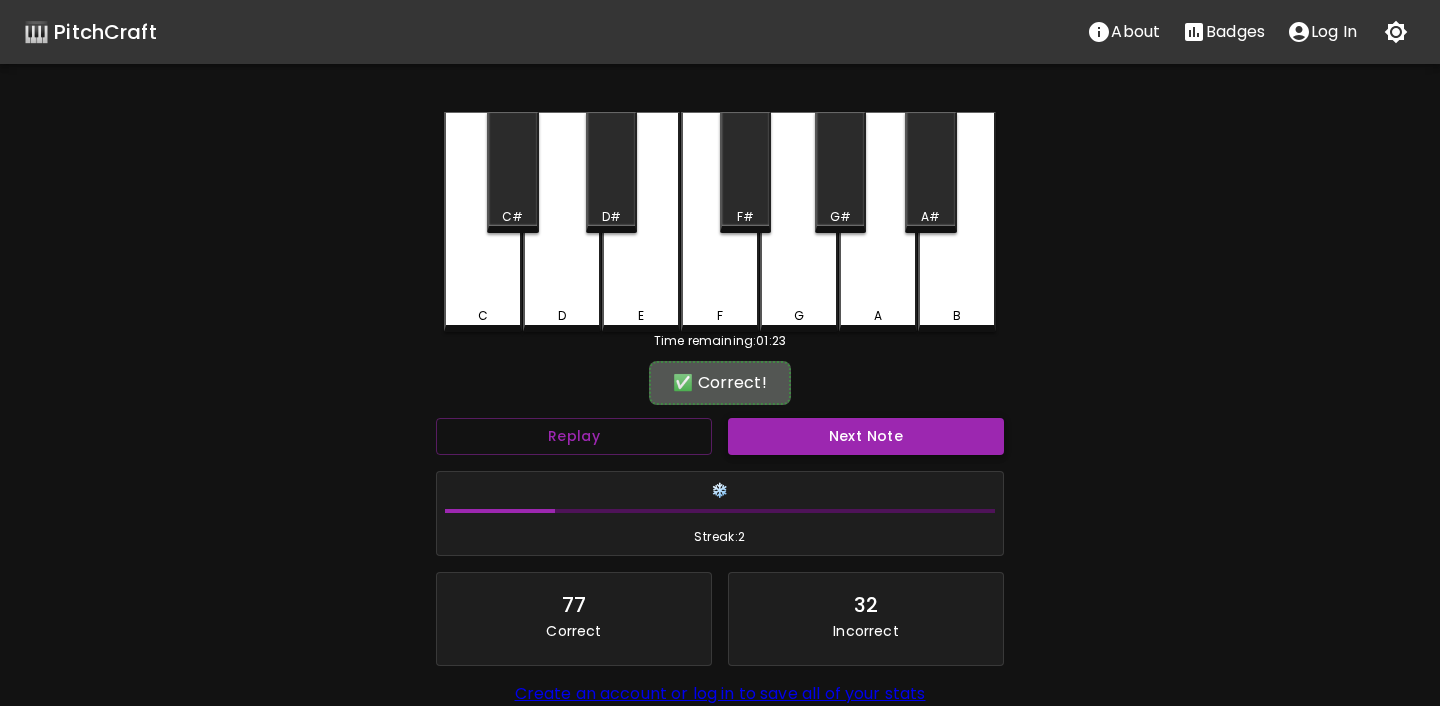 click on "Next Note" at bounding box center (866, 436) 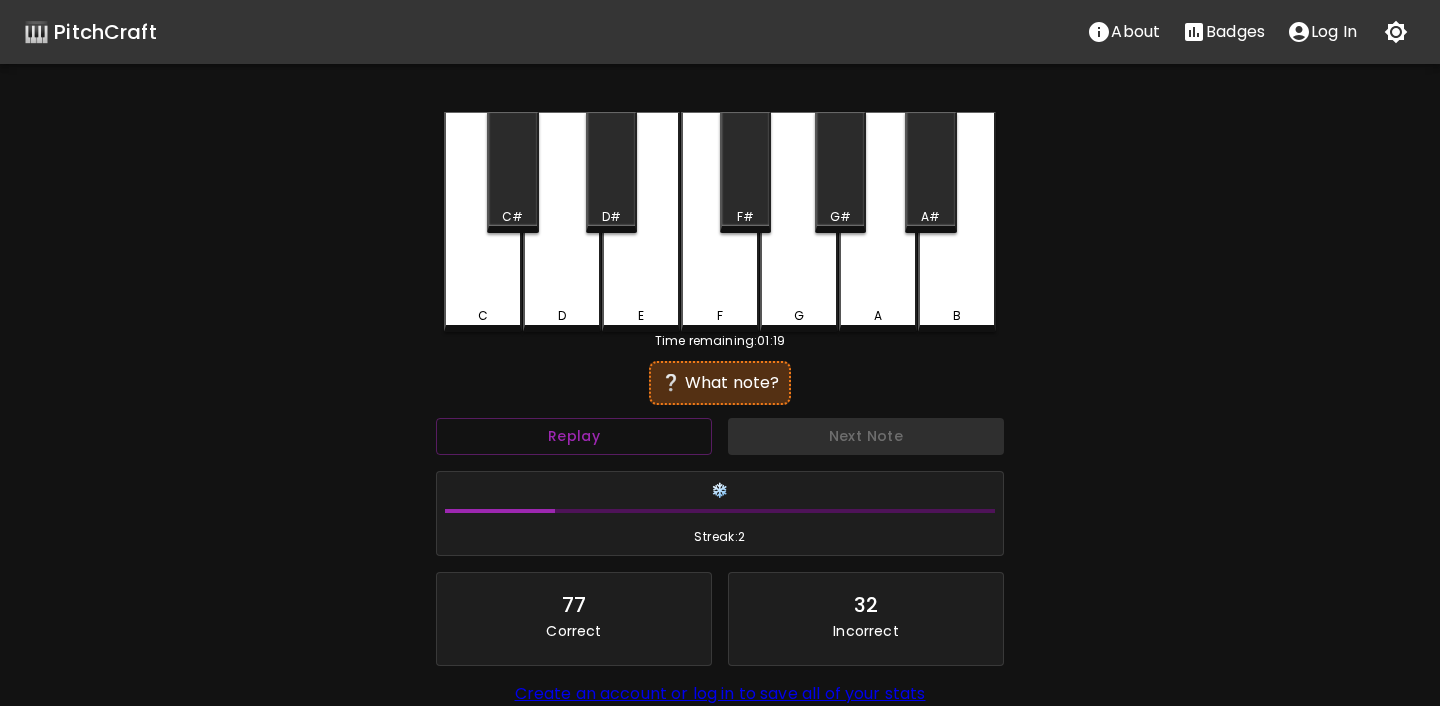click on "G" at bounding box center [799, 316] 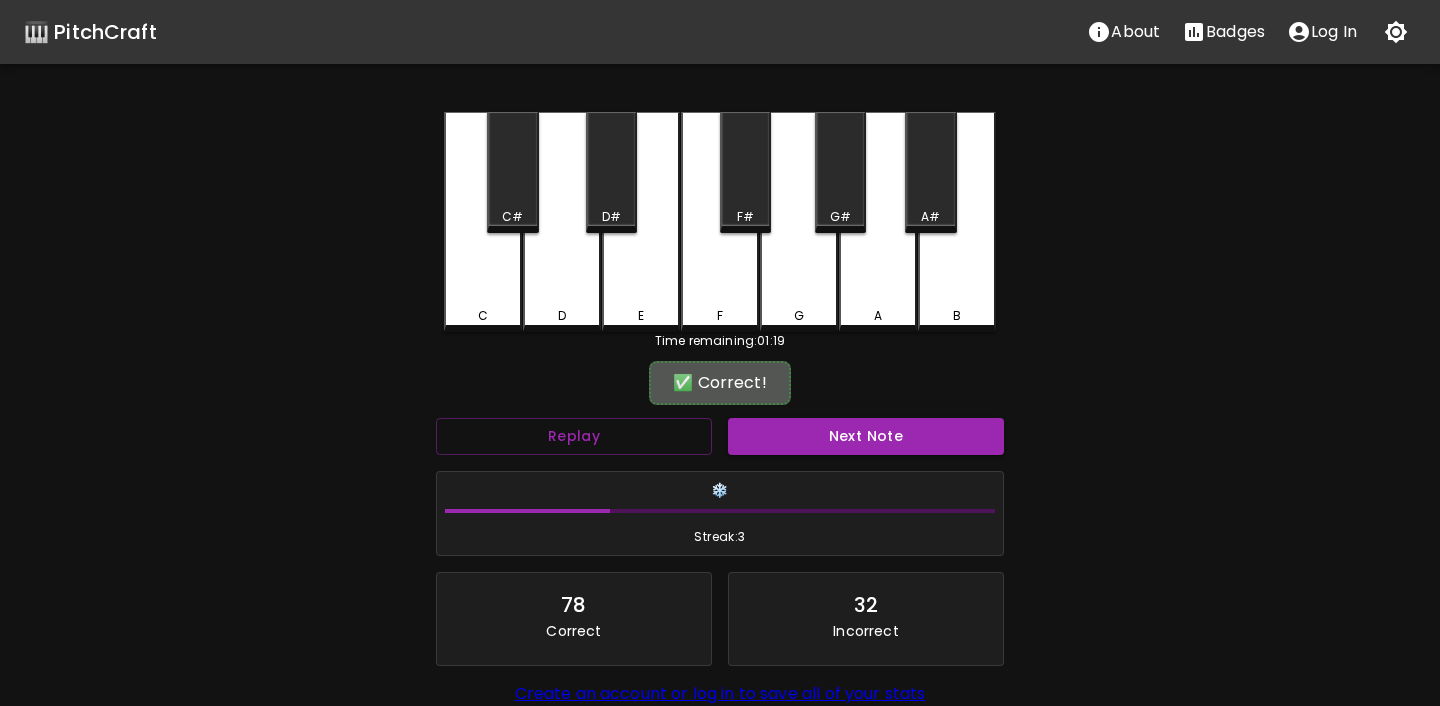 click on "Next Note" at bounding box center [866, 436] 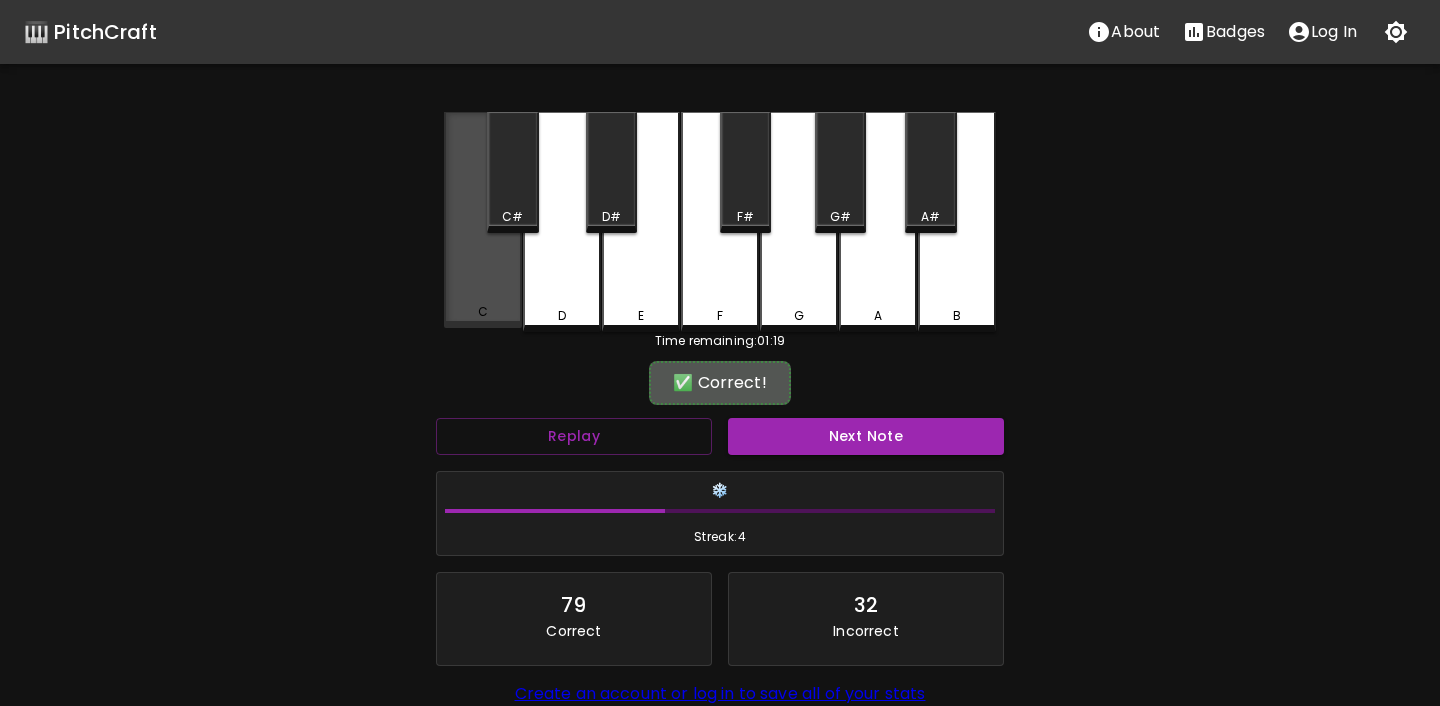 click on "C" at bounding box center [483, 220] 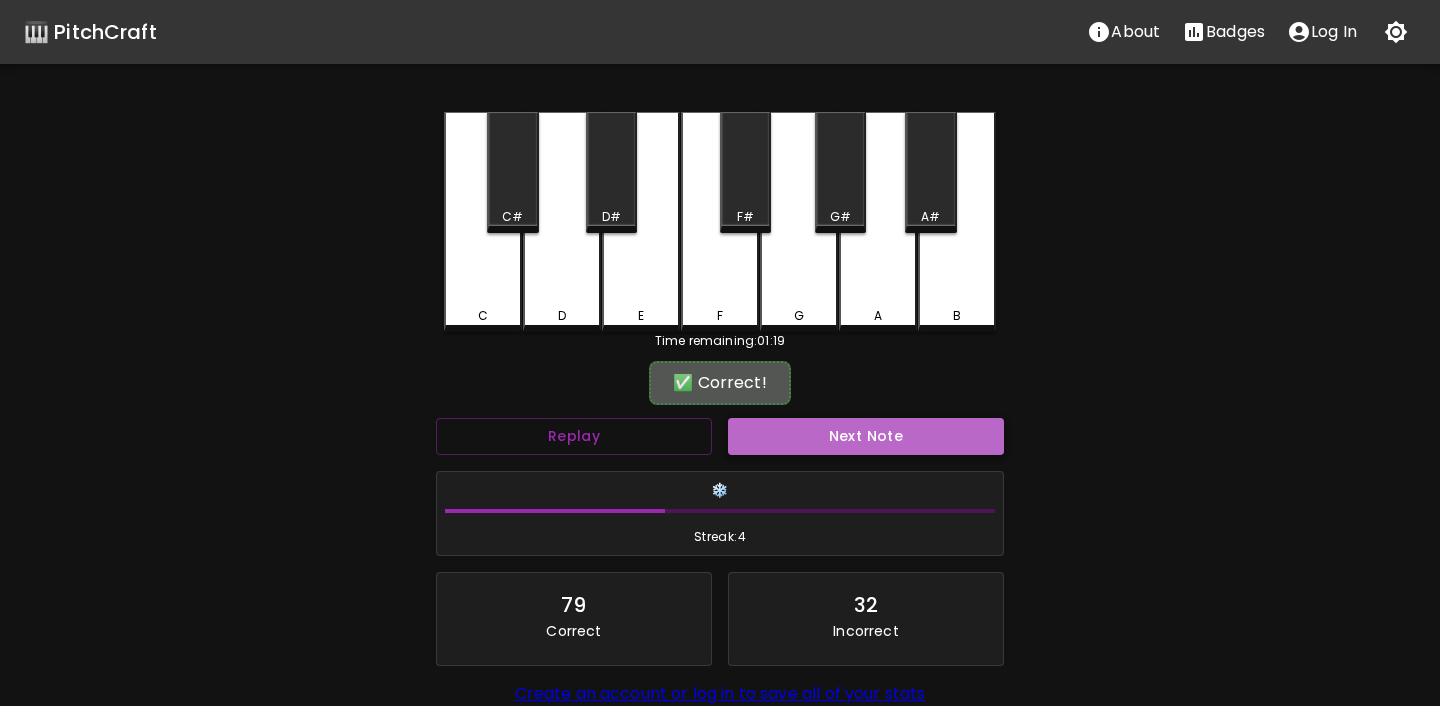 click on "Next Note" at bounding box center [866, 436] 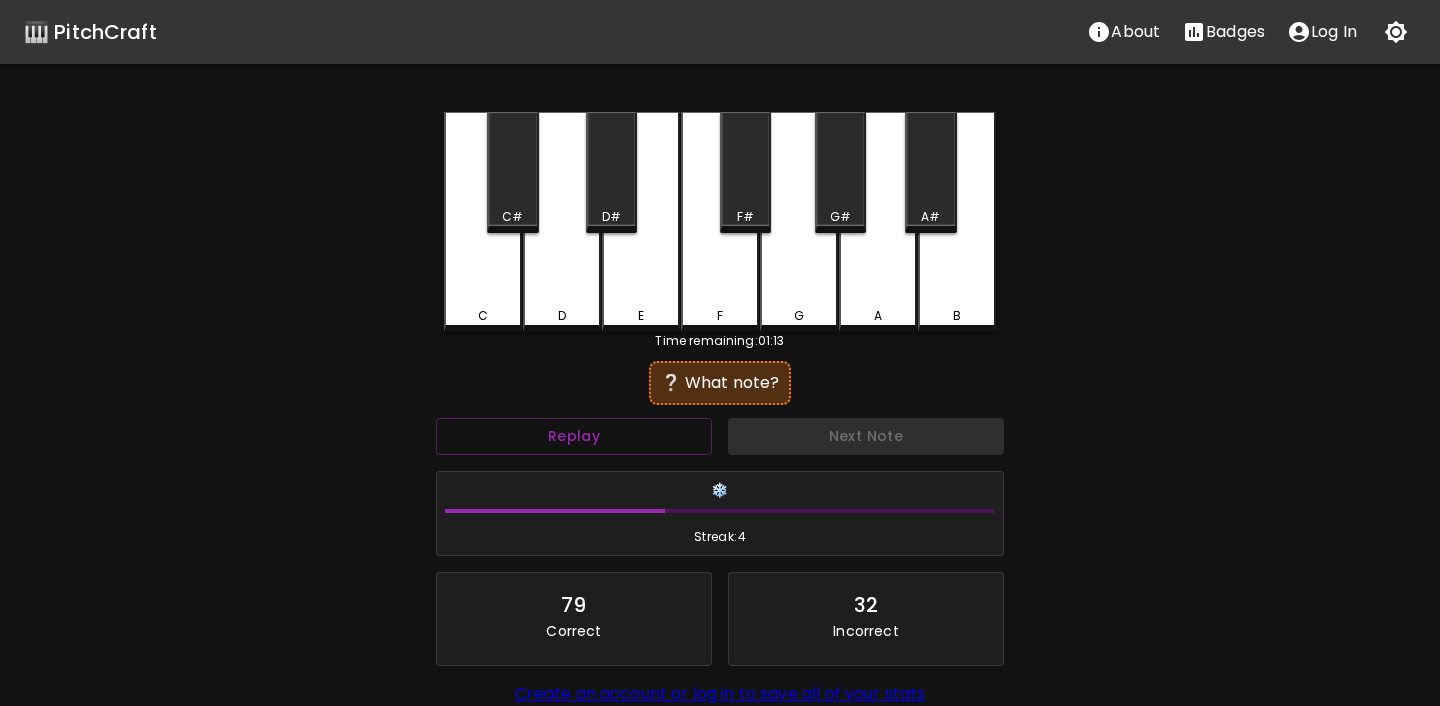 click on "A" at bounding box center (878, 222) 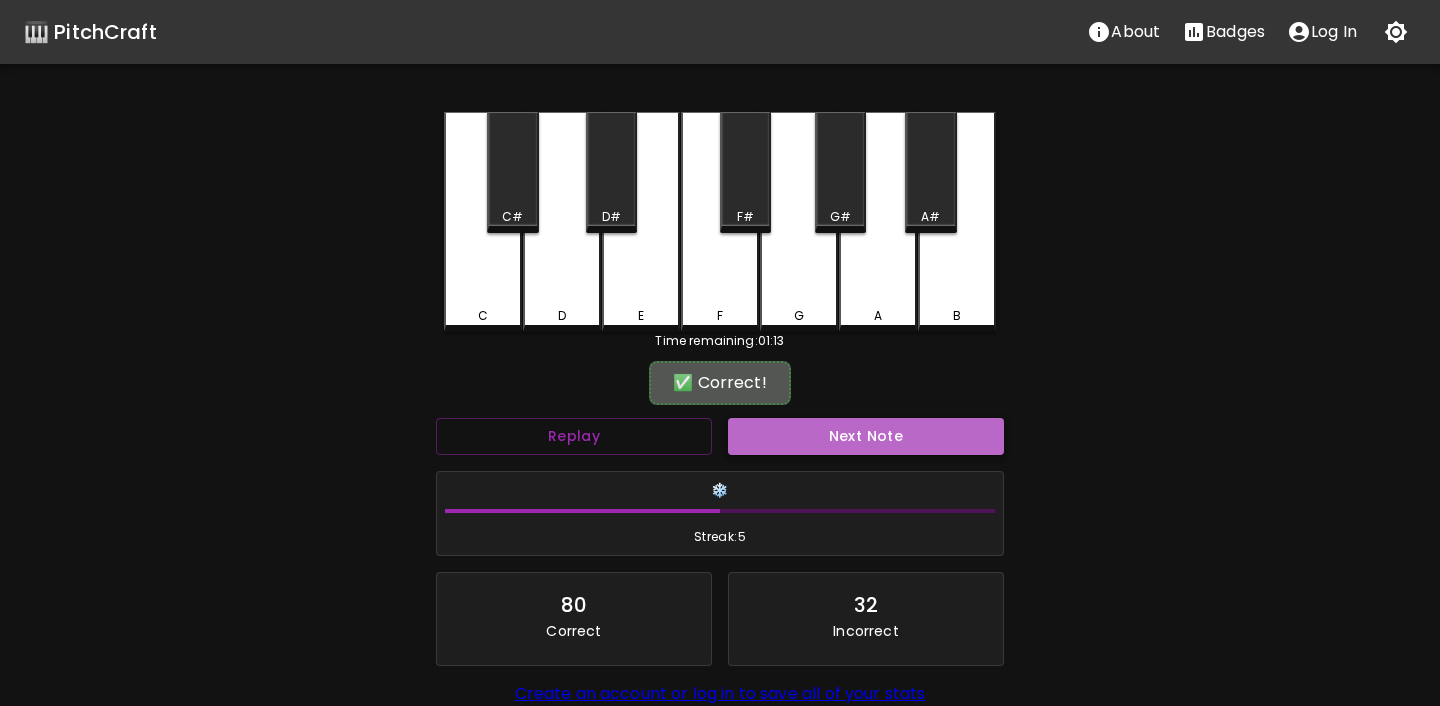 click on "Next Note" at bounding box center (866, 436) 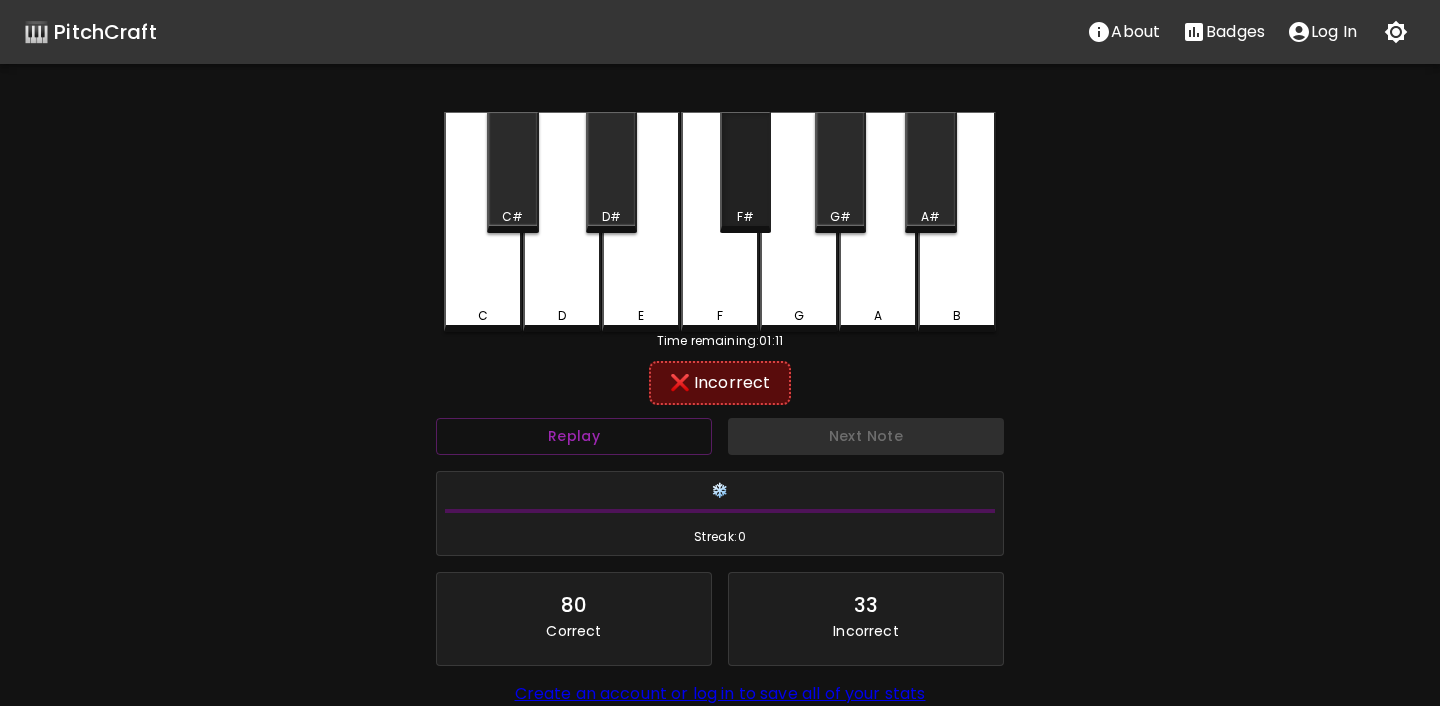 click on "F#" at bounding box center (745, 172) 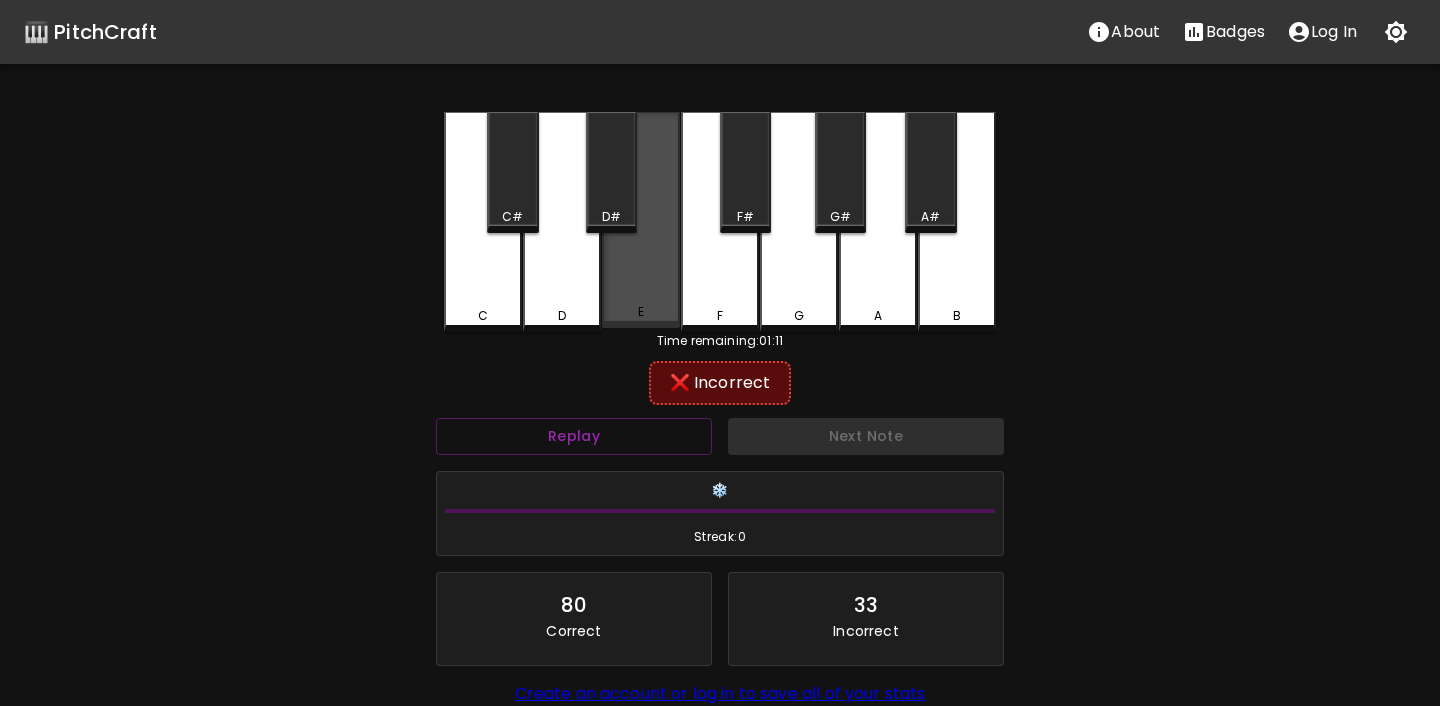 click on "E" at bounding box center [641, 220] 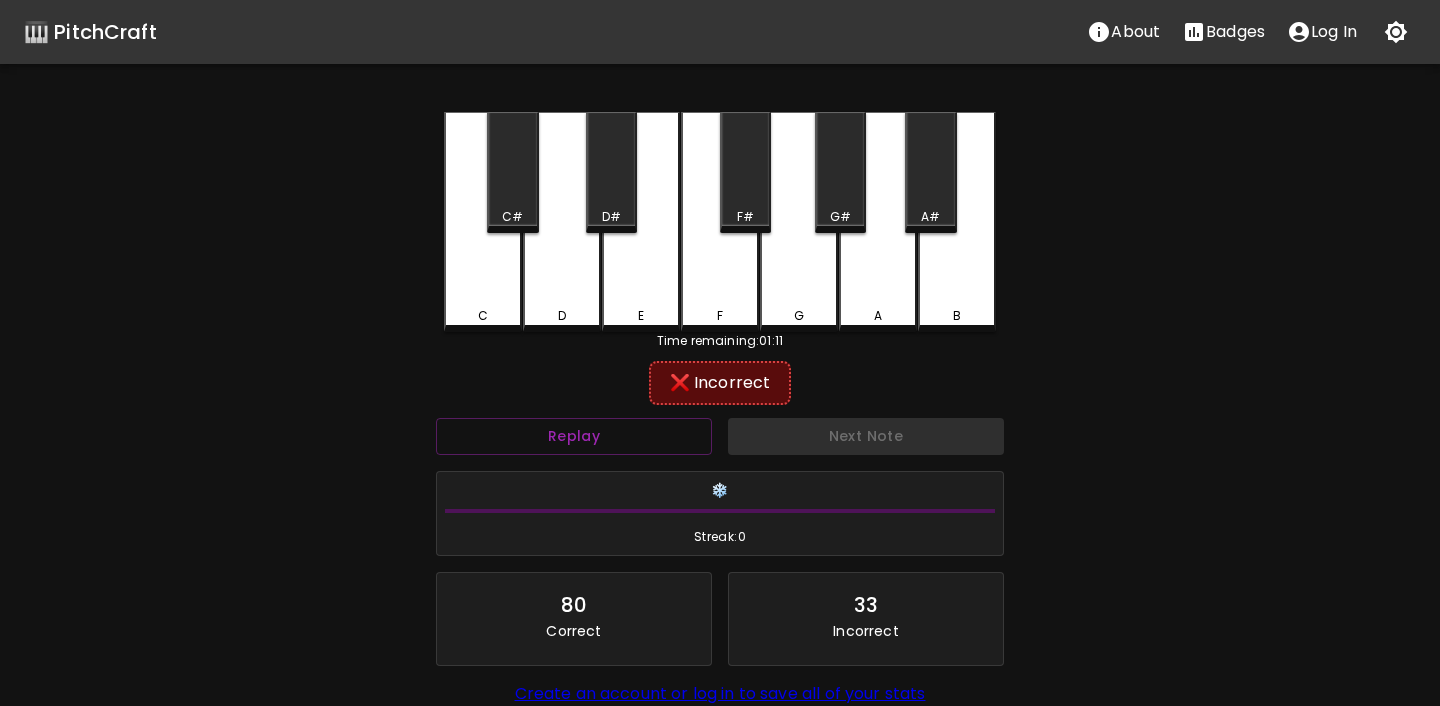 click on "D#" at bounding box center (611, 217) 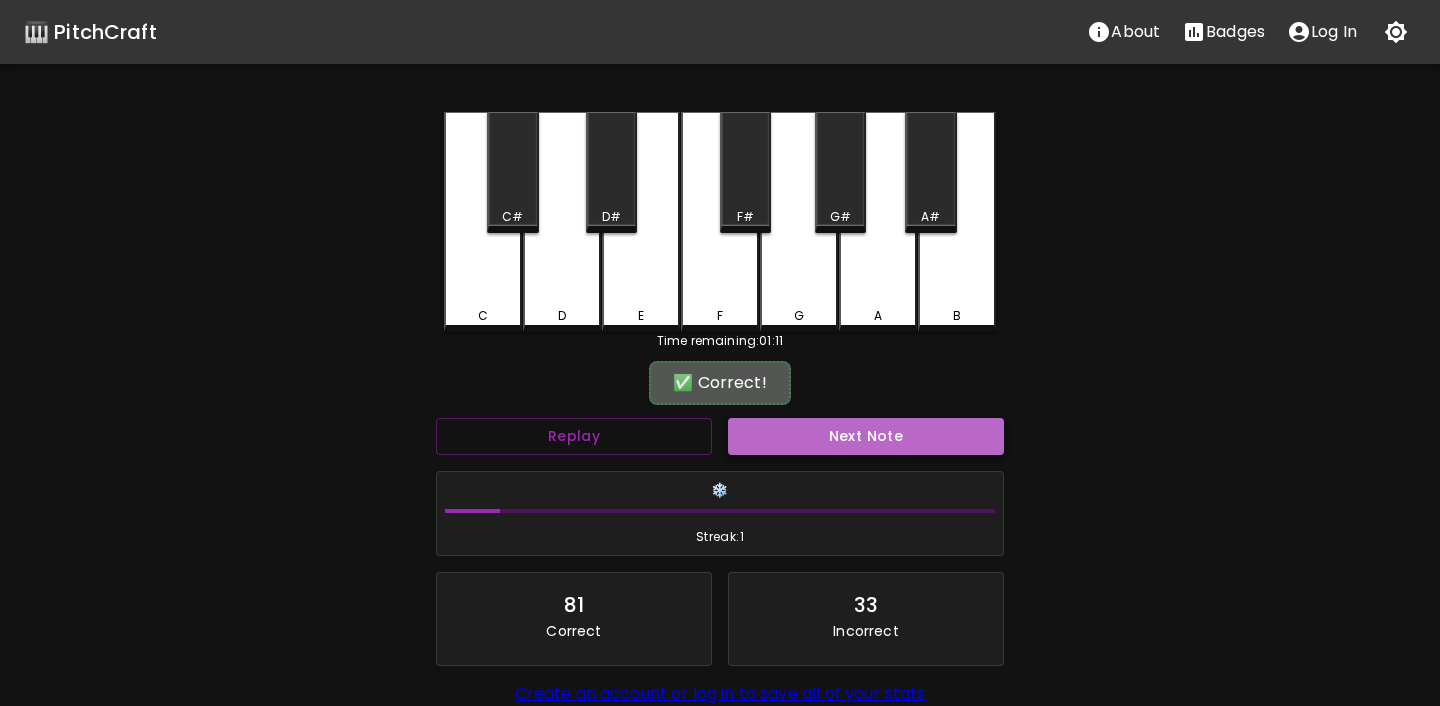 click on "Next Note" at bounding box center (866, 436) 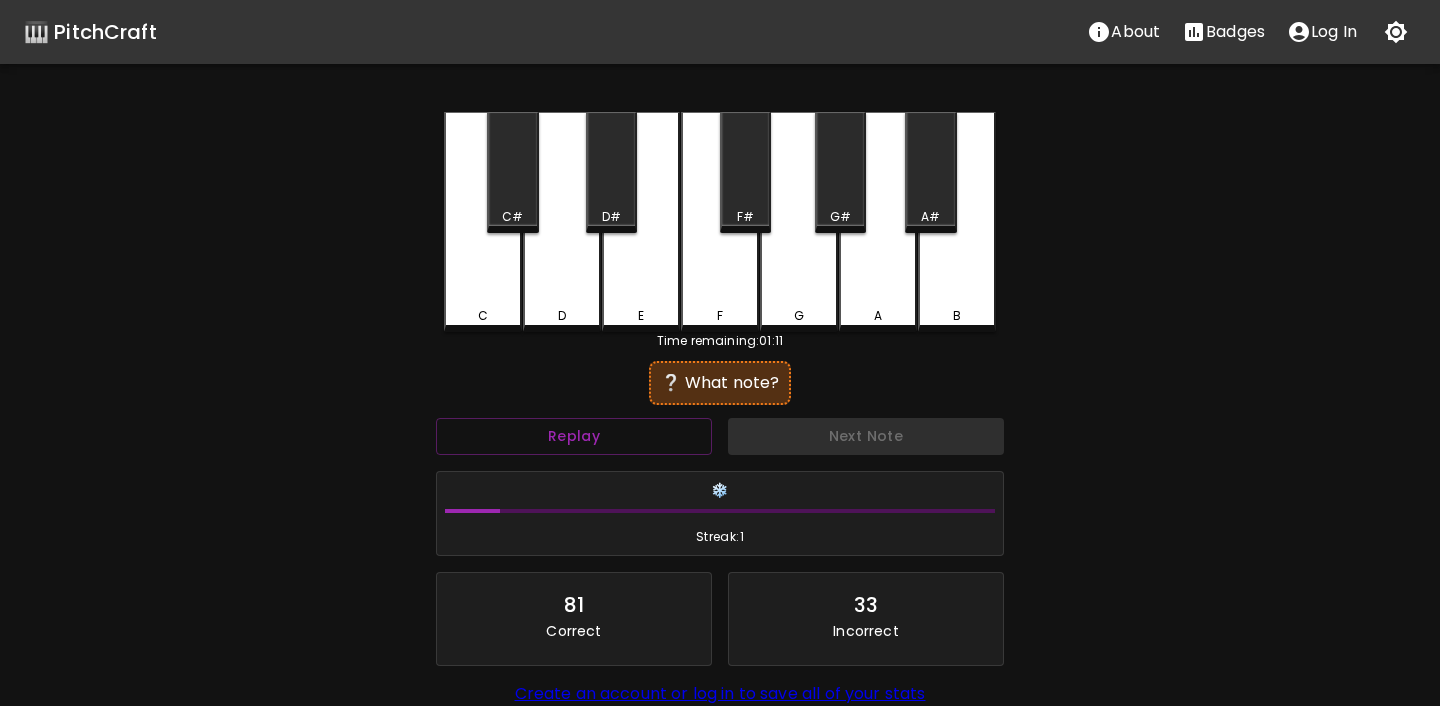 click on "G" at bounding box center [799, 222] 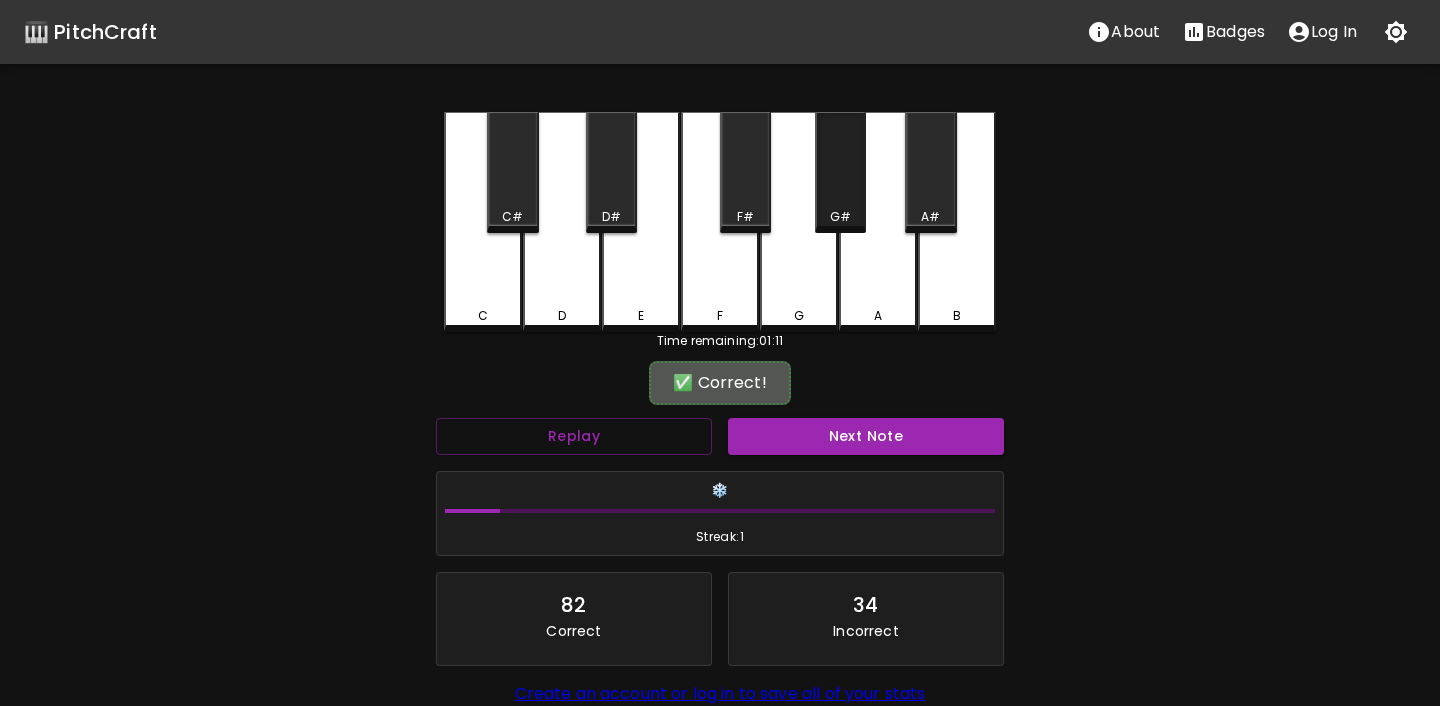 click on "G#" at bounding box center (840, 217) 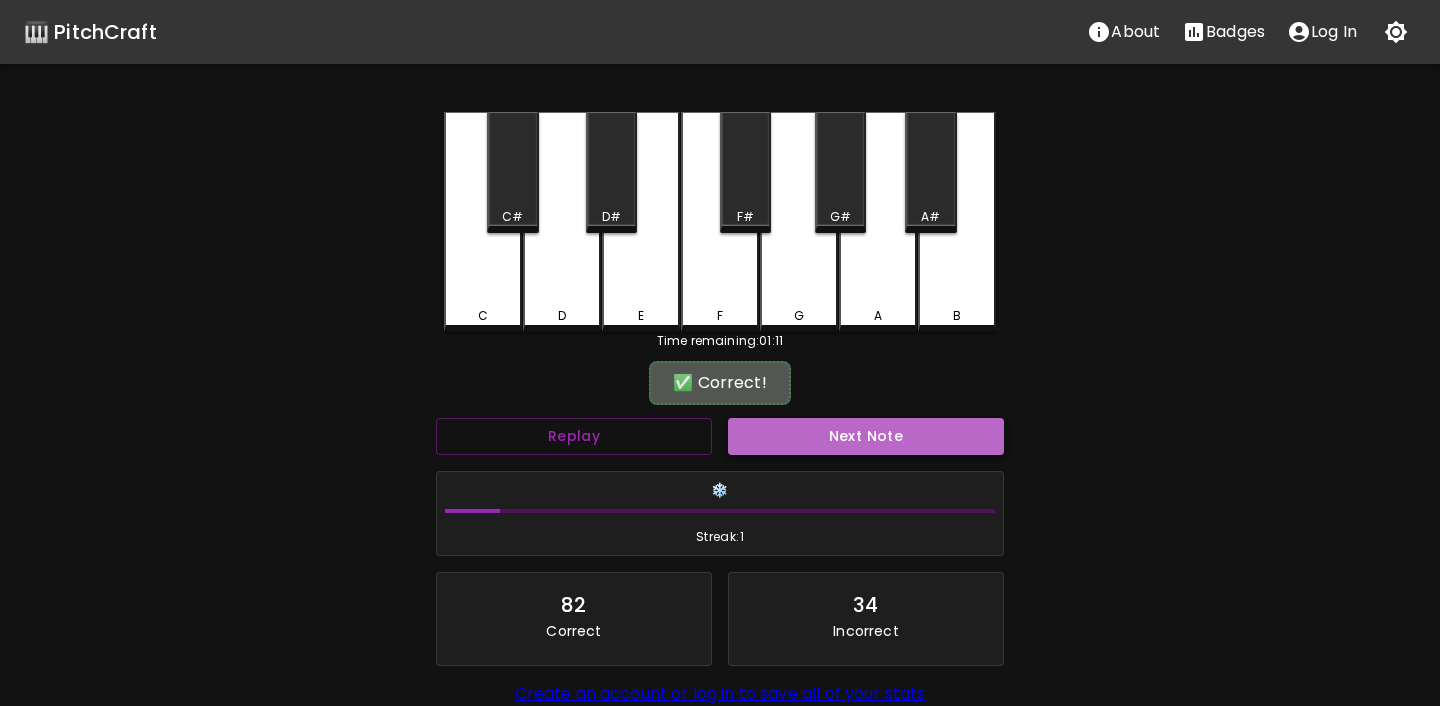 click on "Next Note" at bounding box center [866, 436] 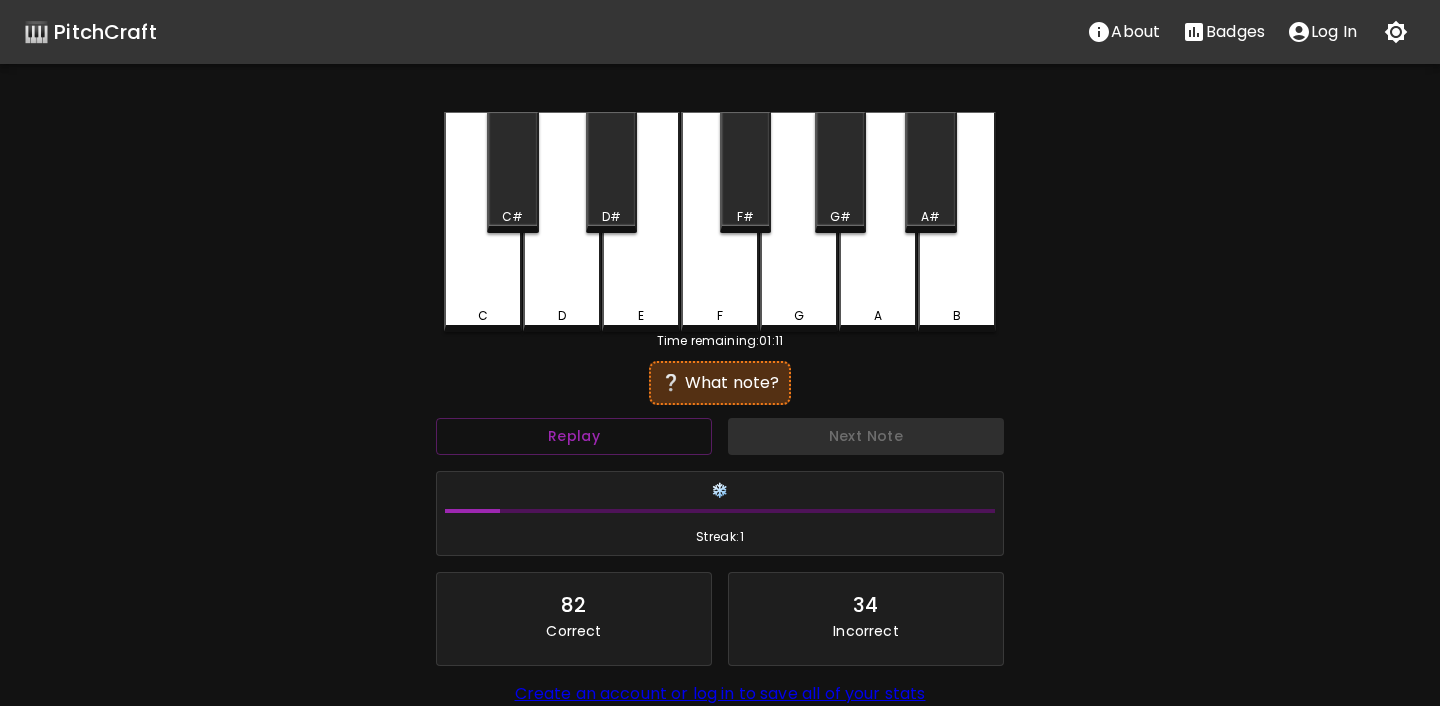 click on "A" at bounding box center [878, 222] 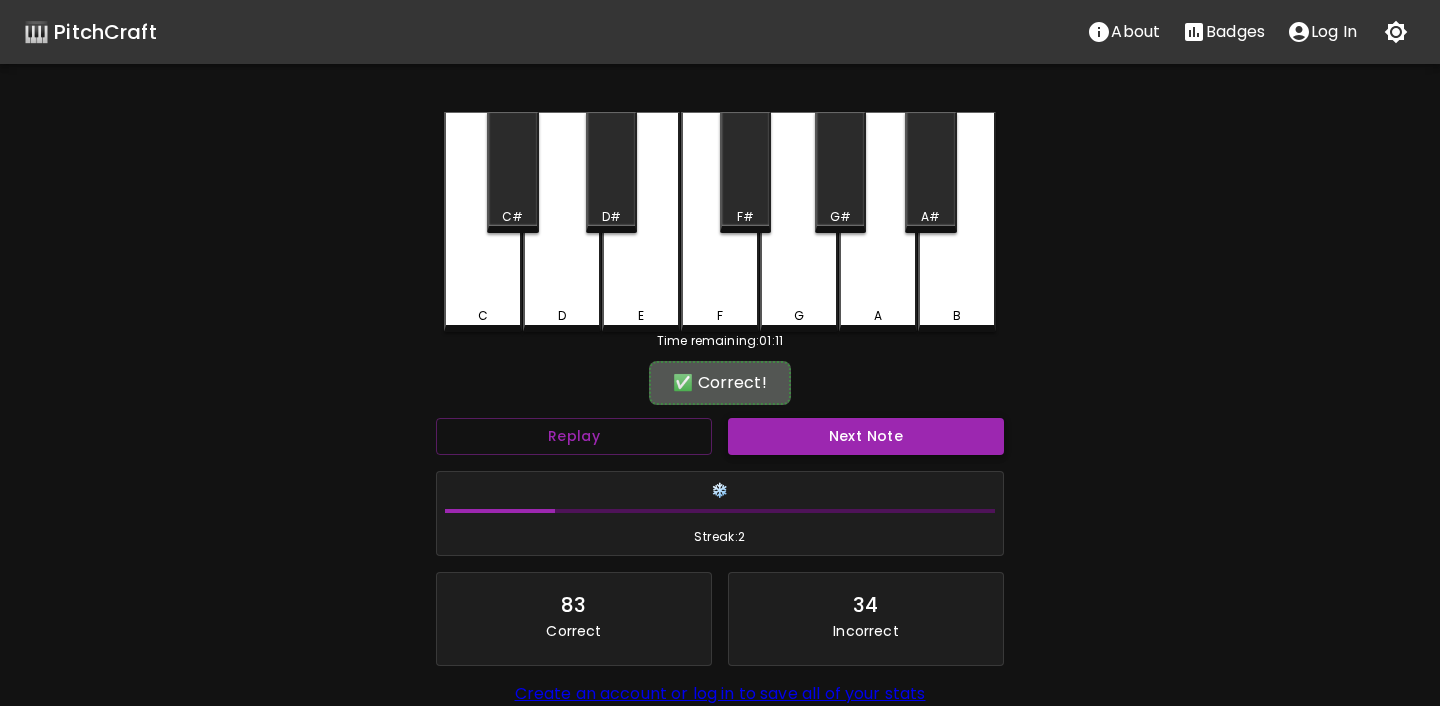 click on "Next Note" at bounding box center [866, 436] 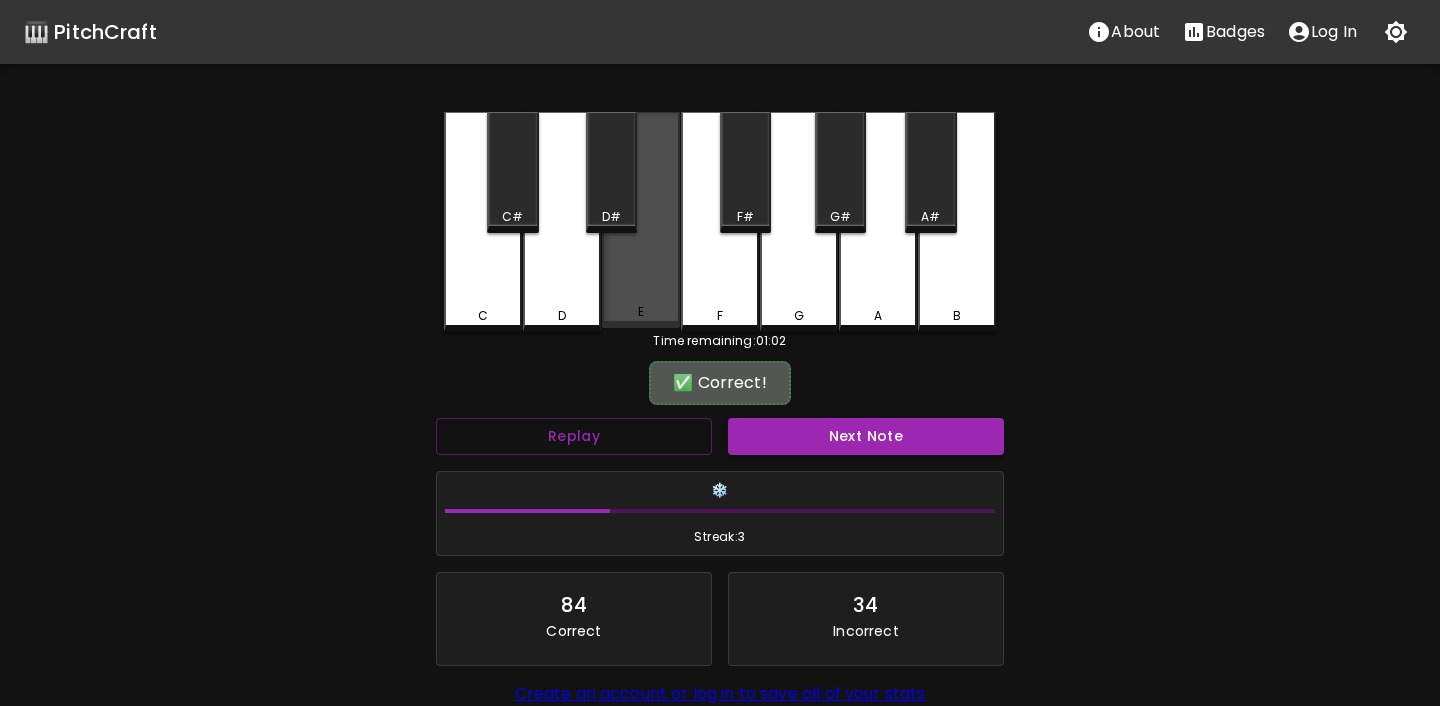 click on "E" at bounding box center (641, 220) 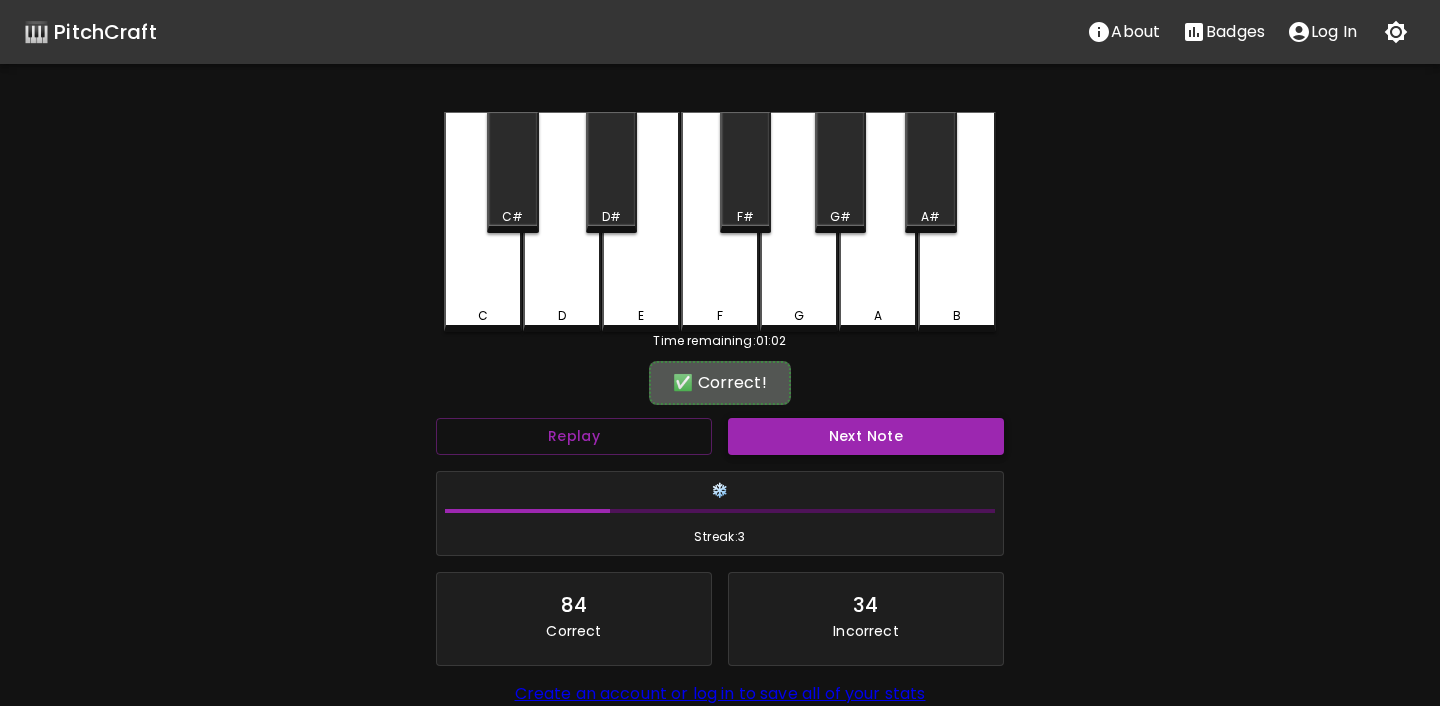 click on "Next Note" at bounding box center (866, 436) 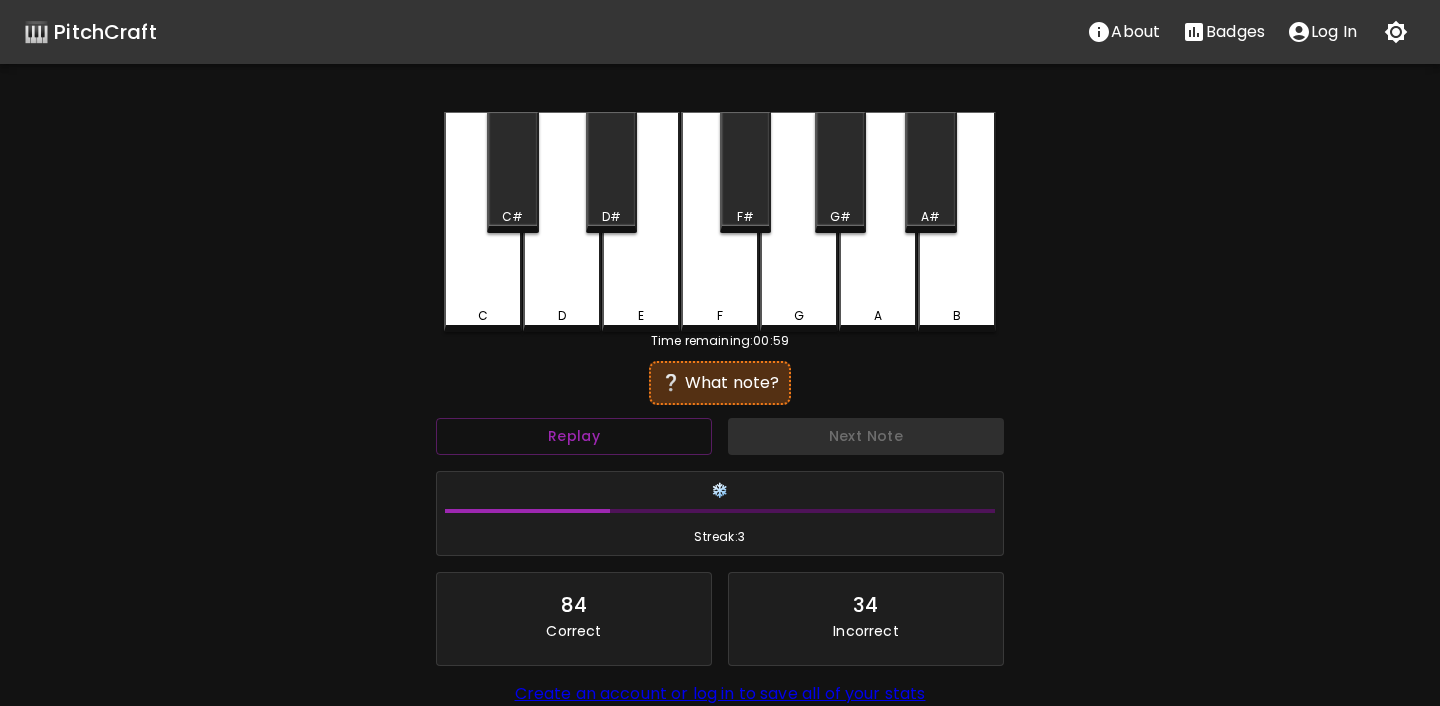click on "D" at bounding box center [562, 222] 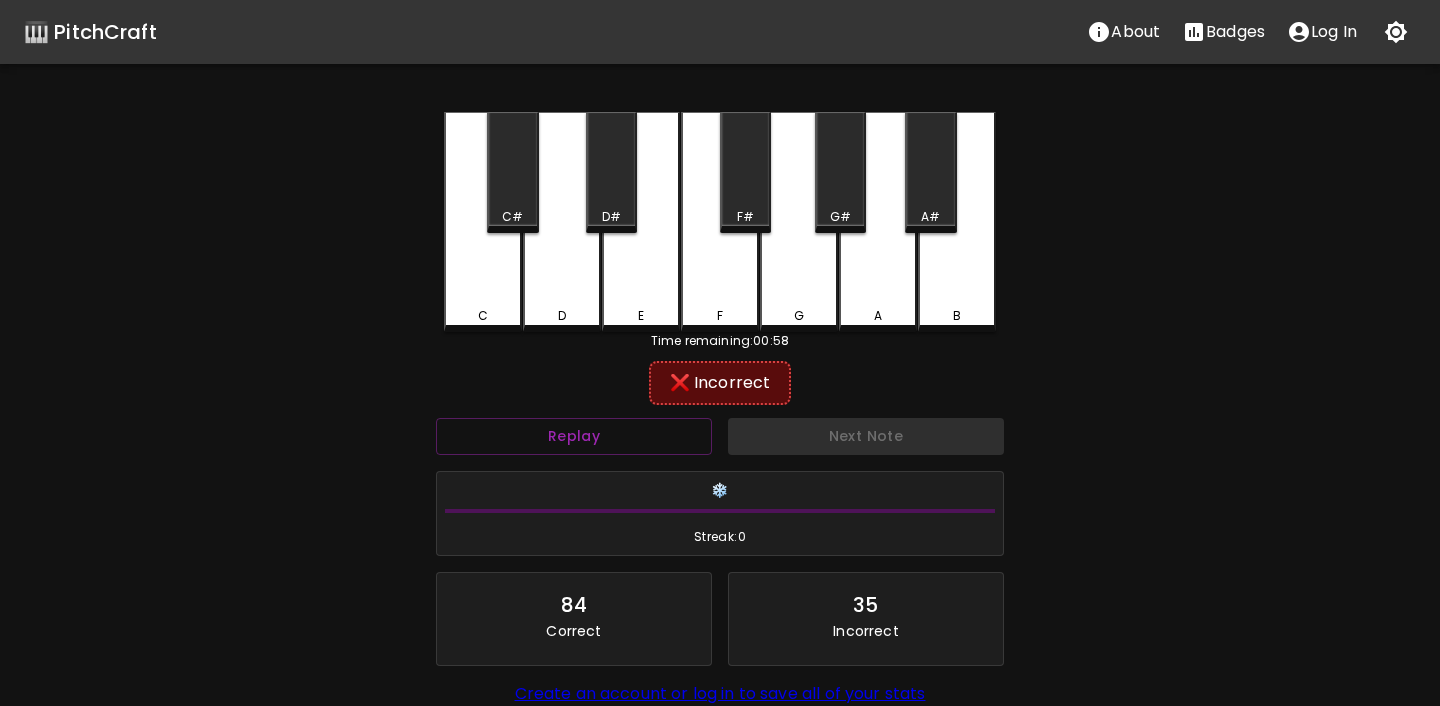 click on "C#" at bounding box center [512, 217] 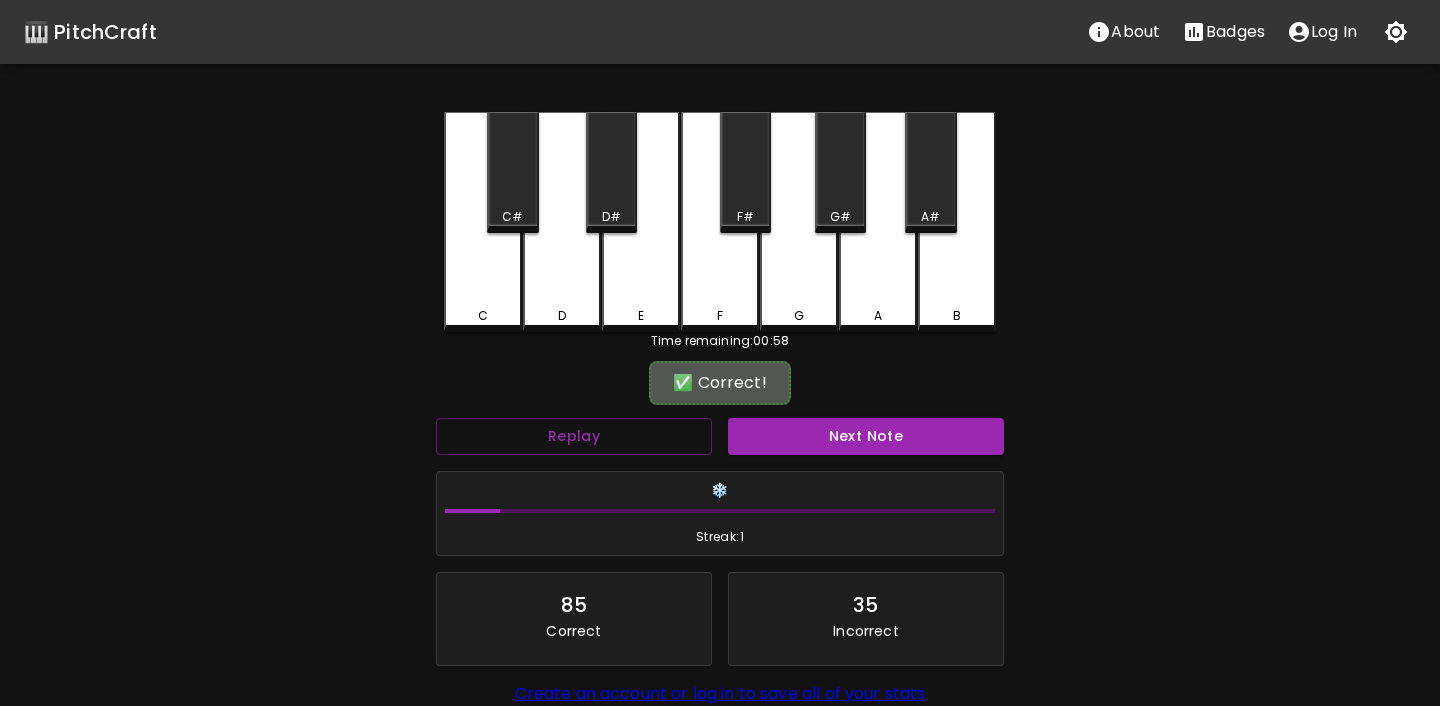 click on "Next Note" at bounding box center [866, 436] 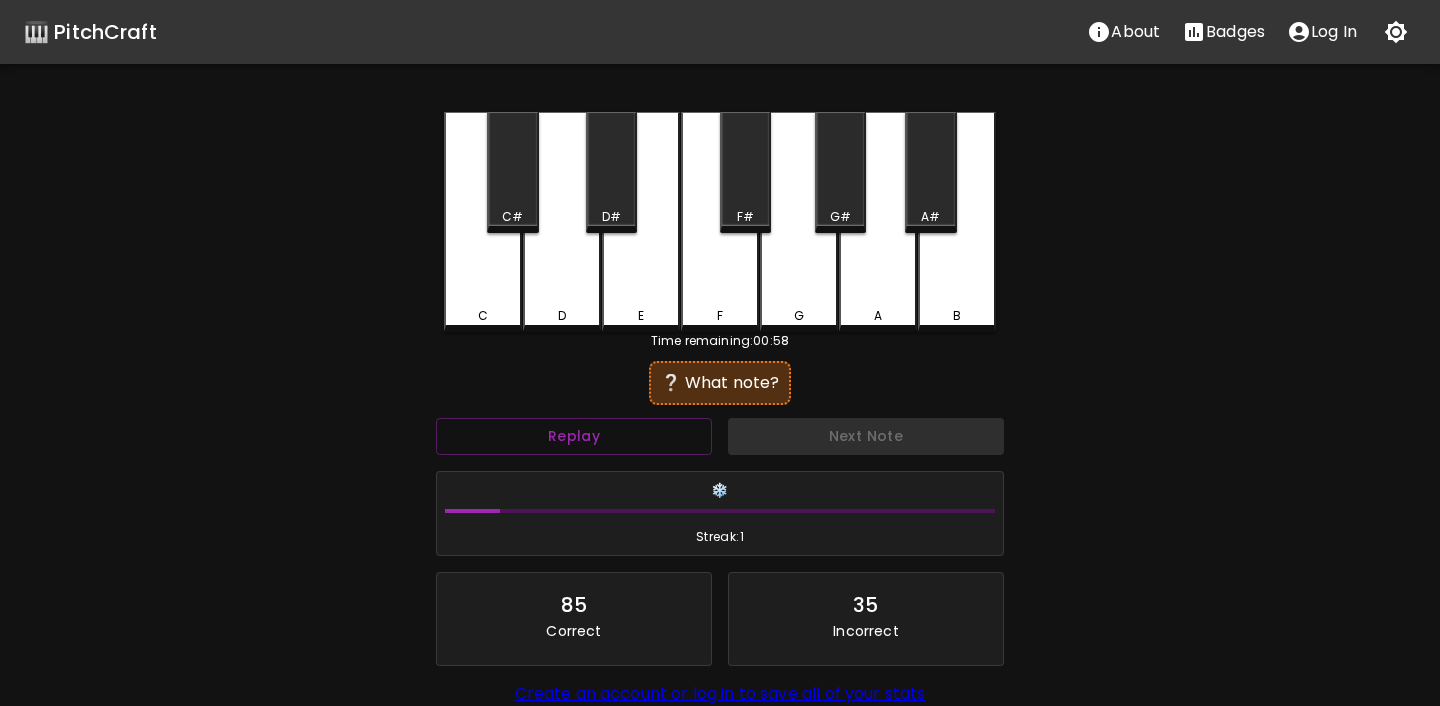 click on "C" at bounding box center (483, 222) 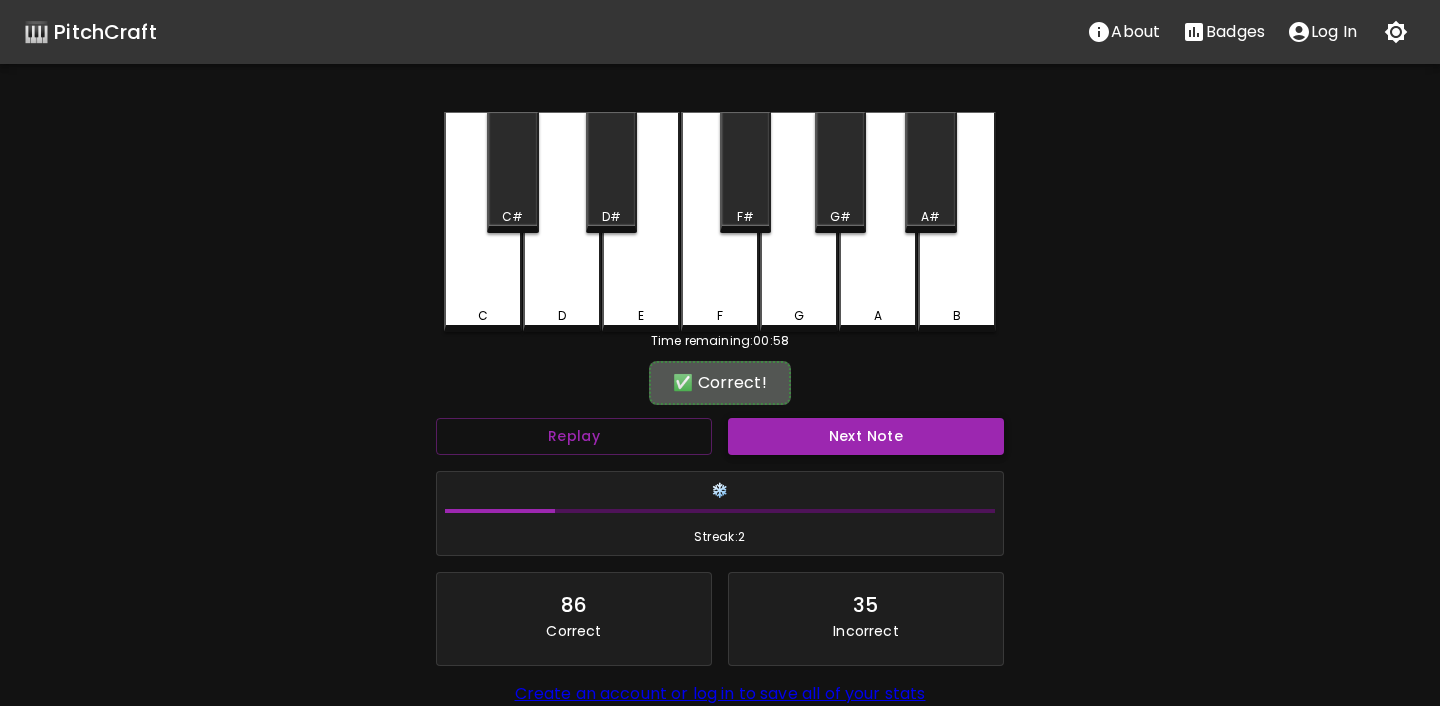 click on "Next Note" at bounding box center (866, 436) 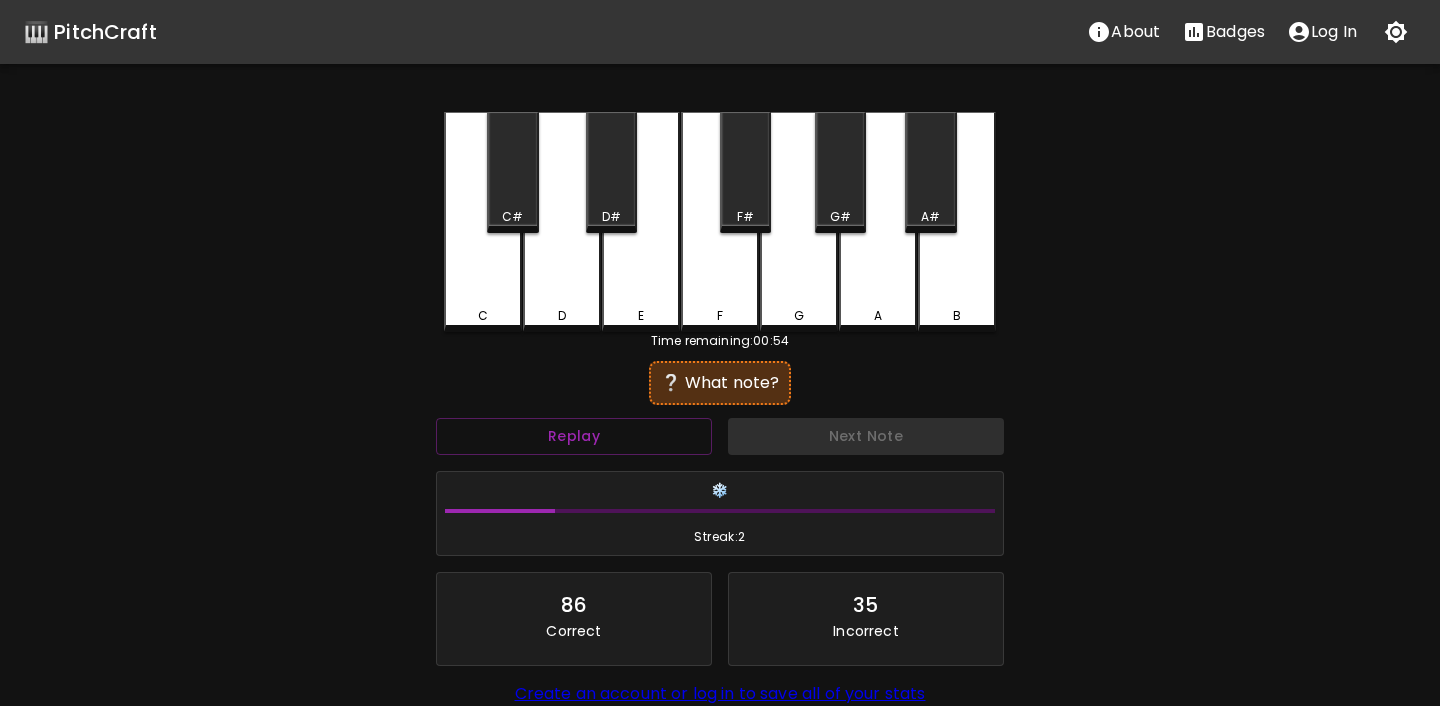 click on "A" at bounding box center (878, 222) 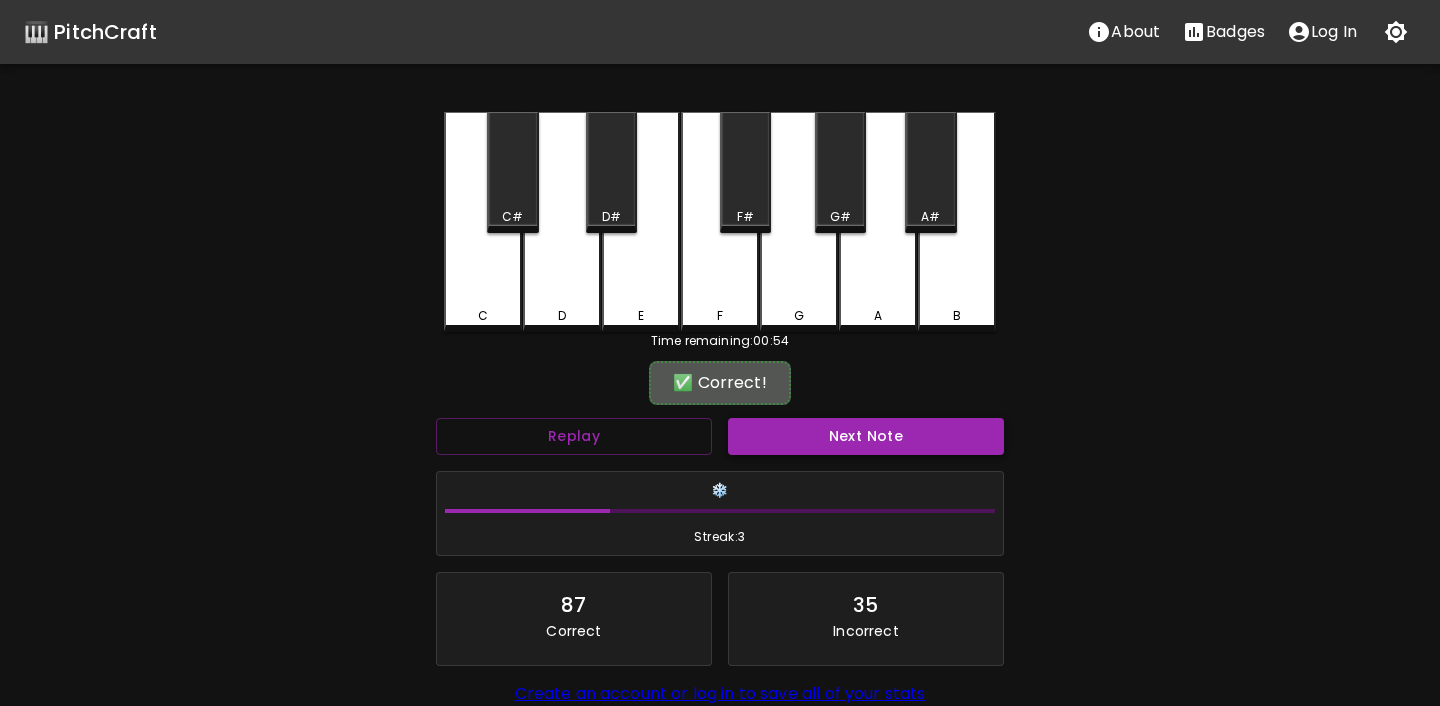 click on "Next Note" at bounding box center [866, 436] 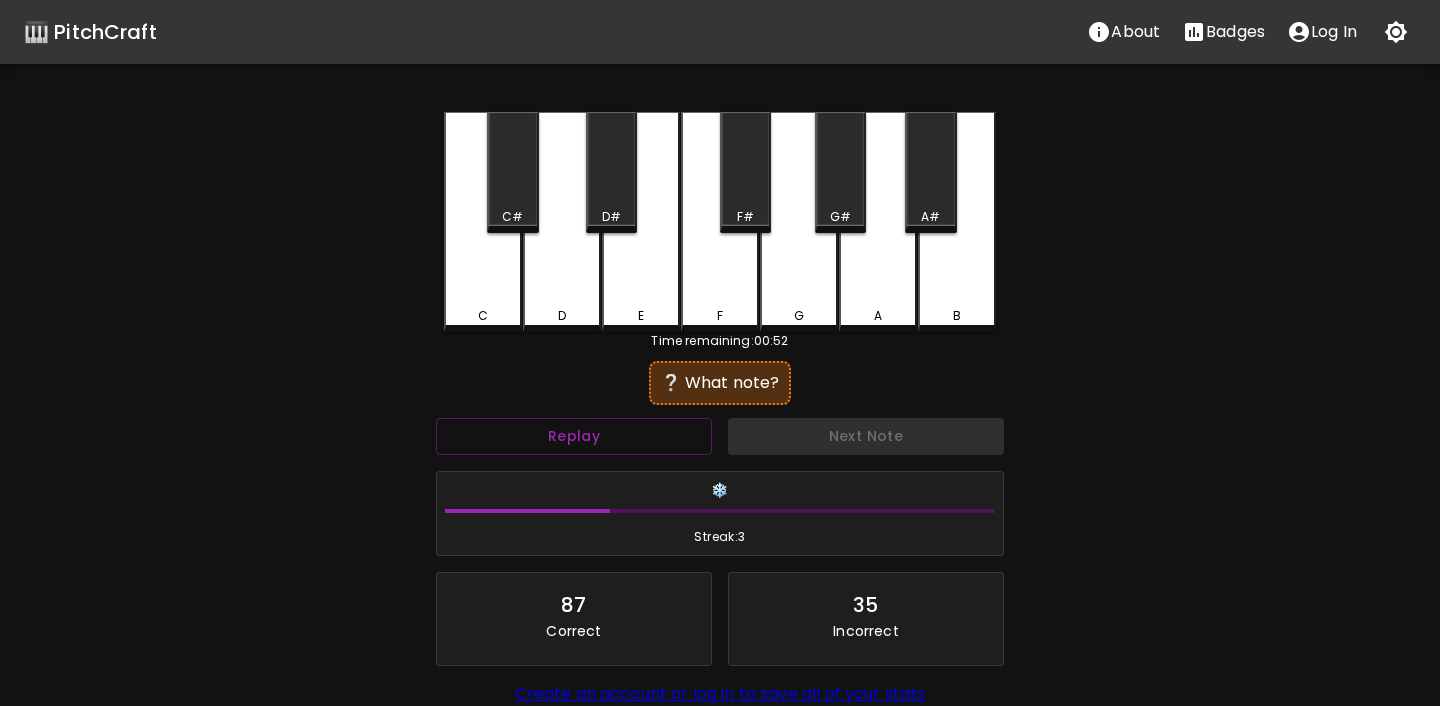 click on "D#" at bounding box center (611, 217) 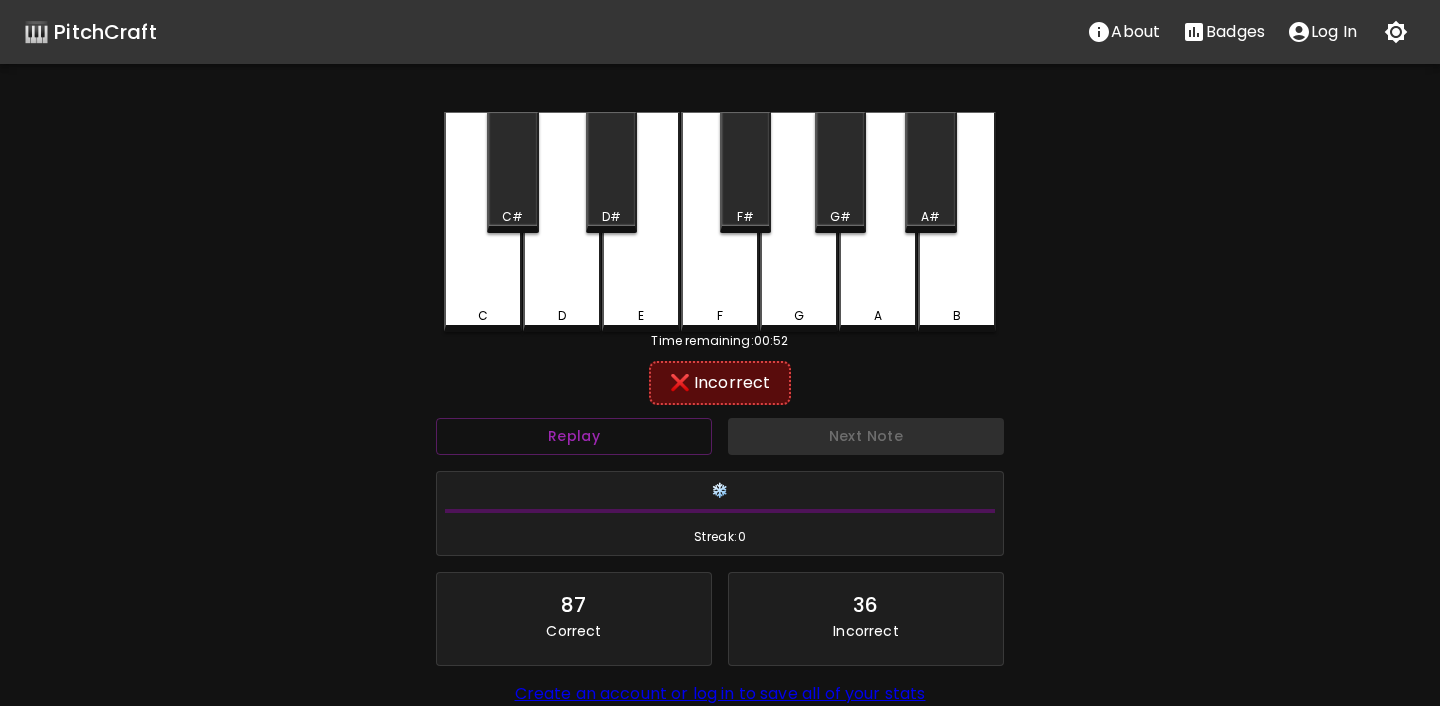 click on "D" at bounding box center (562, 222) 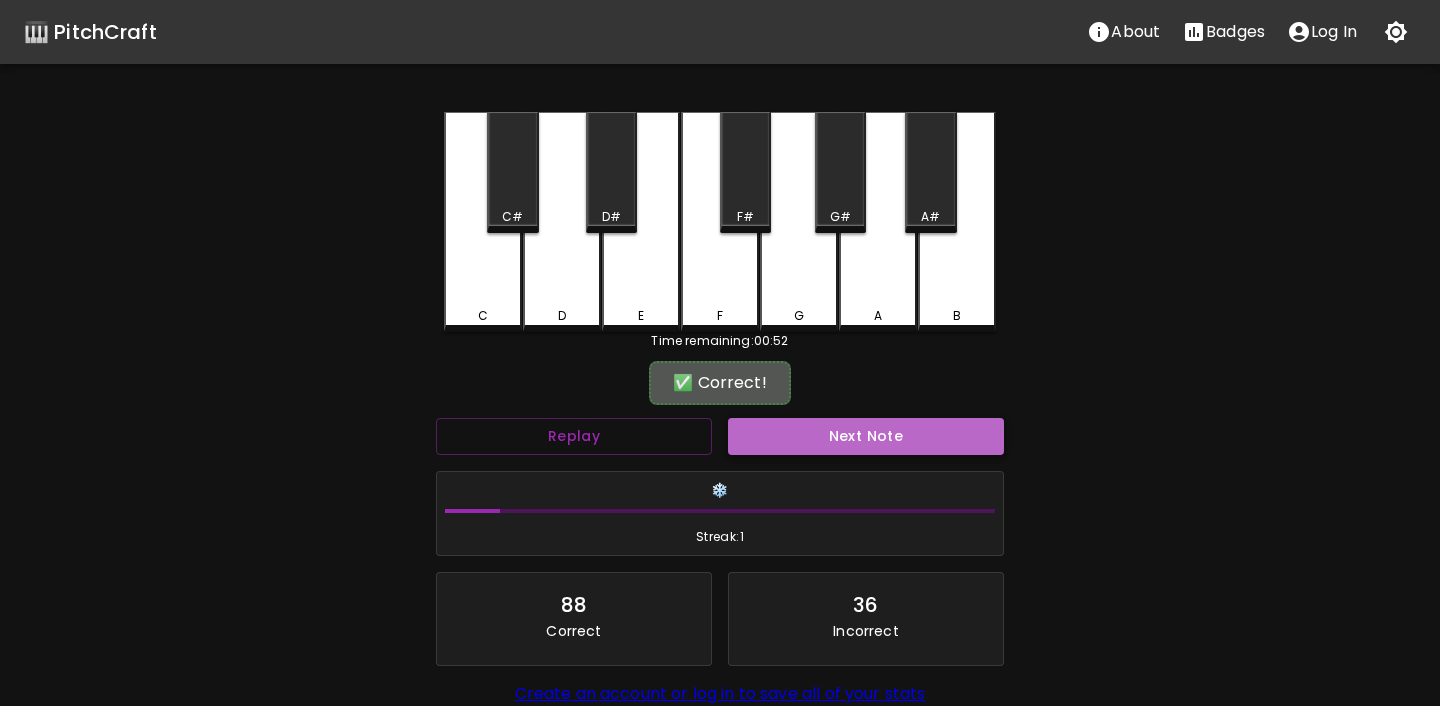 click on "Next Note" at bounding box center (866, 436) 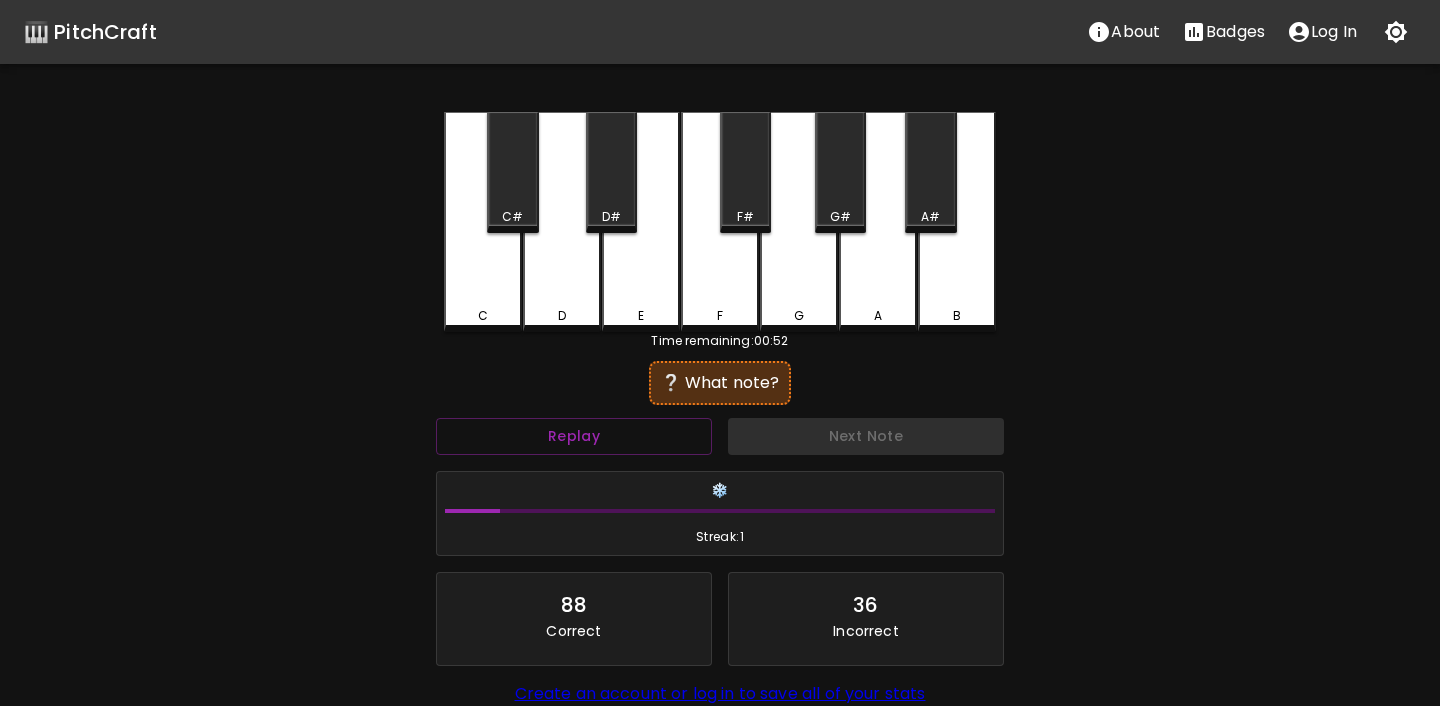 click on "C" at bounding box center [483, 222] 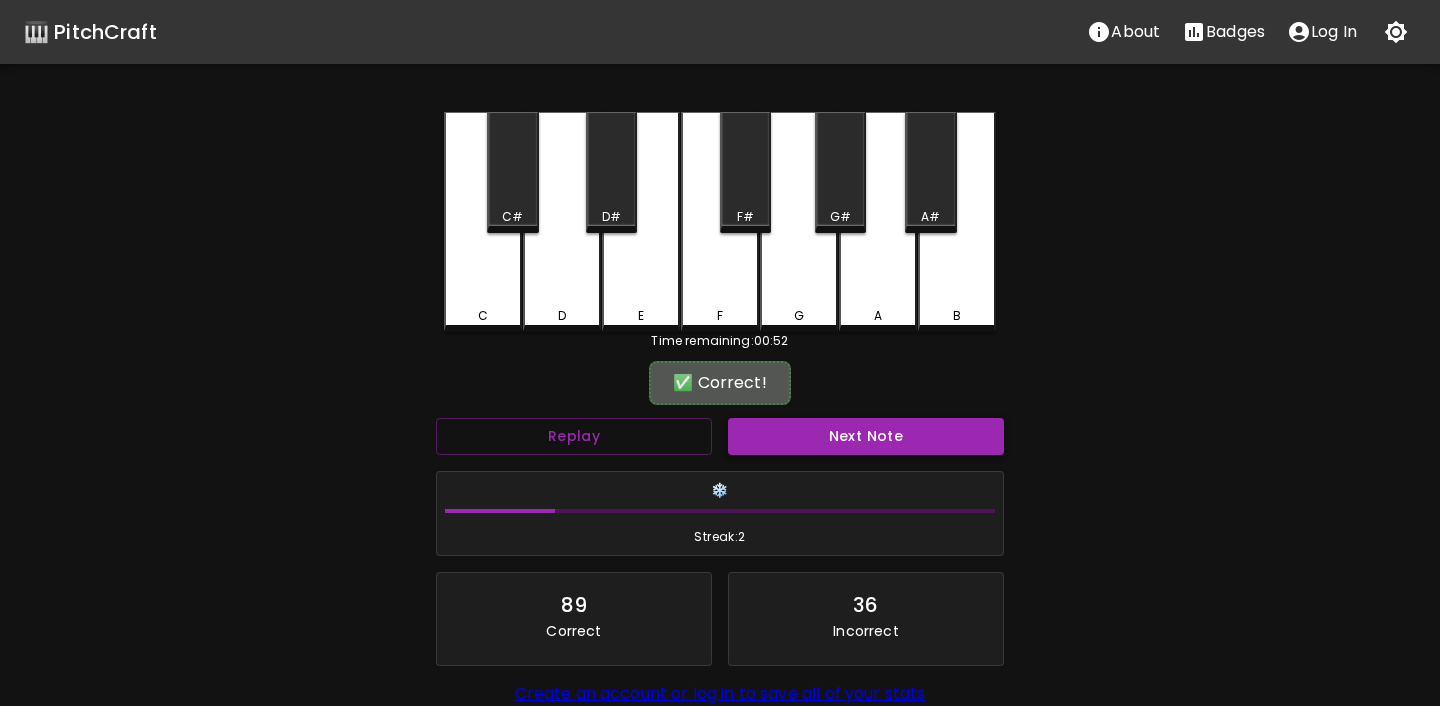 click on "Next Note" at bounding box center (866, 436) 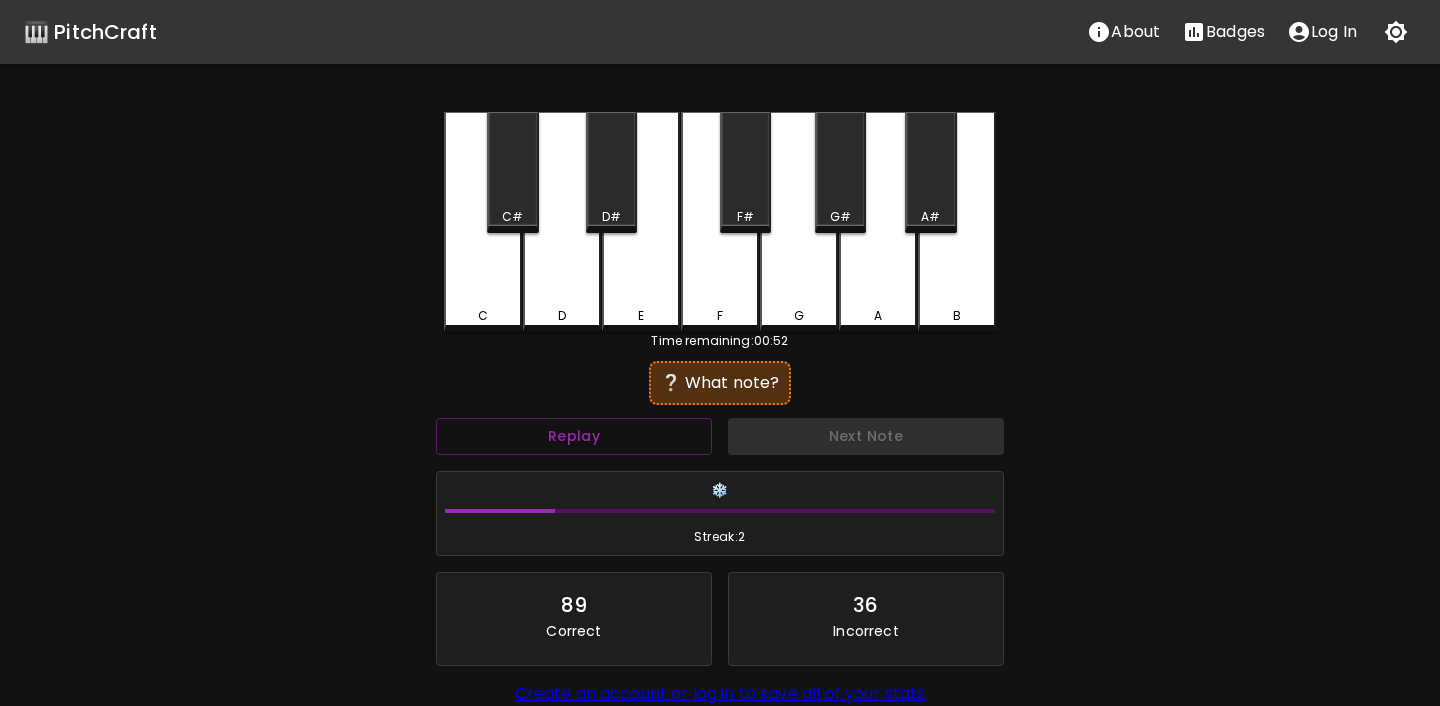 click on "C#" at bounding box center (512, 172) 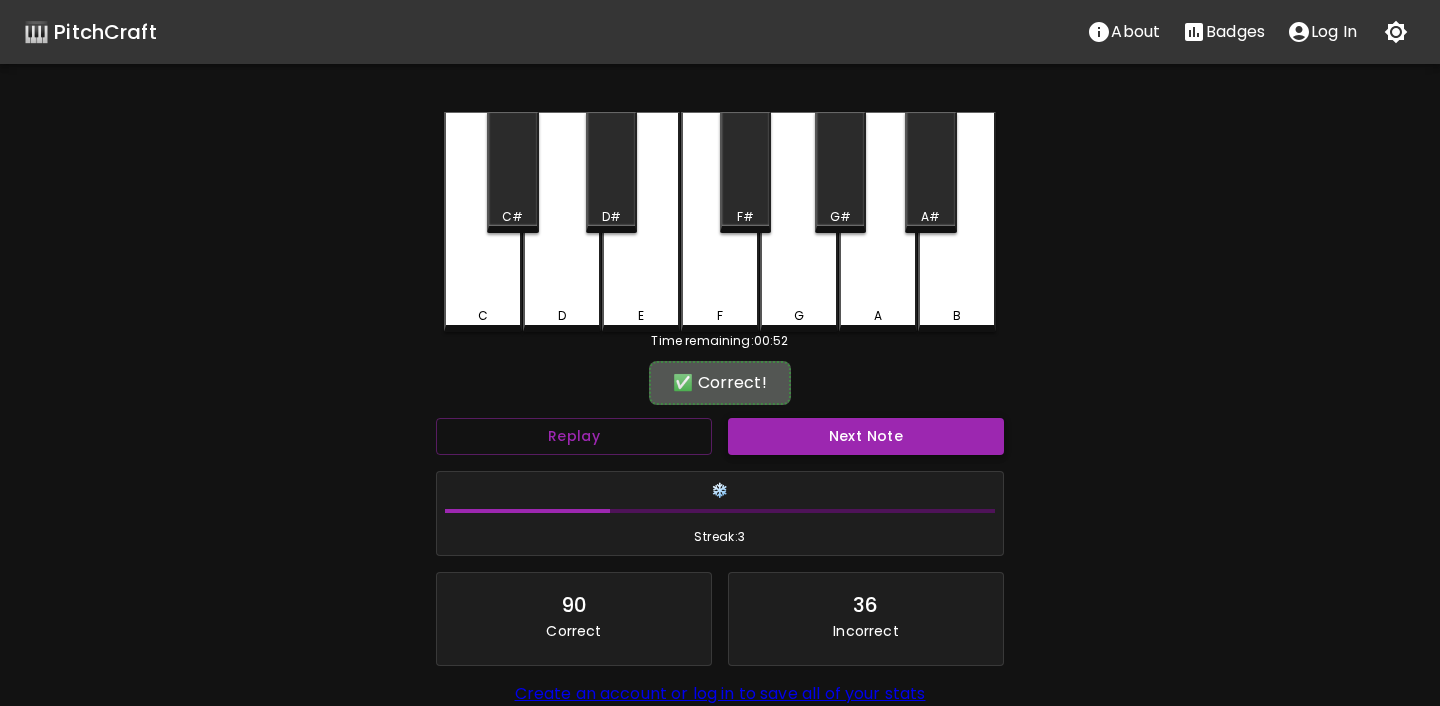 click on "Next Note" at bounding box center [866, 436] 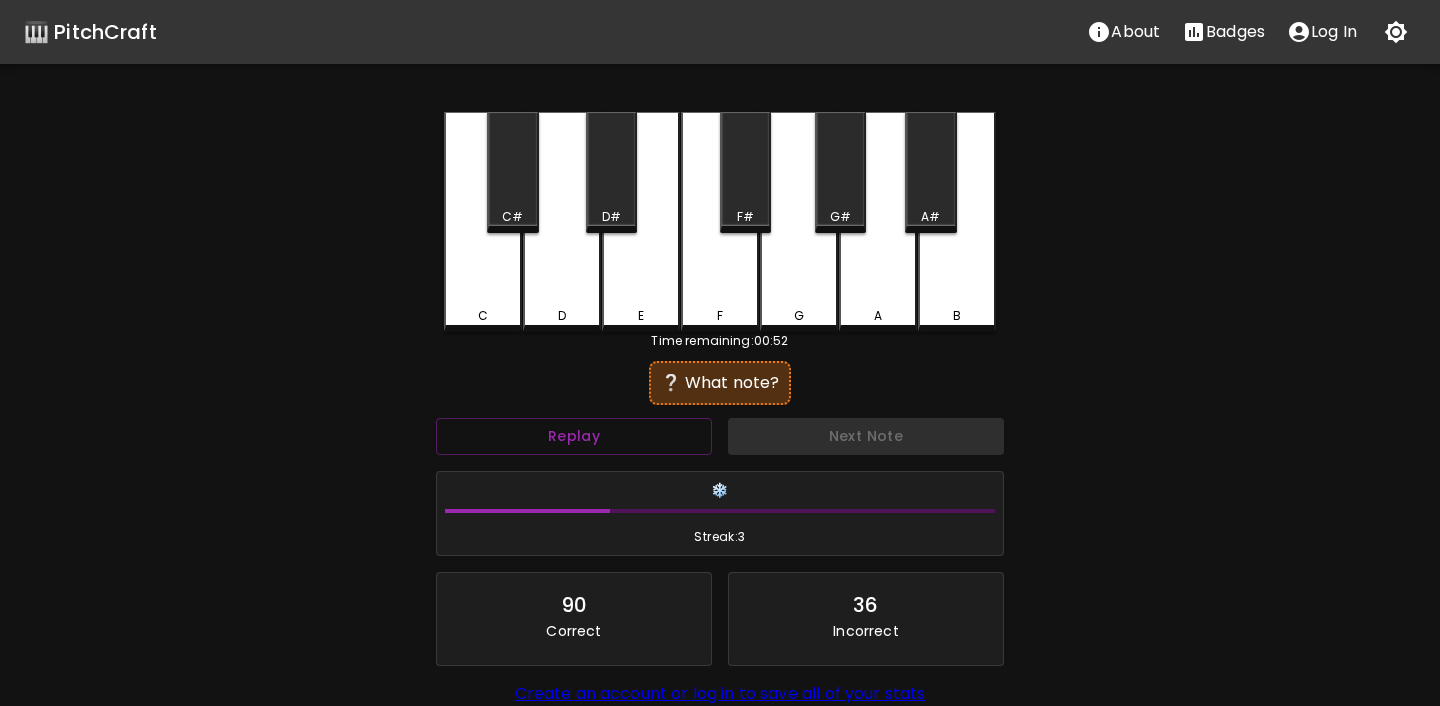 click on "C#" at bounding box center [512, 172] 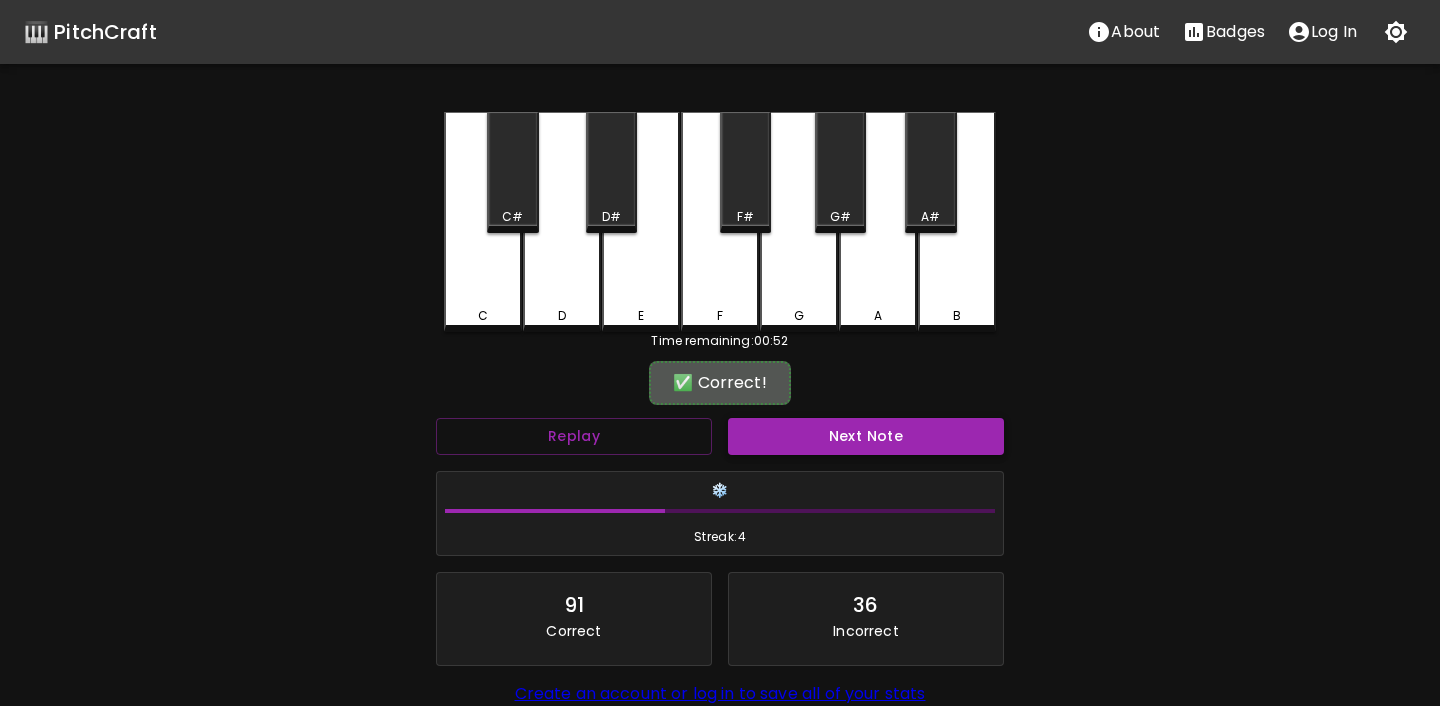 click on "Next Note" at bounding box center [866, 436] 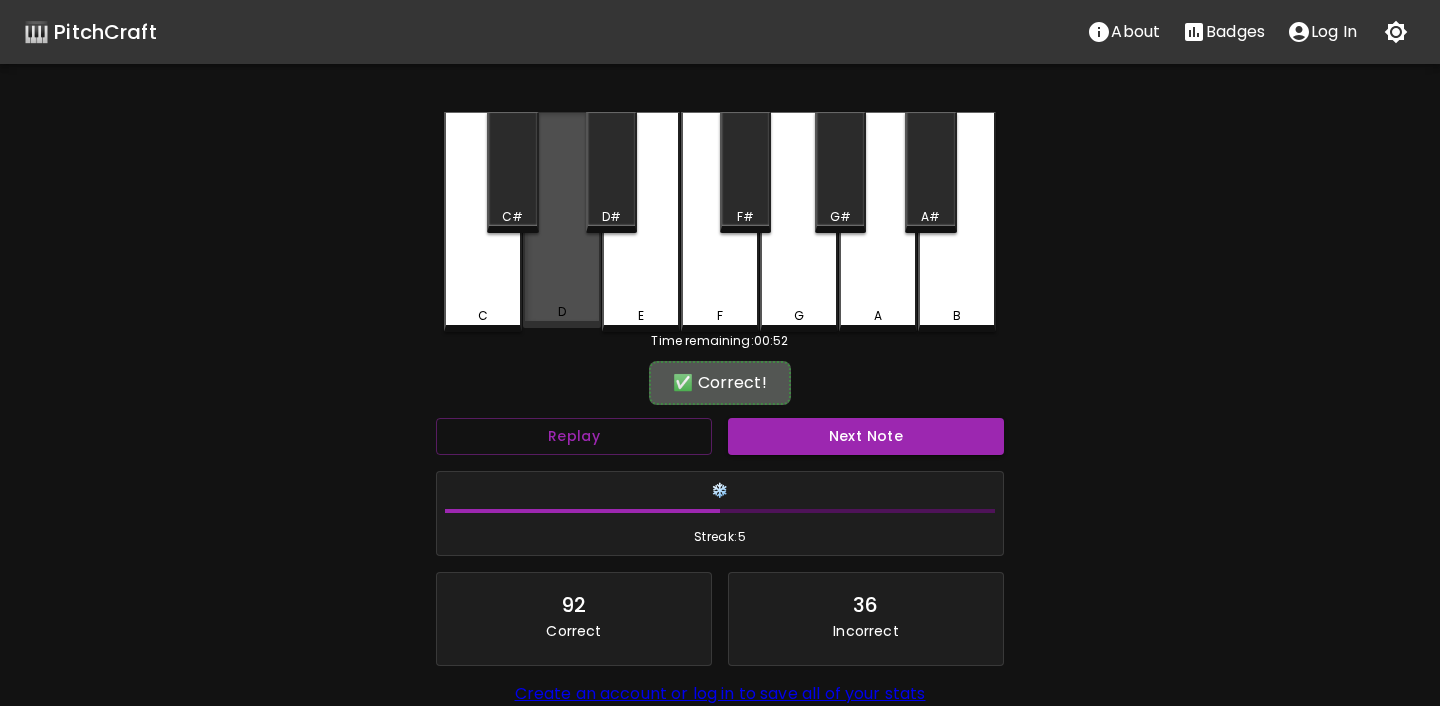 click on "D" at bounding box center (562, 220) 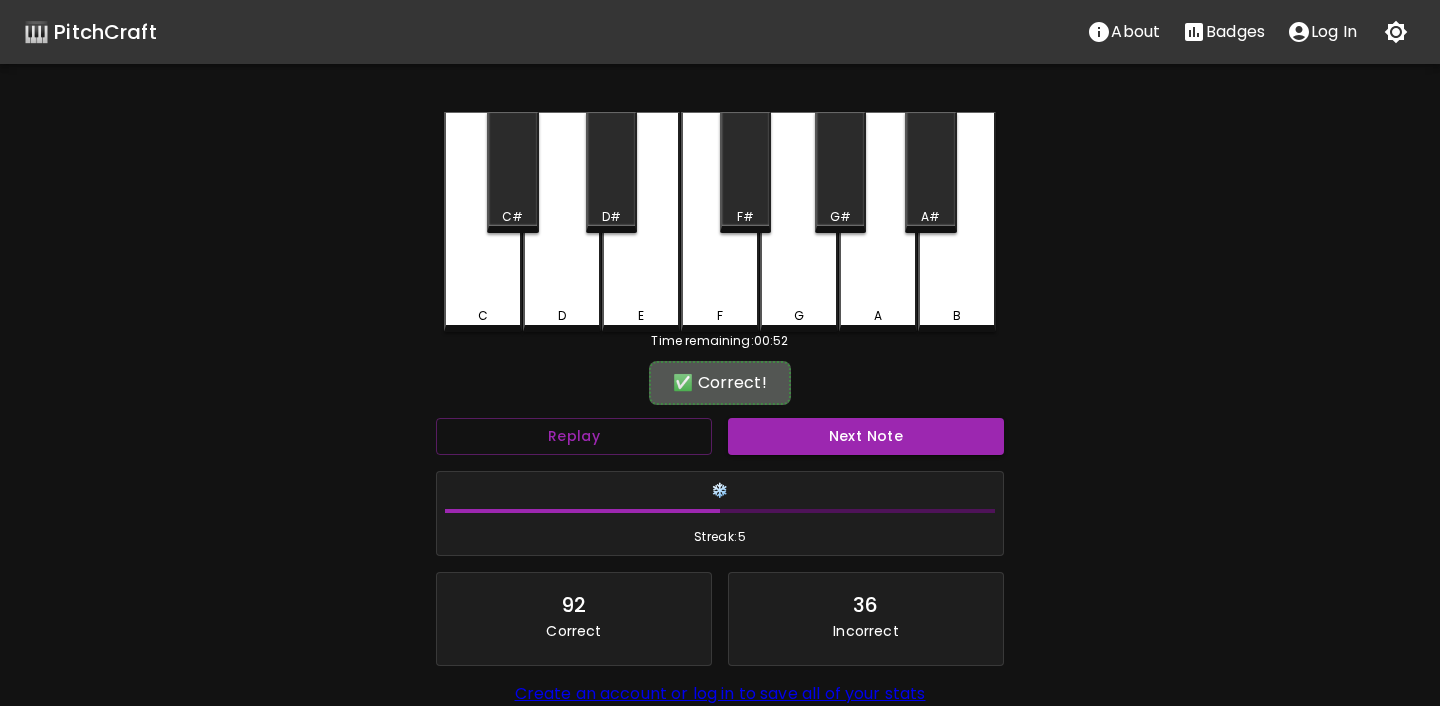 click on "Next Note" at bounding box center (866, 436) 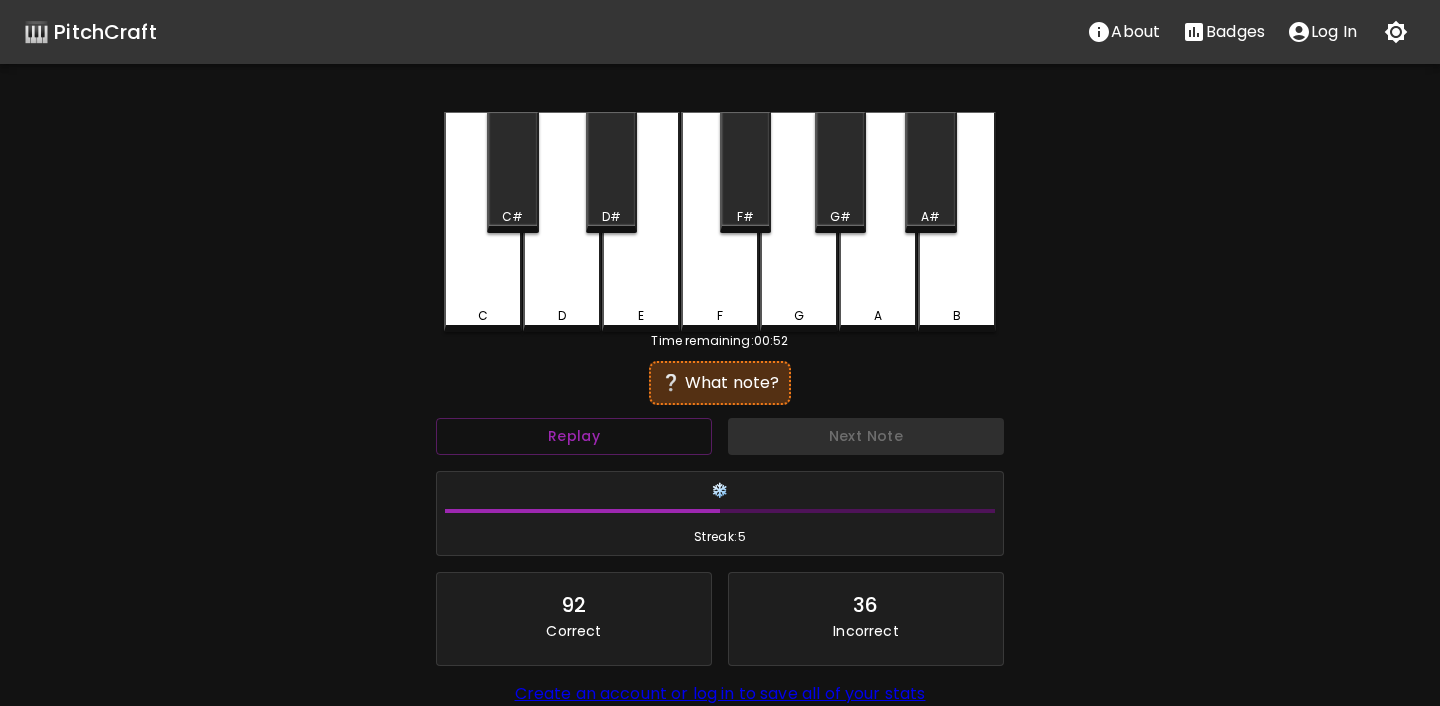 click on "C" at bounding box center (483, 222) 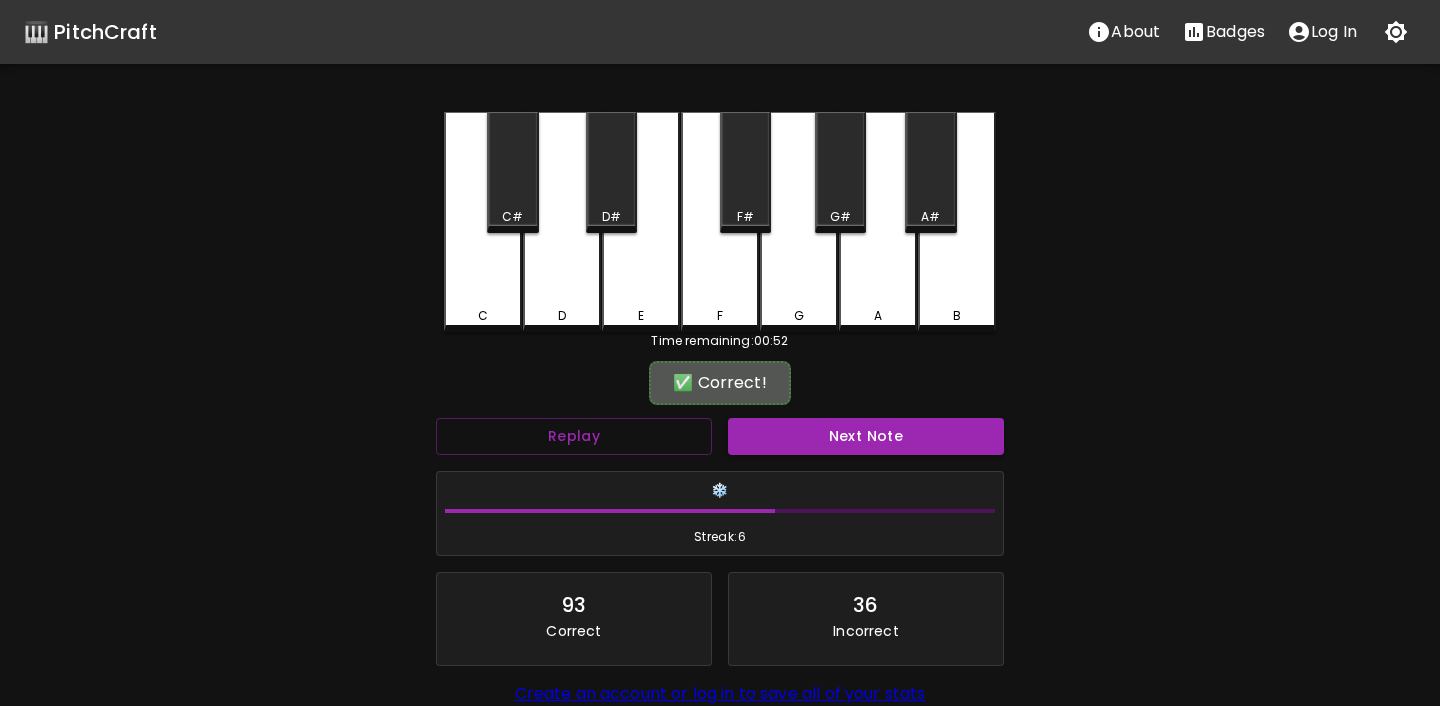 click on "Next Note" at bounding box center (866, 436) 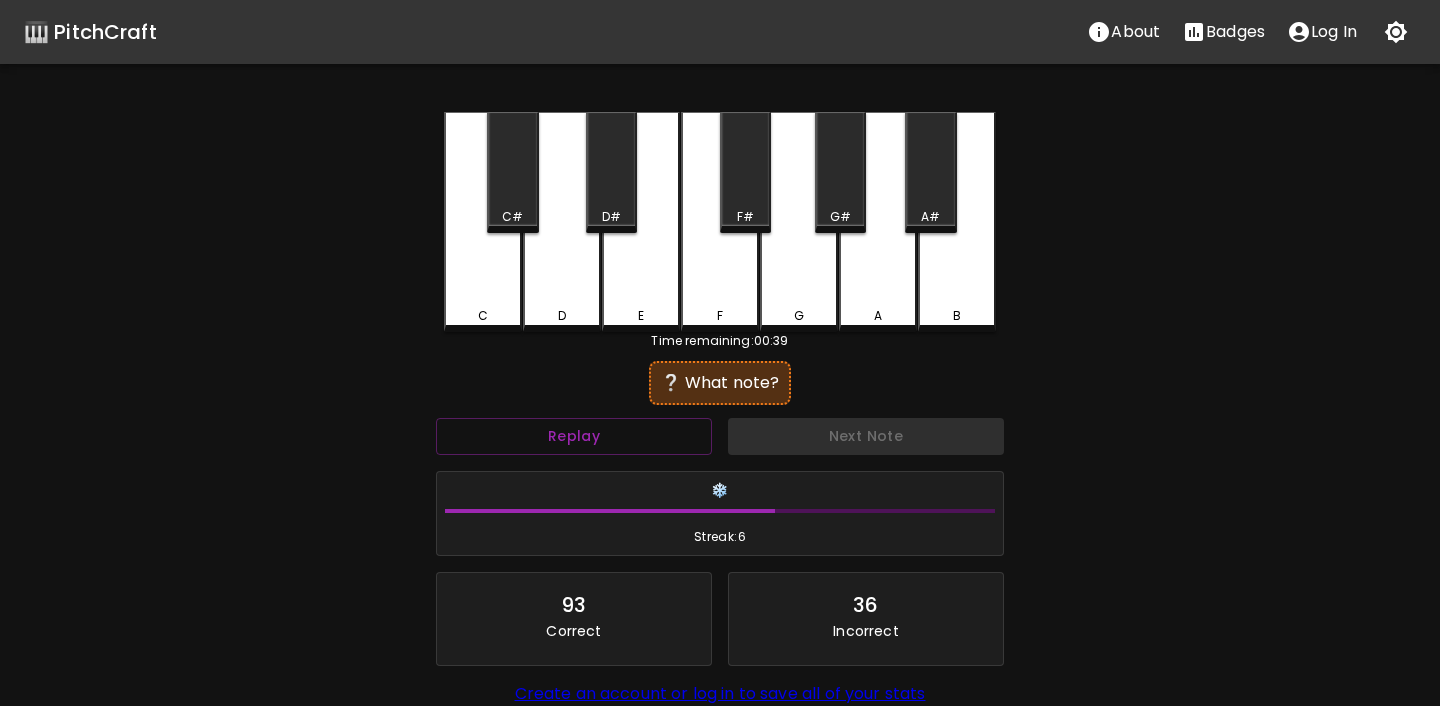 click on "B" at bounding box center [957, 222] 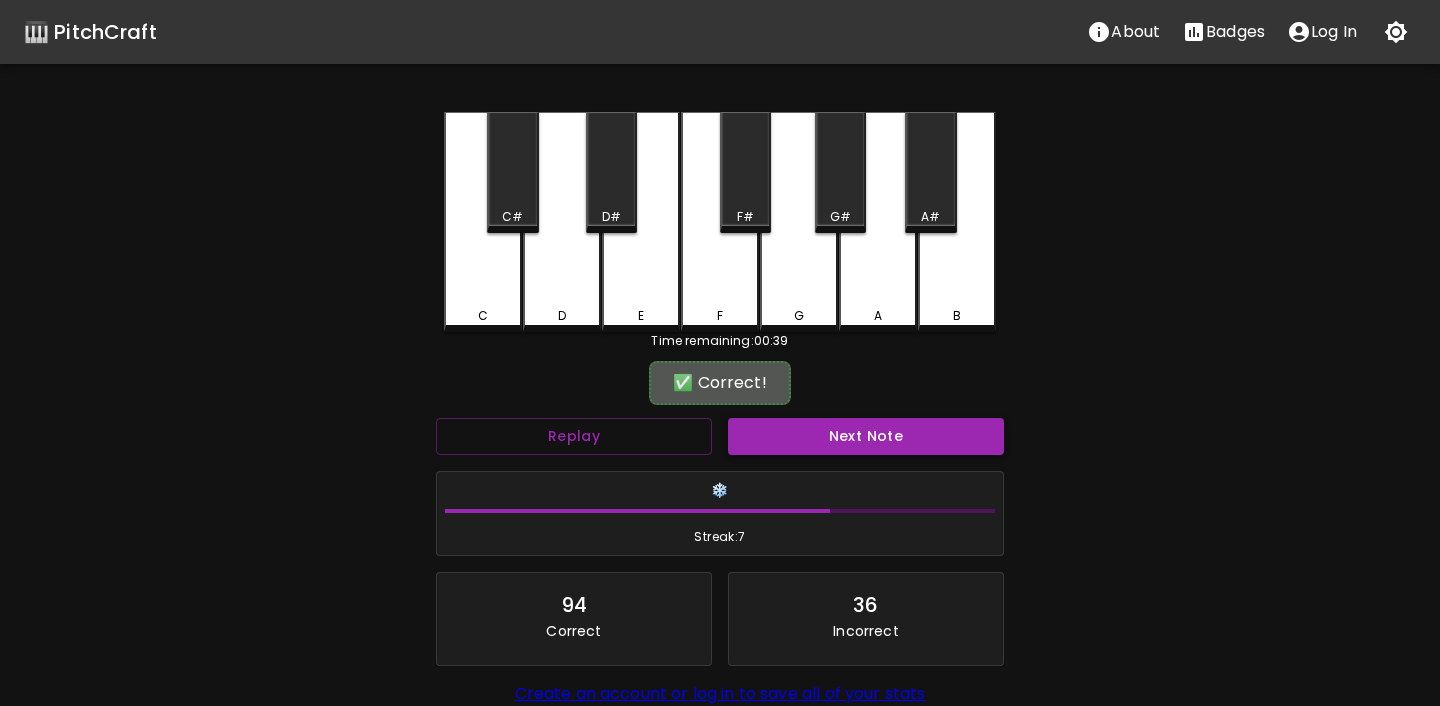 click on "Next Note" at bounding box center [866, 436] 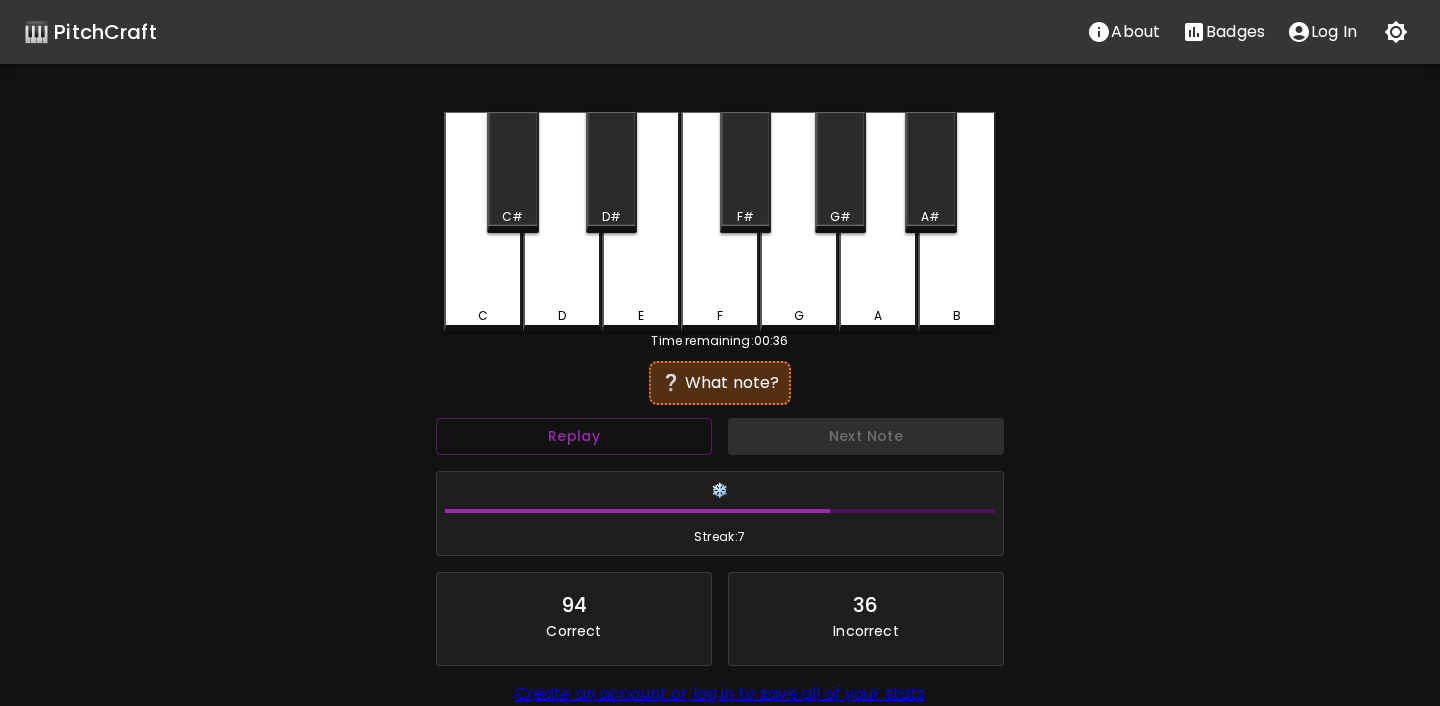 click on "C#" at bounding box center (512, 172) 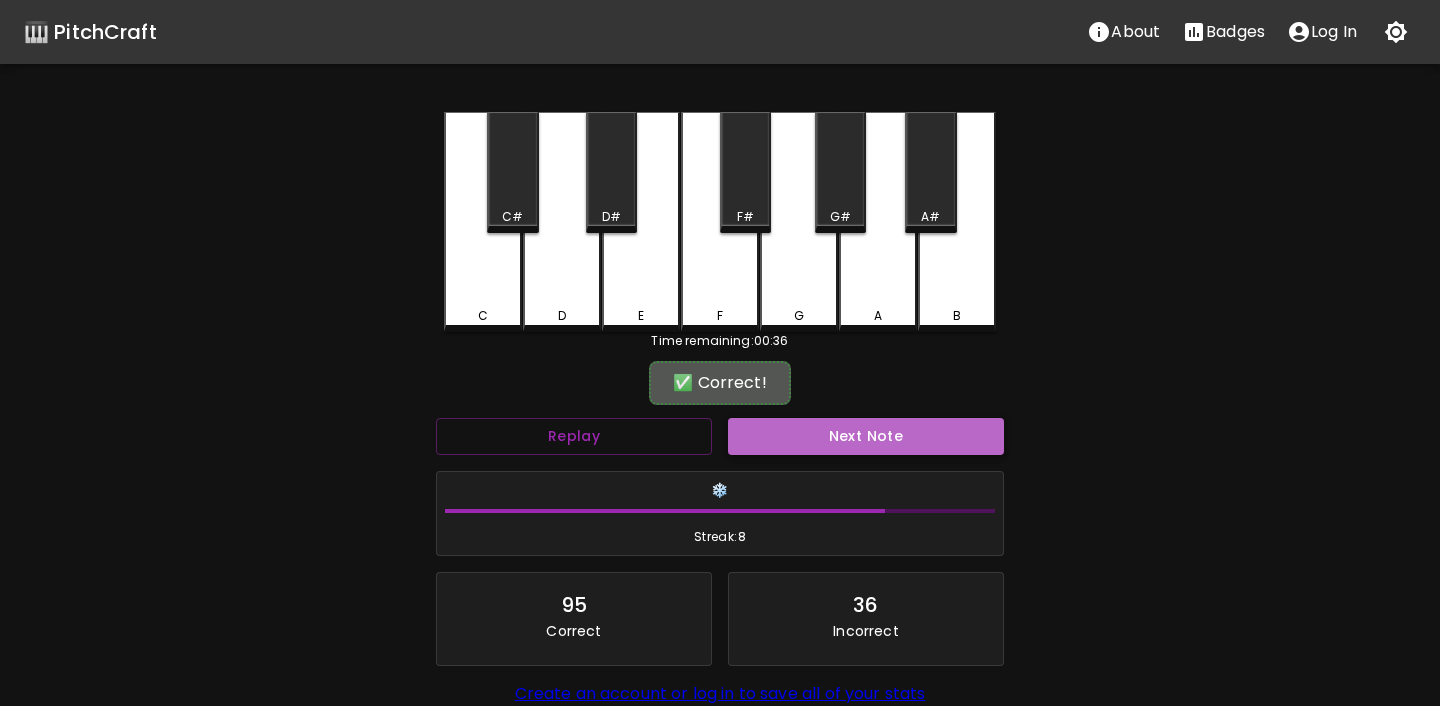 click on "Next Note" at bounding box center (866, 436) 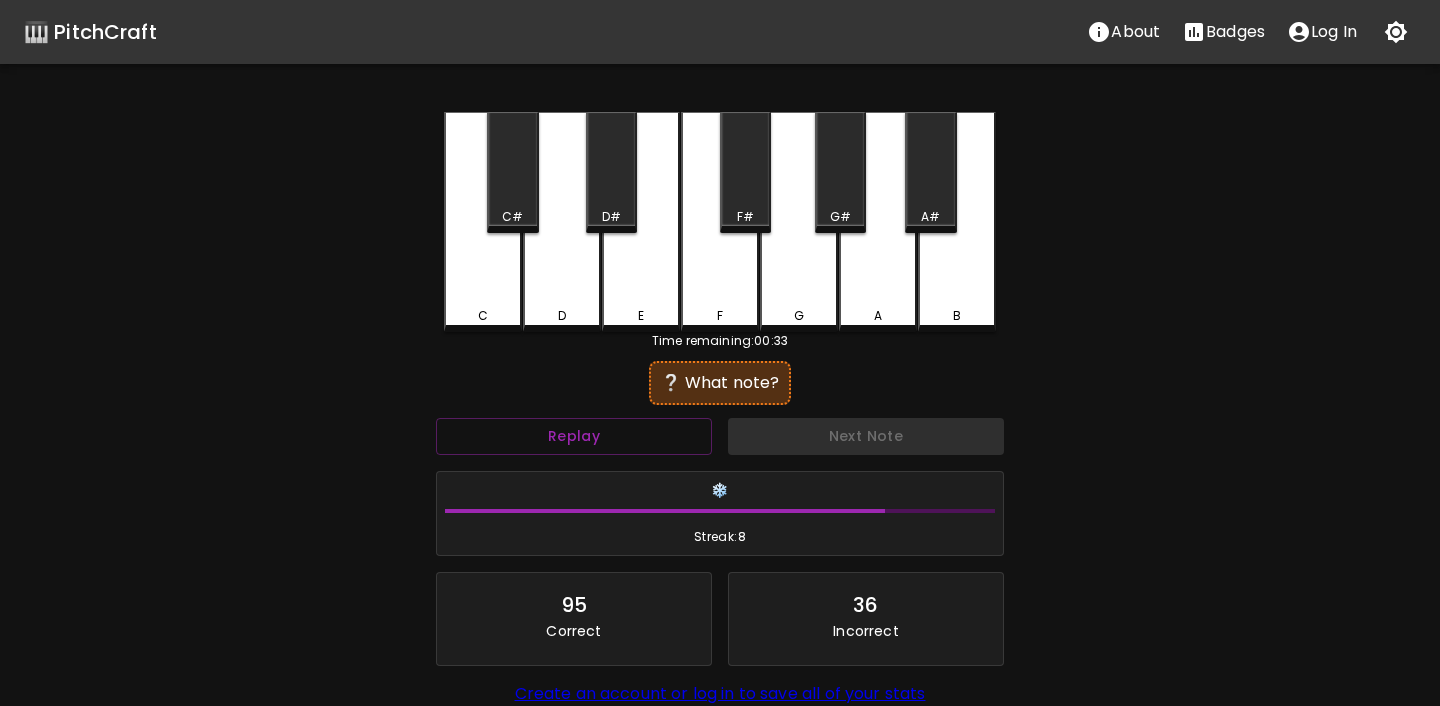 click on "D#" at bounding box center (611, 217) 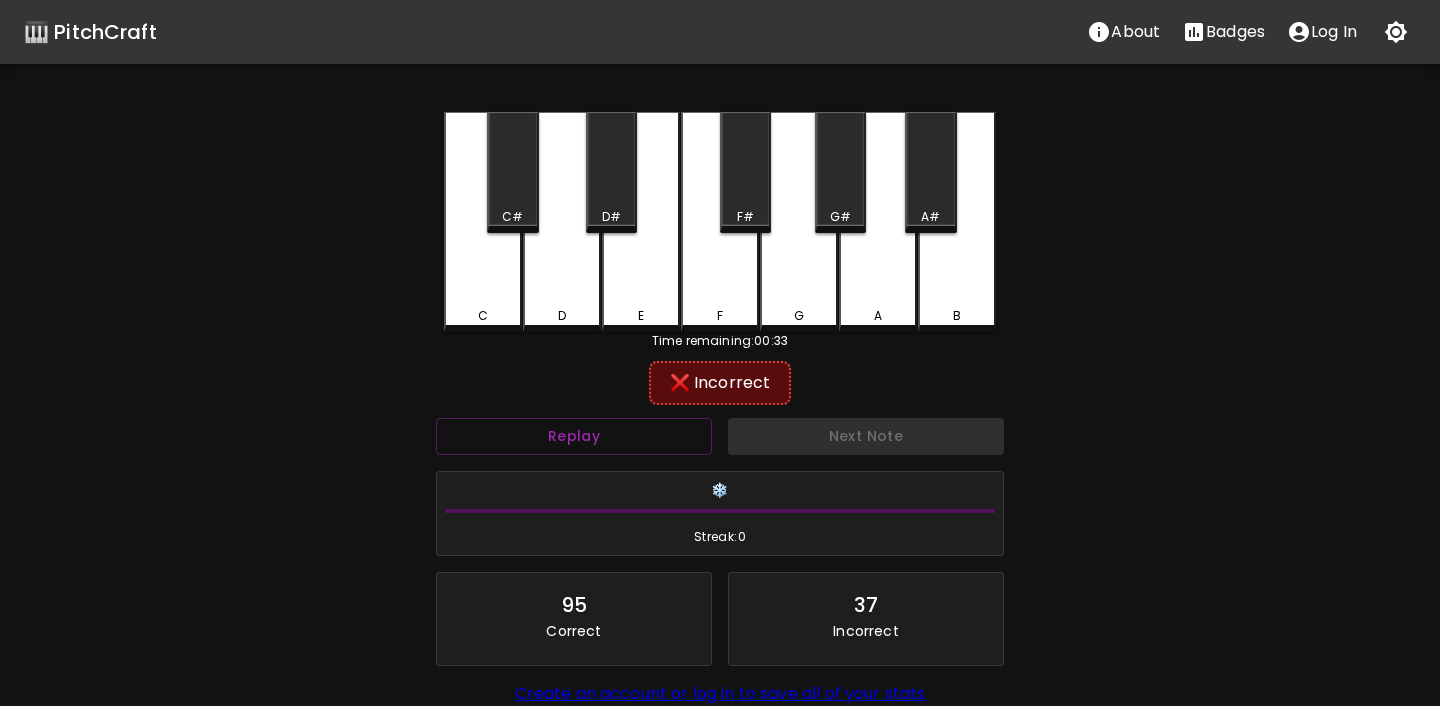 click on "F" at bounding box center [720, 222] 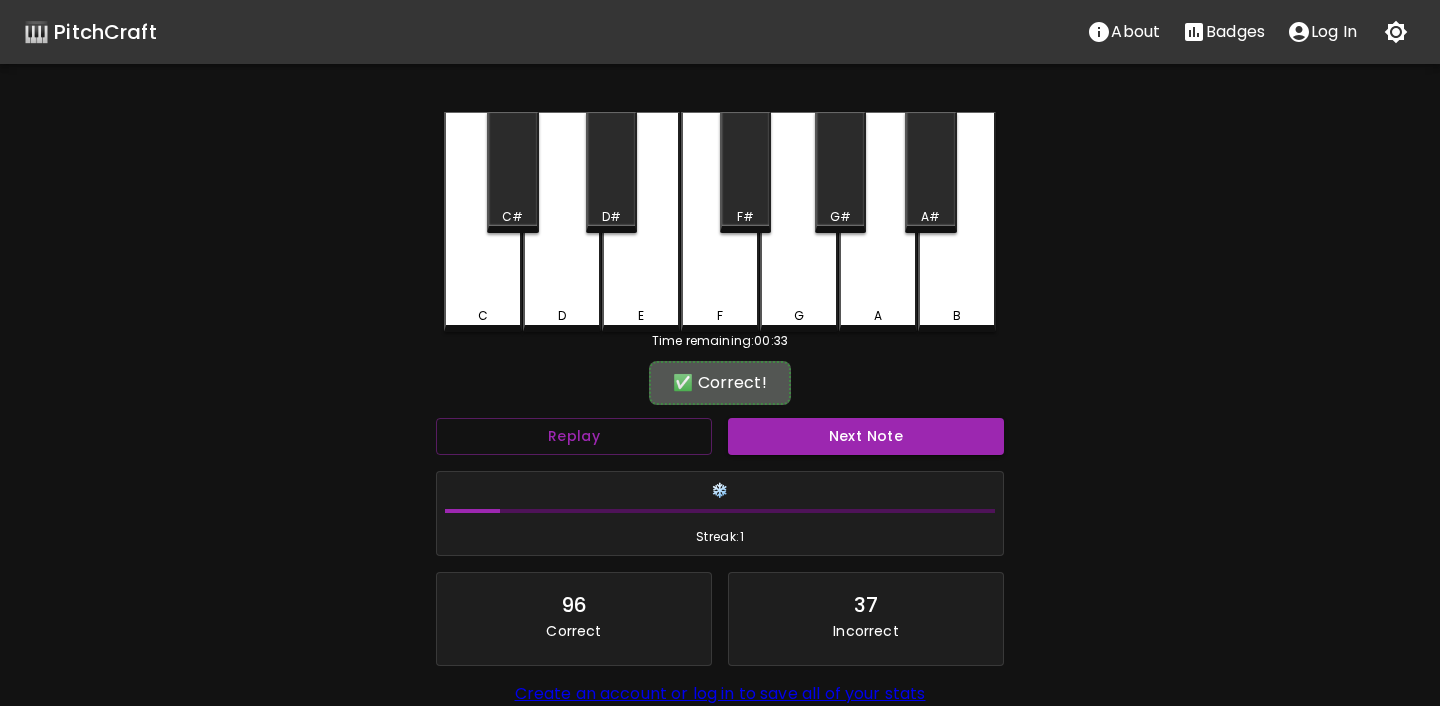 click on "Next Note" at bounding box center (866, 436) 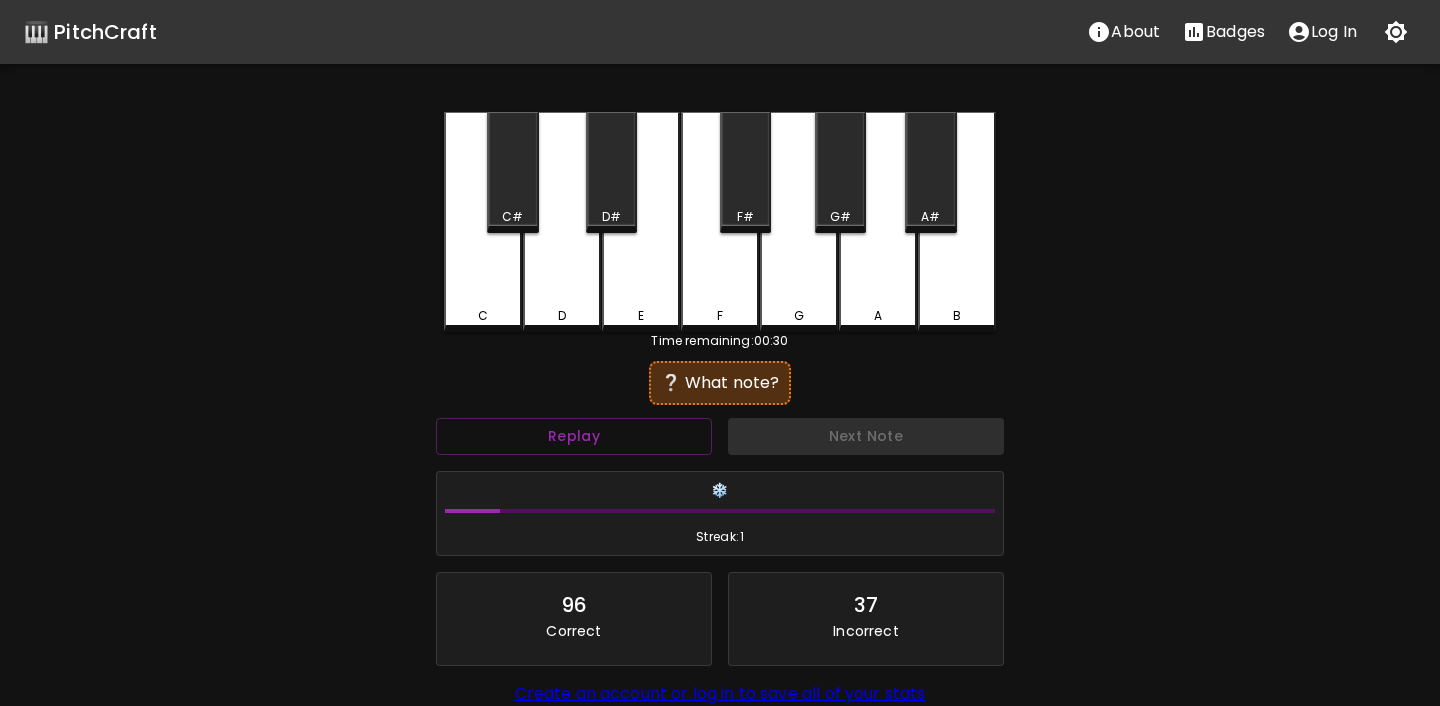 click on "G" at bounding box center (799, 222) 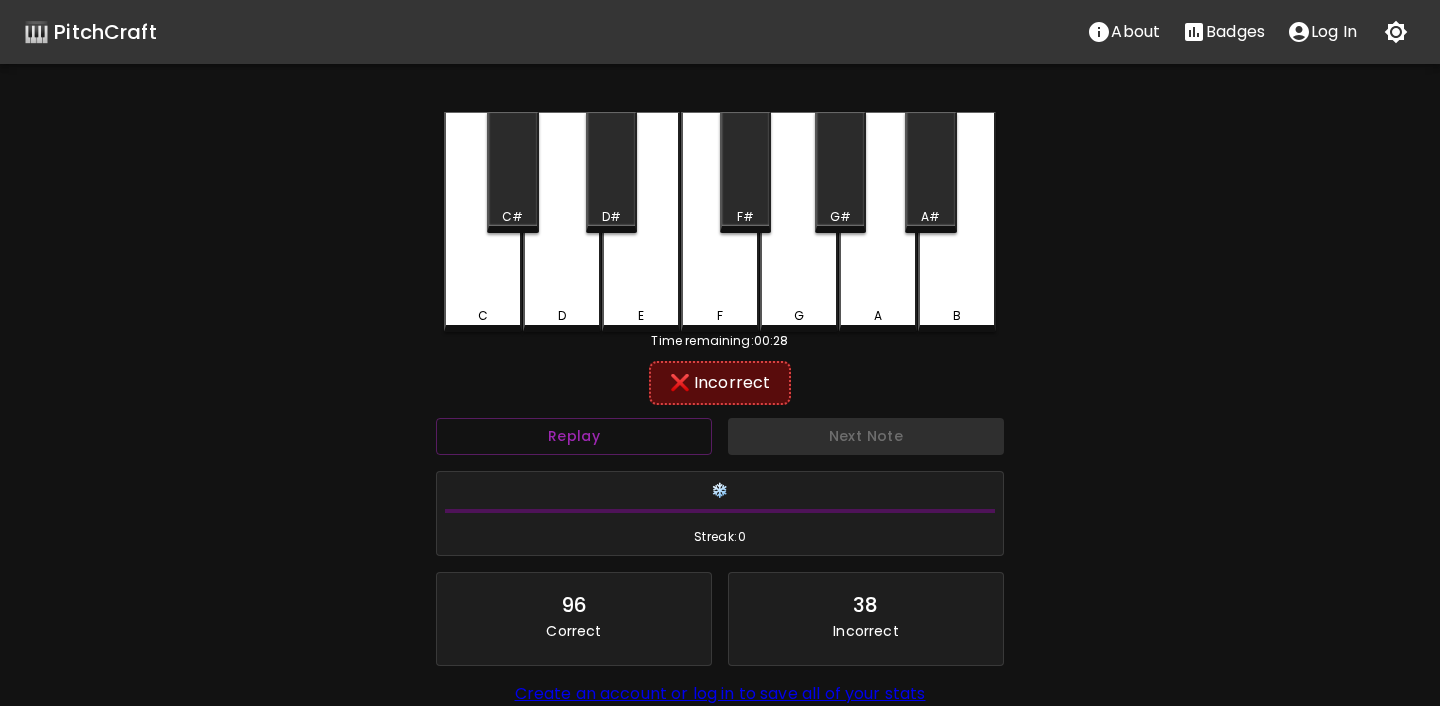 click on "G#" at bounding box center (840, 217) 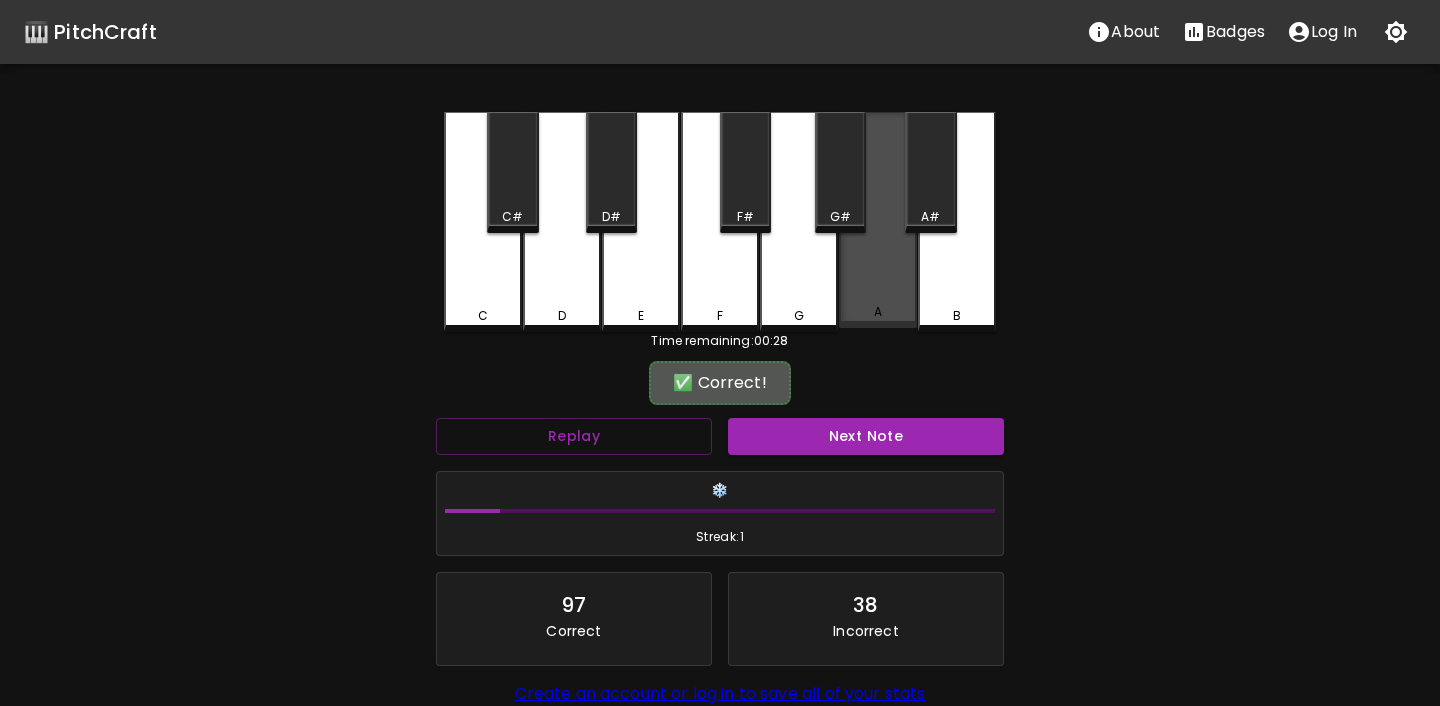 click on "A" at bounding box center [878, 220] 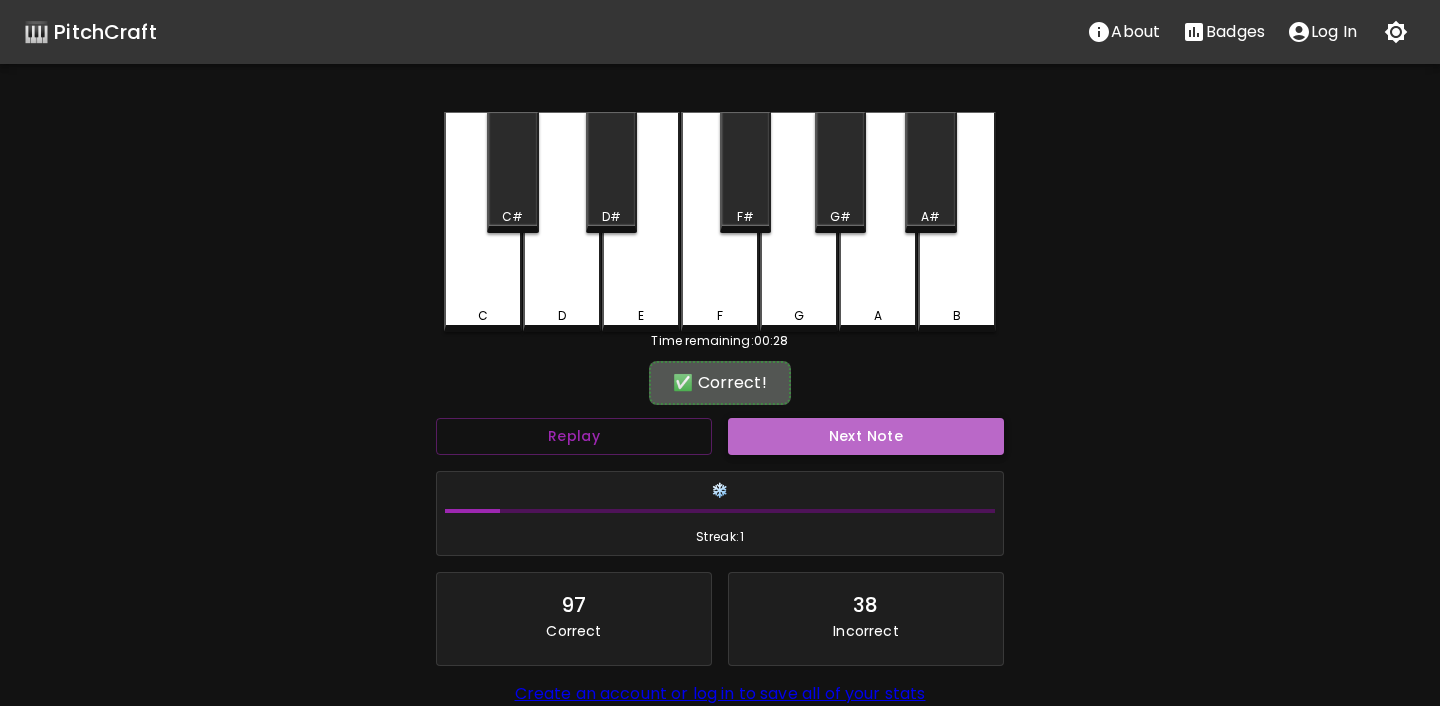 click on "Next Note" at bounding box center (866, 436) 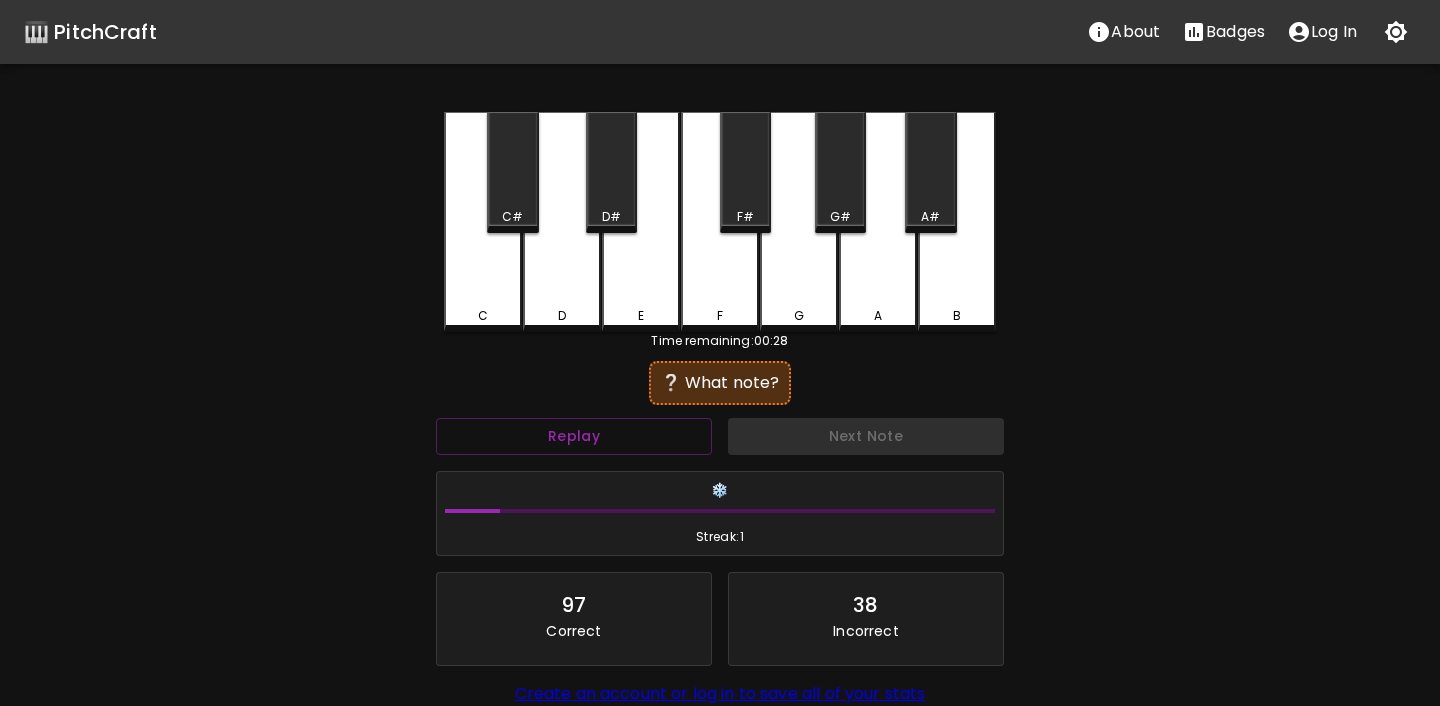 click on "G" at bounding box center [799, 222] 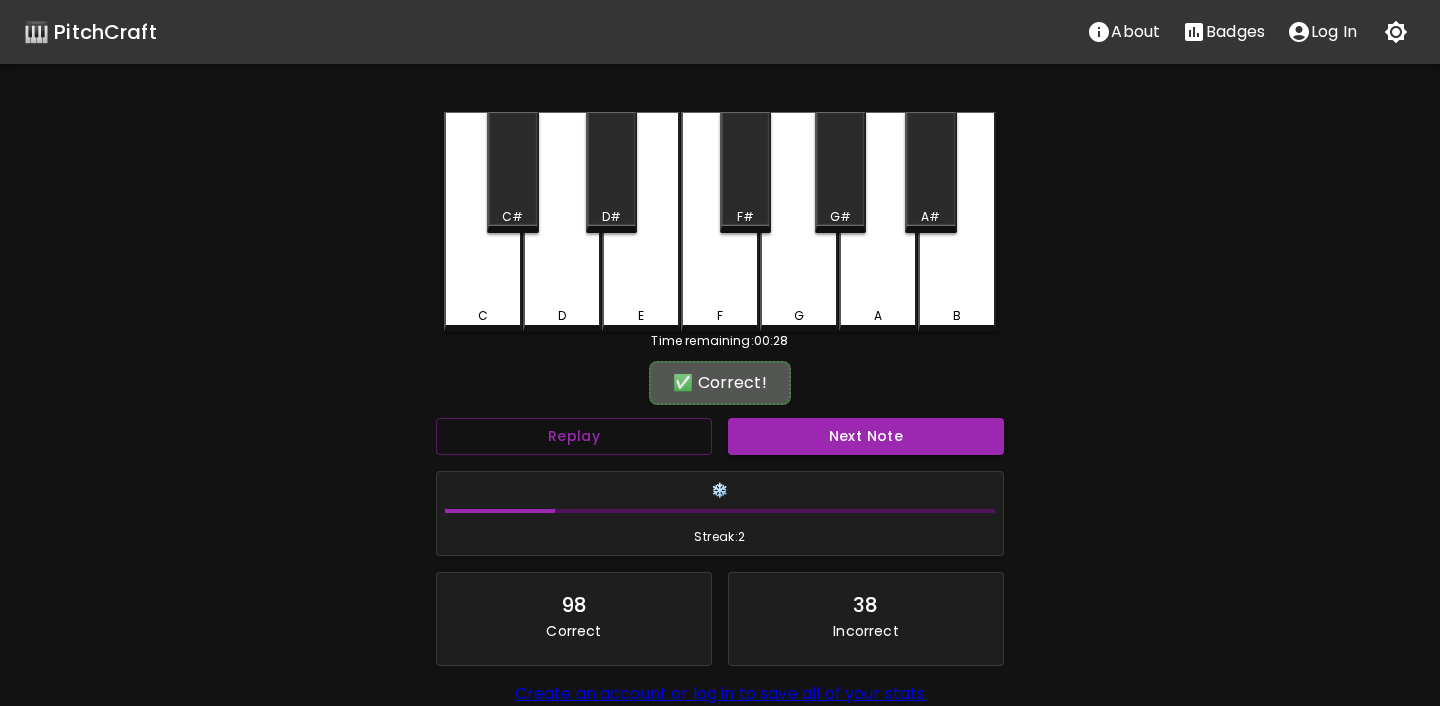 click on "Next Note" at bounding box center (866, 436) 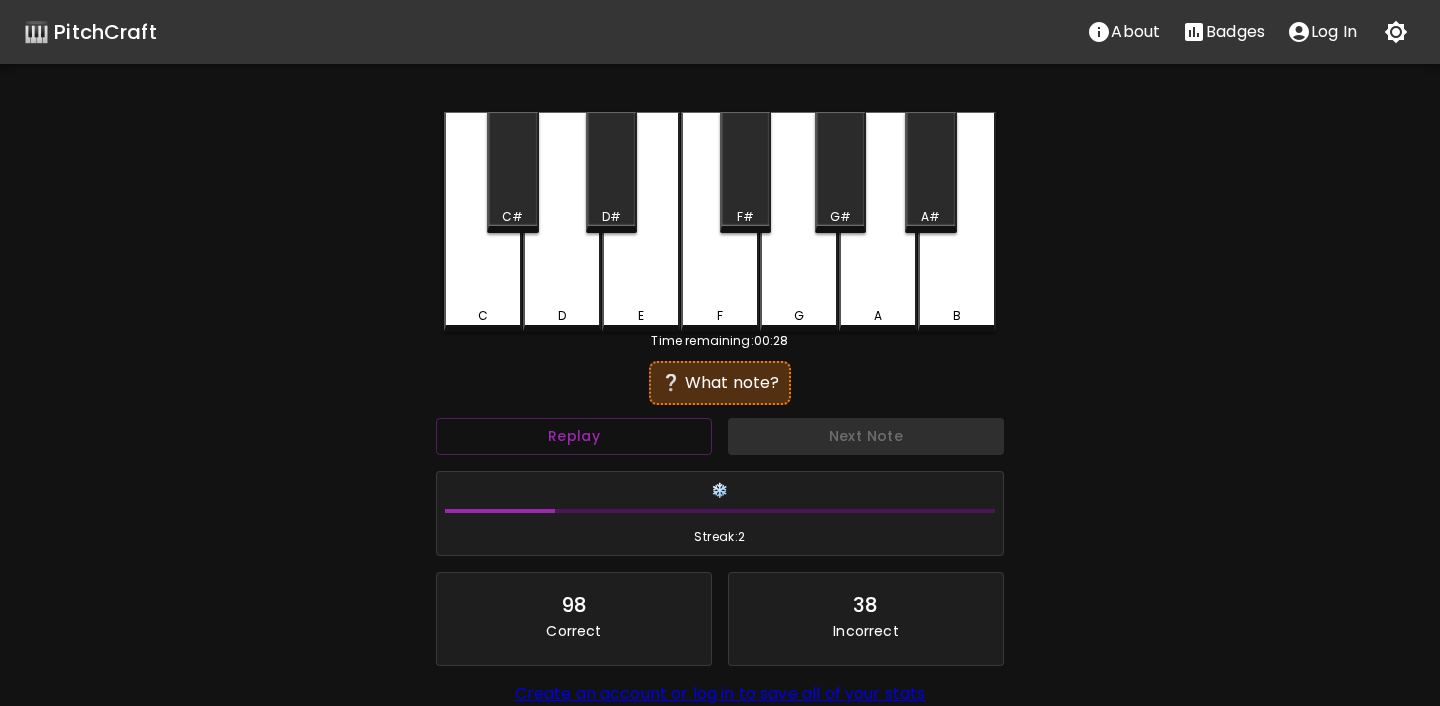 click on "E" at bounding box center (641, 222) 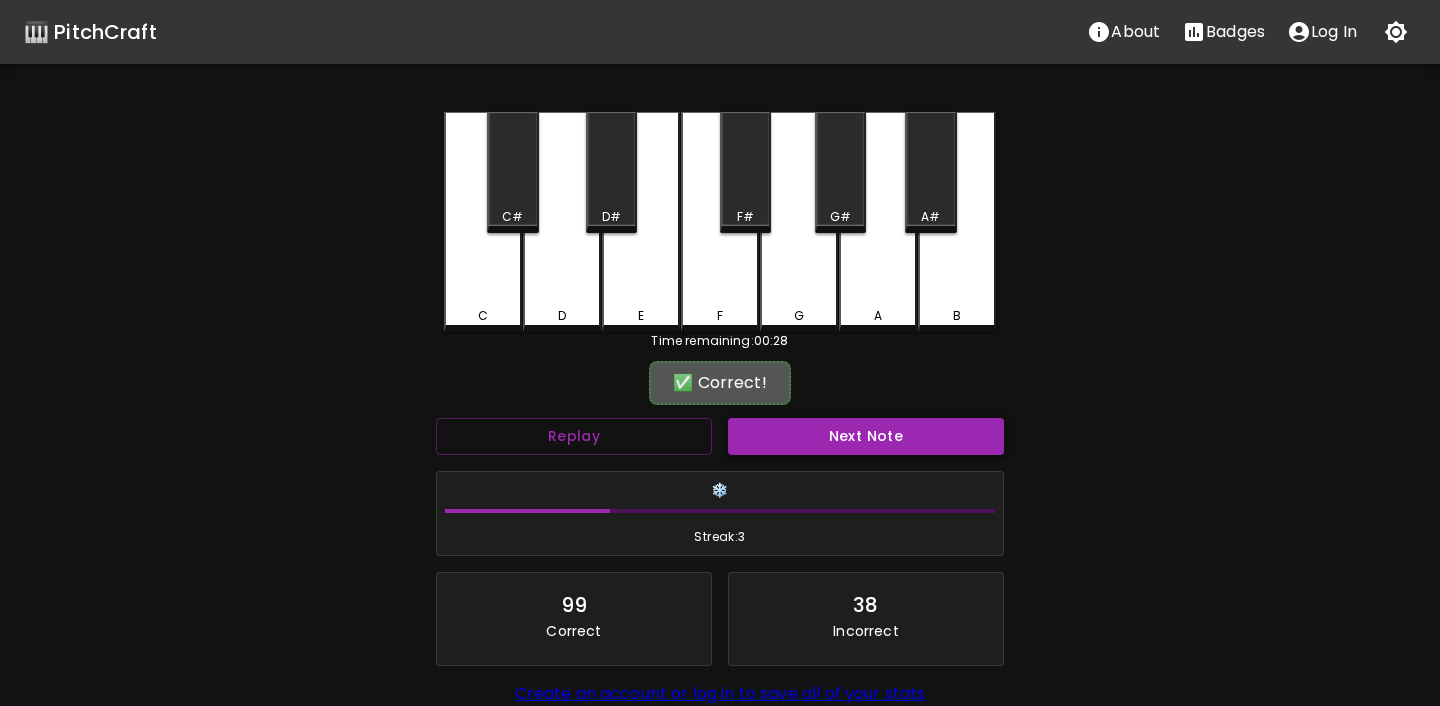 click on "Next Note" at bounding box center (866, 436) 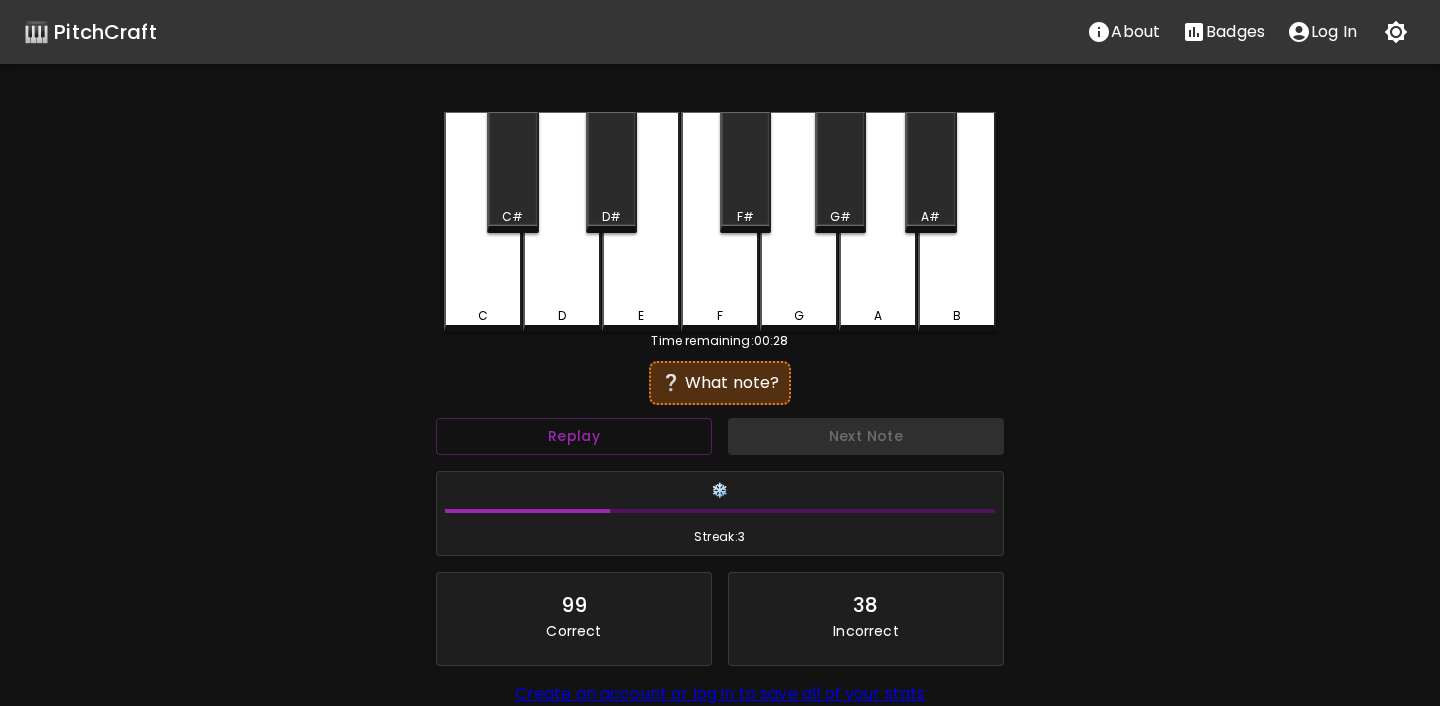 click on "A" at bounding box center [878, 222] 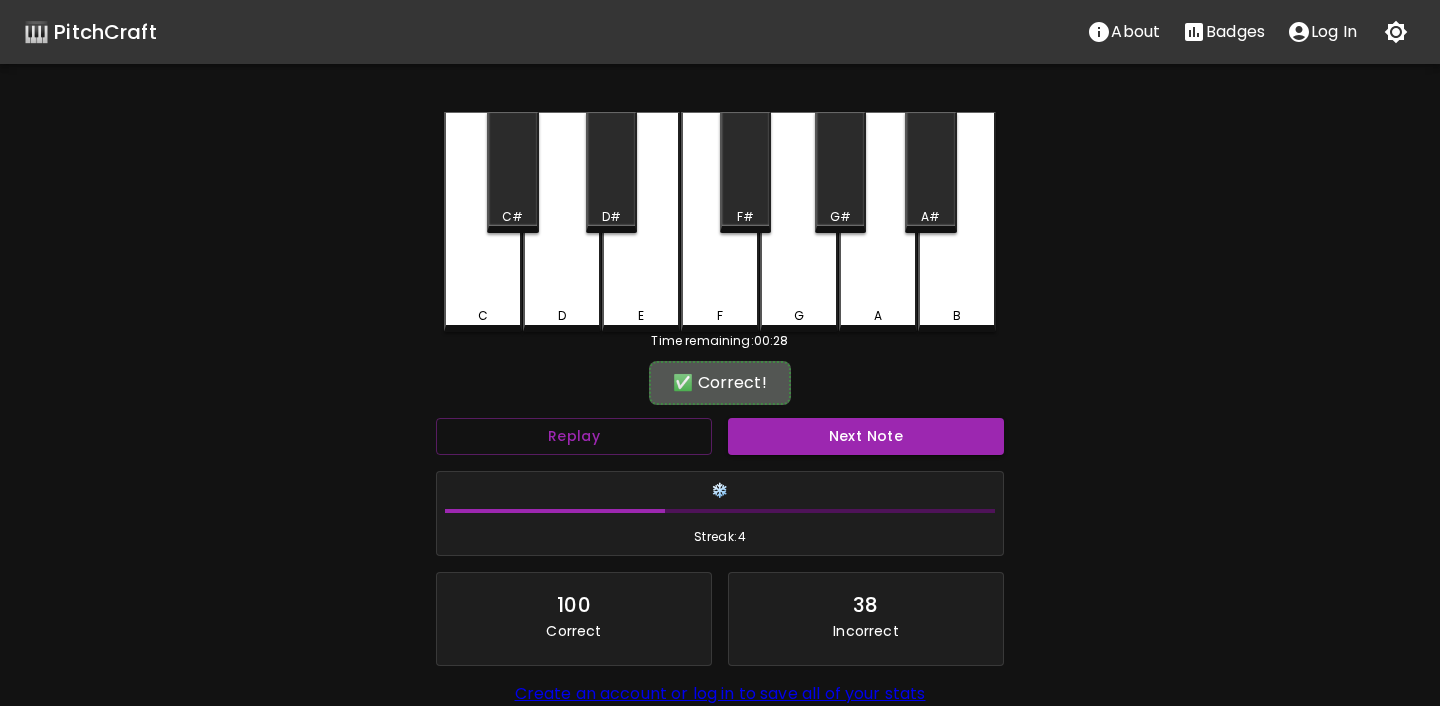 click on "Next Note" at bounding box center [866, 436] 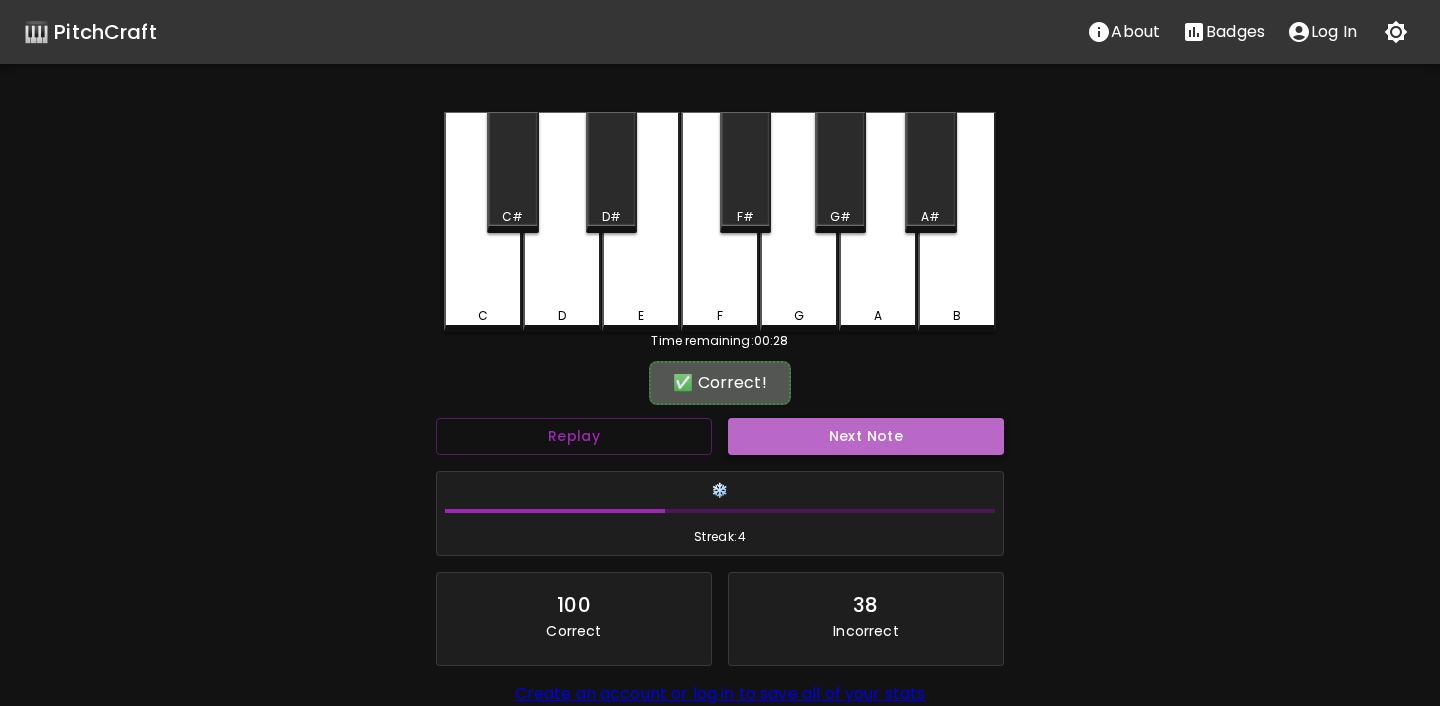 click on "Next Note" at bounding box center (866, 436) 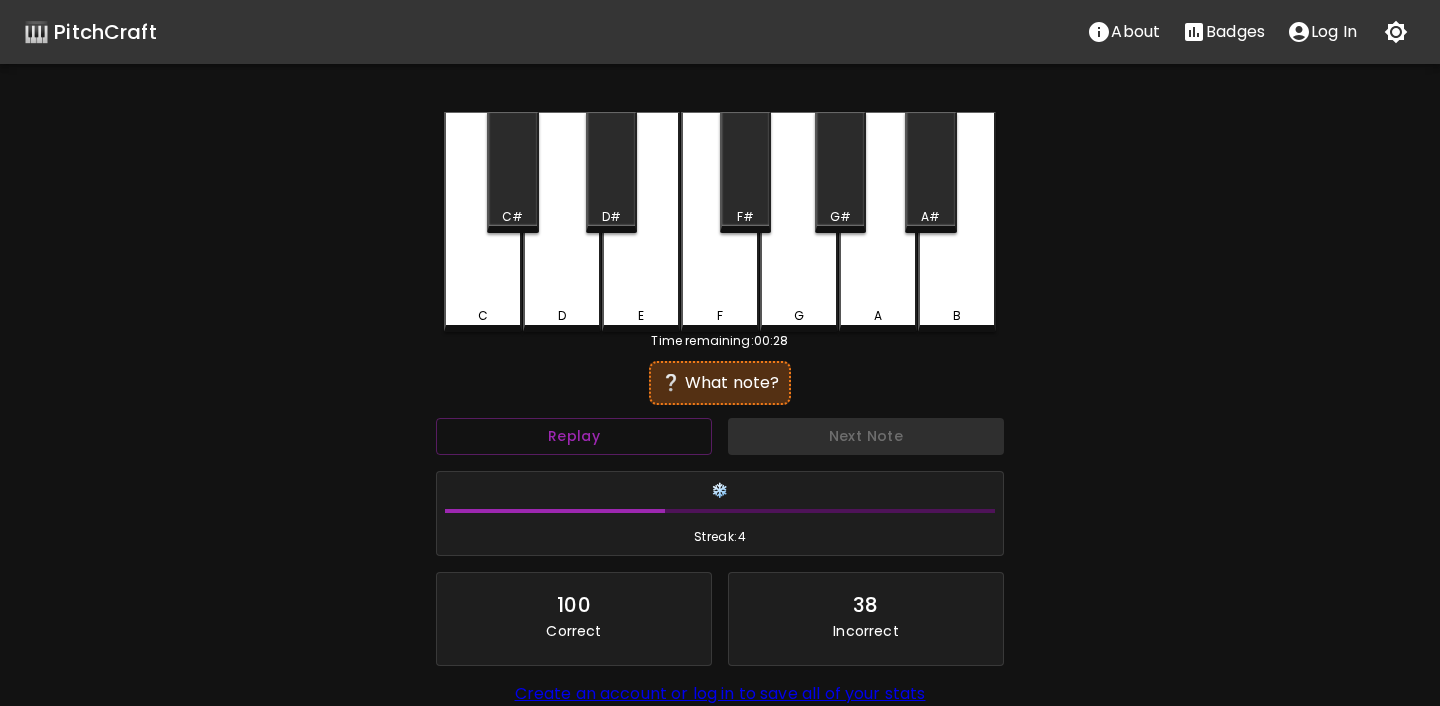 click on "A" at bounding box center [878, 222] 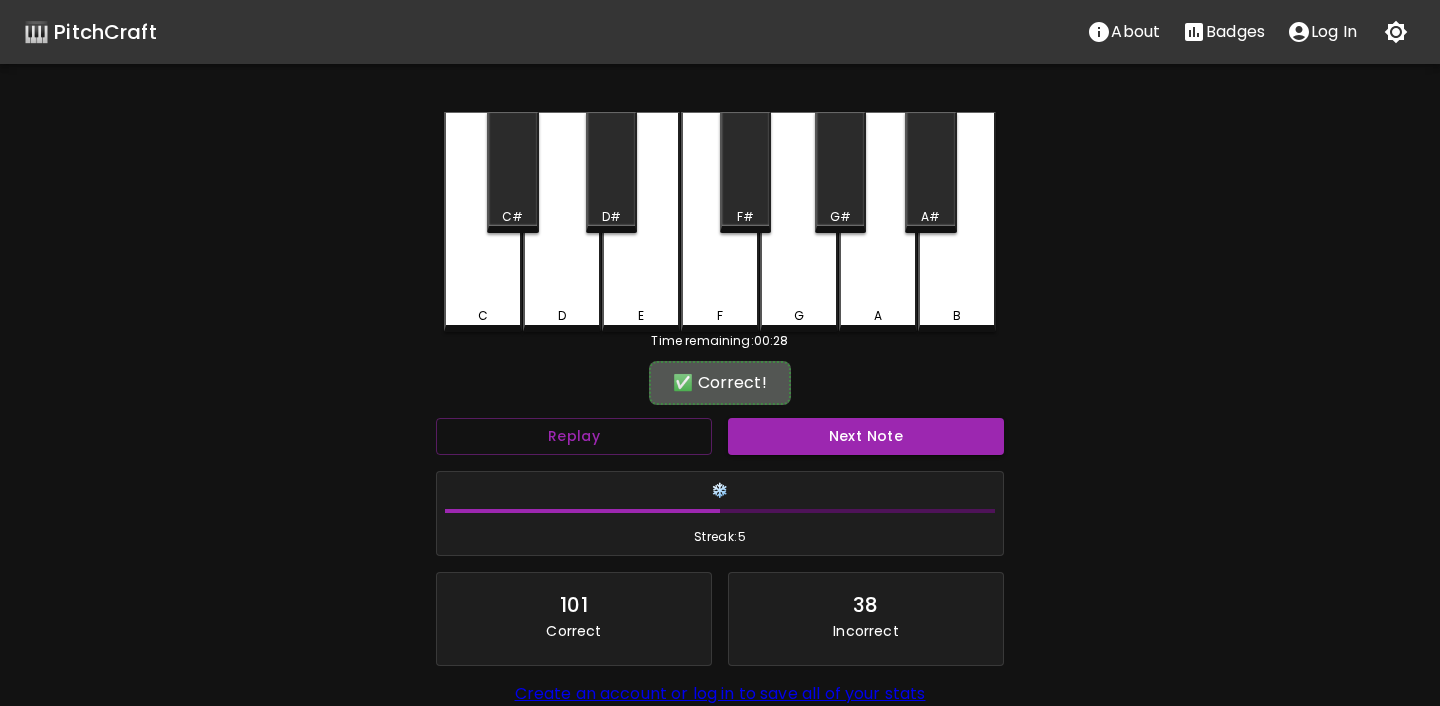 click on "✅ Correct! Replay  Next Note    ❄️ Streak:  5 101 Correct 38 Incorrect Create an account or log in to save all of your stats     End Quiz" at bounding box center [720, 584] 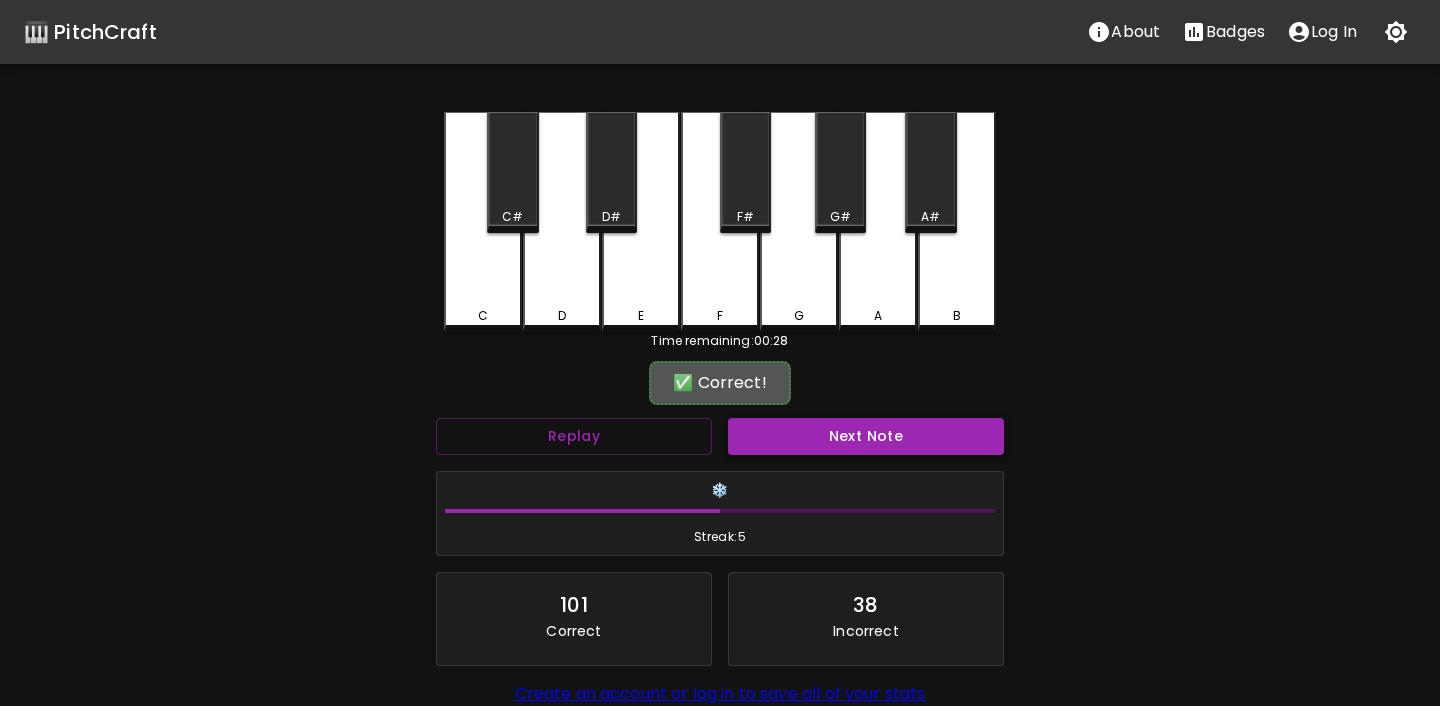 click on "Next Note" at bounding box center (866, 436) 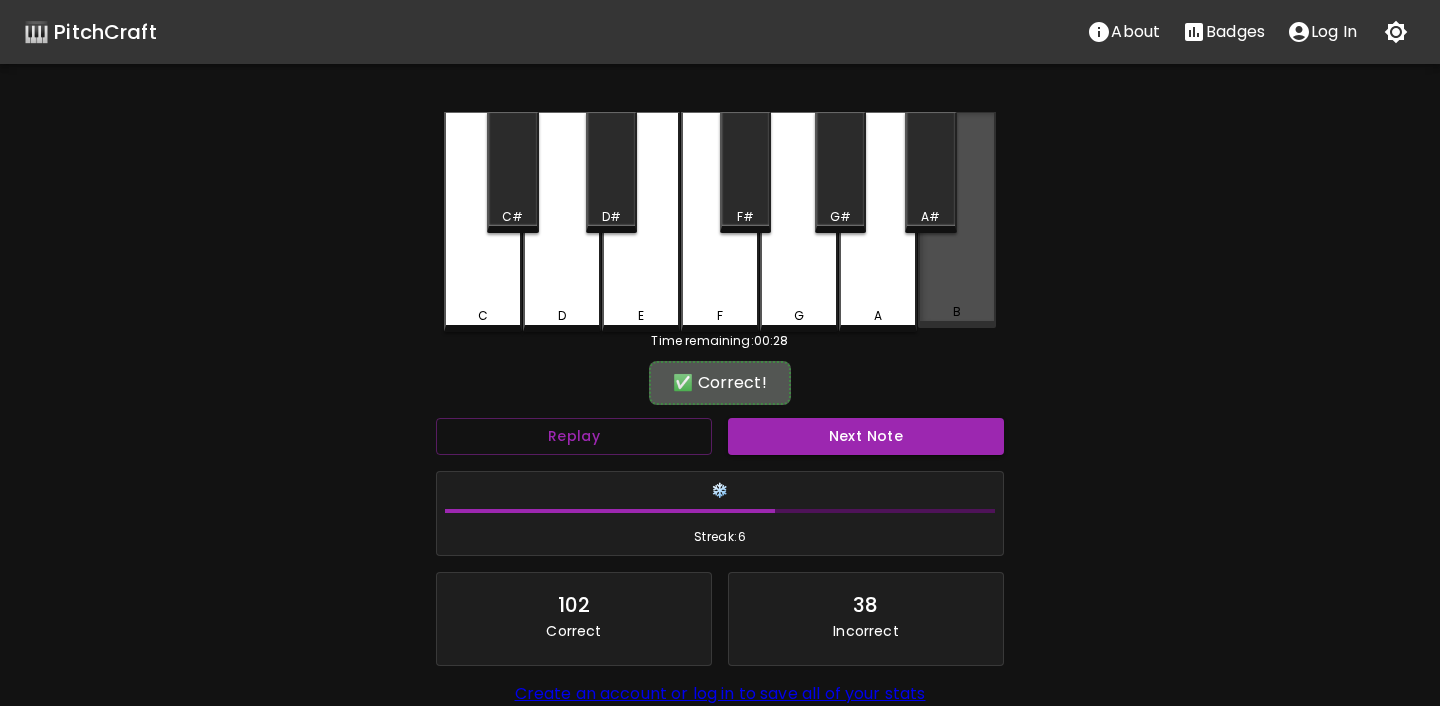 click on "B" at bounding box center (957, 312) 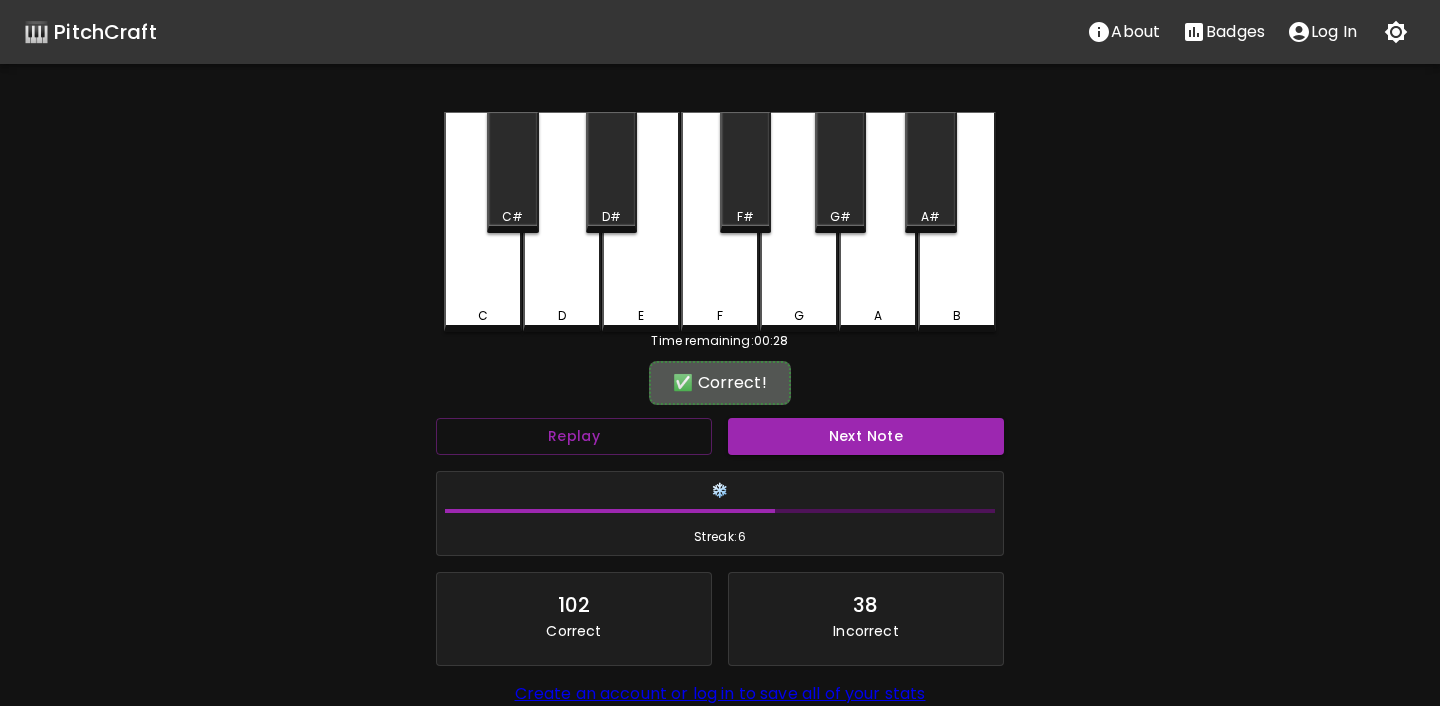 click on "Next Note" at bounding box center (866, 436) 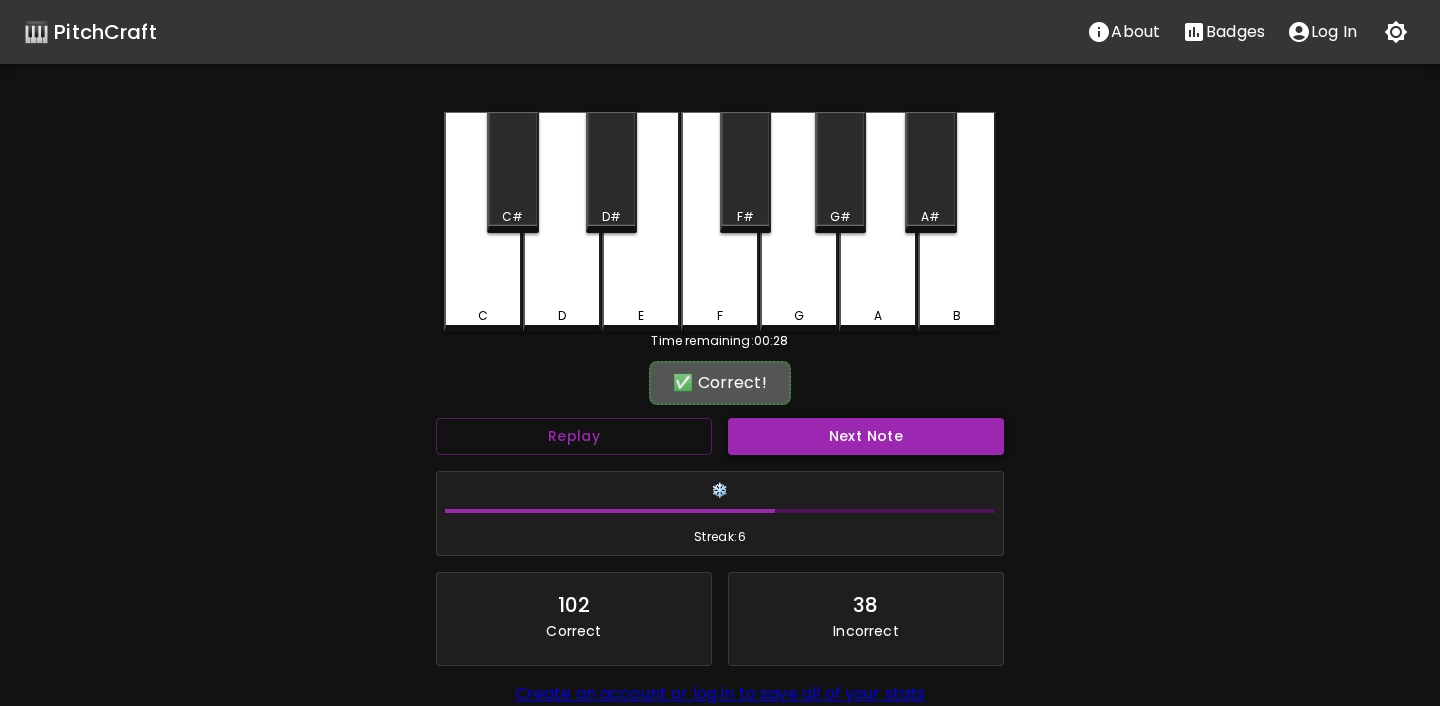 click on "Next Note" at bounding box center (866, 436) 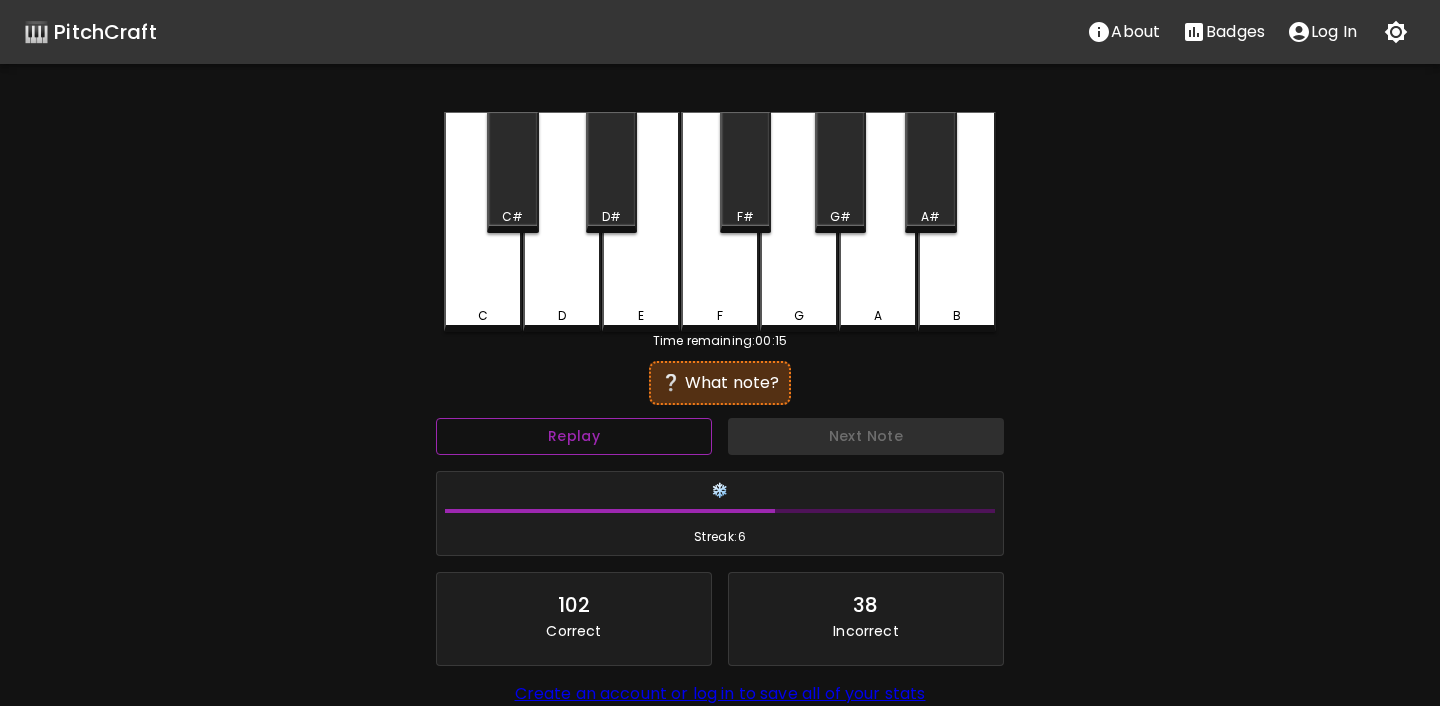 click on "Replay" at bounding box center [574, 436] 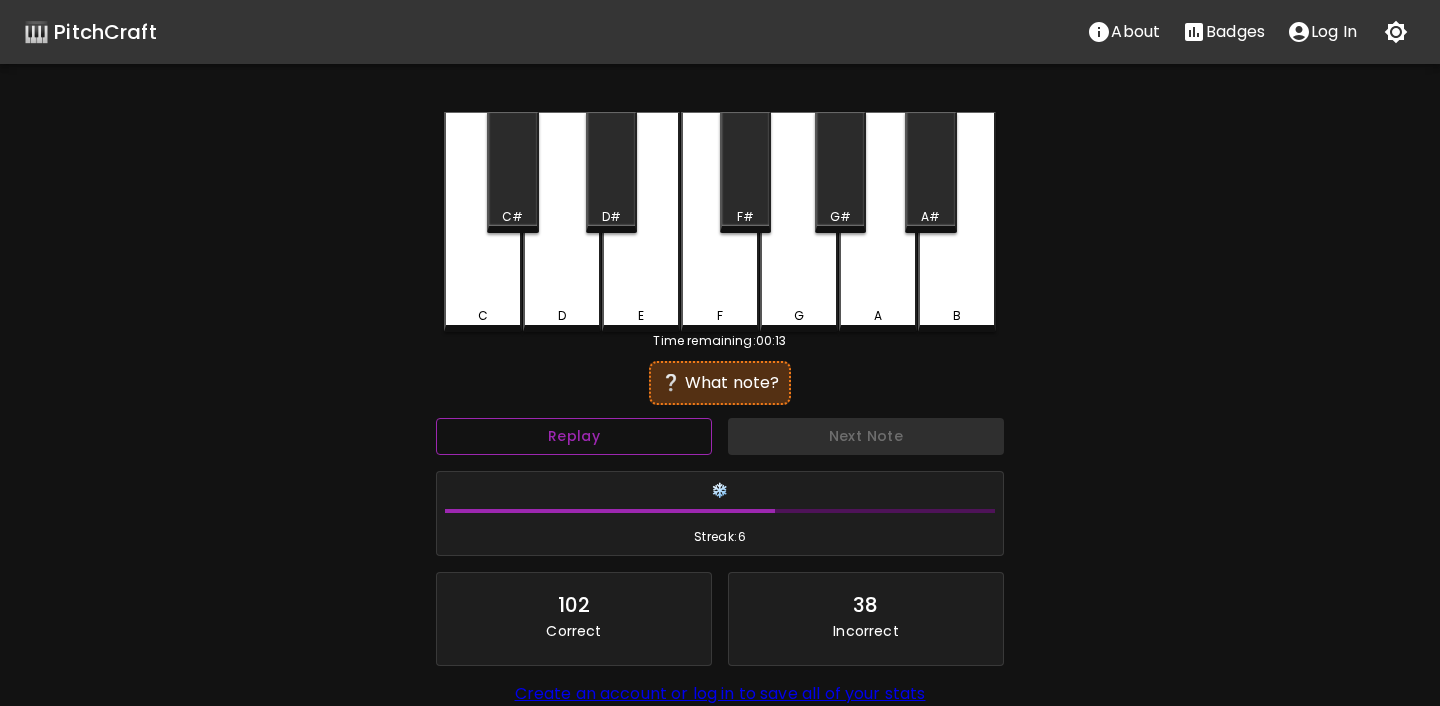 click on "Replay" at bounding box center (574, 436) 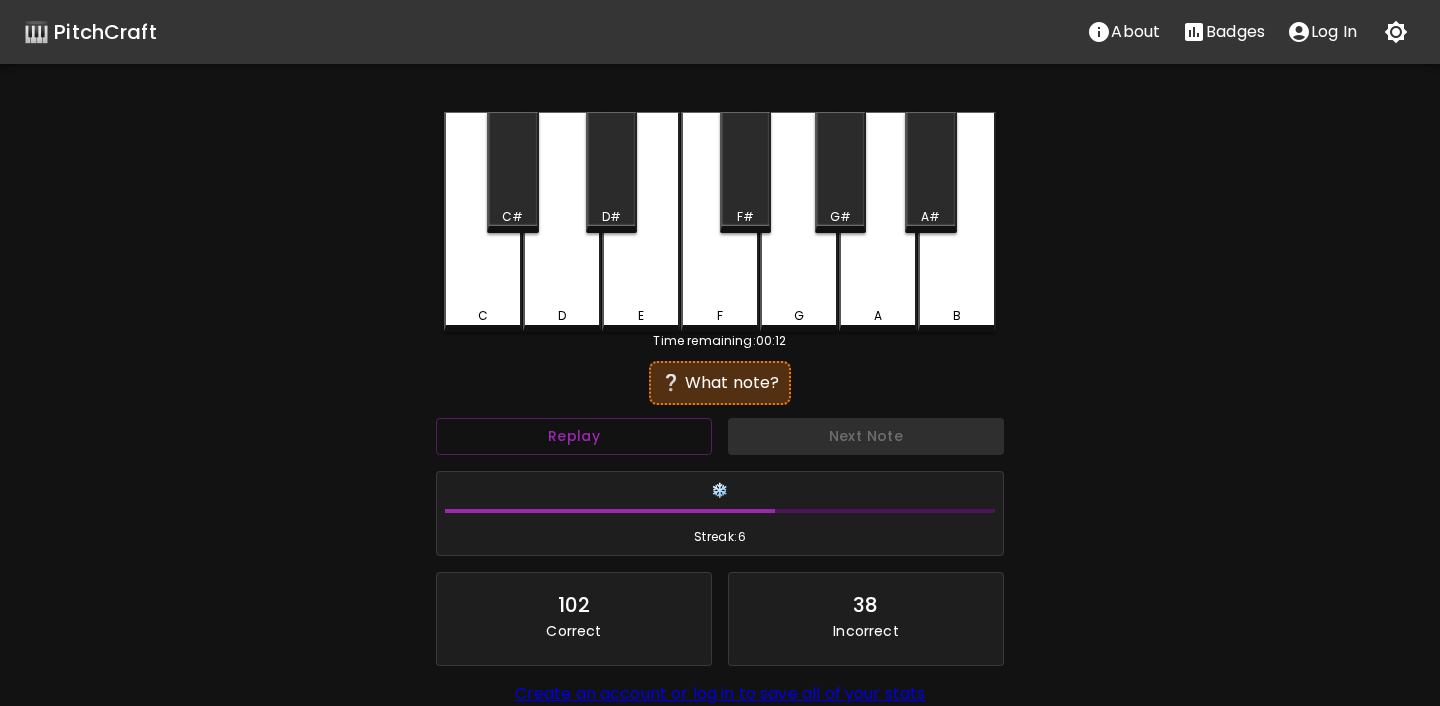 click on "F" at bounding box center [720, 316] 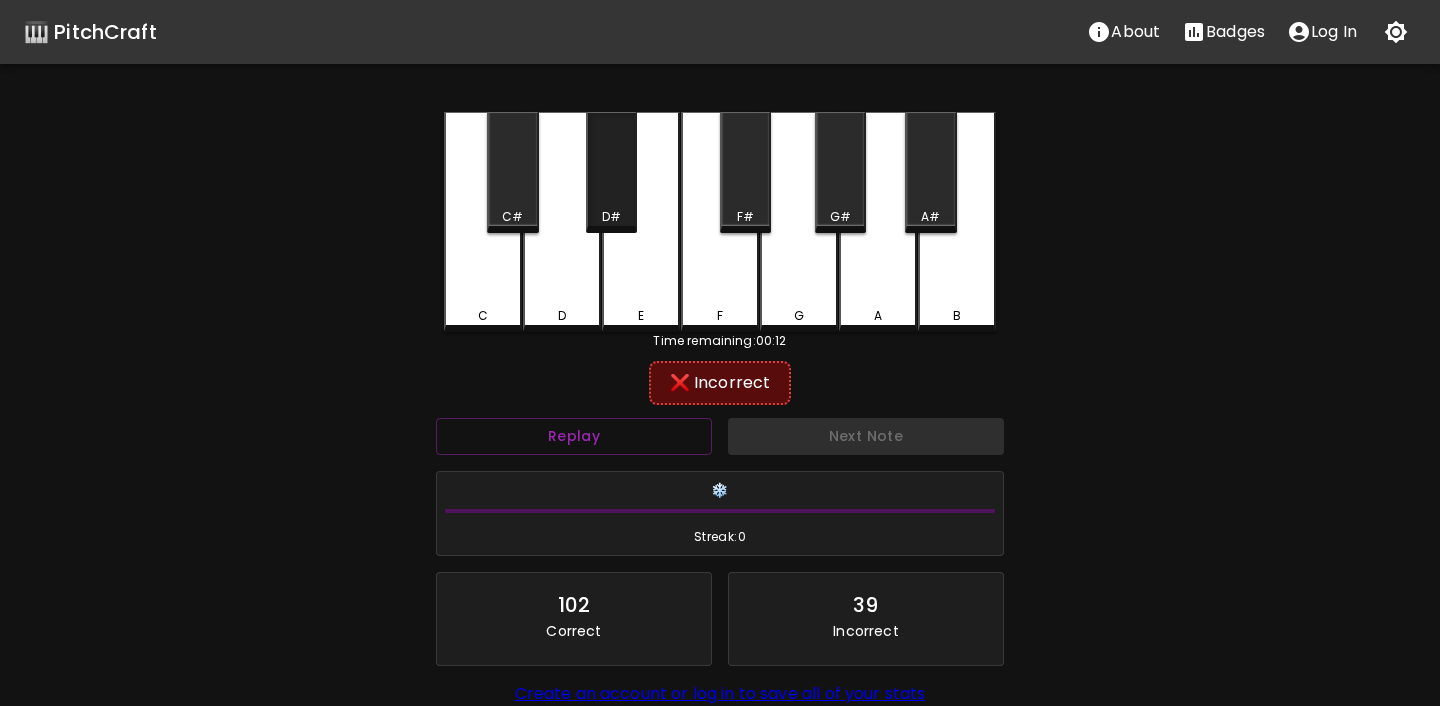 click on "D#" at bounding box center (611, 217) 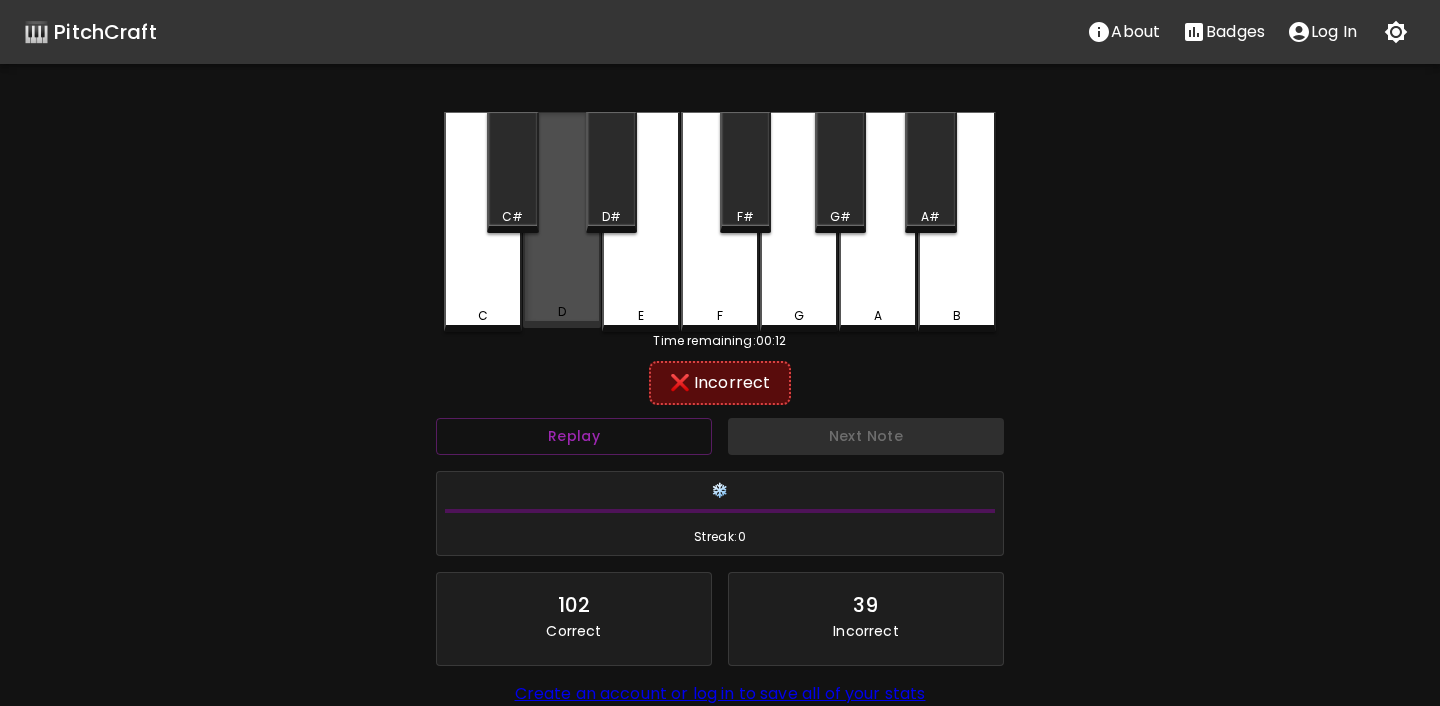 click on "D" at bounding box center [562, 220] 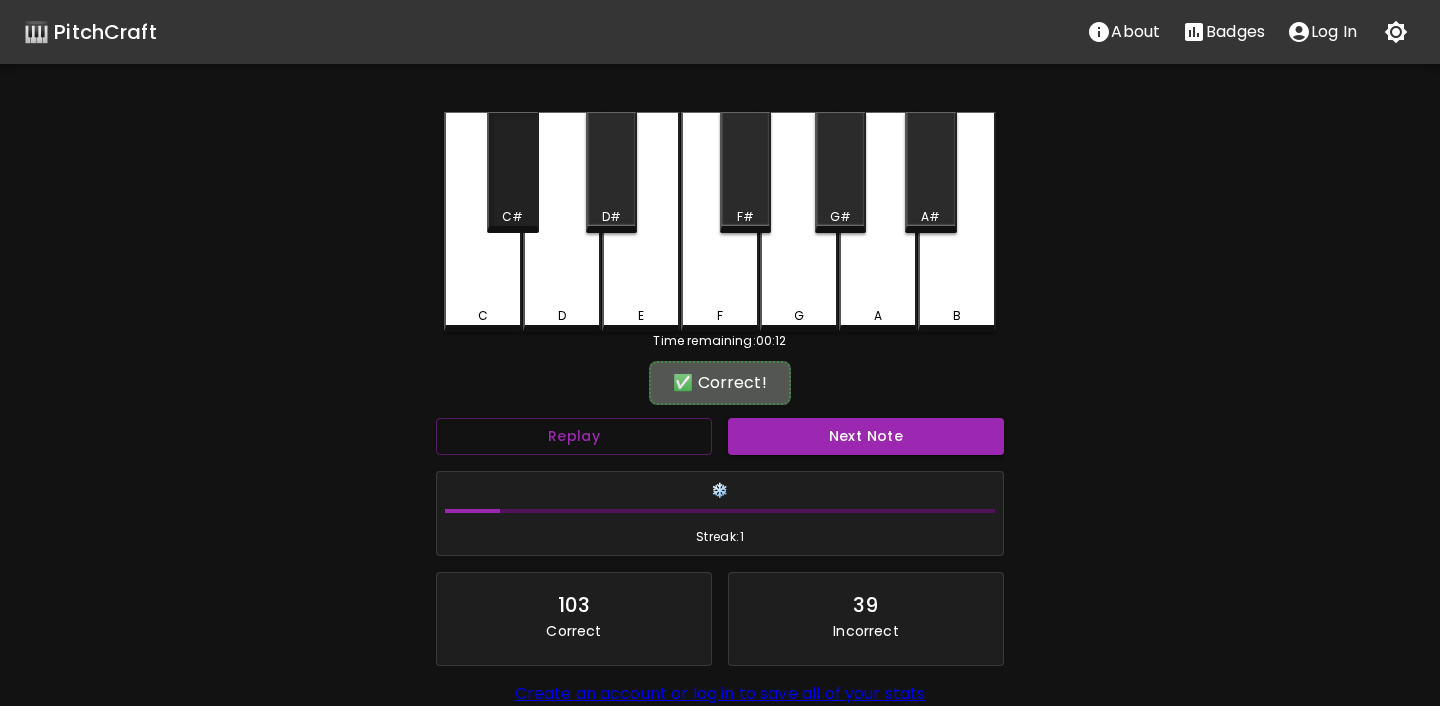 click on "C#" at bounding box center (512, 217) 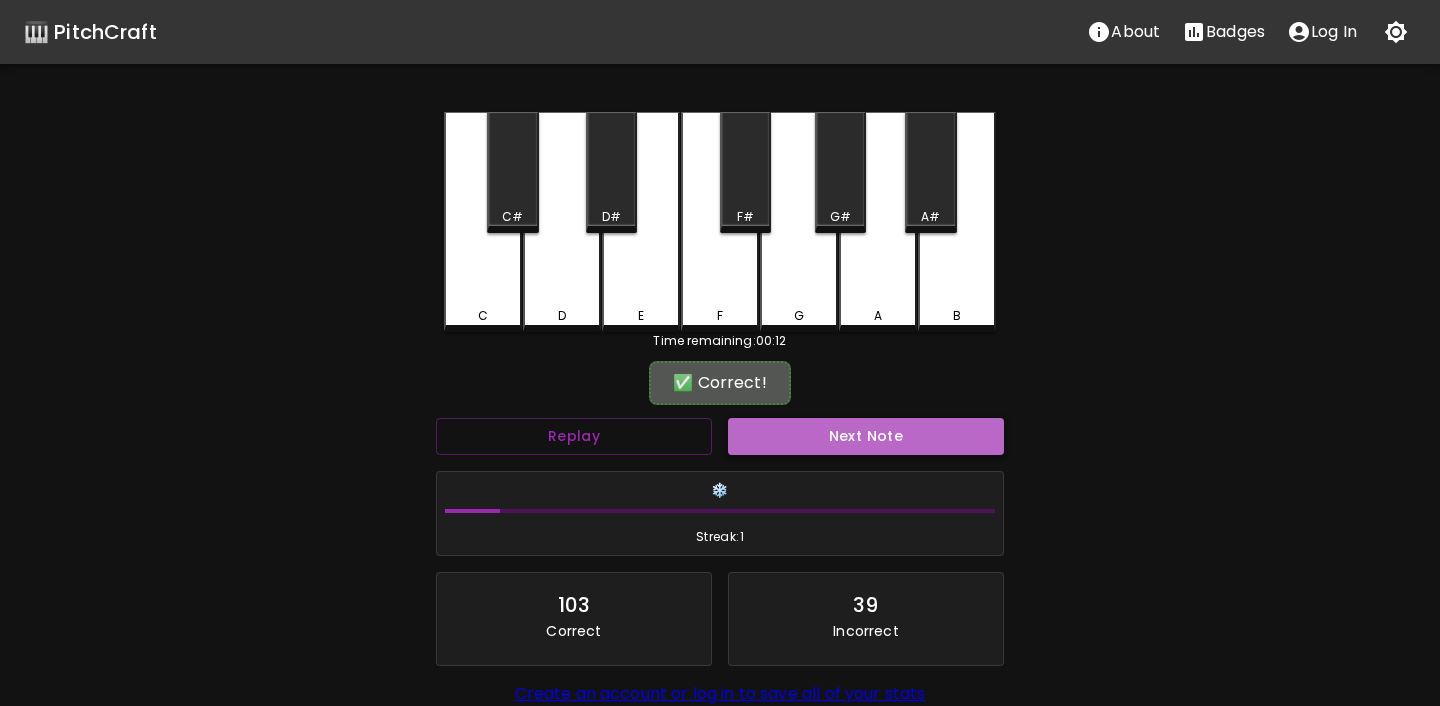 click on "Next Note" at bounding box center [866, 436] 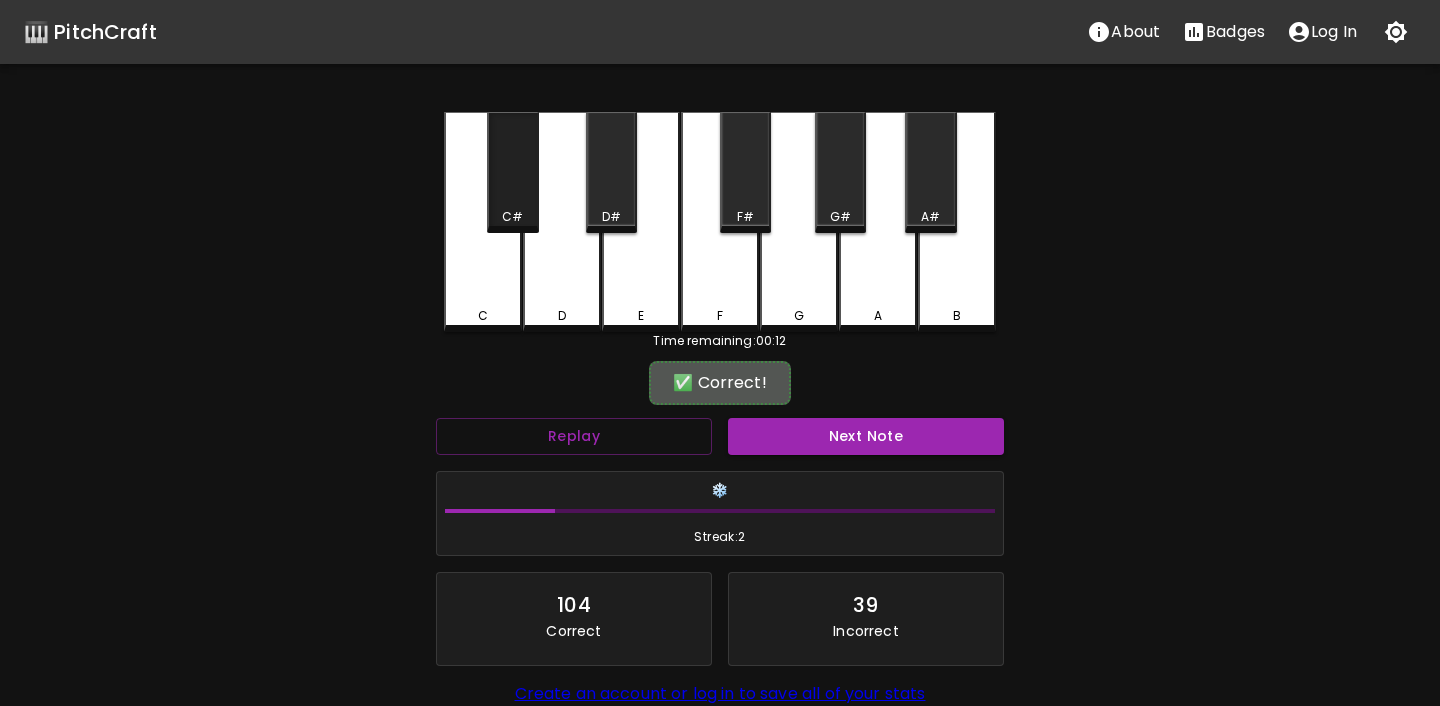click on "C#" at bounding box center [512, 217] 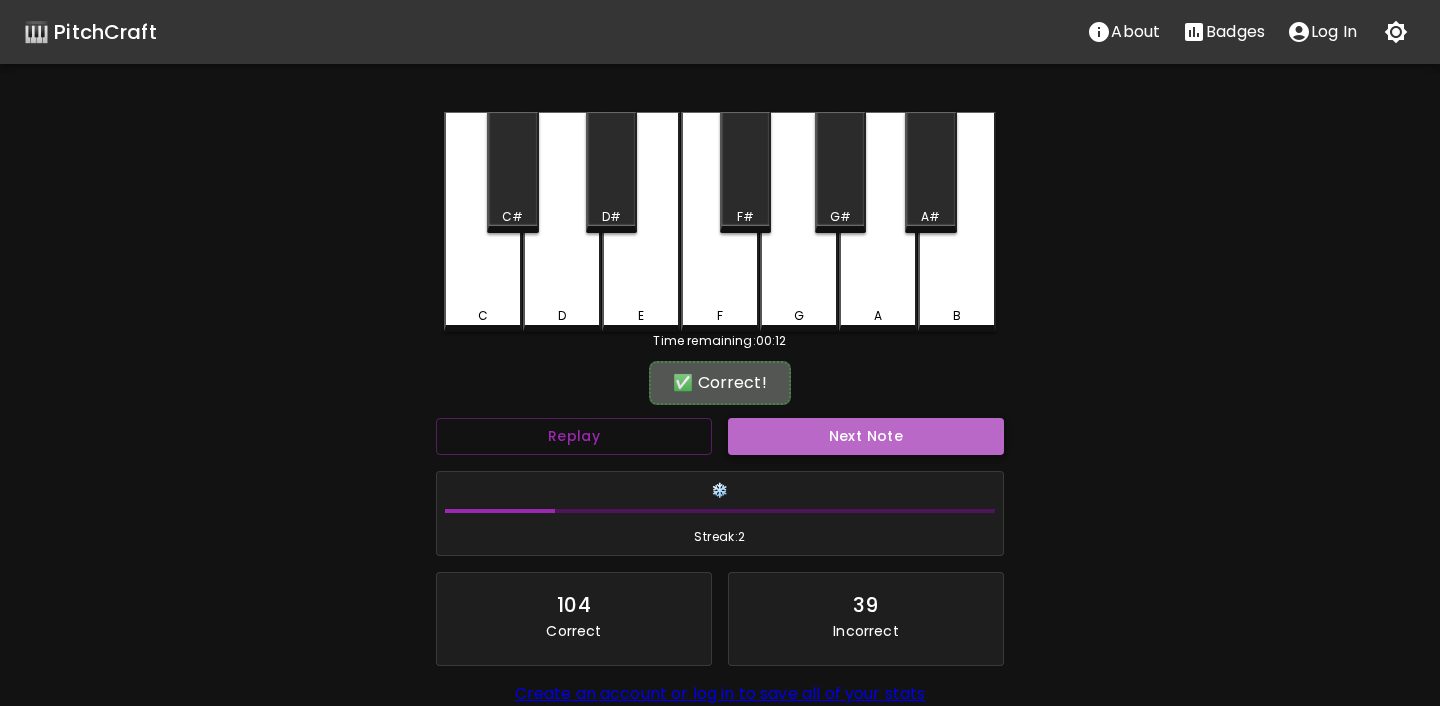click on "Next Note" at bounding box center [866, 436] 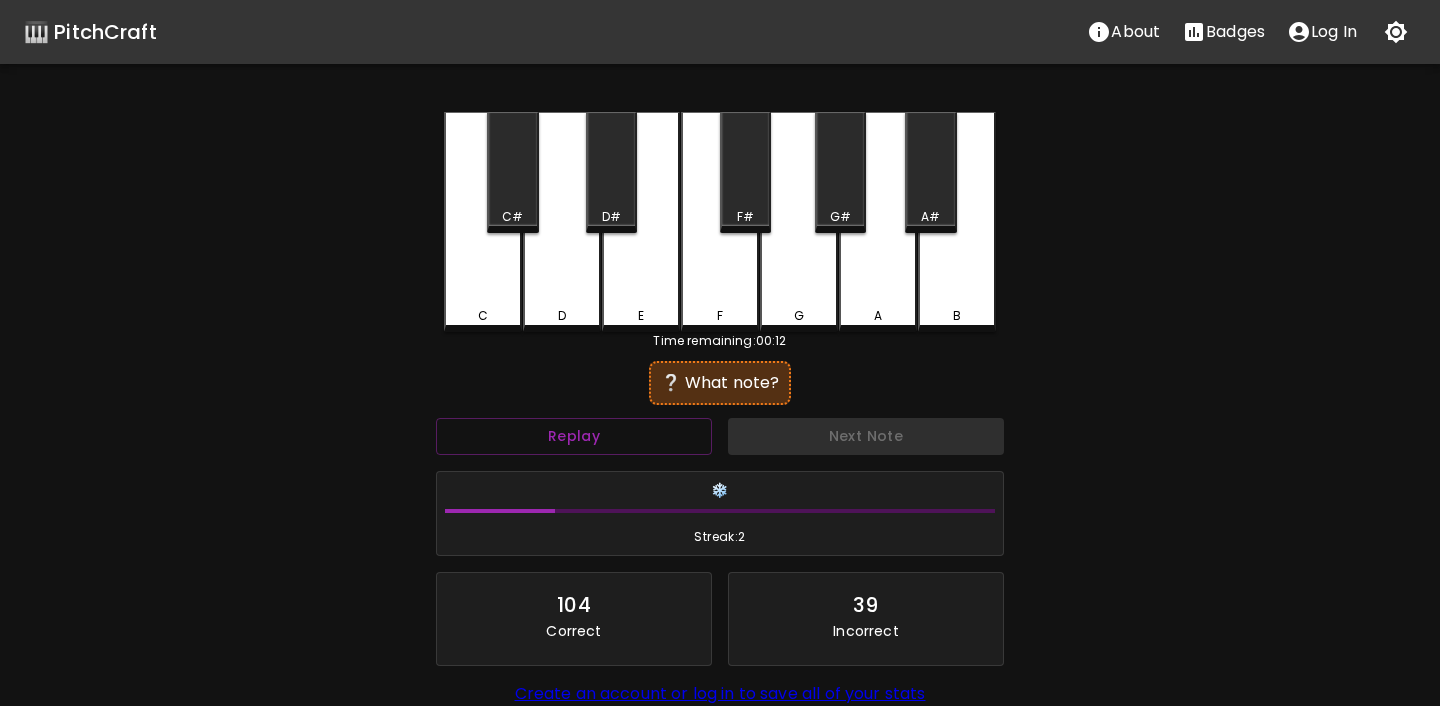 click on "F#" at bounding box center (745, 217) 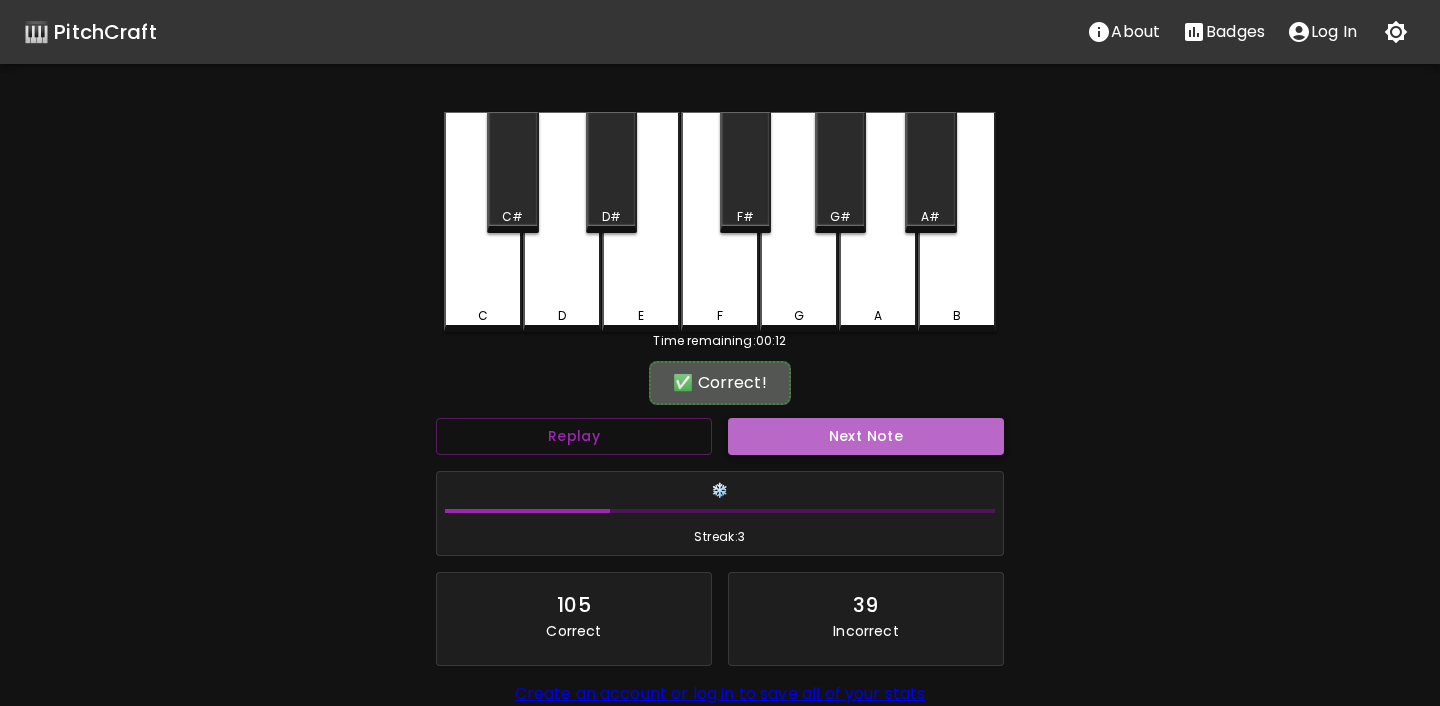 click on "Next Note" at bounding box center [866, 436] 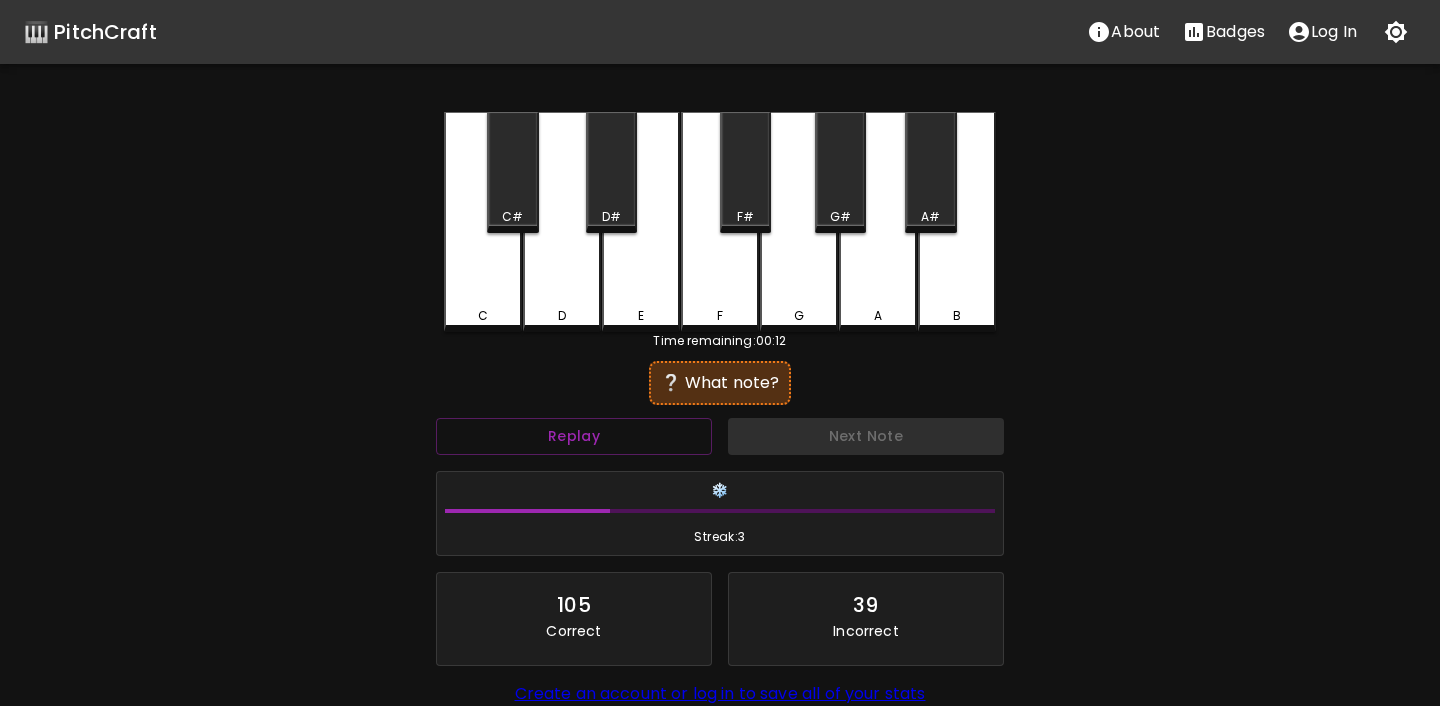 click on "C#" at bounding box center (512, 172) 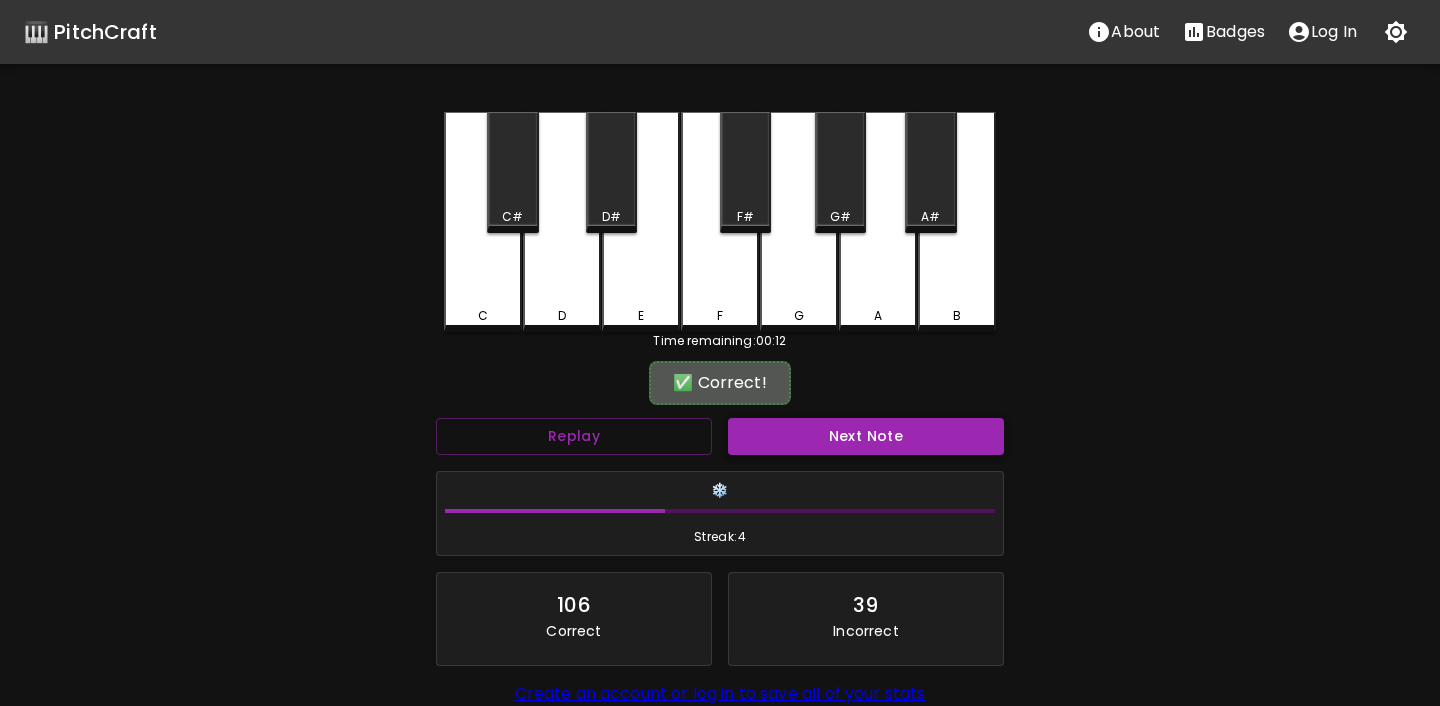 click on "Next Note" at bounding box center (866, 436) 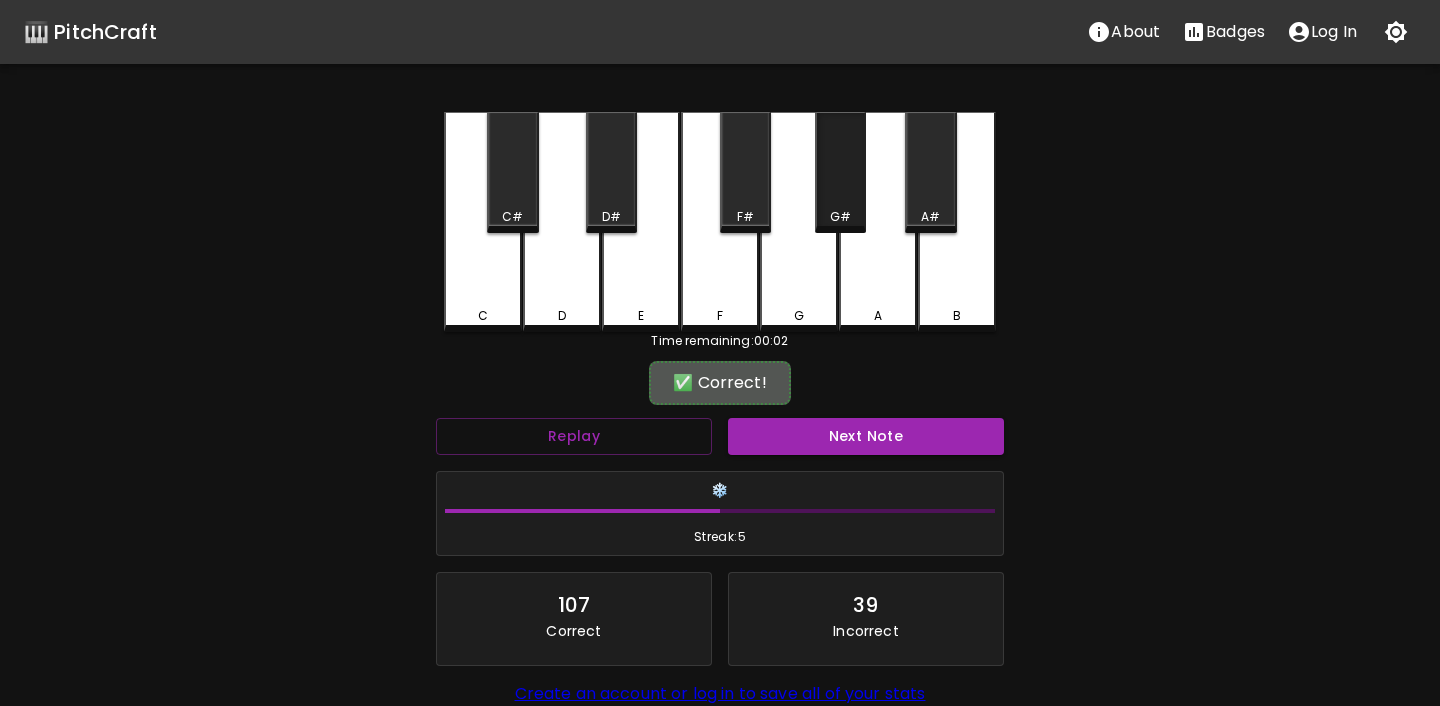 click on "G#" at bounding box center [840, 217] 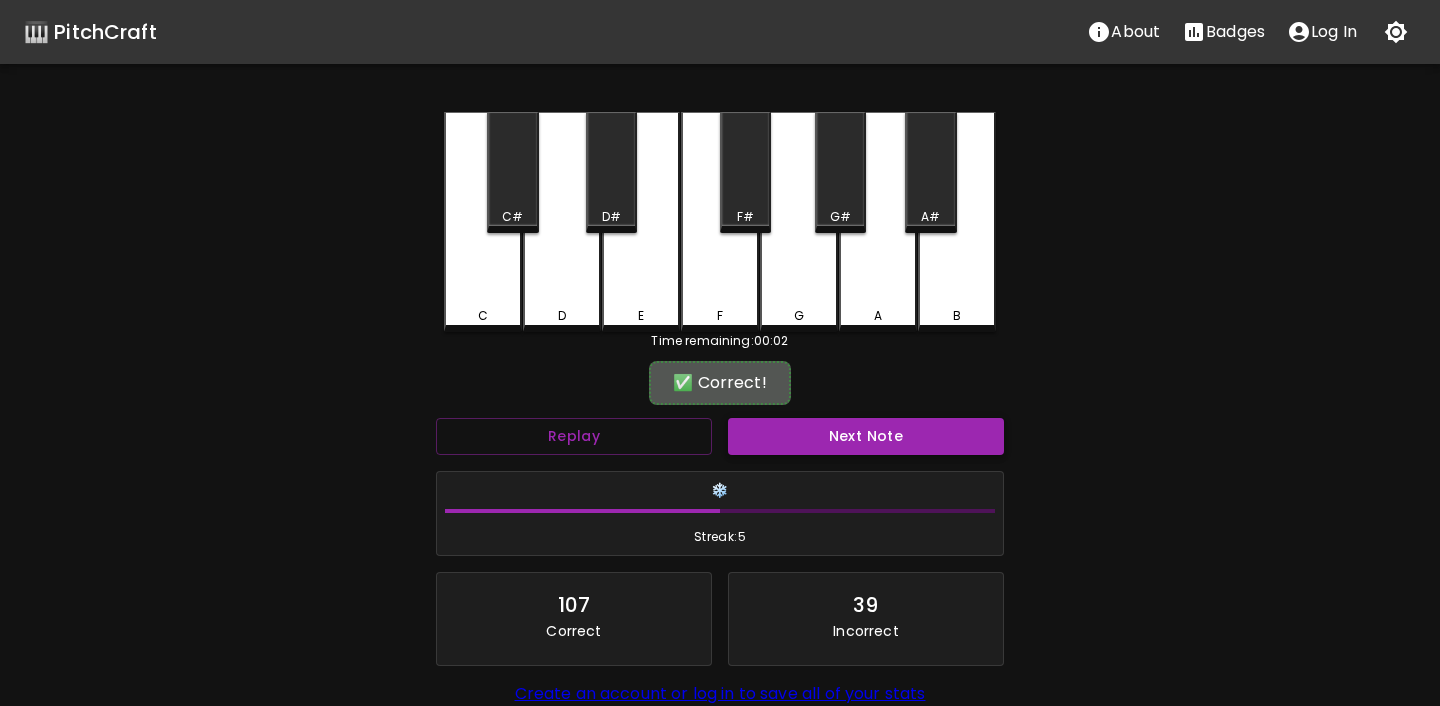 click on "Next Note" at bounding box center (866, 436) 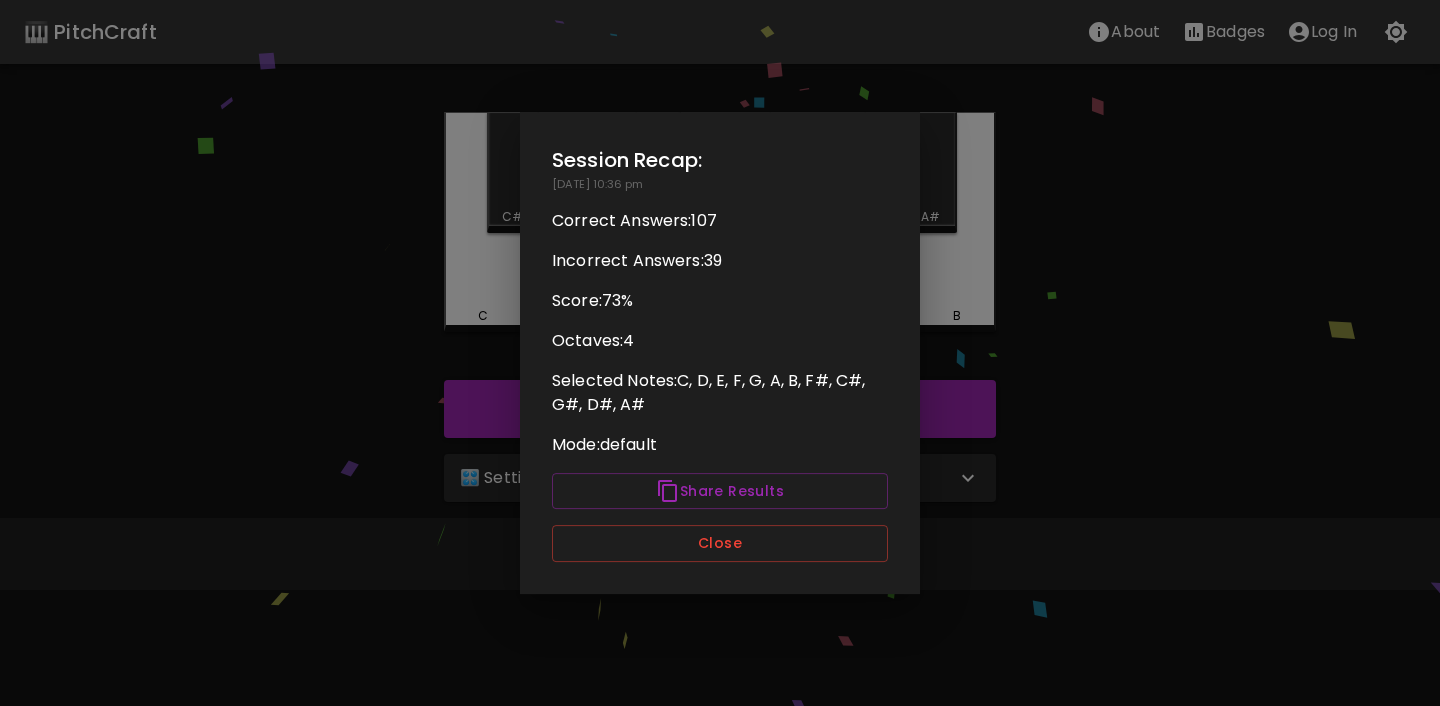click on "Session Recap: [DATE] 10:36 pm Correct Answers:  107 Incorrect Answers:  39 Score:  73 % Octaves:  4 Selected Notes:  C, D, E, F, G, A, B, F#, C#, G#, D#, A# Mode:  default  Share Results Close" at bounding box center [720, 353] 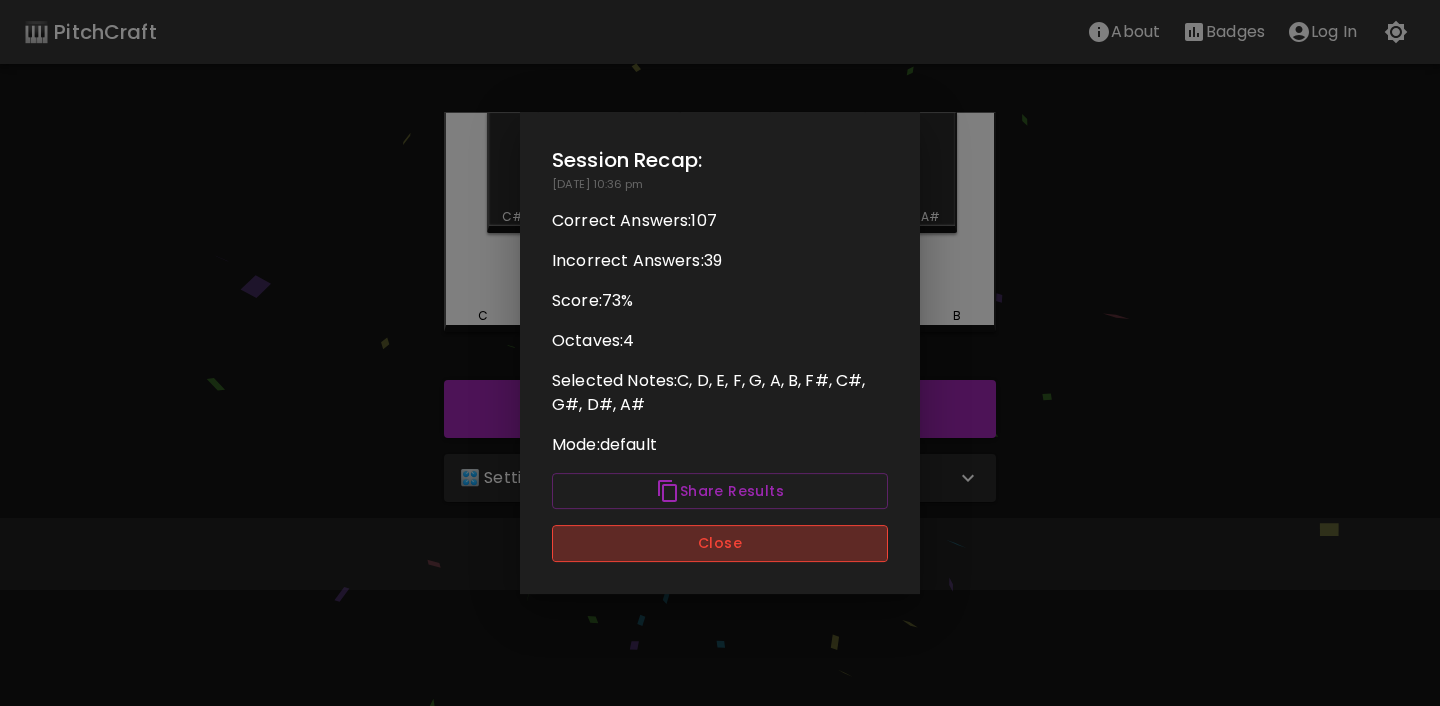 click on "Close" at bounding box center [720, 543] 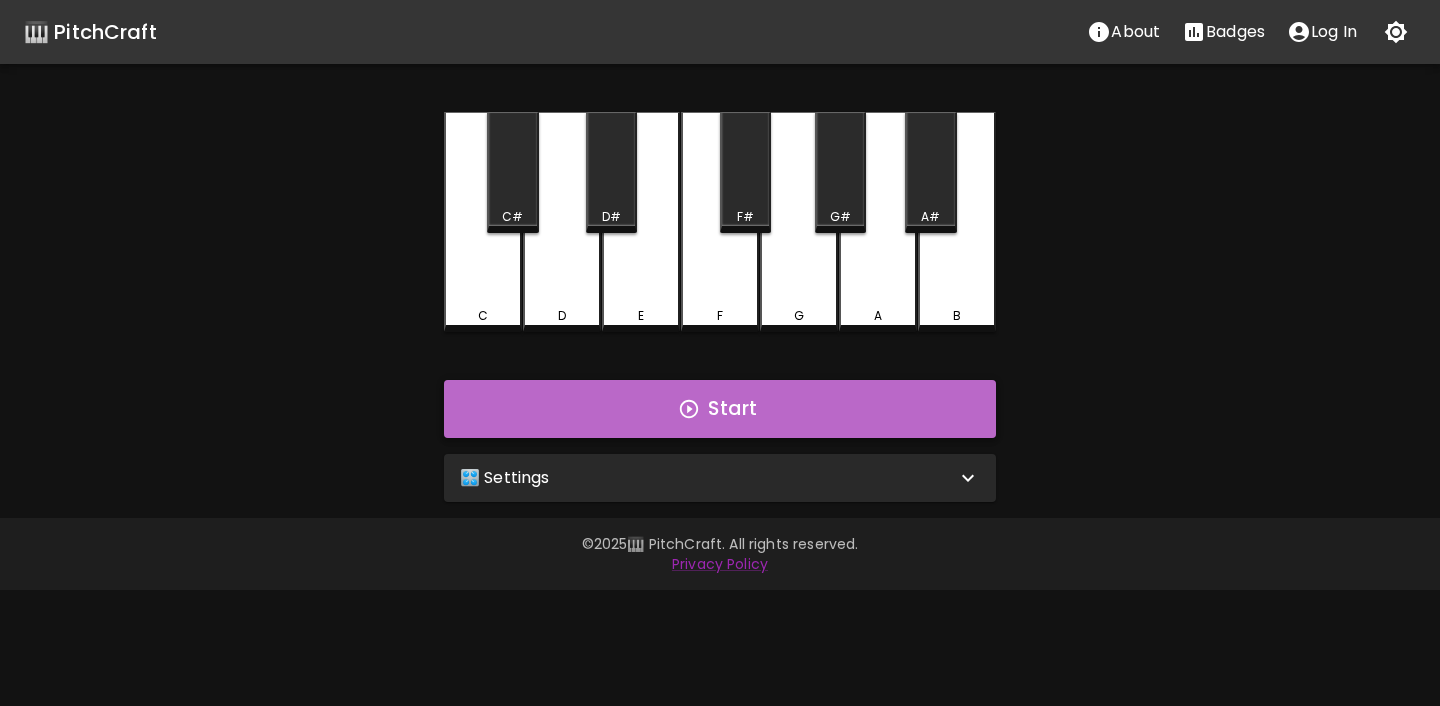 click on "Start" at bounding box center [720, 409] 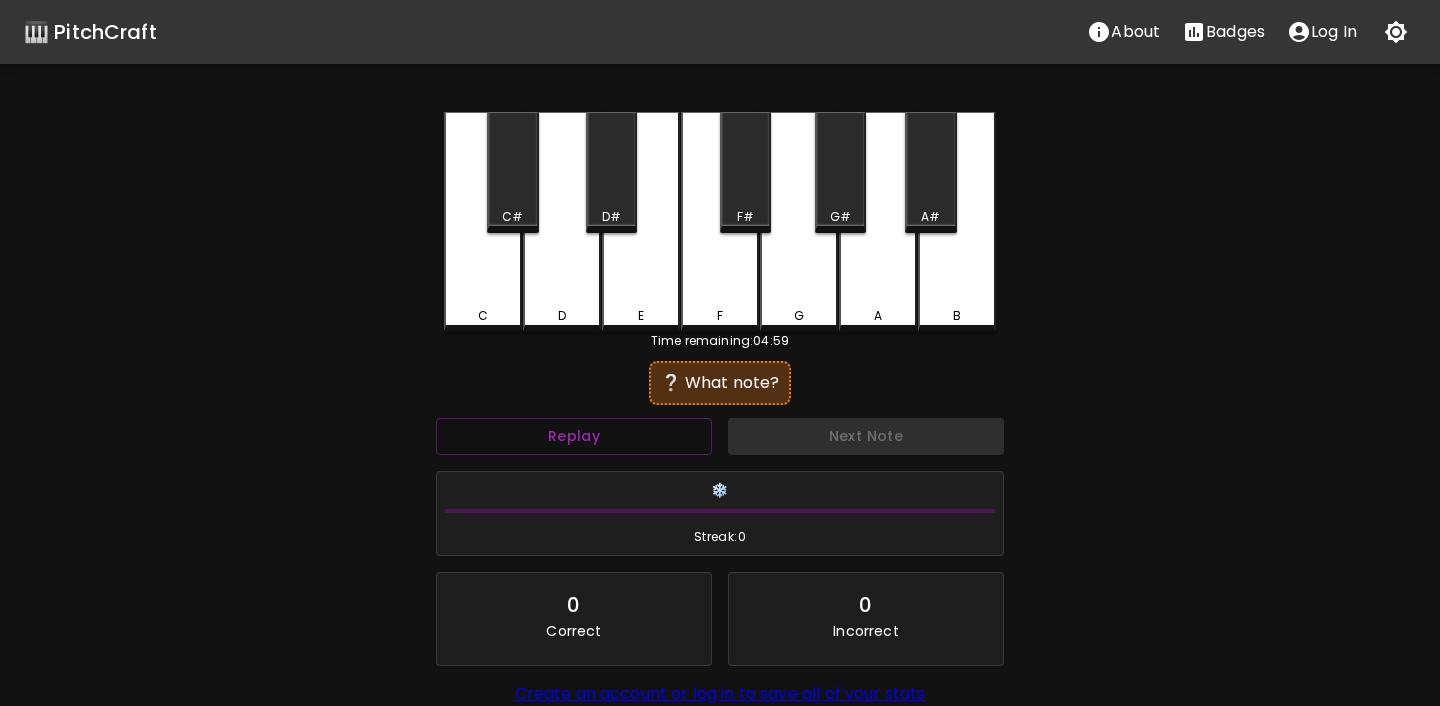 click on "E" at bounding box center (641, 222) 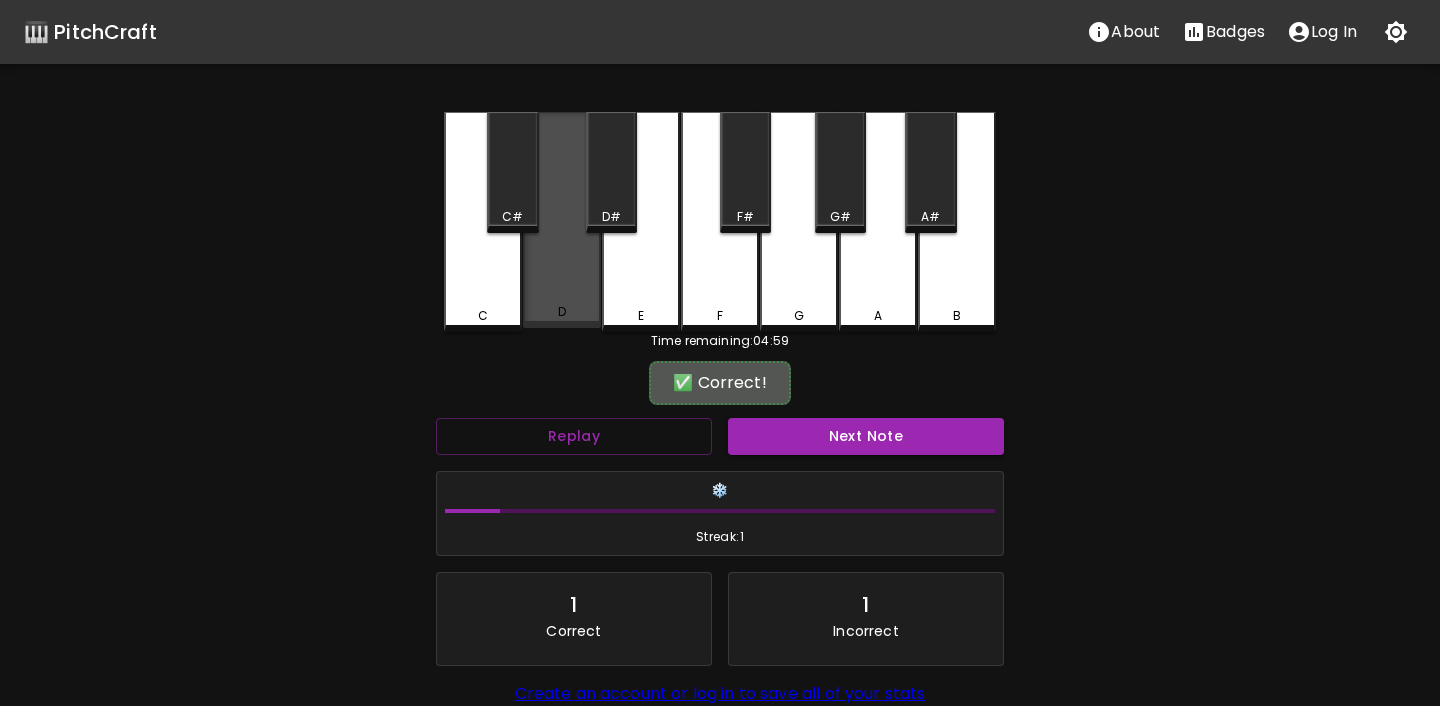 click on "D" at bounding box center [562, 220] 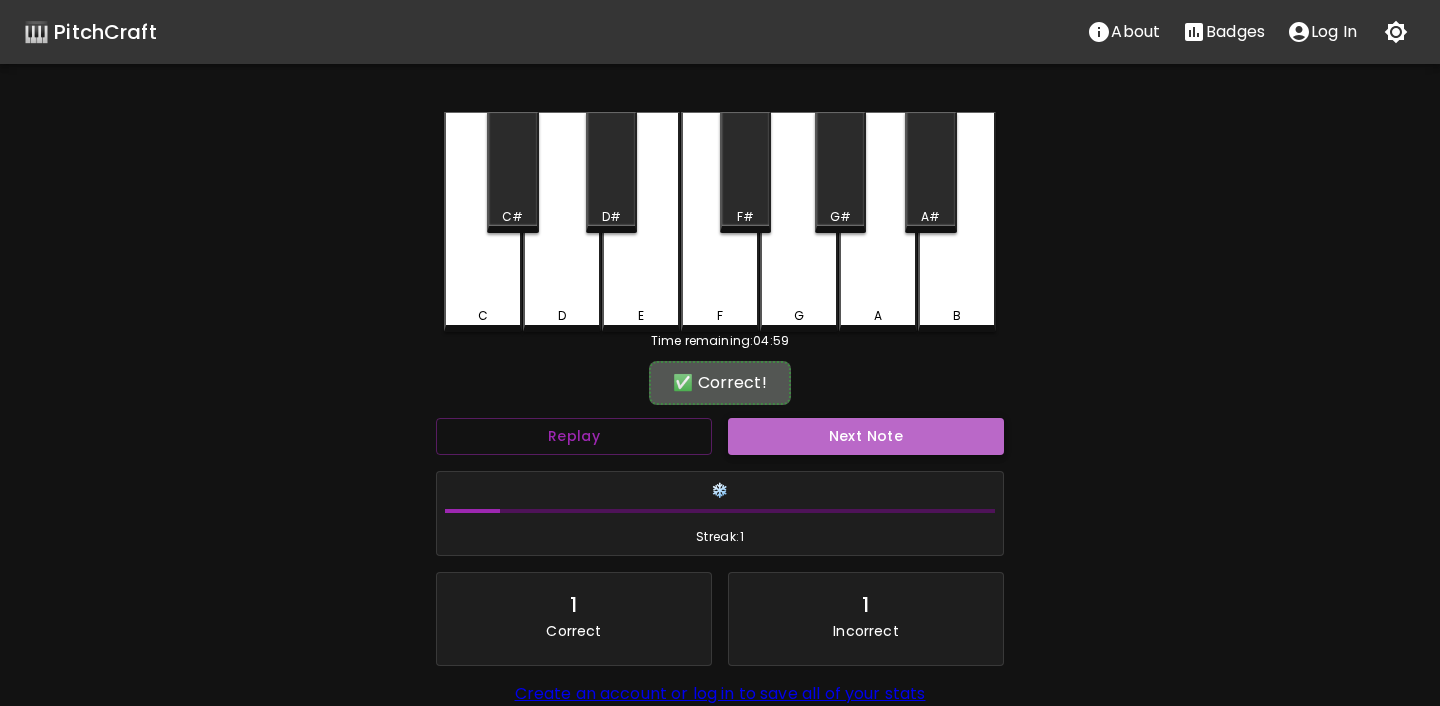 click on "Next Note" at bounding box center [866, 436] 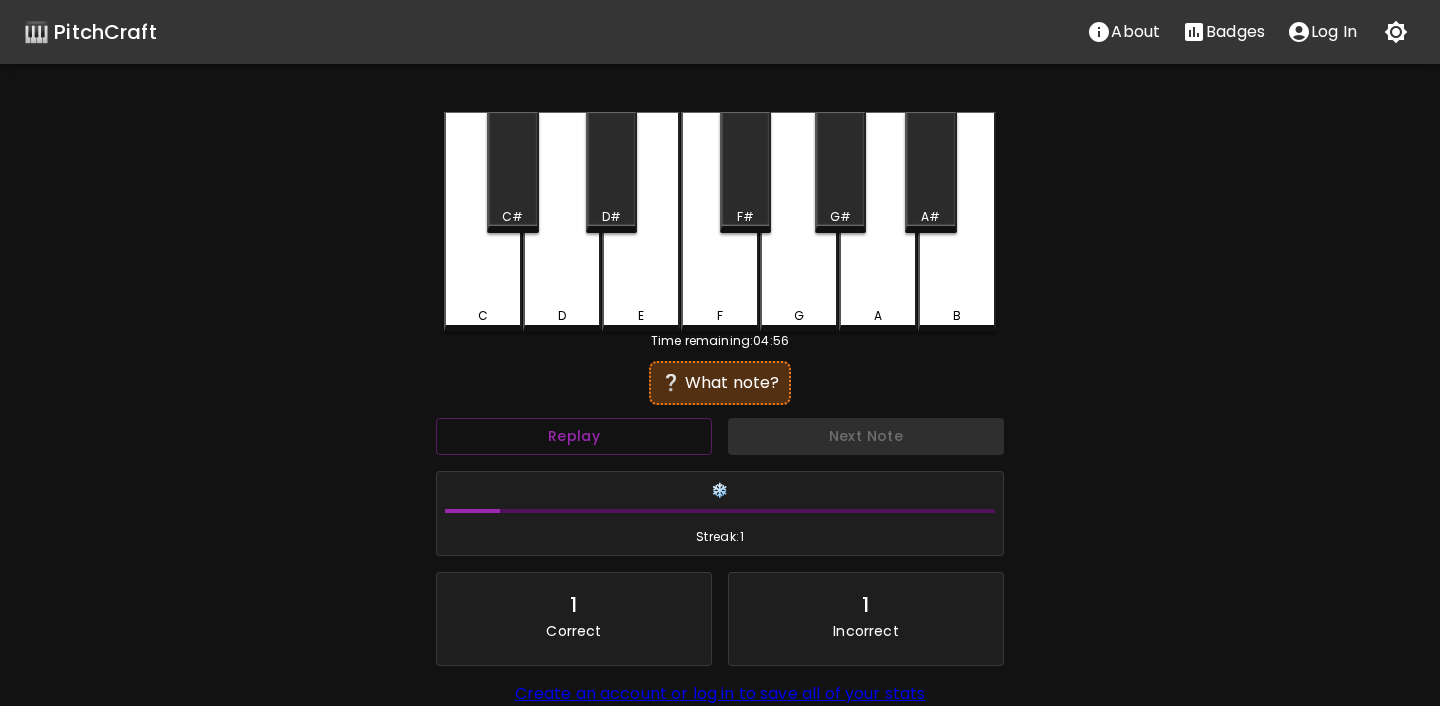 click on "F#" at bounding box center [745, 217] 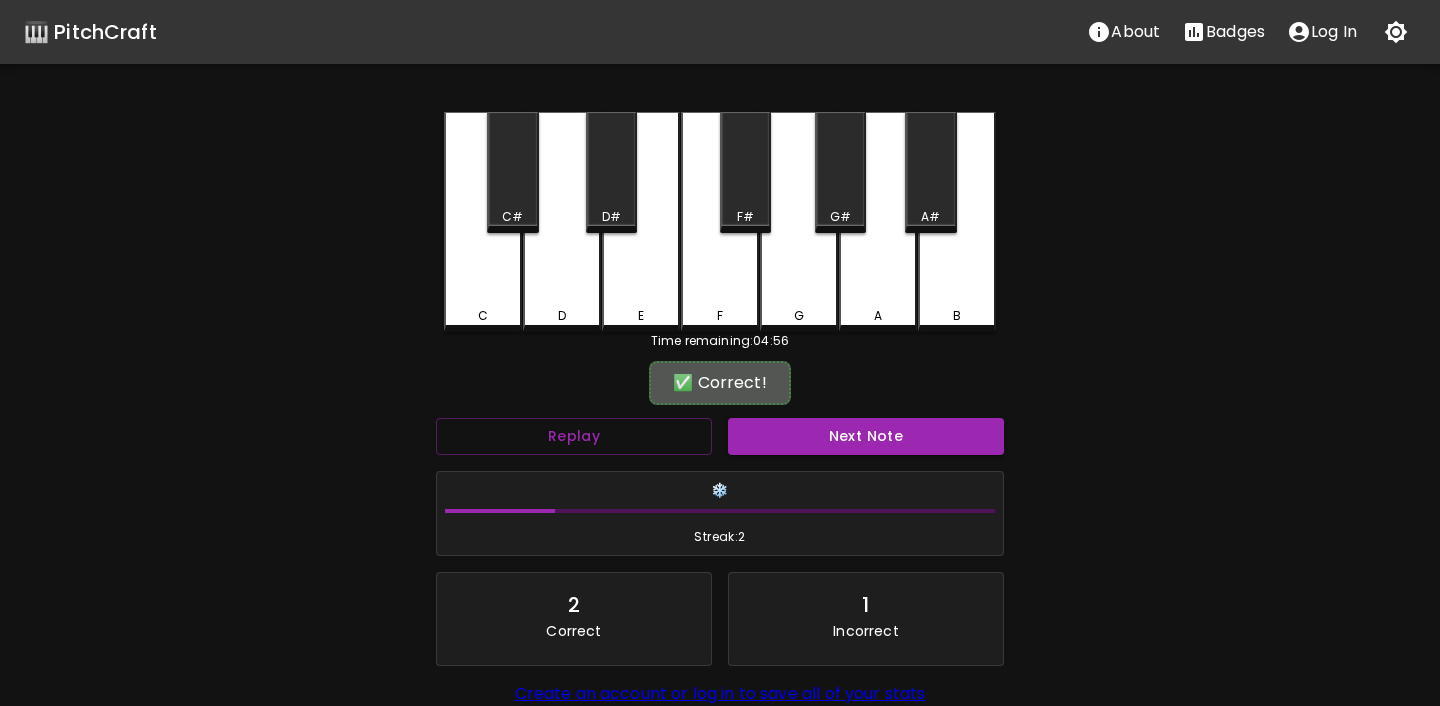 click on "Next Note" at bounding box center [866, 436] 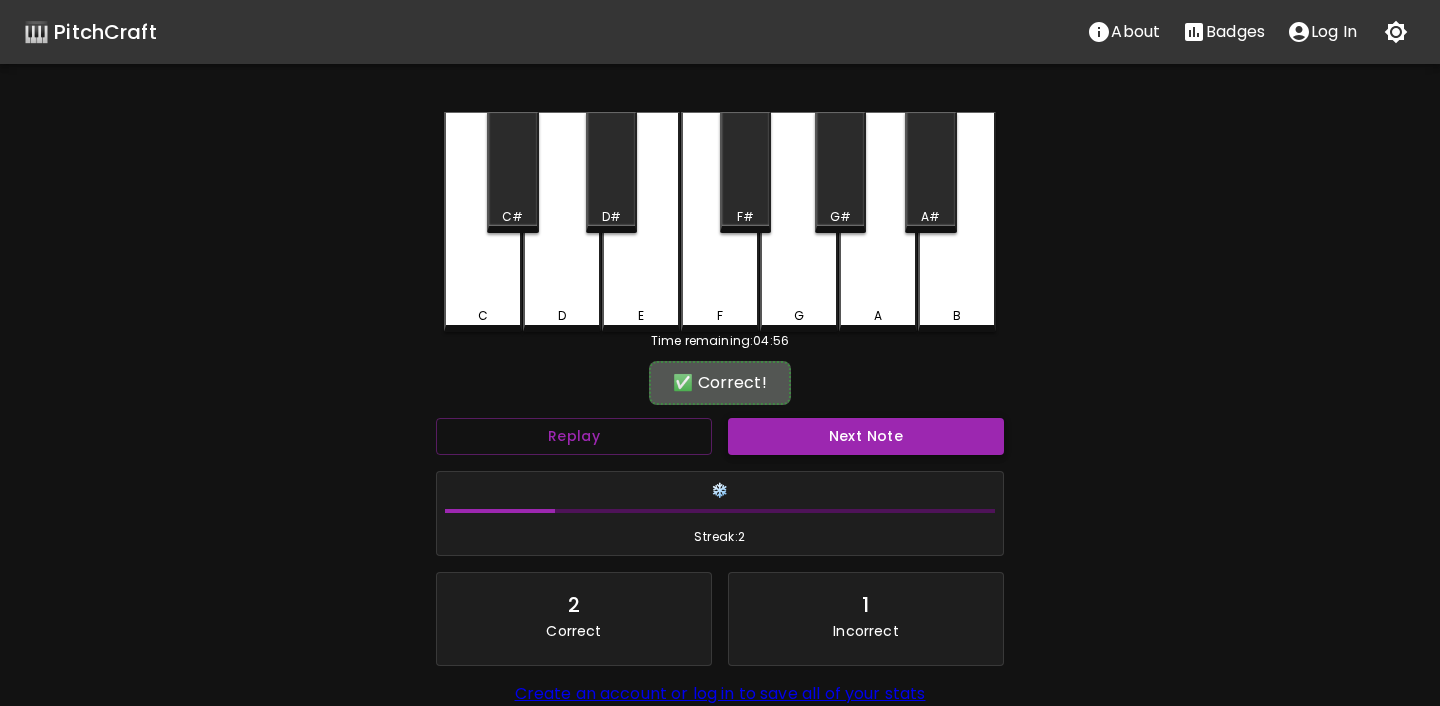 click on "Next Note" at bounding box center (866, 436) 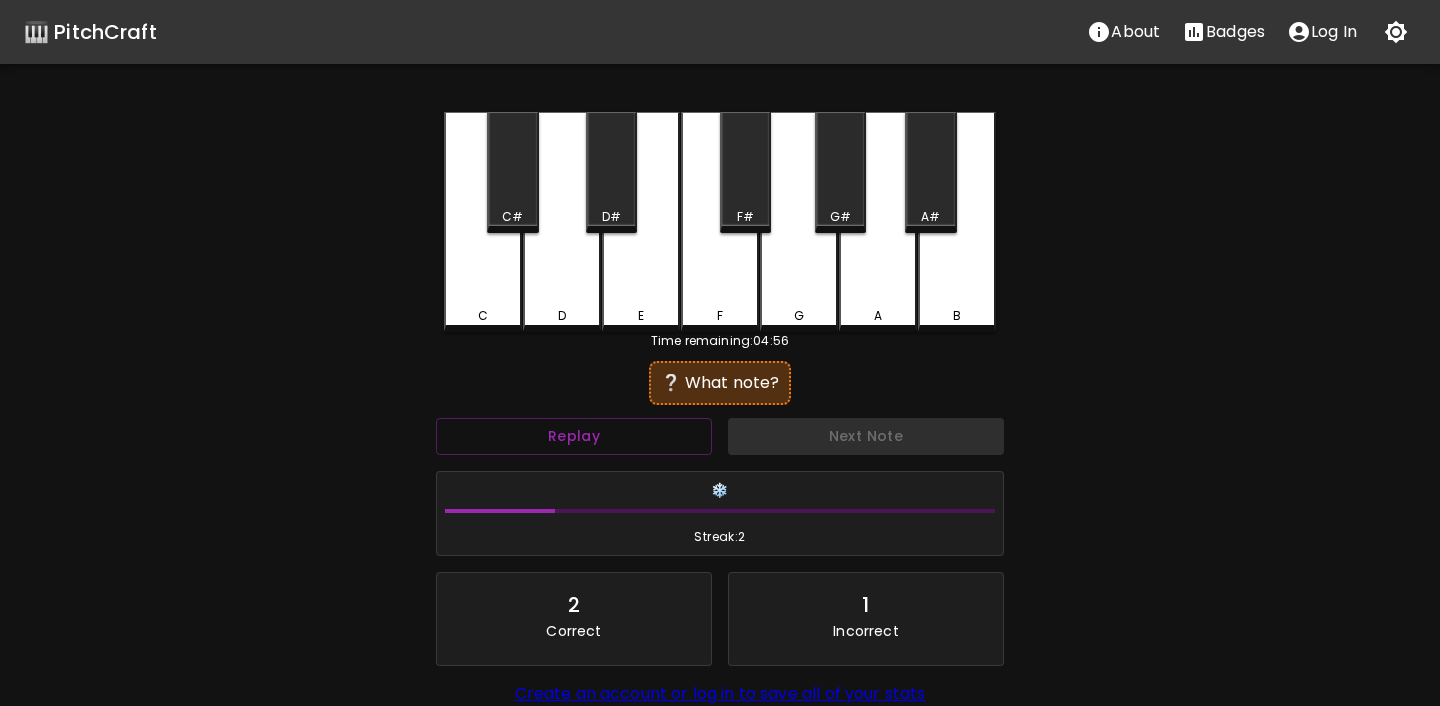 click on "C" at bounding box center [483, 222] 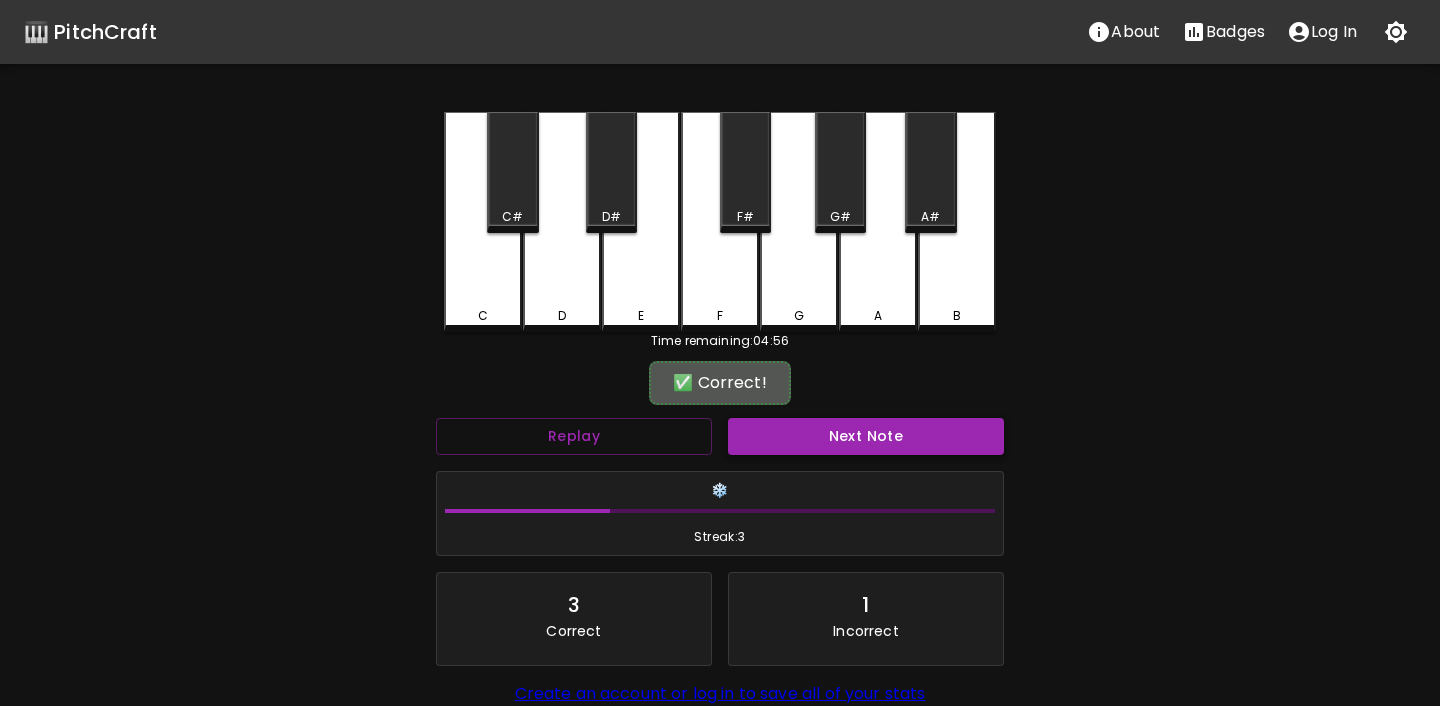 click on "Next Note" at bounding box center [866, 436] 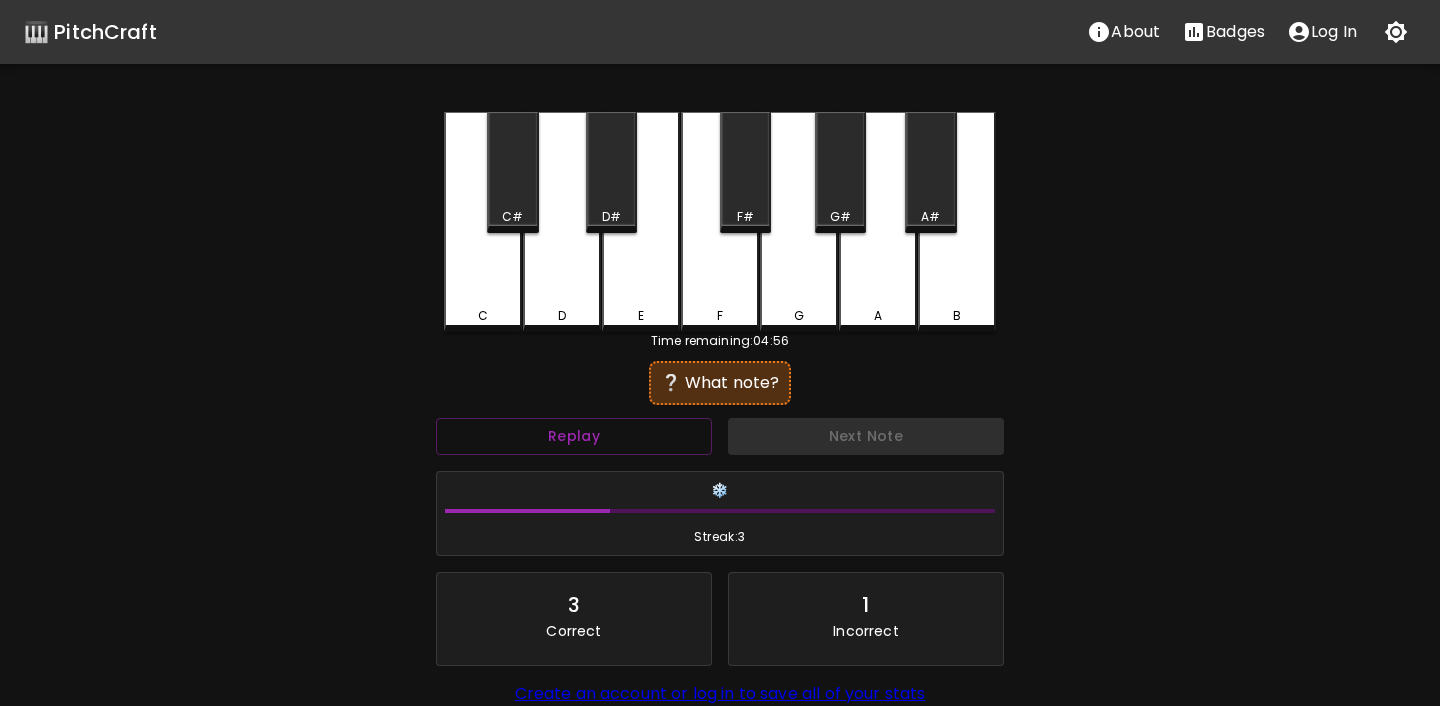 click on "C#" at bounding box center (512, 217) 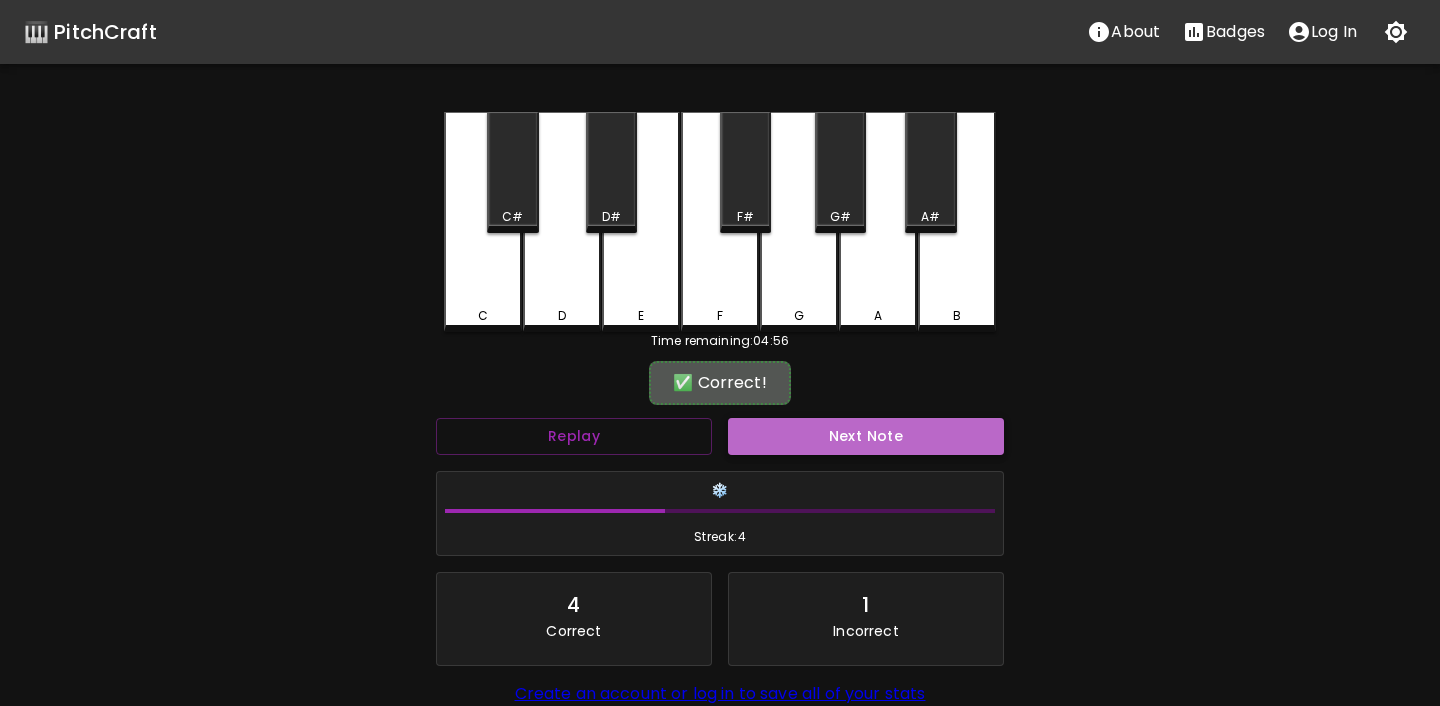 click on "Next Note" at bounding box center (866, 436) 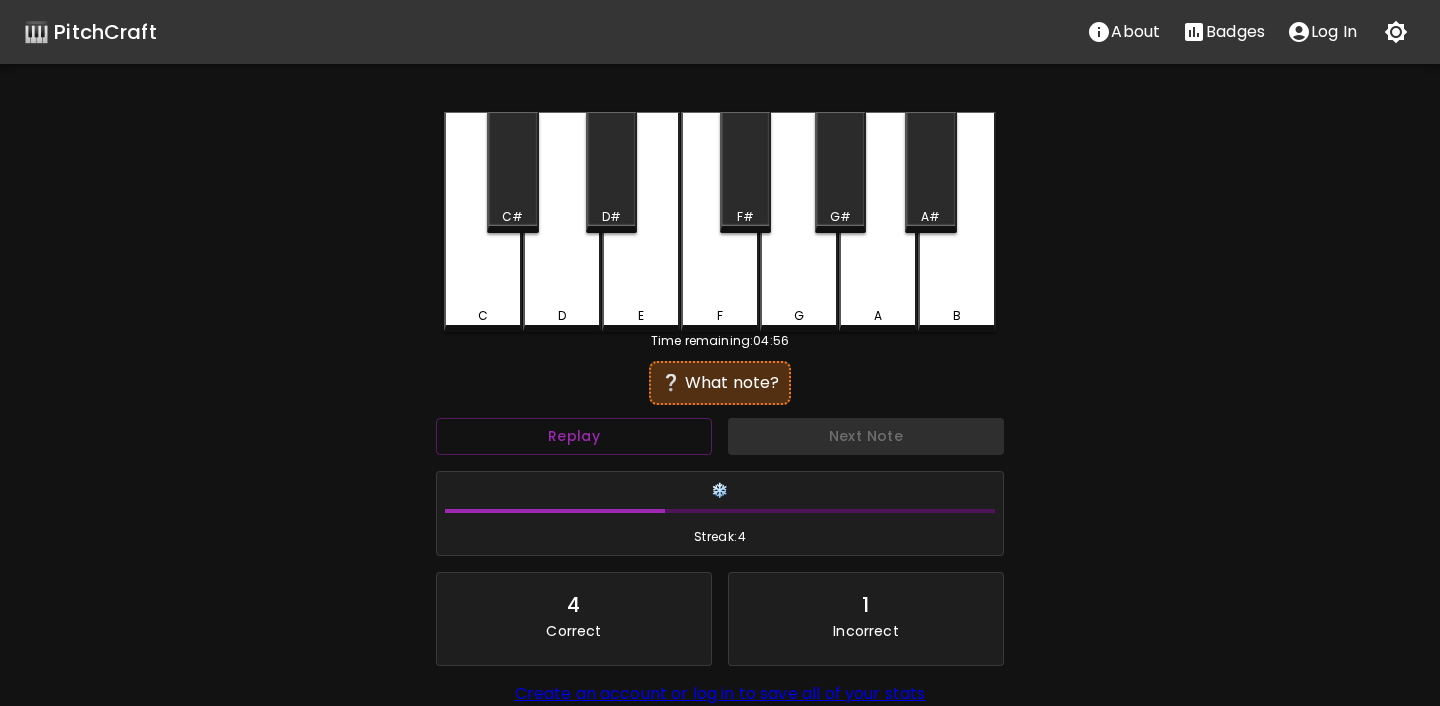click on "C" at bounding box center (483, 222) 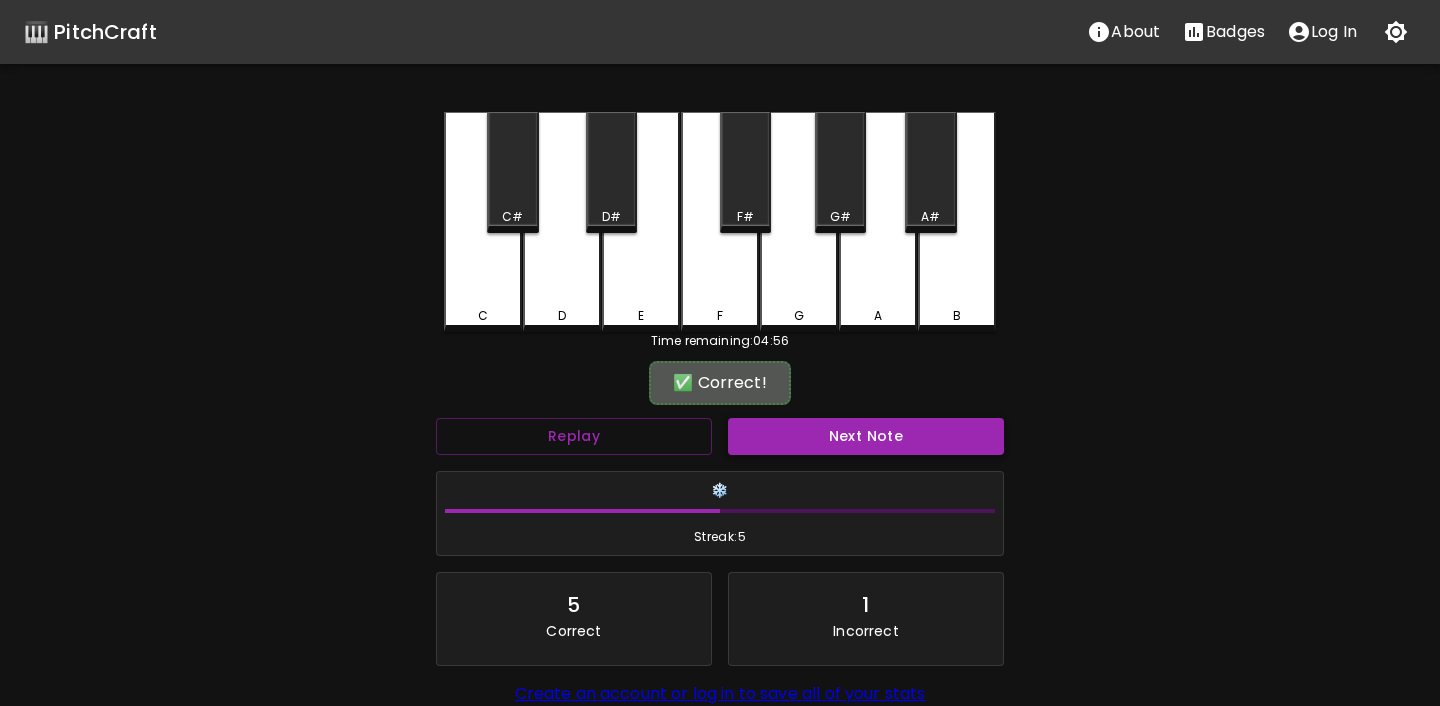 click on "Next Note" at bounding box center [866, 436] 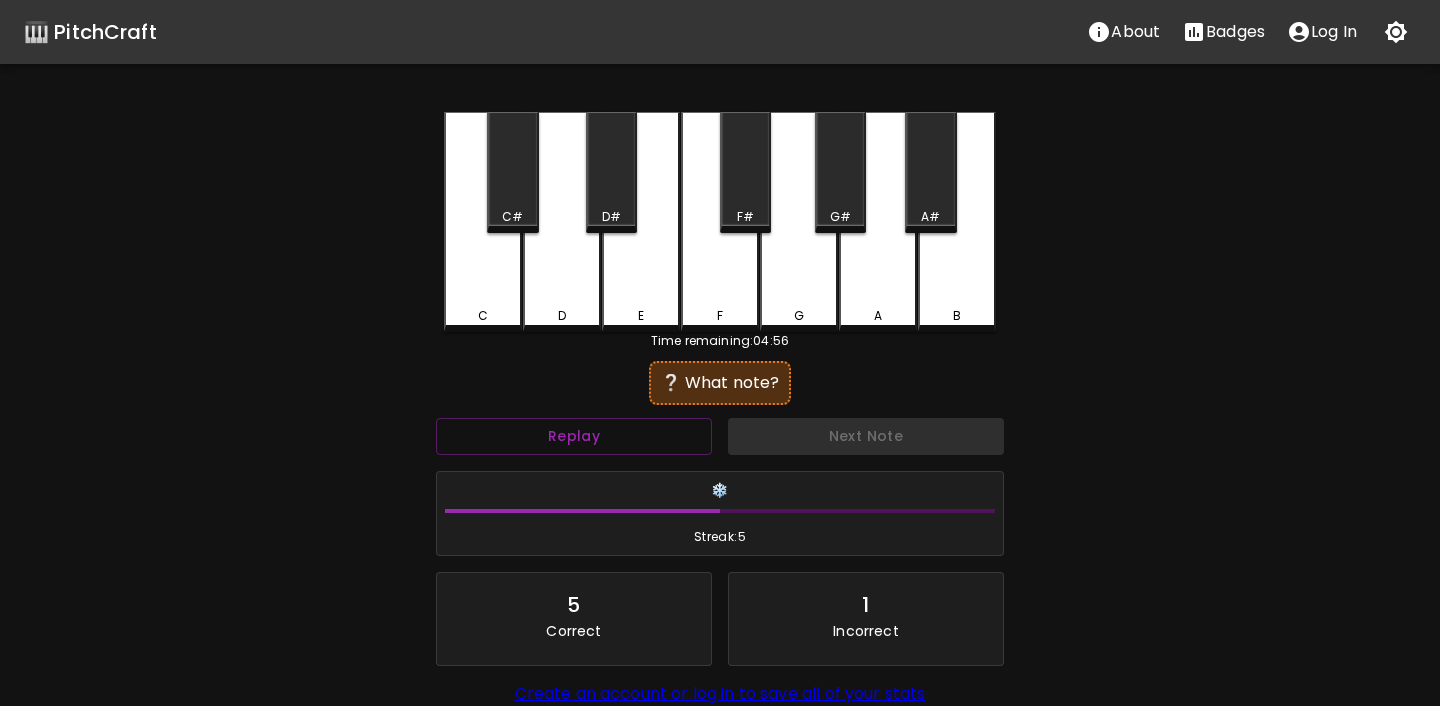 click on "C#" at bounding box center [512, 172] 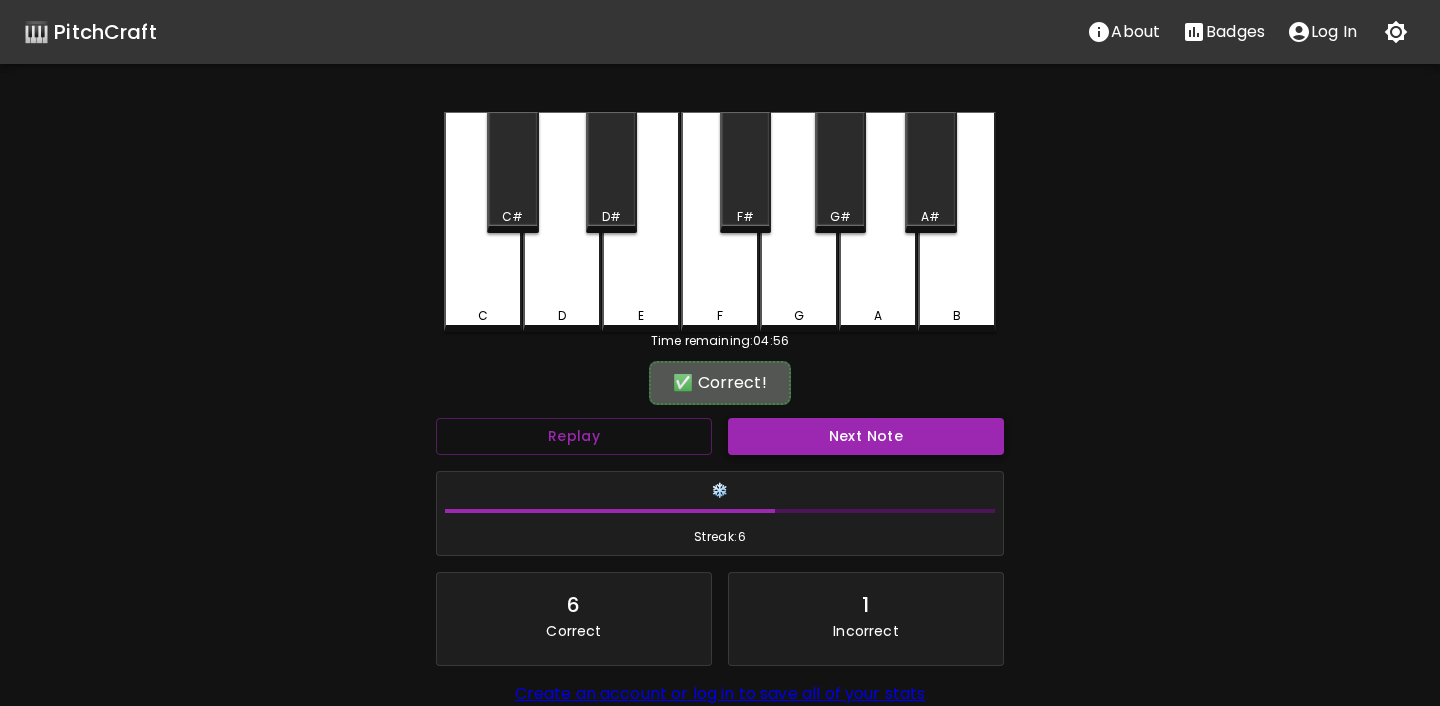 click on "Next Note" at bounding box center (866, 436) 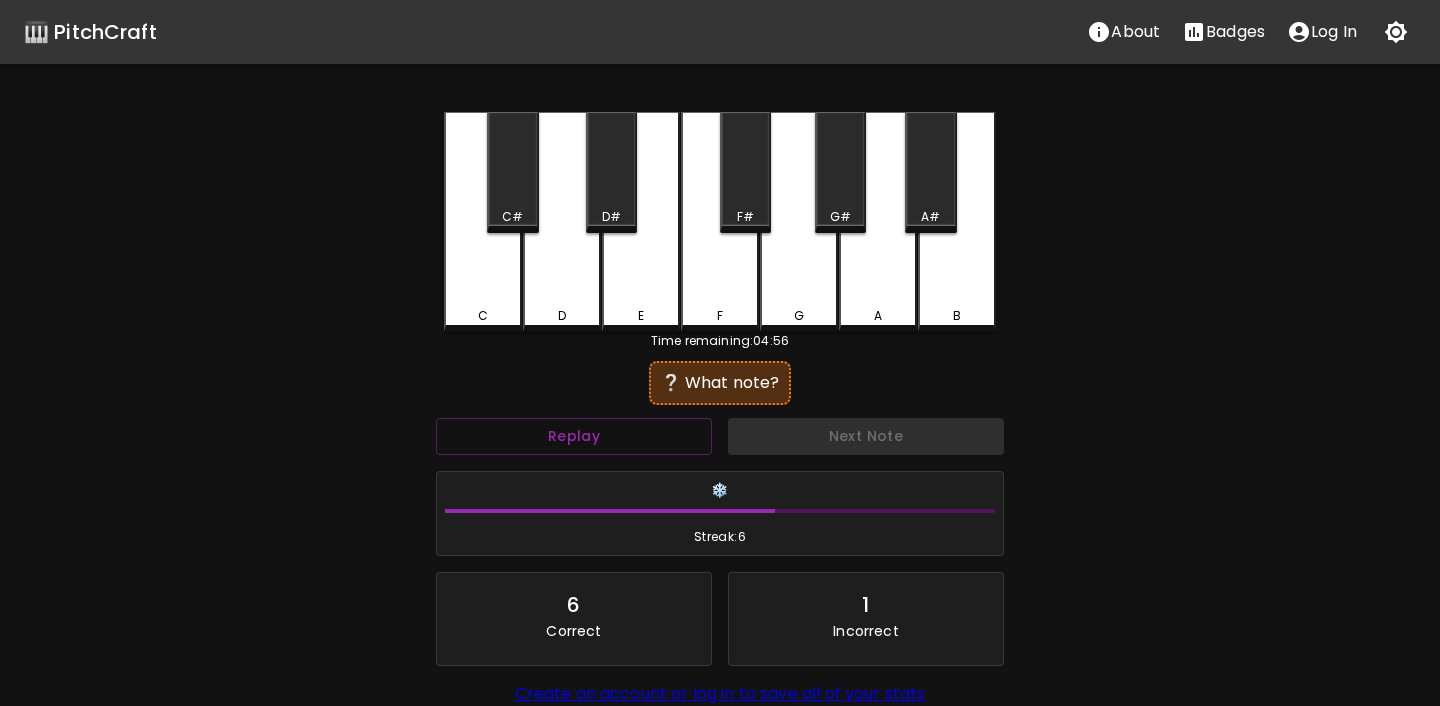 click on "D#" at bounding box center (611, 217) 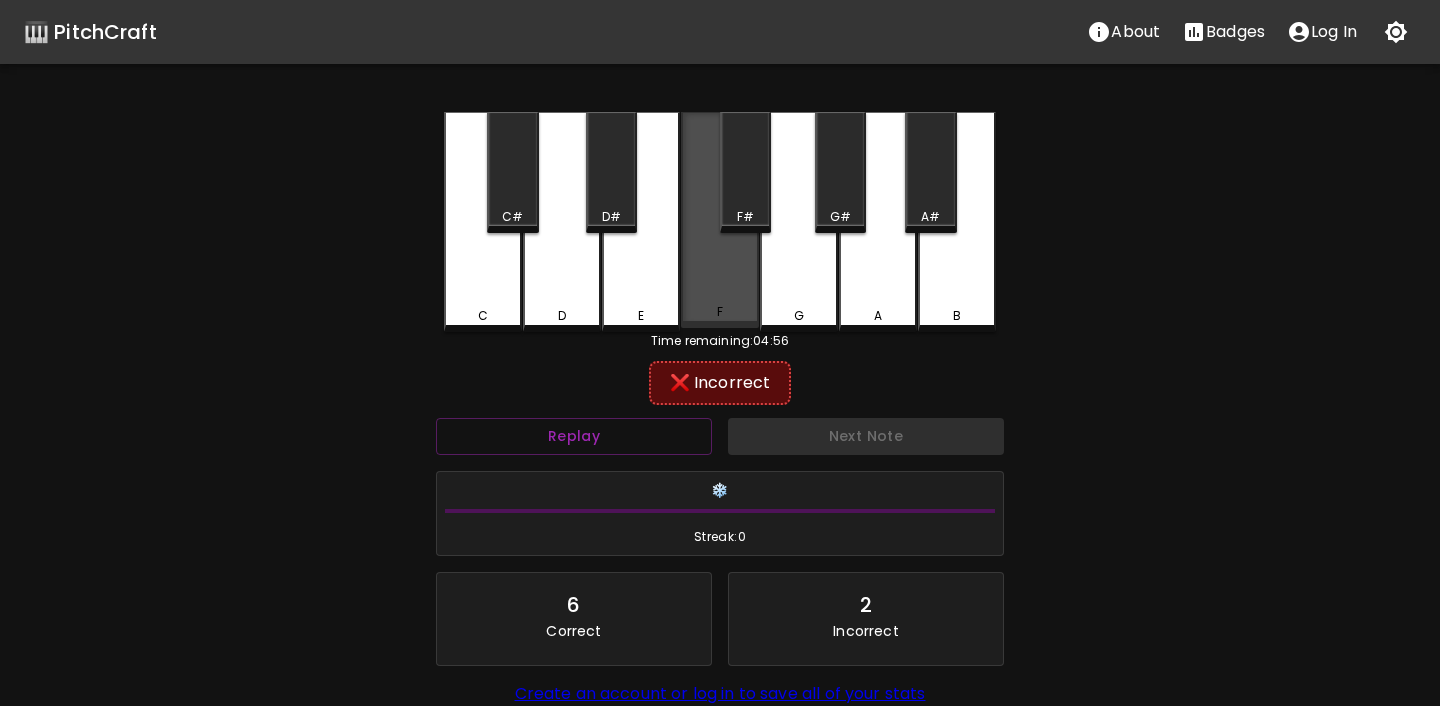 click on "F" at bounding box center (720, 312) 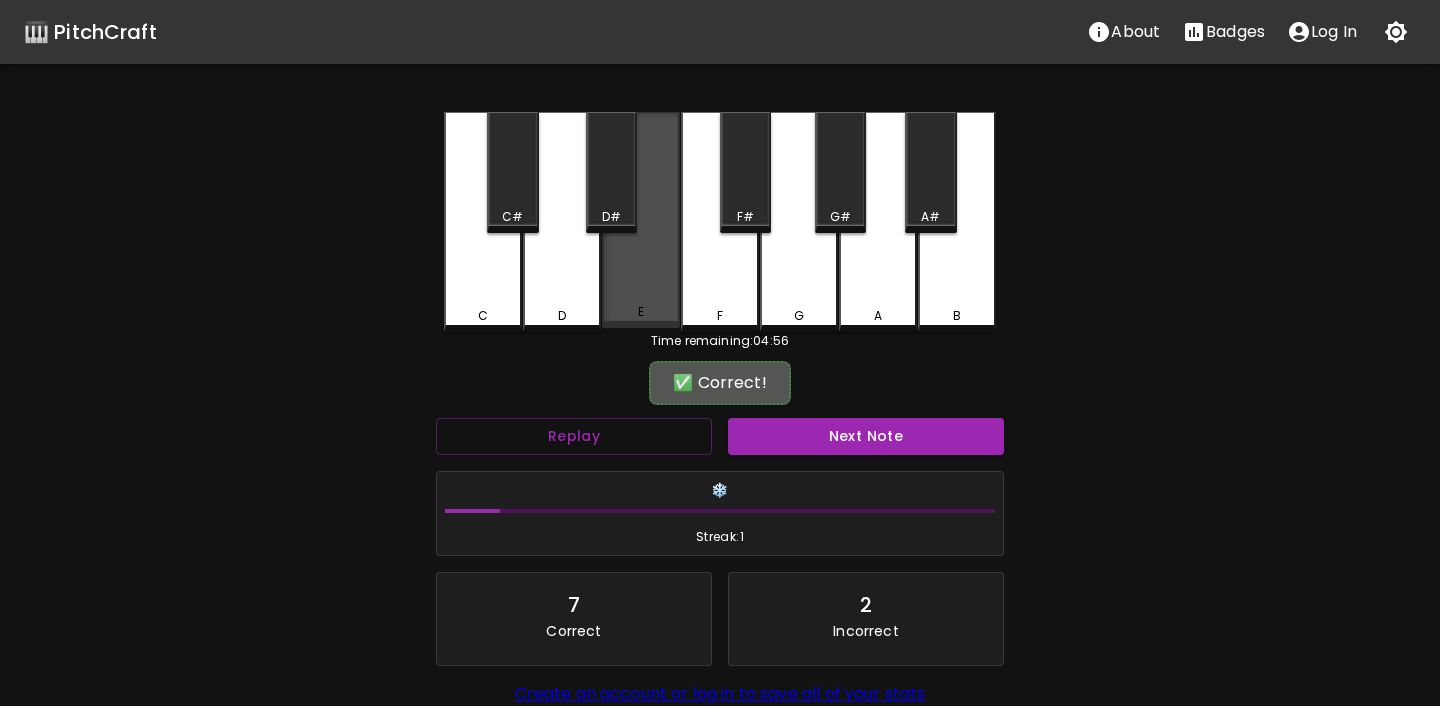 click on "E" at bounding box center [641, 220] 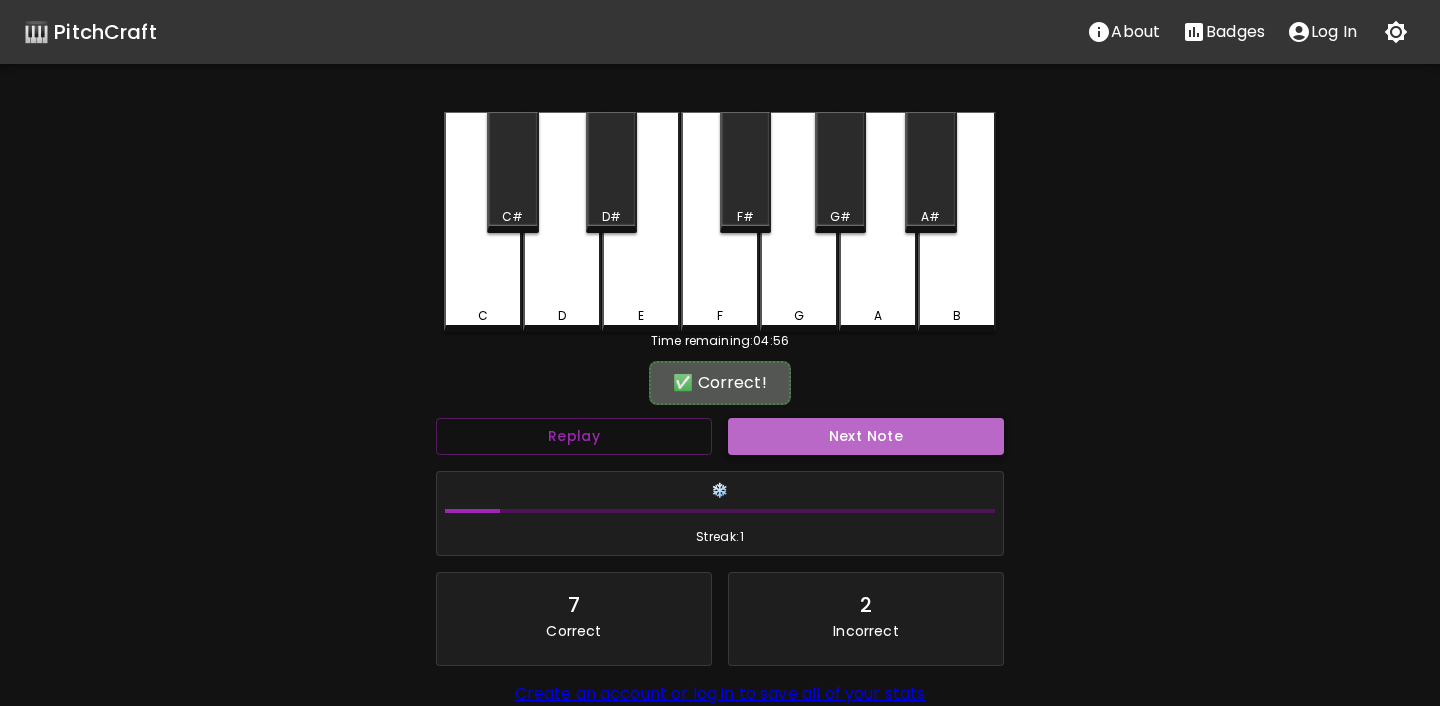 click on "Next Note" at bounding box center (866, 436) 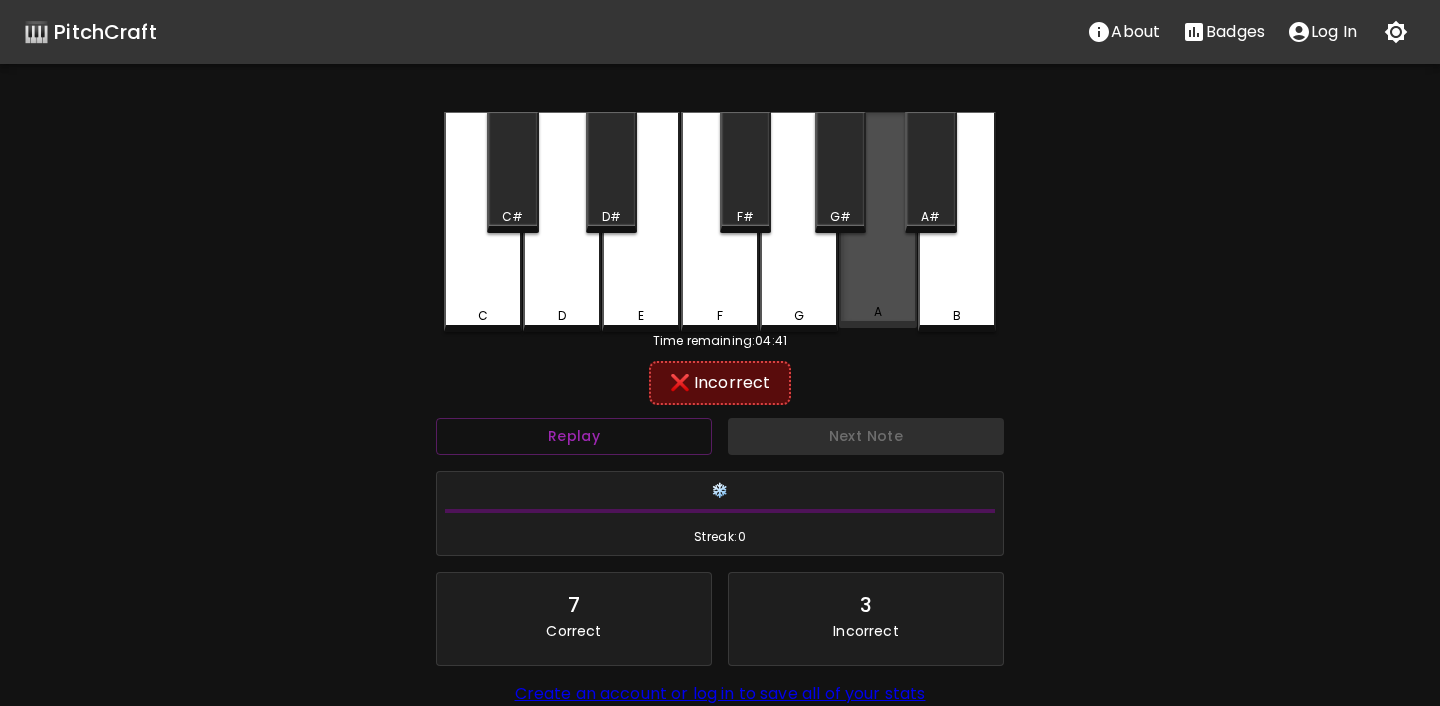 click on "A" at bounding box center [878, 220] 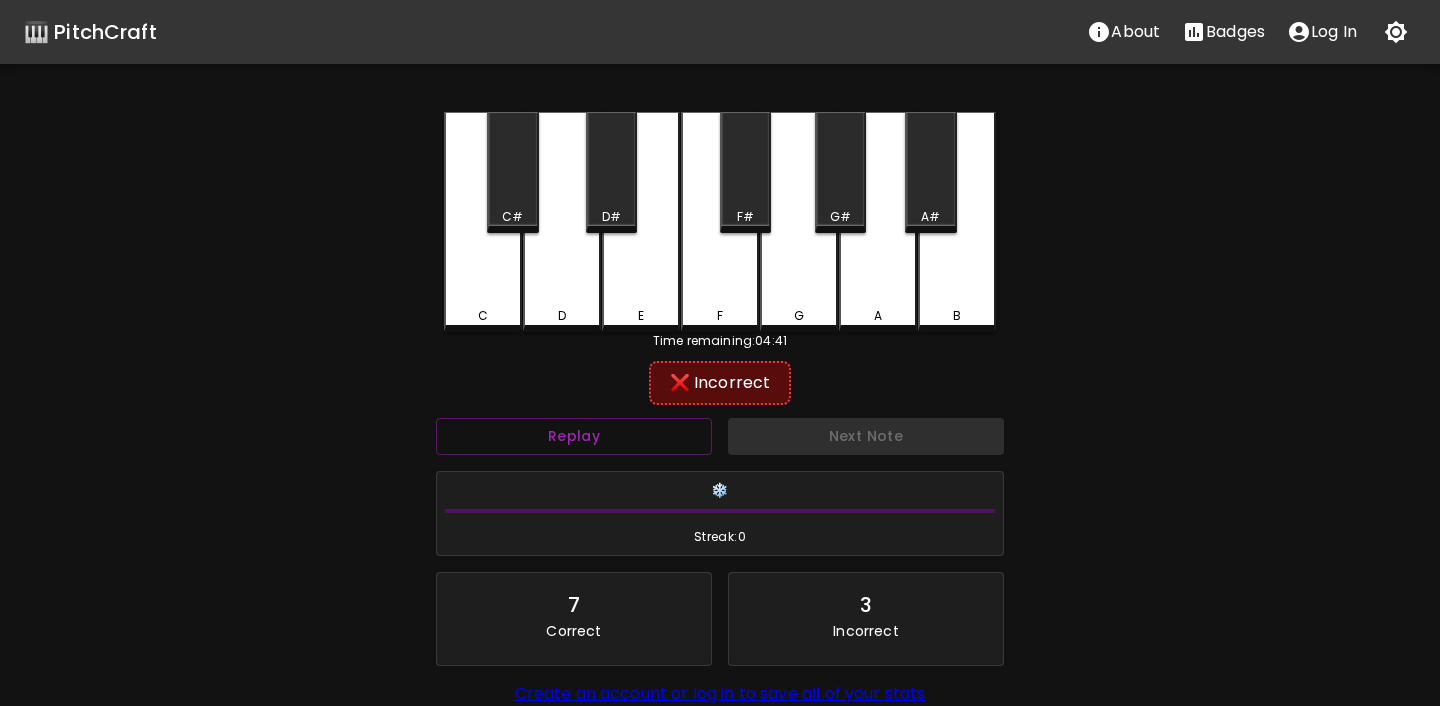 click on "A#" at bounding box center [930, 172] 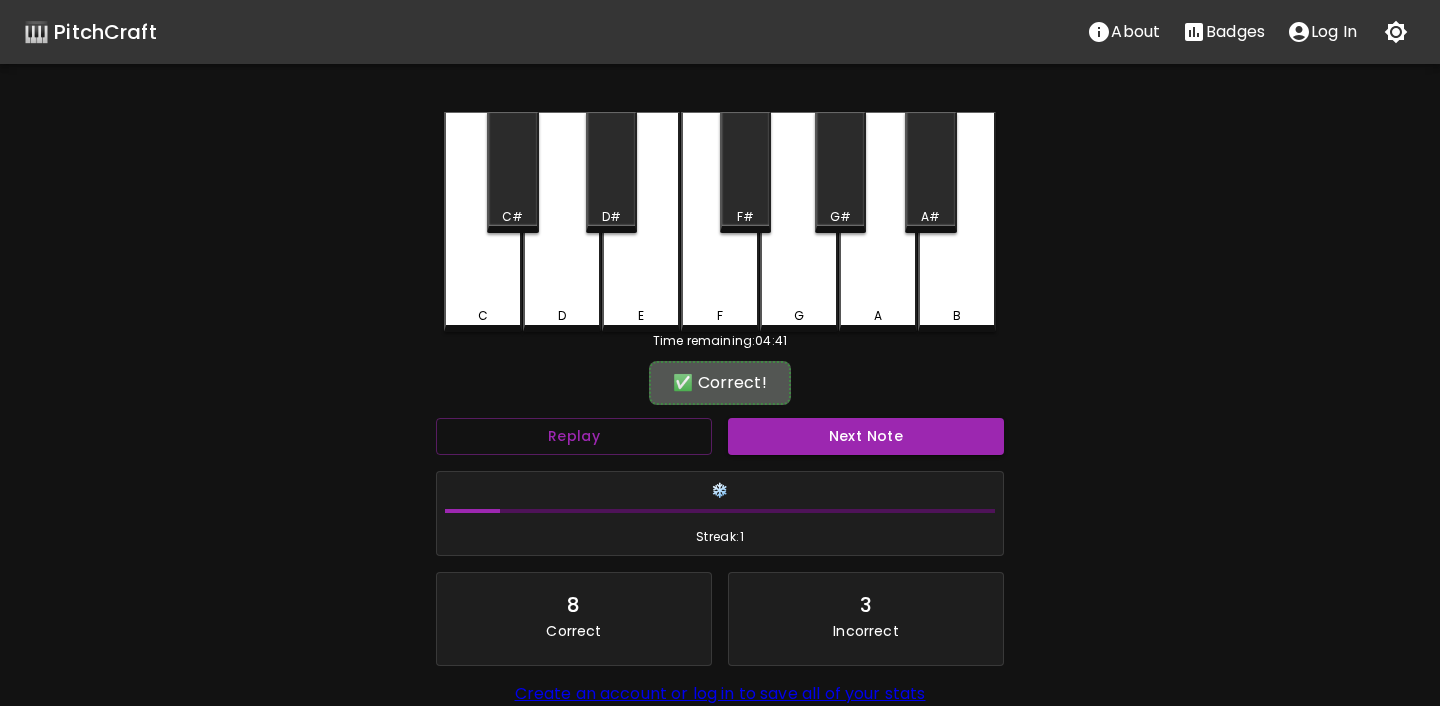 click on "Next Note" at bounding box center [866, 436] 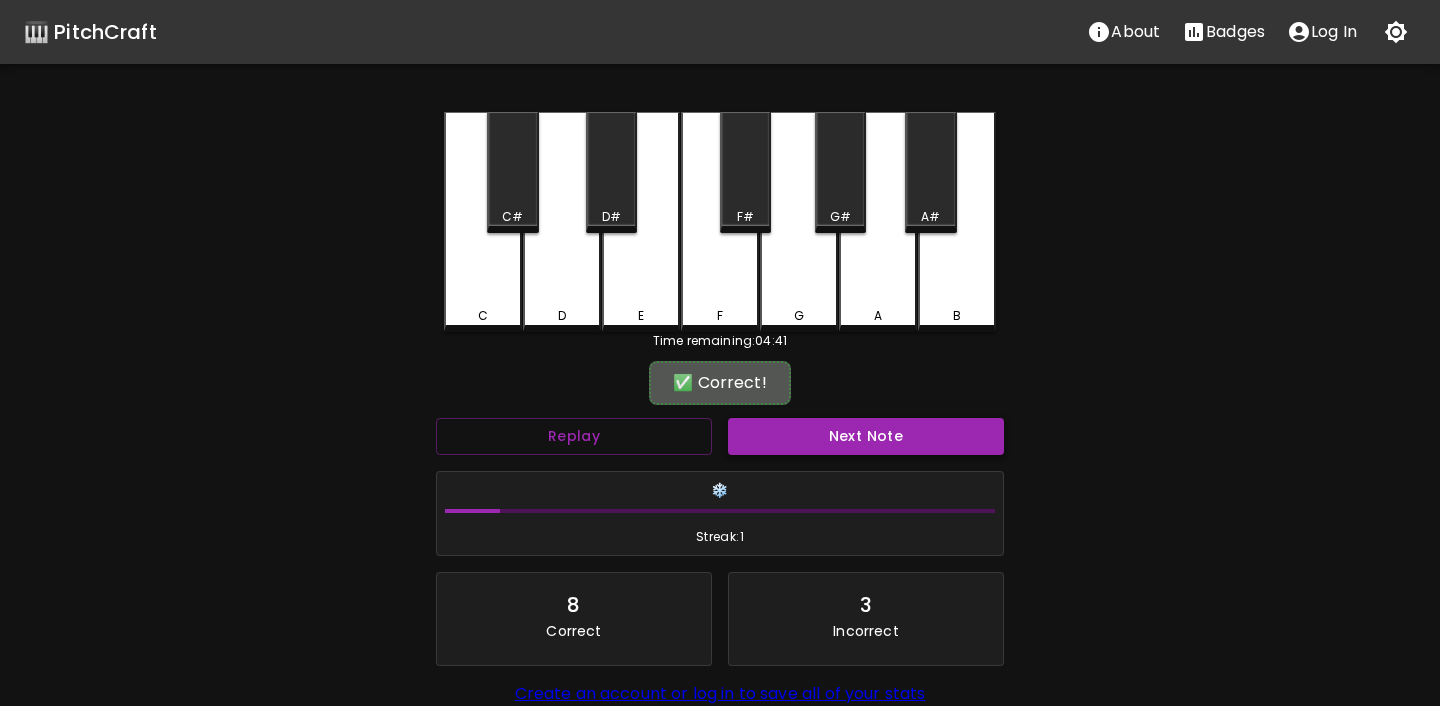 click on "Next Note" at bounding box center (866, 436) 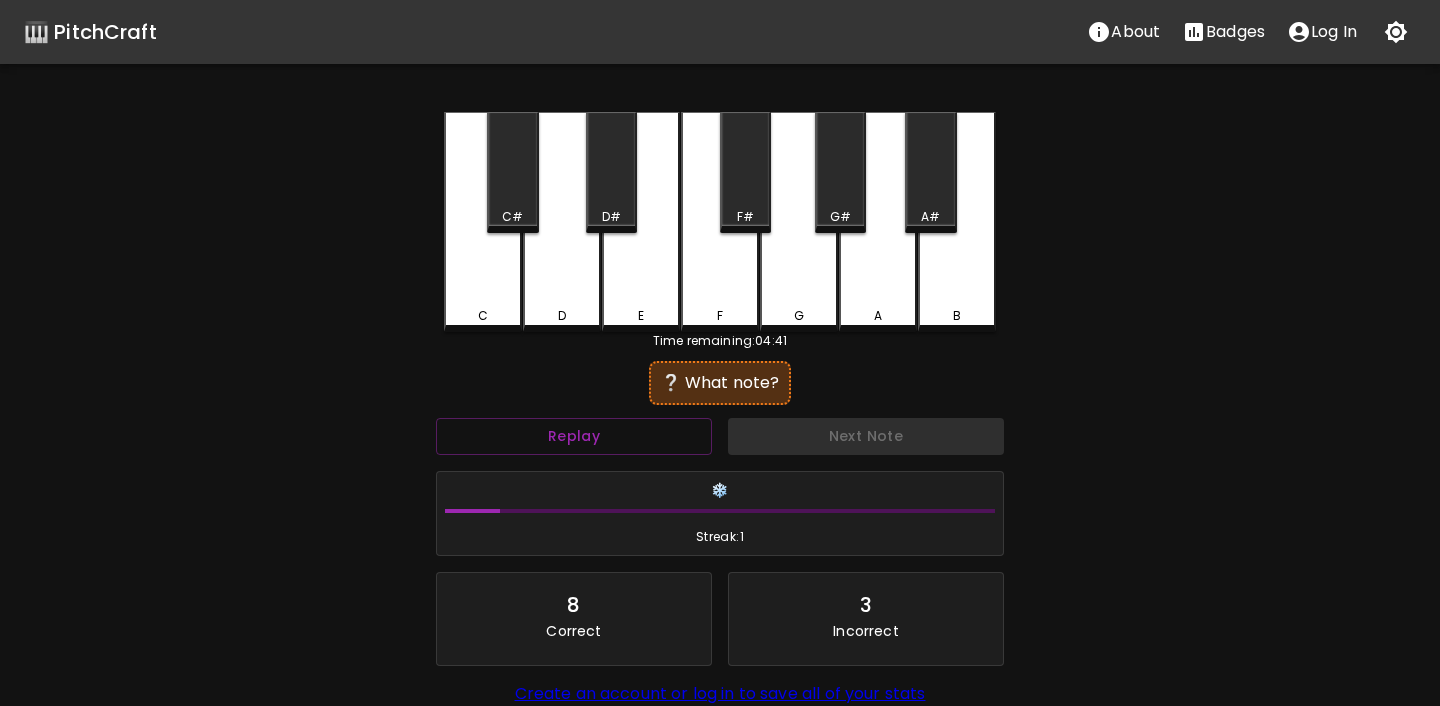 click on "A" at bounding box center (878, 222) 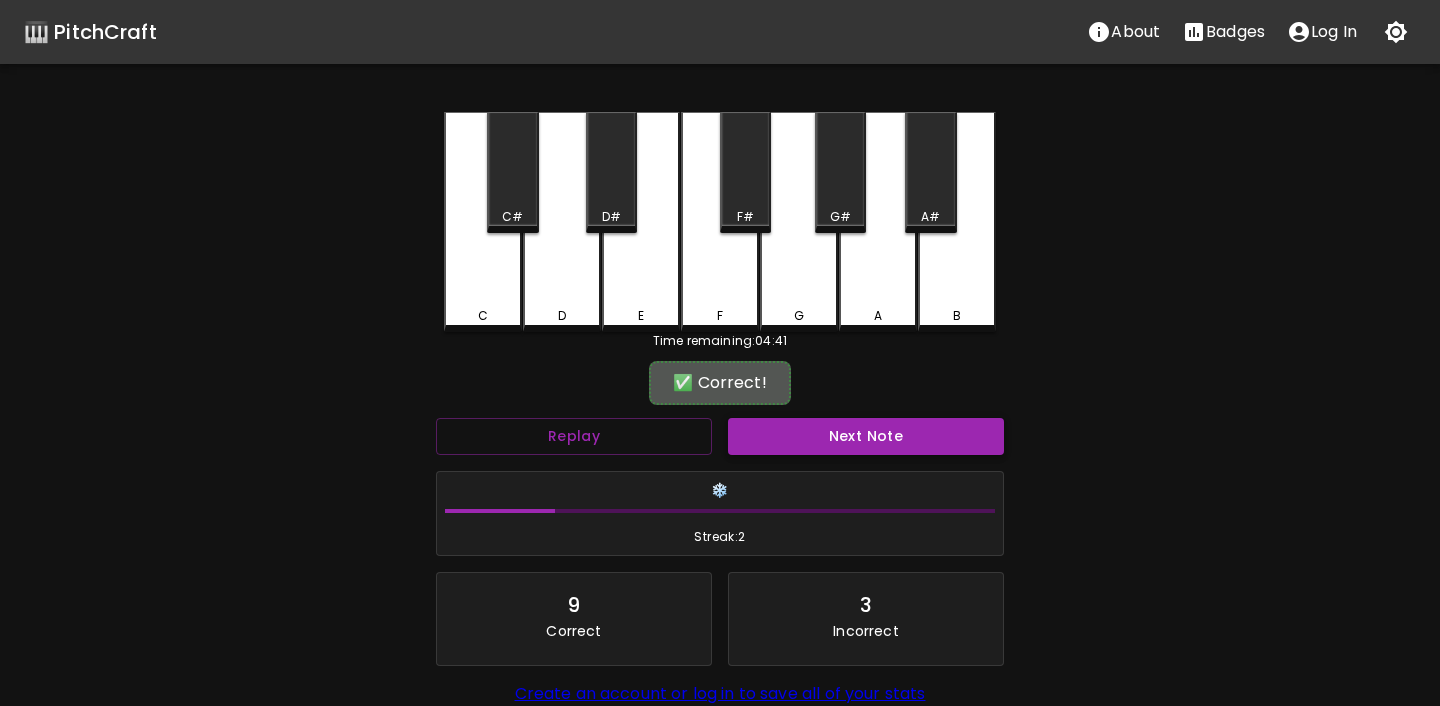 click on "Next Note" at bounding box center (866, 436) 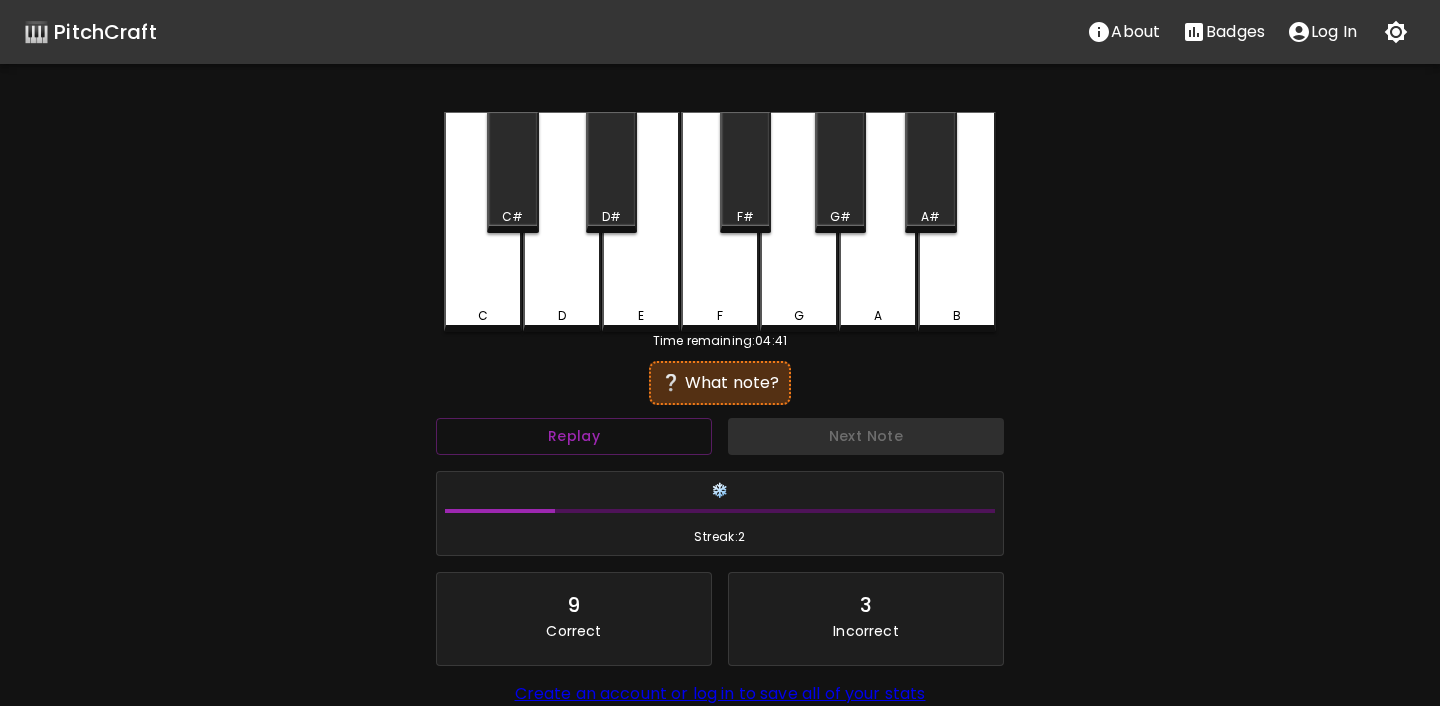 click on "B" at bounding box center (957, 222) 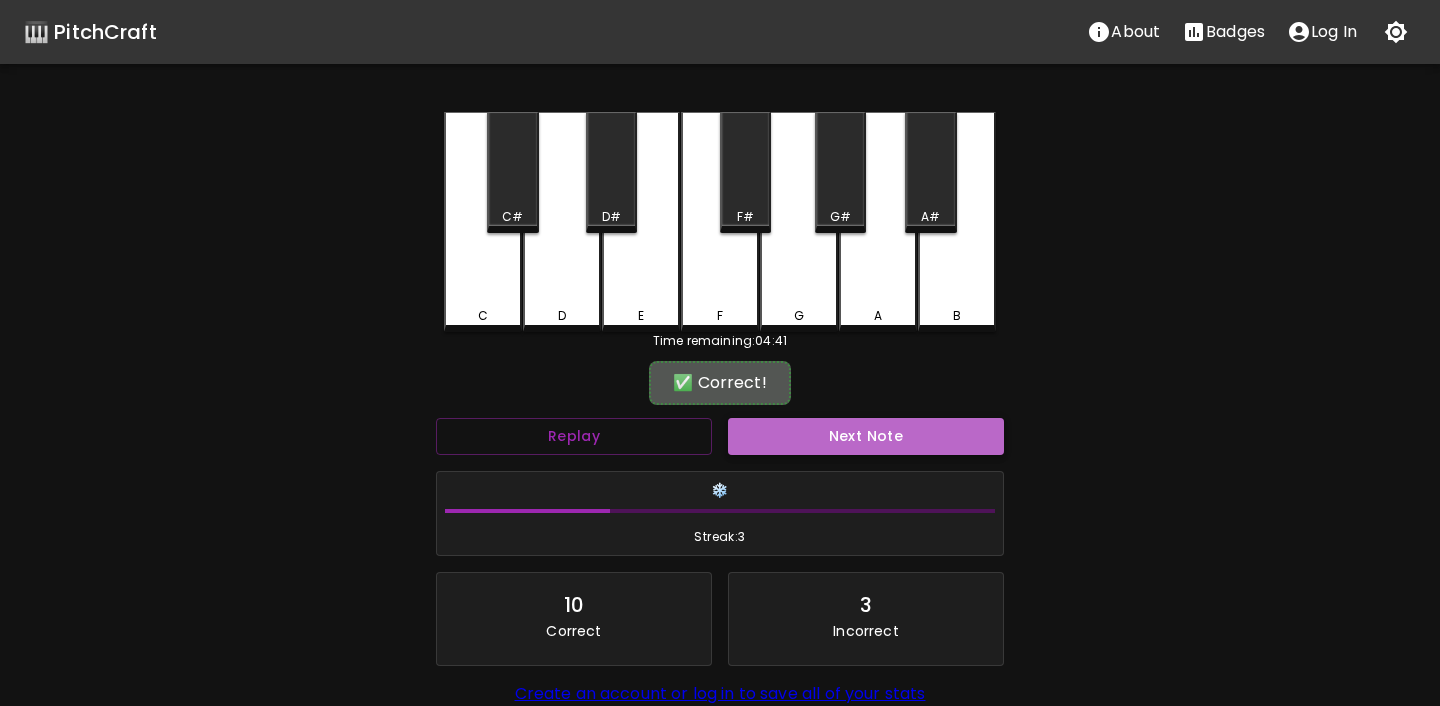 click on "Next Note" at bounding box center [866, 436] 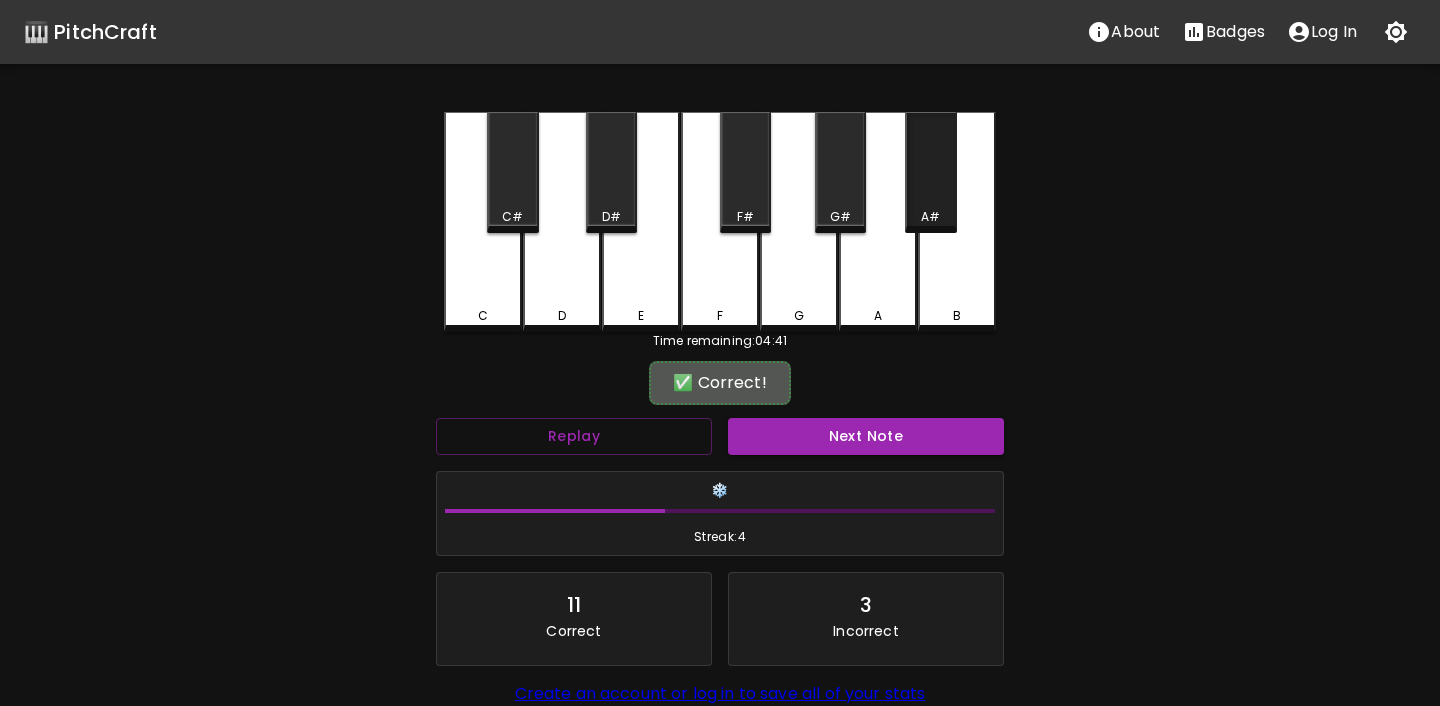 click on "A#" at bounding box center [930, 217] 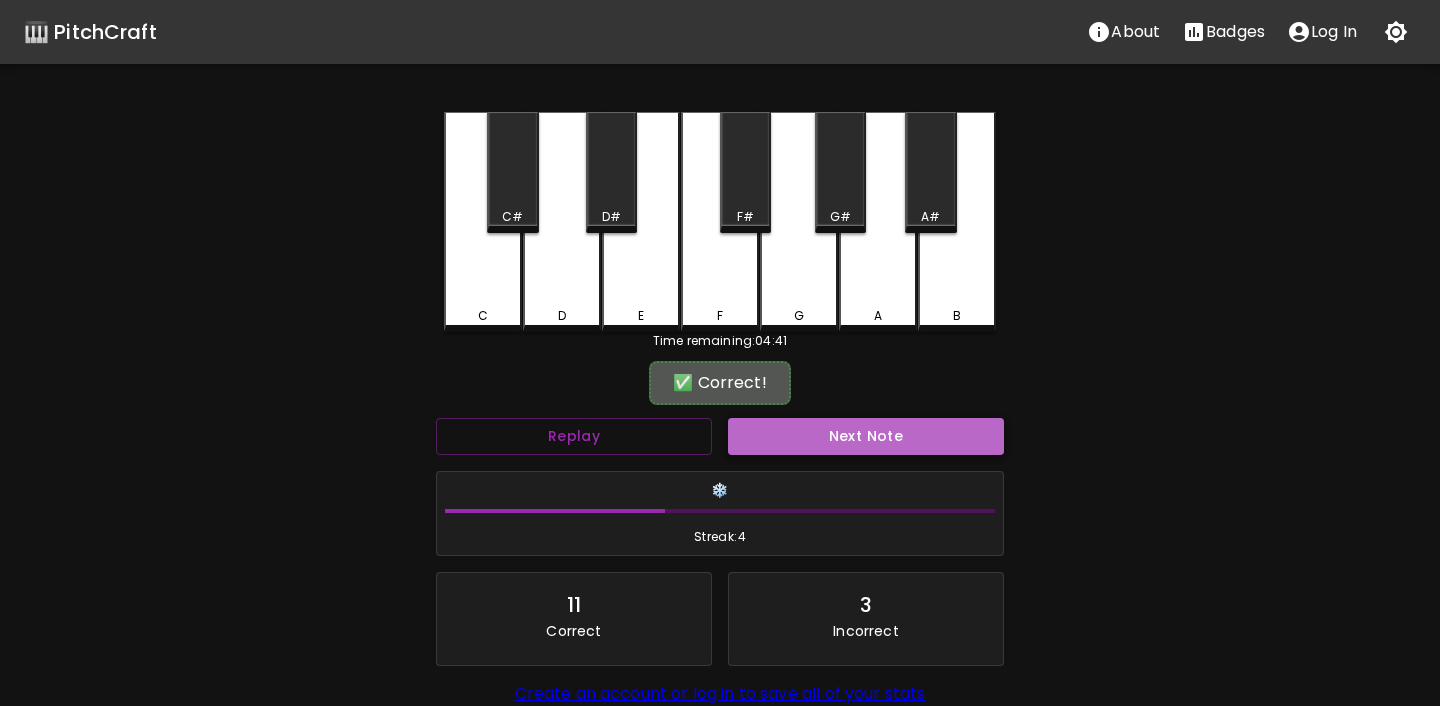 click on "Next Note" at bounding box center (866, 436) 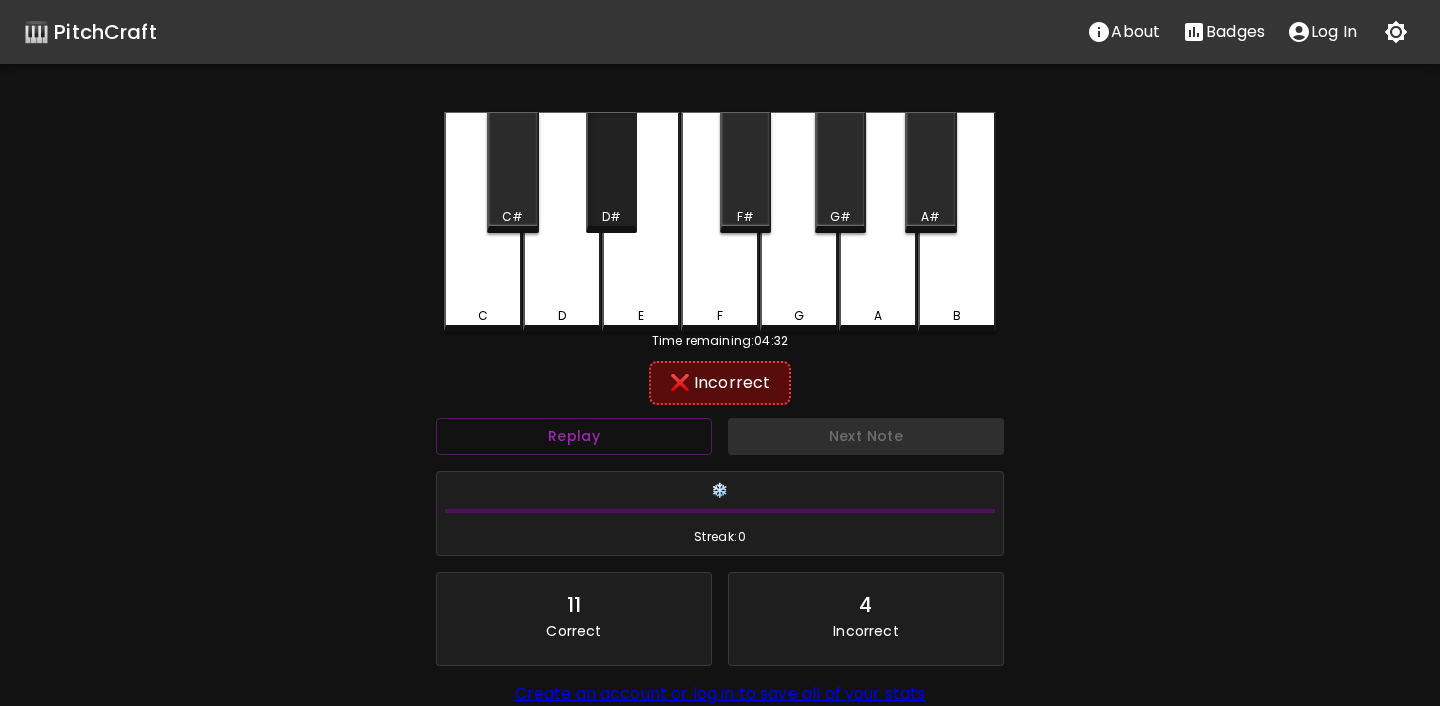 click on "D#" at bounding box center [611, 172] 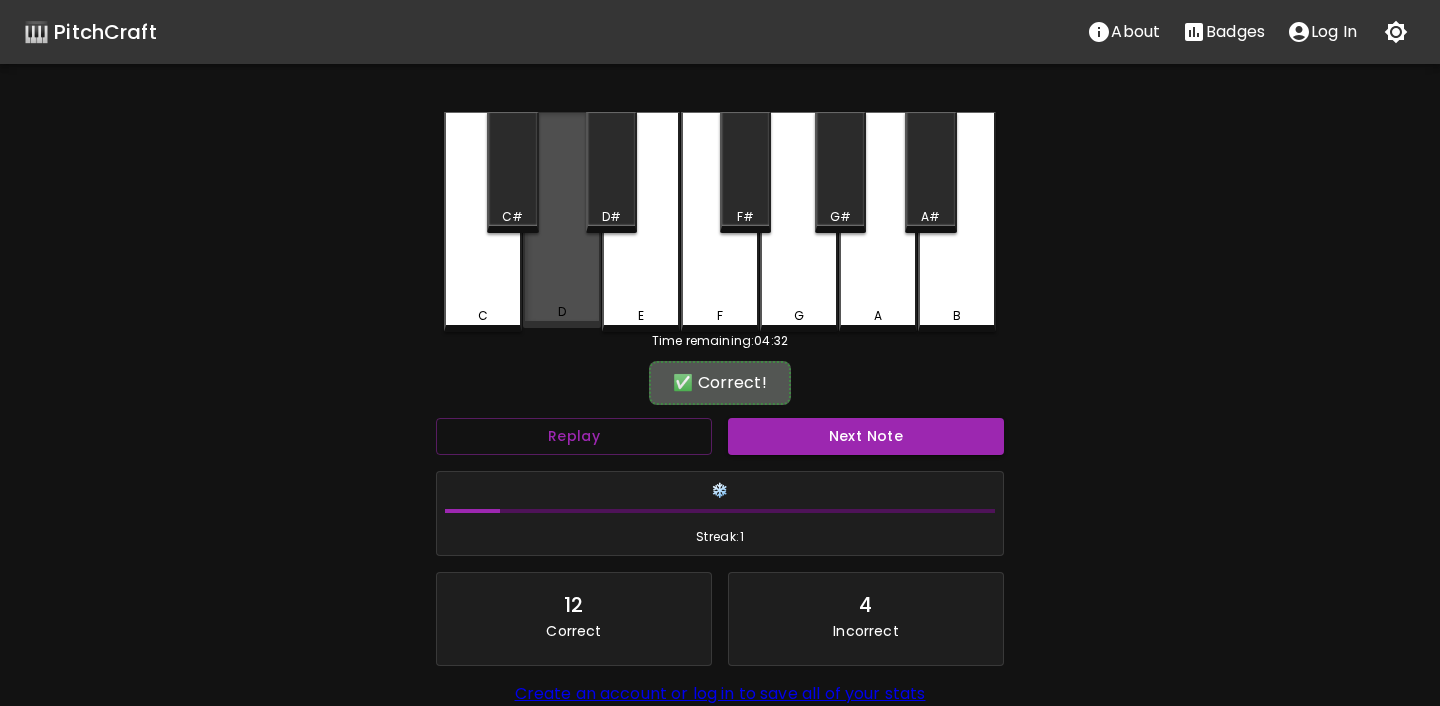 click on "D" at bounding box center [562, 220] 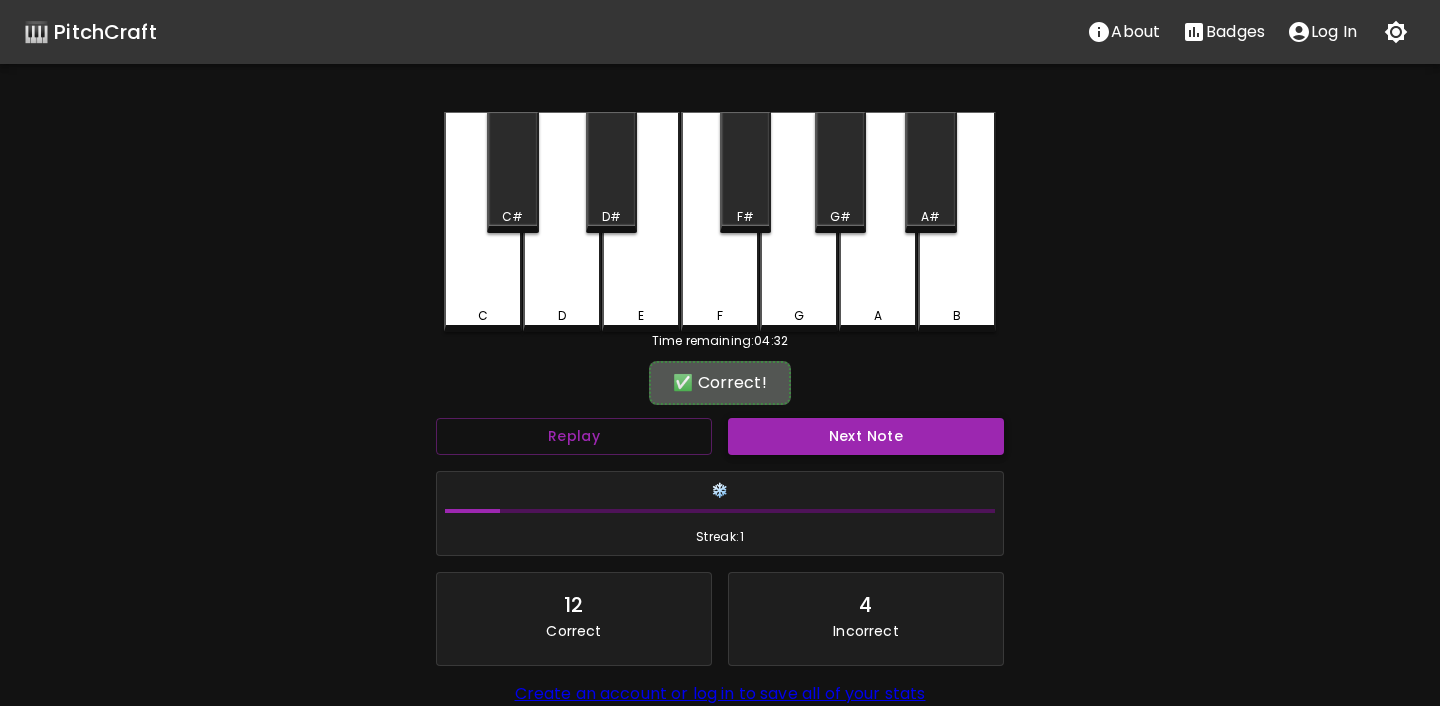 click on "Next Note" at bounding box center [866, 436] 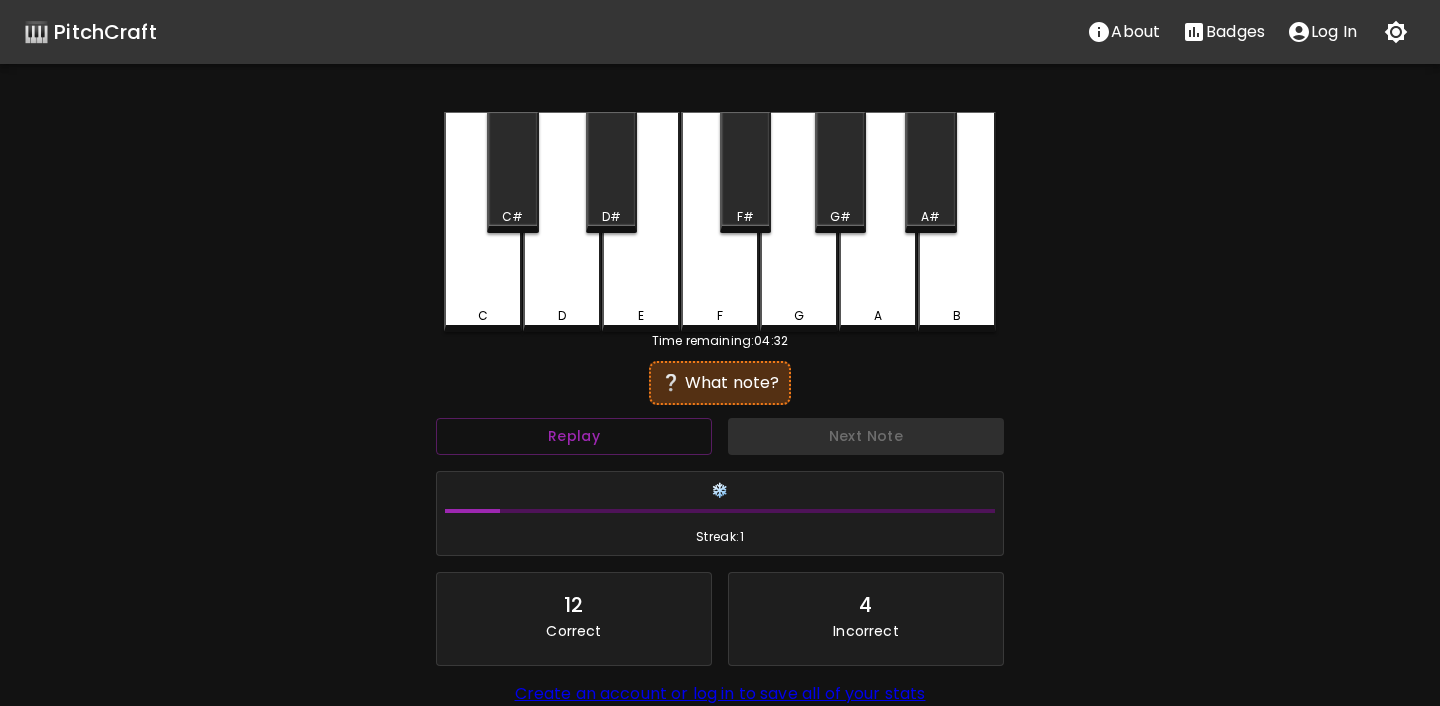 click on "F" at bounding box center (720, 222) 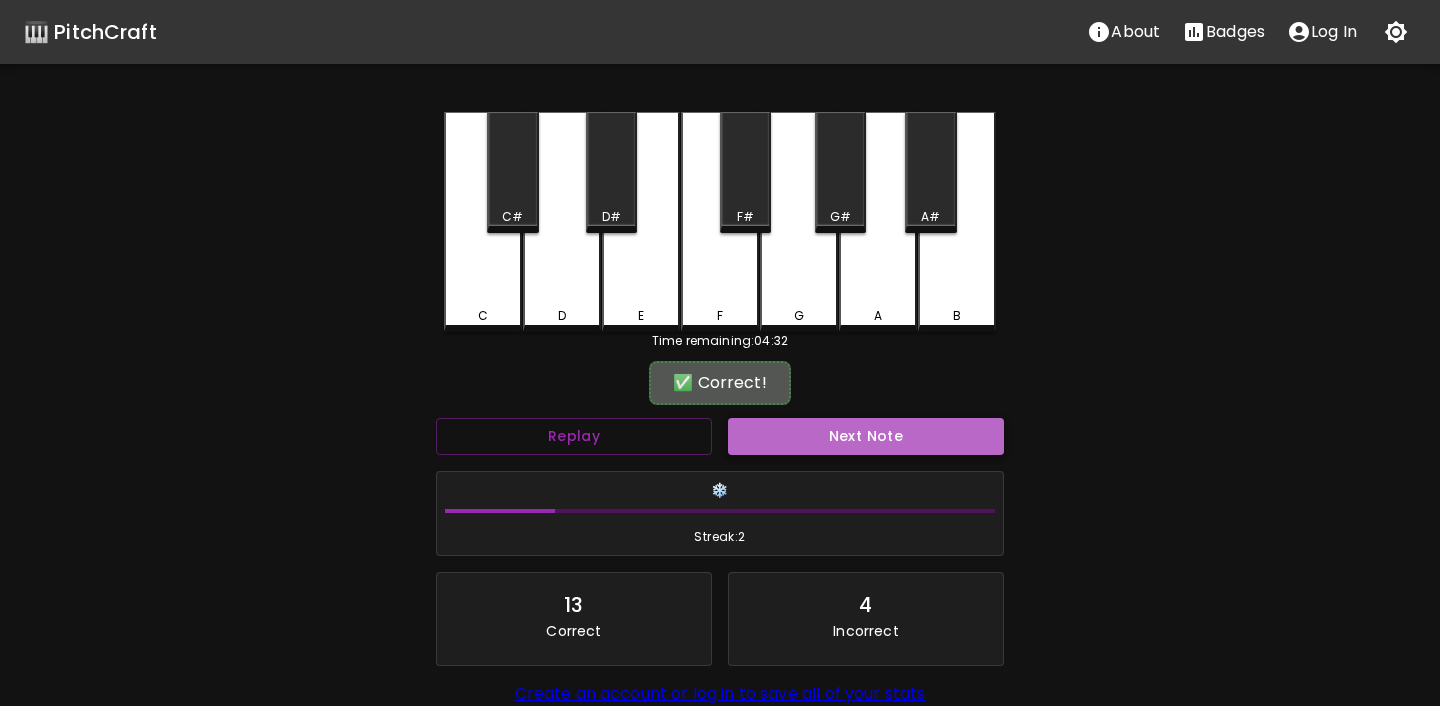 click on "Next Note" at bounding box center [866, 436] 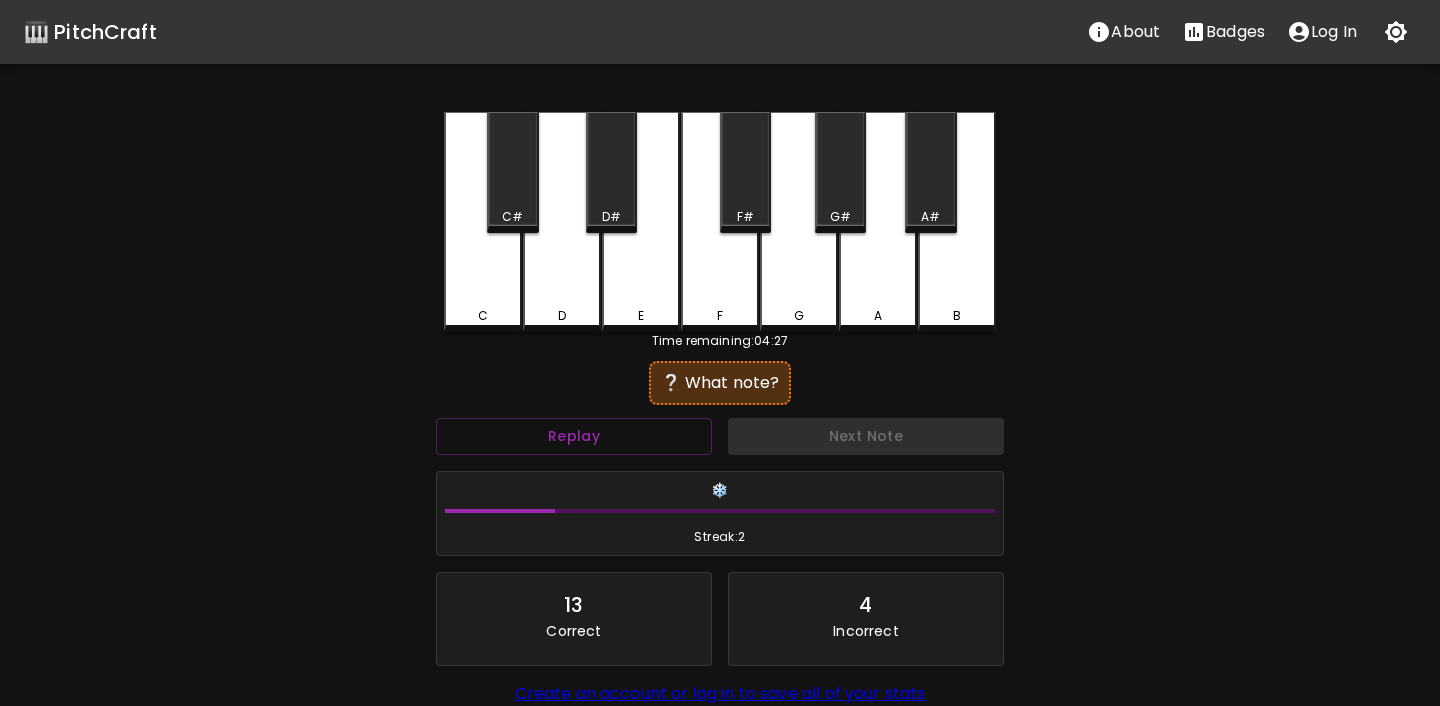 click on "D" at bounding box center [562, 222] 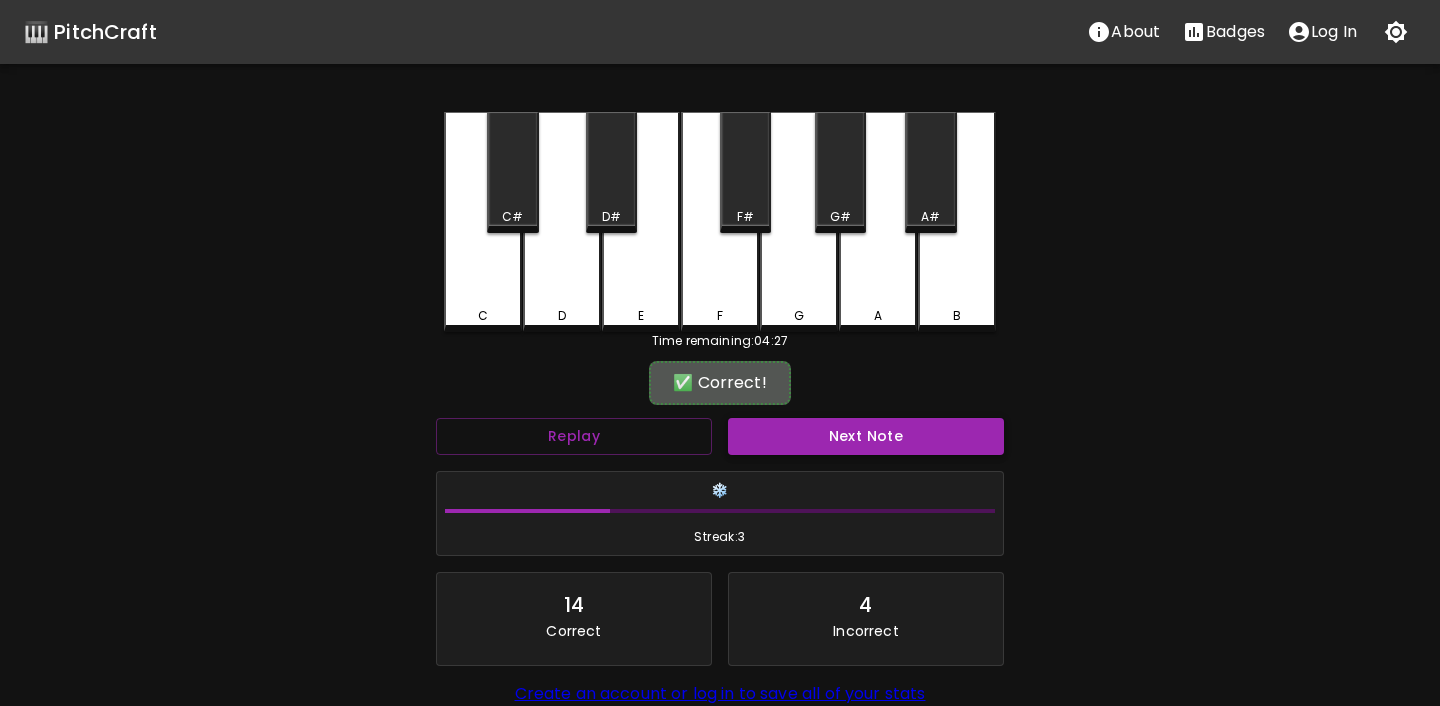 click on "Next Note" at bounding box center [866, 436] 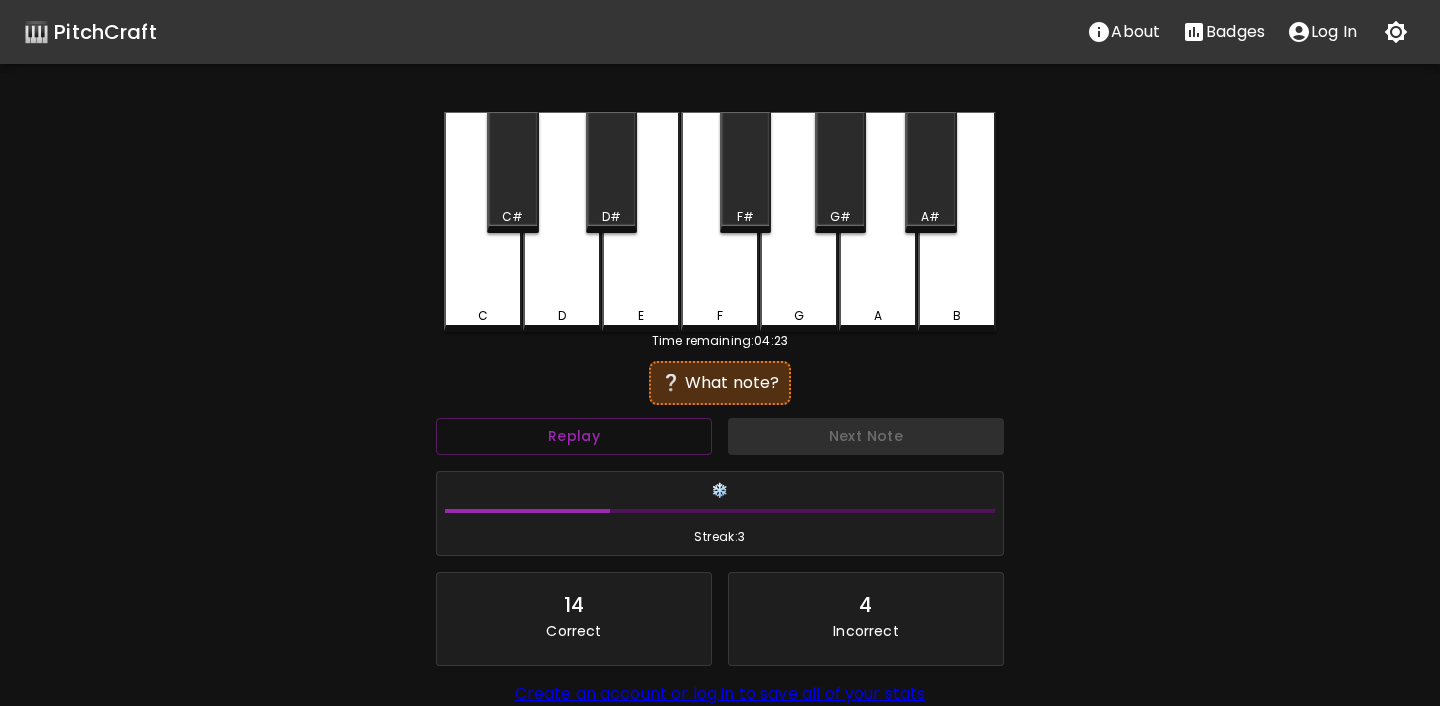 click on "B" at bounding box center [957, 222] 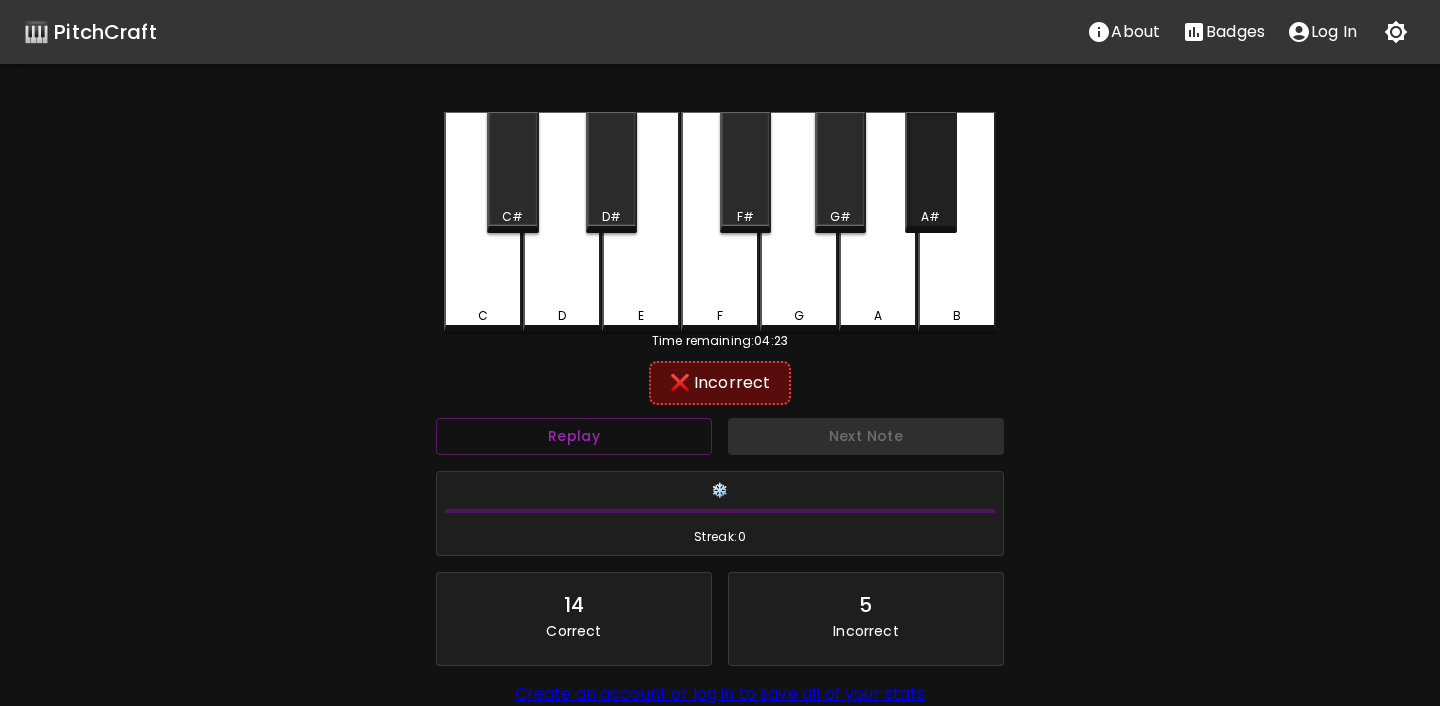 click on "A#" at bounding box center (930, 172) 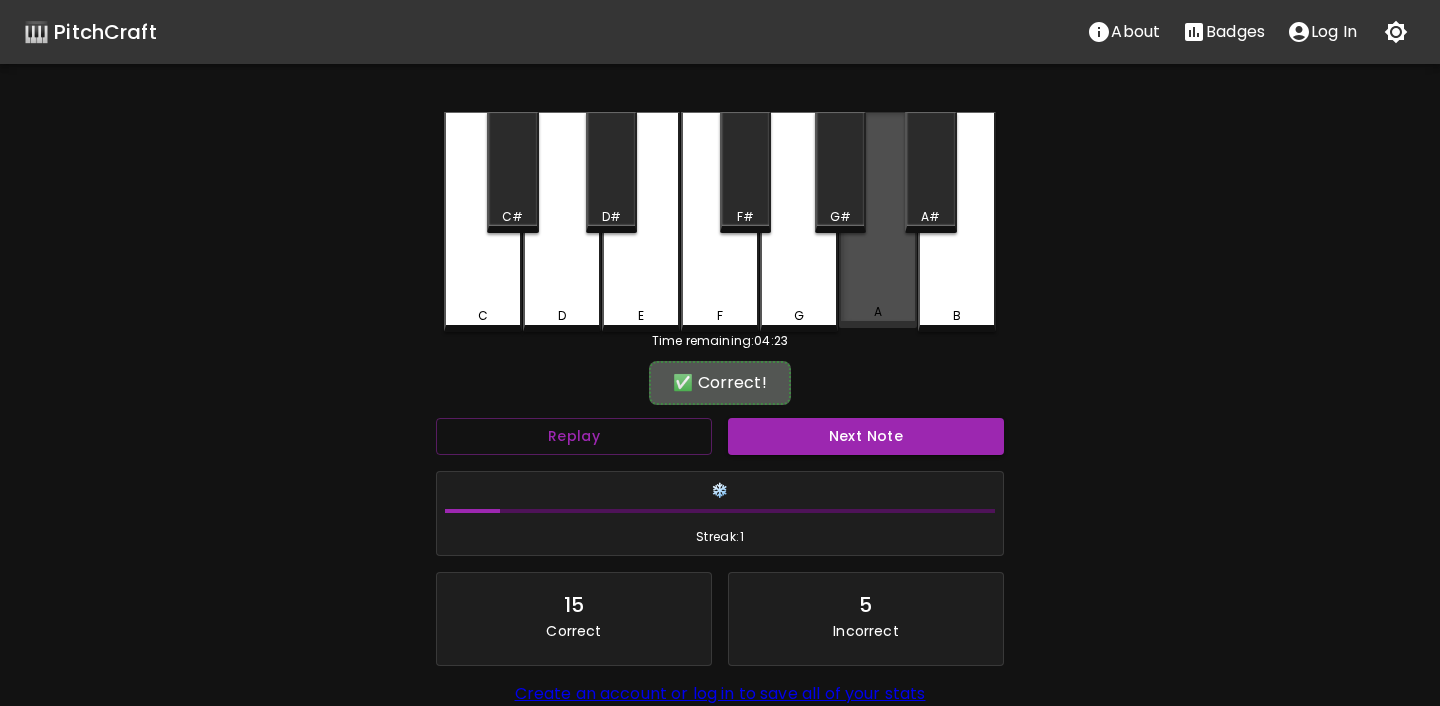 click on "A" at bounding box center [878, 312] 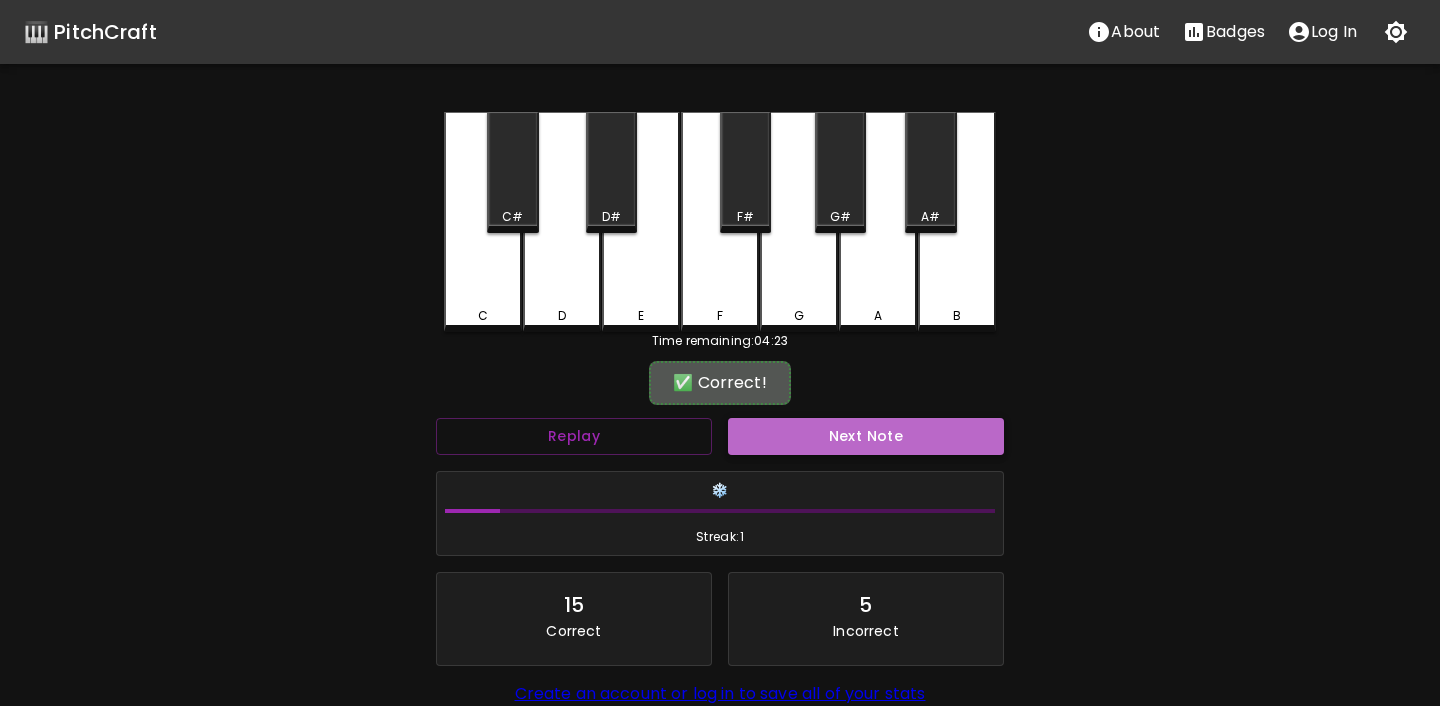 click on "Next Note" at bounding box center [866, 436] 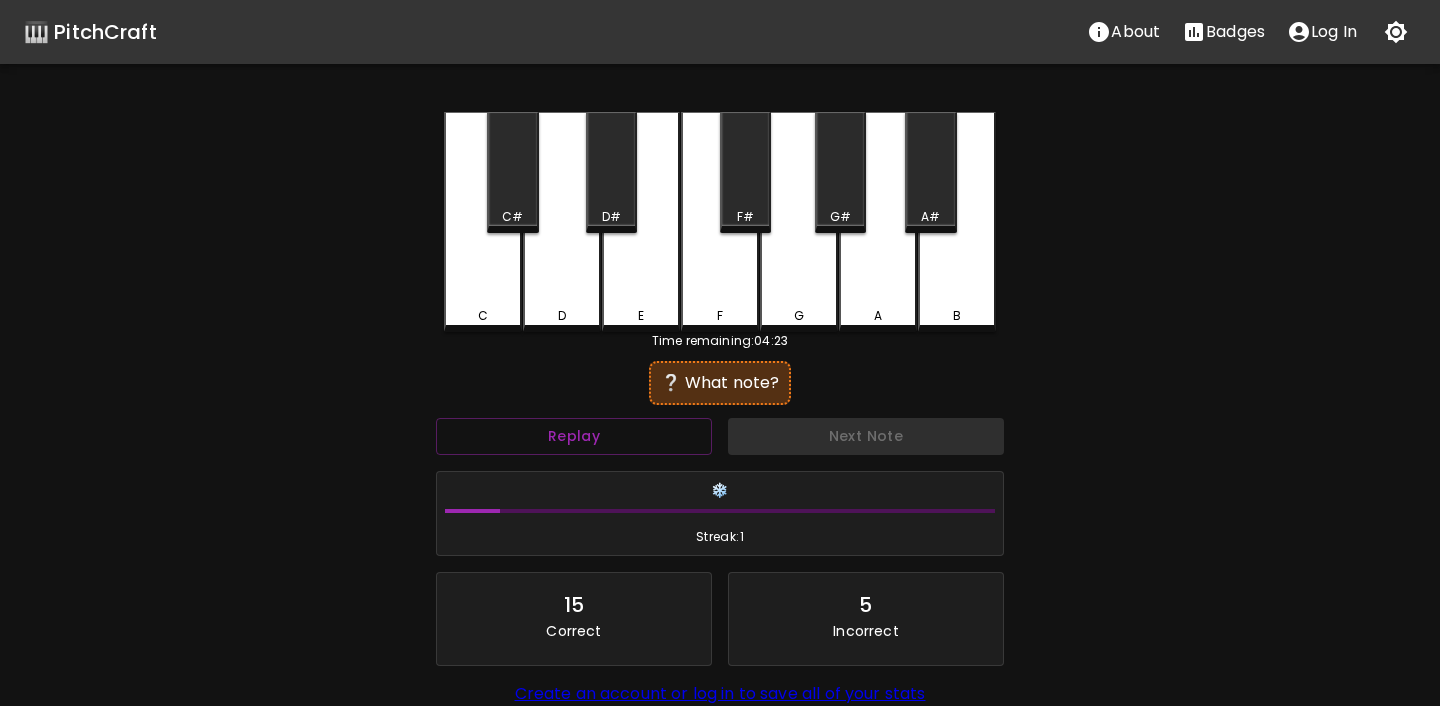 click on "G" at bounding box center (799, 316) 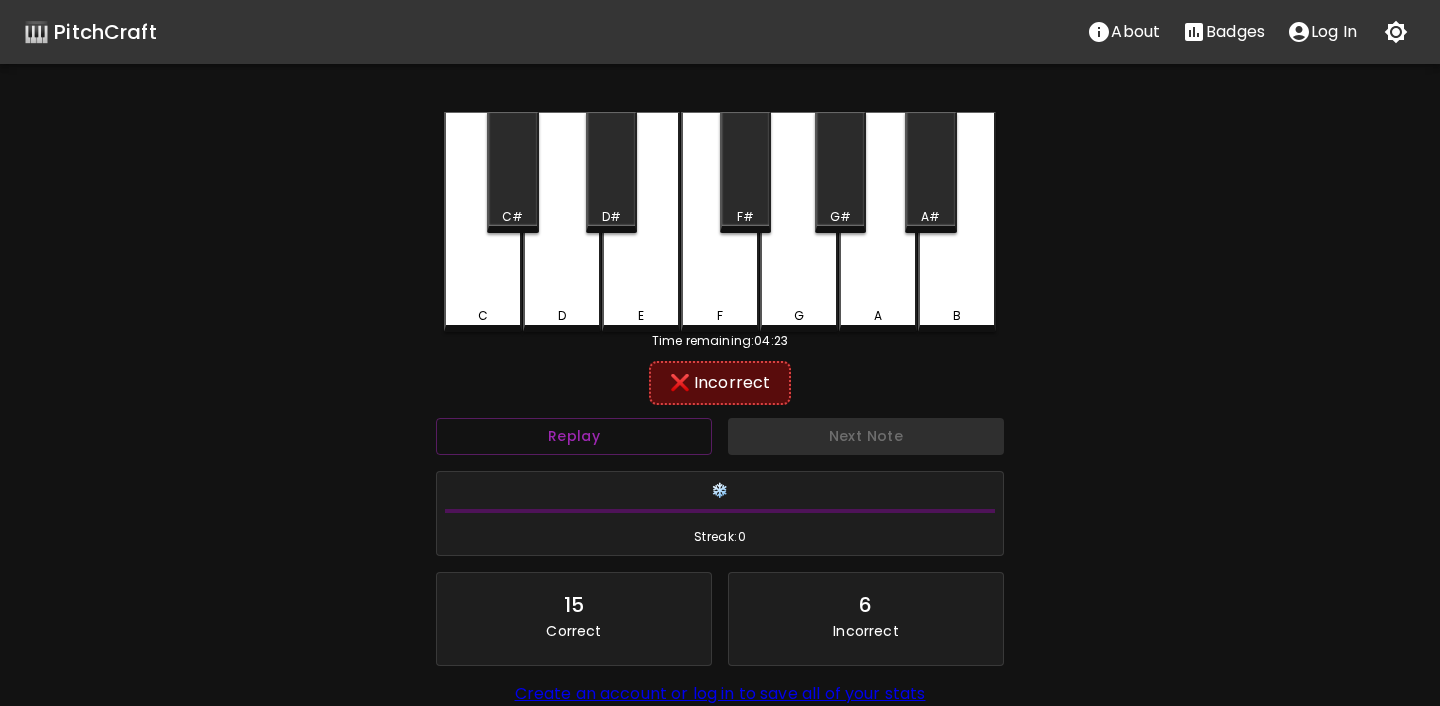 click on "F" at bounding box center (720, 316) 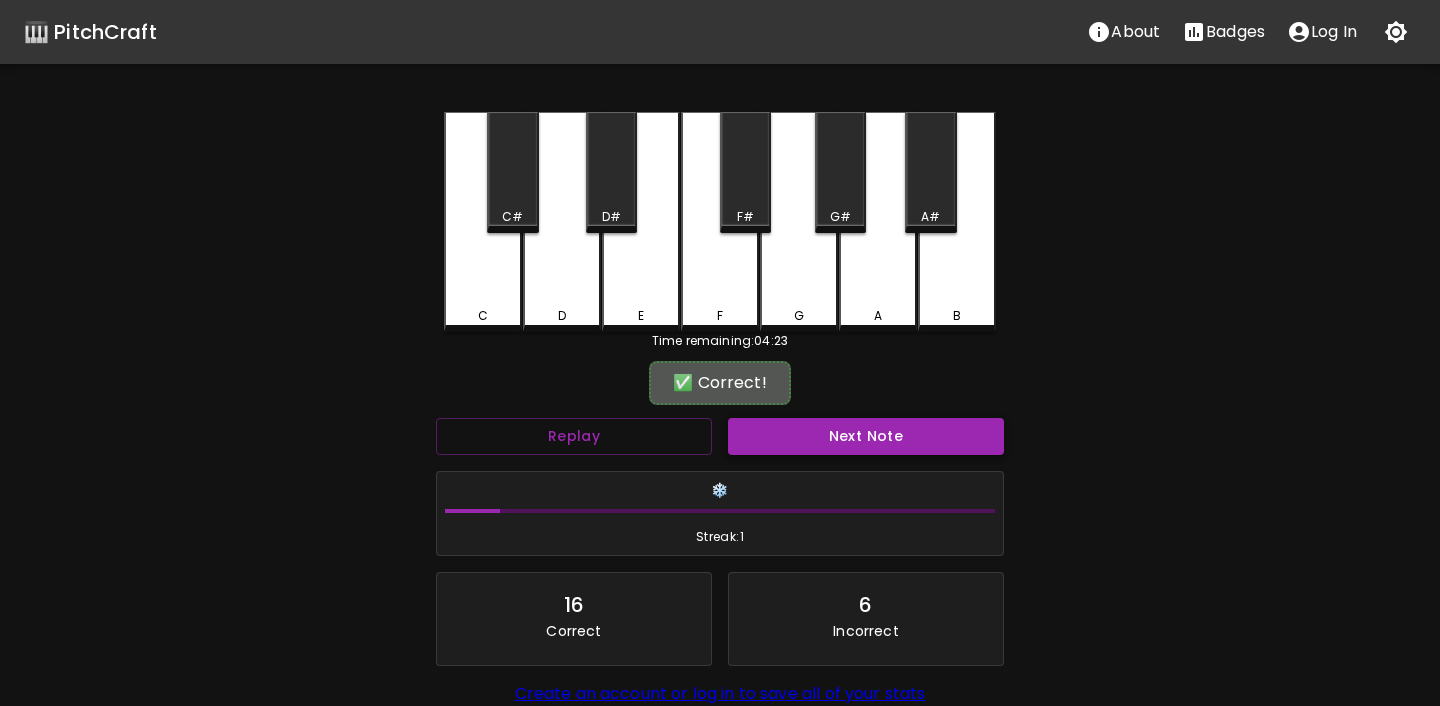 click on "Next Note" at bounding box center (866, 436) 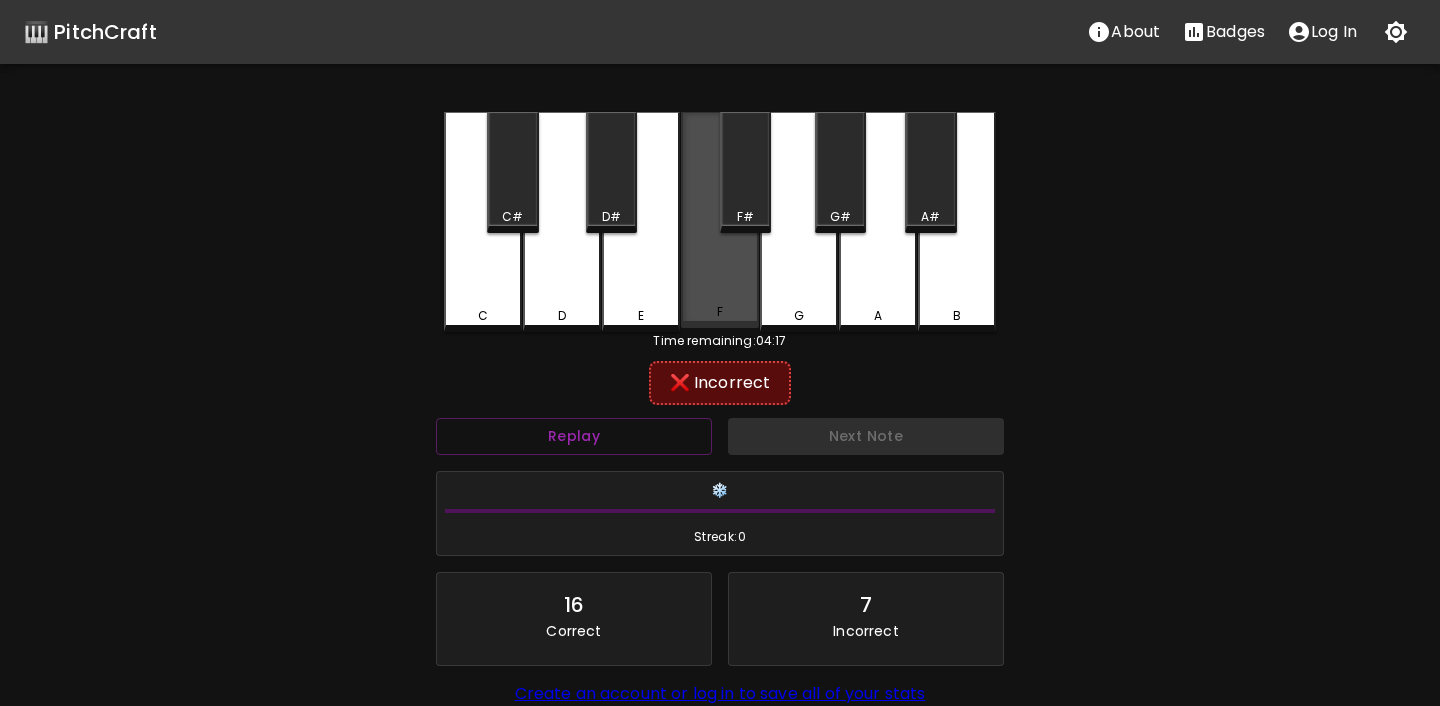 click on "F" at bounding box center [720, 220] 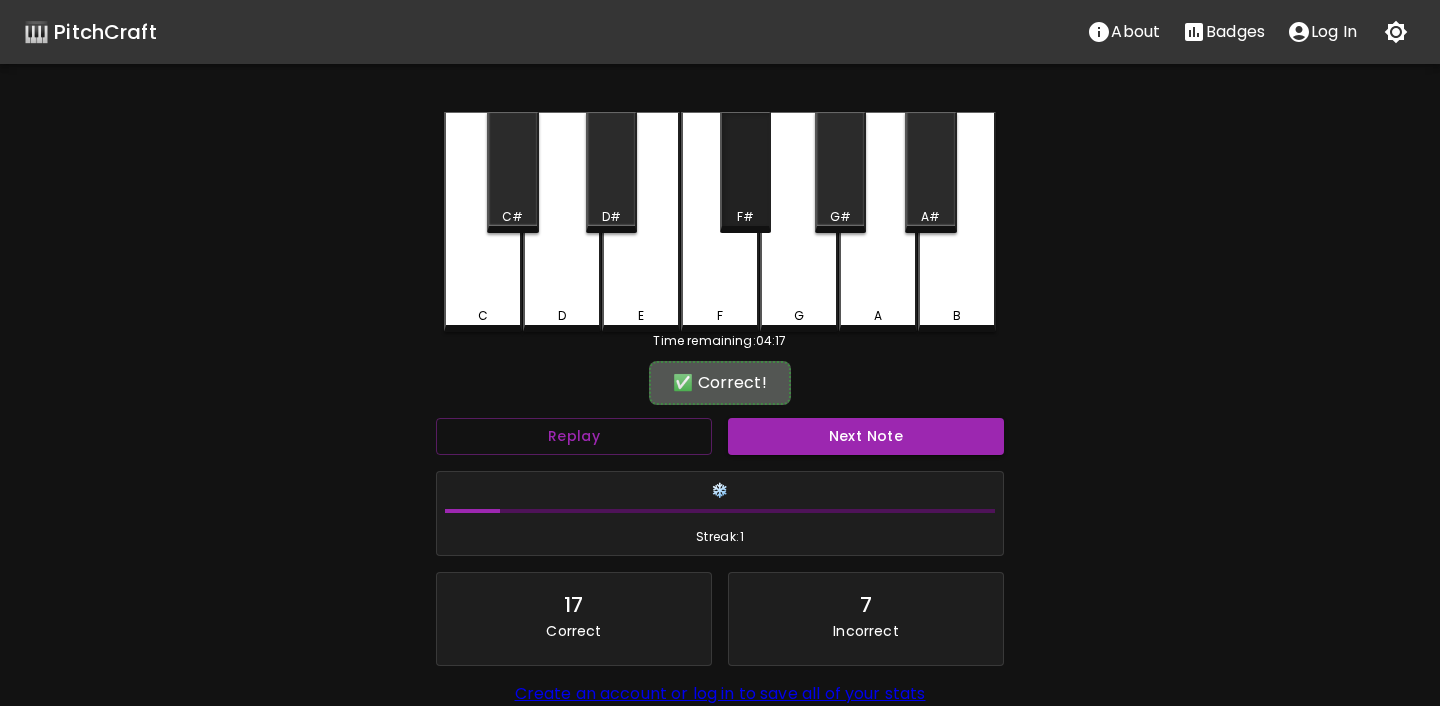 click on "F#" at bounding box center [745, 217] 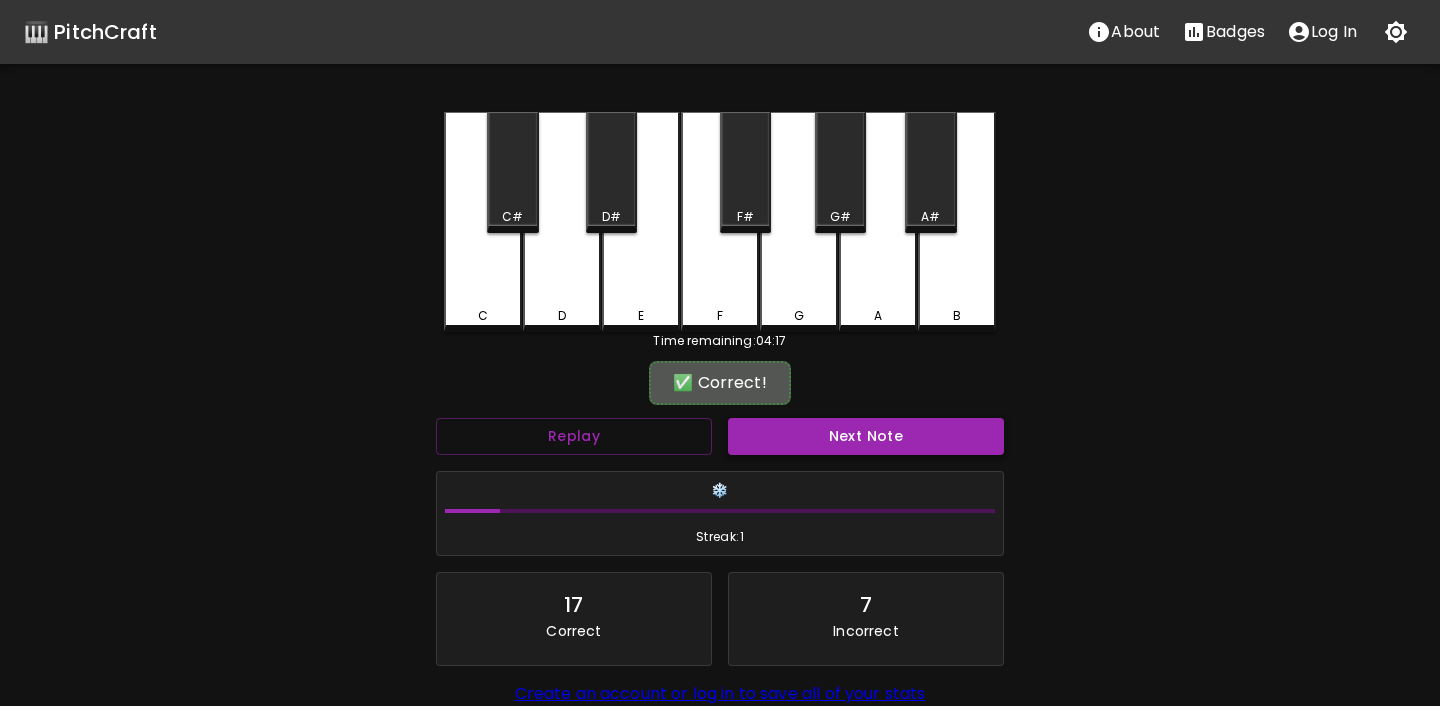 click on "Next Note" at bounding box center (866, 436) 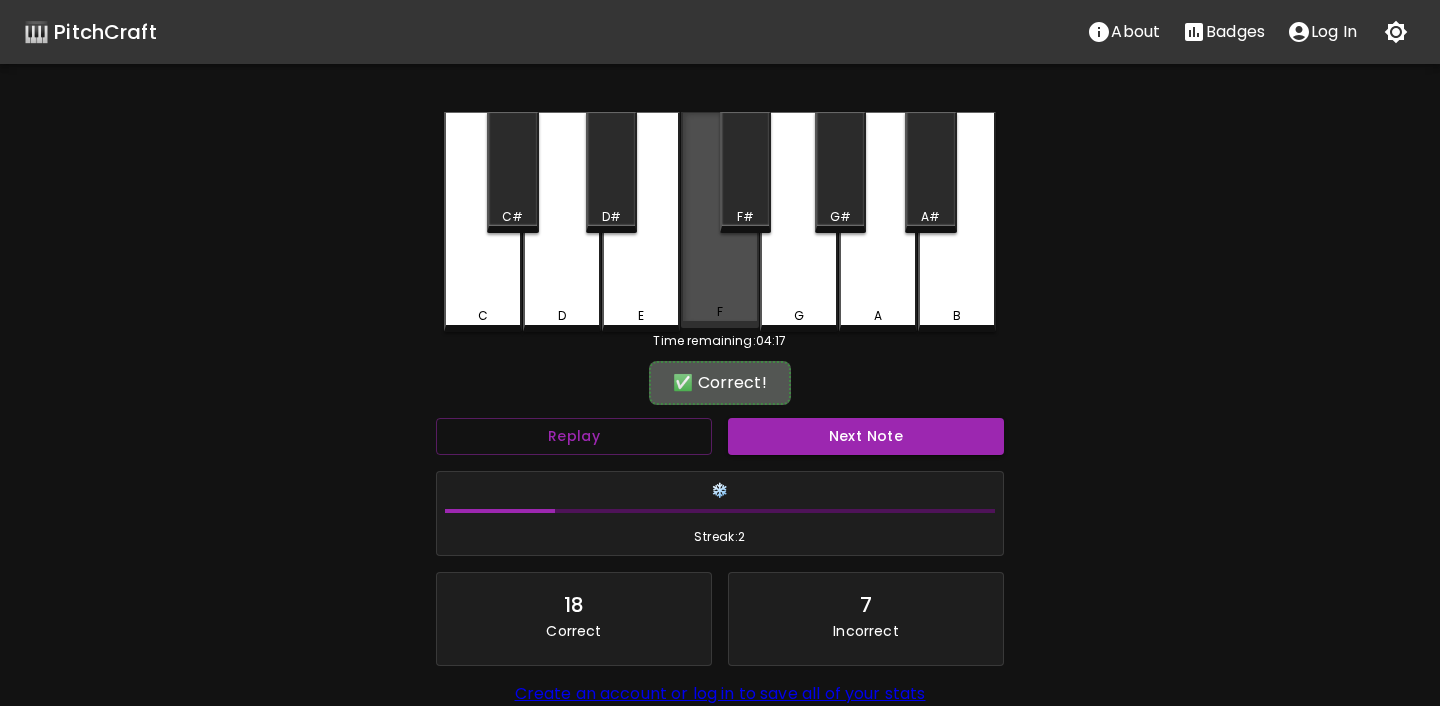 click on "F" at bounding box center (720, 220) 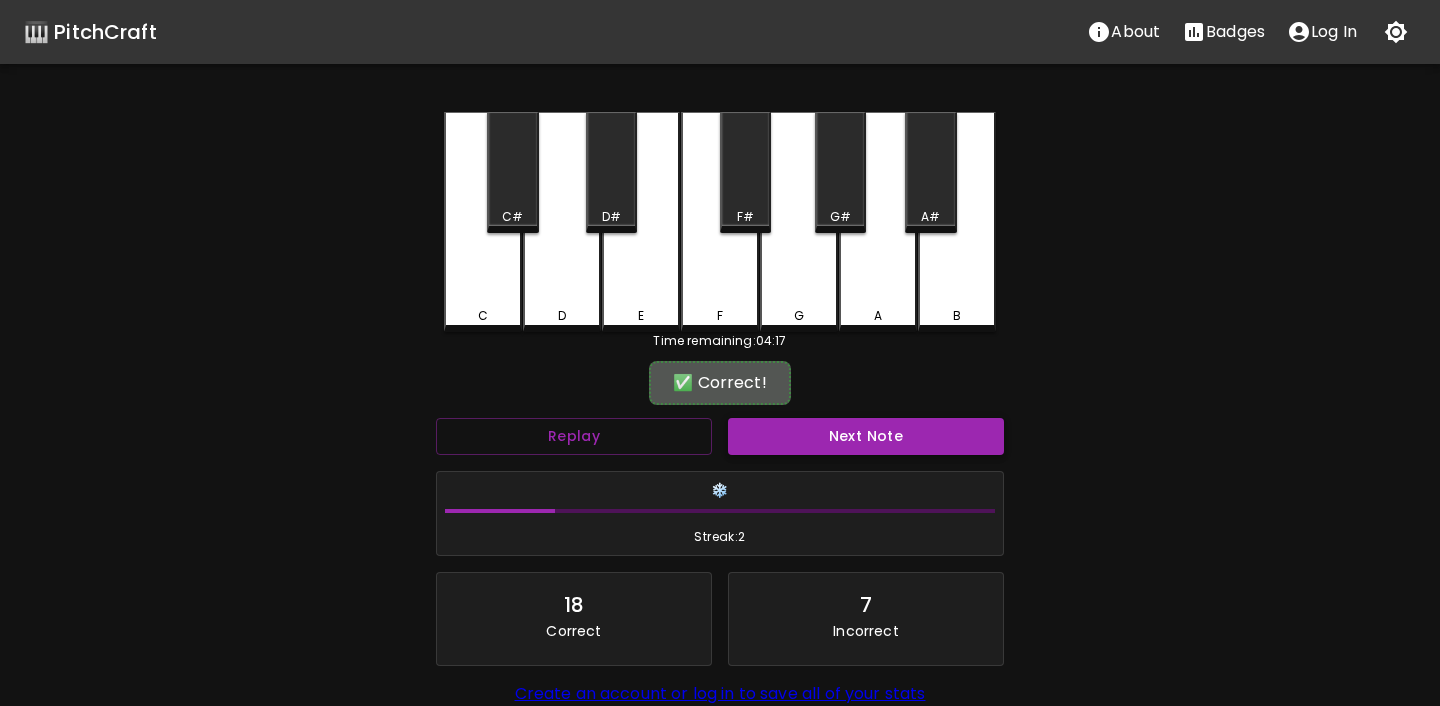 click on "Next Note" at bounding box center [866, 436] 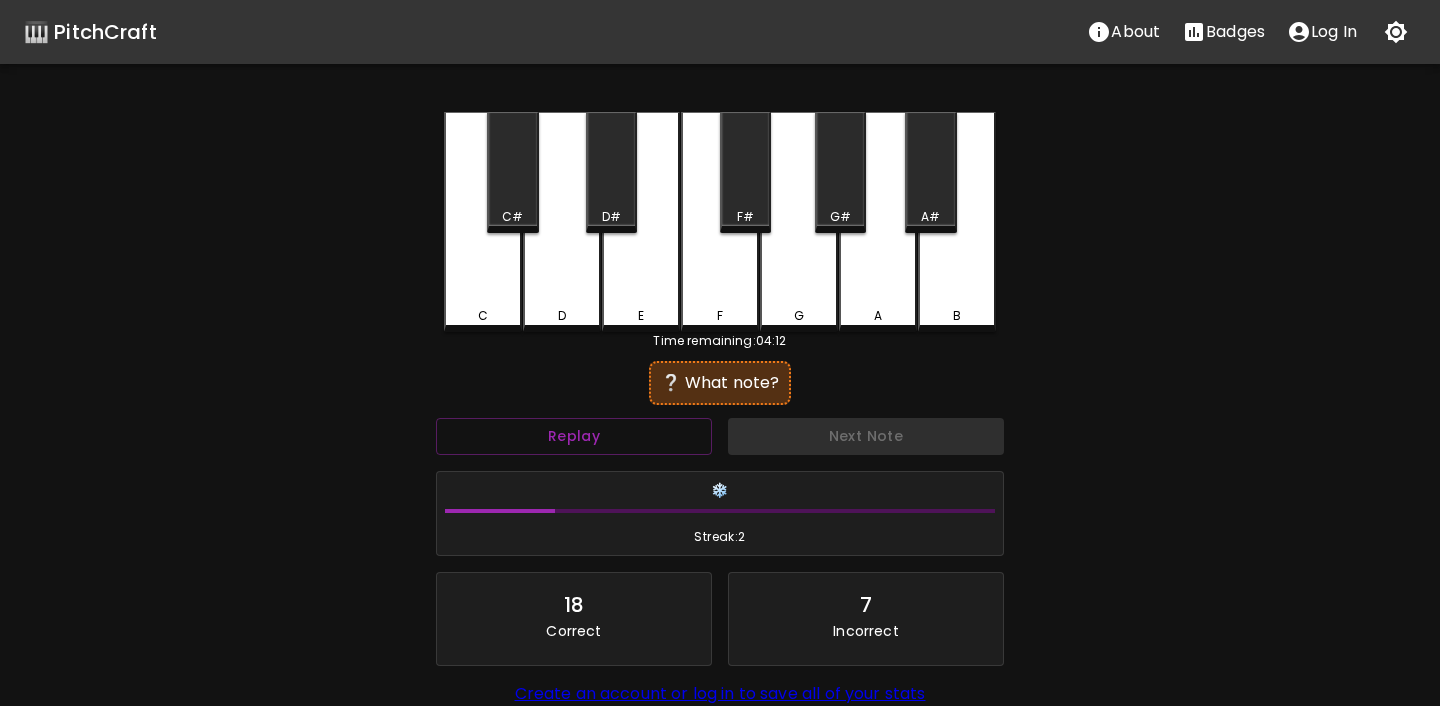 click on "G" at bounding box center [799, 316] 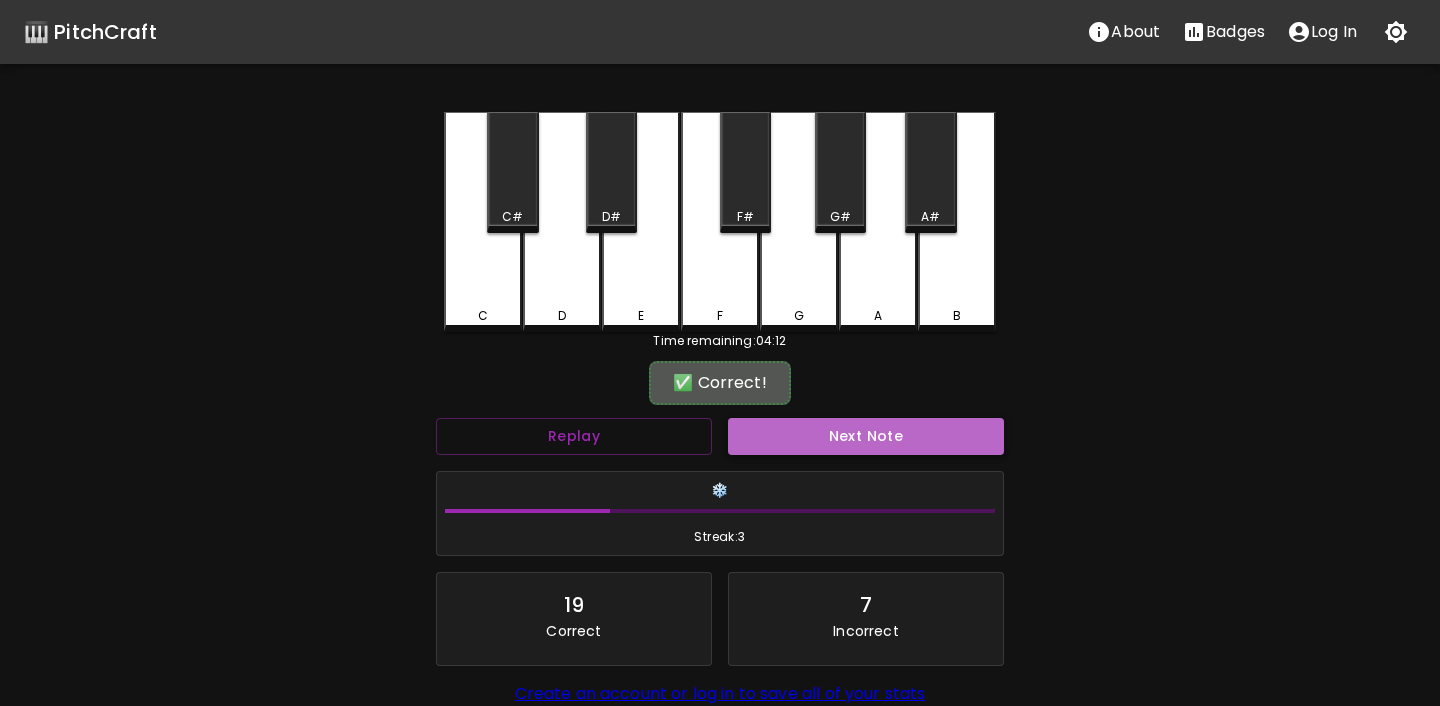 click on "Next Note" at bounding box center [866, 436] 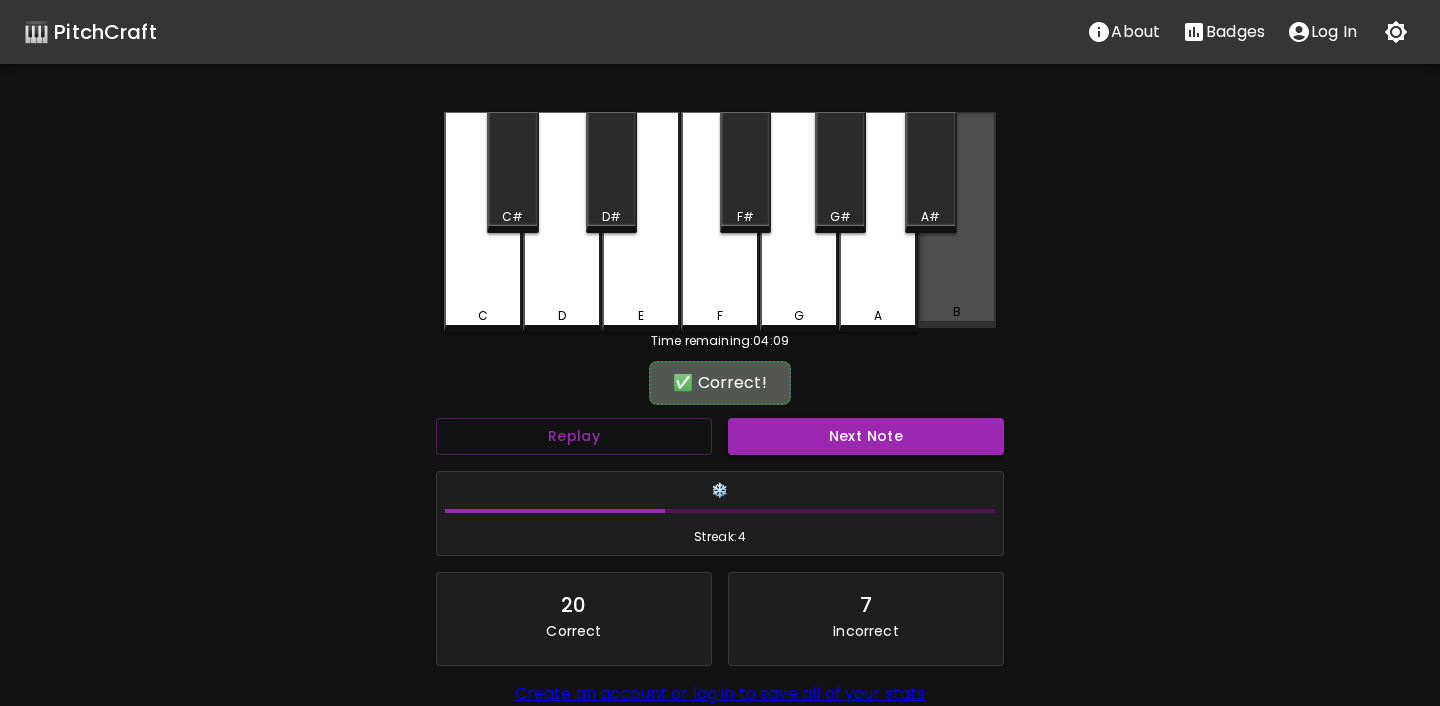 click on "B" at bounding box center [957, 220] 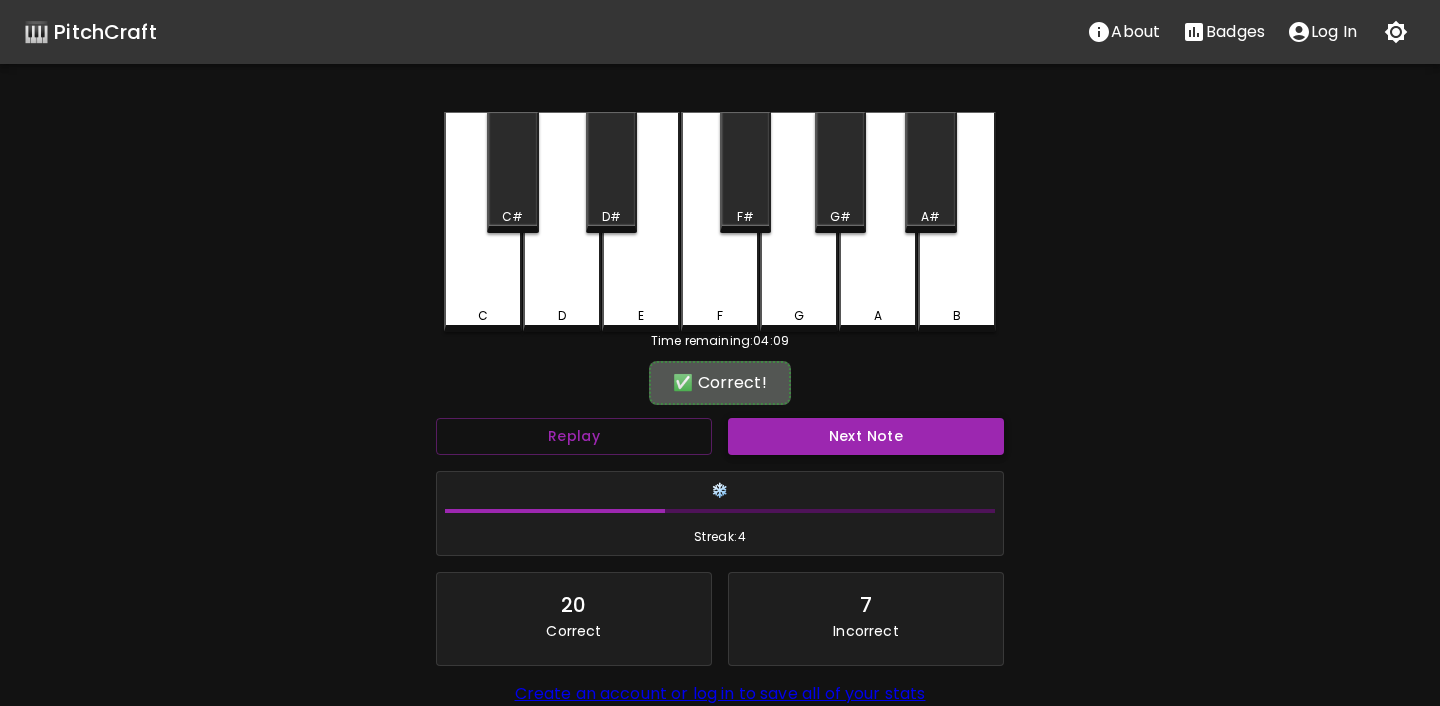 click on "Next Note" at bounding box center (866, 436) 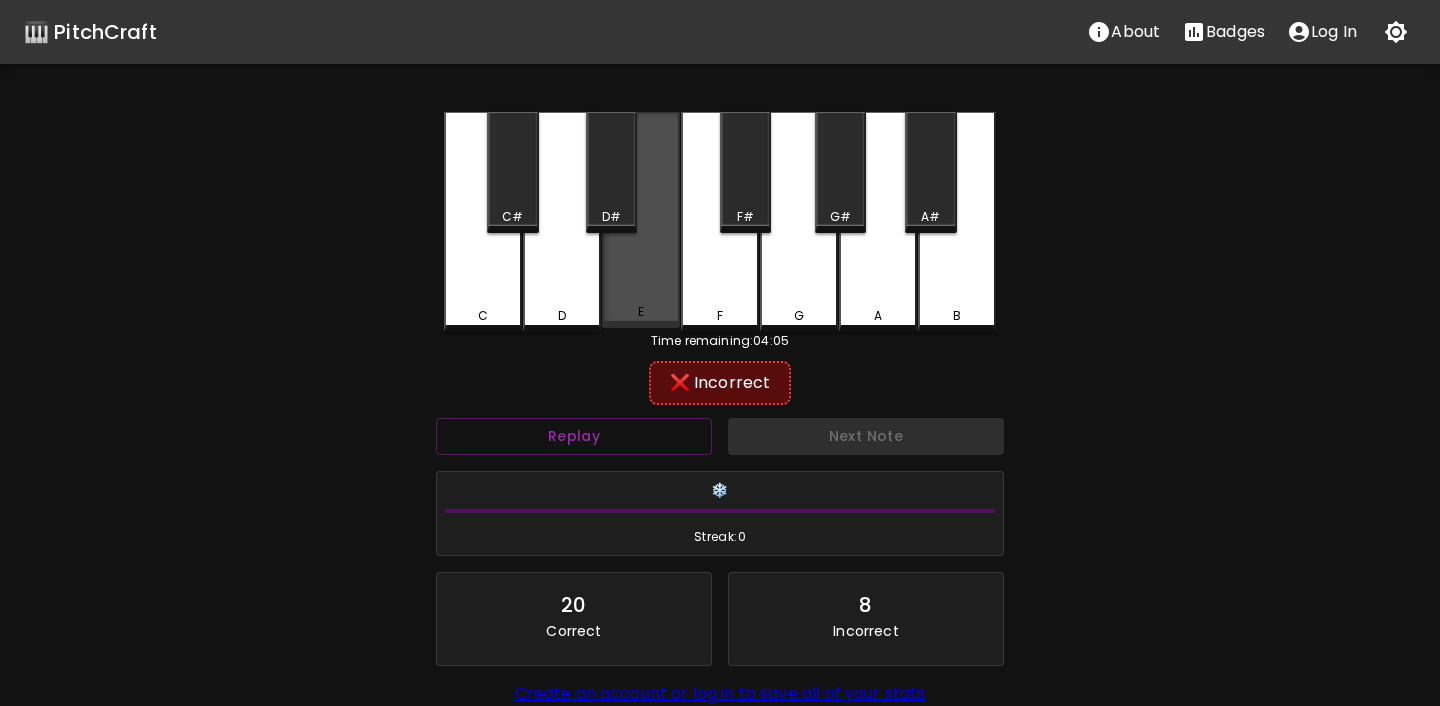 click on "E" at bounding box center (641, 220) 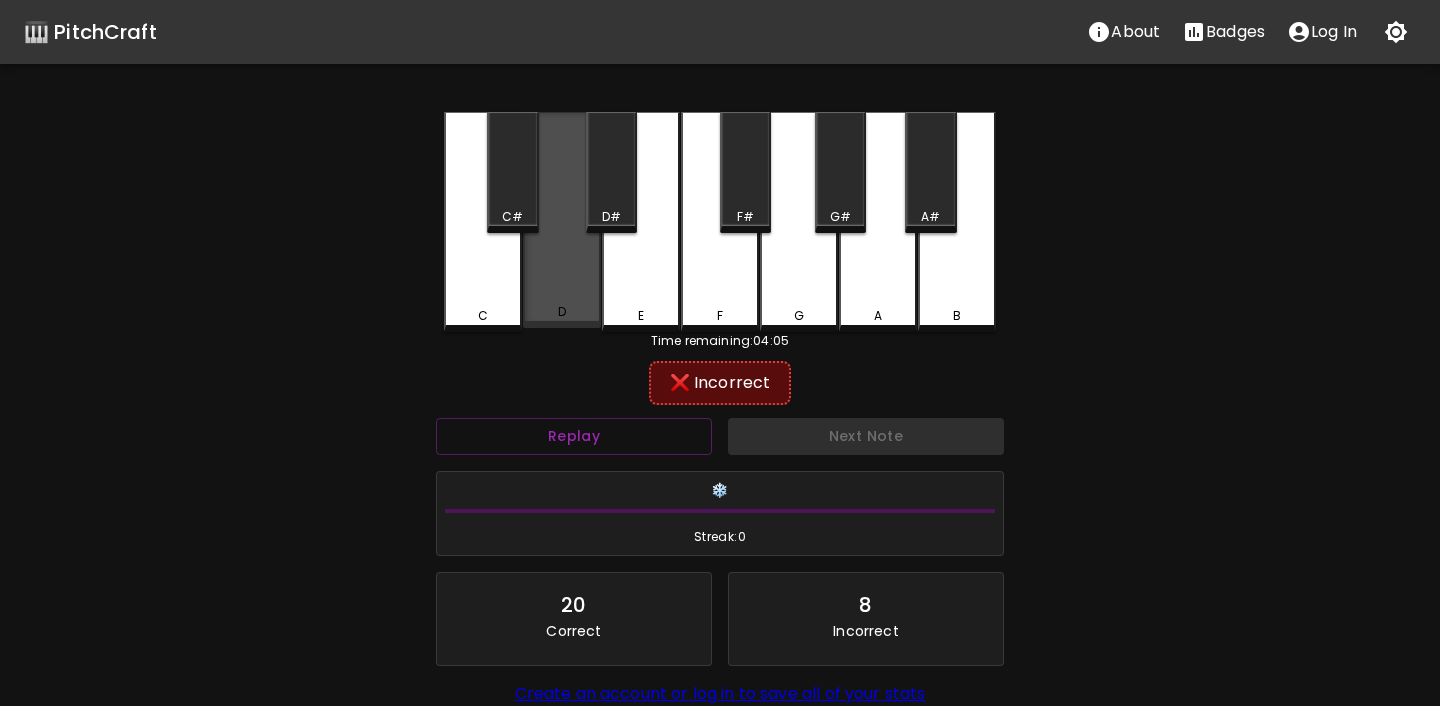 click on "D" at bounding box center (562, 220) 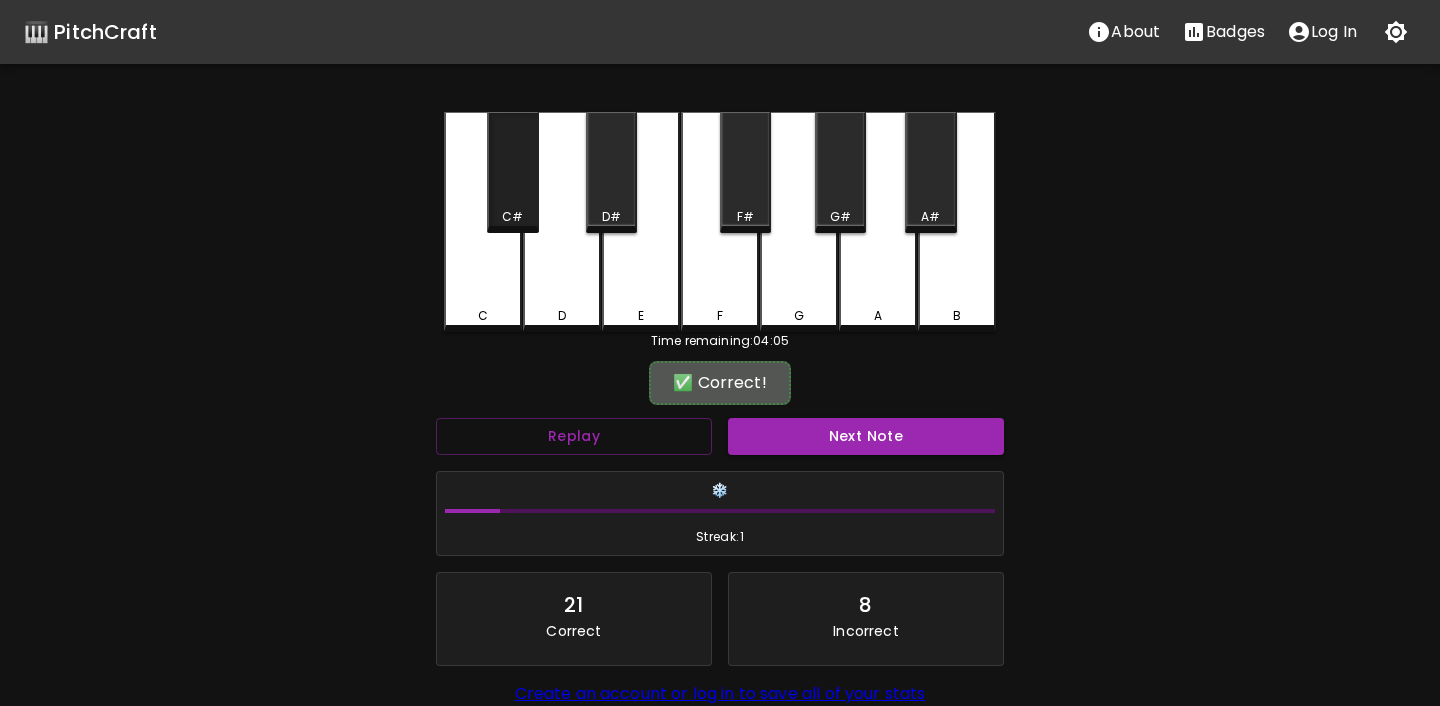click on "C#" at bounding box center [512, 217] 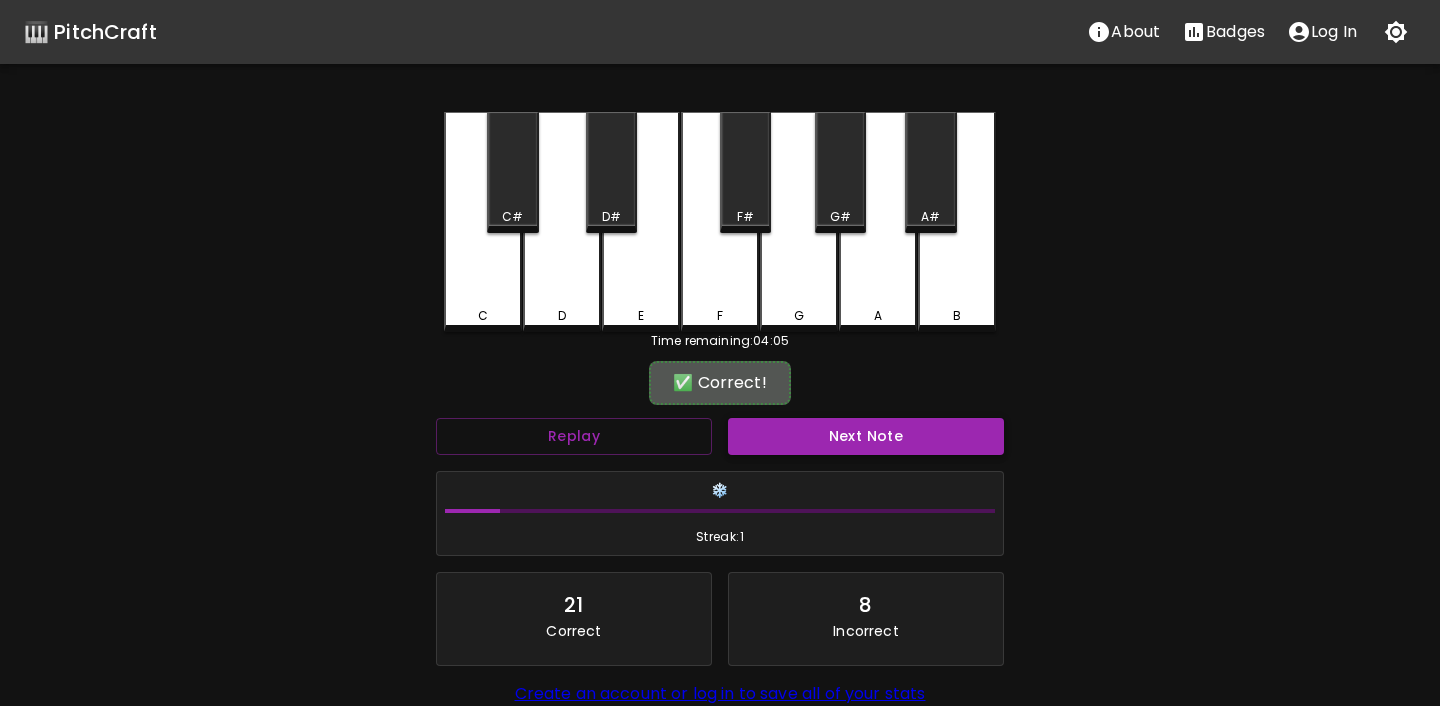 click on "Next Note" at bounding box center (866, 436) 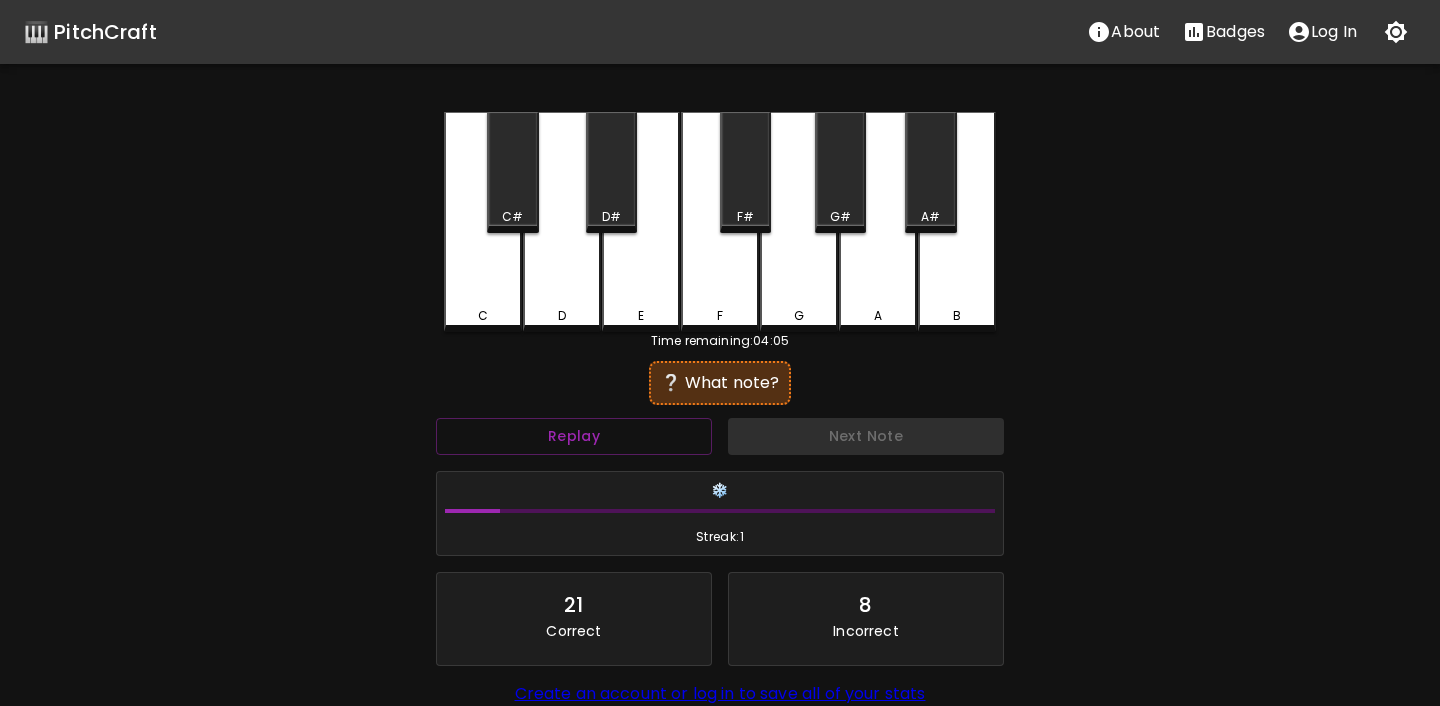 click on "E" at bounding box center [641, 222] 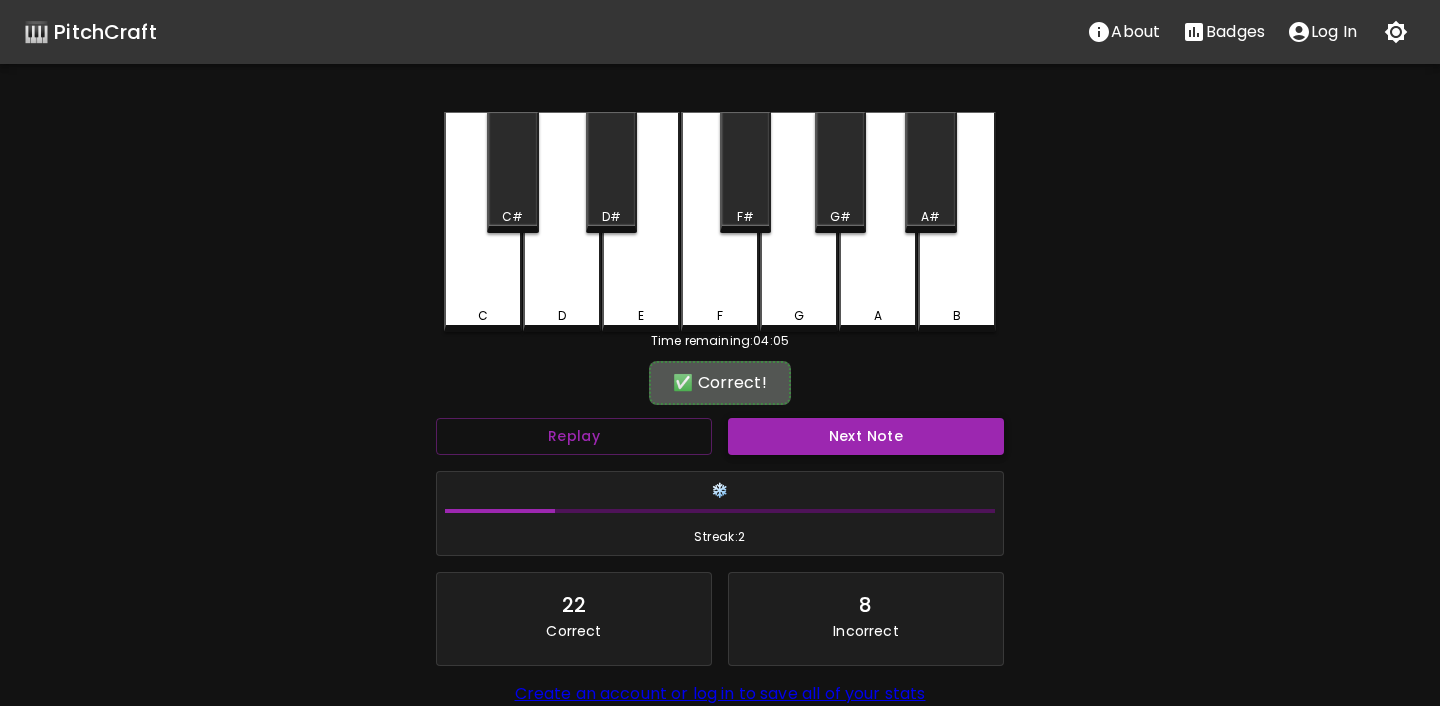 click on "Next Note" at bounding box center [866, 436] 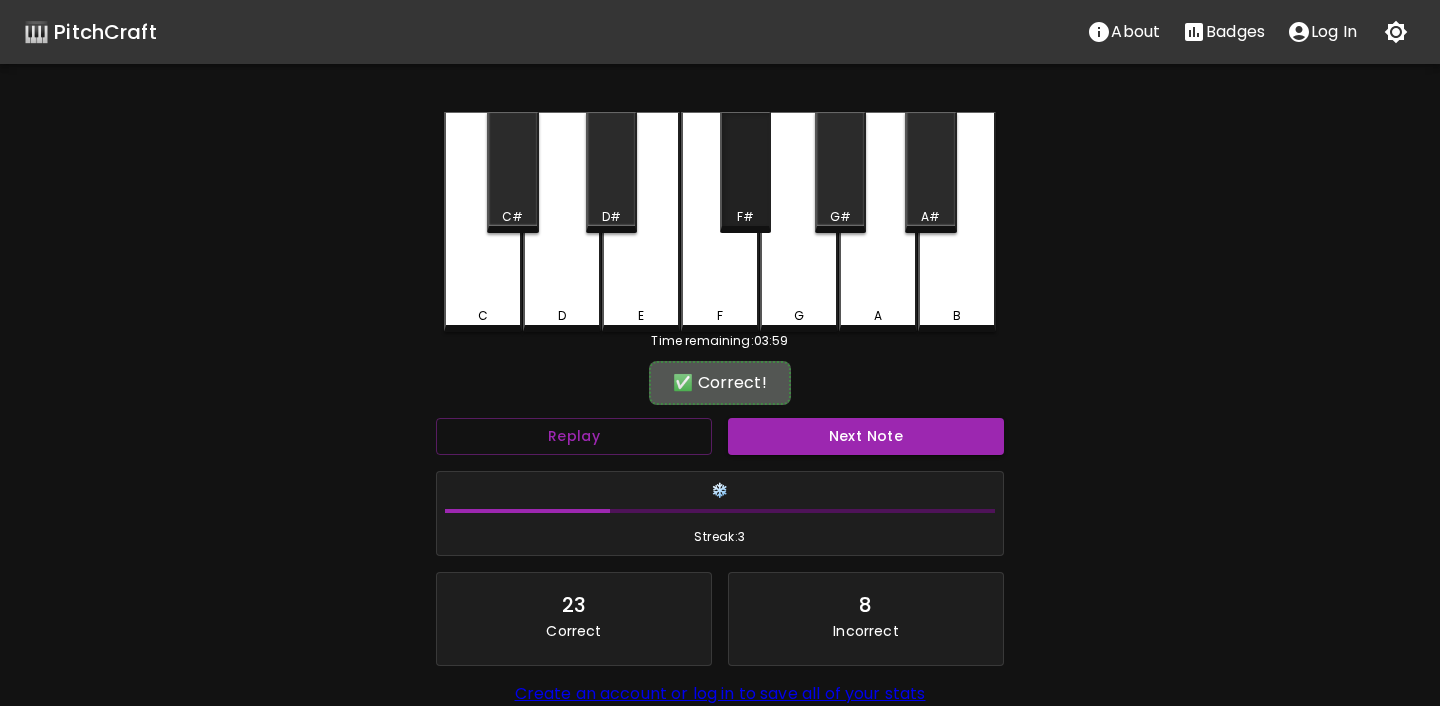 click on "F#" at bounding box center [745, 172] 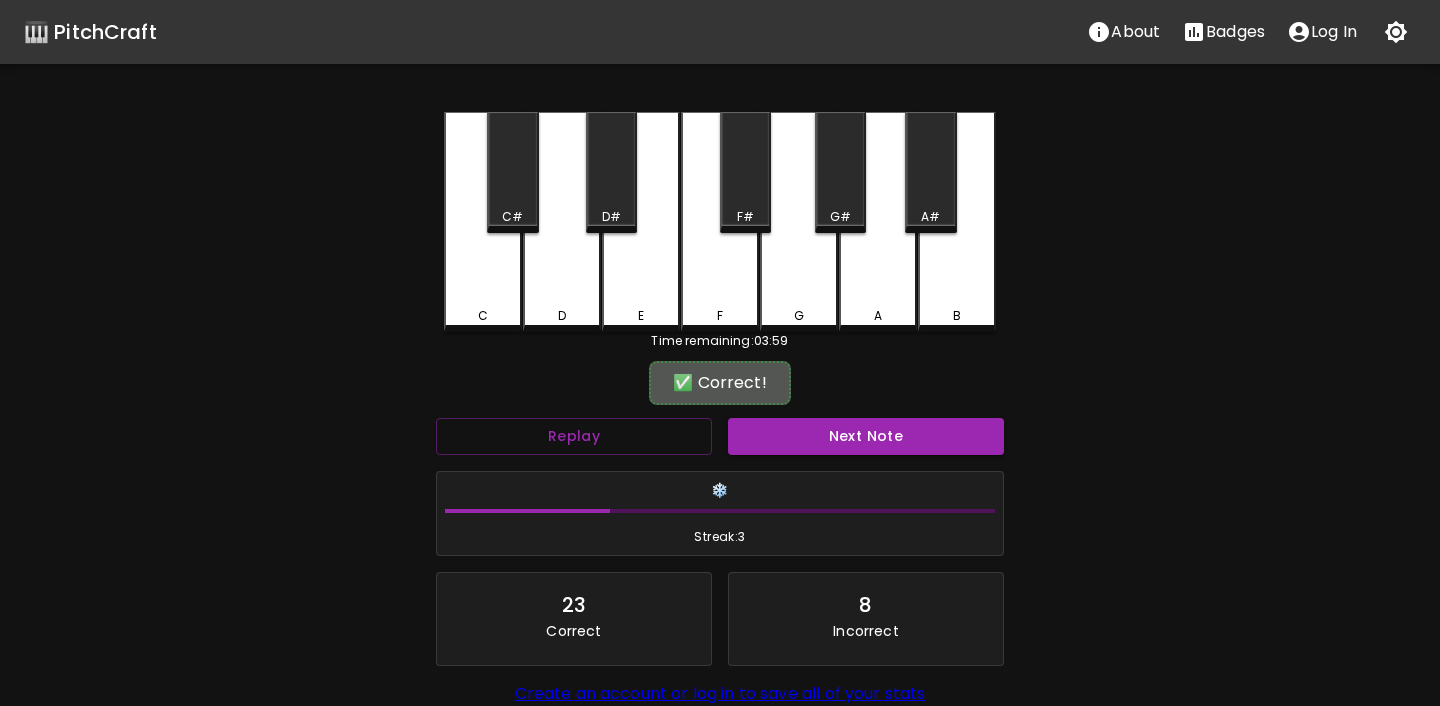 click on "Next Note" at bounding box center (866, 436) 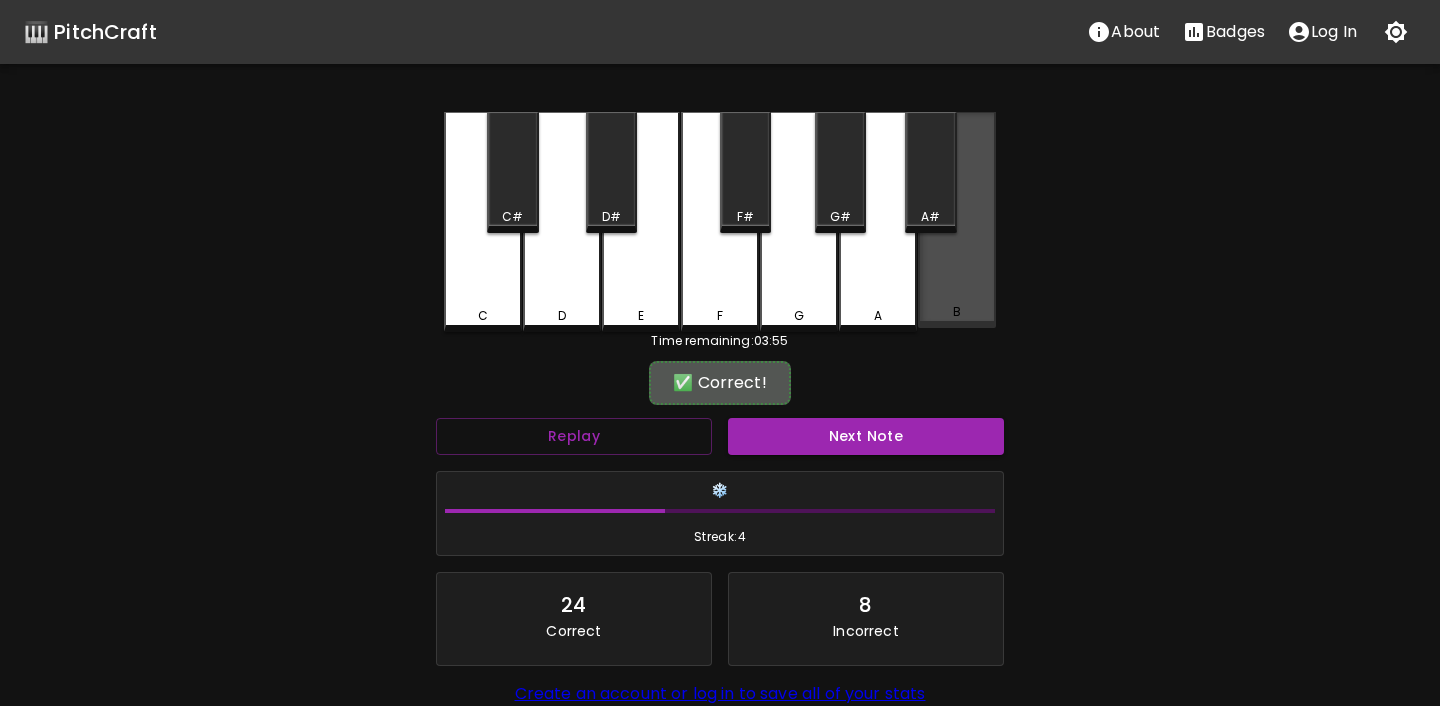 click on "B" at bounding box center [957, 220] 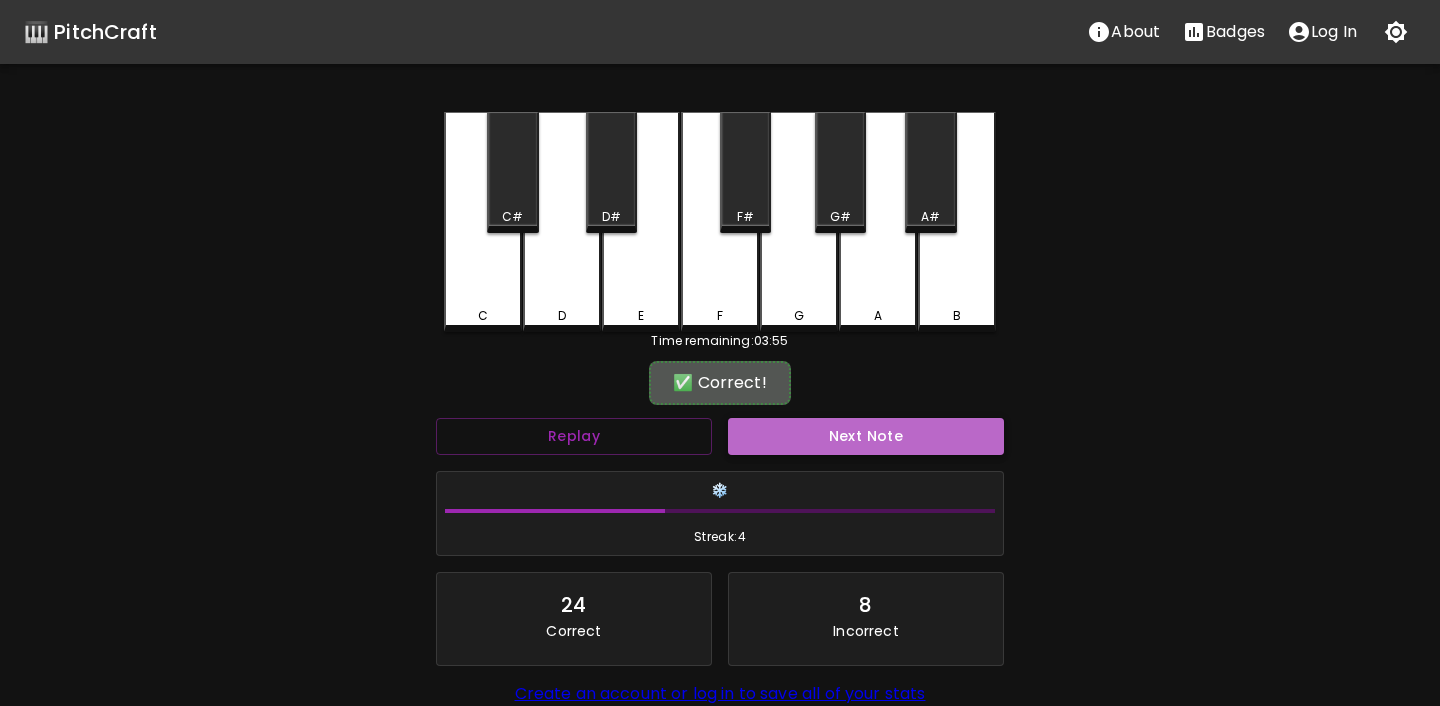 click on "Next Note" at bounding box center (866, 436) 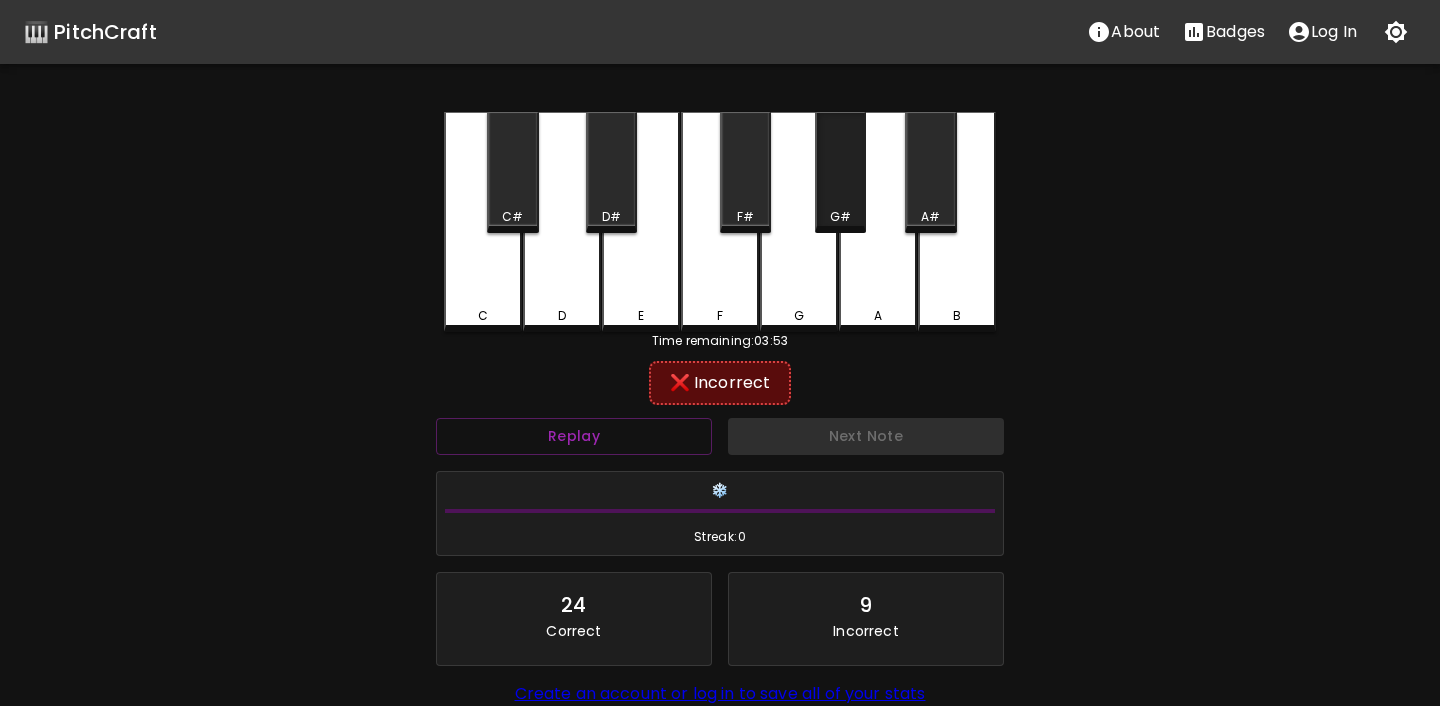 click on "G#" at bounding box center [840, 217] 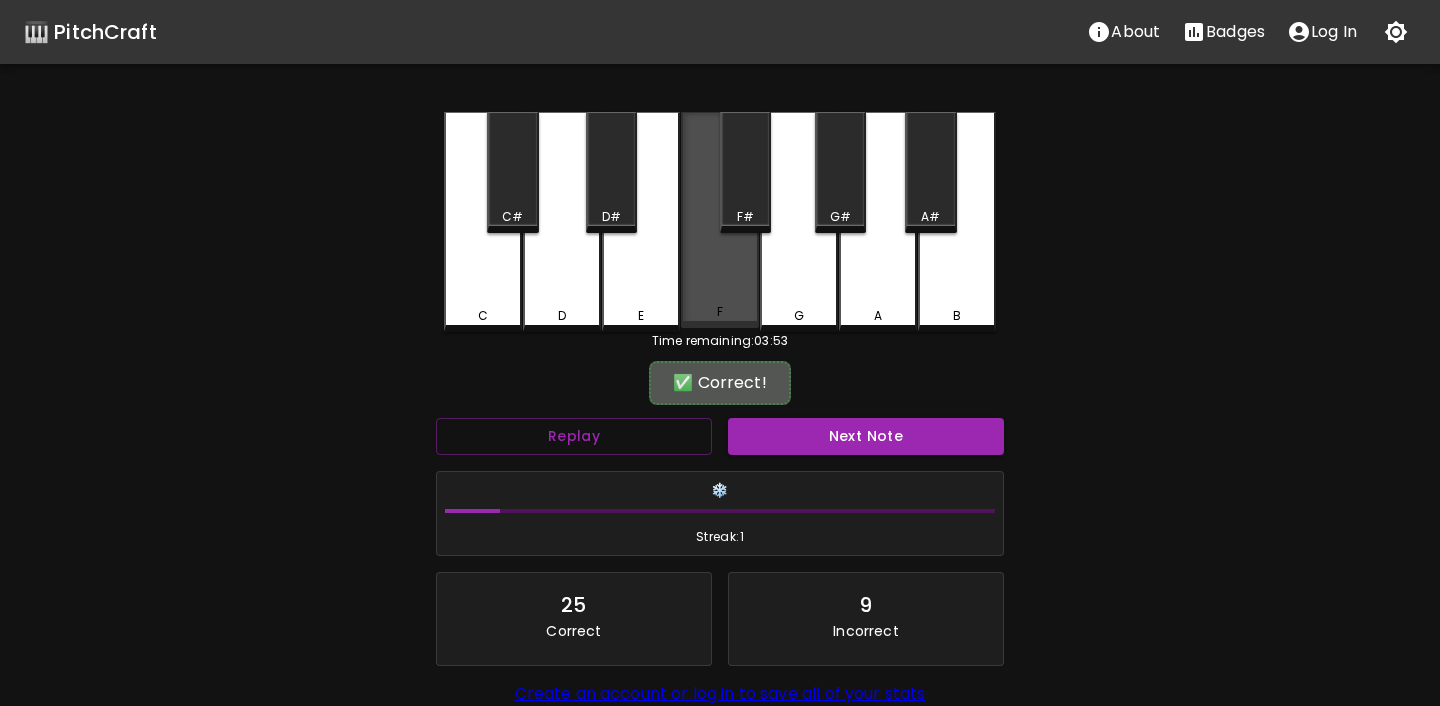 click on "F" at bounding box center [720, 220] 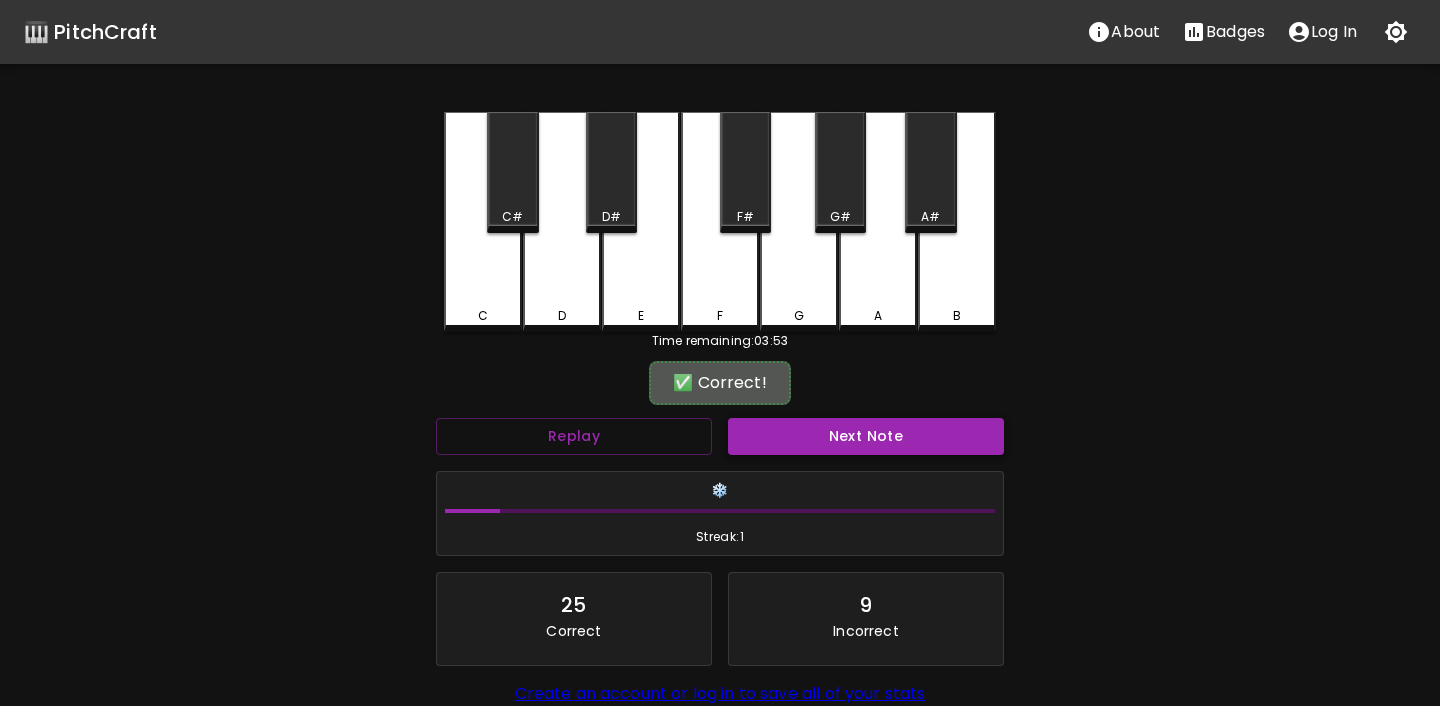 click on "Next Note" at bounding box center (866, 436) 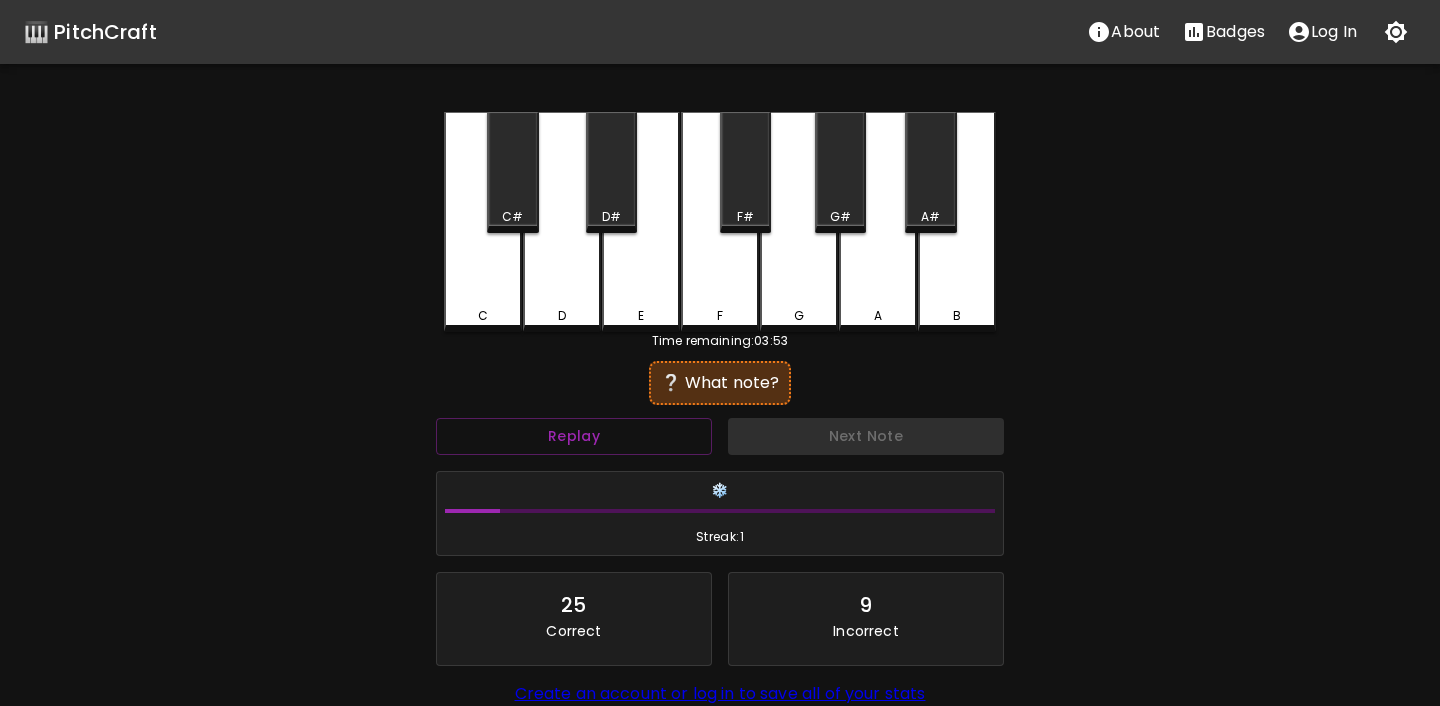 click on "C C# D D# E F F# G G# A A# B" at bounding box center (720, 222) 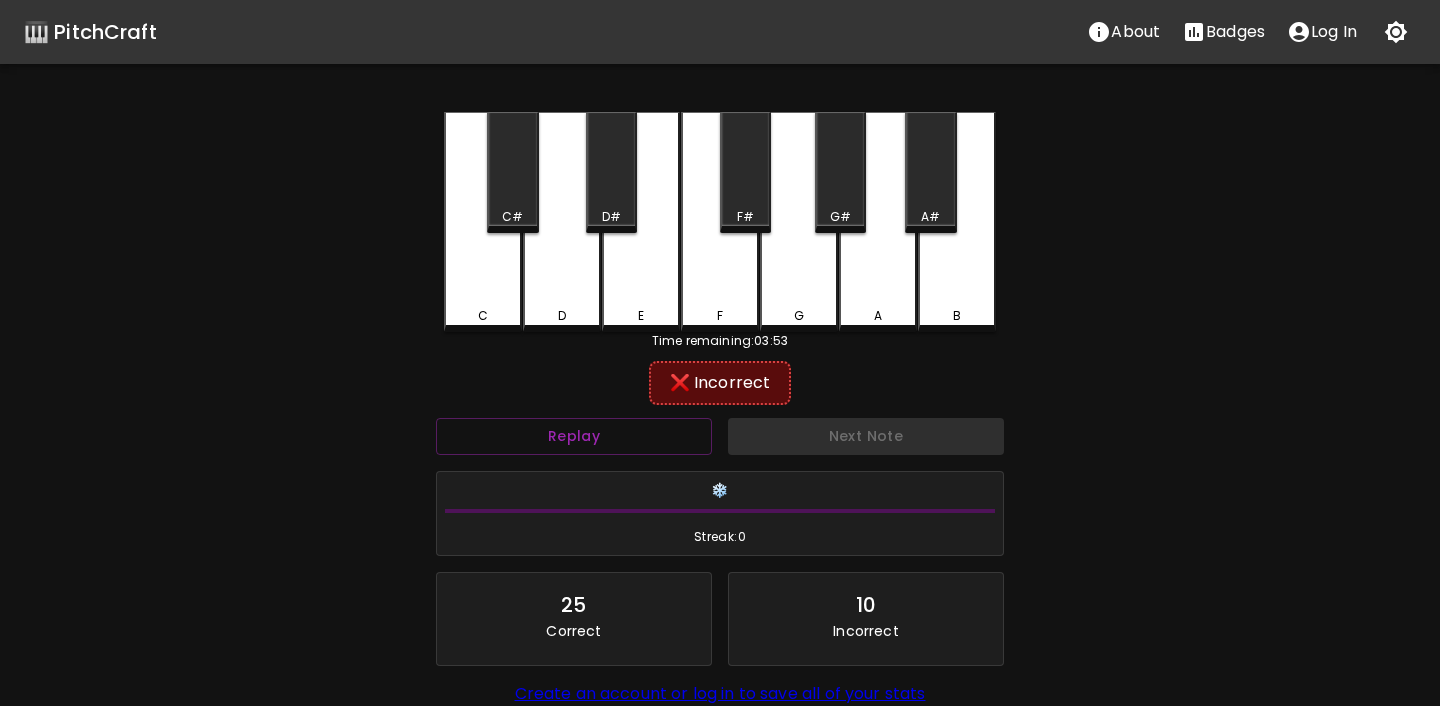 click on "F#" at bounding box center (745, 217) 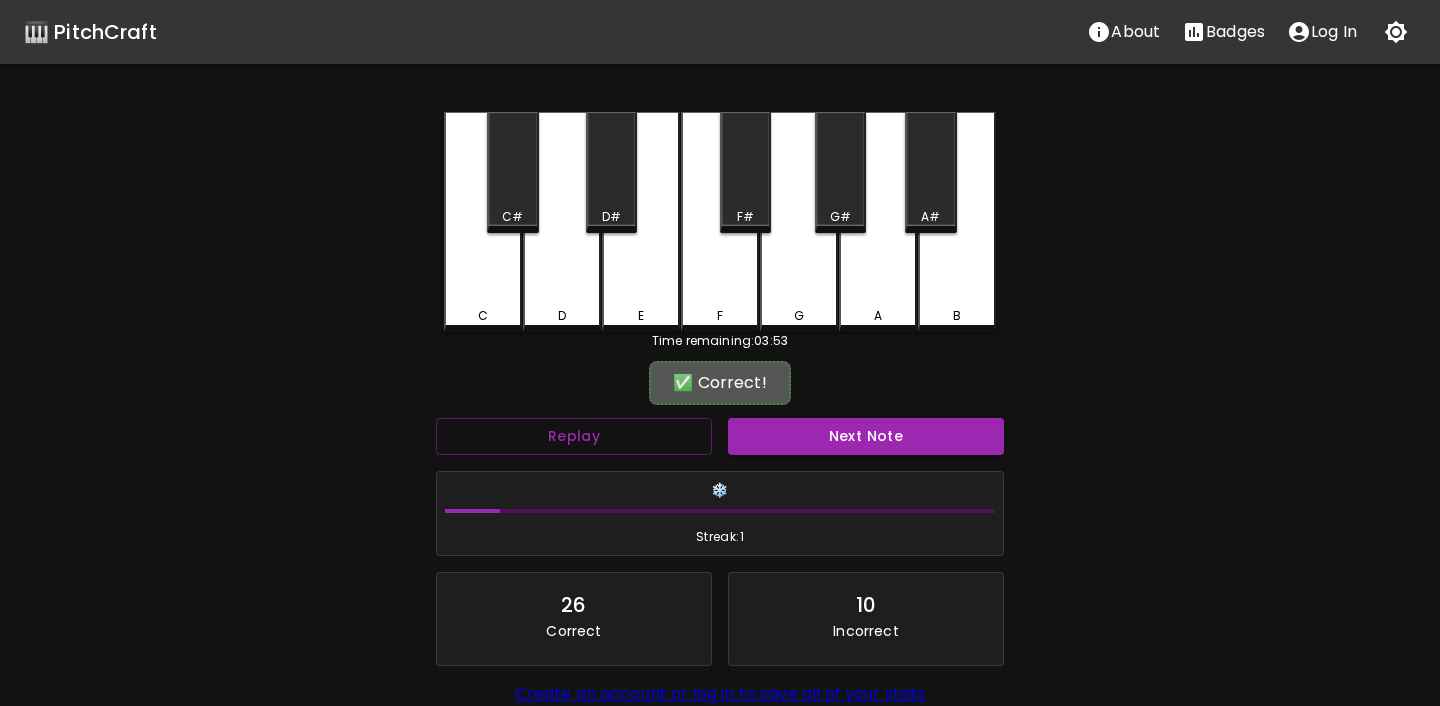 click on "✅ Correct!" at bounding box center [720, 383] 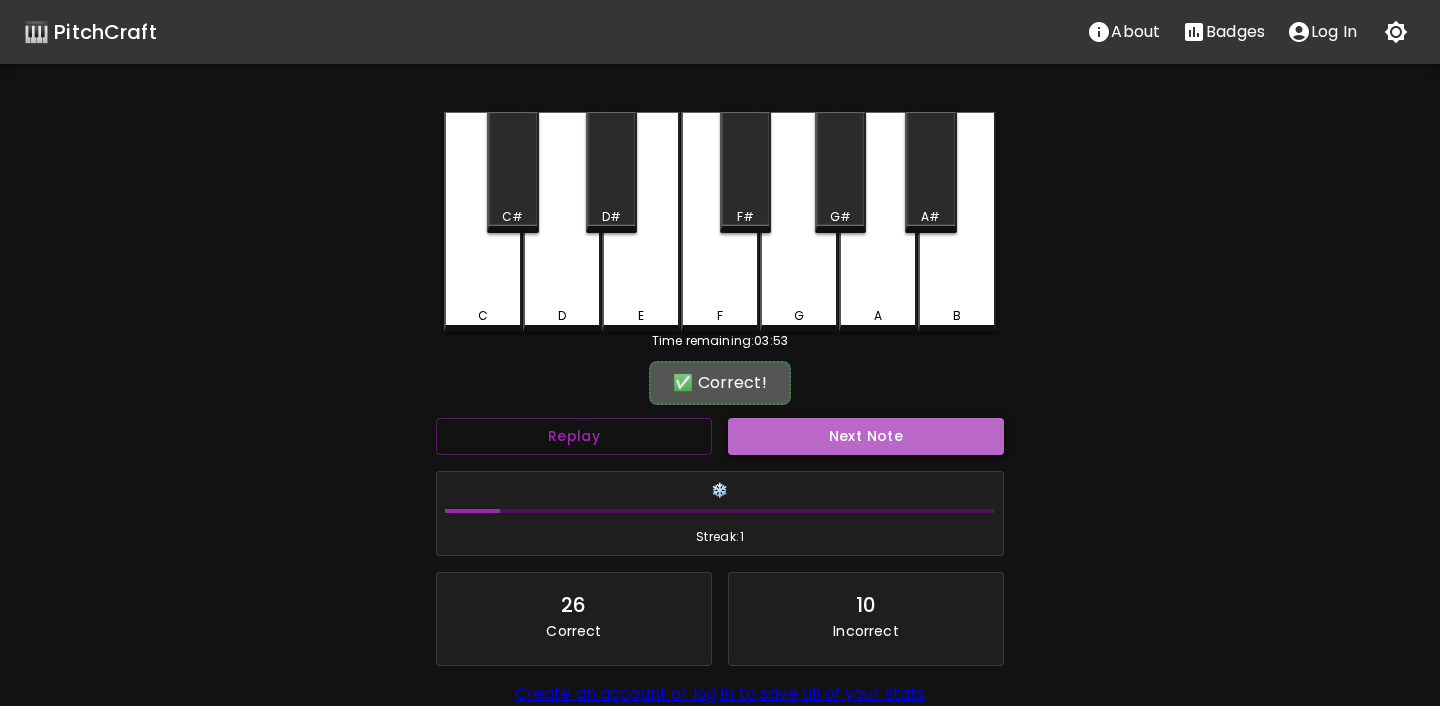 click on "Next Note" at bounding box center [866, 436] 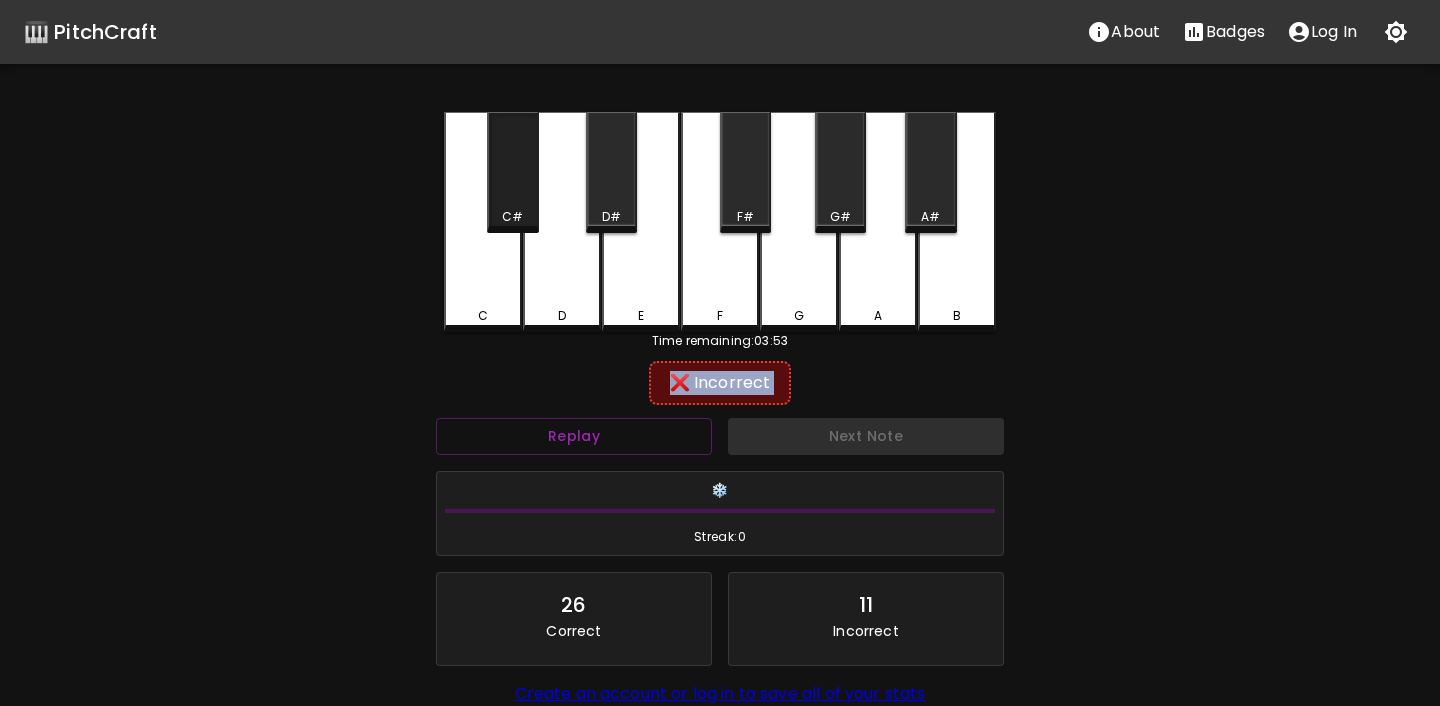 click on "C#" at bounding box center [512, 217] 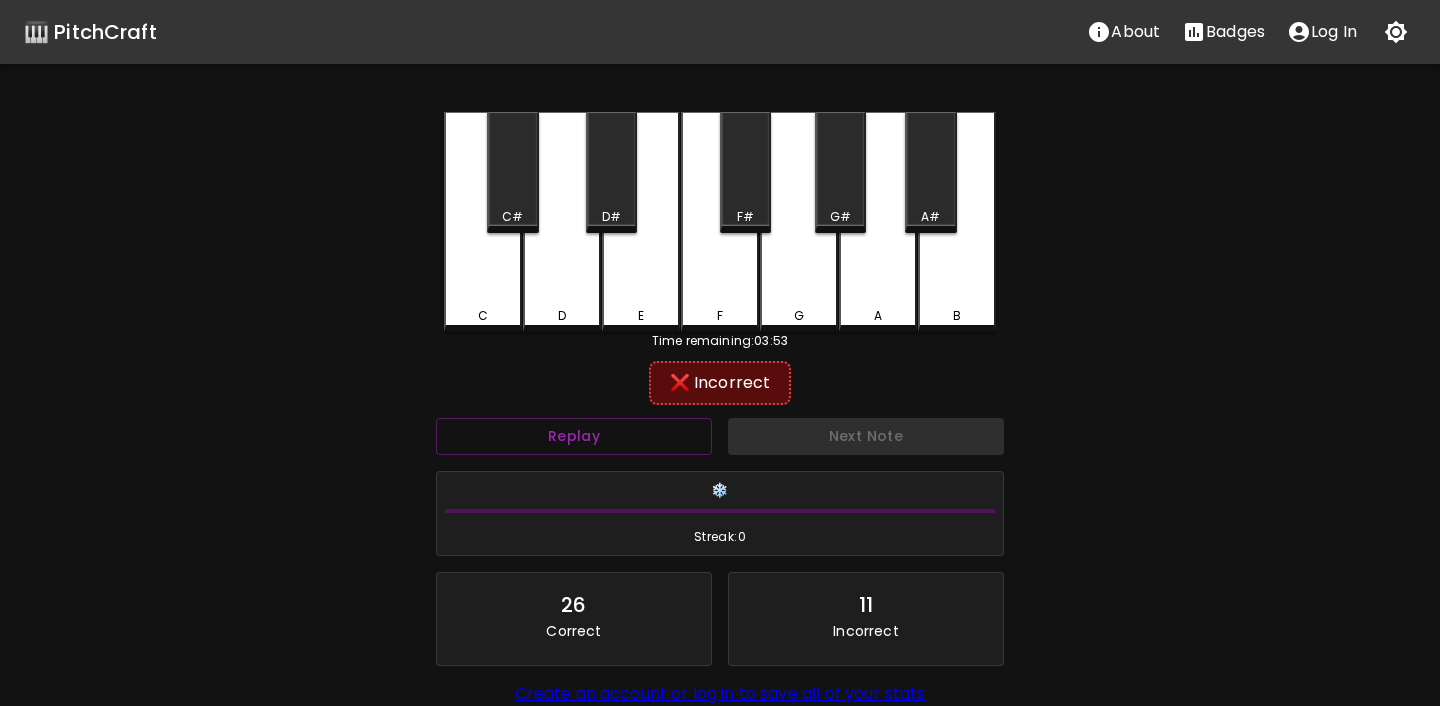 click on "D" at bounding box center [562, 222] 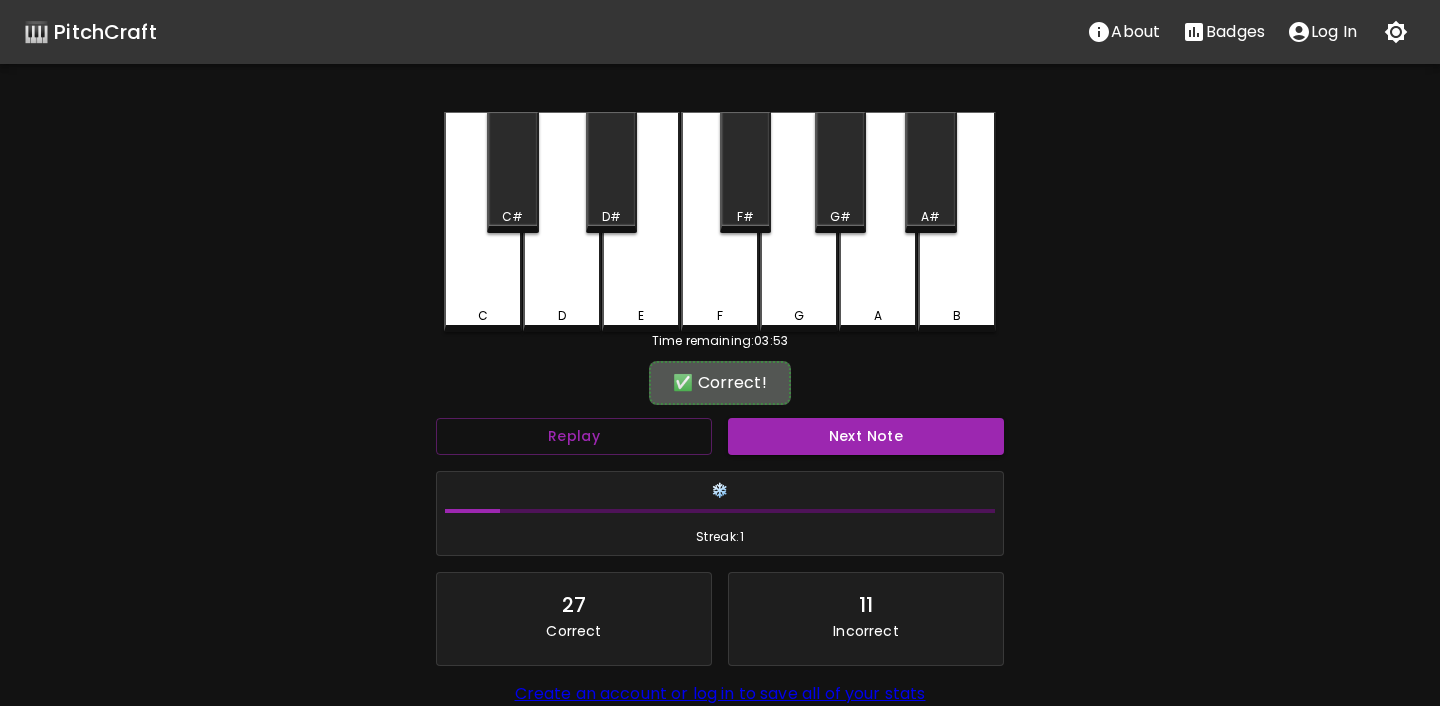 click on "❄️ Streak:  1" at bounding box center [720, 514] 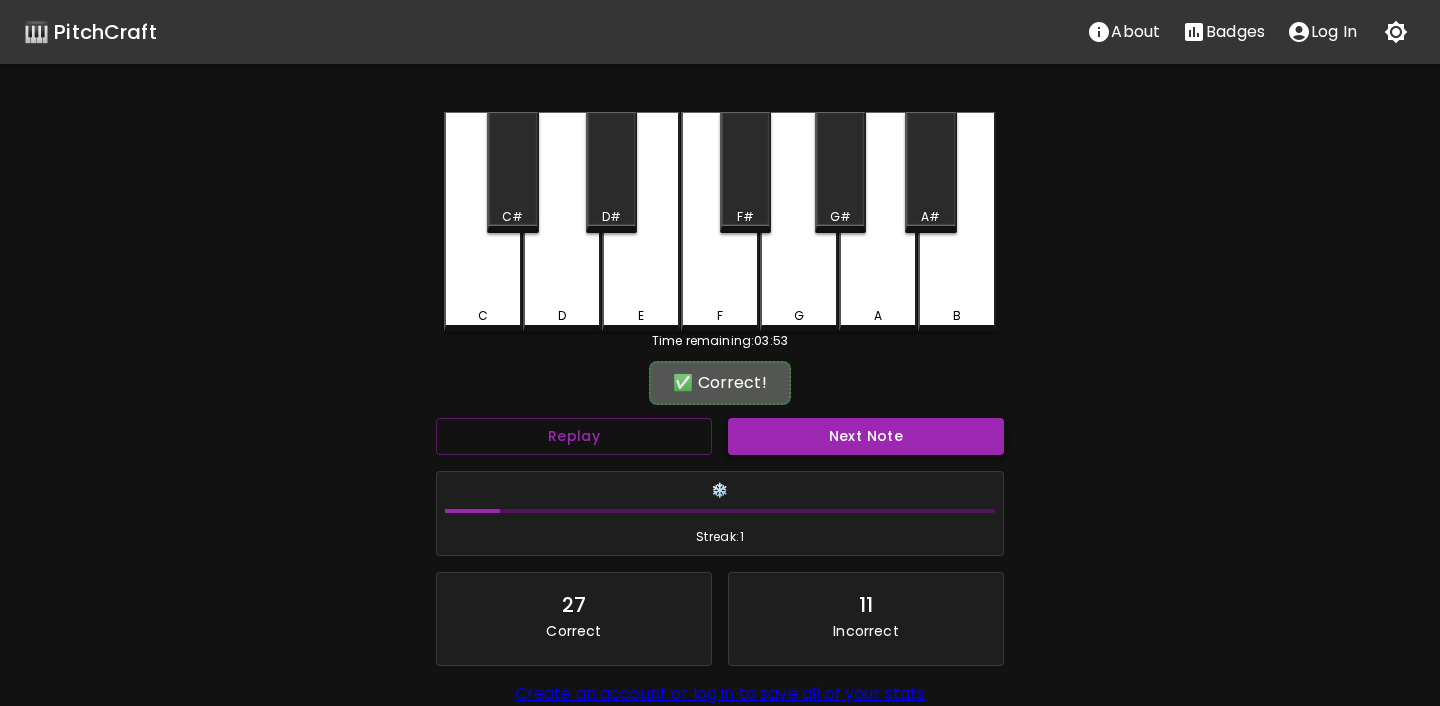 click on "Next Note" at bounding box center [866, 436] 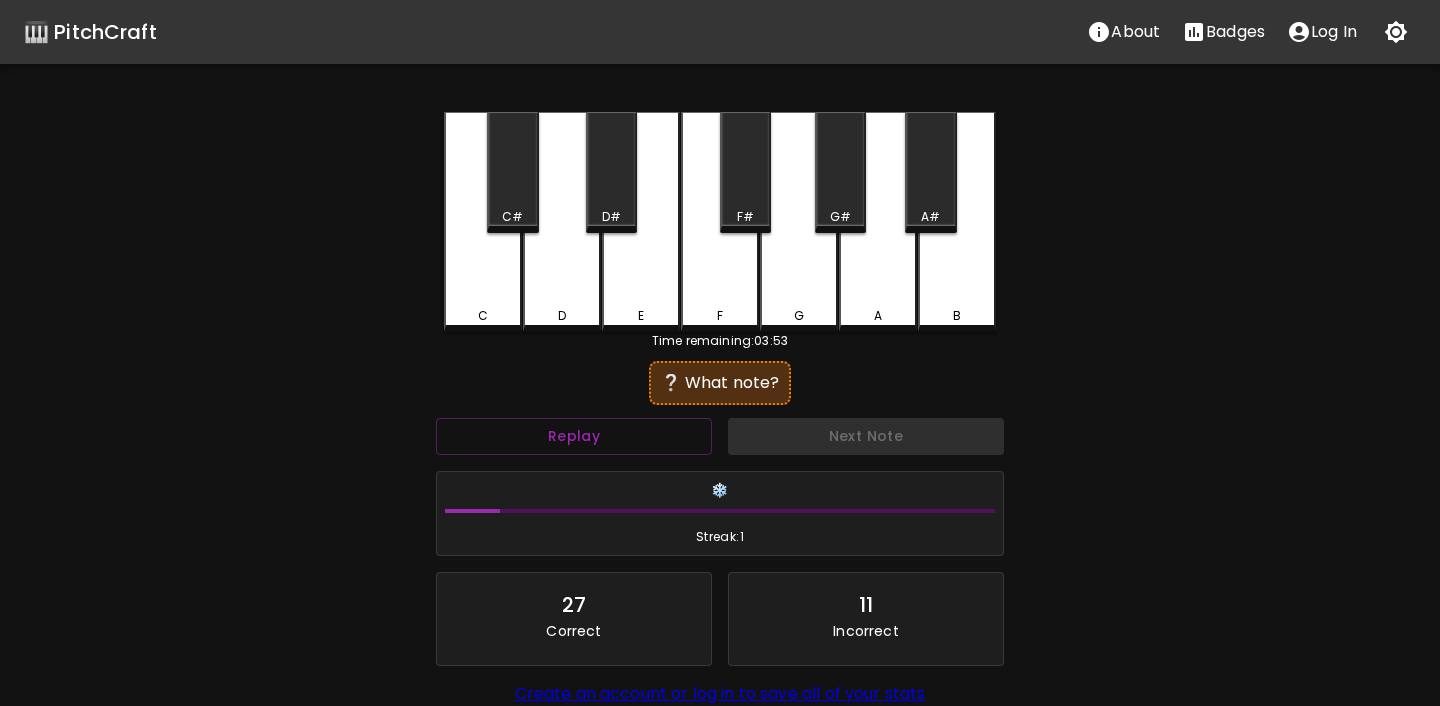 click on "E" at bounding box center [641, 222] 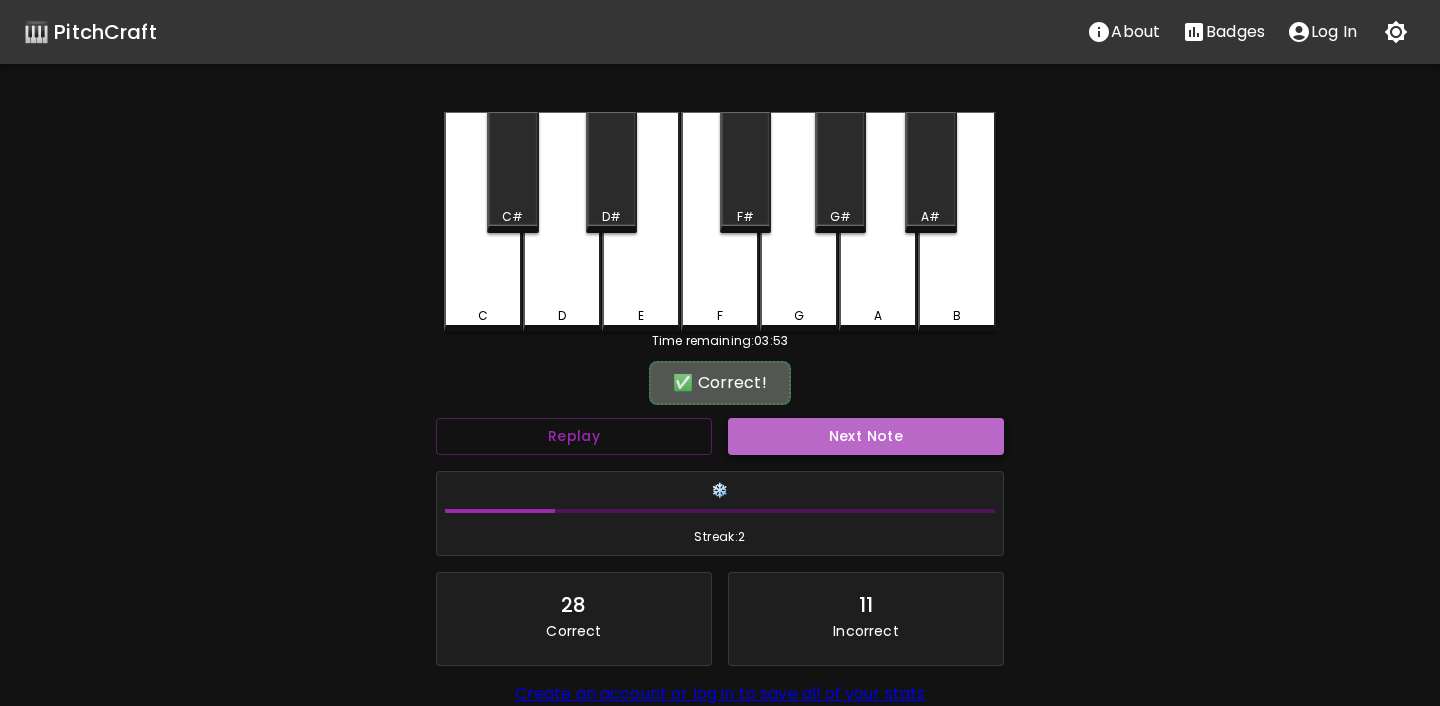 click on "Next Note" at bounding box center [866, 436] 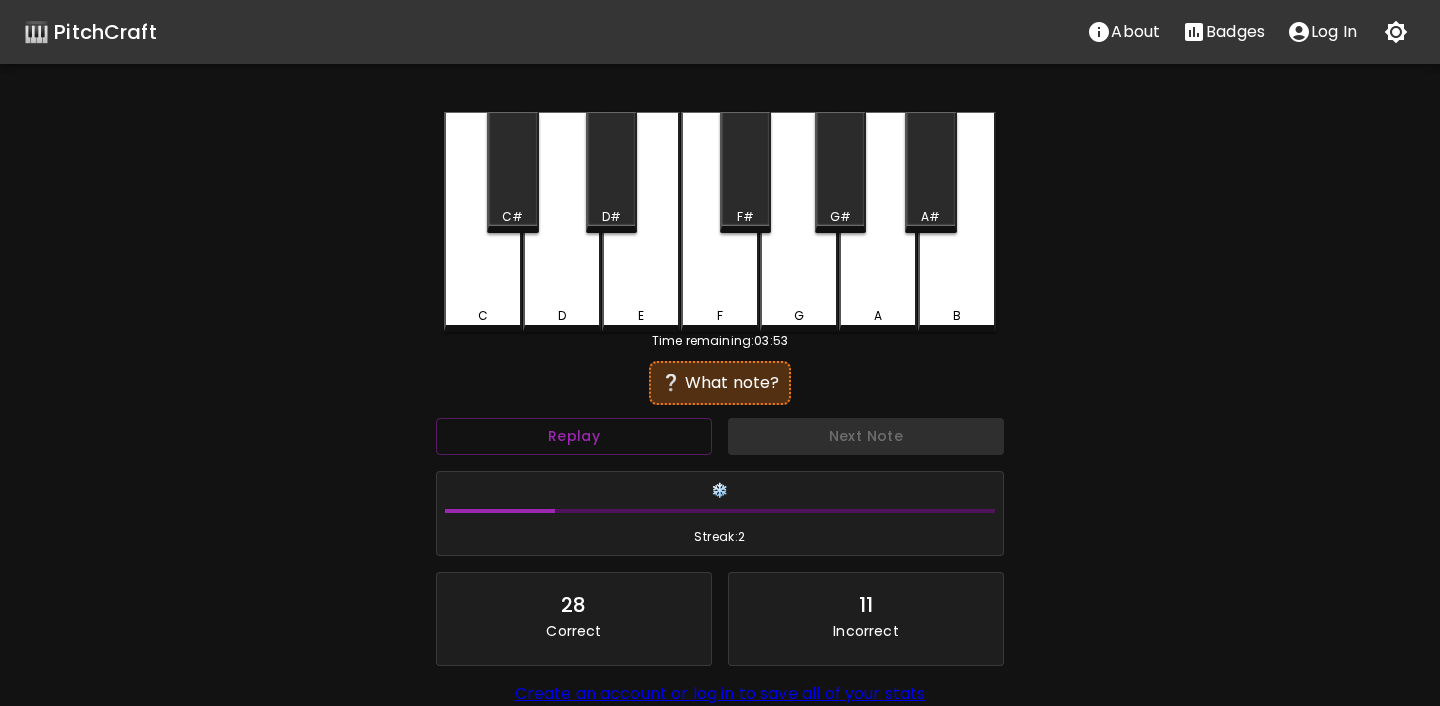click on "F#" at bounding box center [745, 172] 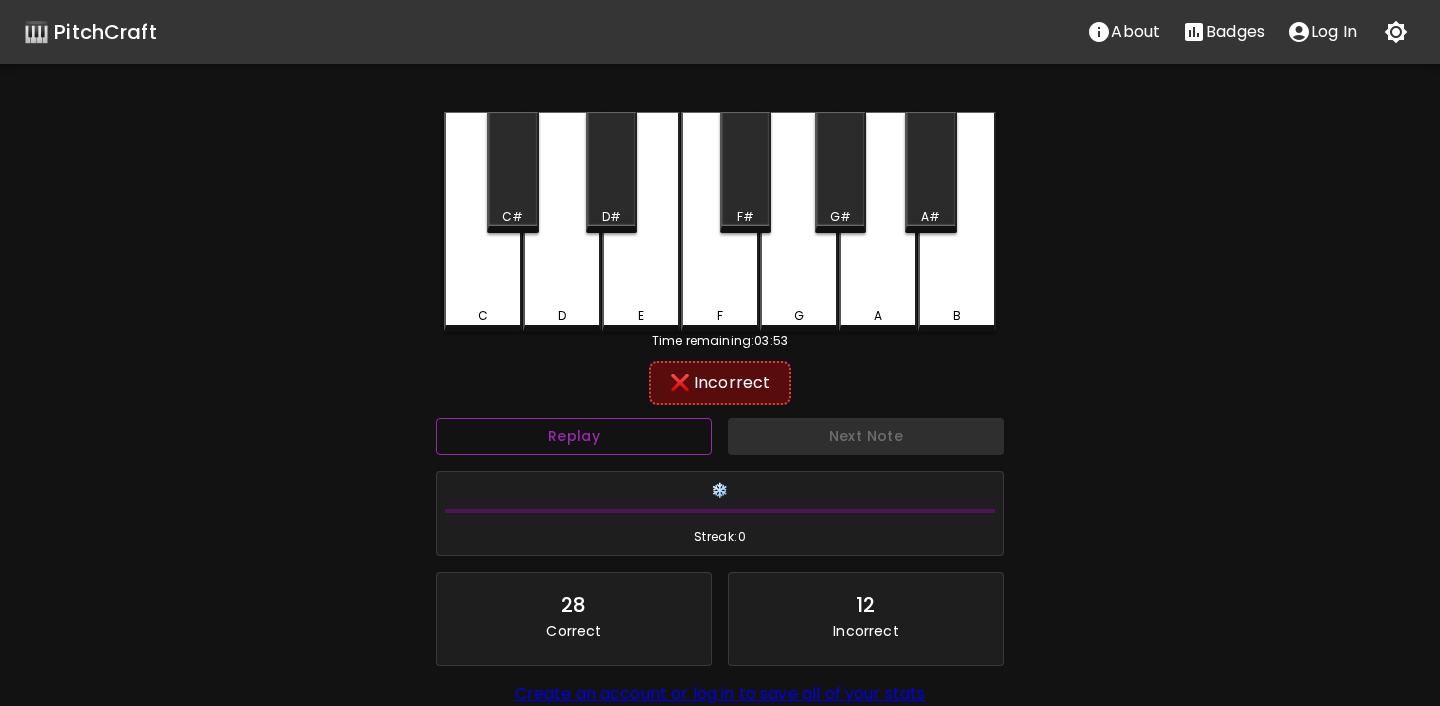click on "Replay" at bounding box center (574, 436) 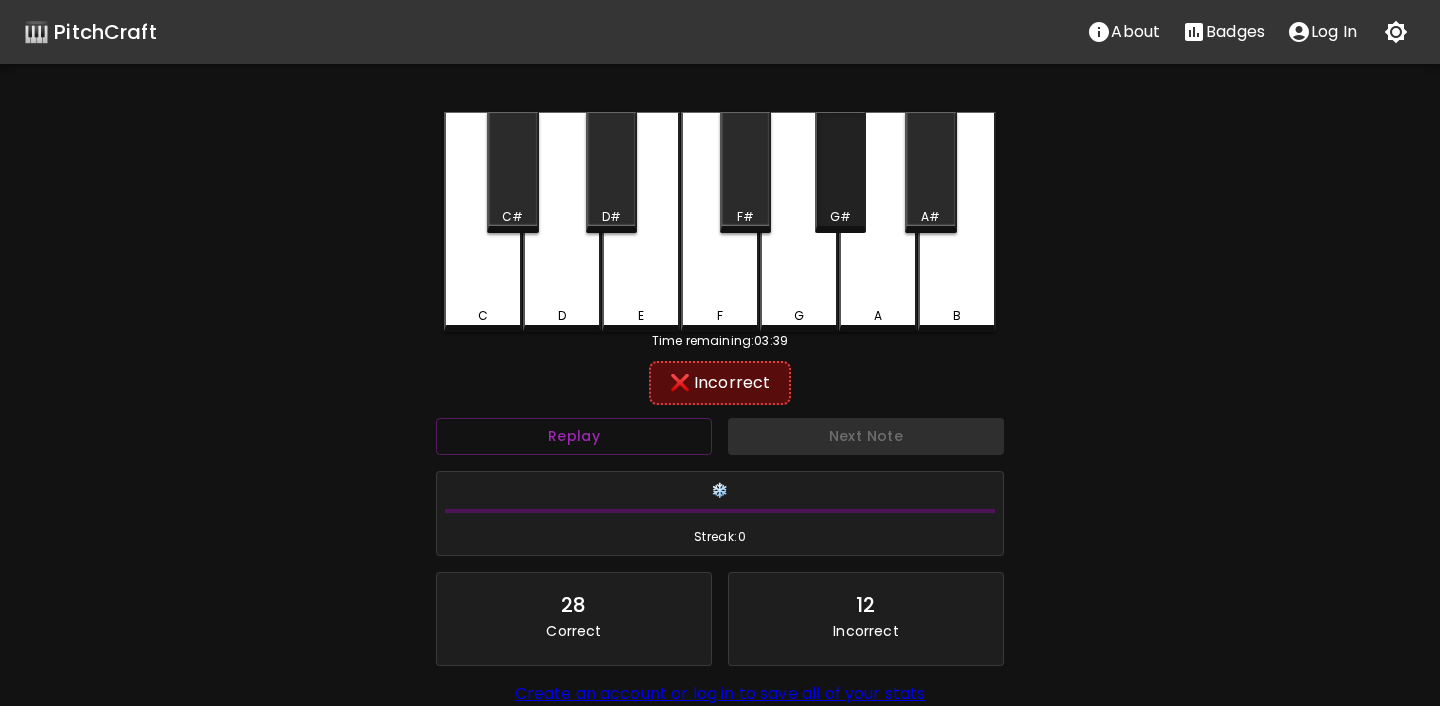 click on "G#" at bounding box center [840, 217] 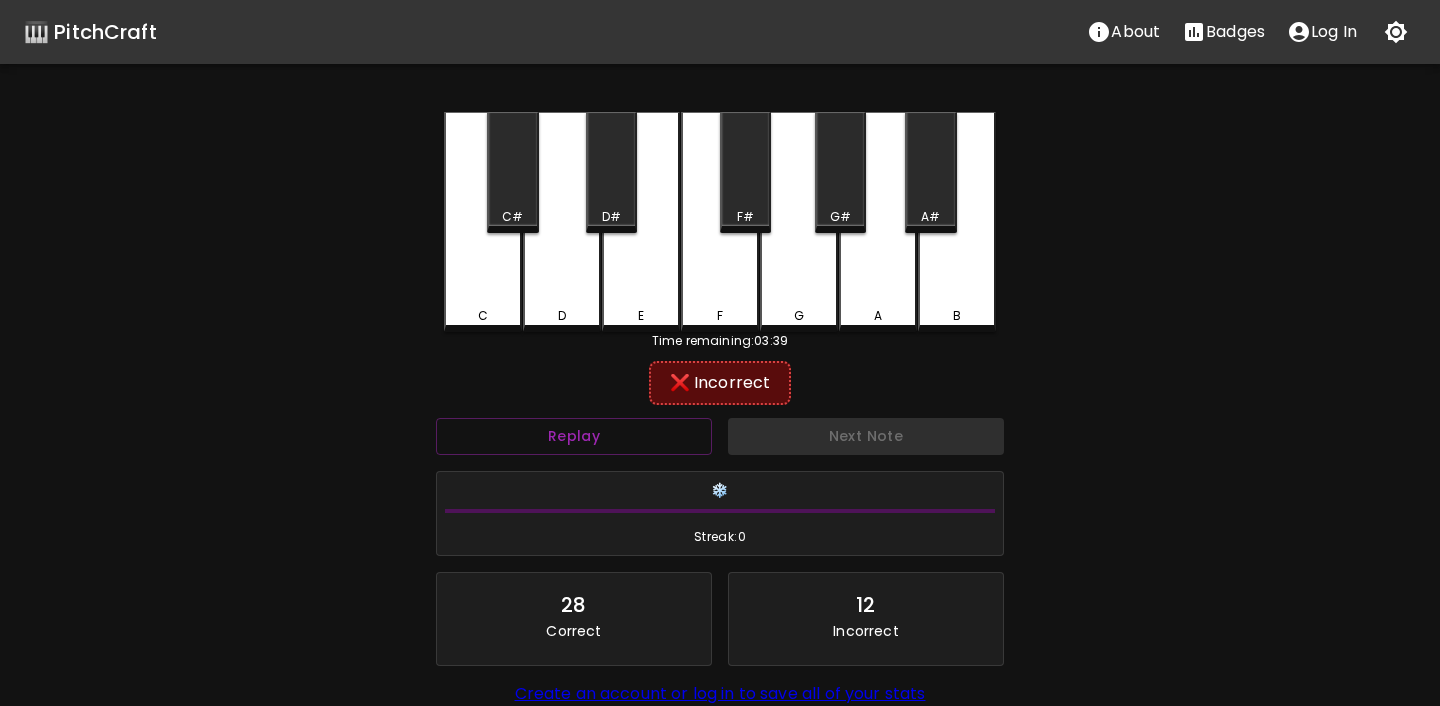 click on "G" at bounding box center [799, 222] 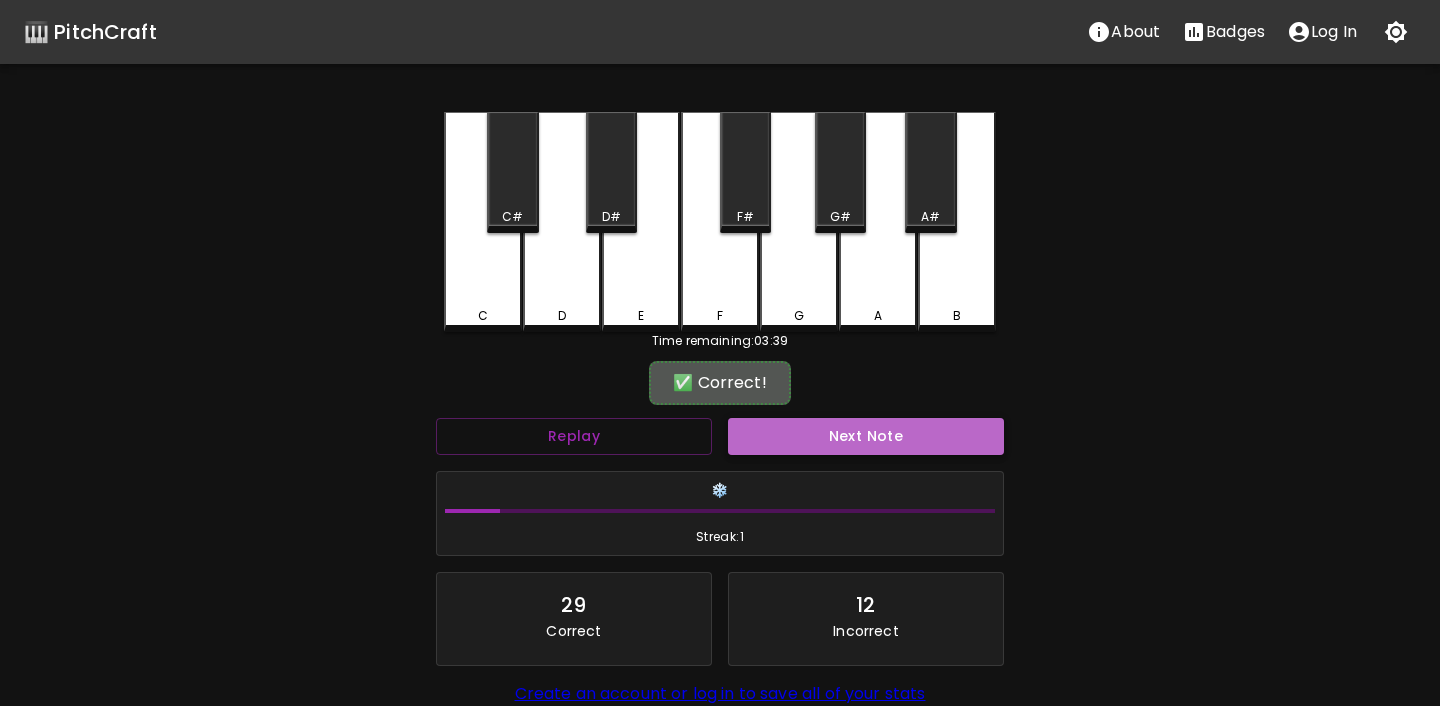 click on "Next Note" at bounding box center [866, 436] 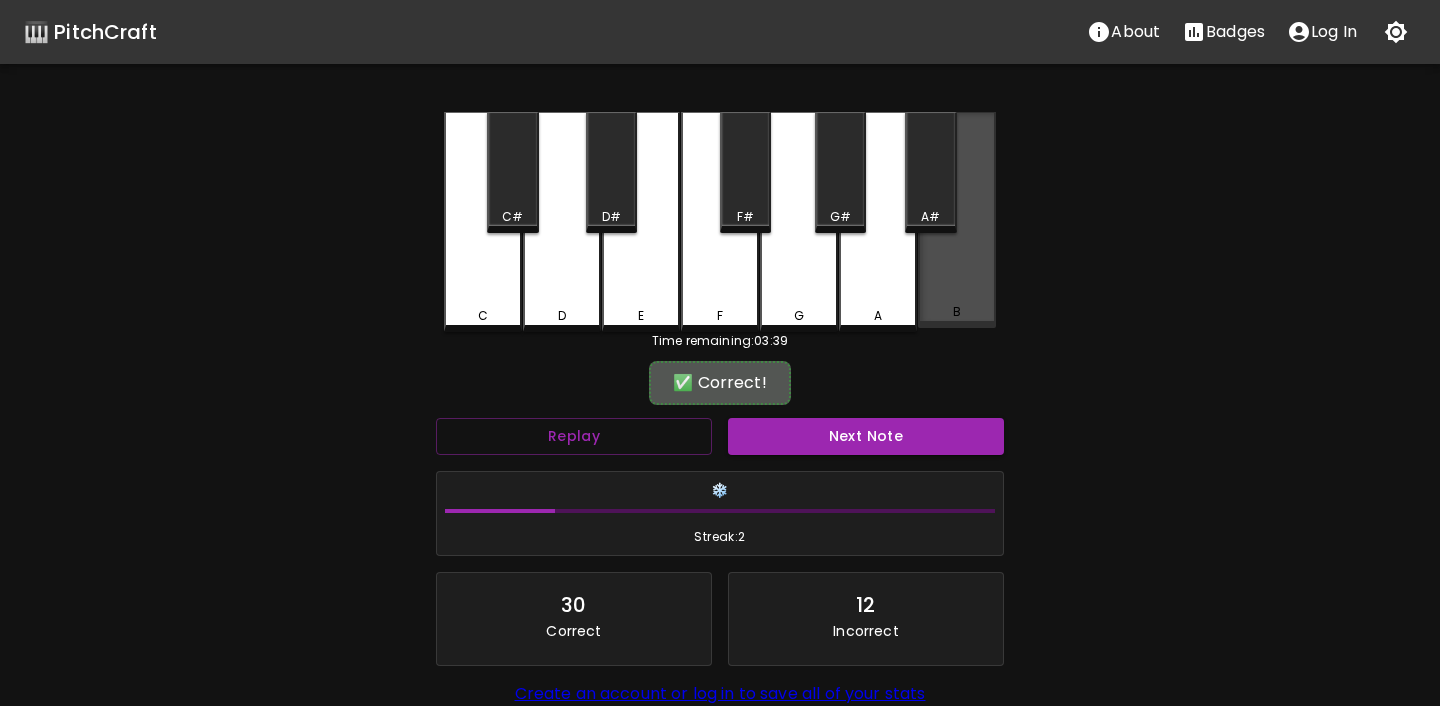 click on "B" at bounding box center [957, 220] 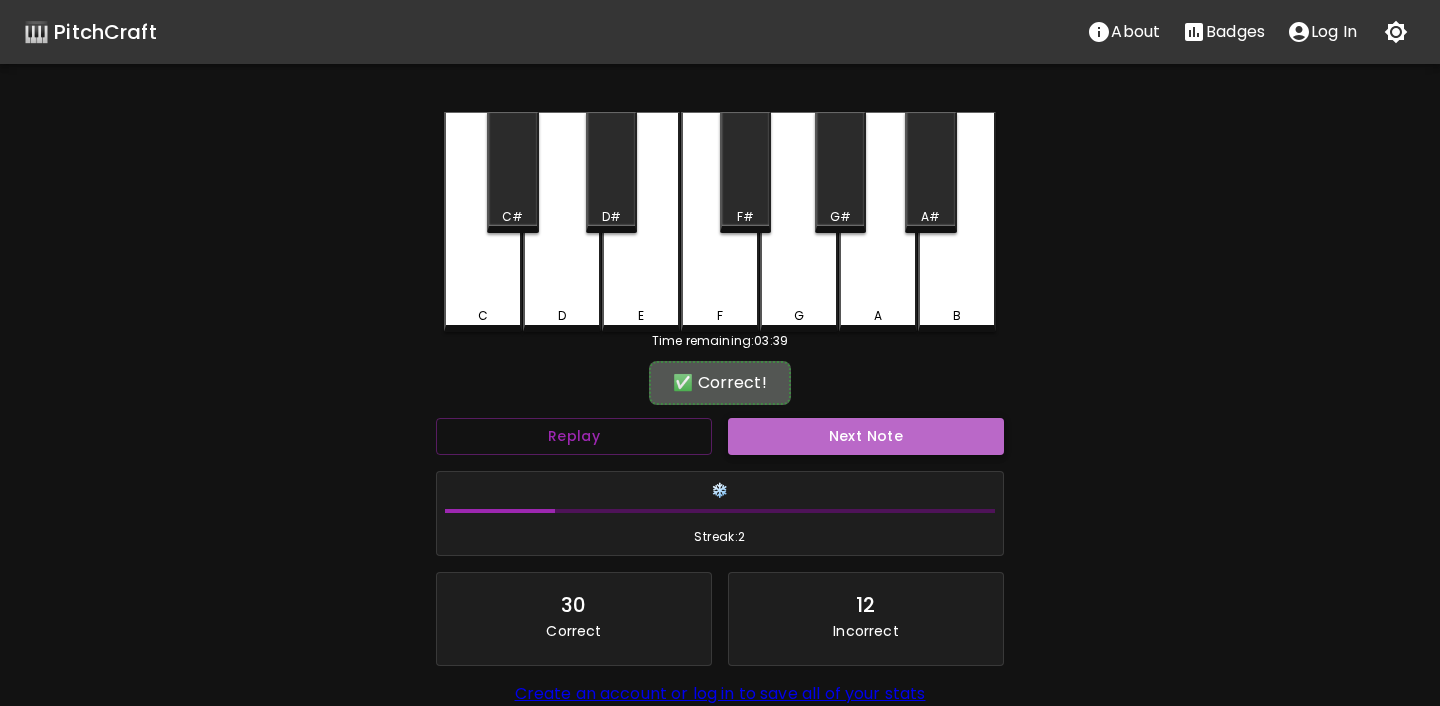 click on "Next Note" at bounding box center [866, 436] 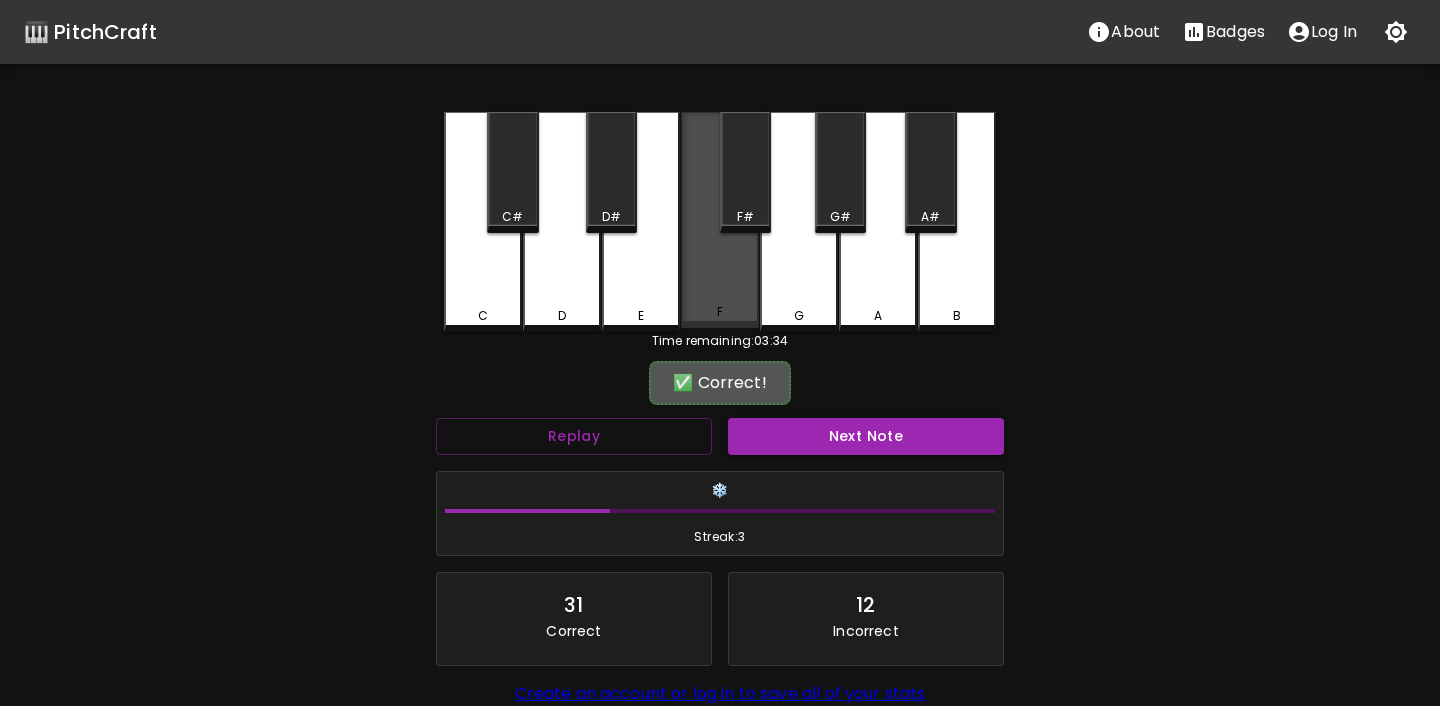 click on "F" at bounding box center (720, 220) 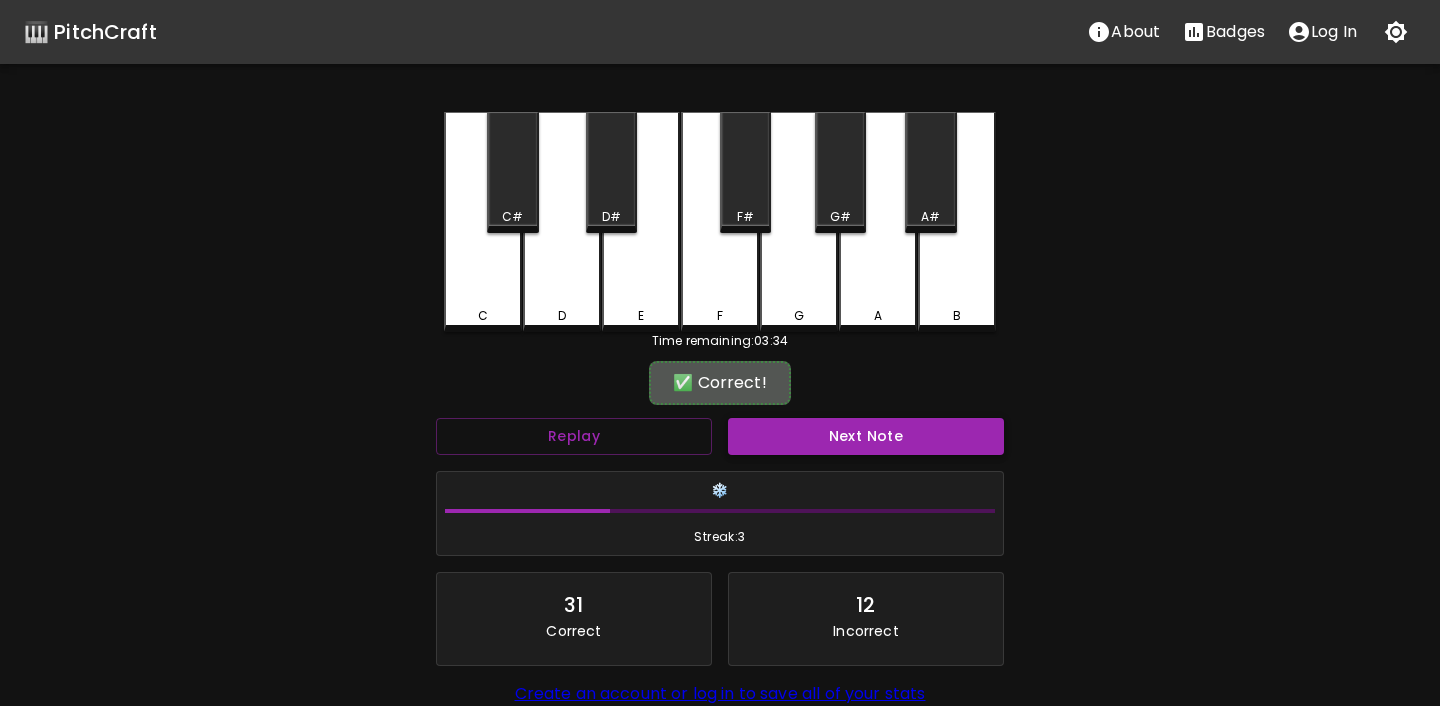 click on "Next Note" at bounding box center [866, 436] 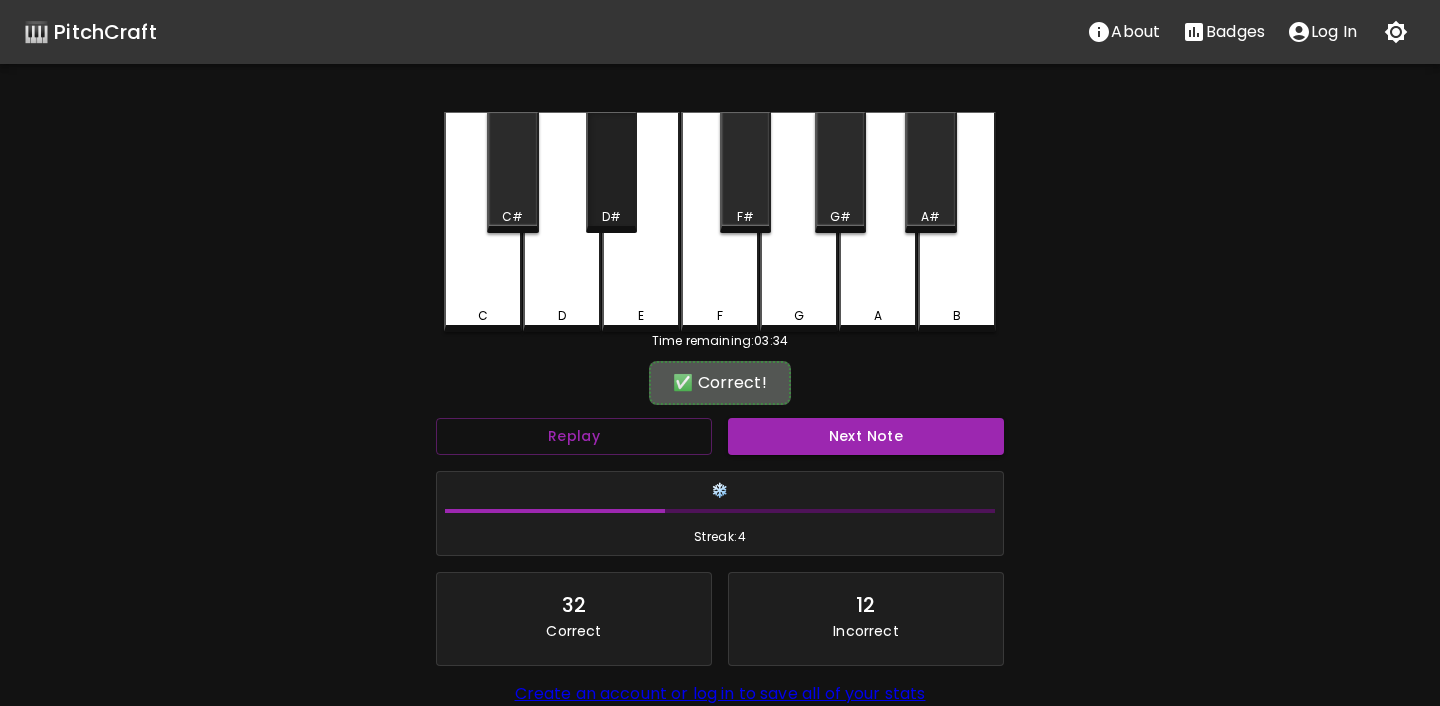 click on "D#" at bounding box center [611, 217] 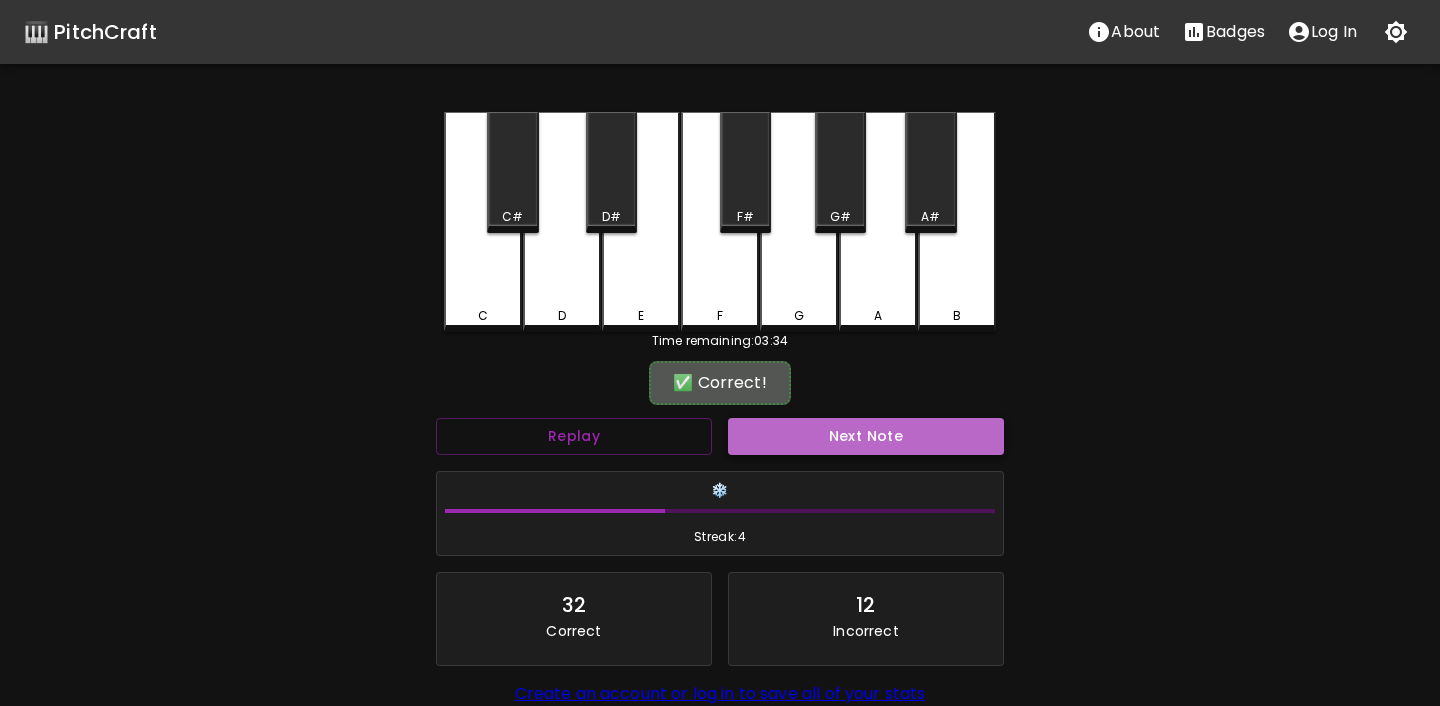 click on "Next Note" at bounding box center (866, 436) 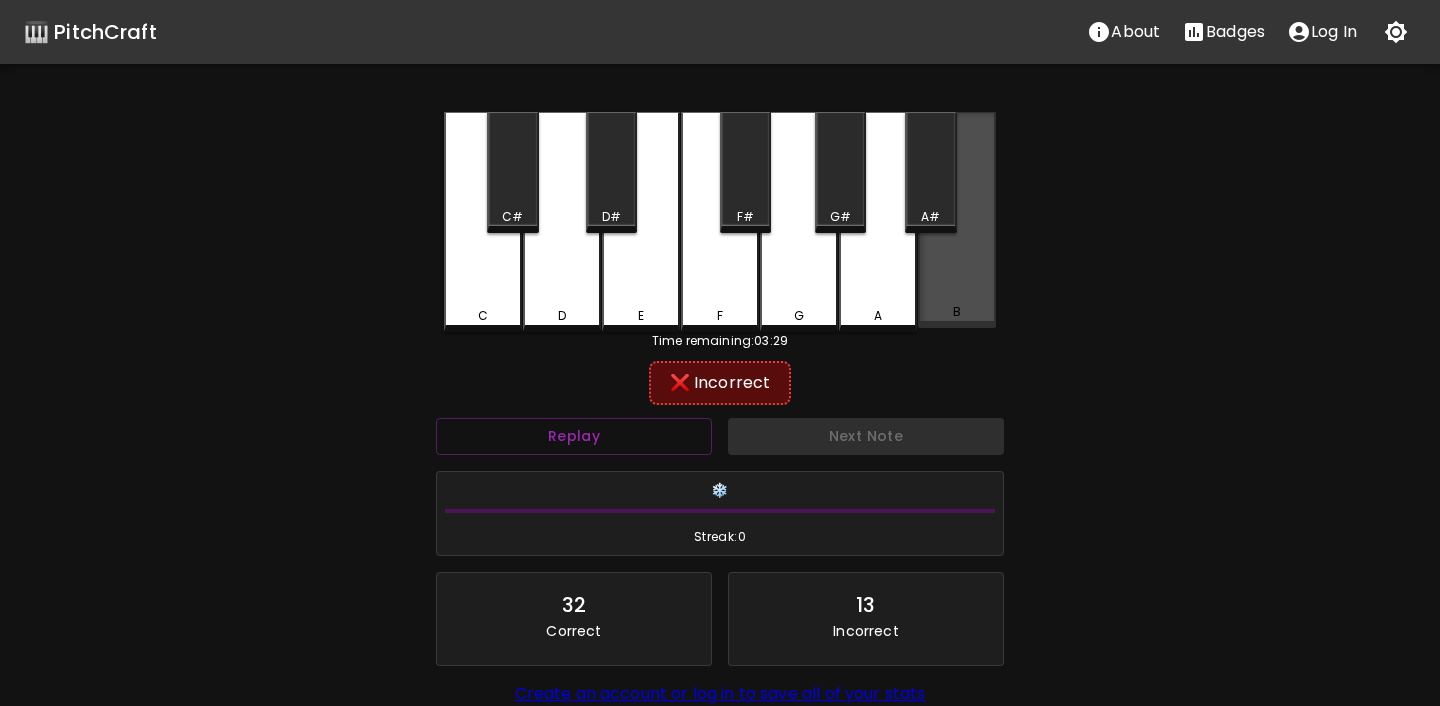 click on "B" at bounding box center (957, 312) 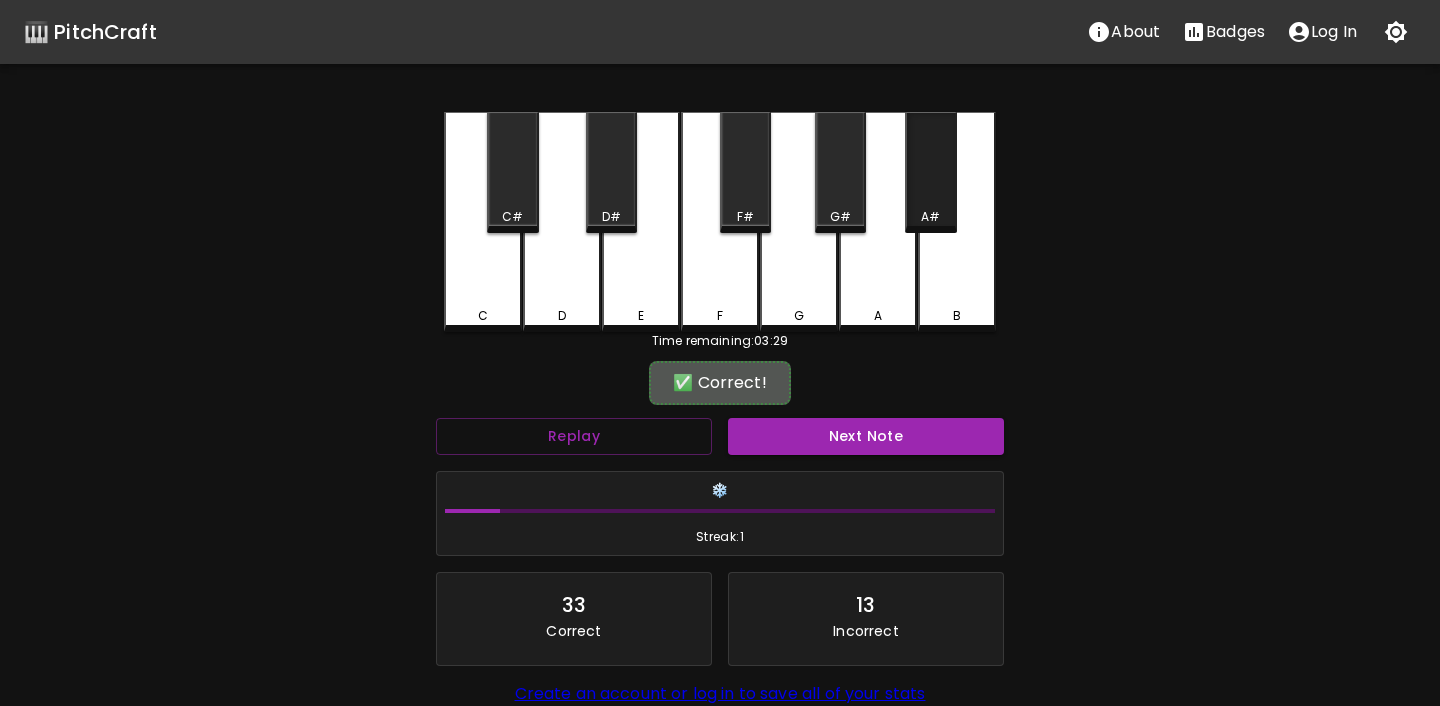 click on "A#" at bounding box center (930, 172) 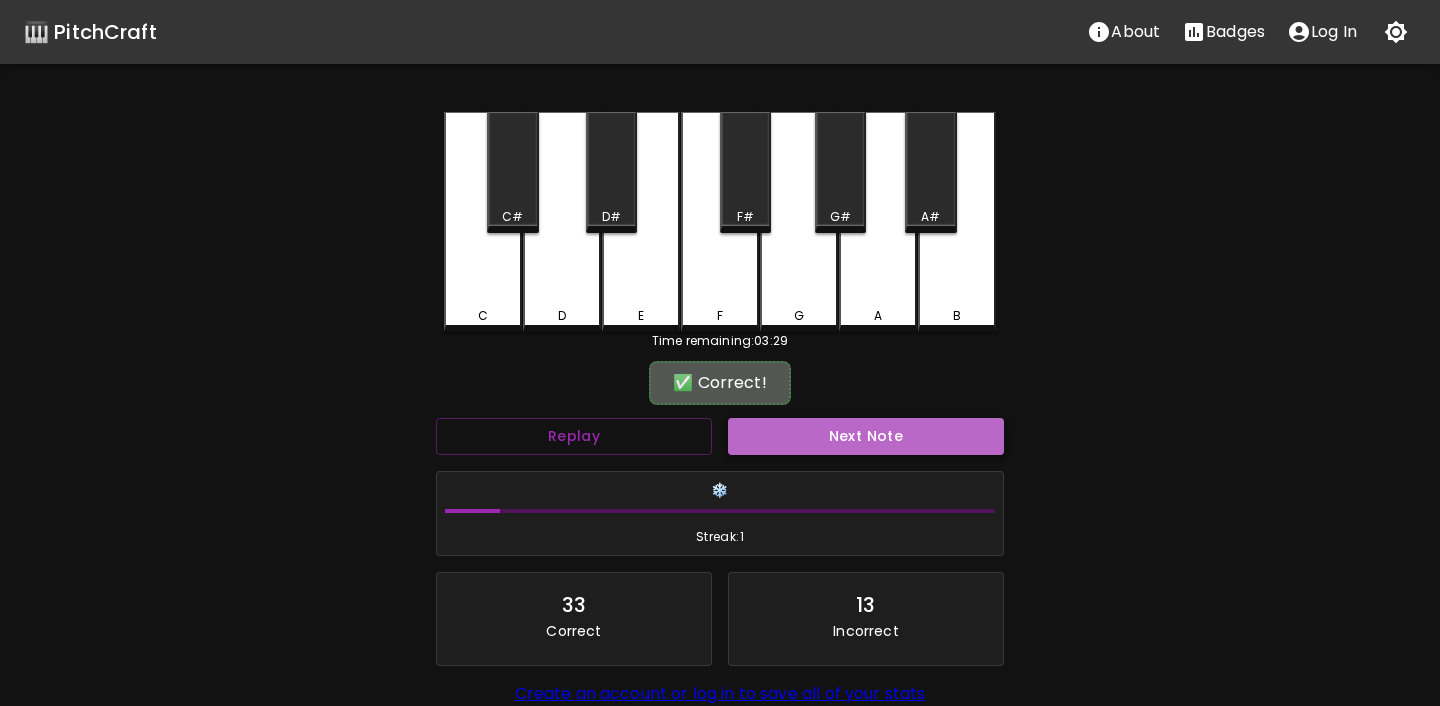 click on "Next Note" at bounding box center (866, 436) 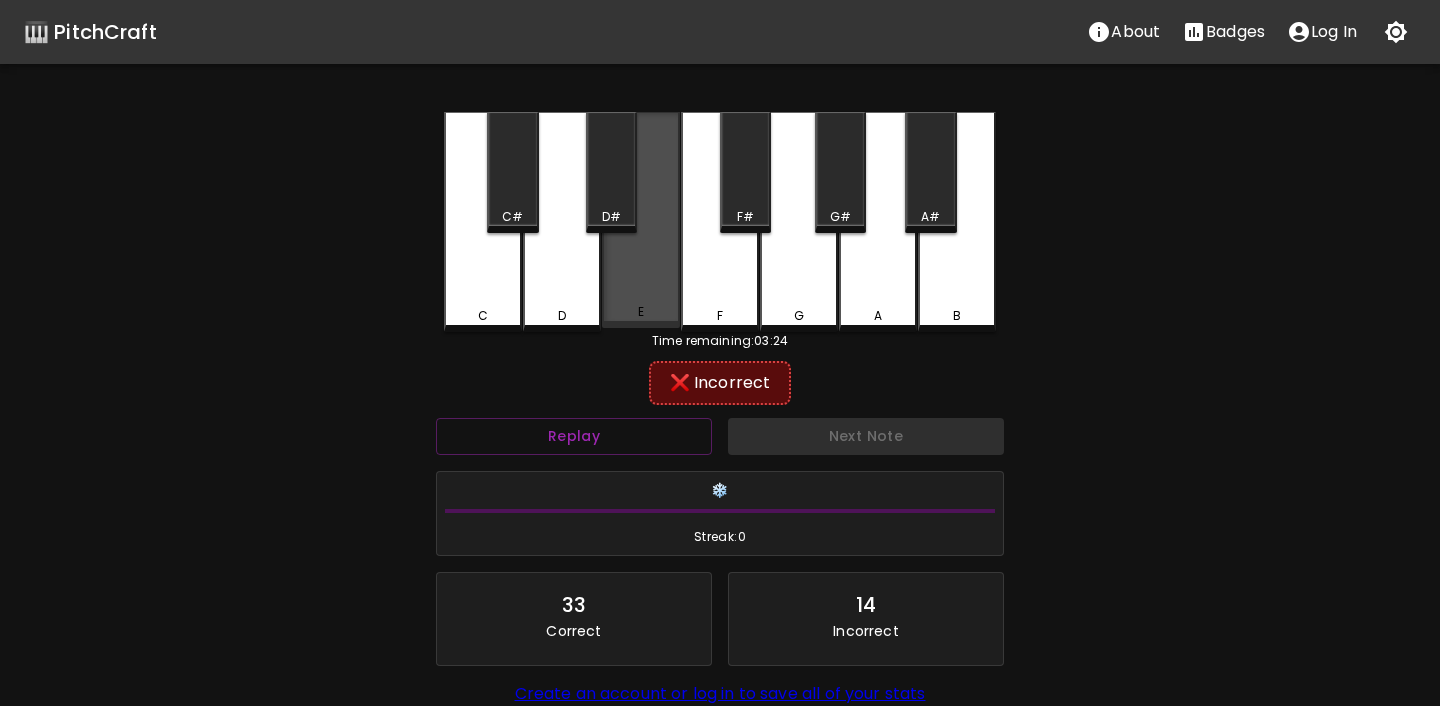 click on "E" at bounding box center [641, 220] 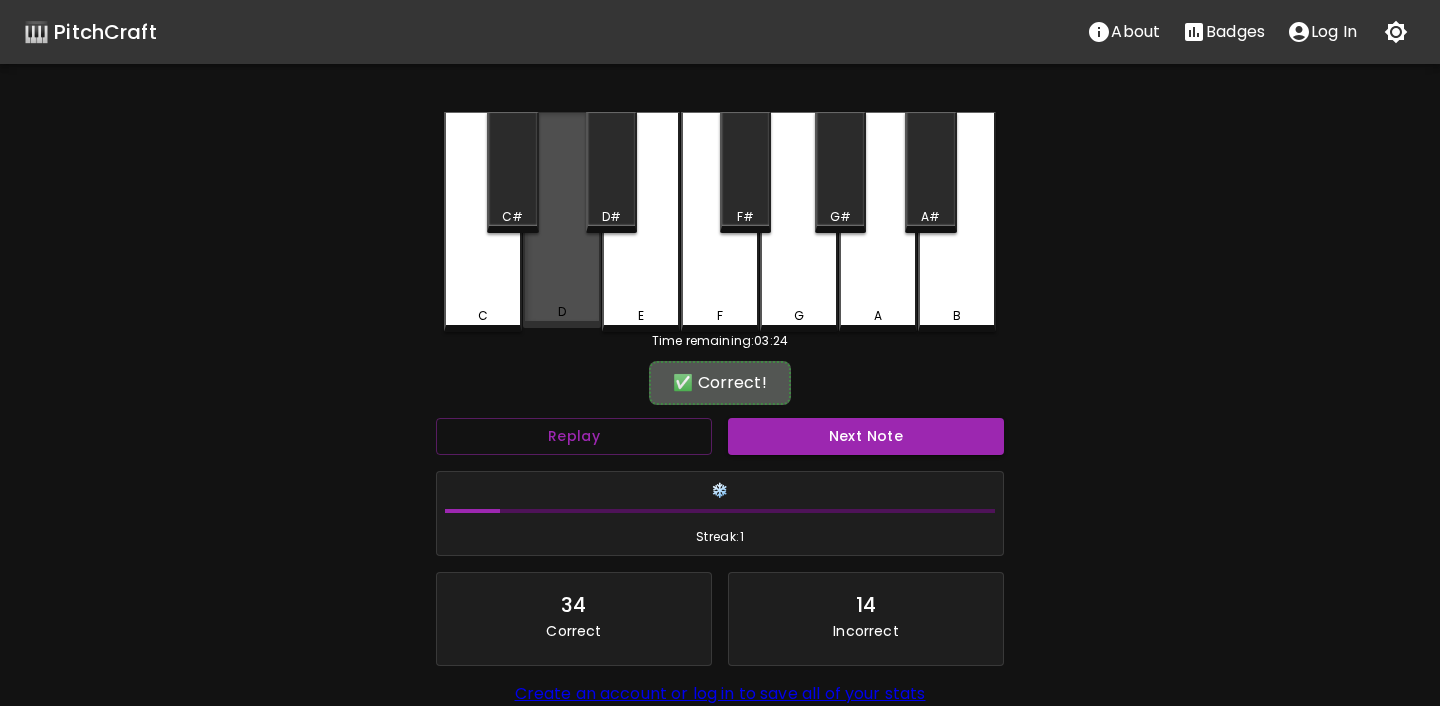 click on "D" at bounding box center [562, 312] 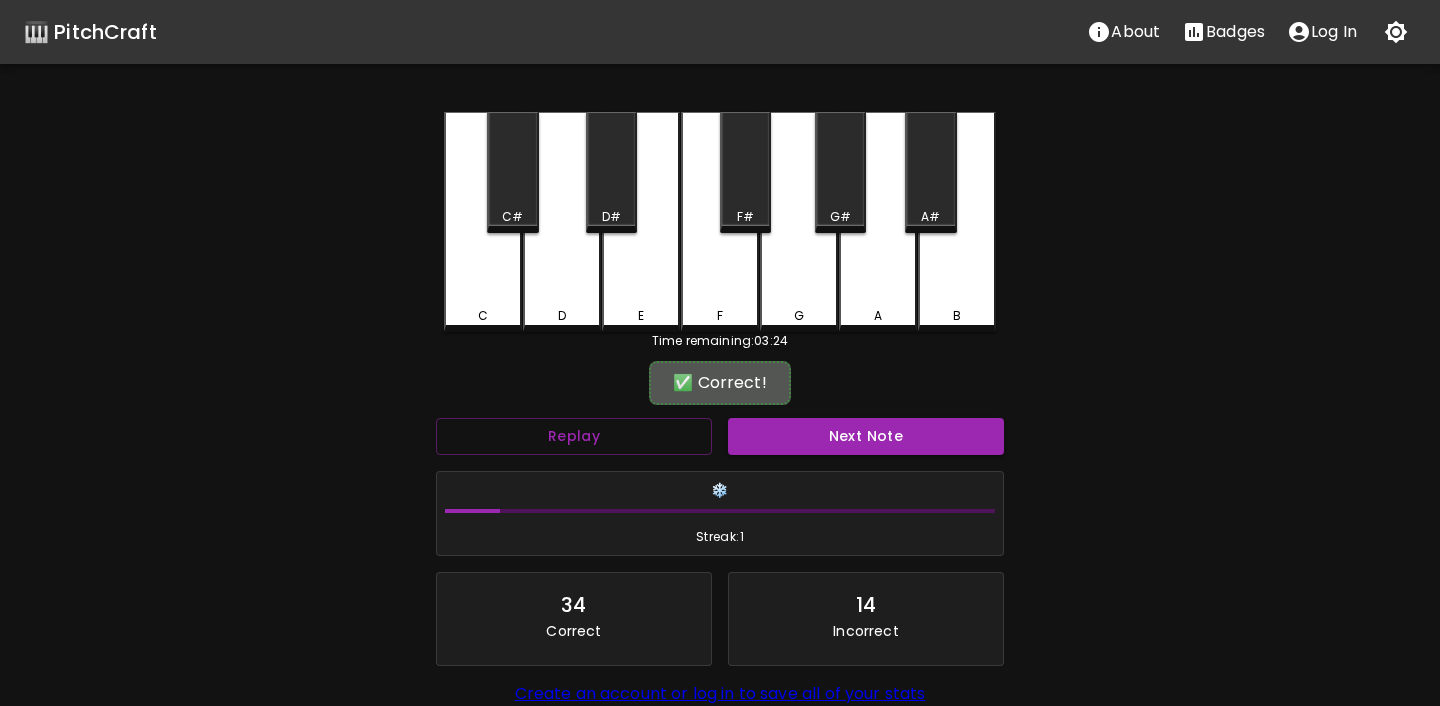 click on "Next Note" at bounding box center (866, 436) 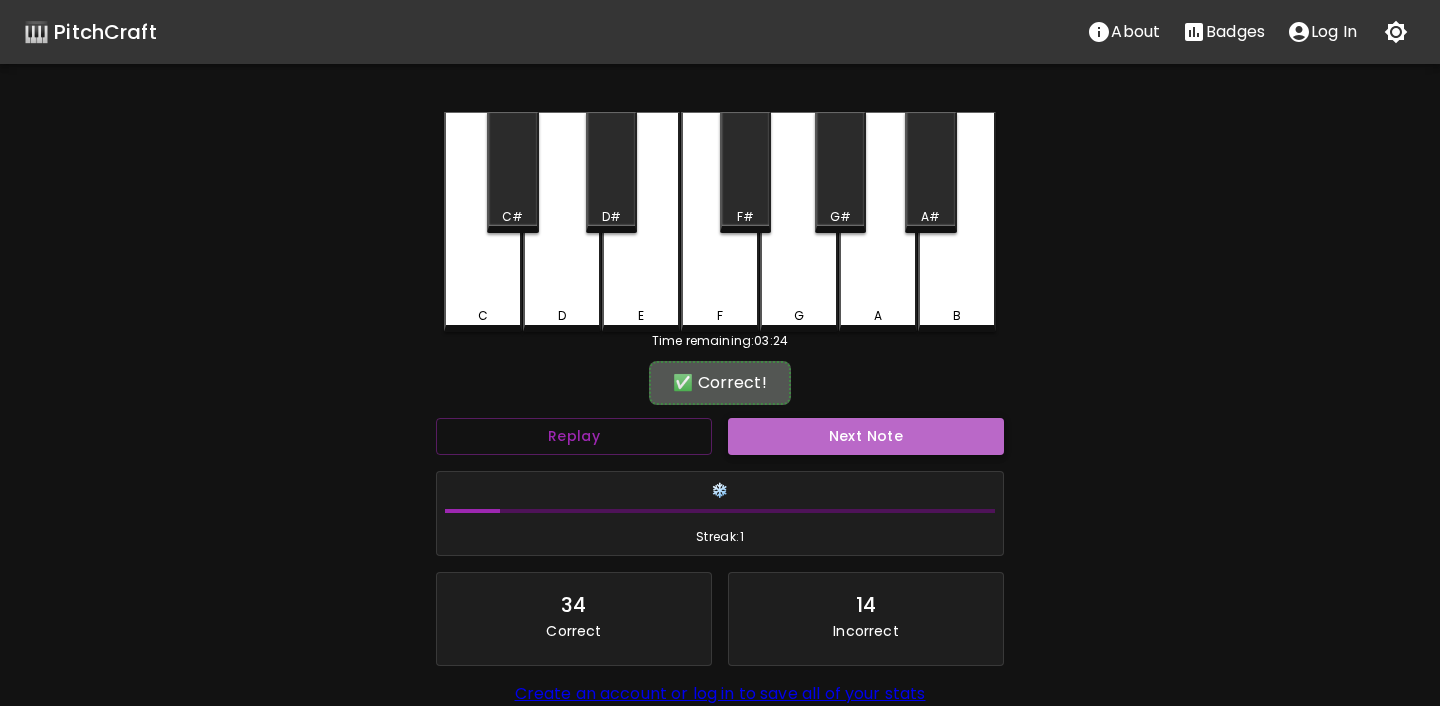 click on "Next Note" at bounding box center (866, 436) 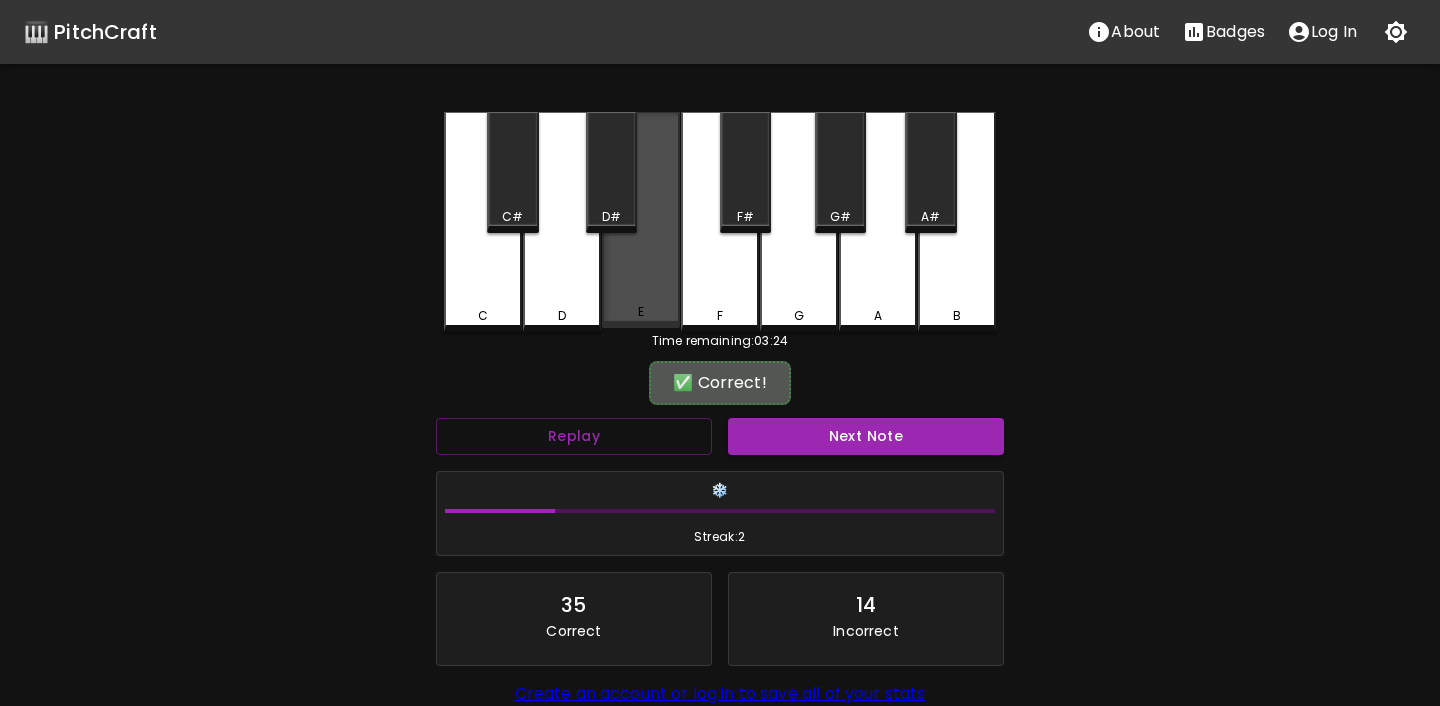 click on "E" at bounding box center (641, 220) 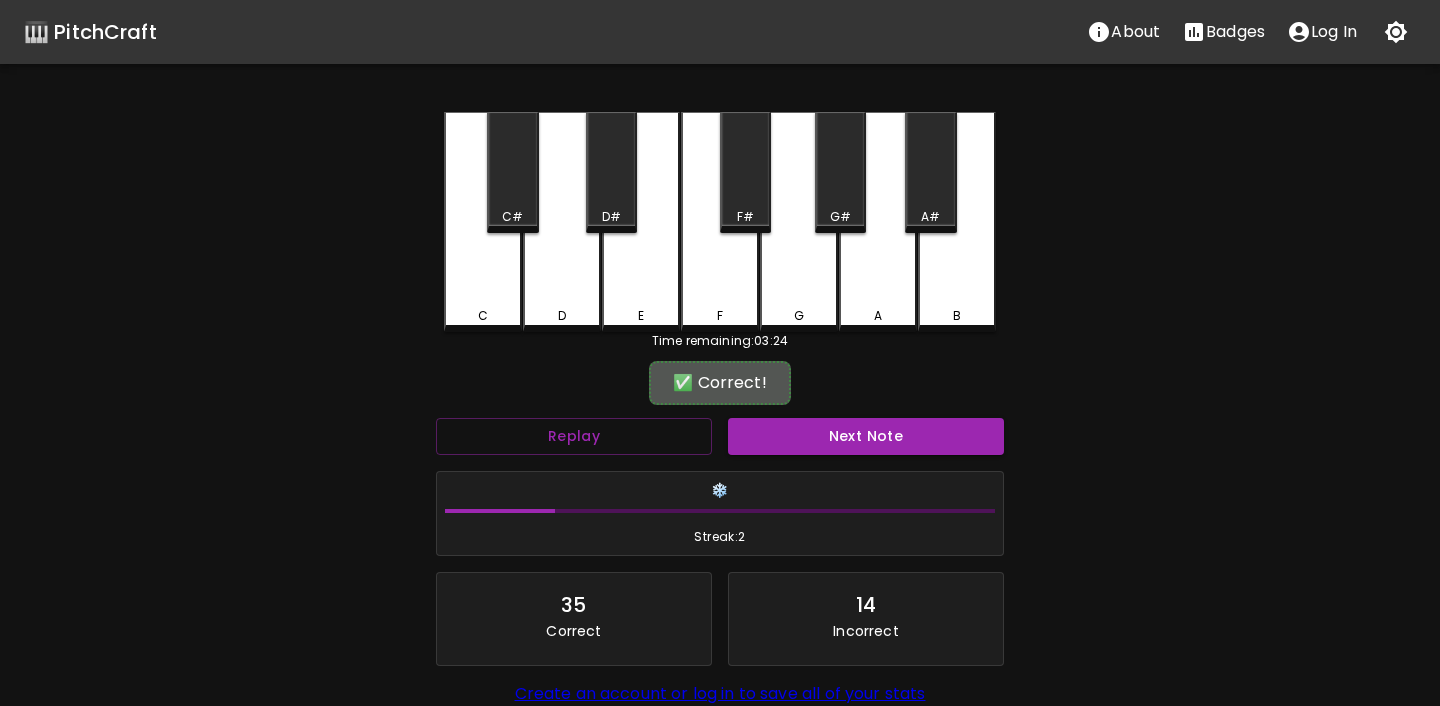 click on "Next Note" at bounding box center [866, 436] 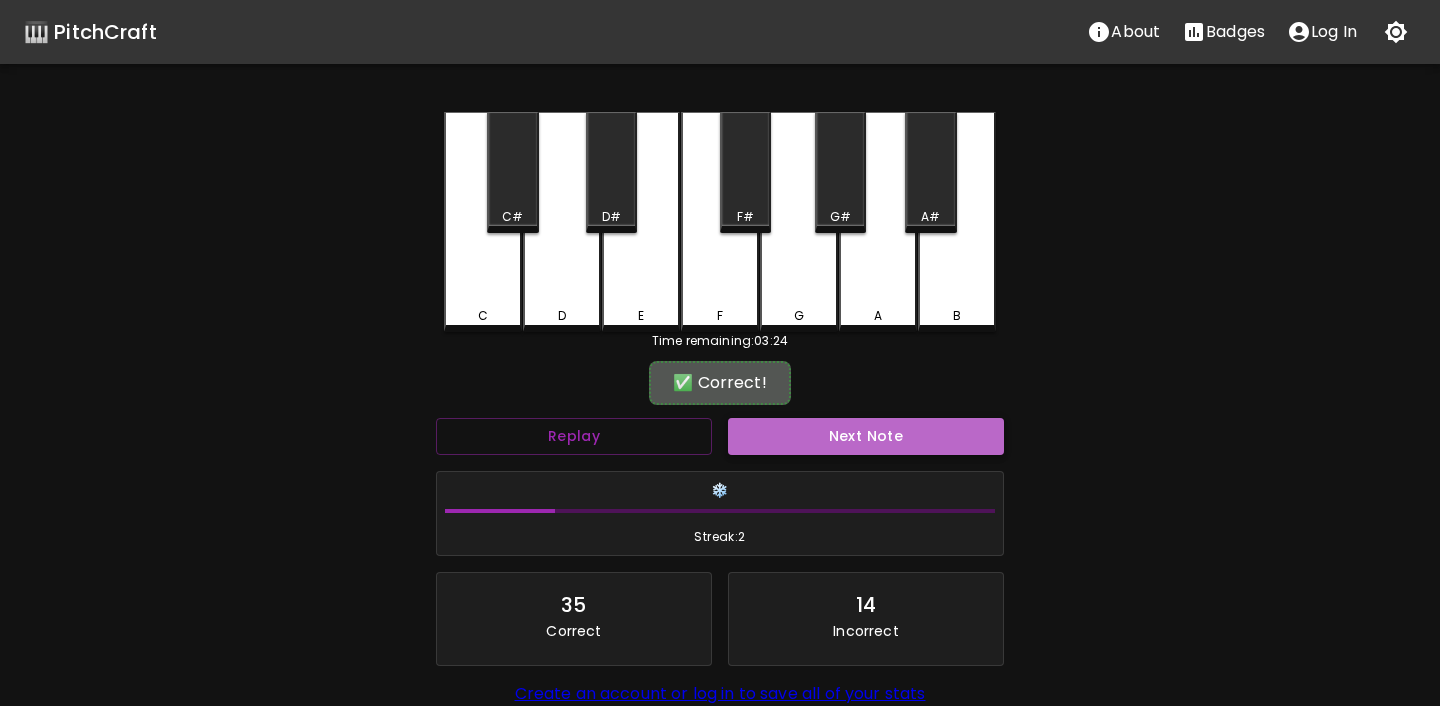click on "Next Note" at bounding box center (866, 436) 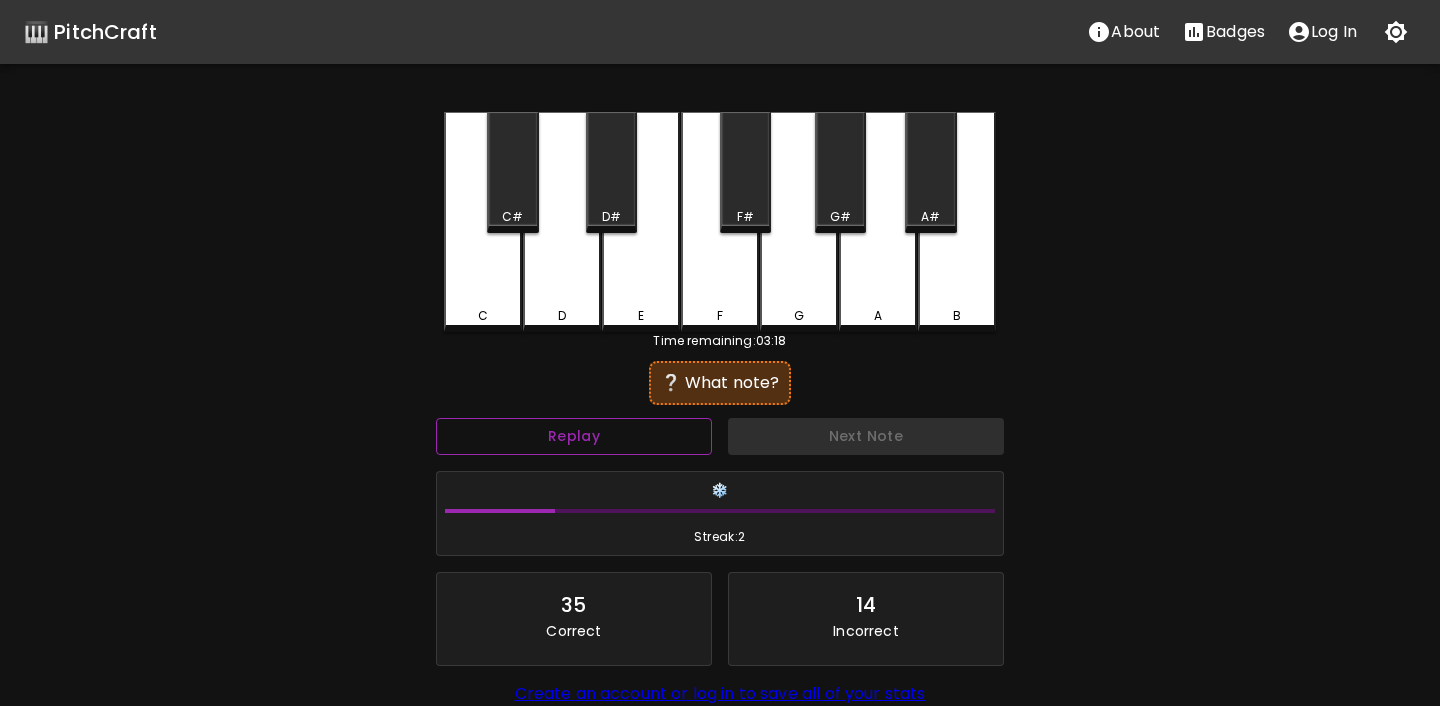 click on "Replay" at bounding box center (574, 436) 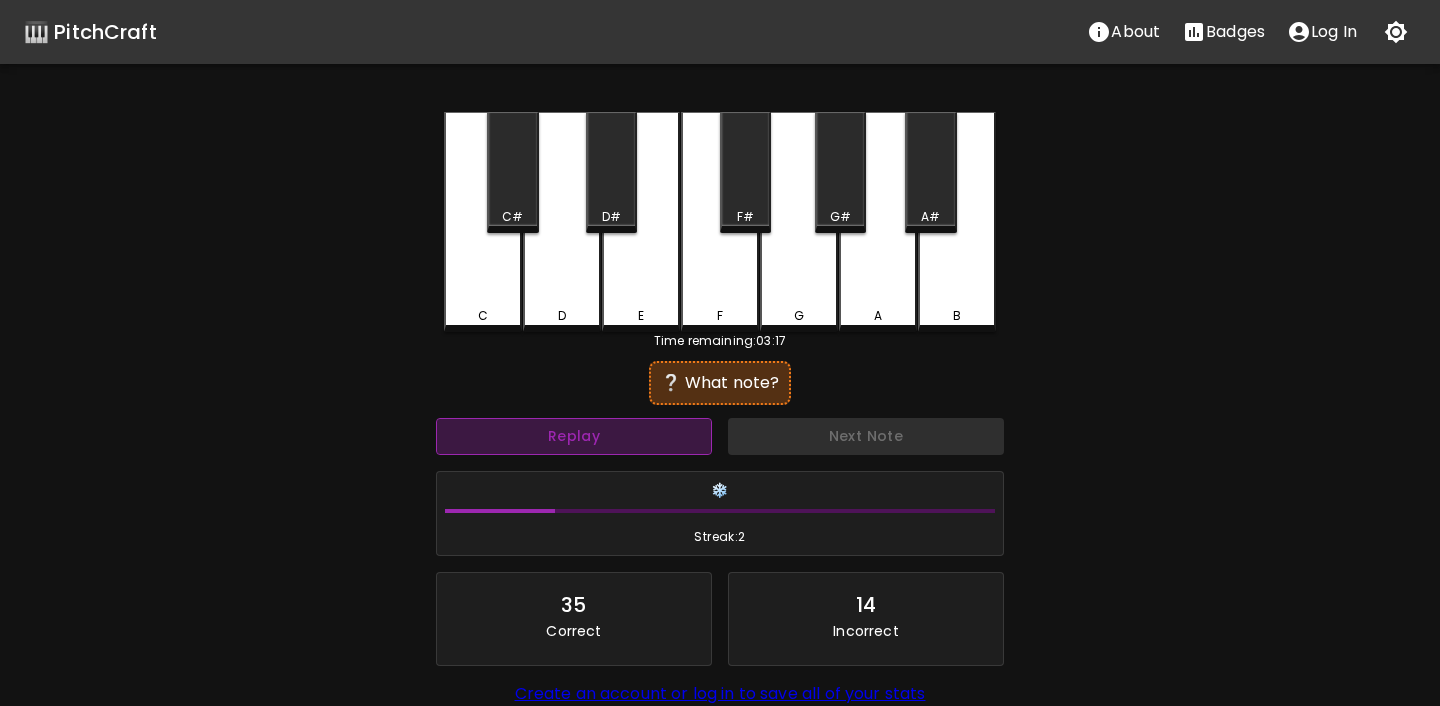 click on "Replay" at bounding box center (574, 436) 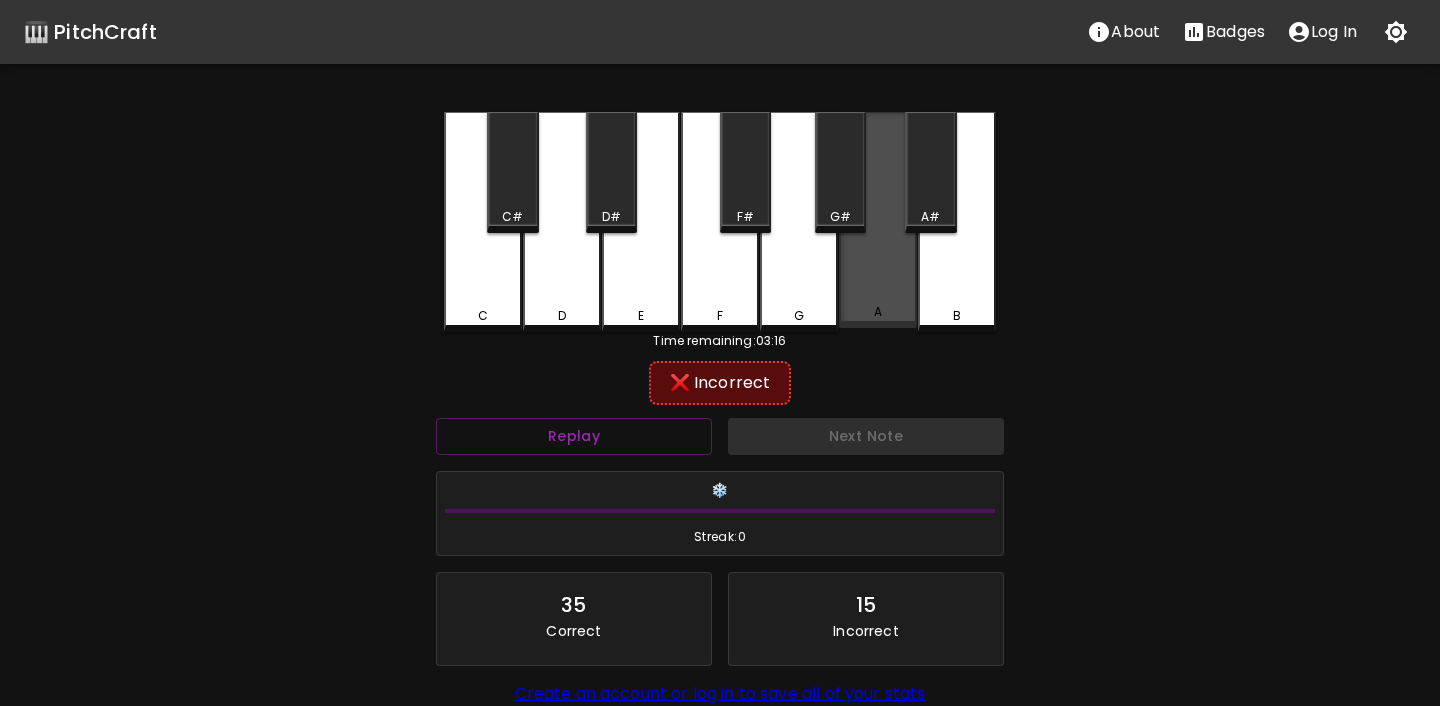 click on "A" at bounding box center (878, 312) 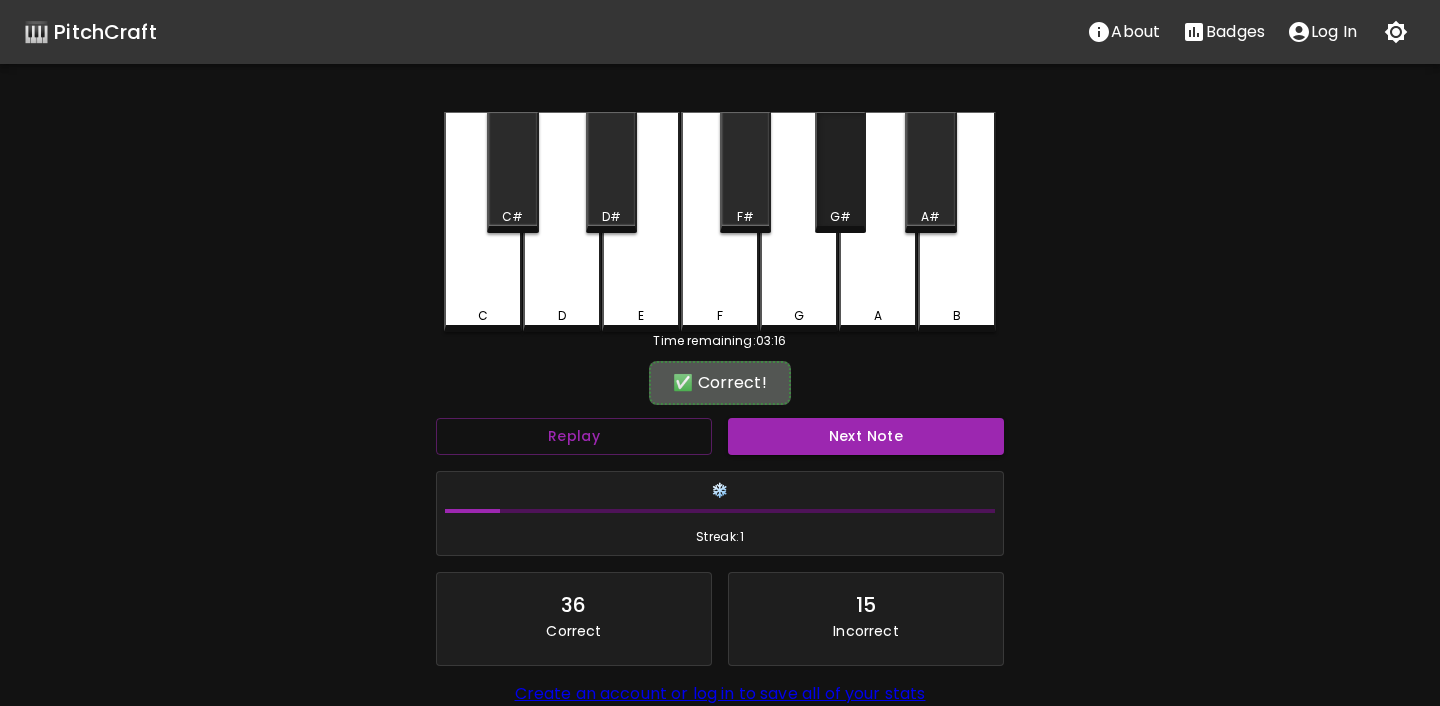 click on "G#" at bounding box center [840, 217] 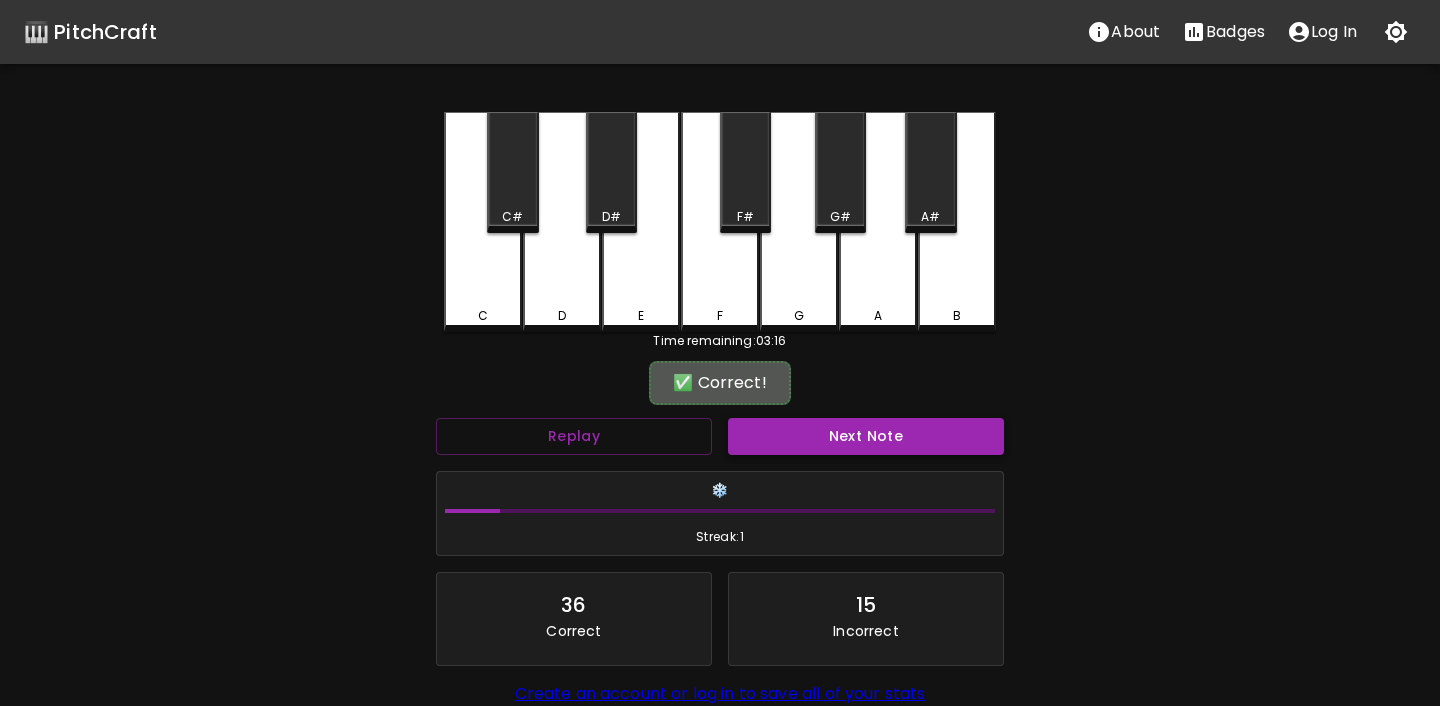 click on "Next Note" at bounding box center [866, 436] 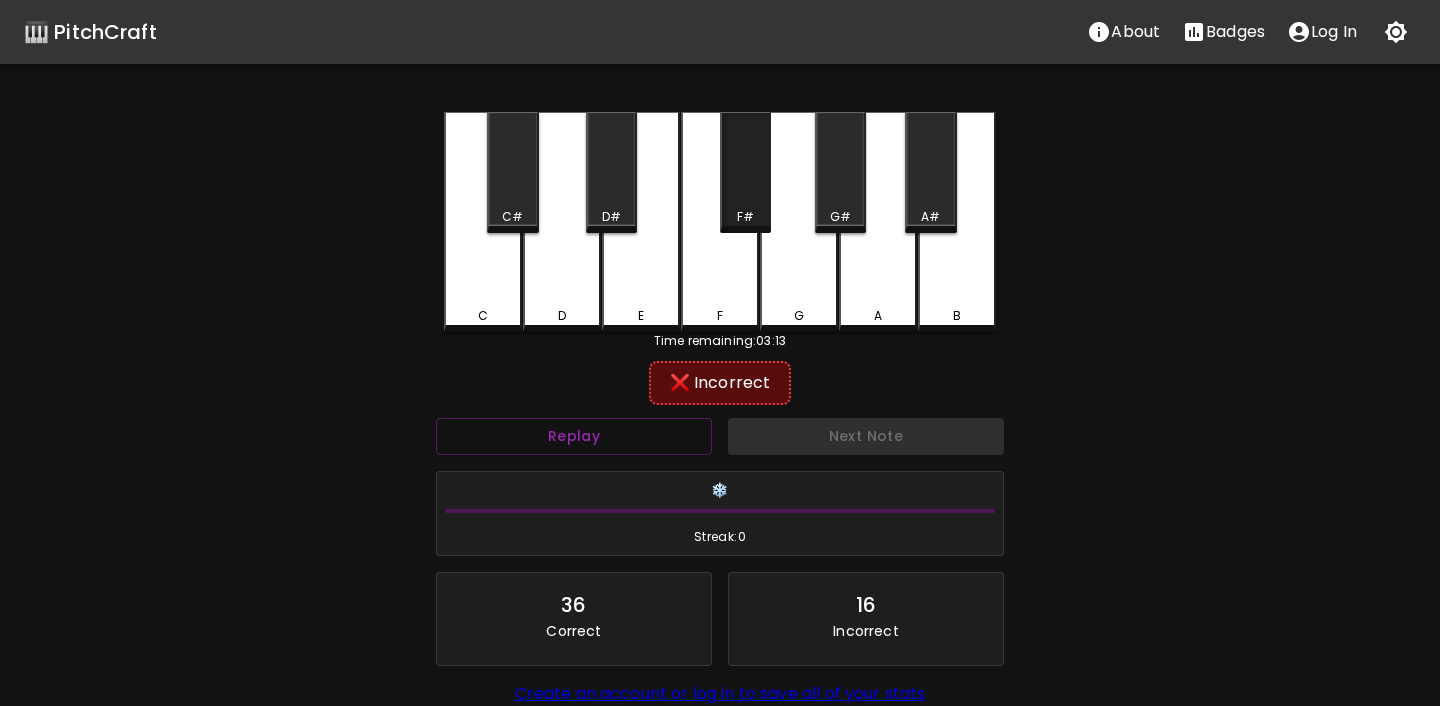 click on "F#" at bounding box center (745, 217) 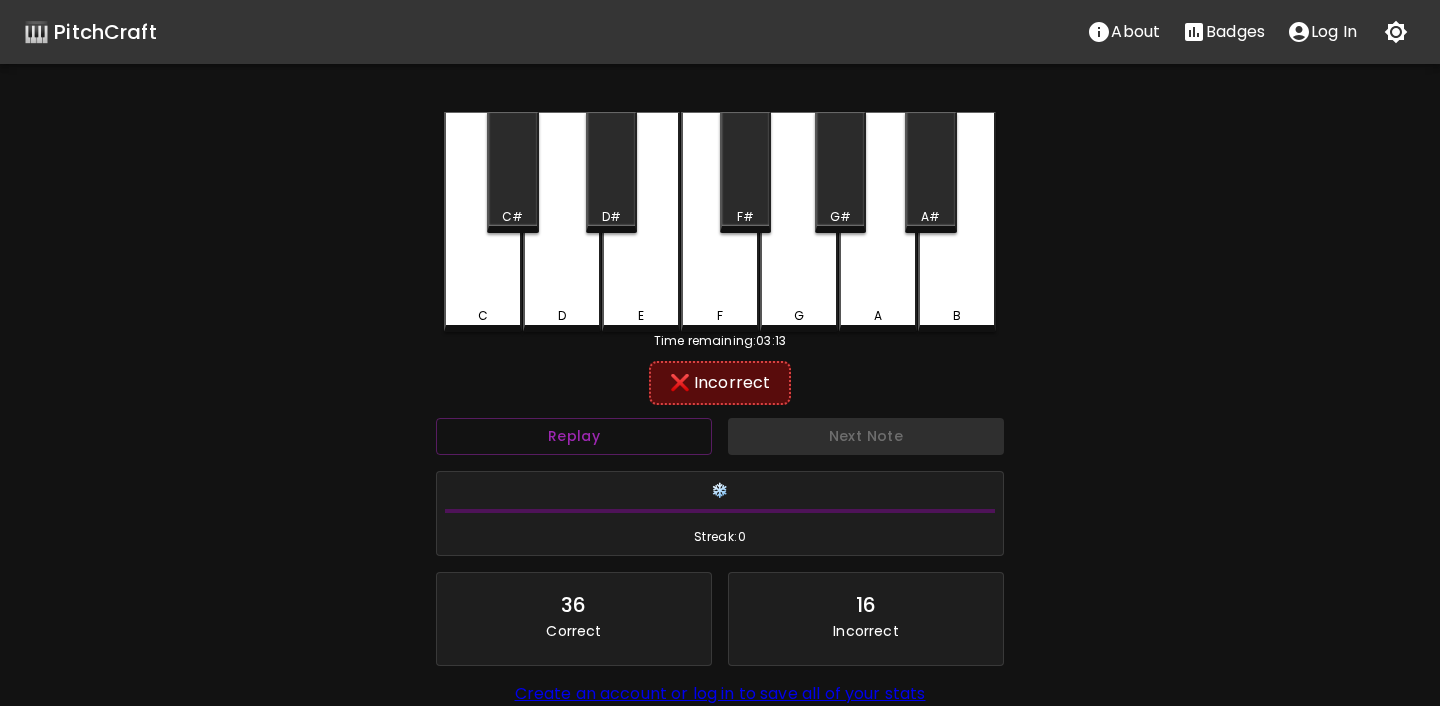 click on "E" at bounding box center (641, 222) 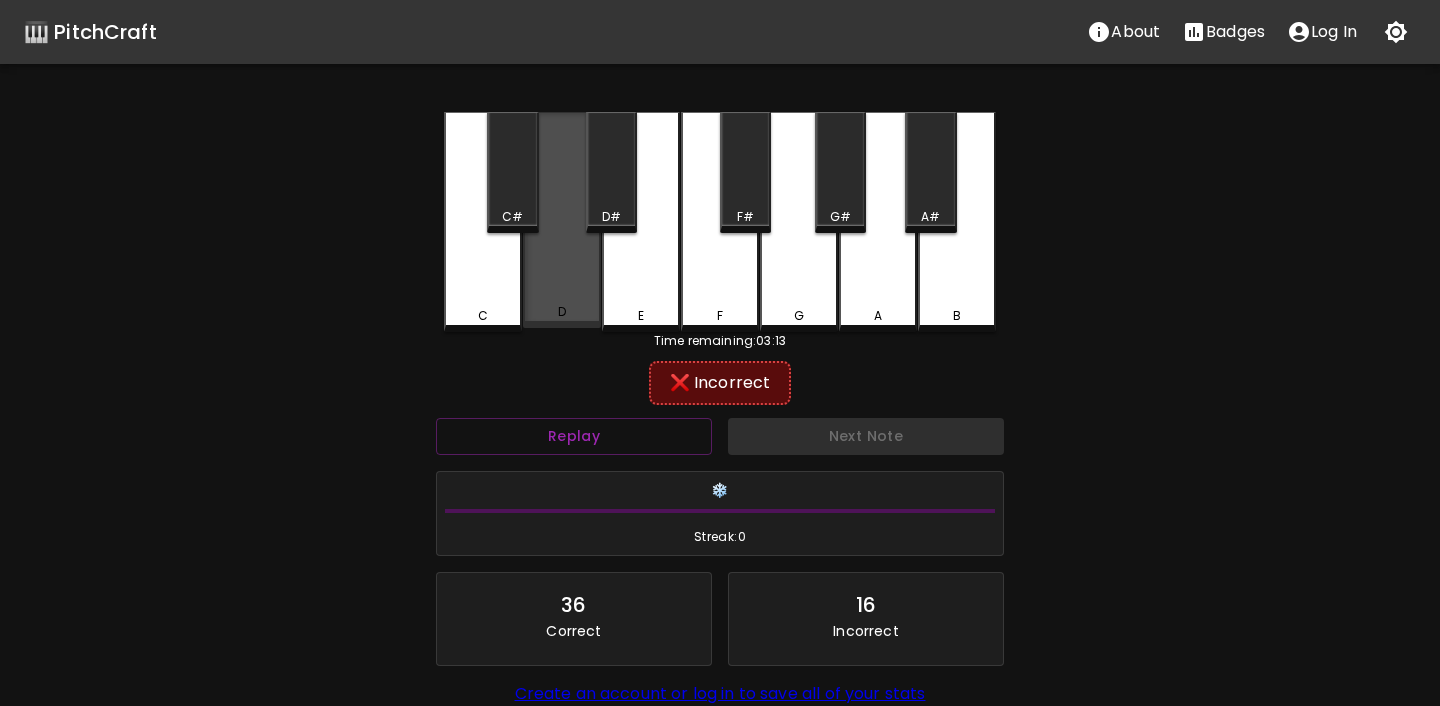 click on "D" at bounding box center [562, 220] 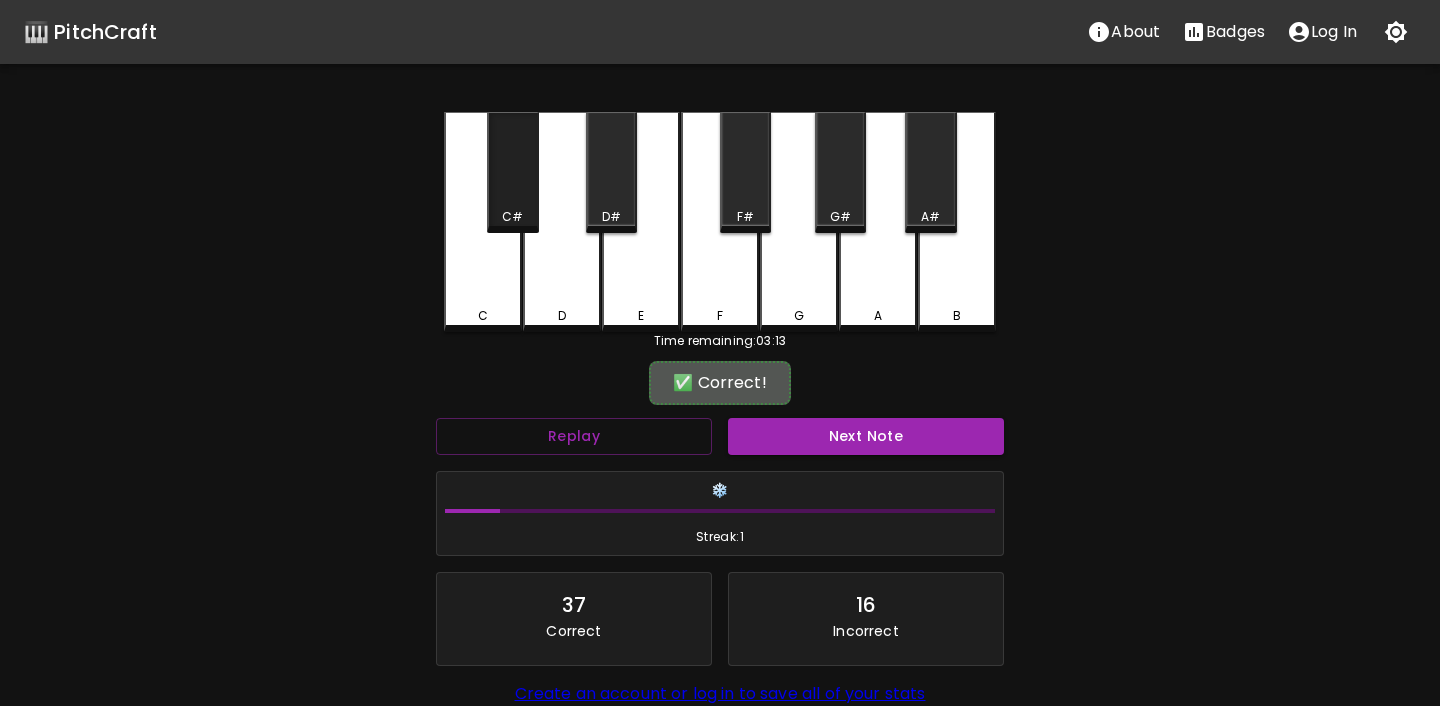 click on "C#" at bounding box center (512, 217) 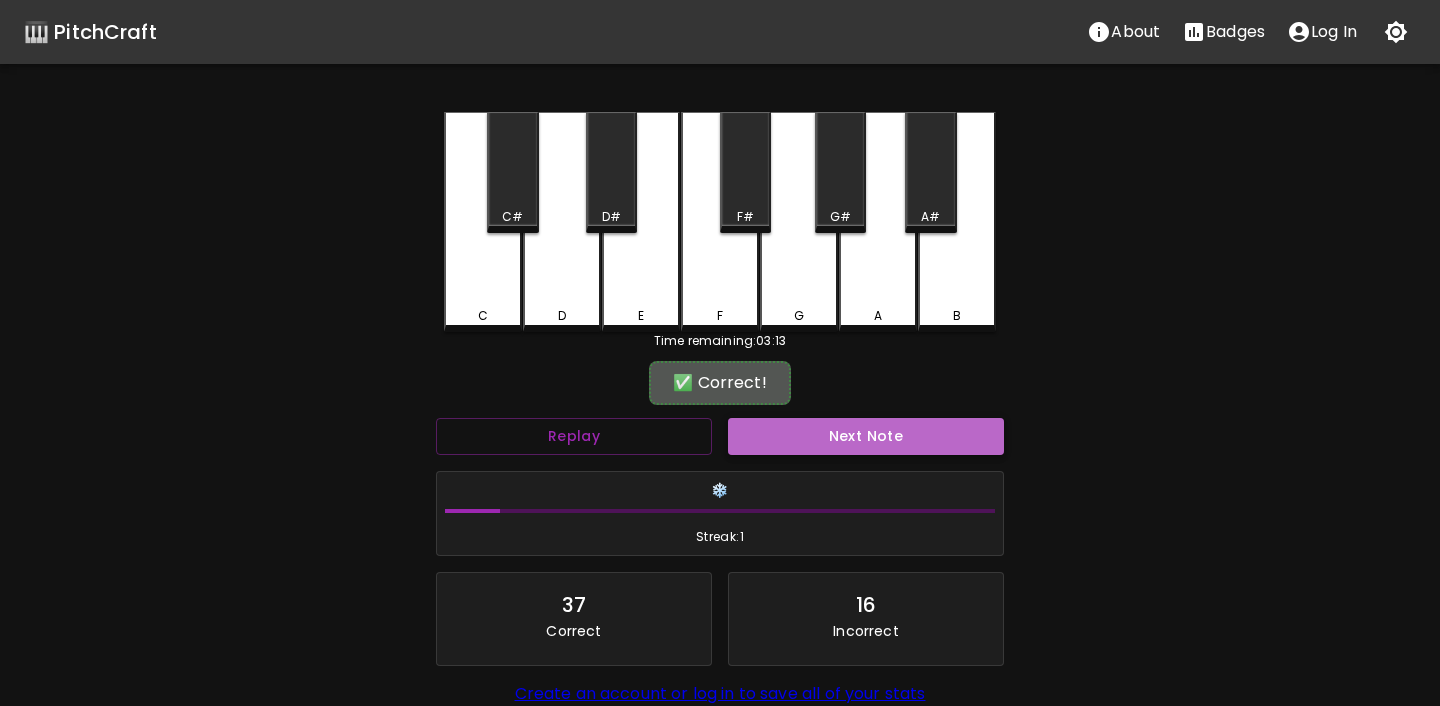 click on "Next Note" at bounding box center [866, 436] 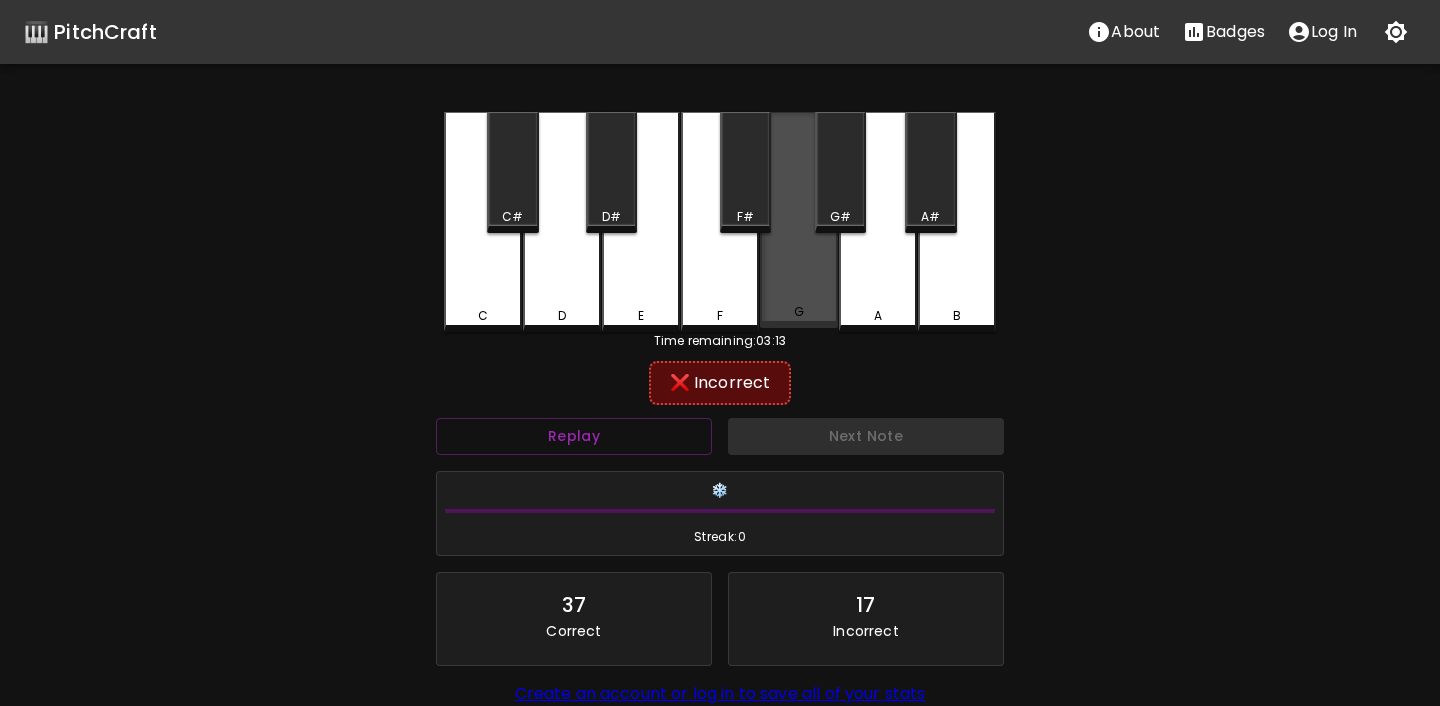 click on "G" at bounding box center [799, 220] 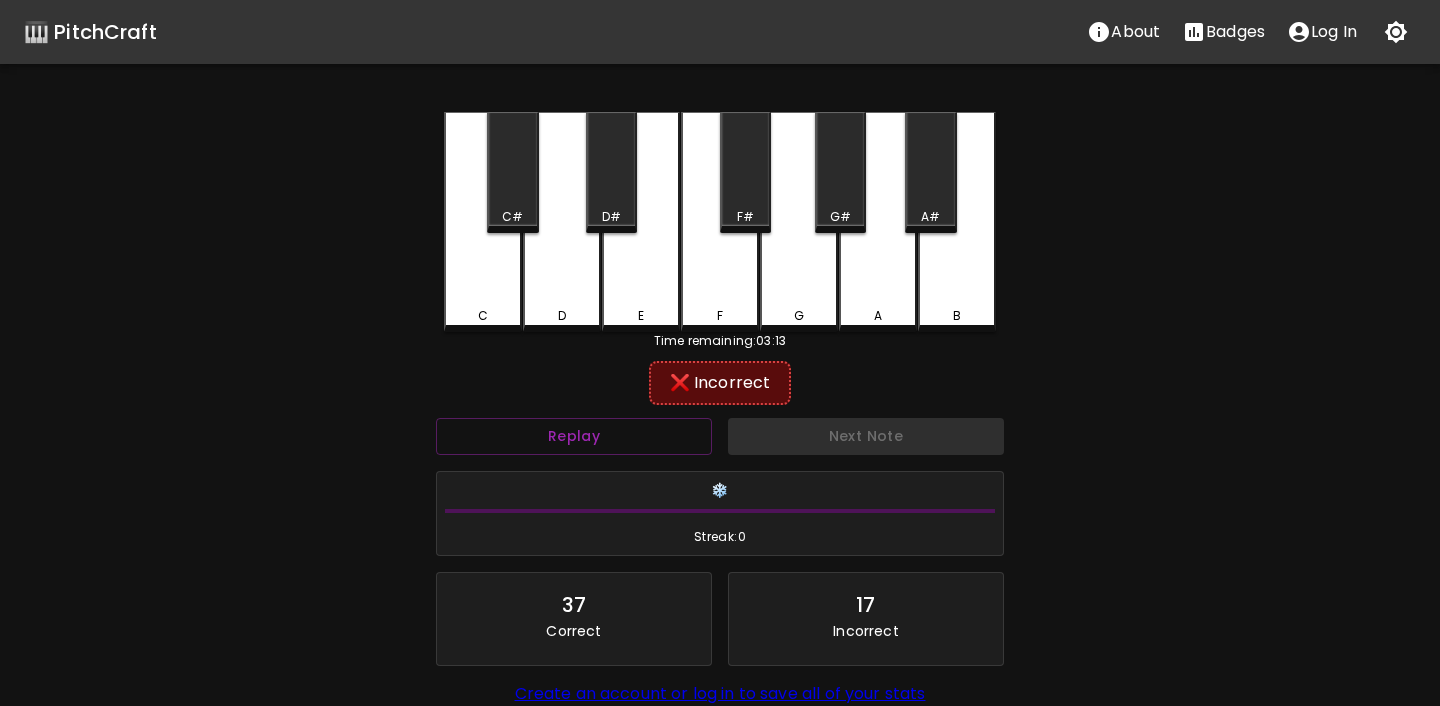 click on "F#" at bounding box center (745, 217) 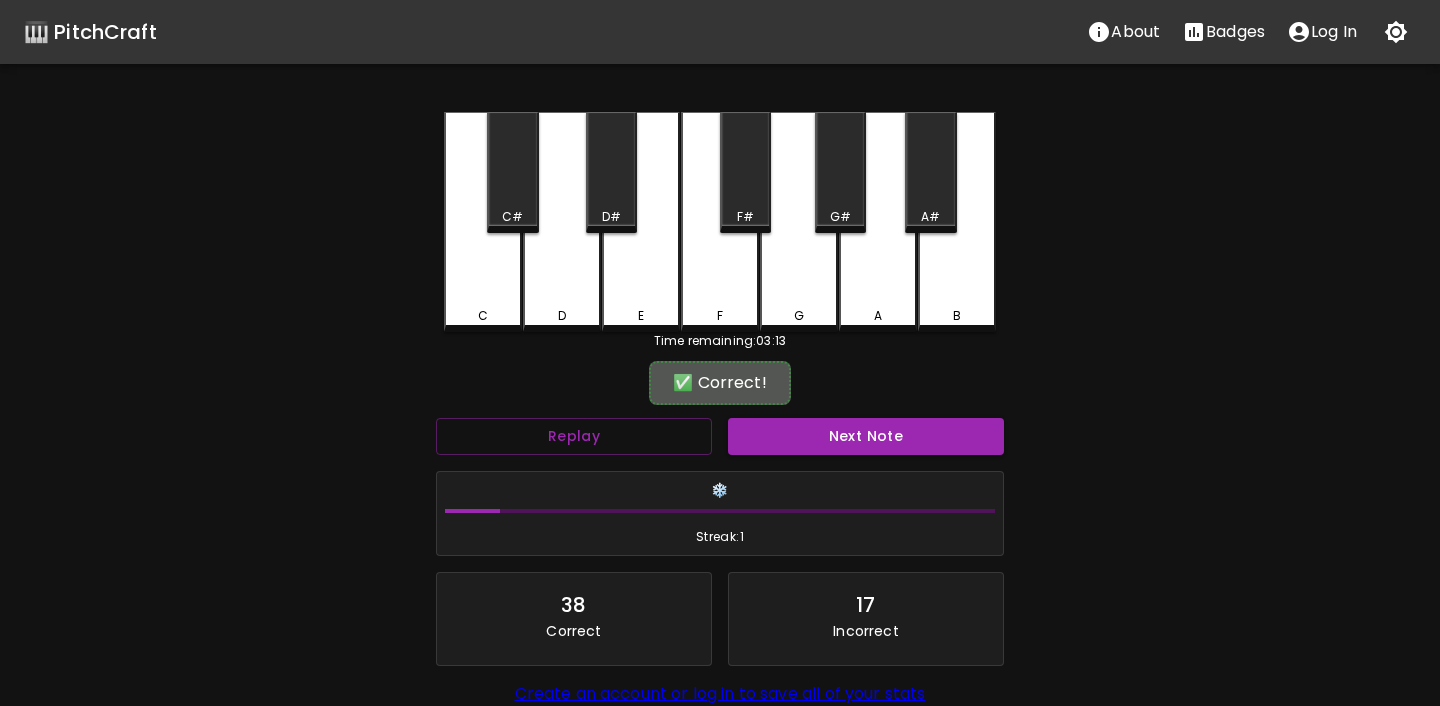click on "Next Note" at bounding box center (866, 436) 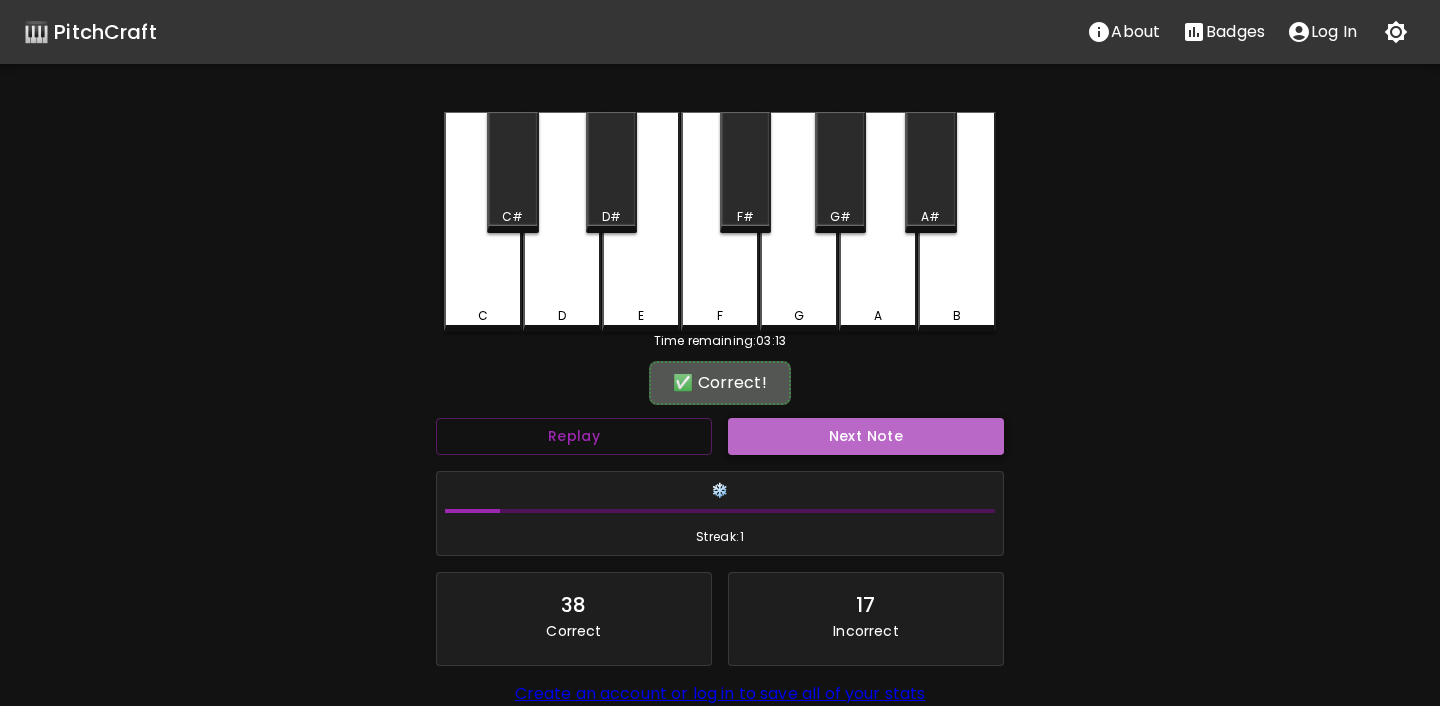 click on "Next Note" at bounding box center (866, 436) 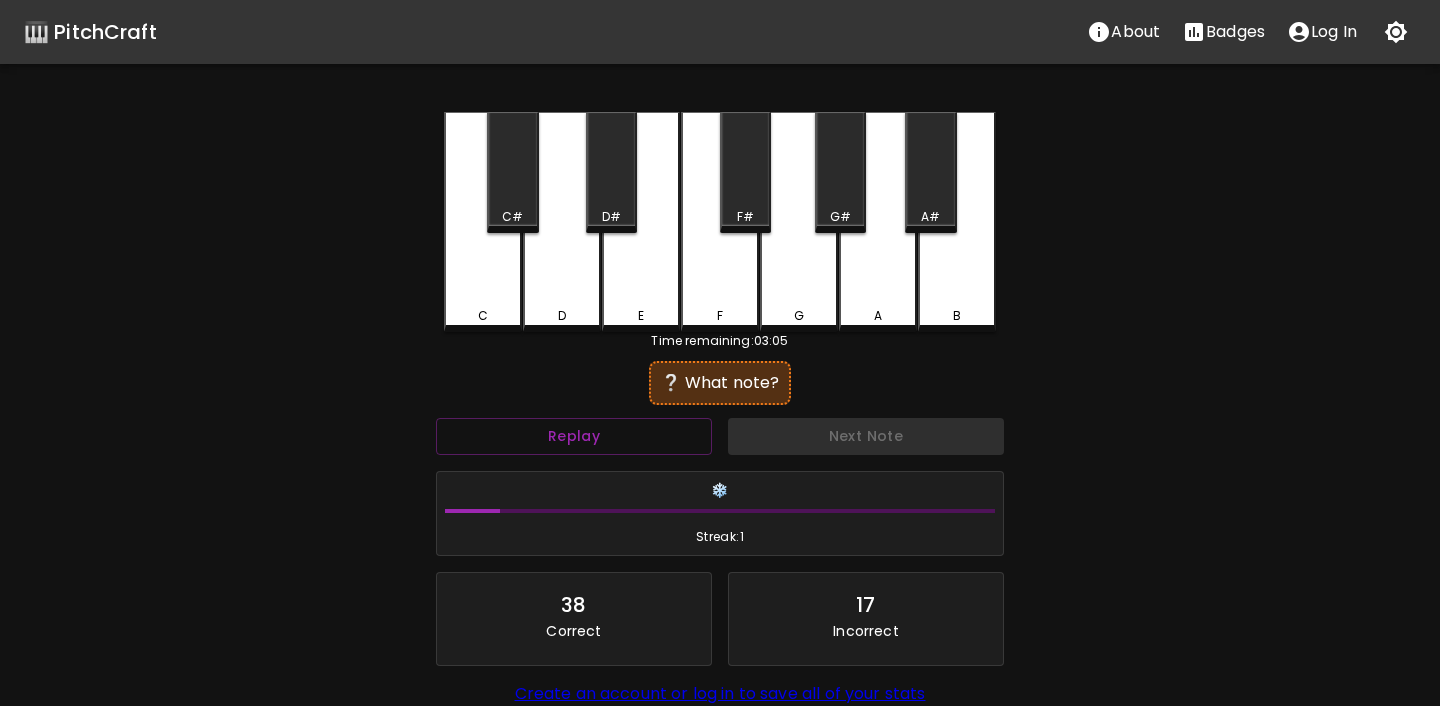 click on "F" at bounding box center (720, 222) 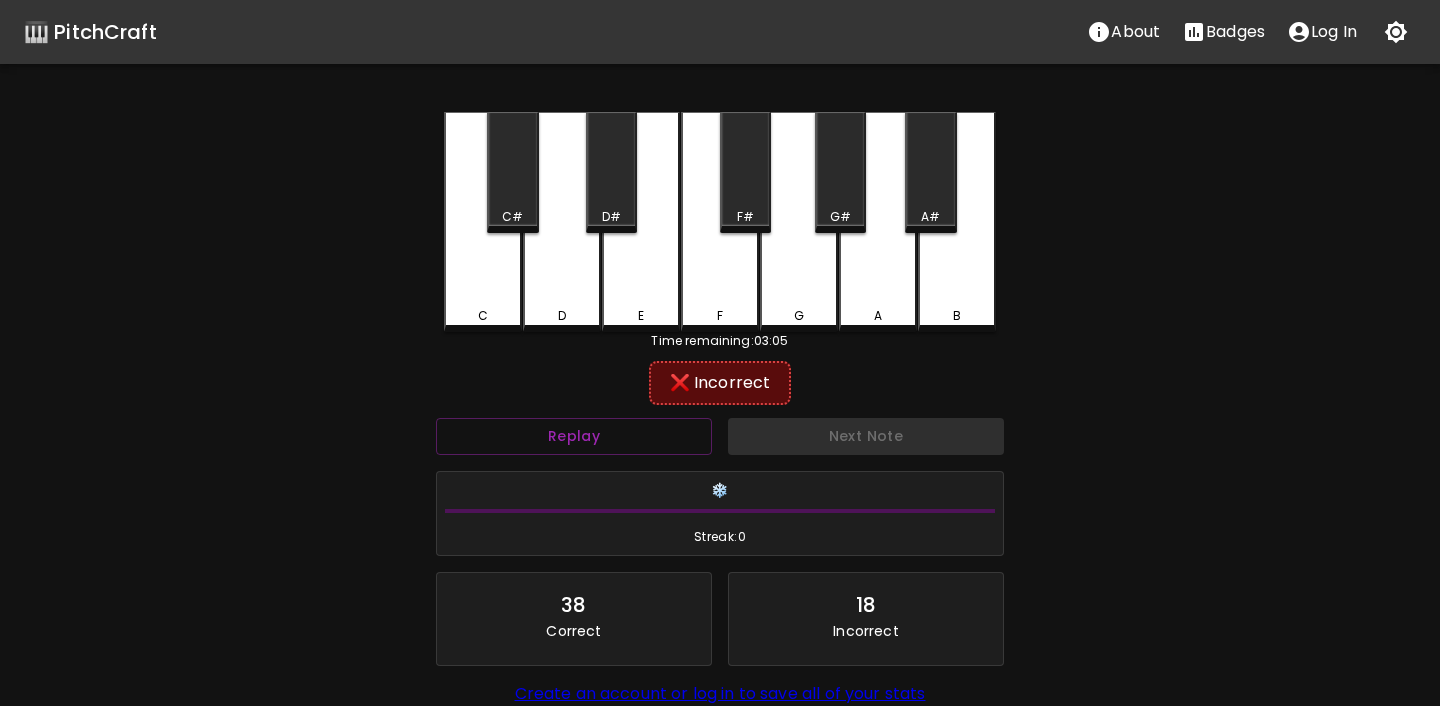 click on "E" at bounding box center (641, 222) 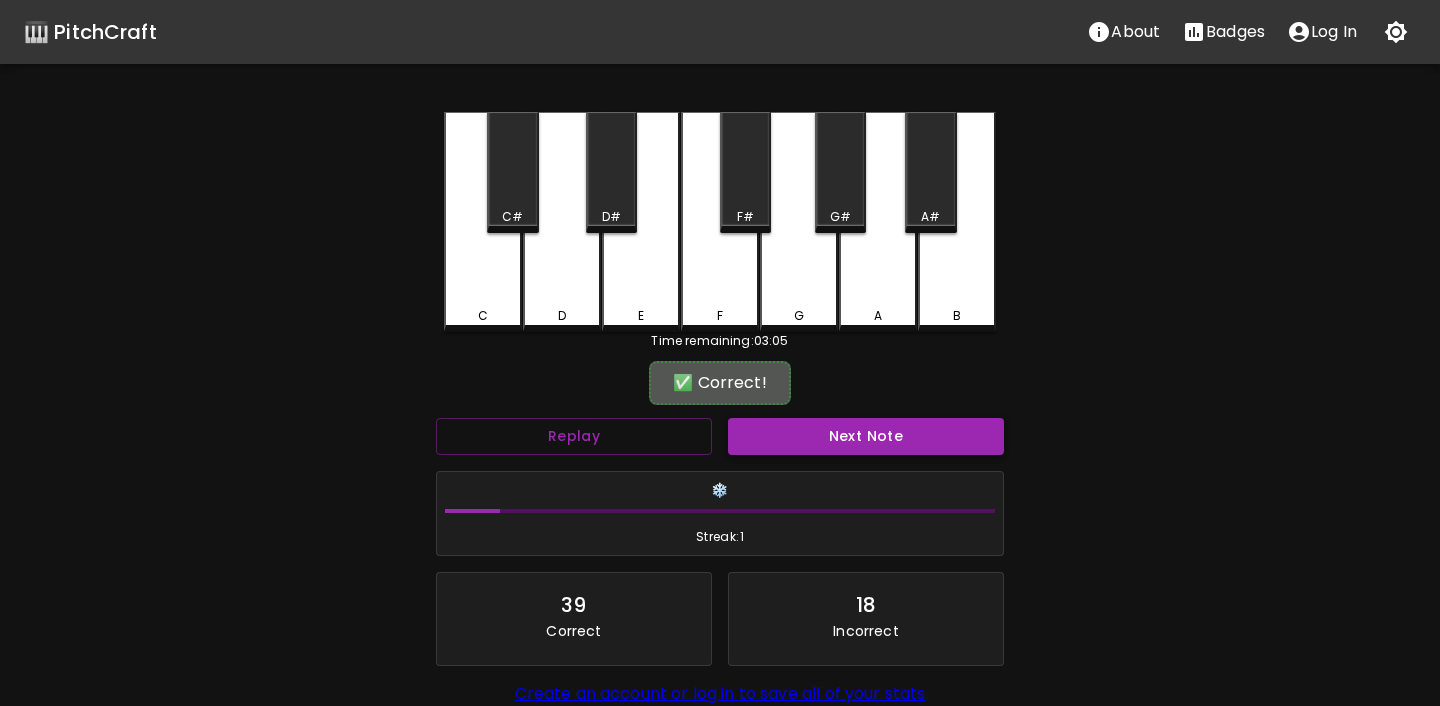 click on "Next Note" at bounding box center [866, 436] 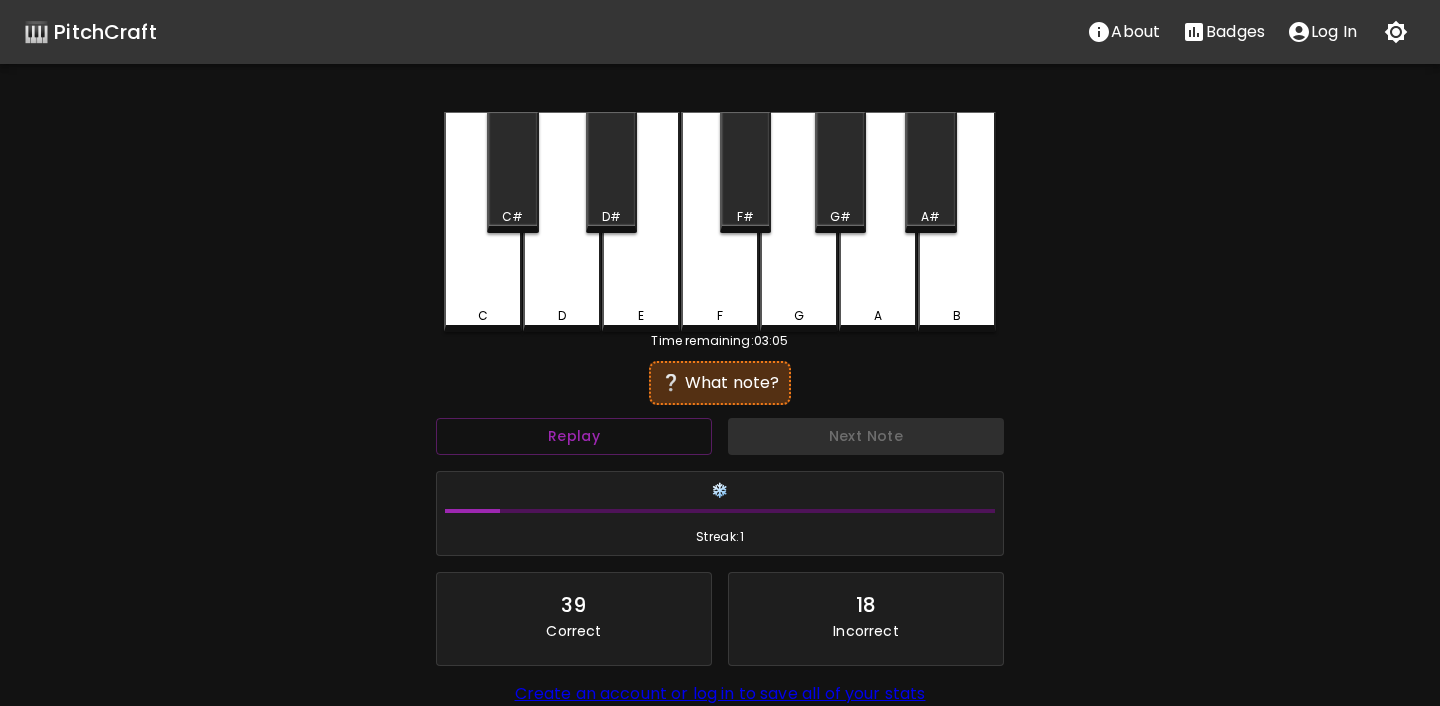 click on "E" at bounding box center (641, 222) 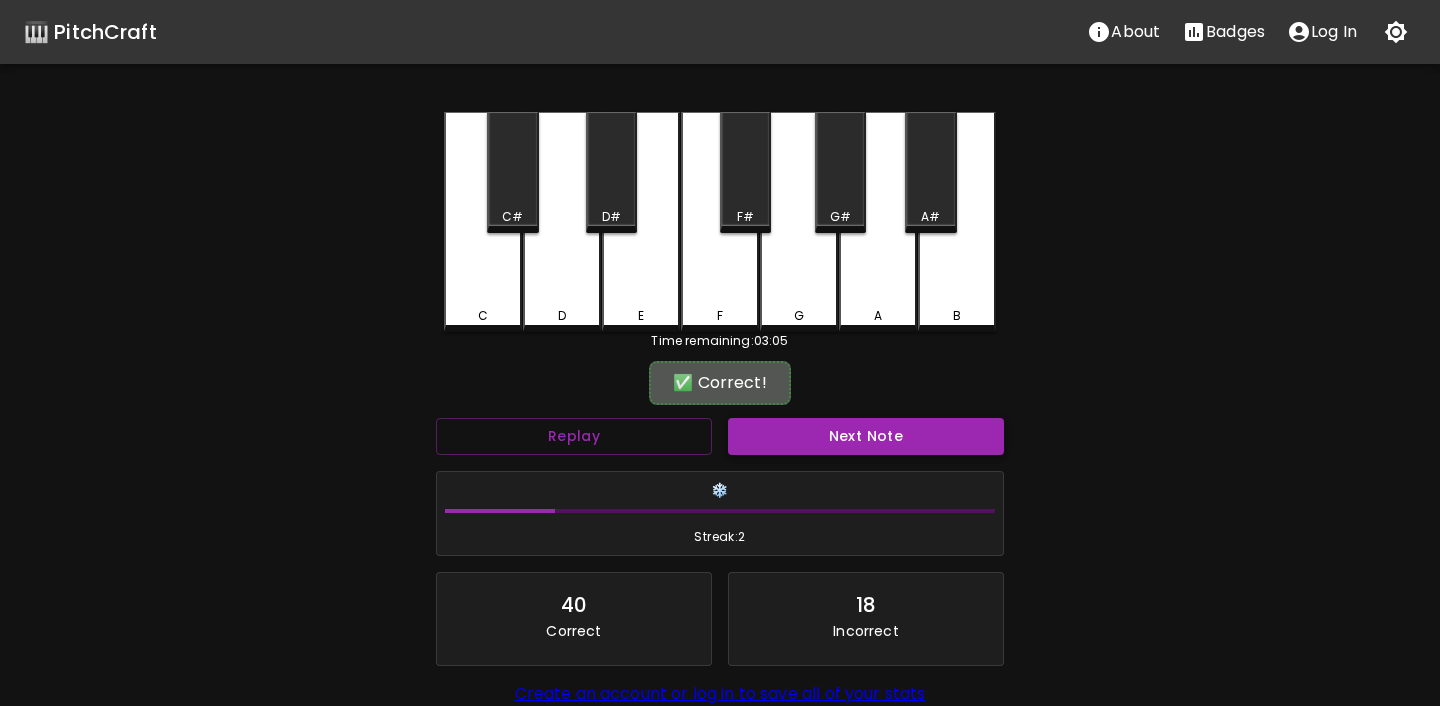 click on "Next Note" at bounding box center (866, 436) 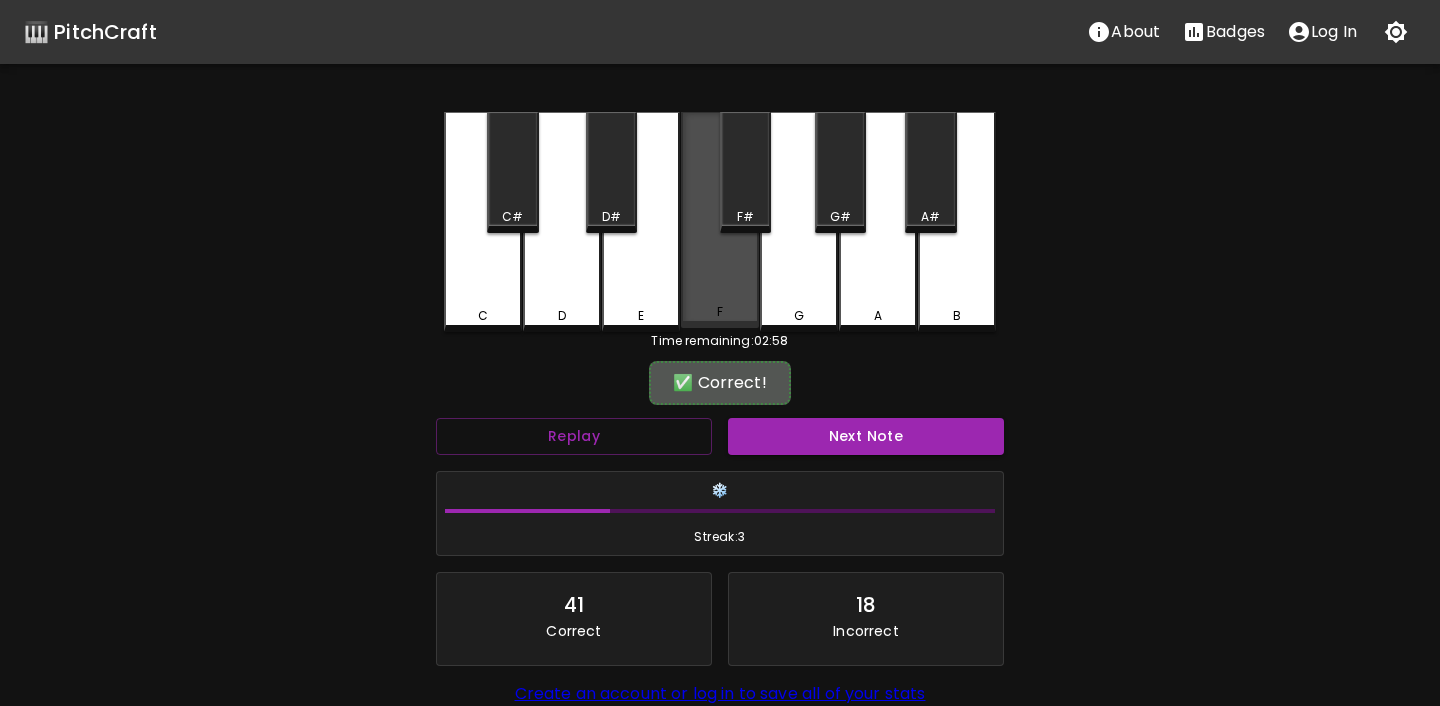 click on "F" at bounding box center [720, 312] 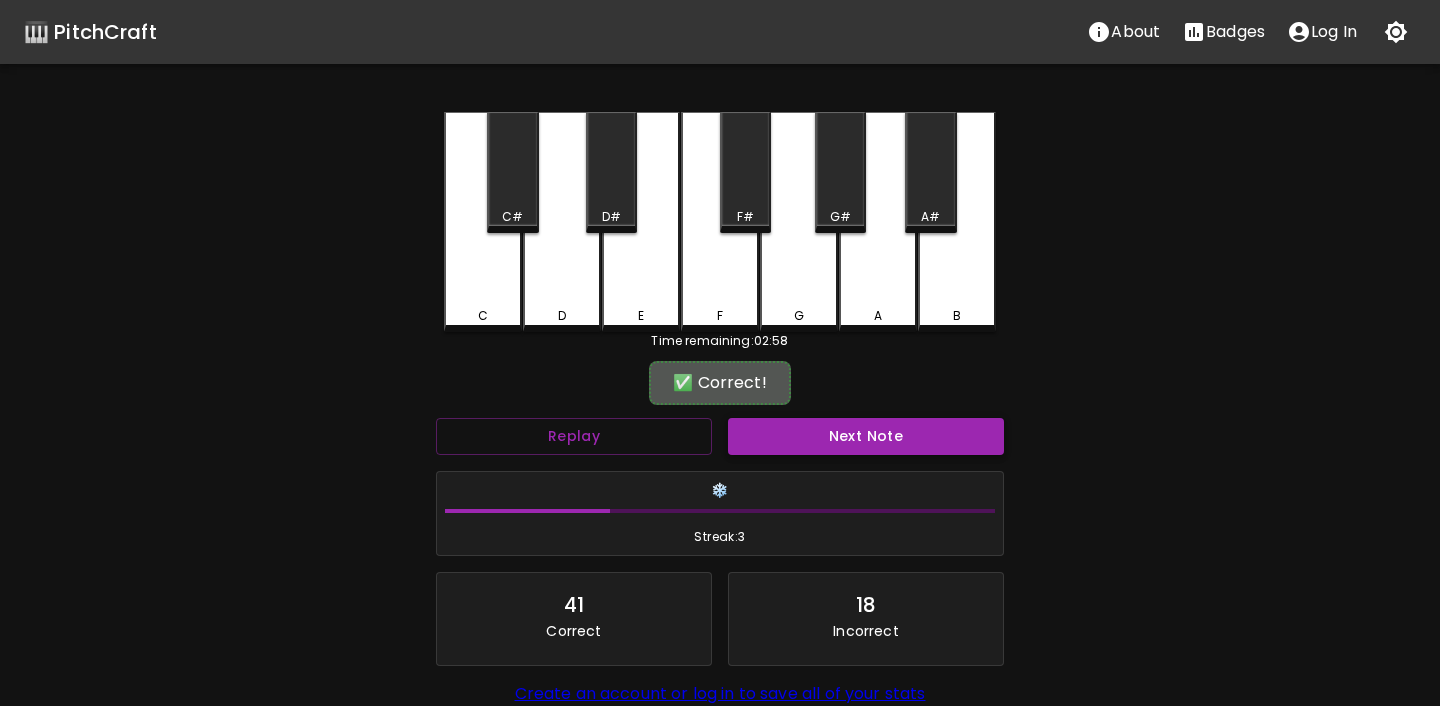 click on "Next Note" at bounding box center (866, 436) 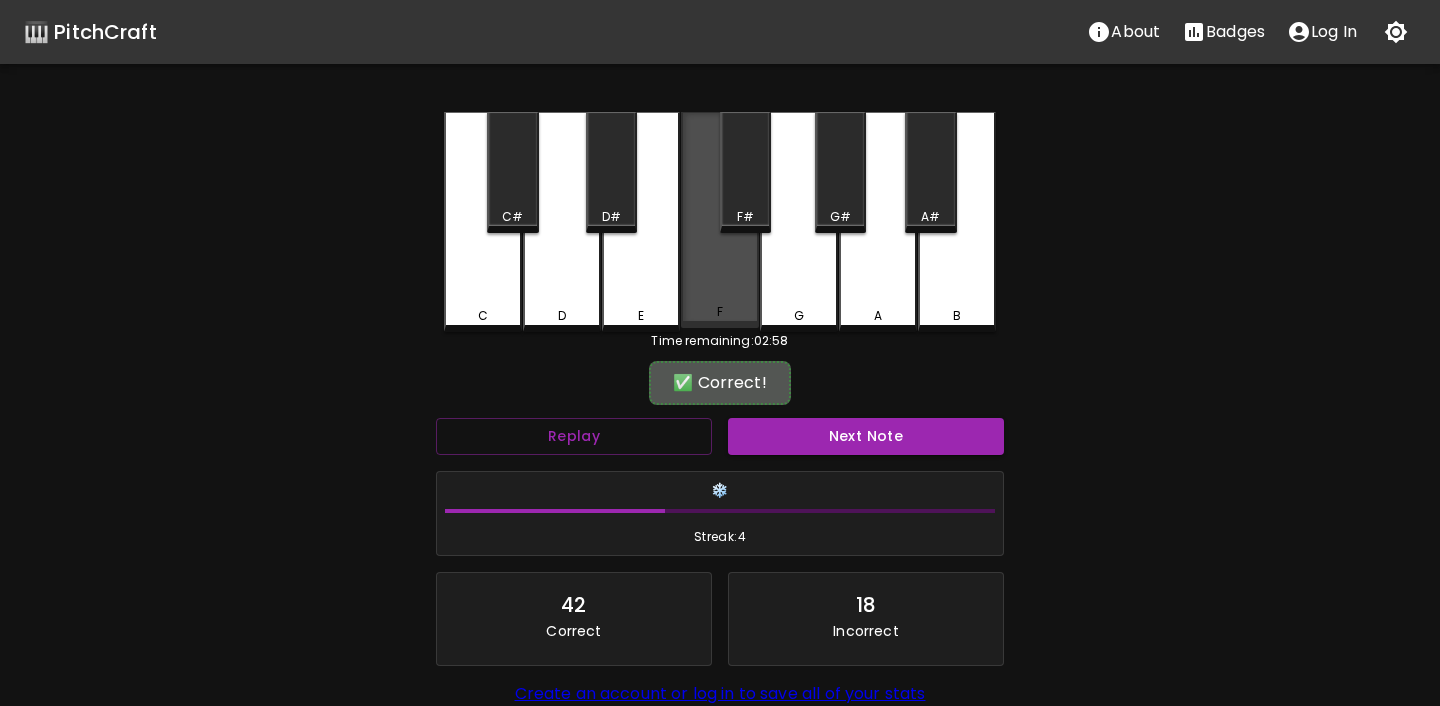 click on "F" at bounding box center [720, 220] 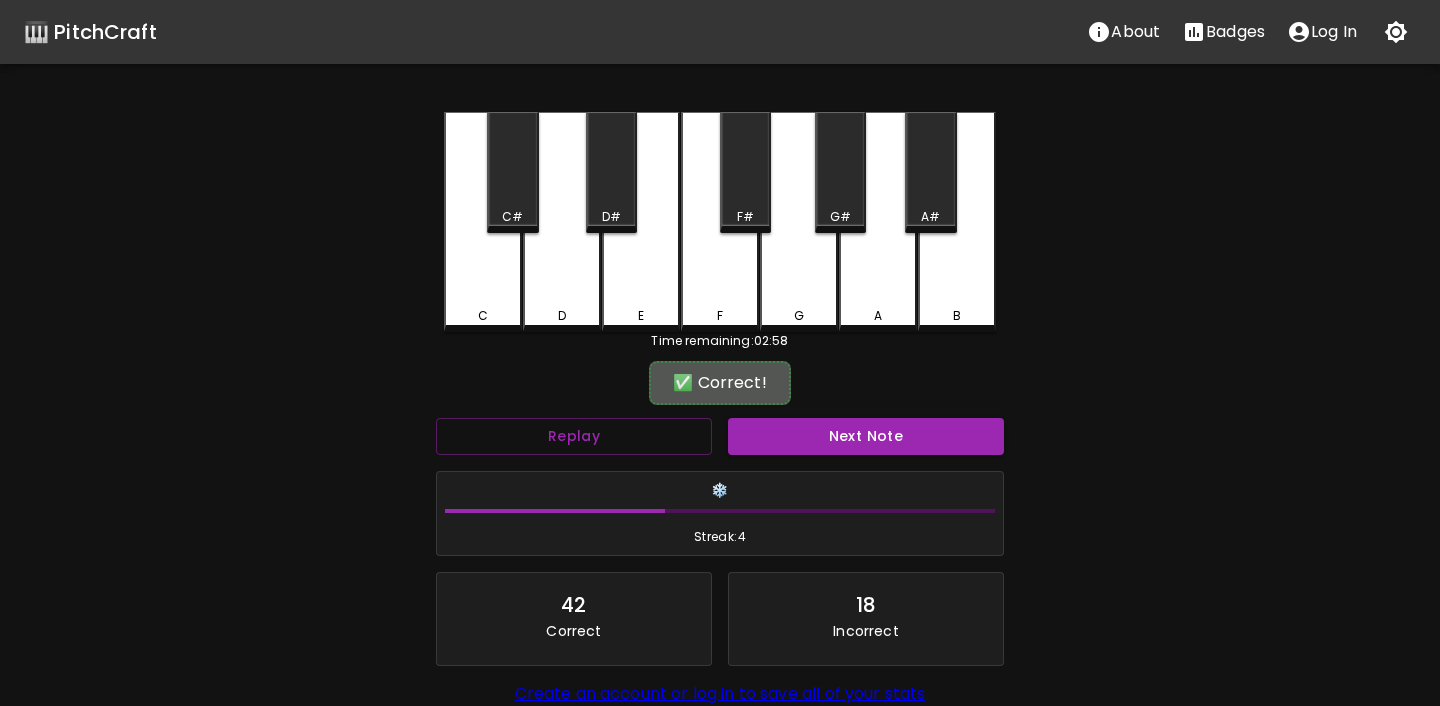 click on "Next Note" at bounding box center (866, 436) 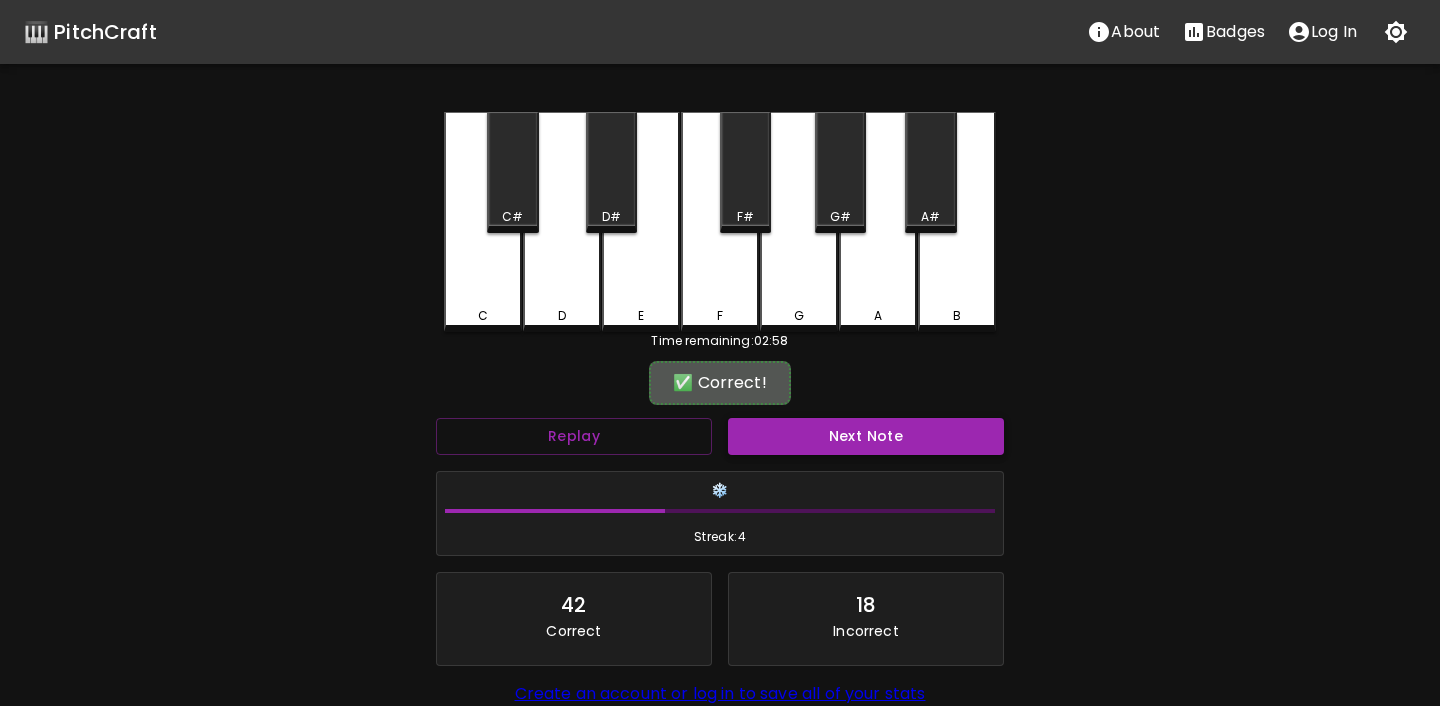 click on "Next Note" at bounding box center (866, 436) 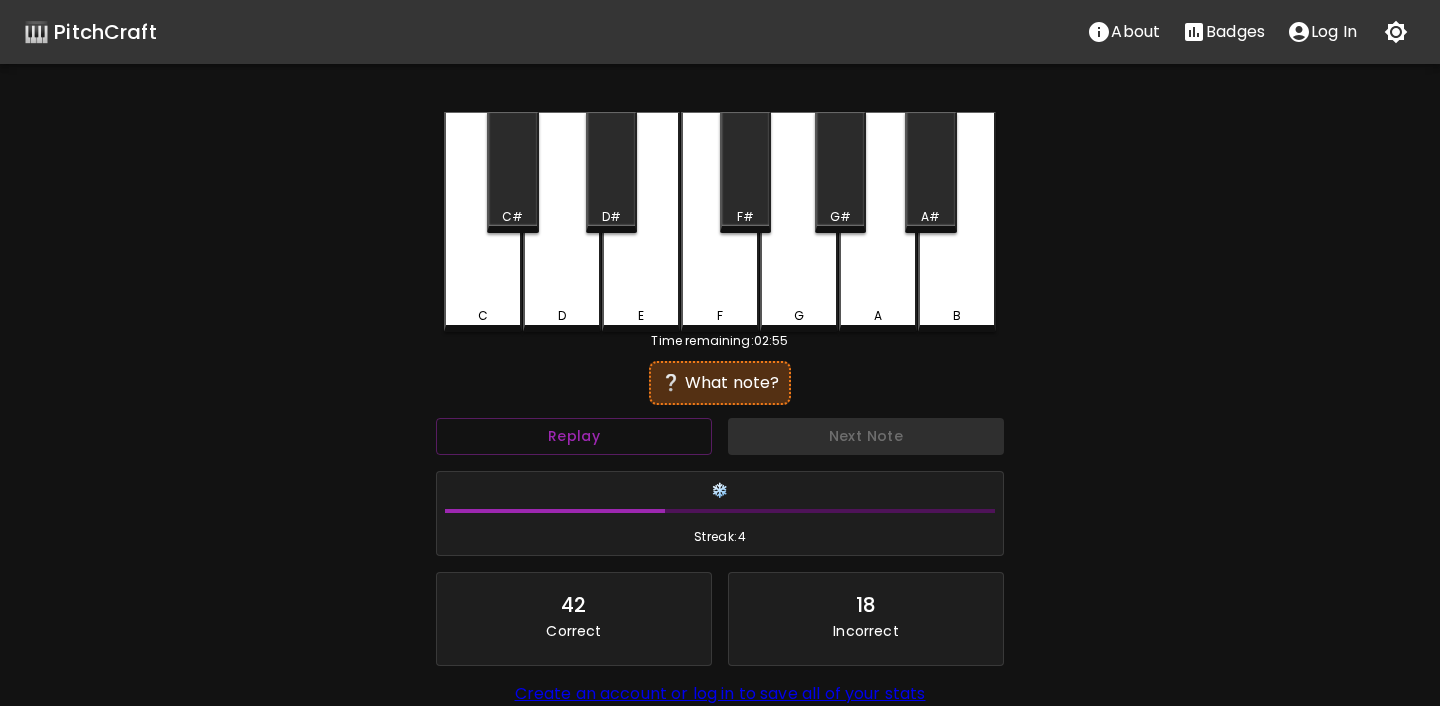 click on "D#" at bounding box center [611, 217] 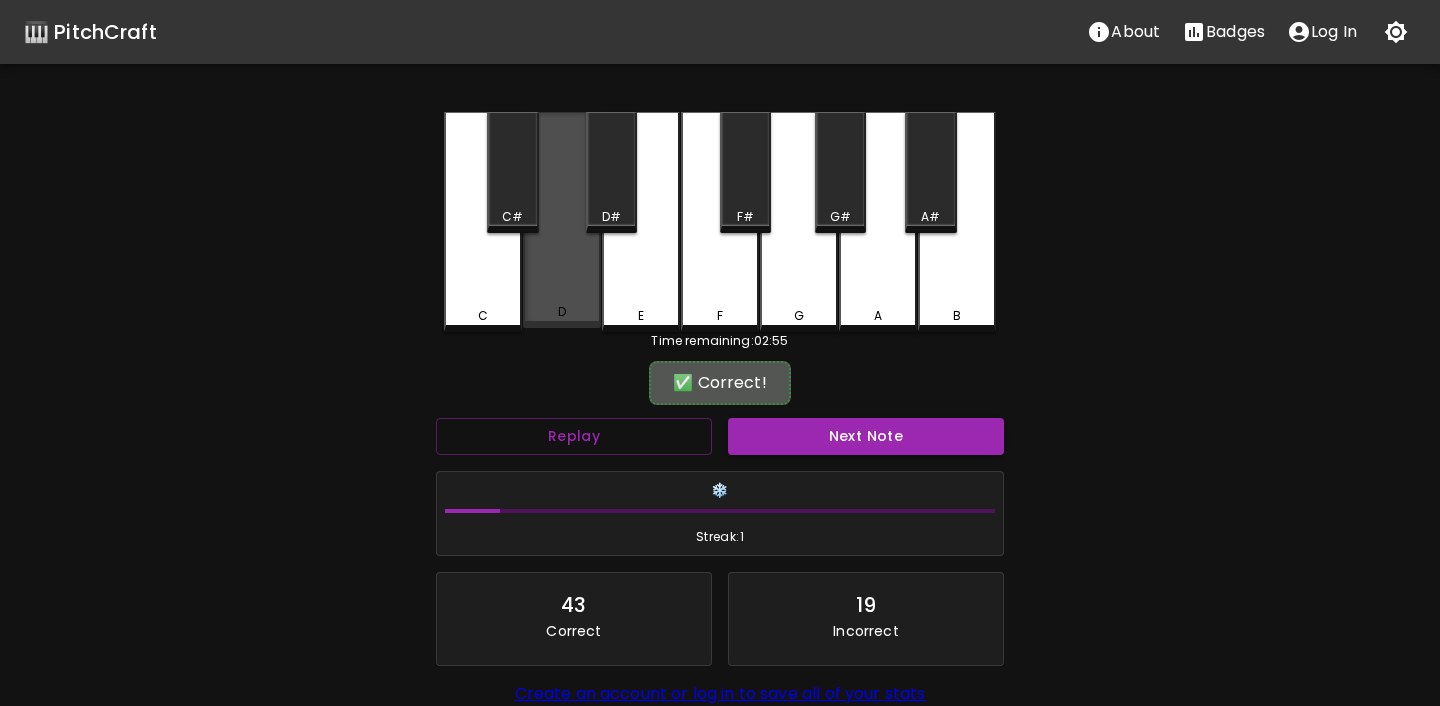 click on "D" at bounding box center [562, 220] 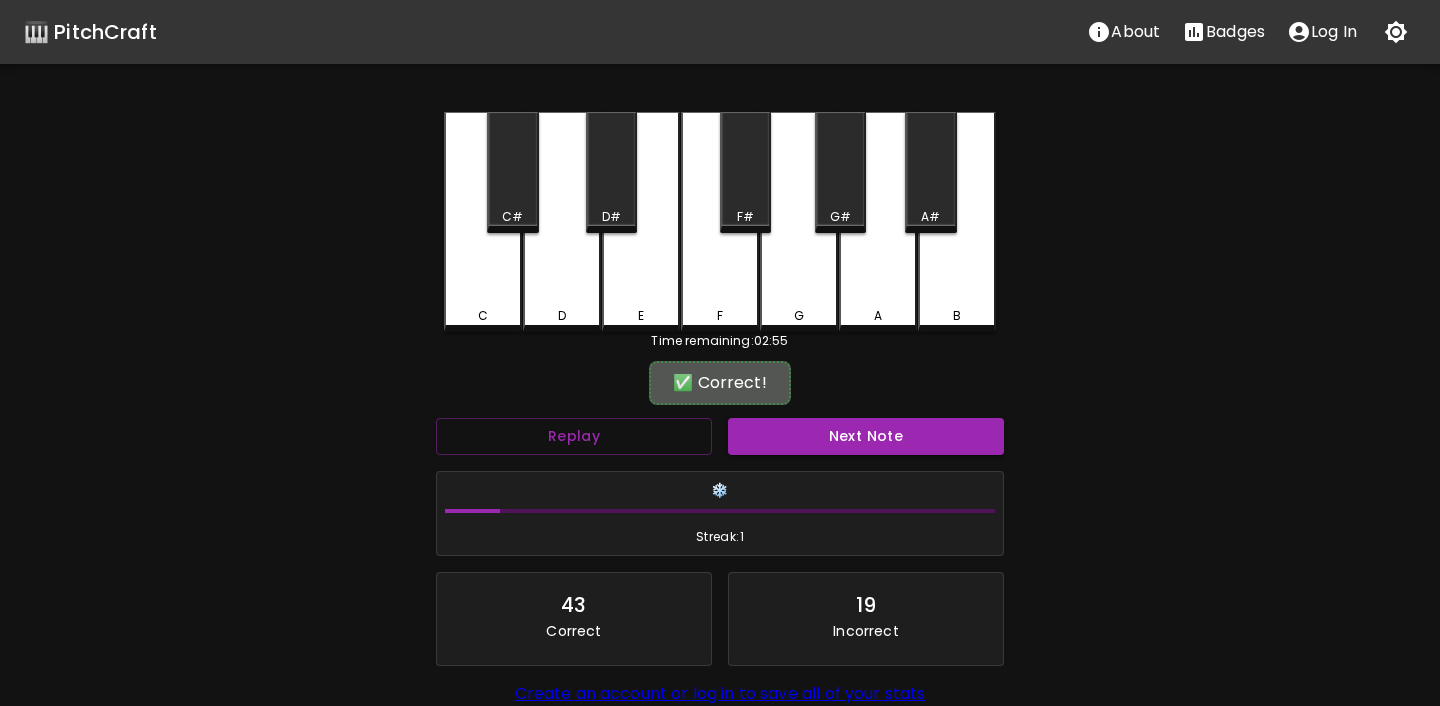 click on "Next Note" at bounding box center [866, 436] 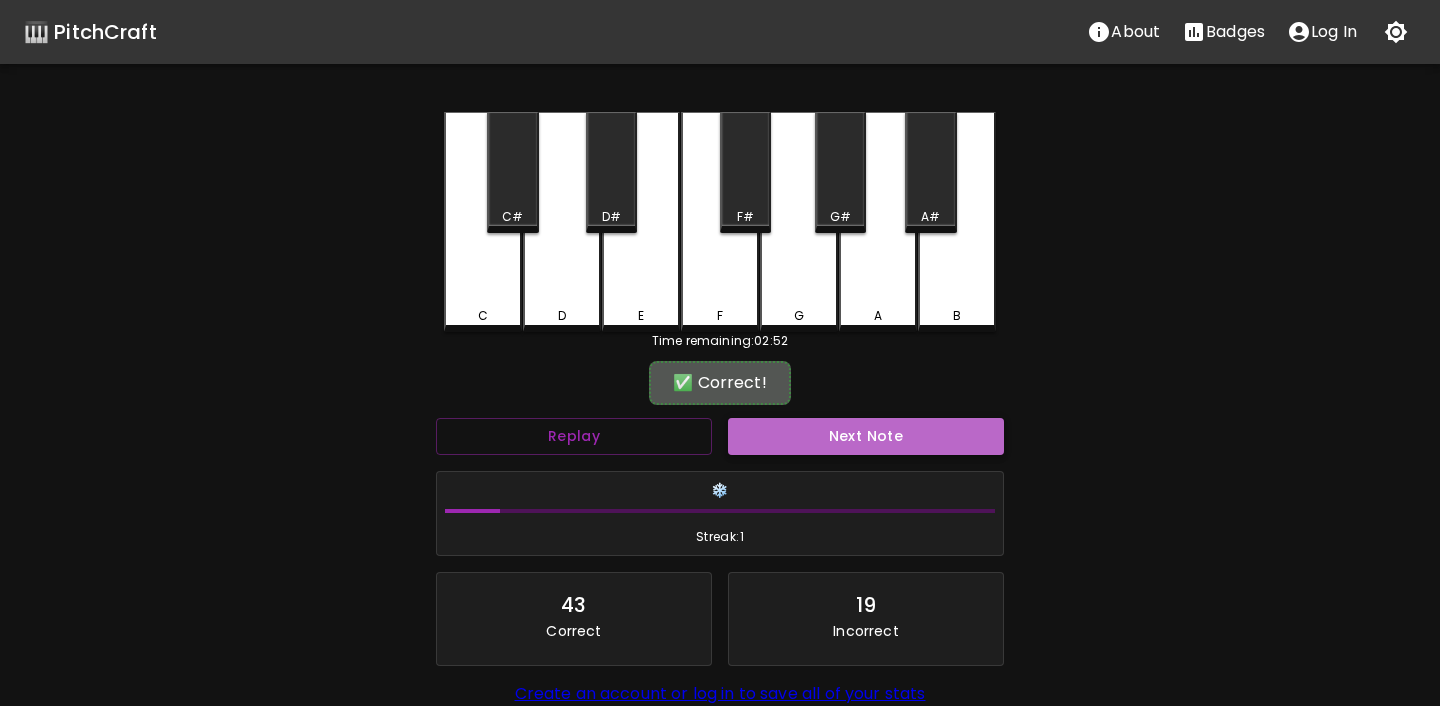 click on "Next Note" at bounding box center (866, 436) 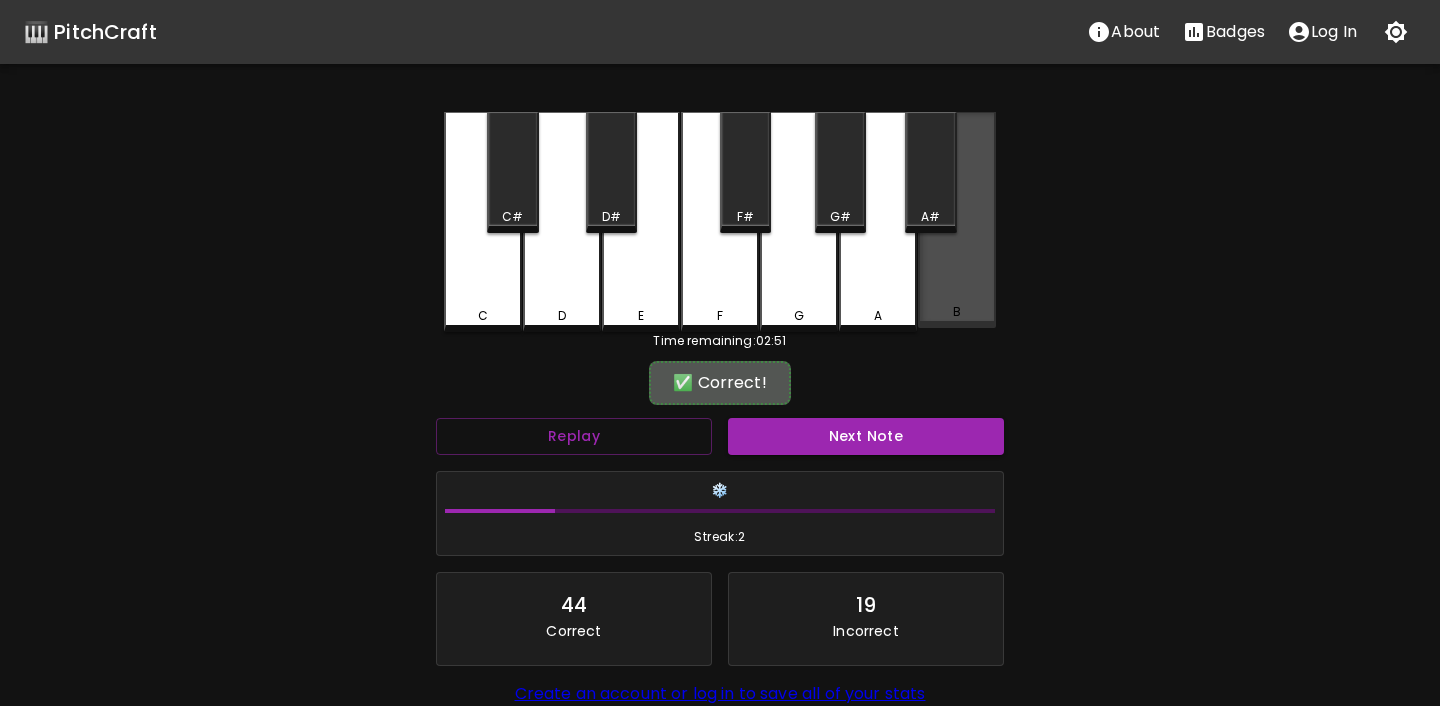 click on "B" at bounding box center [957, 220] 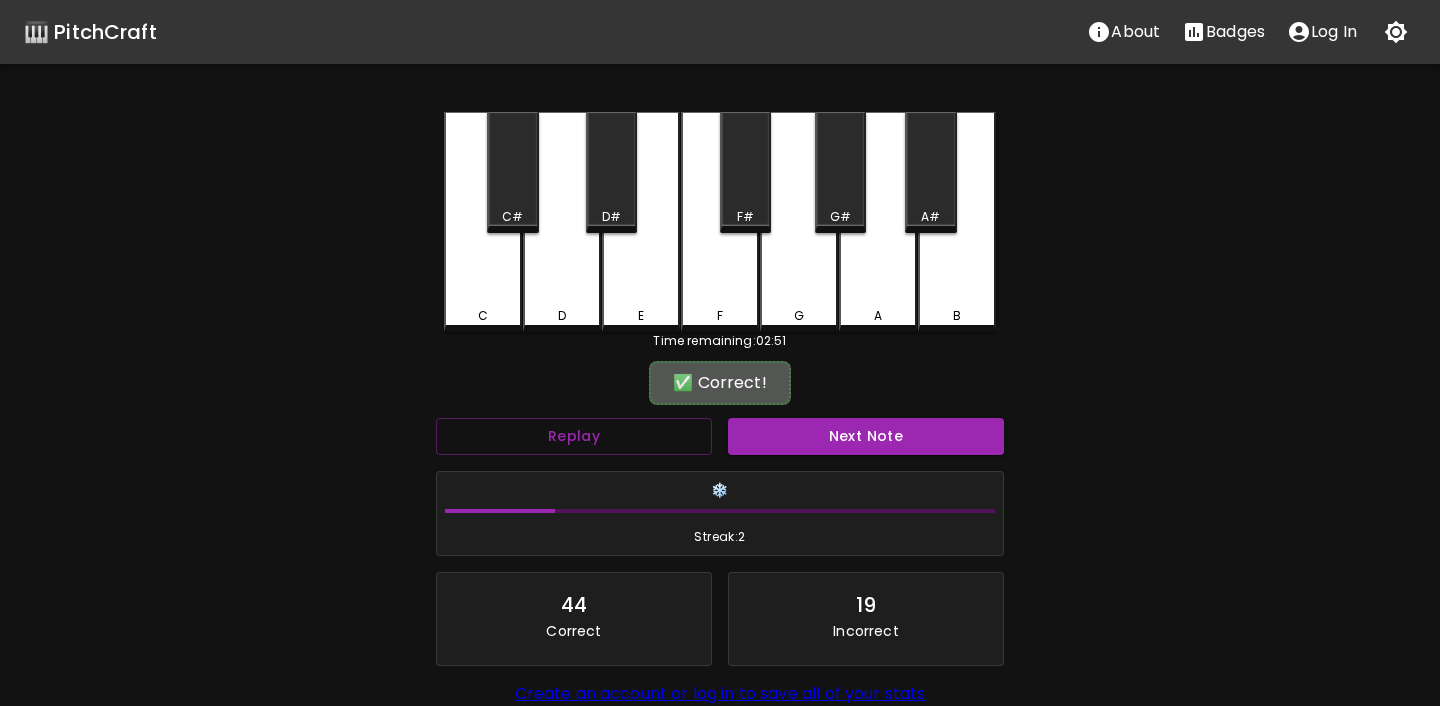 click on "Next Note" at bounding box center (866, 436) 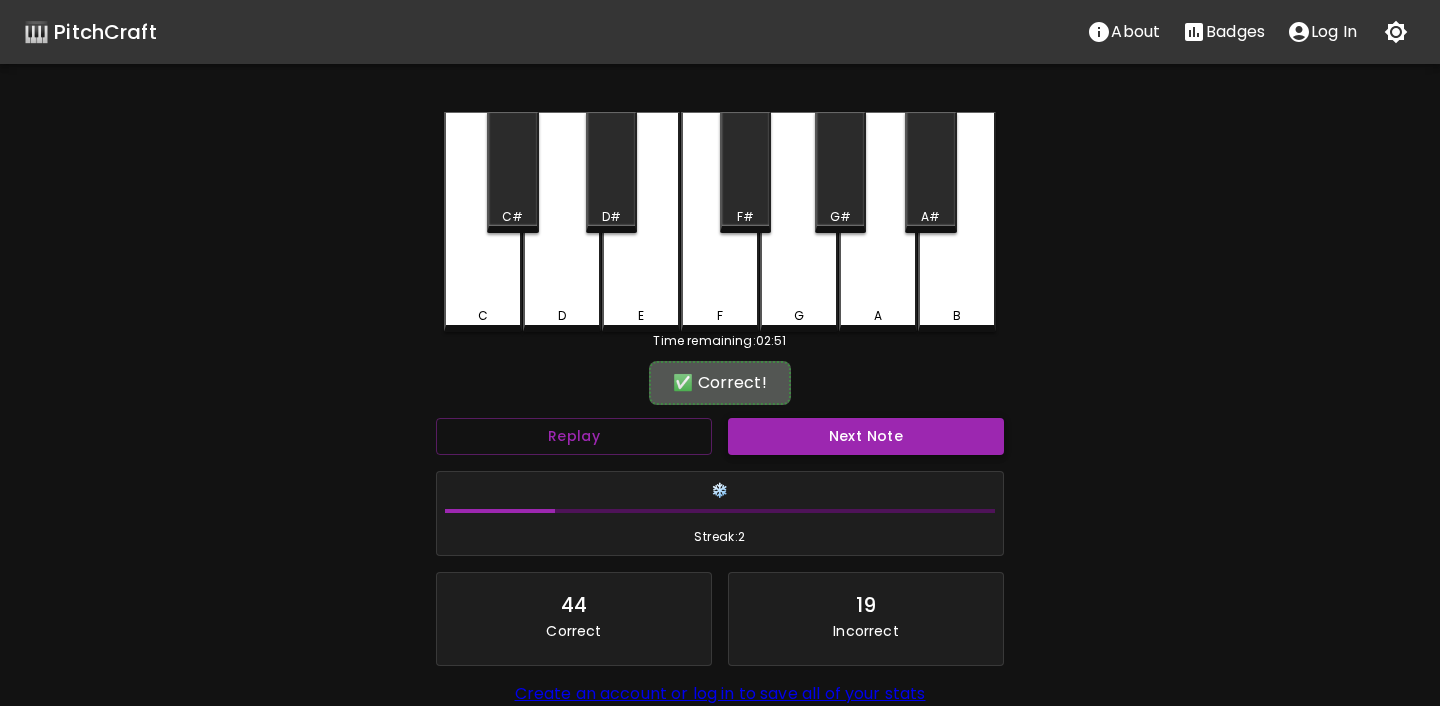 click on "Next Note" at bounding box center (866, 436) 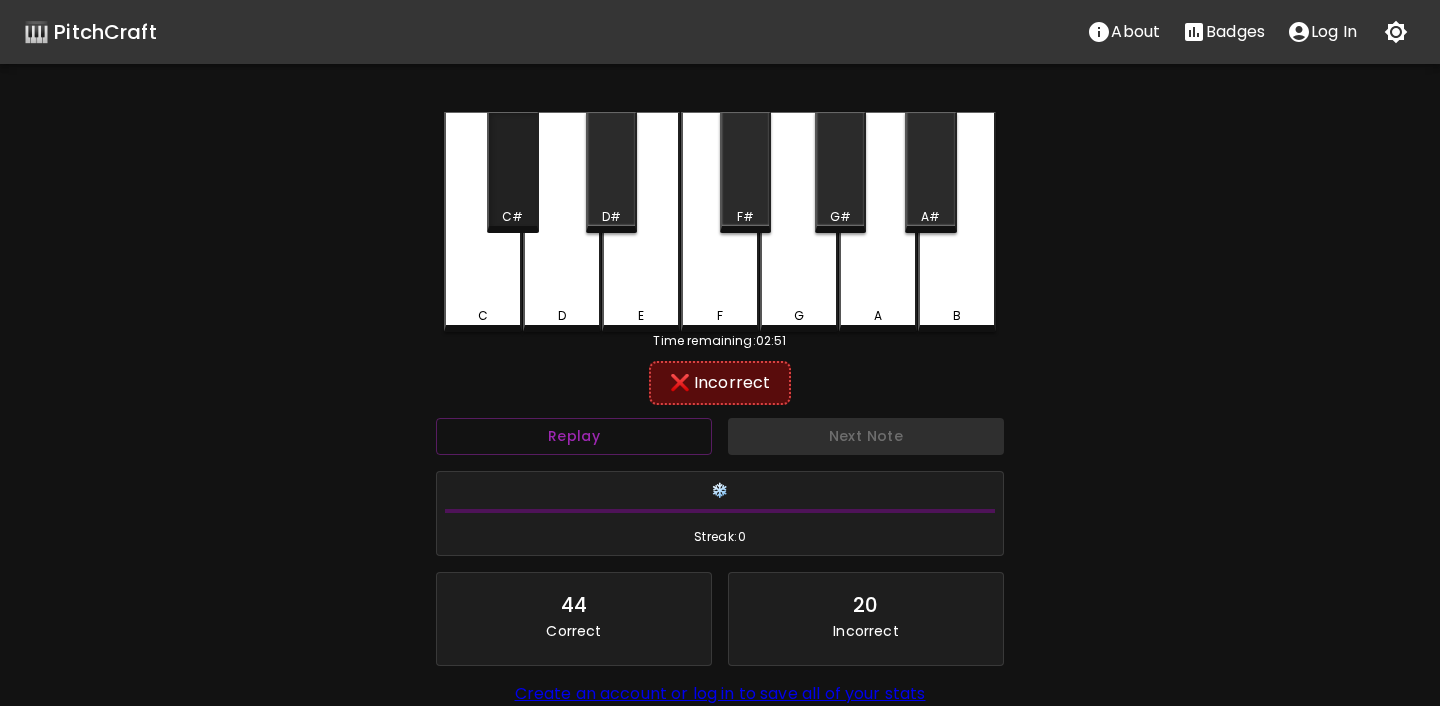 click on "C#" at bounding box center [512, 172] 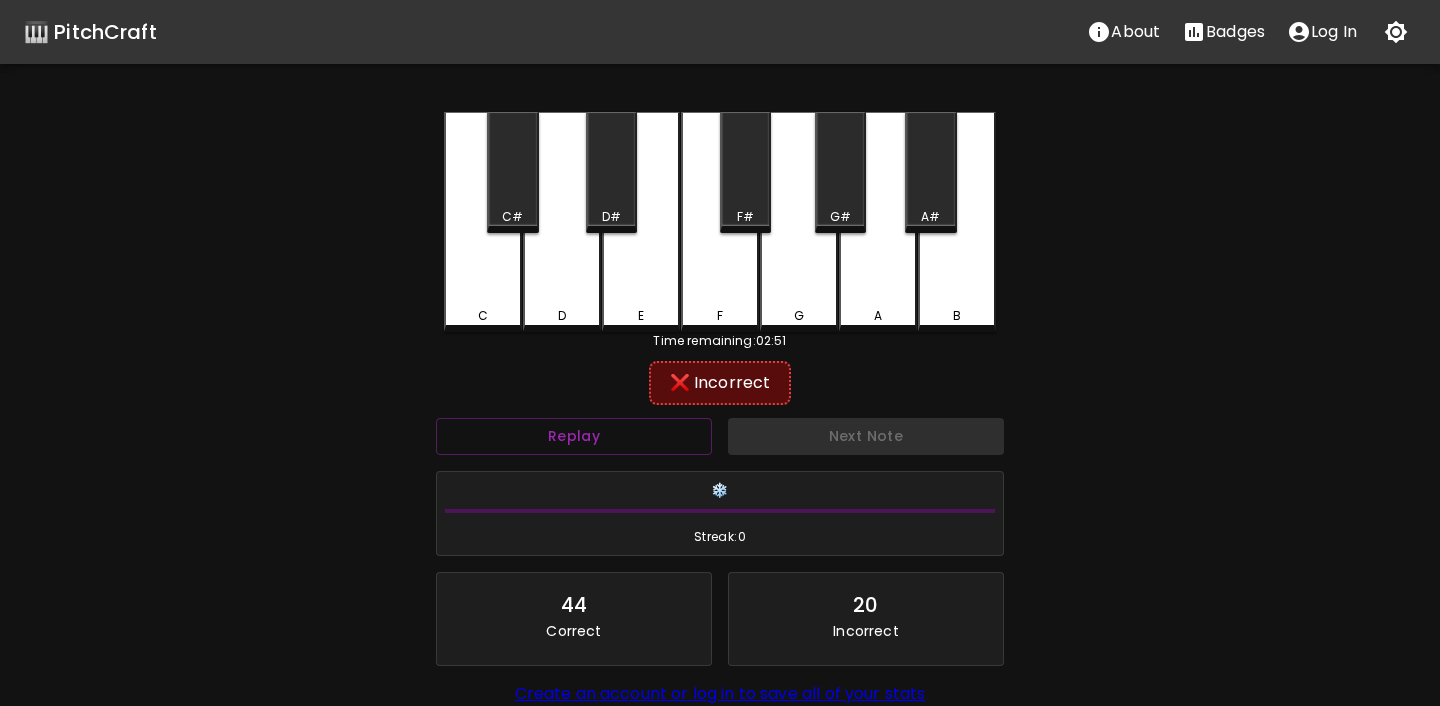 click on "C" at bounding box center [483, 316] 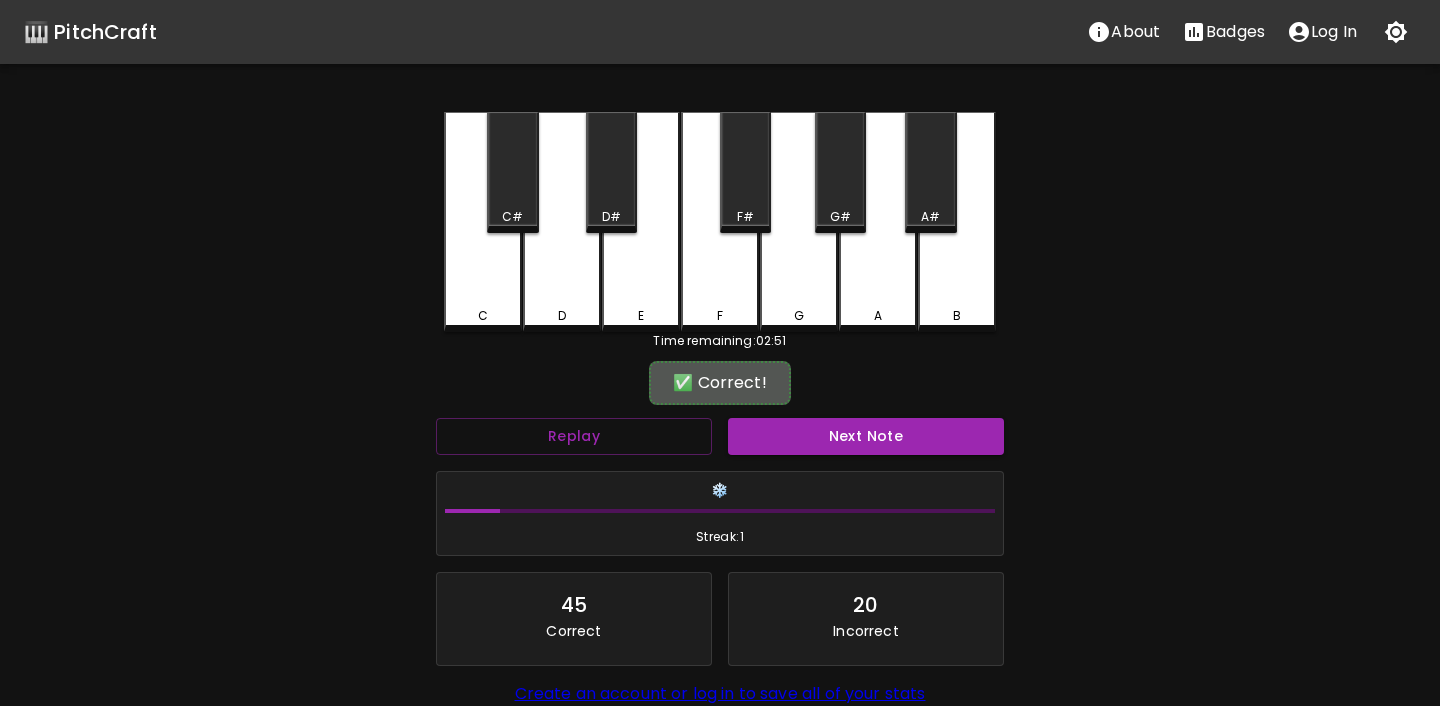click on "Next Note" at bounding box center [866, 436] 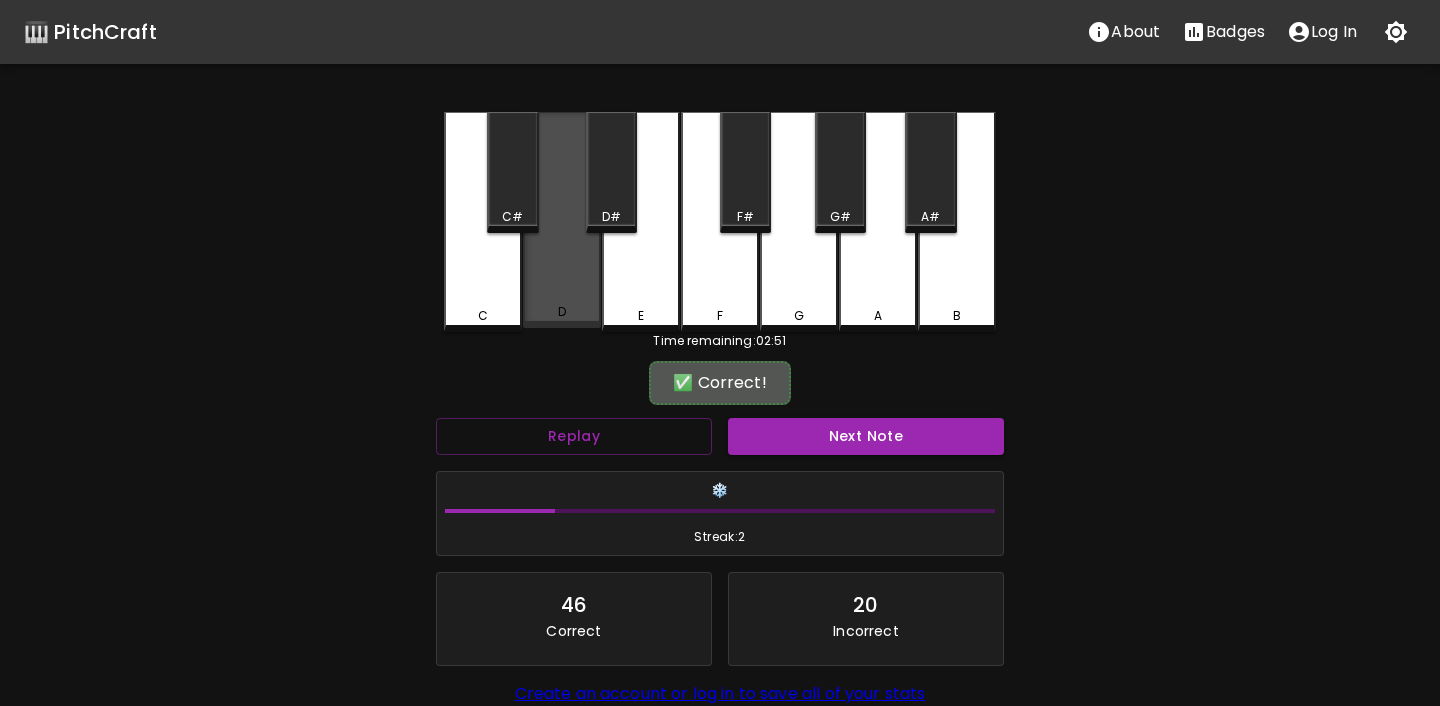 click on "D" at bounding box center (562, 220) 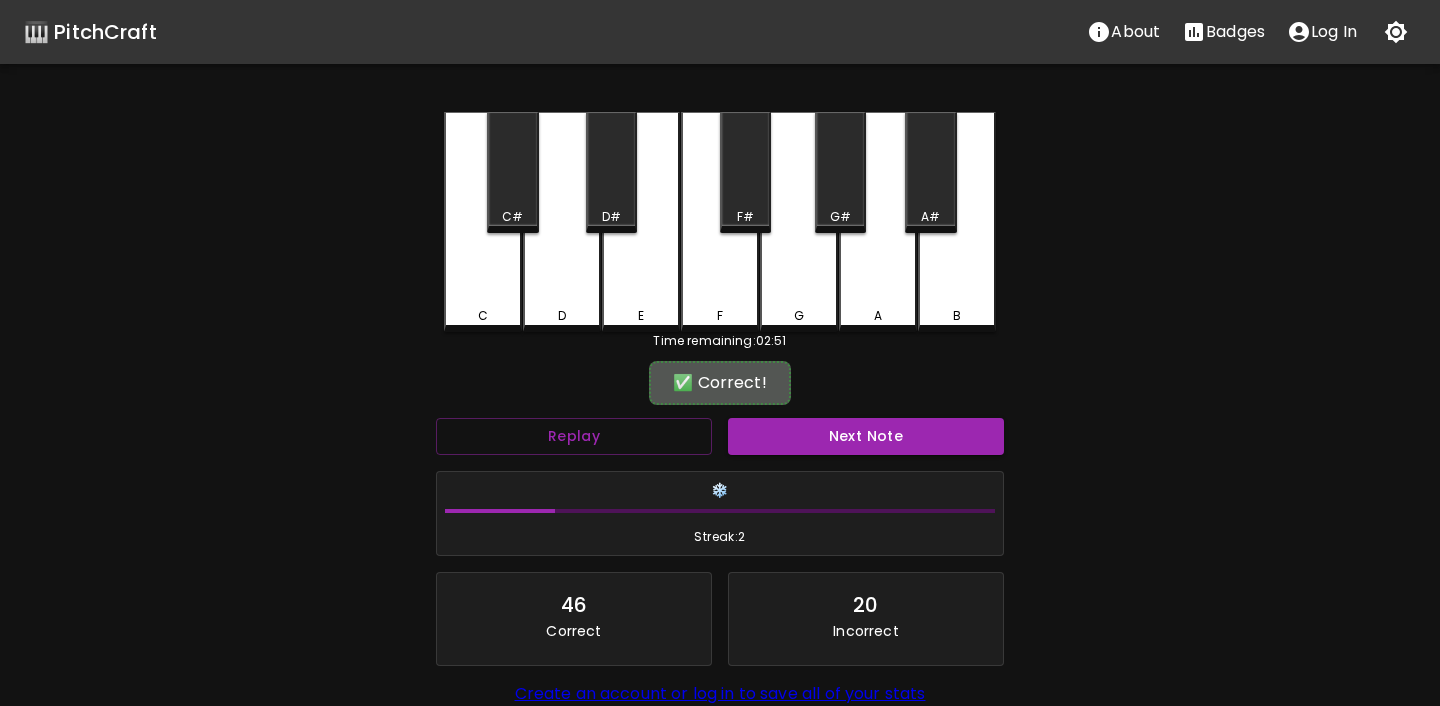click on "Next Note" at bounding box center [866, 436] 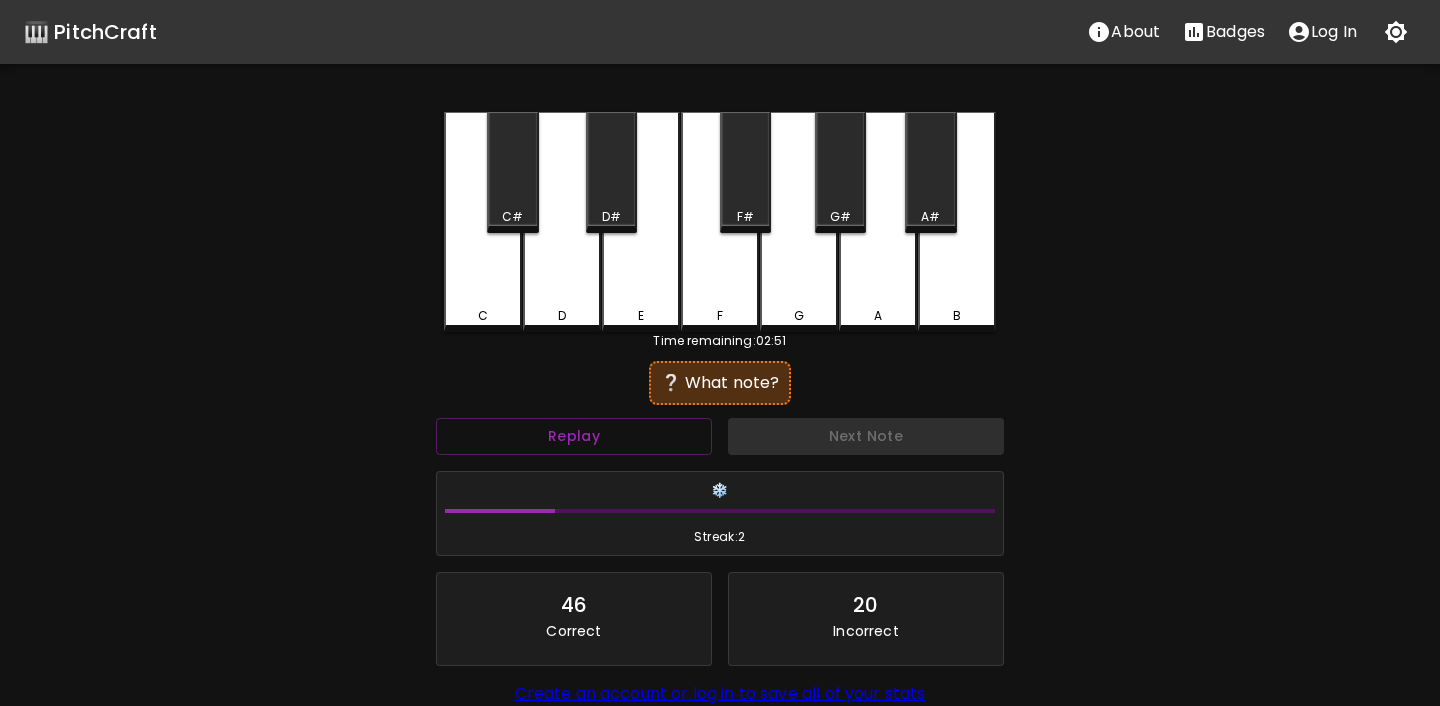 click on "D" at bounding box center [562, 222] 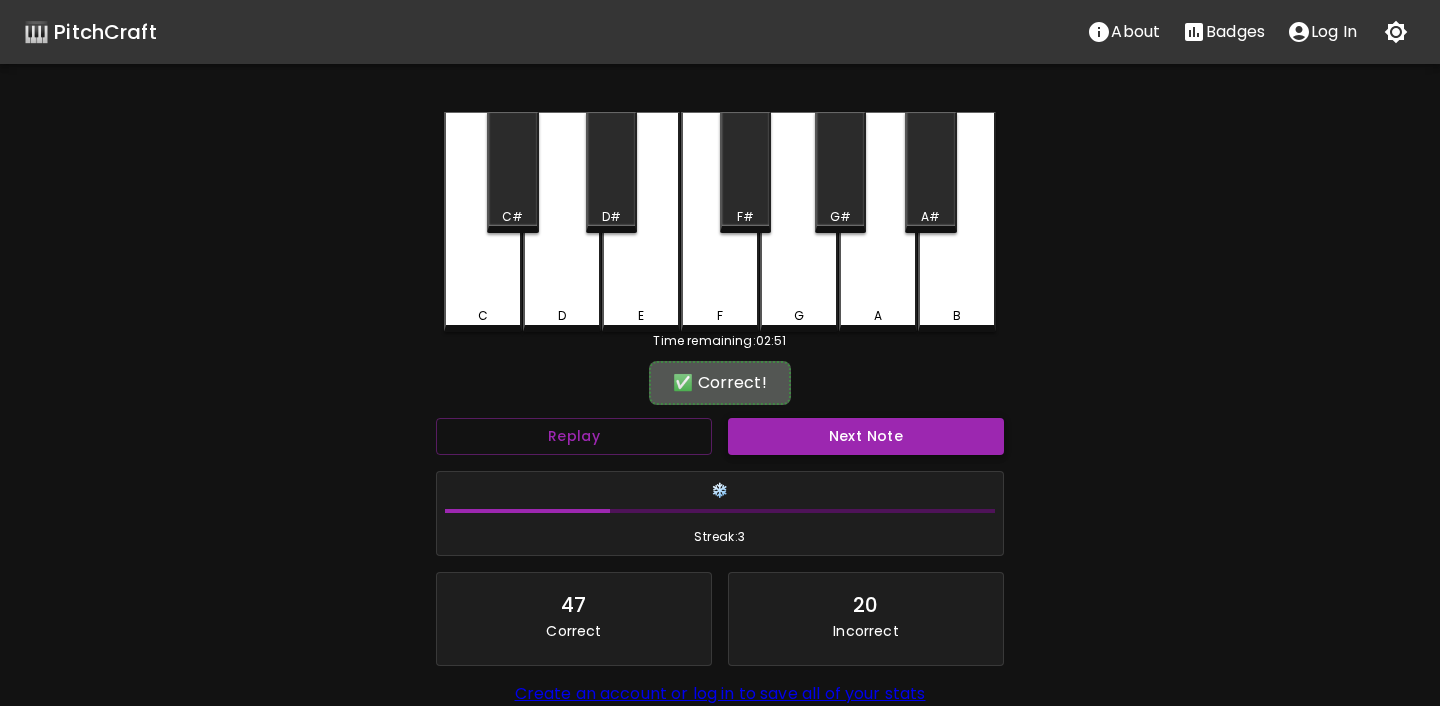 click on "Next Note" at bounding box center (866, 436) 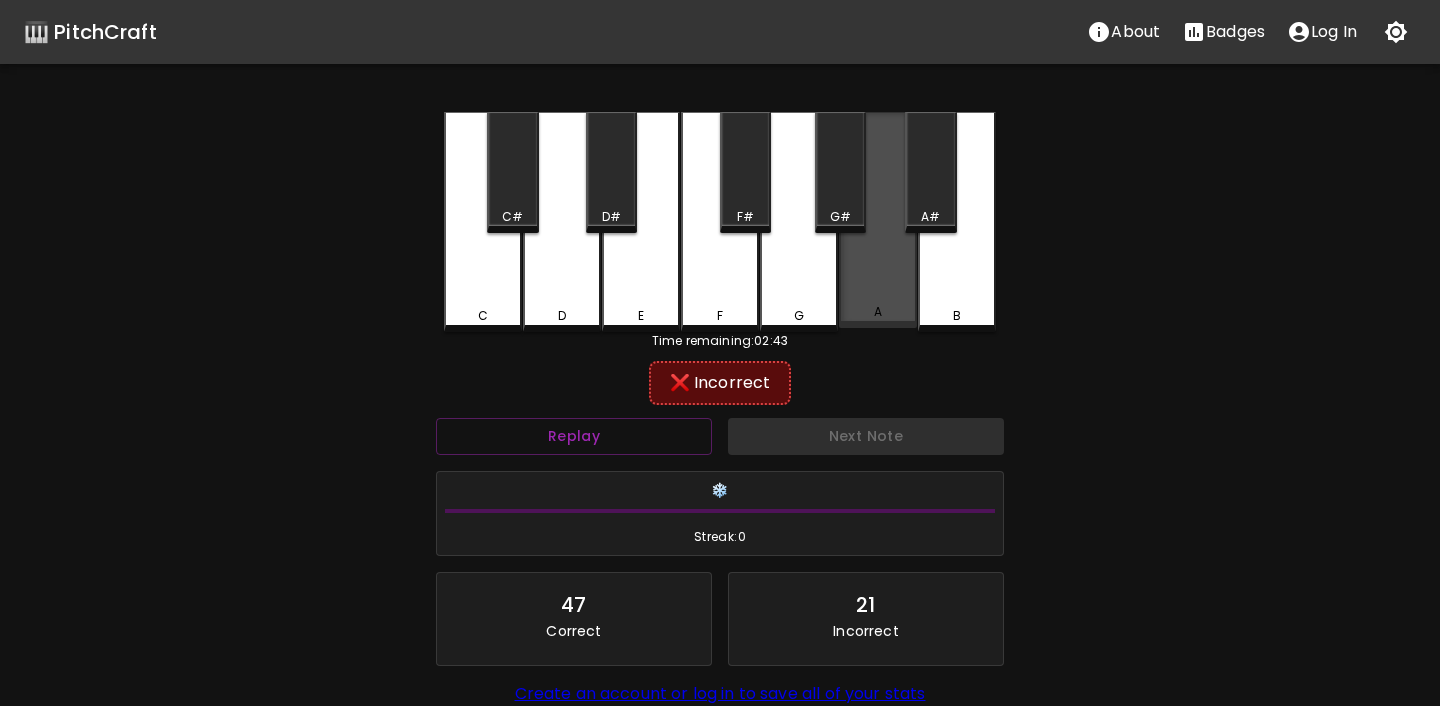 click on "A" at bounding box center [878, 312] 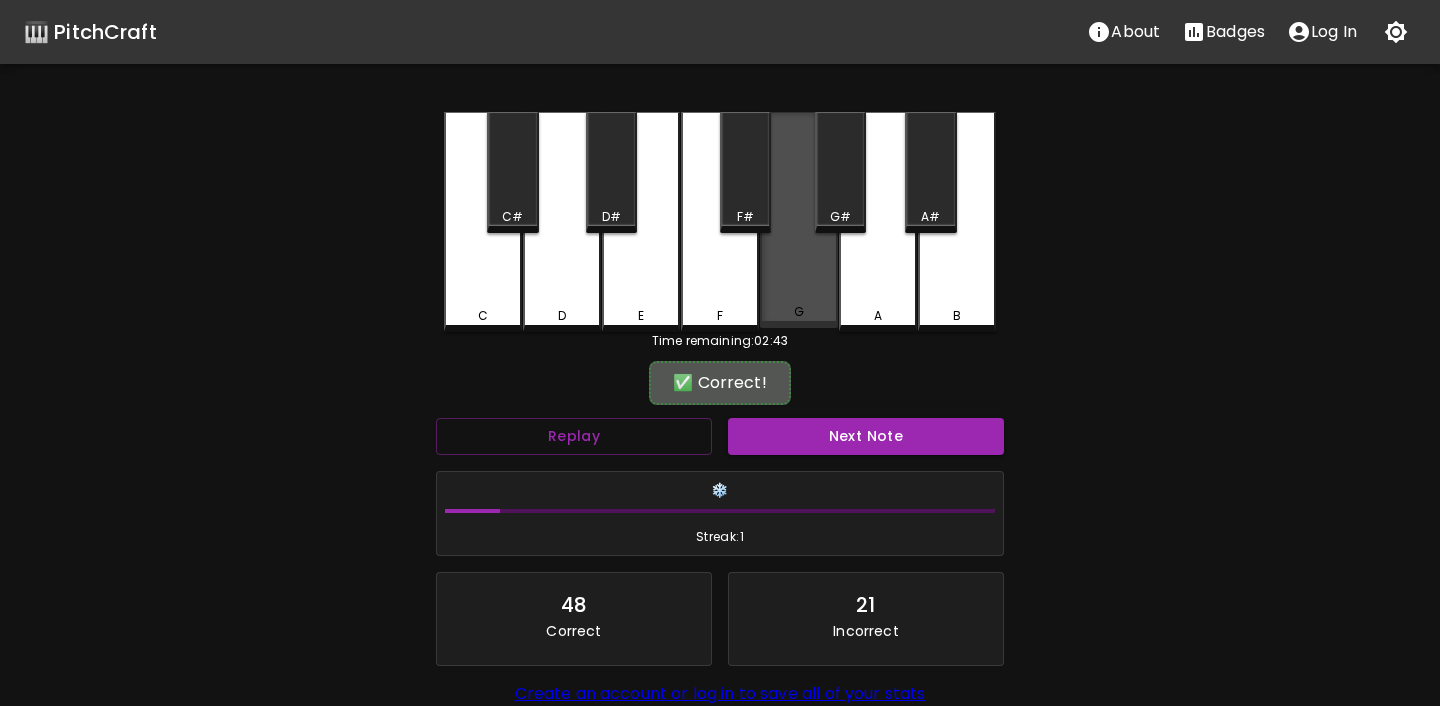 click on "G" at bounding box center [799, 312] 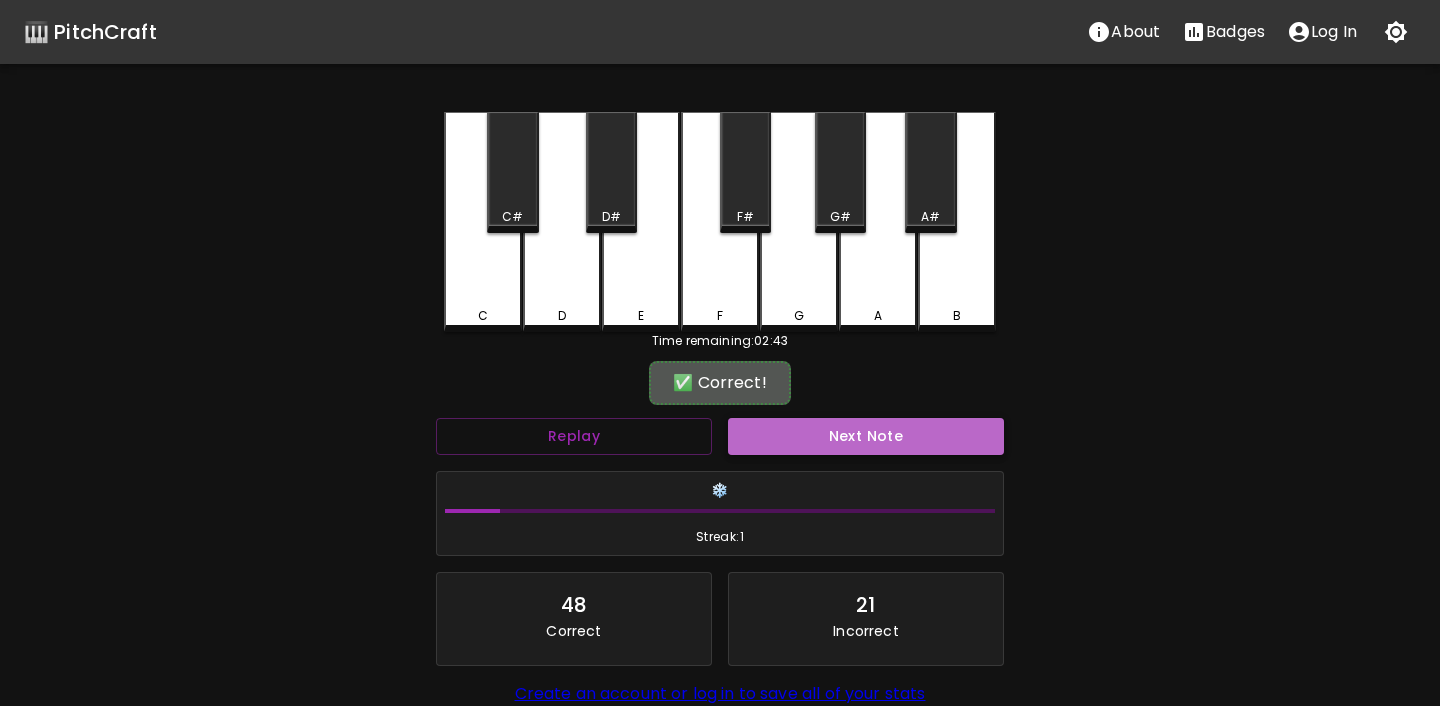 click on "Next Note" at bounding box center [866, 436] 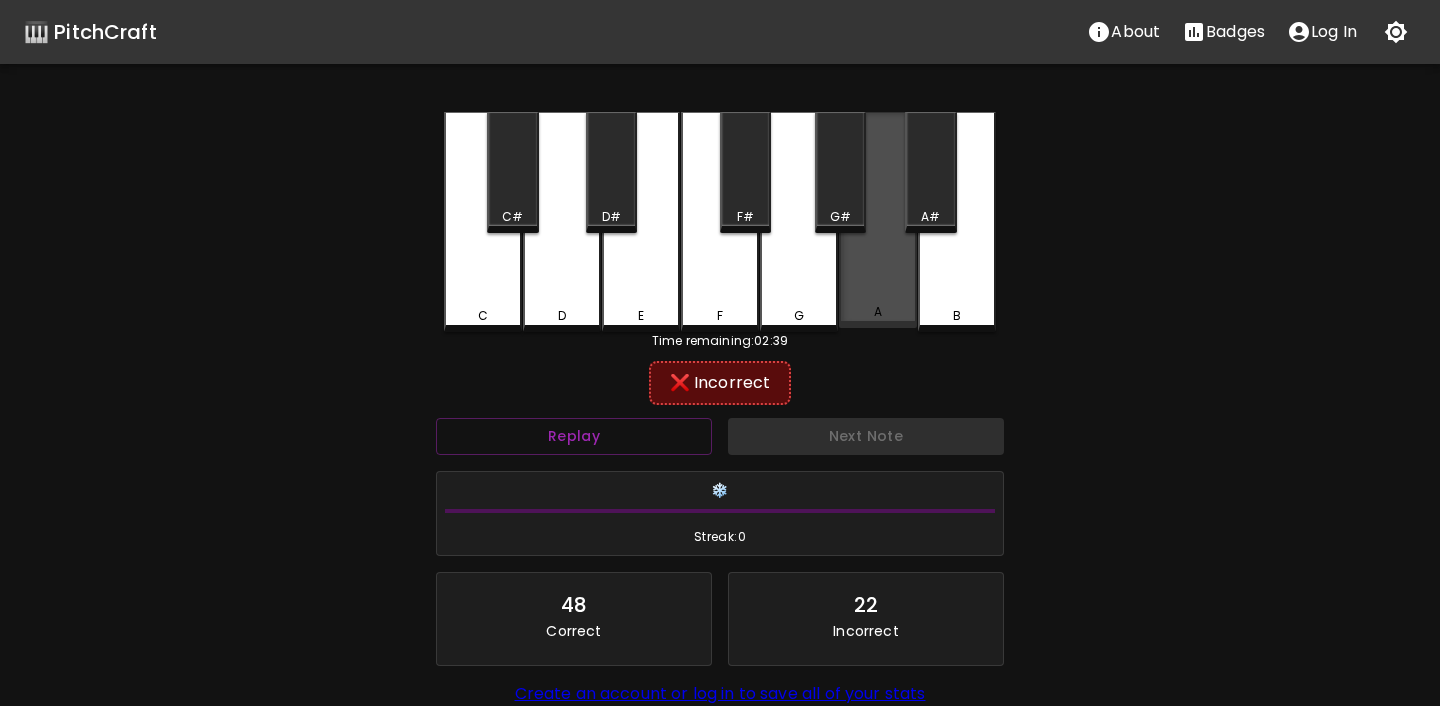 click on "A" at bounding box center (878, 220) 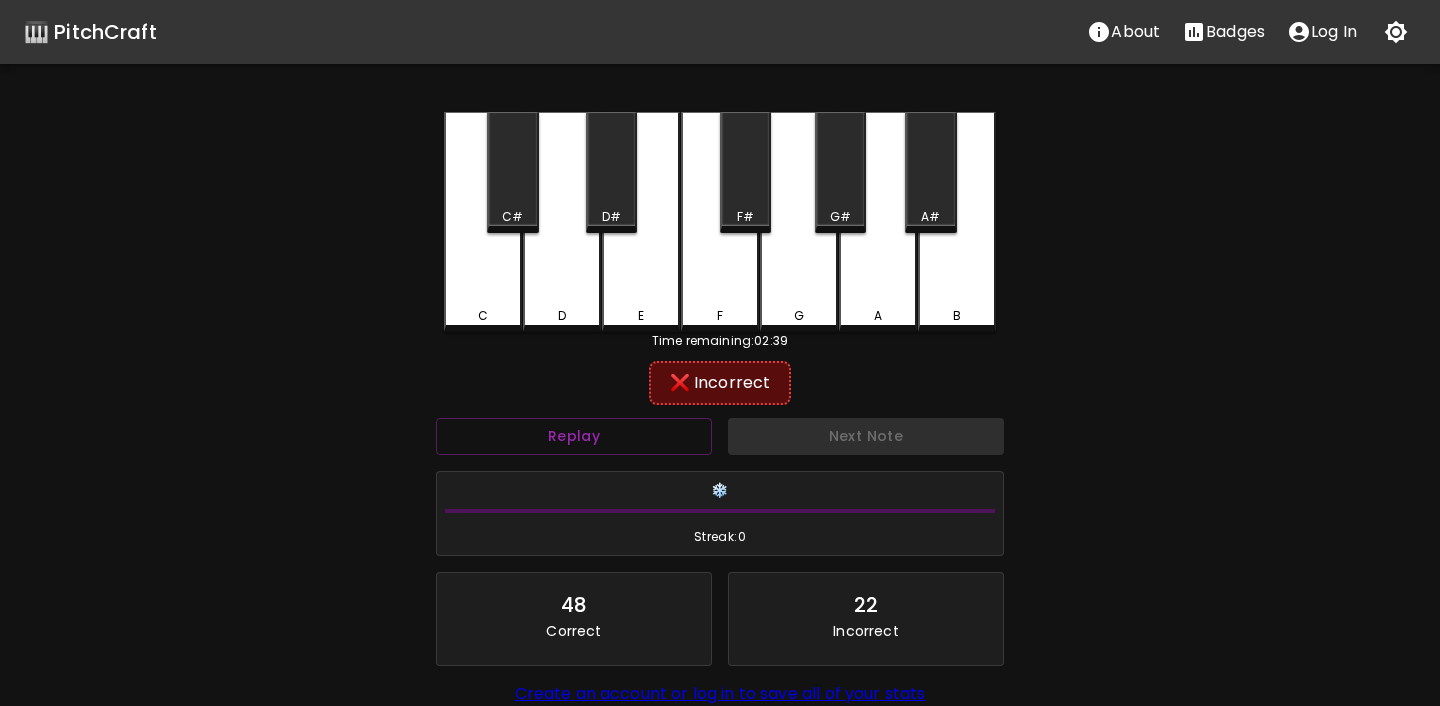 click on "A#" at bounding box center (930, 172) 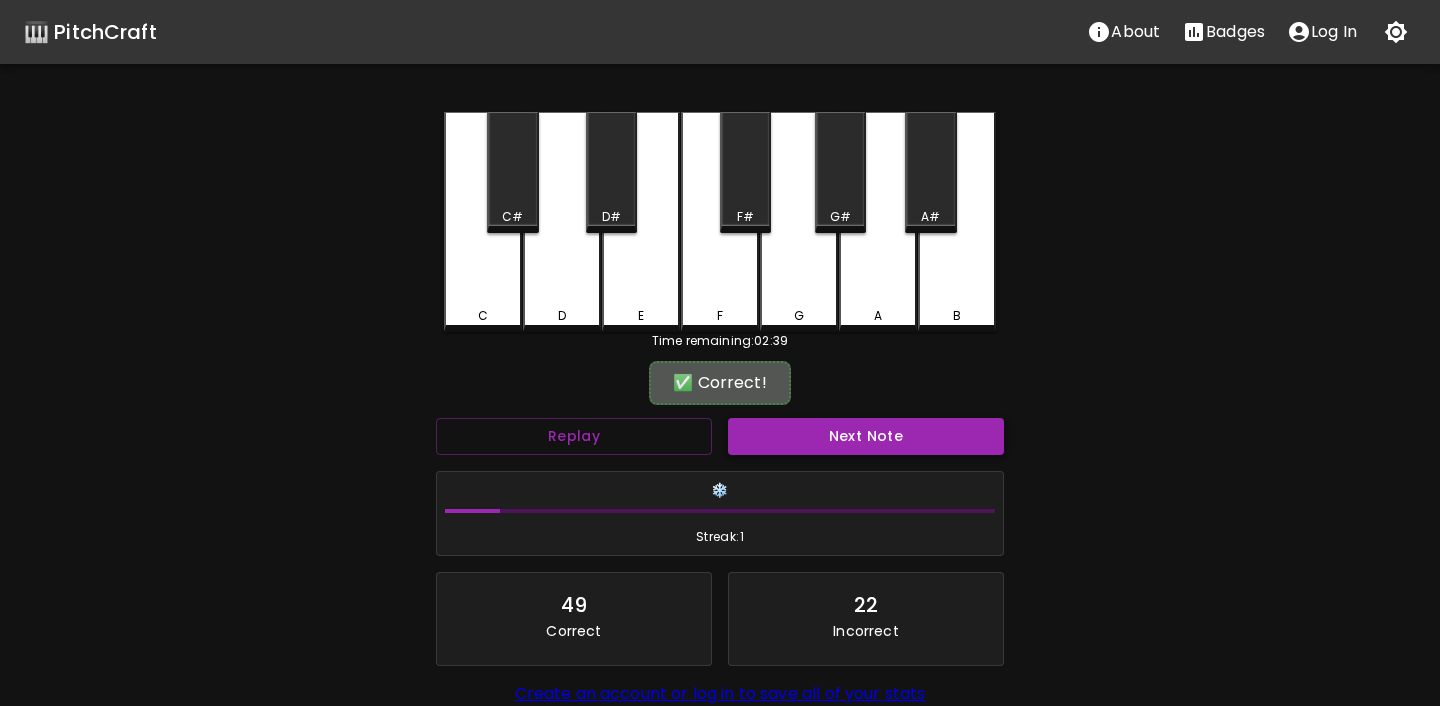click on "Next Note" at bounding box center [866, 436] 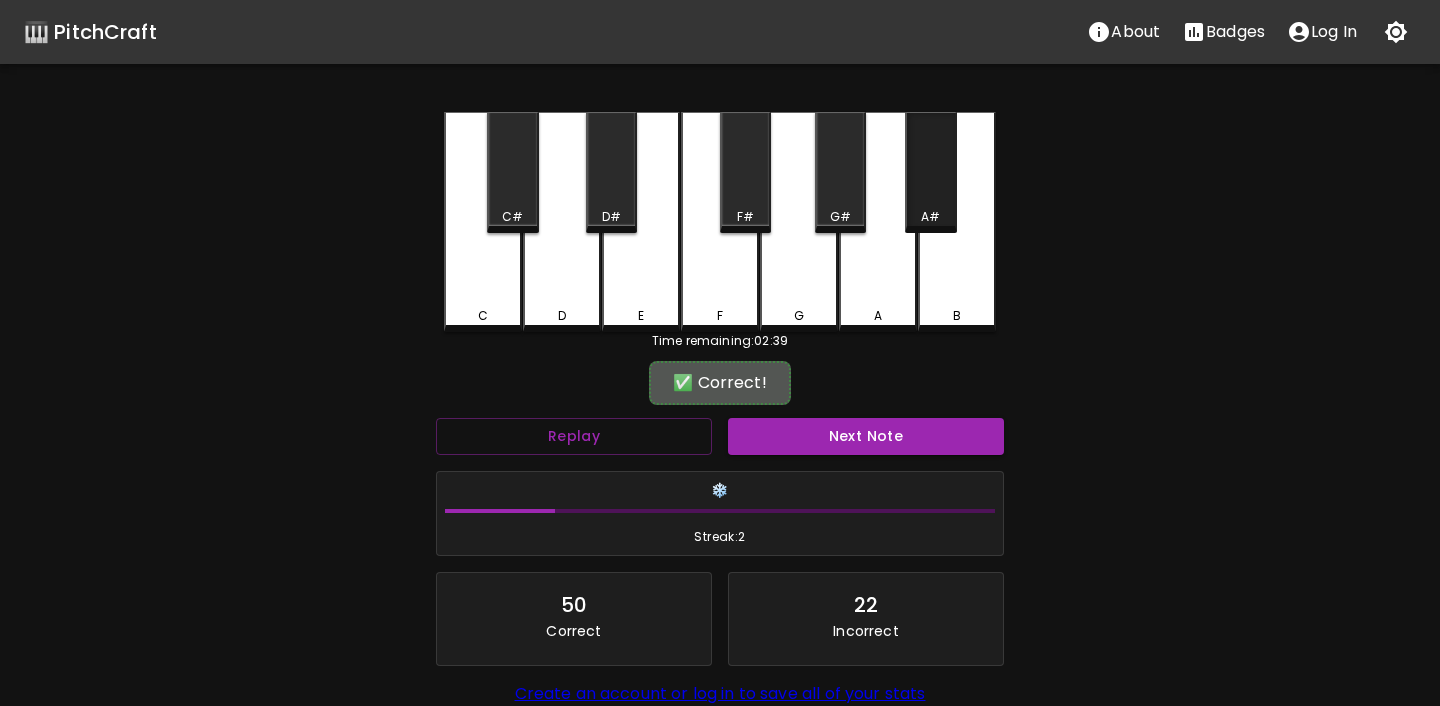 click on "A#" at bounding box center [930, 217] 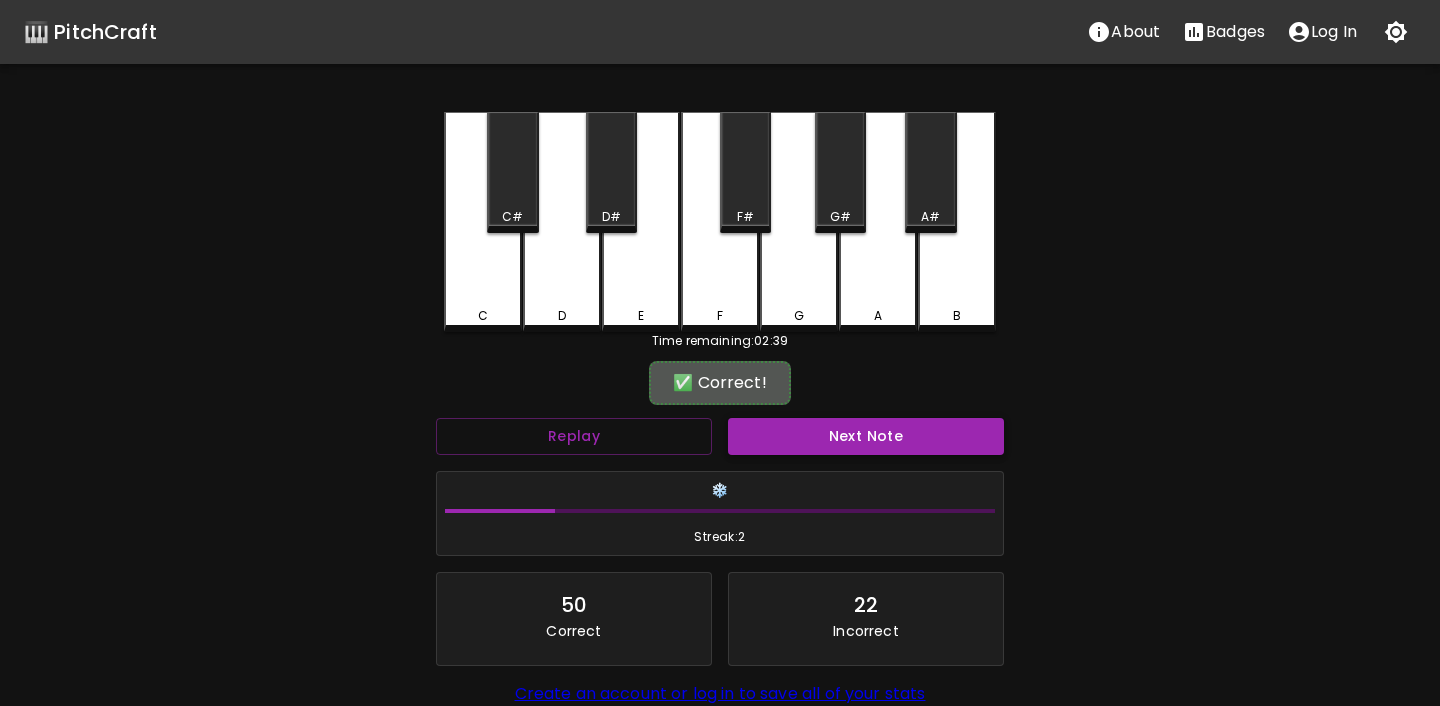click on "Next Note" at bounding box center [866, 436] 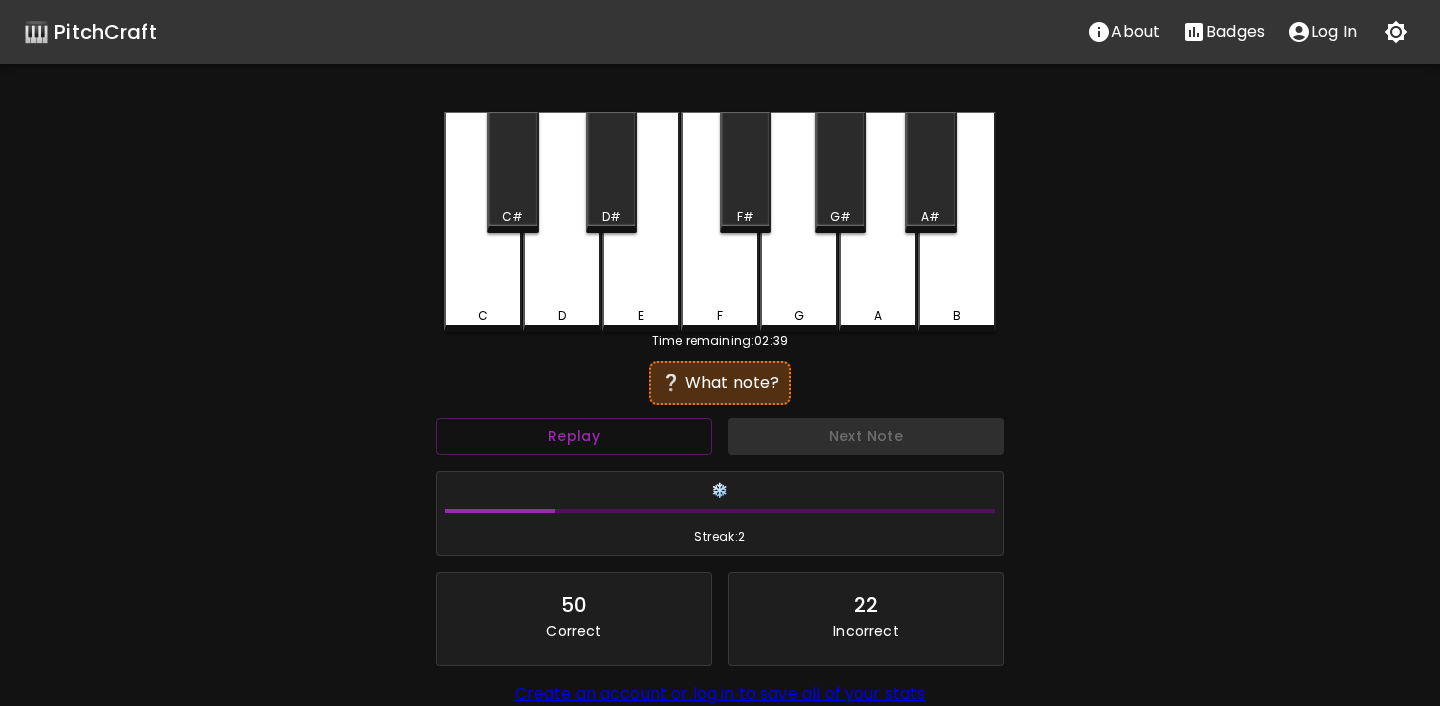 click on "A" at bounding box center (878, 222) 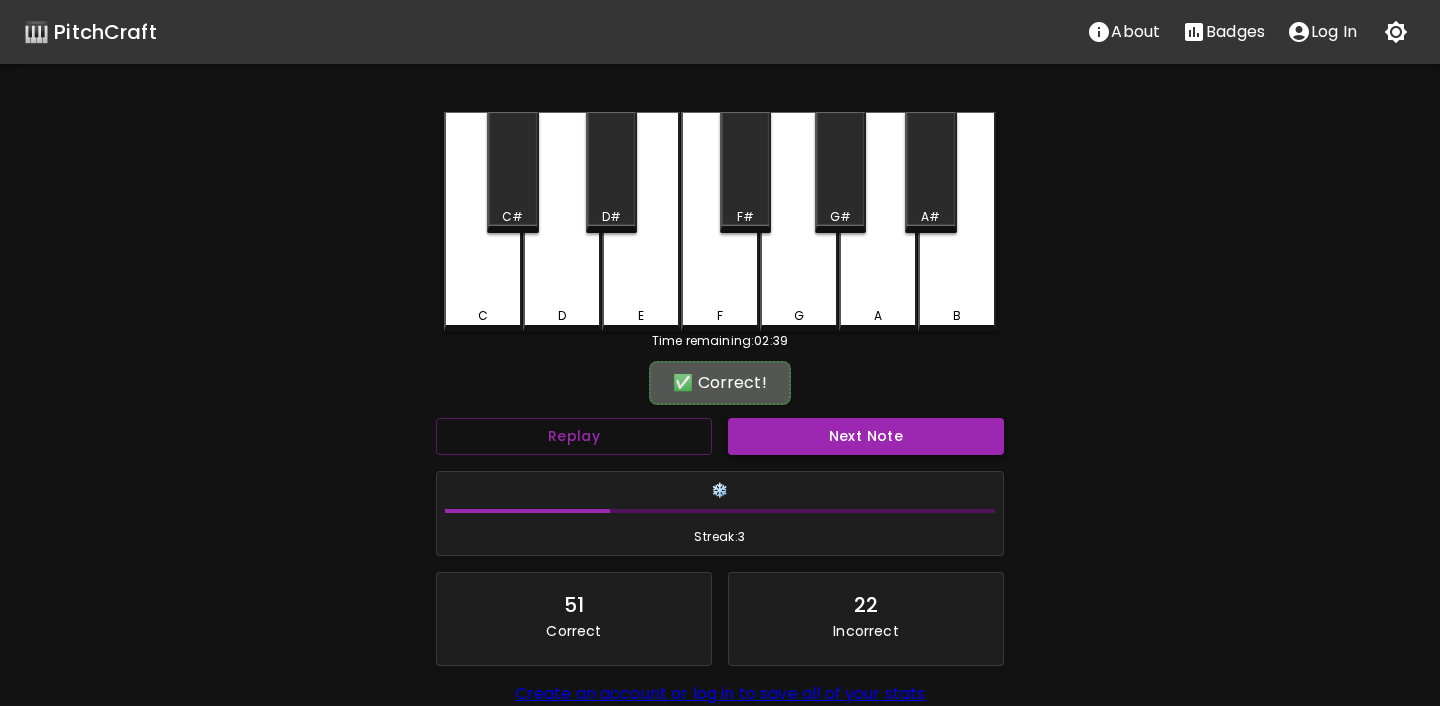 click on "Next Note" at bounding box center [866, 436] 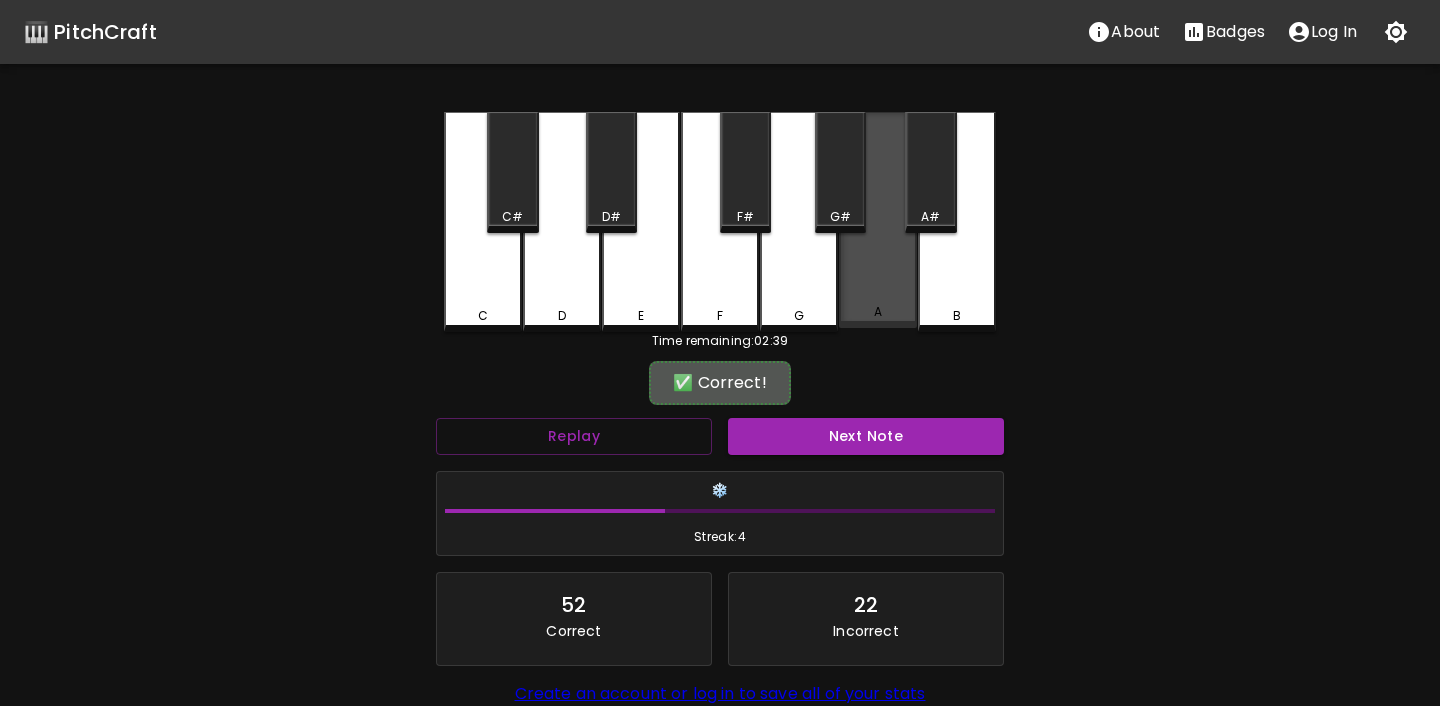 click on "A" at bounding box center [878, 220] 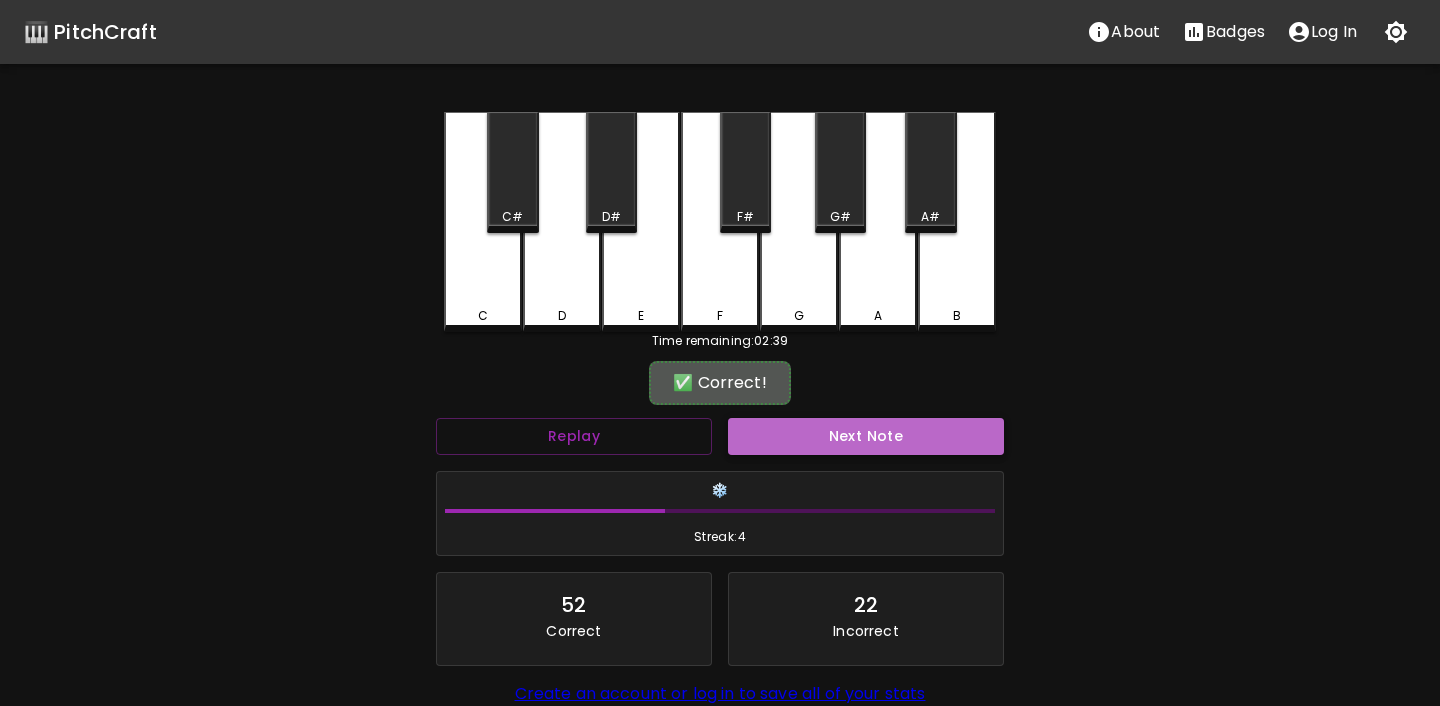 click on "Next Note" at bounding box center (866, 436) 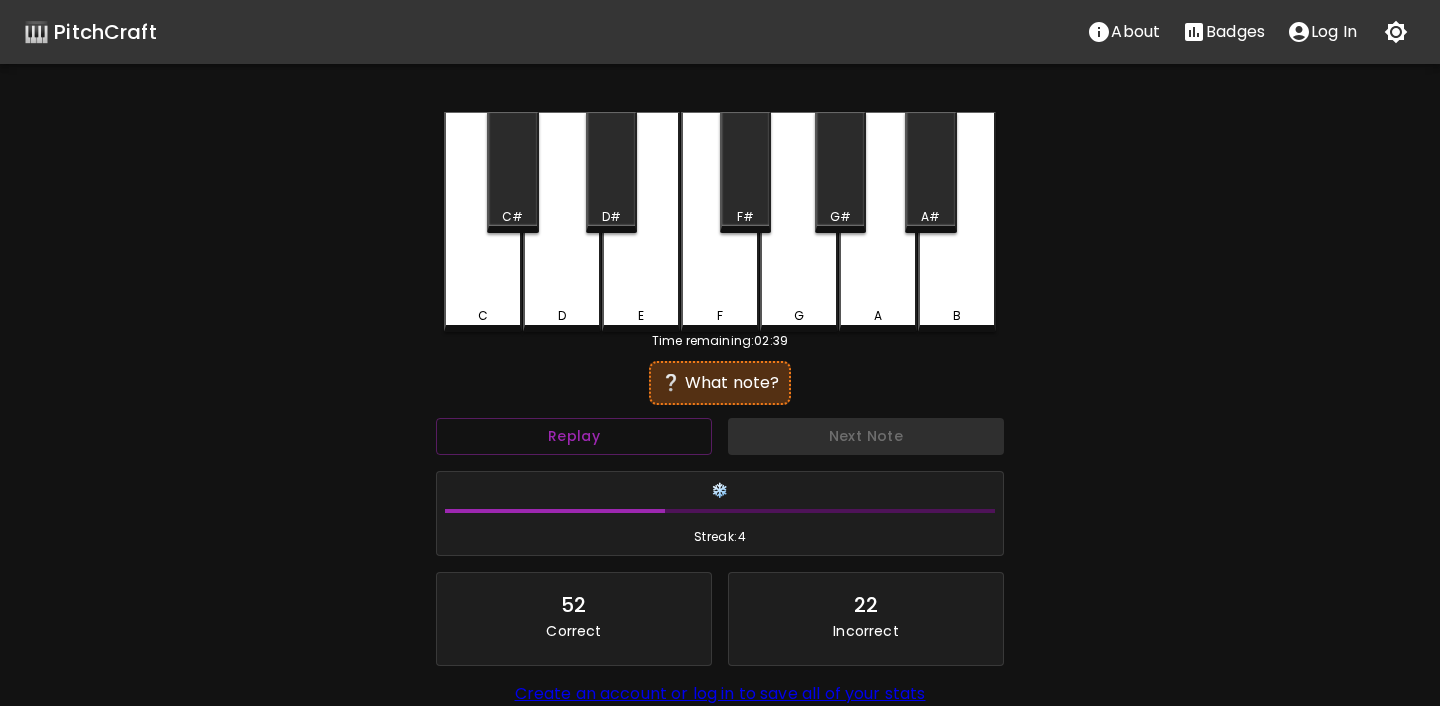 click on "A#" at bounding box center (930, 172) 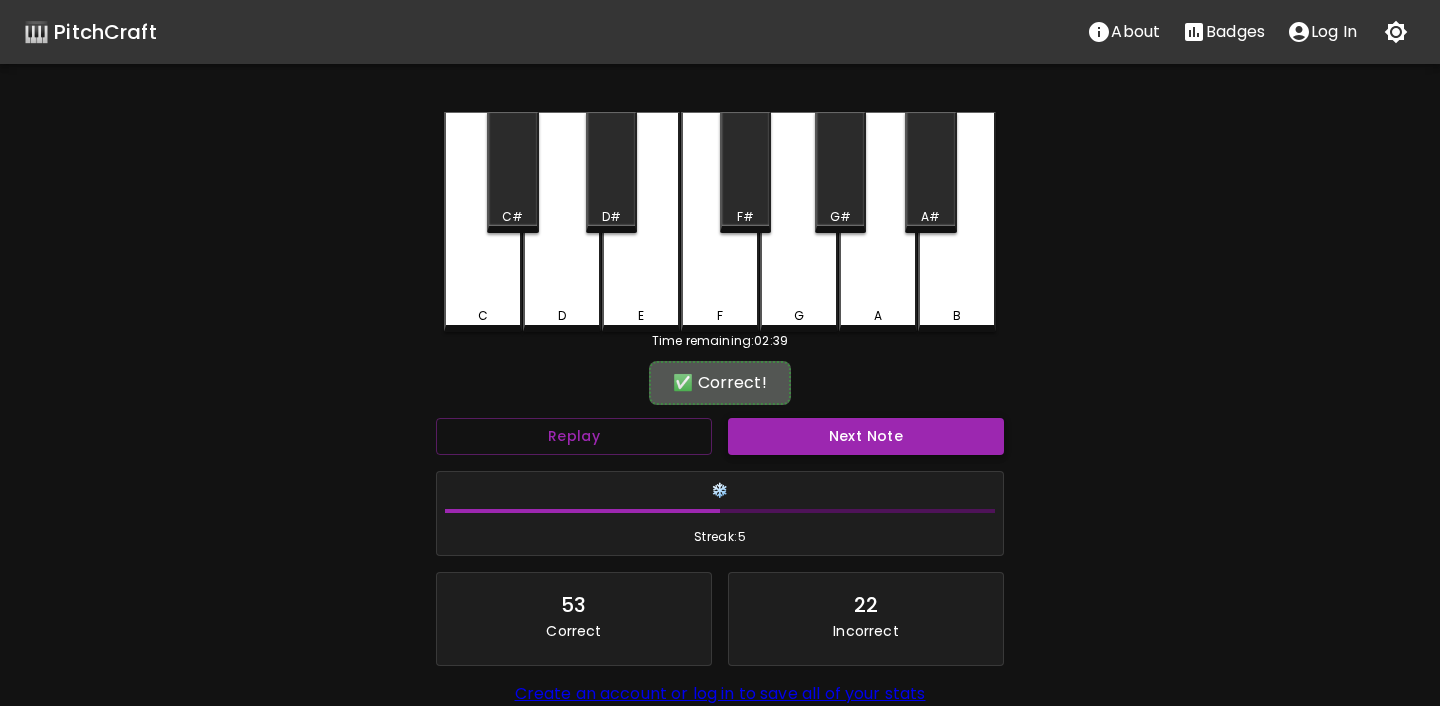 click on "Next Note" at bounding box center (866, 436) 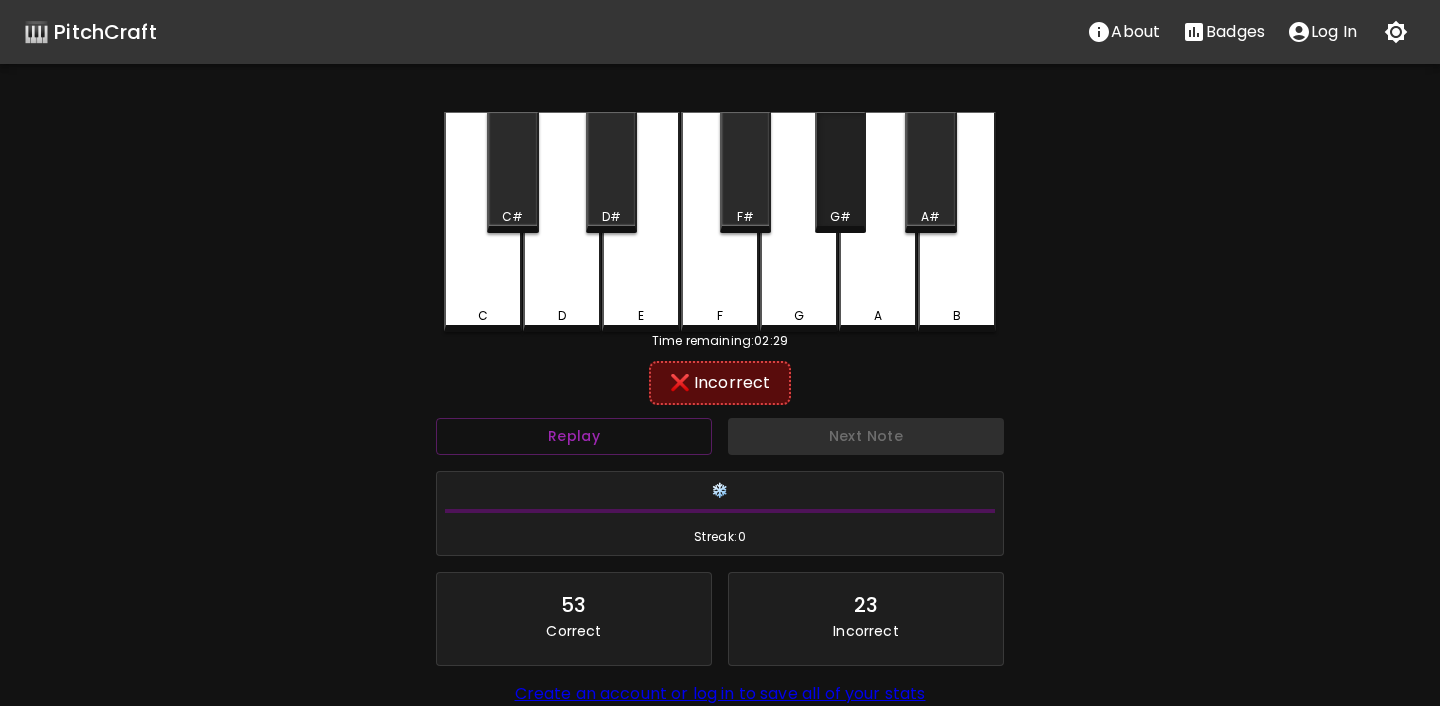 click on "G#" at bounding box center [840, 217] 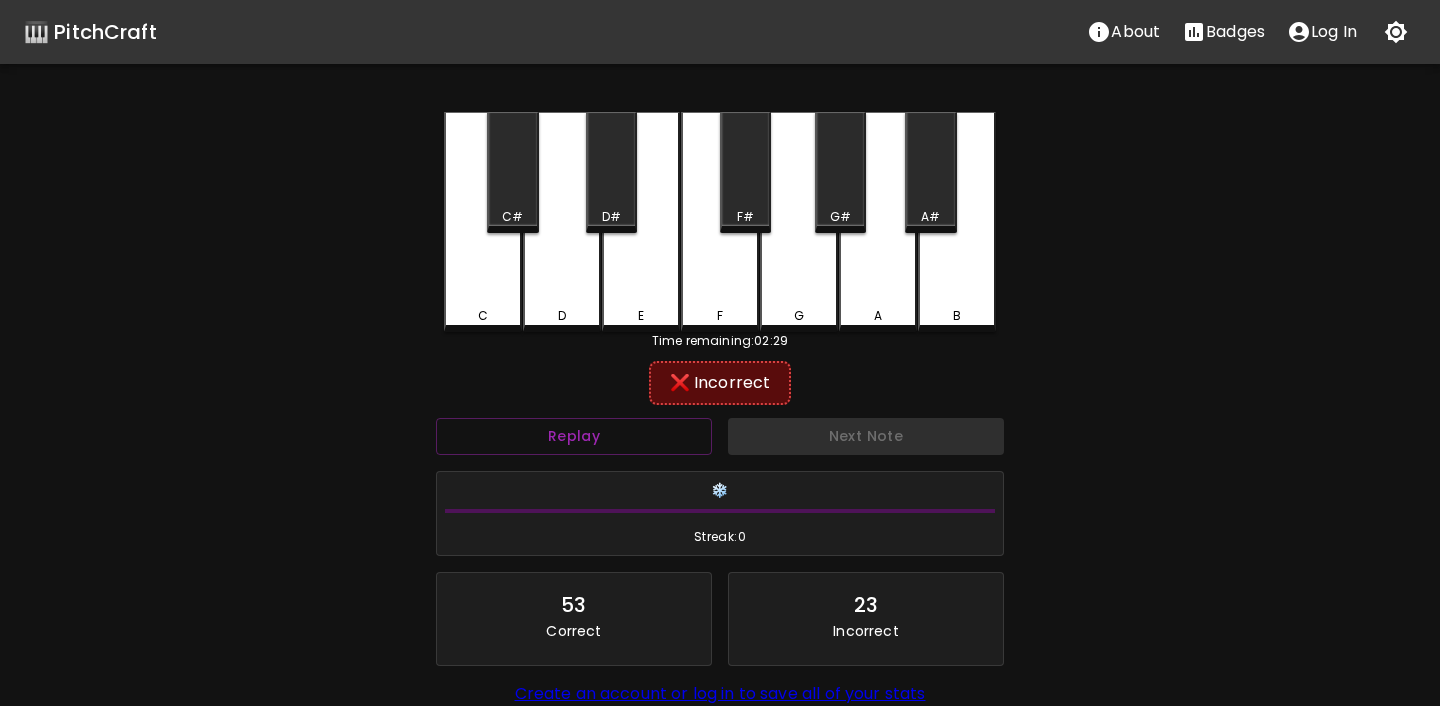 click on "G" at bounding box center (799, 222) 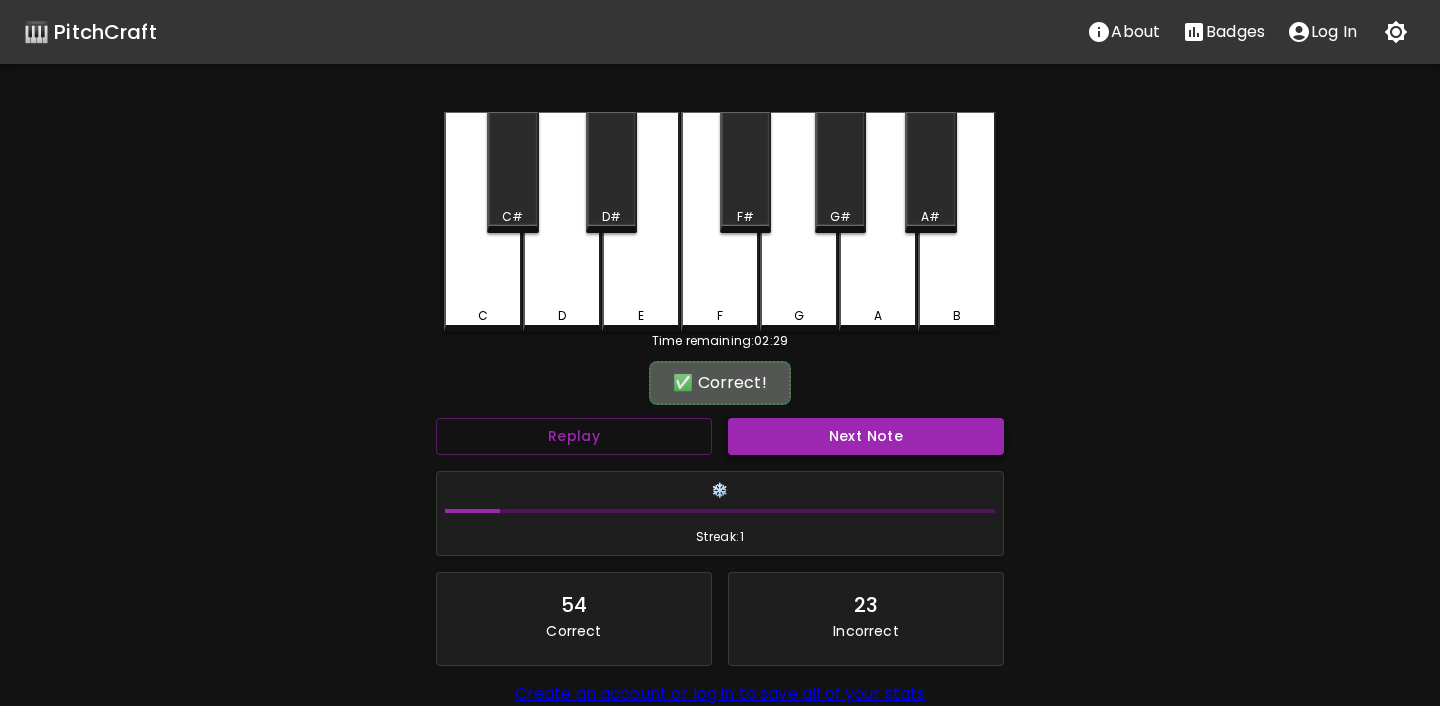 click on "Next Note" at bounding box center [866, 436] 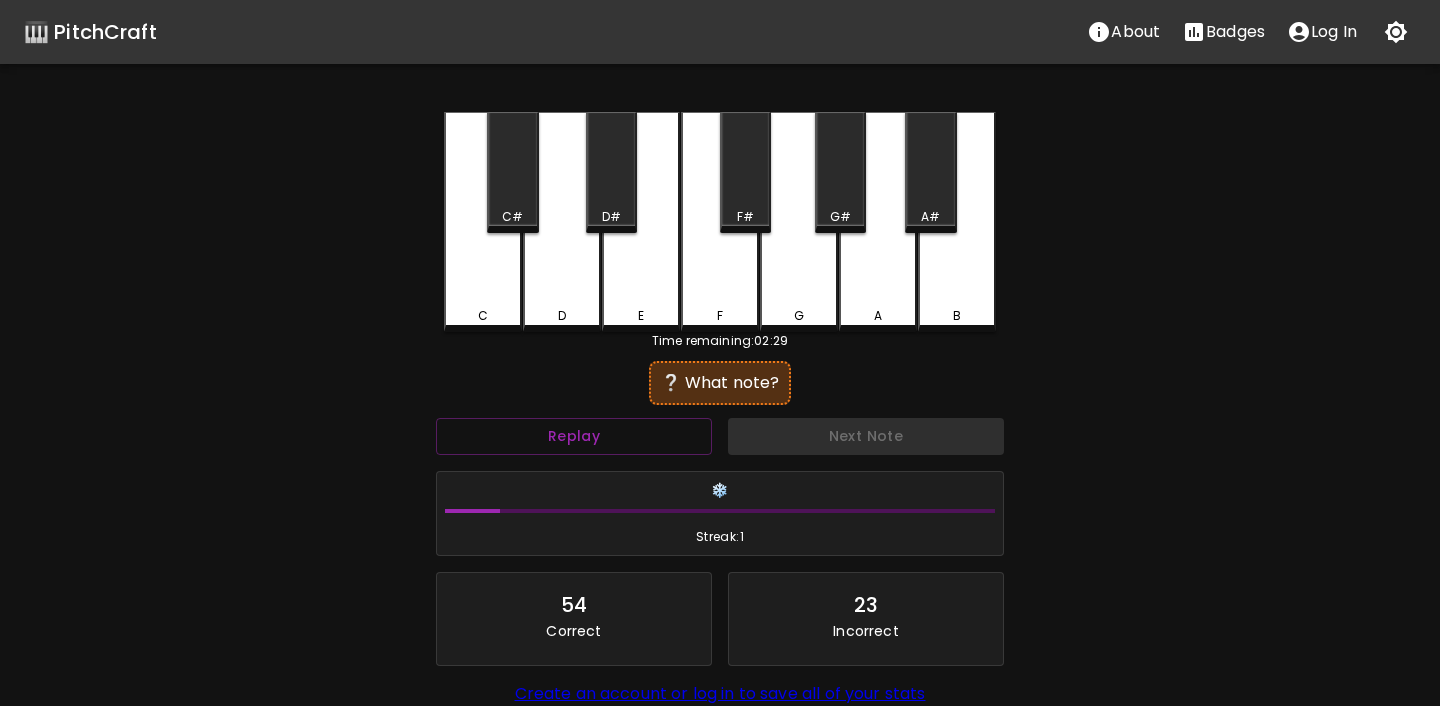 click on "A#" at bounding box center (930, 217) 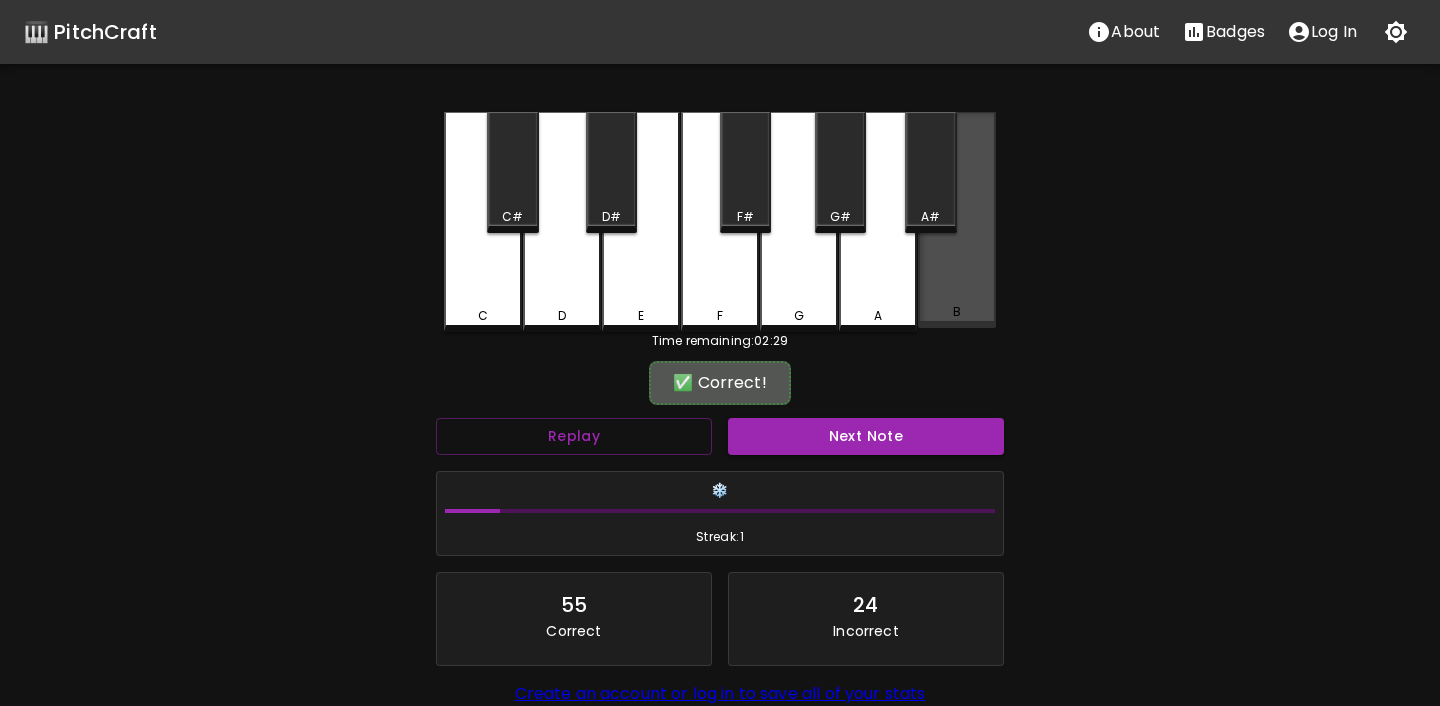 click on "B" at bounding box center [957, 220] 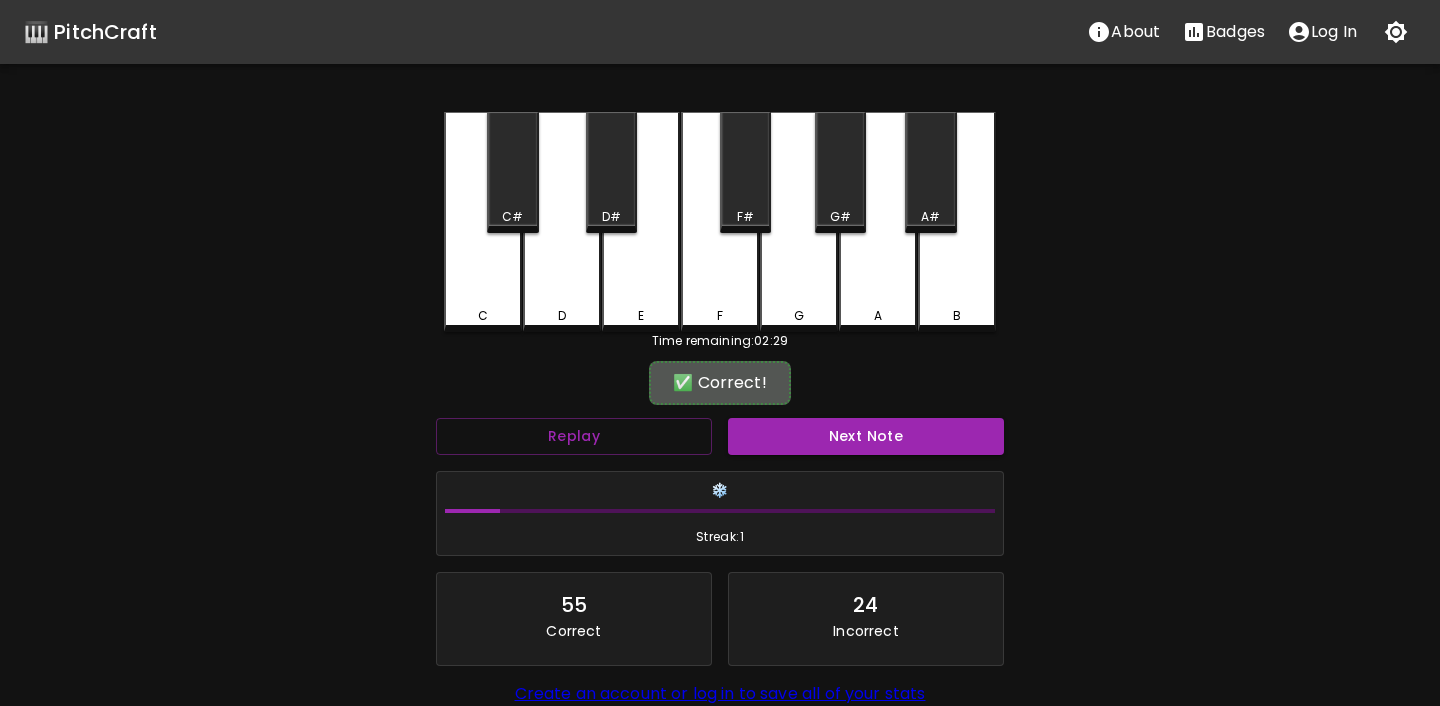 click on "Next Note" at bounding box center [866, 436] 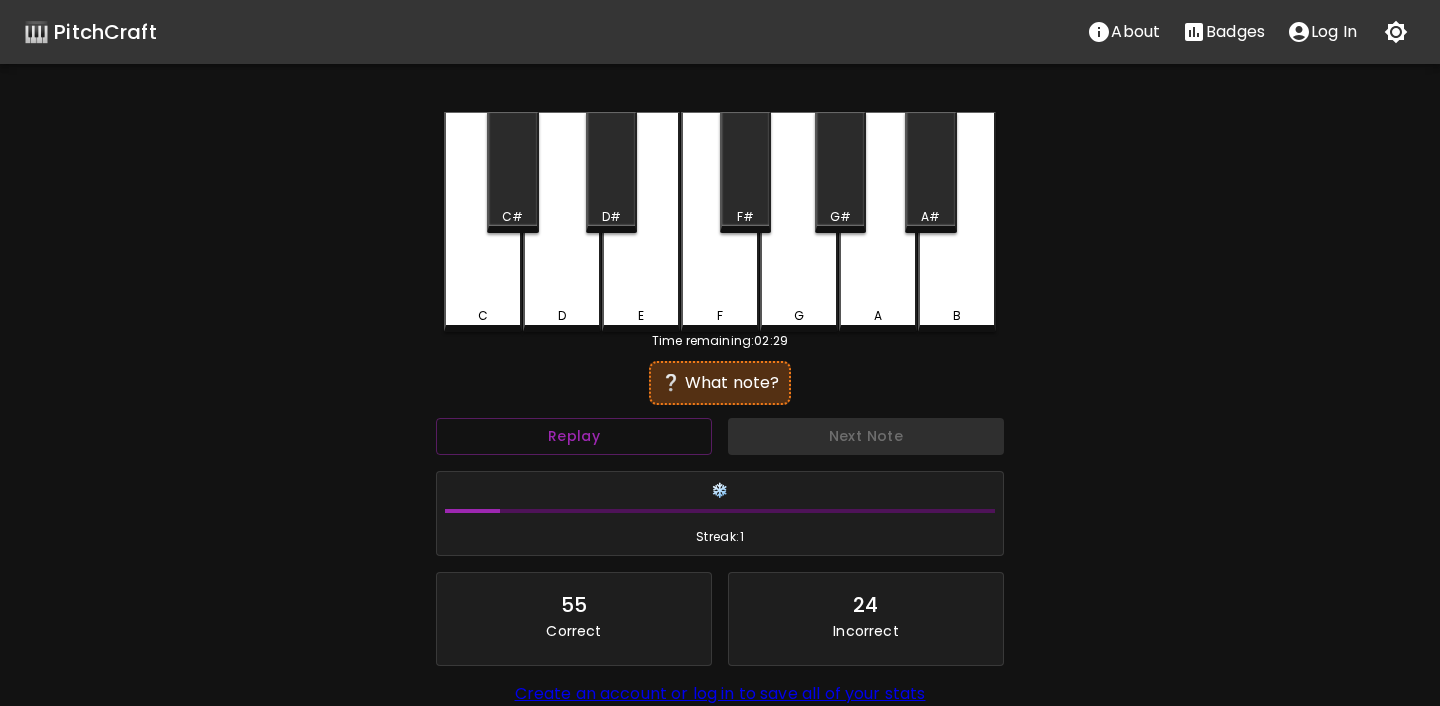 click on "F" at bounding box center [720, 222] 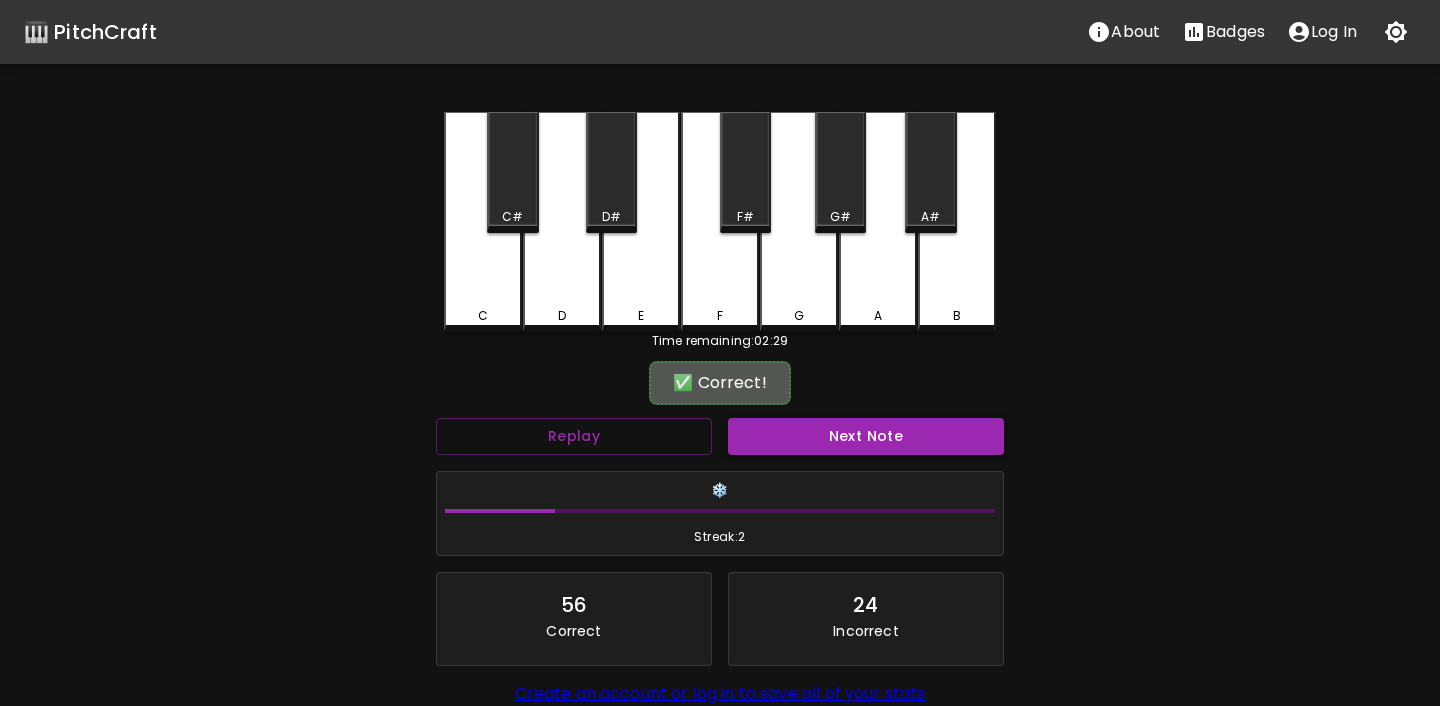 click on "Next Note" at bounding box center (866, 436) 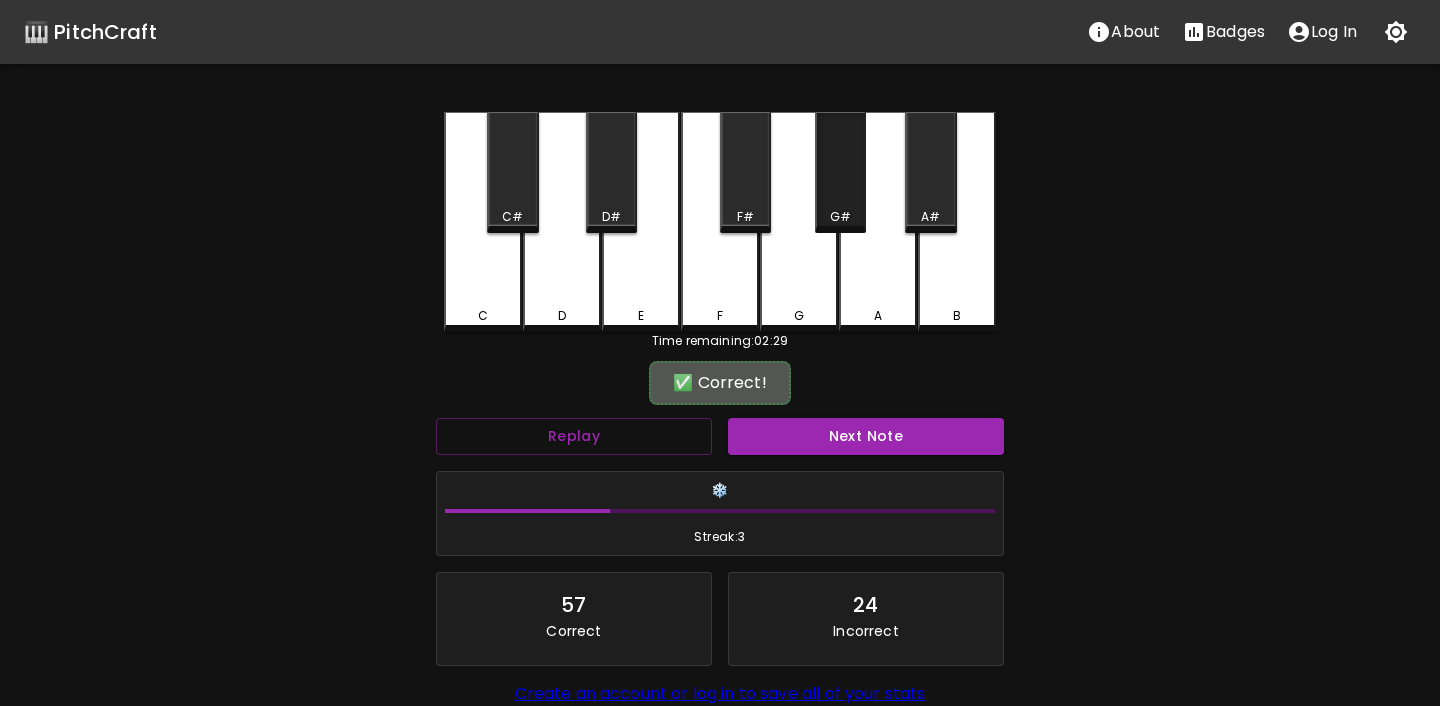 click on "G#" at bounding box center (840, 217) 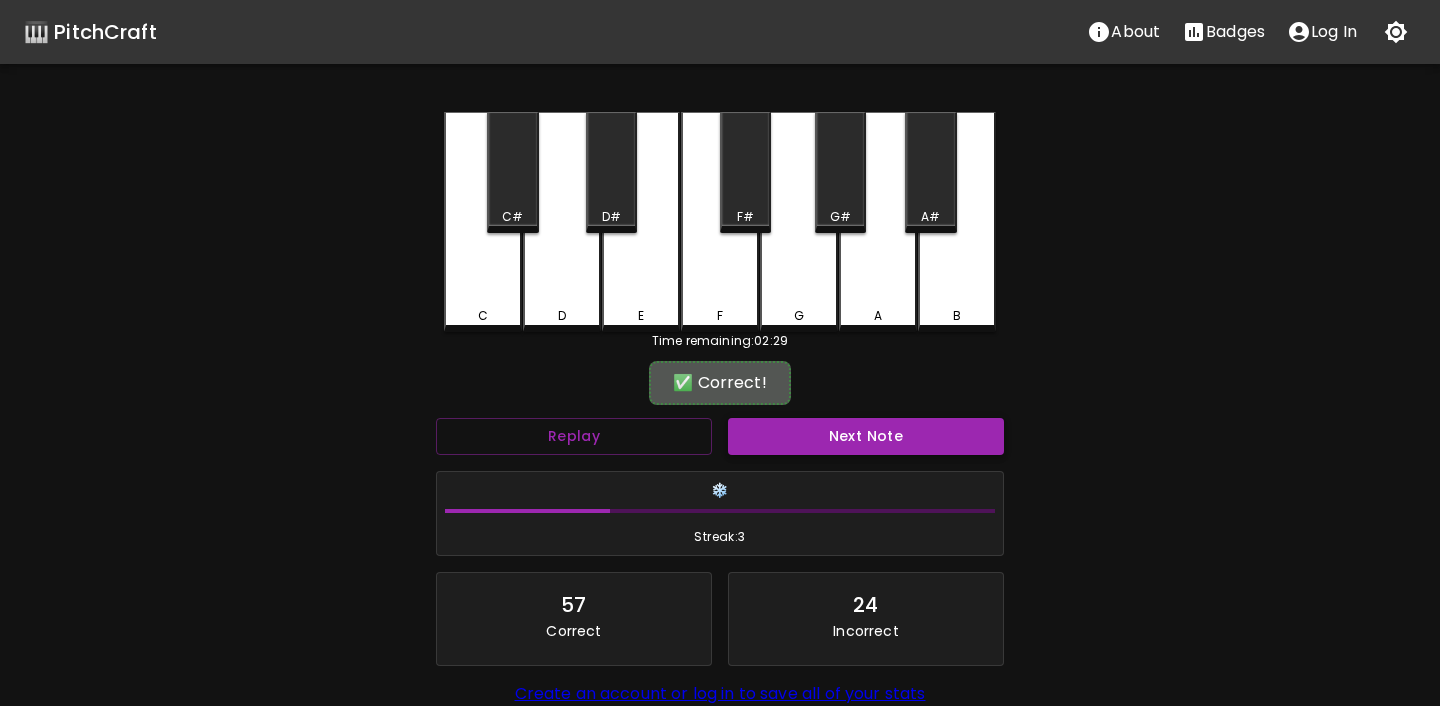click on "Next Note" at bounding box center (866, 436) 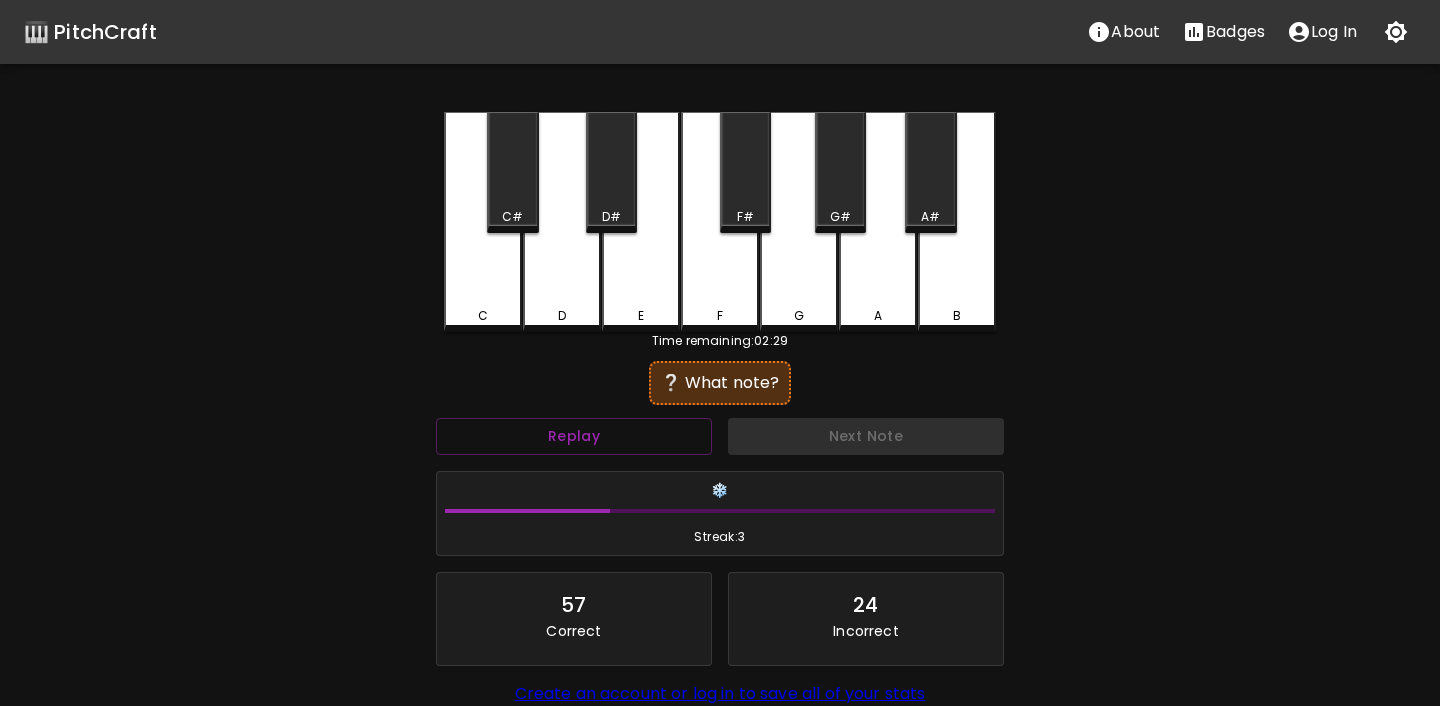 click on "D#" at bounding box center (611, 172) 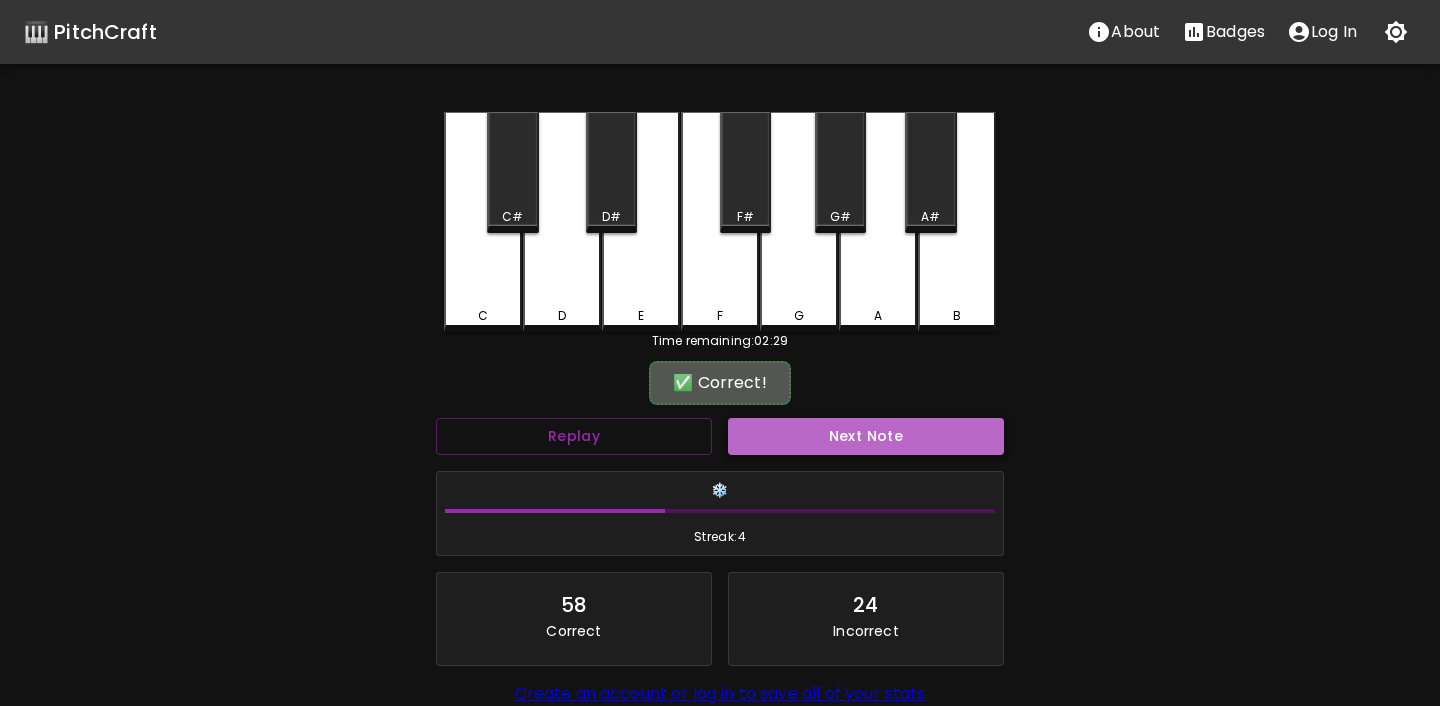 click on "Next Note" at bounding box center (866, 436) 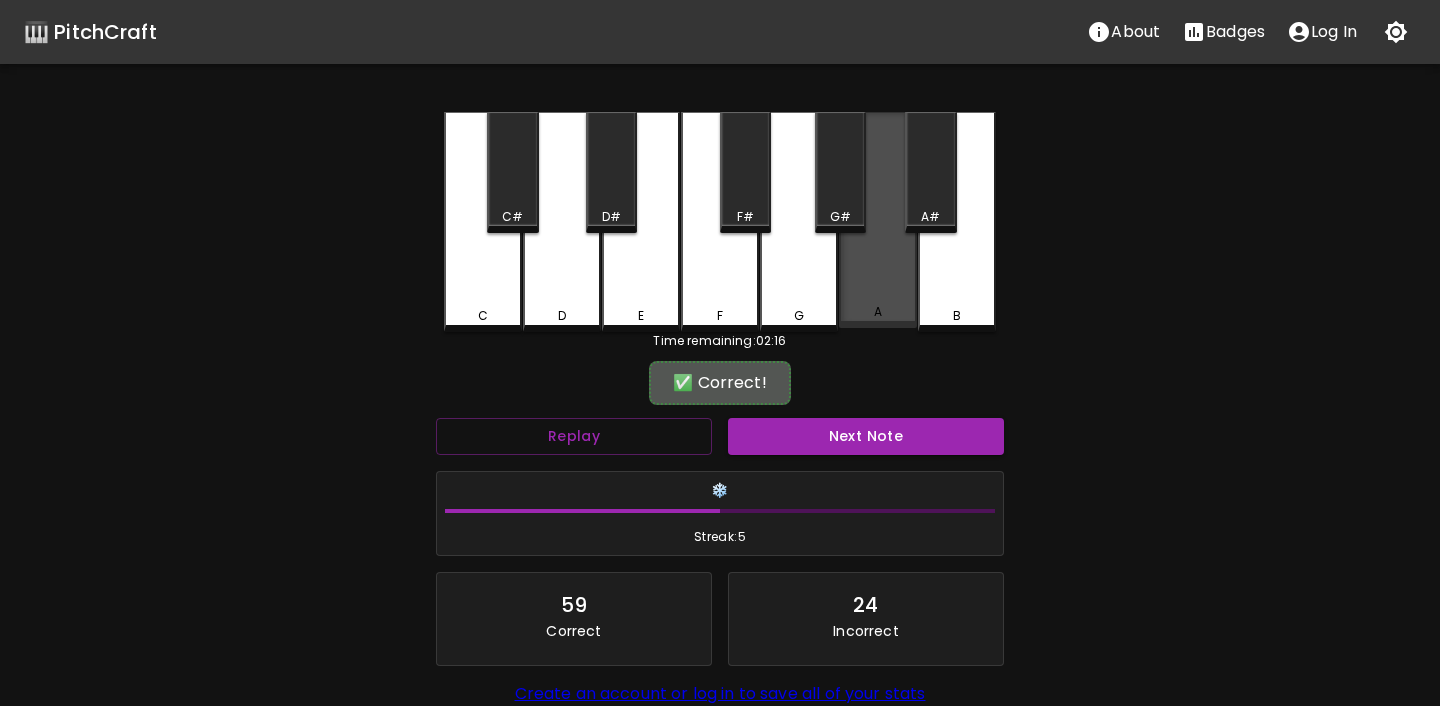 click on "A" at bounding box center [878, 312] 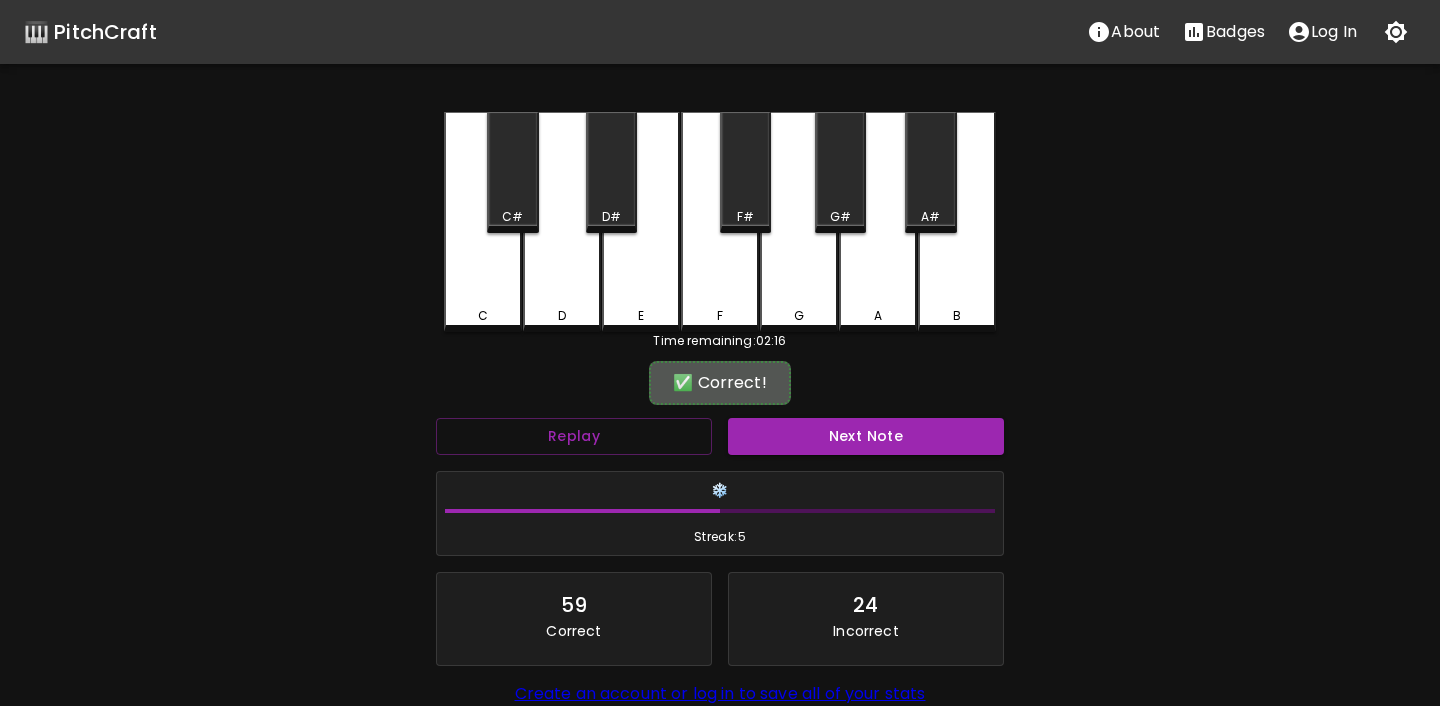 click on "Next Note" at bounding box center [866, 436] 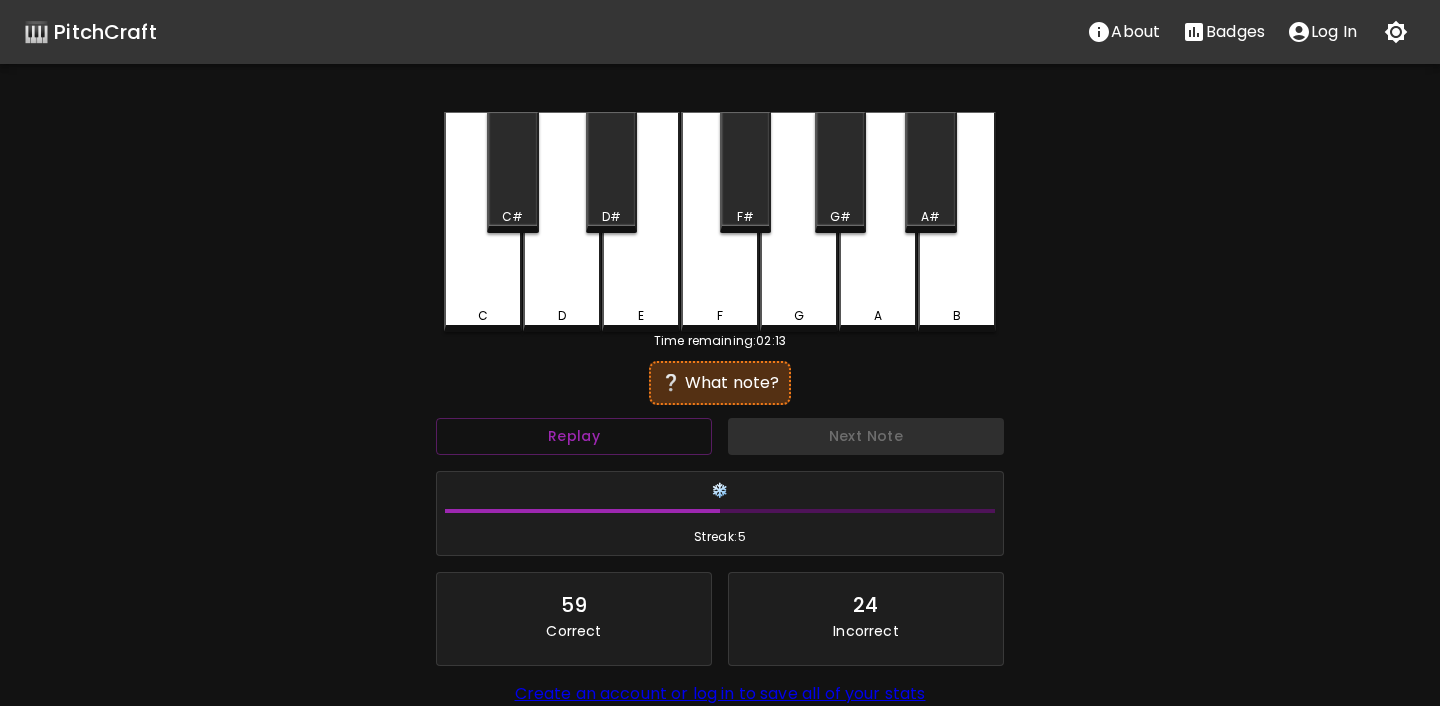 click on "F#" at bounding box center [745, 172] 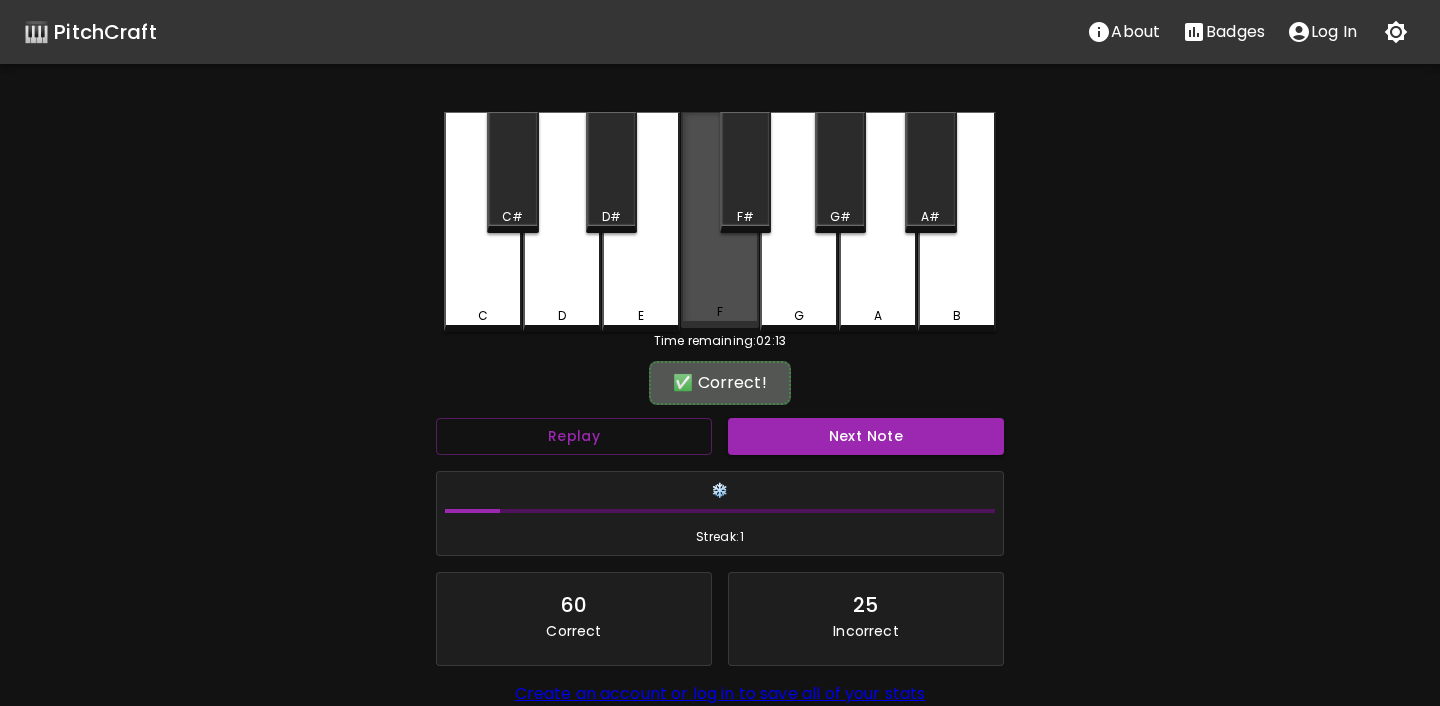 click on "F" at bounding box center (720, 220) 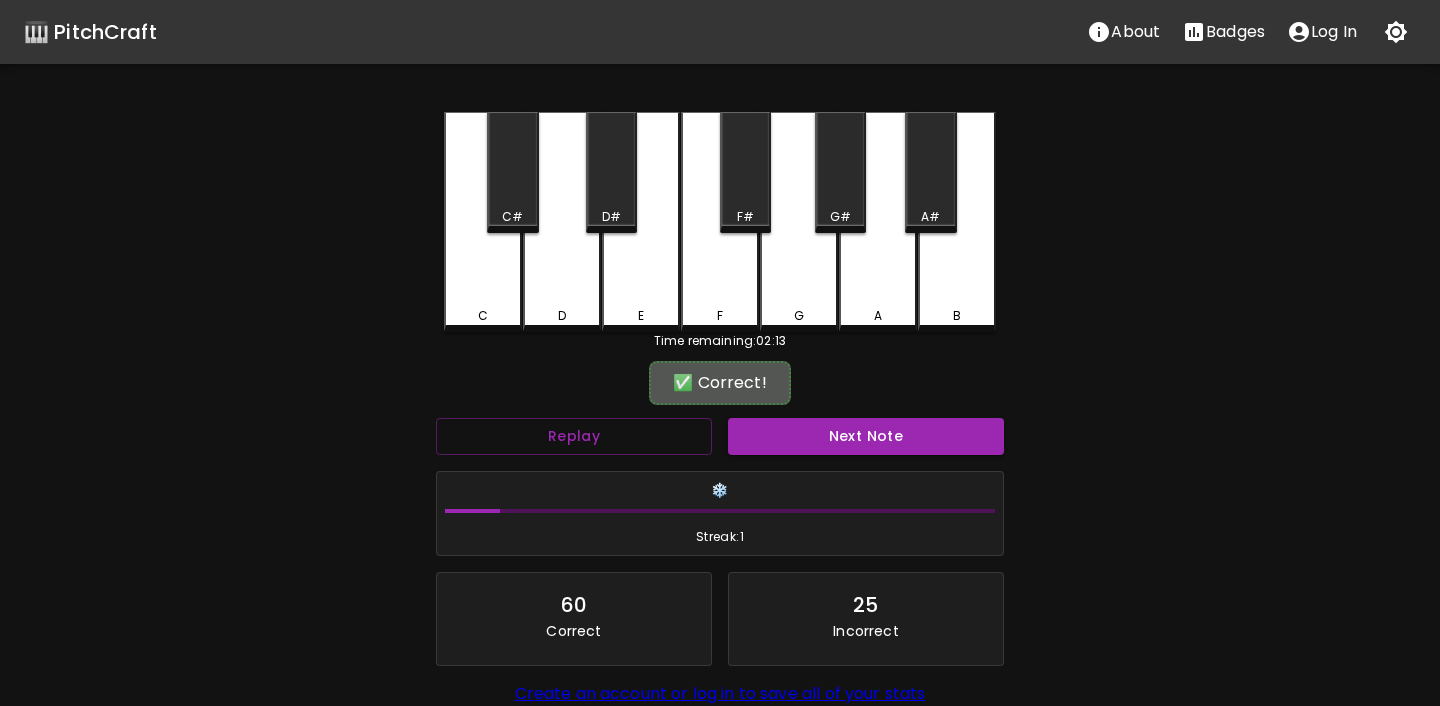 click on "Next Note" at bounding box center [866, 436] 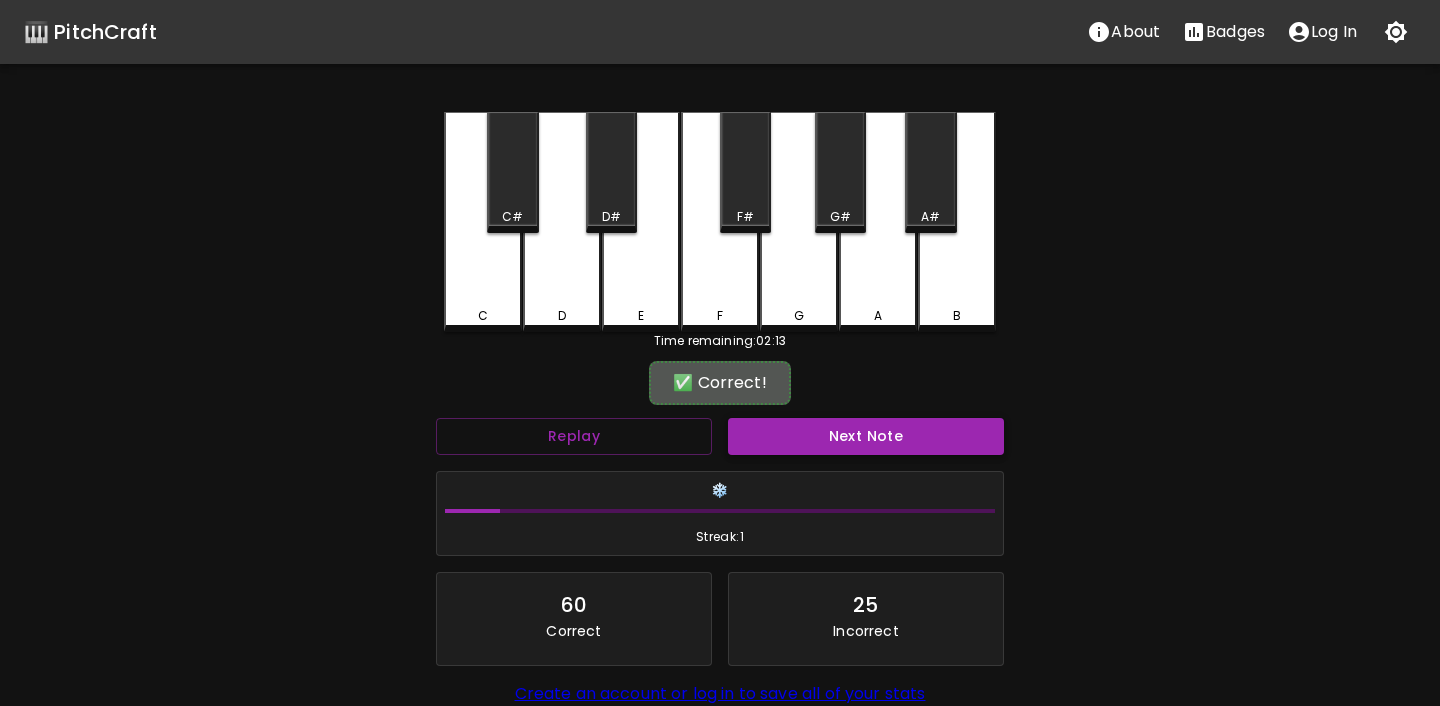 click on "Next Note" at bounding box center (866, 436) 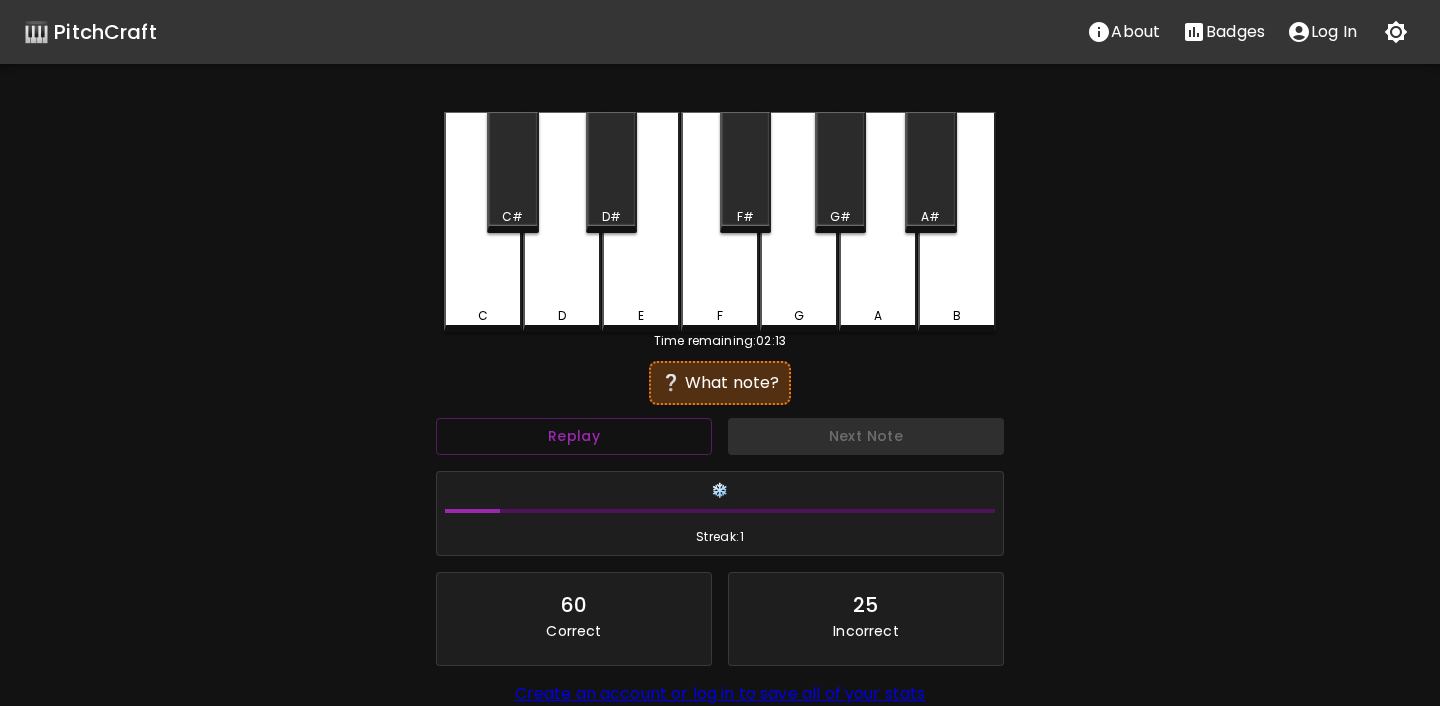 click on "C" at bounding box center [483, 222] 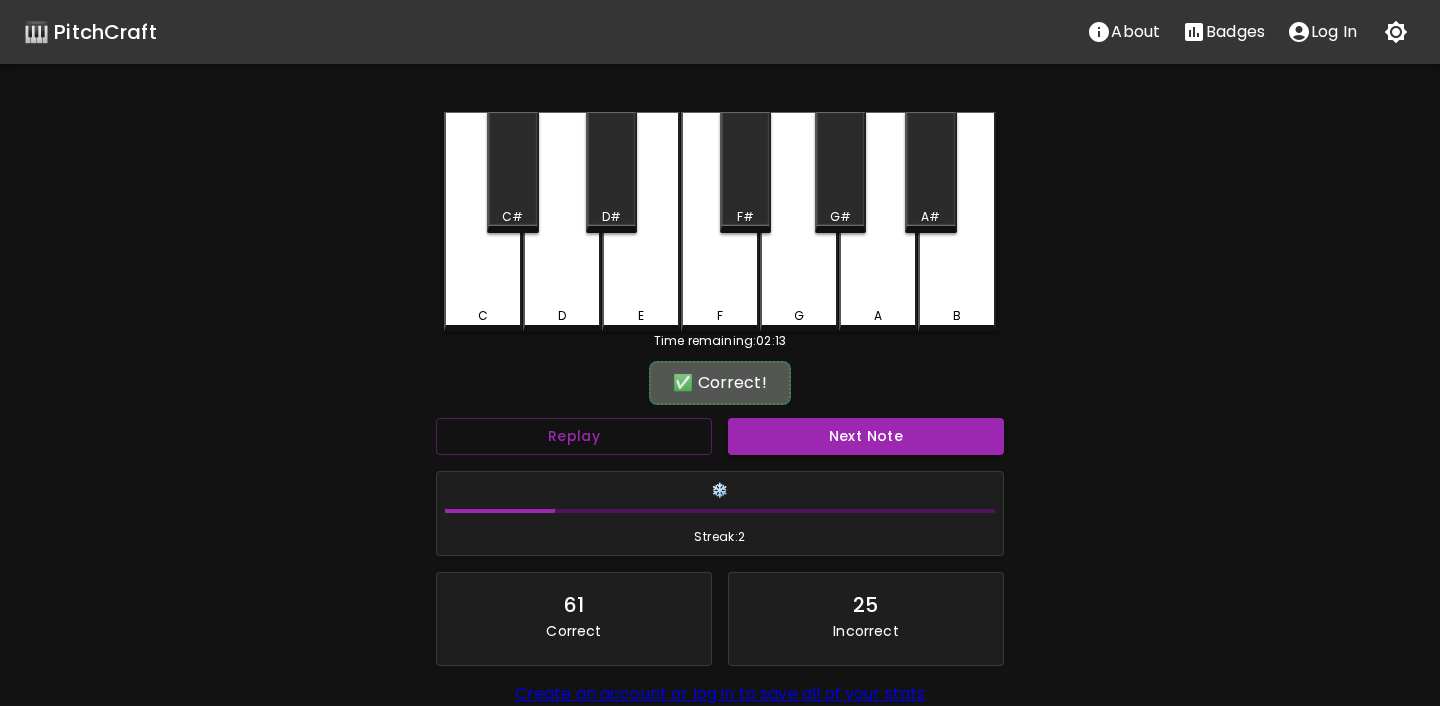 click on "Next Note" at bounding box center [866, 436] 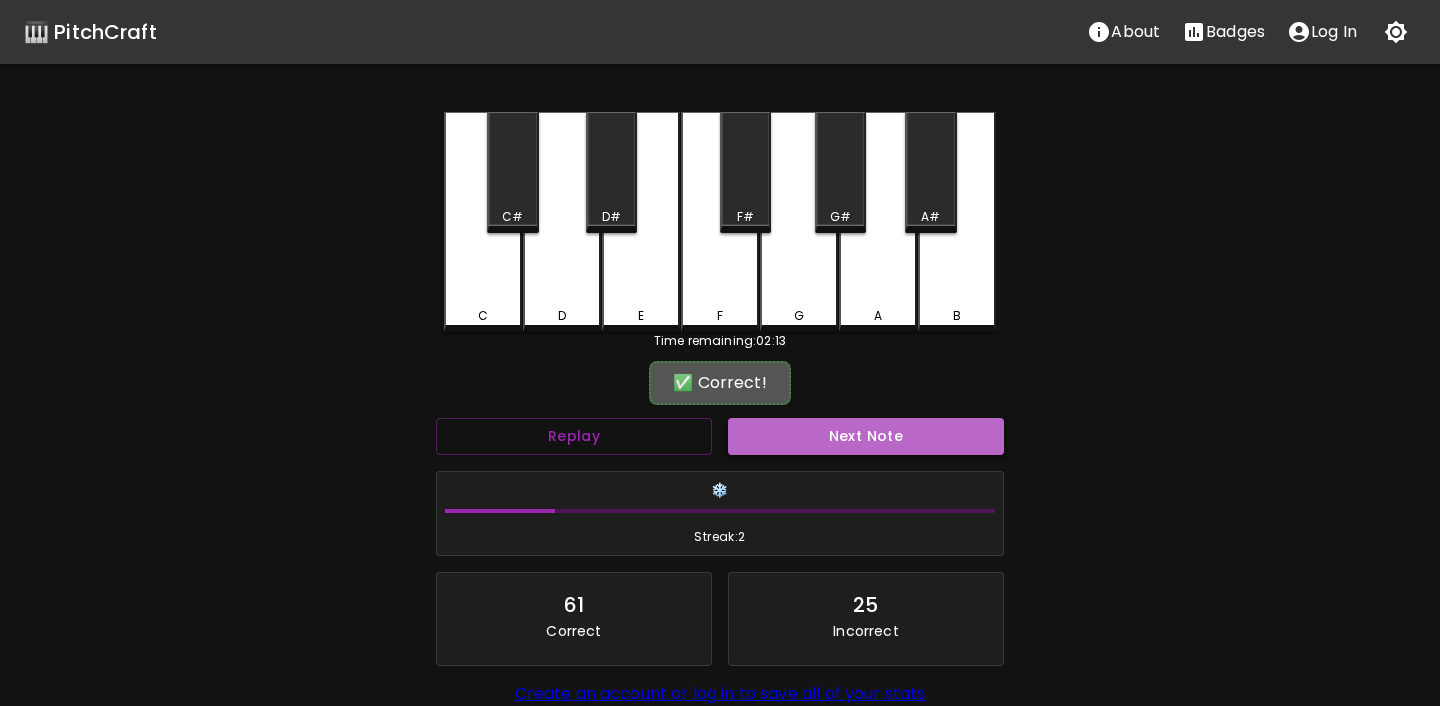 click on "Next Note" at bounding box center [866, 436] 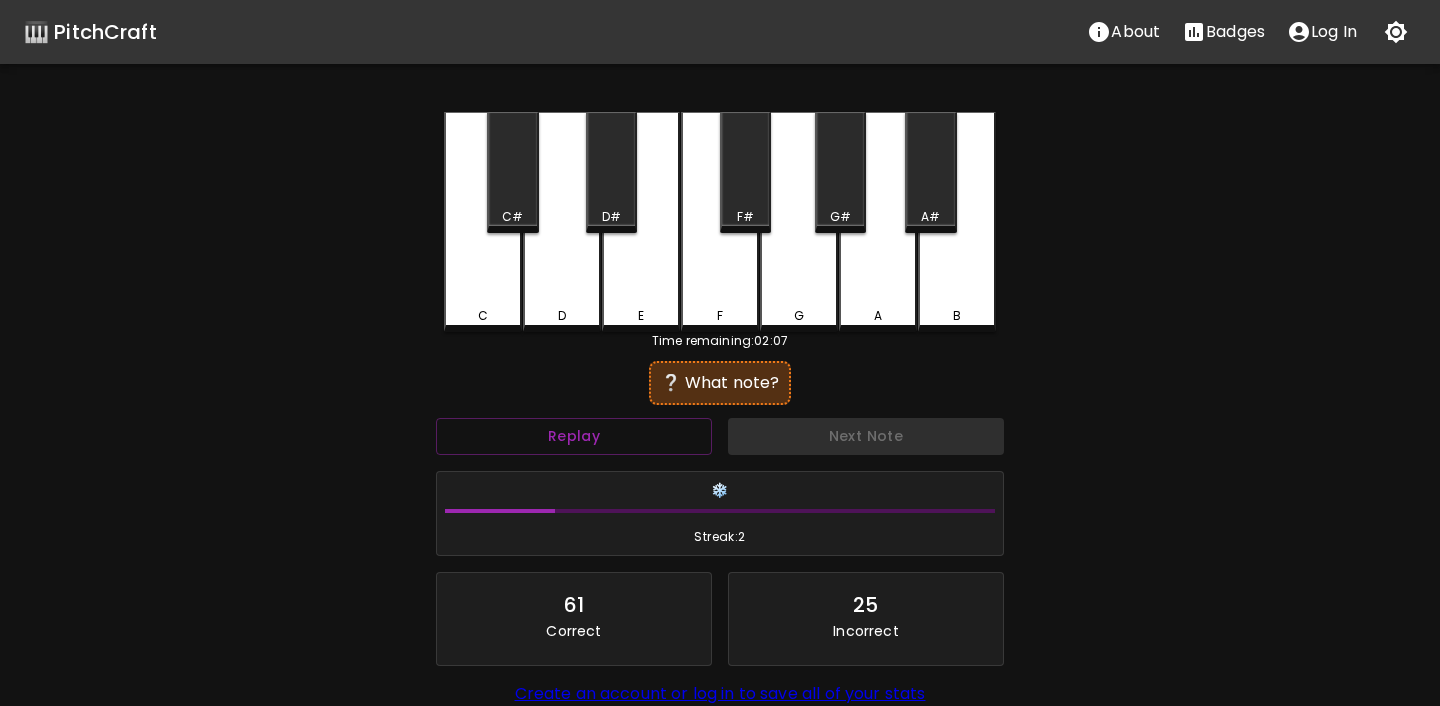click on "B" at bounding box center (957, 222) 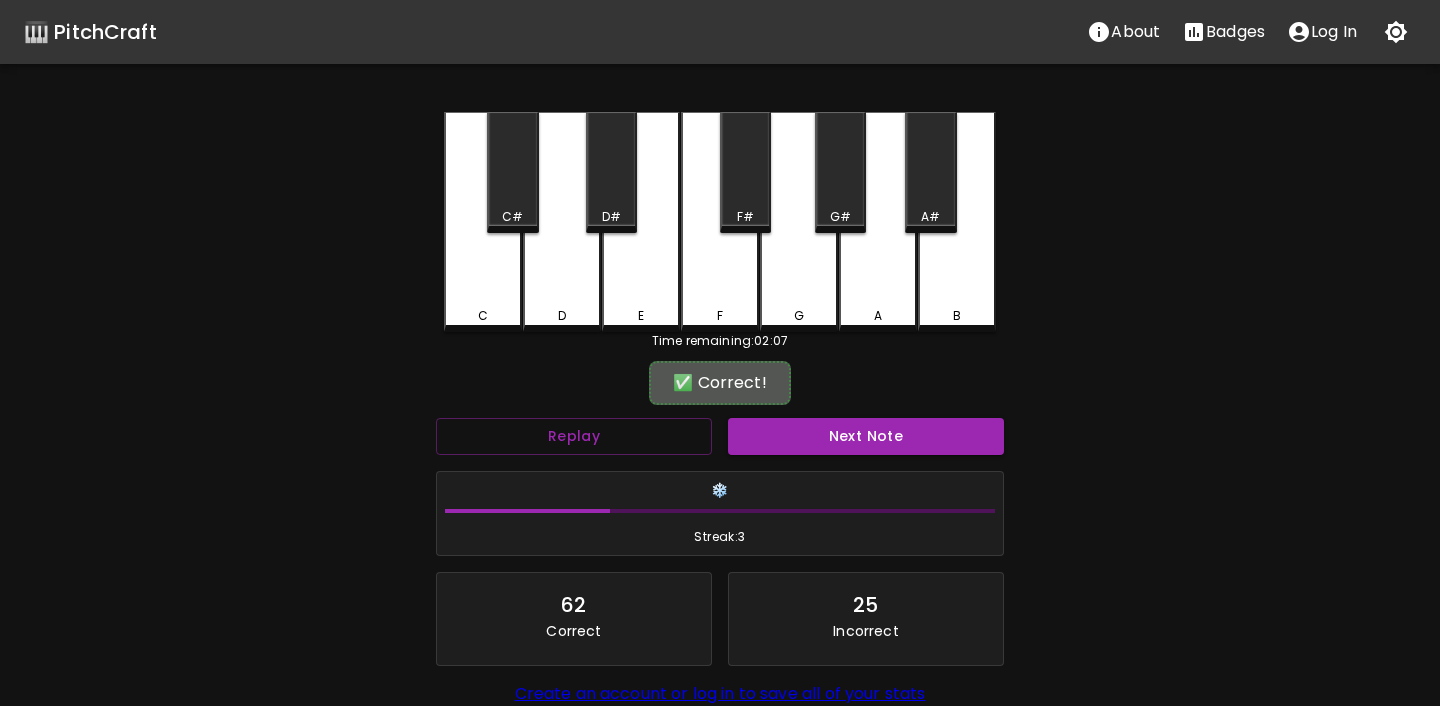 click on "❄️" at bounding box center [720, 491] 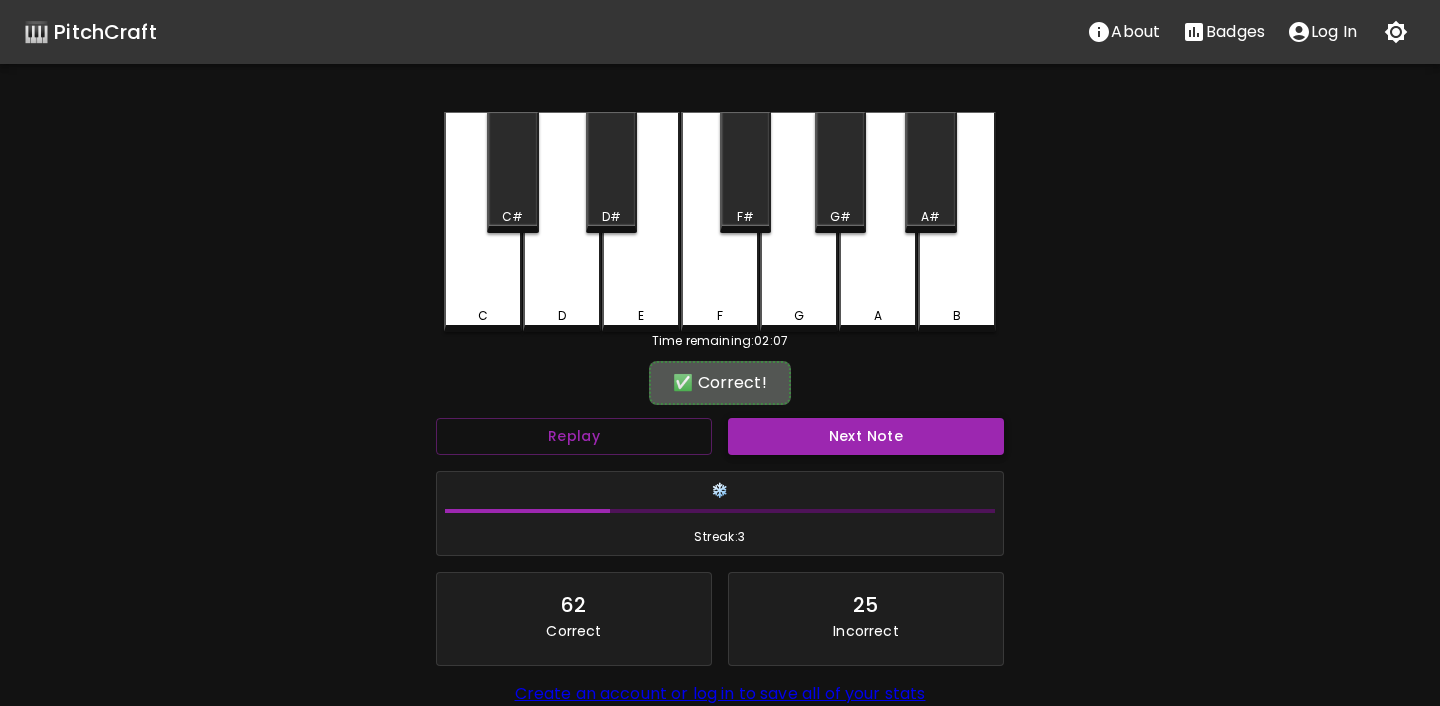 click on "Next Note" at bounding box center (866, 436) 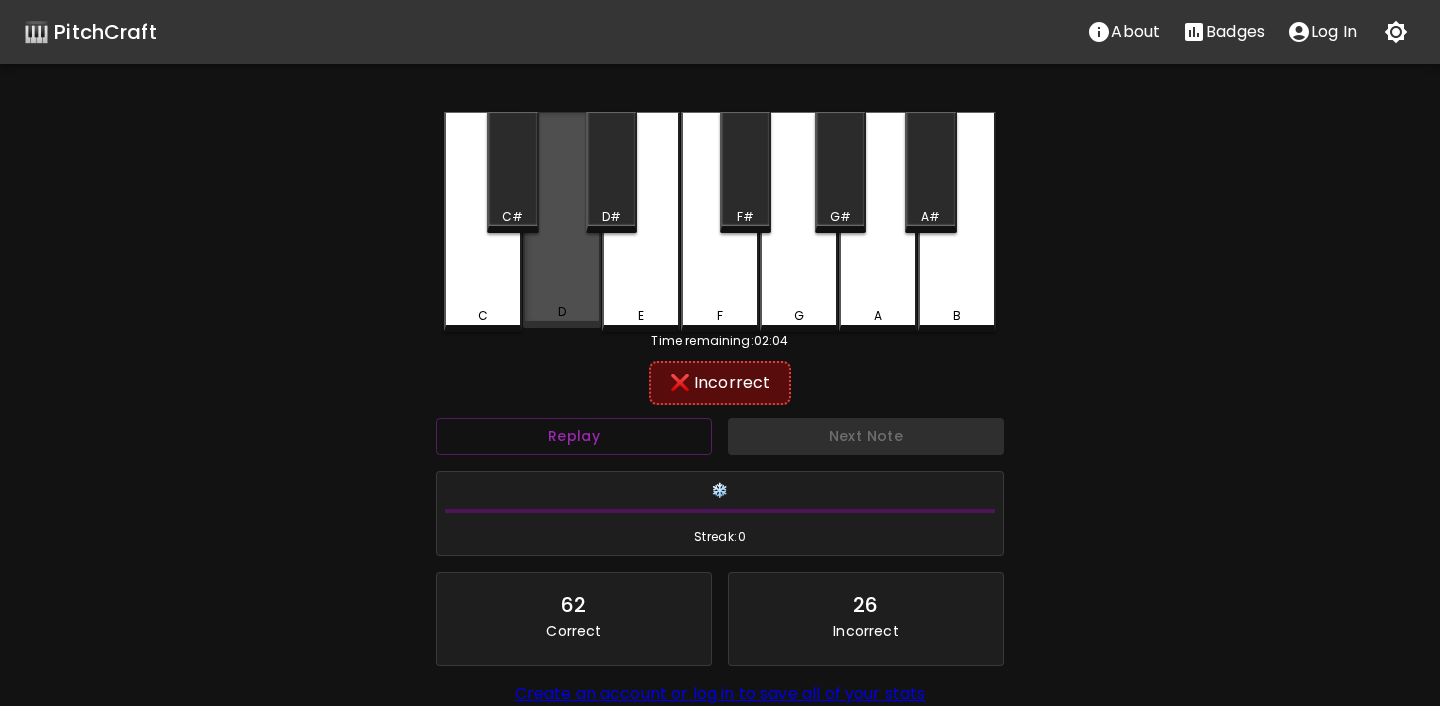 click on "D" at bounding box center (562, 220) 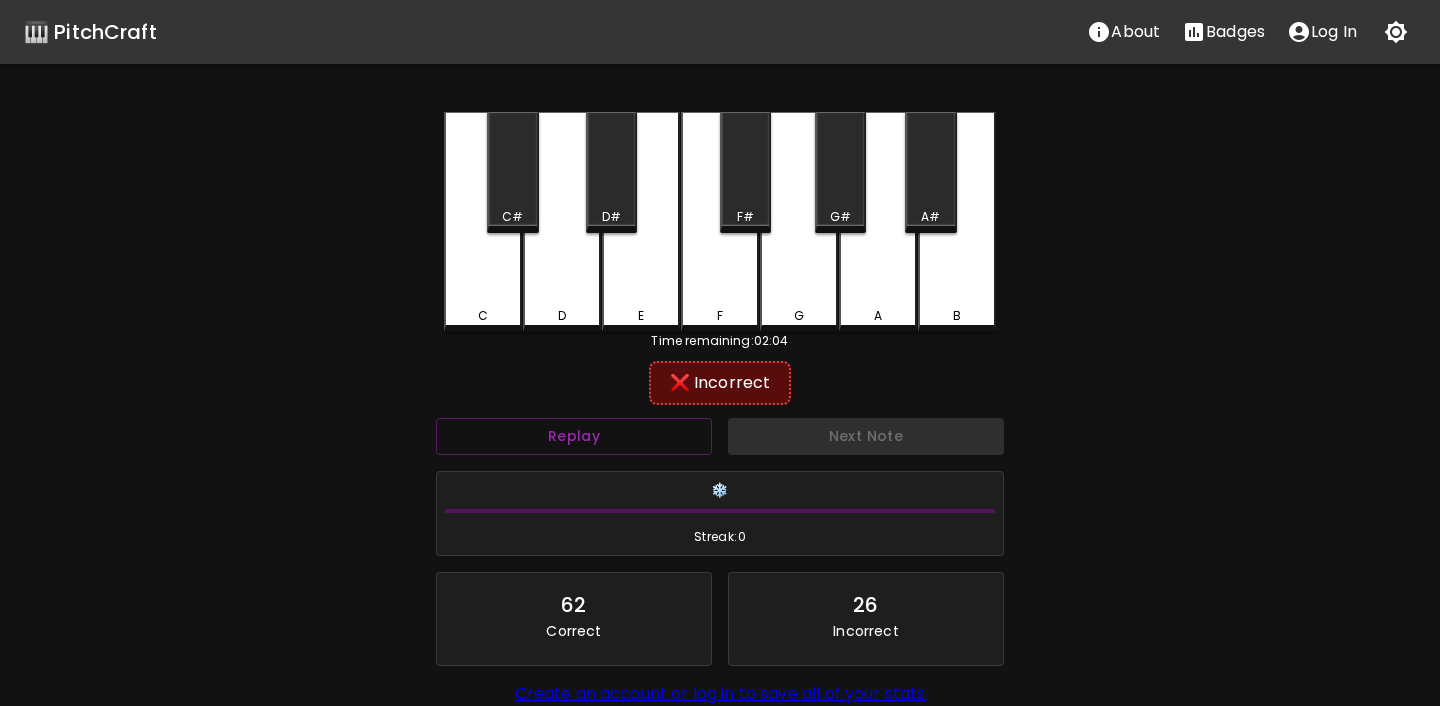 click on "D#" at bounding box center [611, 172] 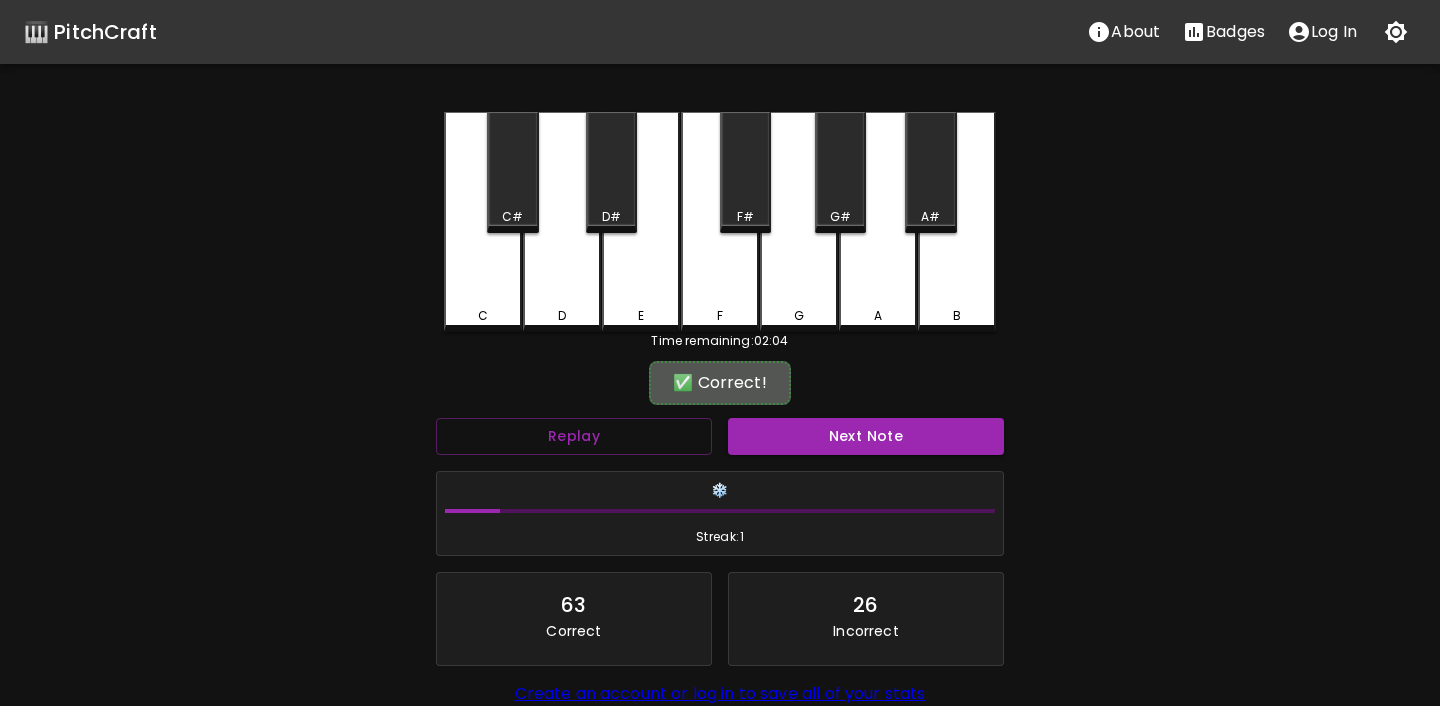 click on "Next Note" at bounding box center [866, 436] 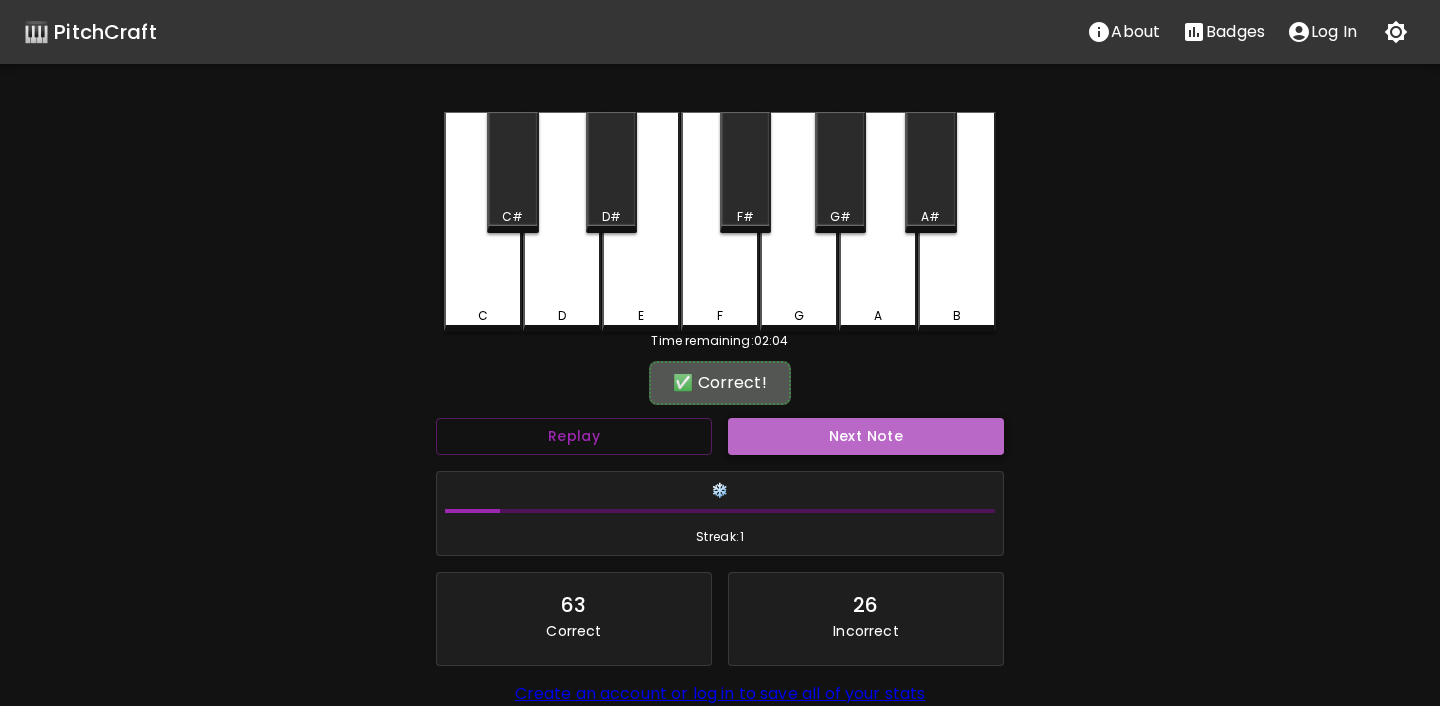 click on "Next Note" at bounding box center [866, 436] 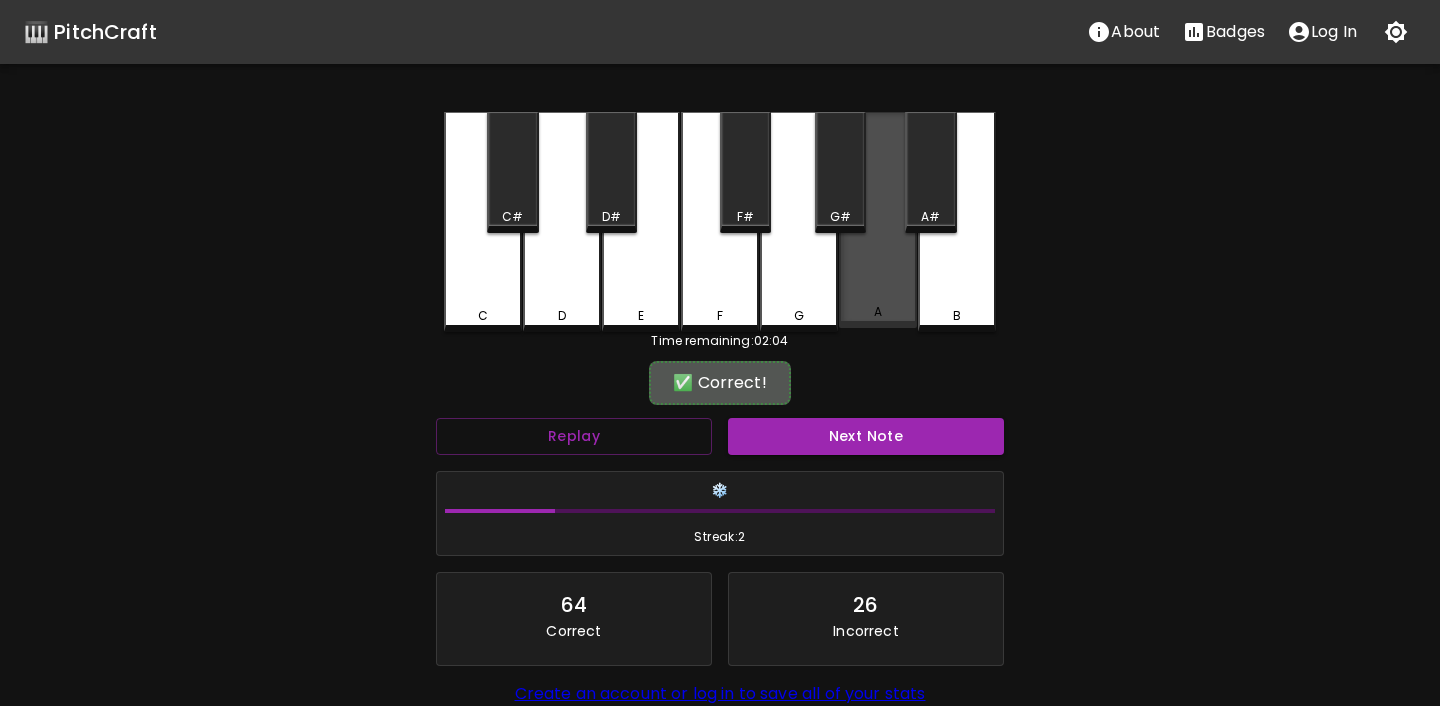 click on "A" at bounding box center [878, 220] 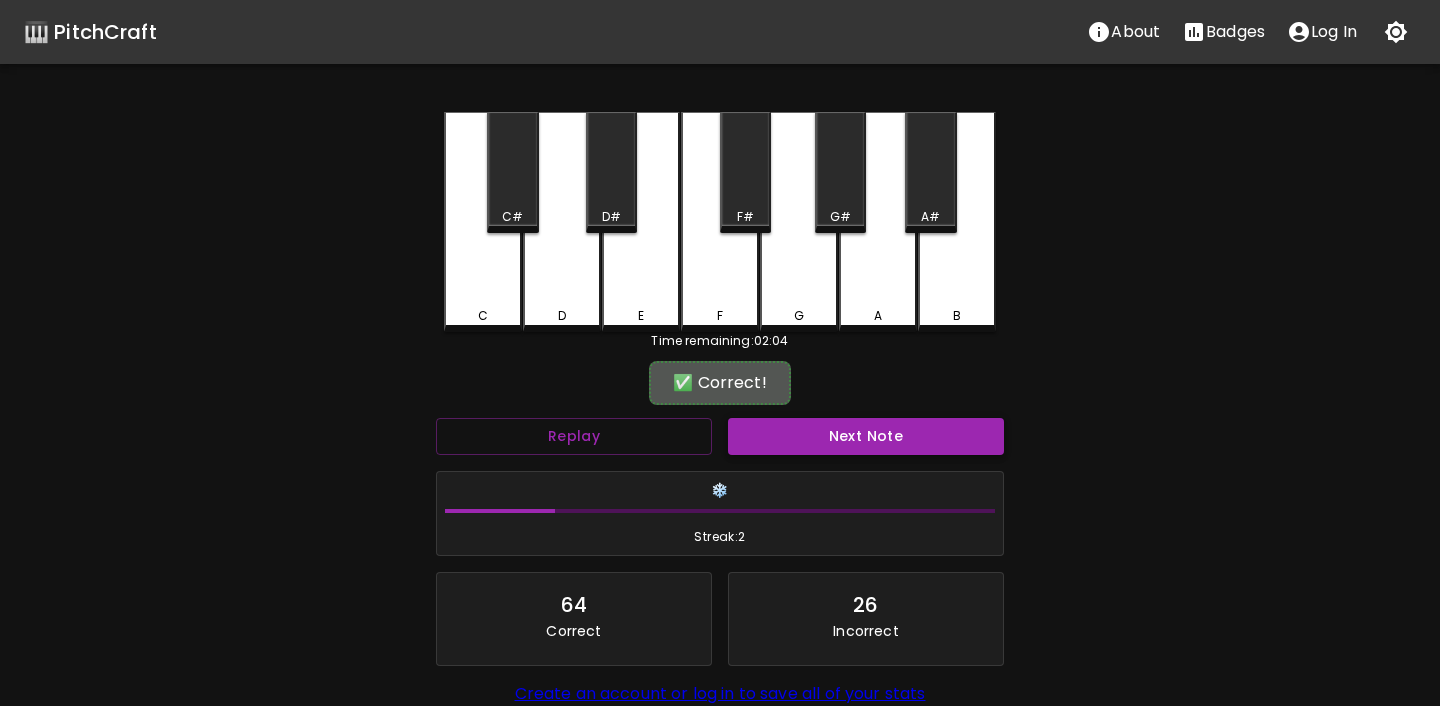 click on "Next Note" at bounding box center [866, 436] 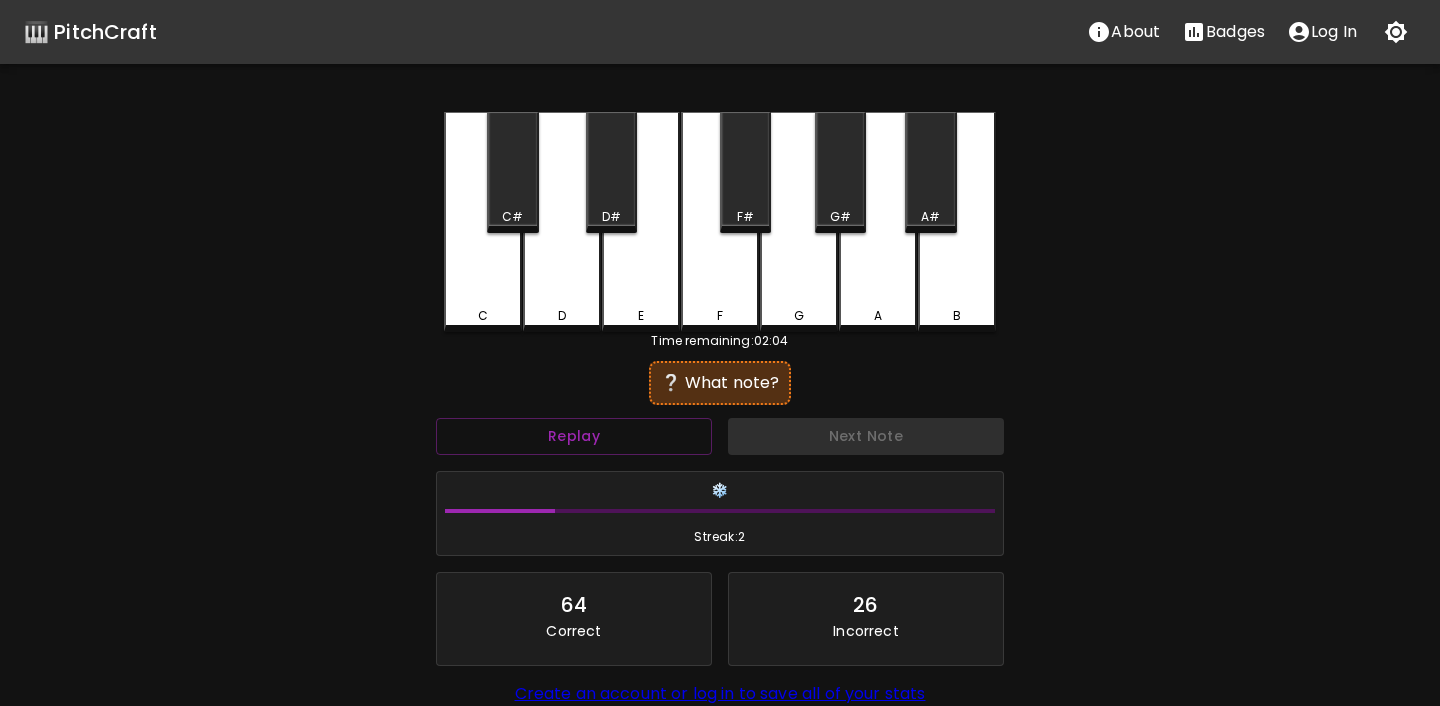 click on "G#" at bounding box center (840, 172) 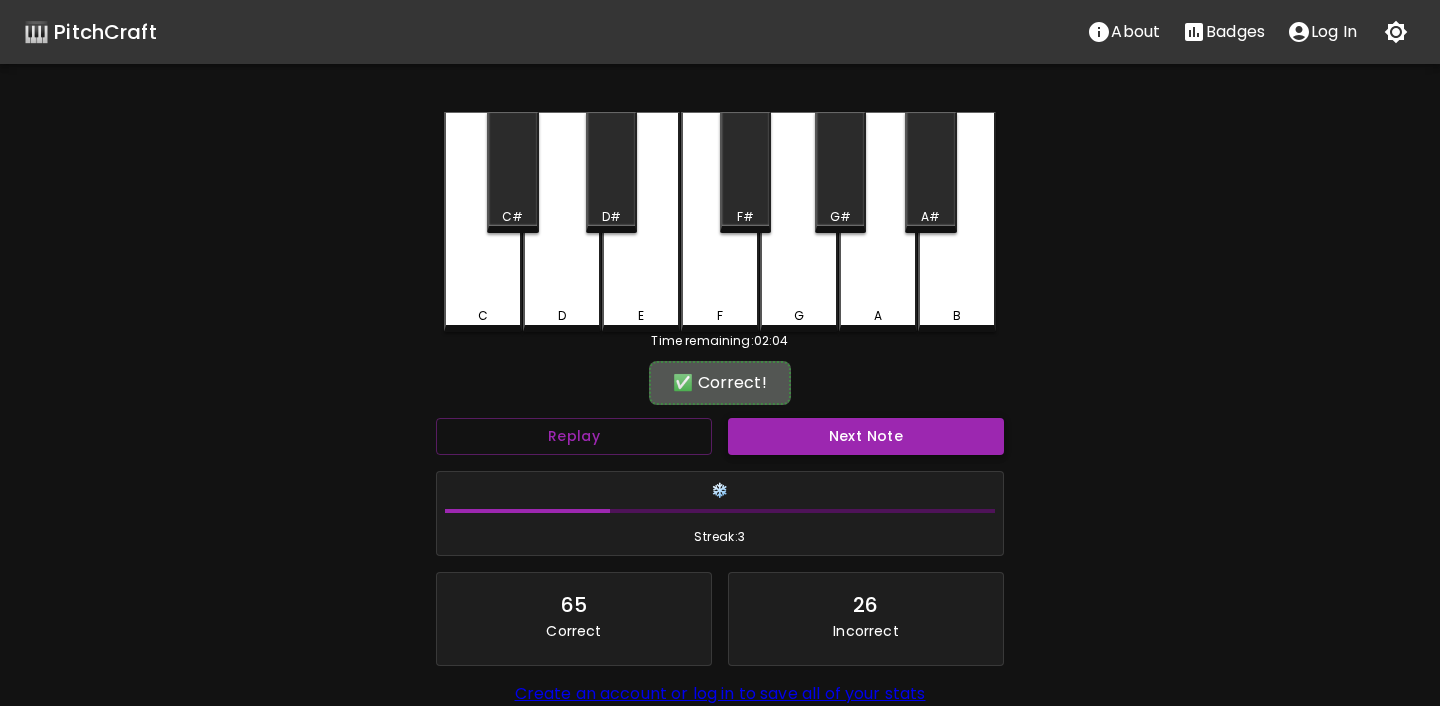 click on "Next Note" at bounding box center [866, 436] 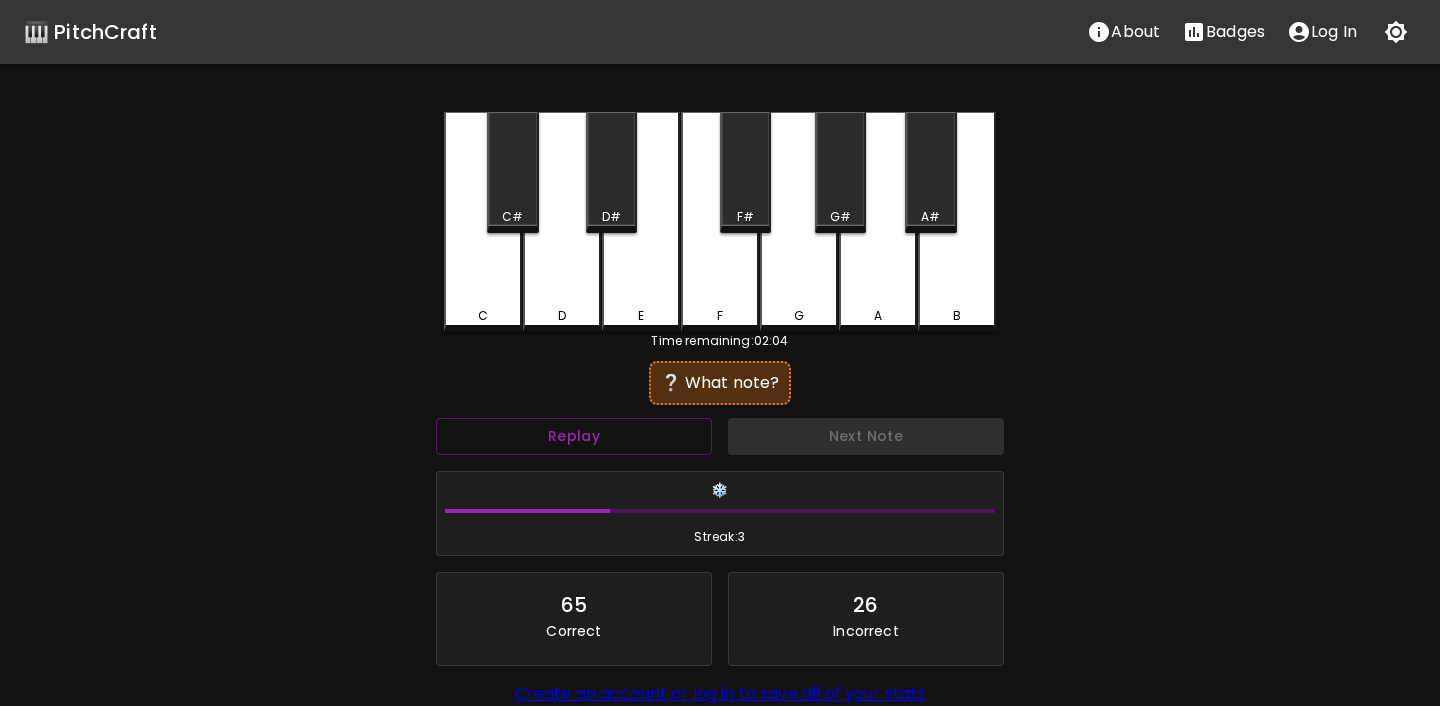 click on "A#" at bounding box center [930, 217] 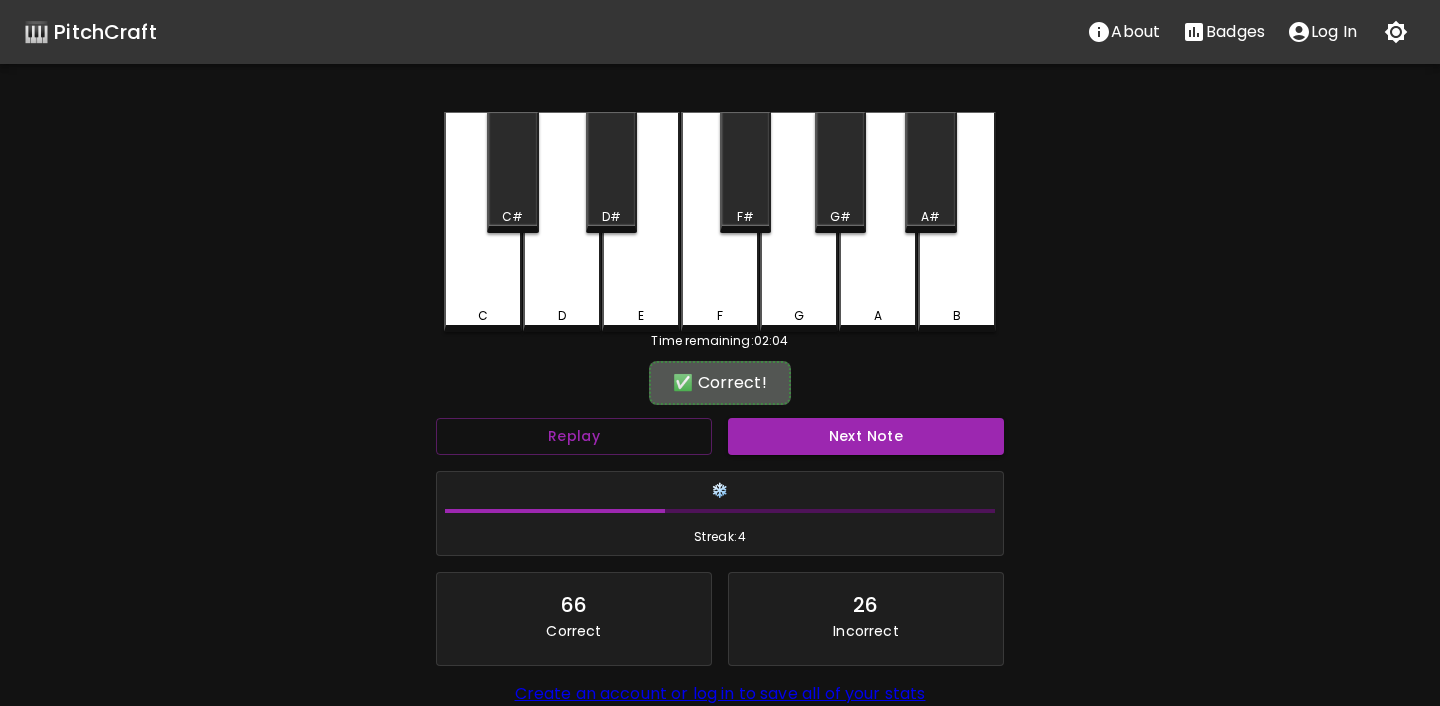 click on "Next Note" at bounding box center (866, 436) 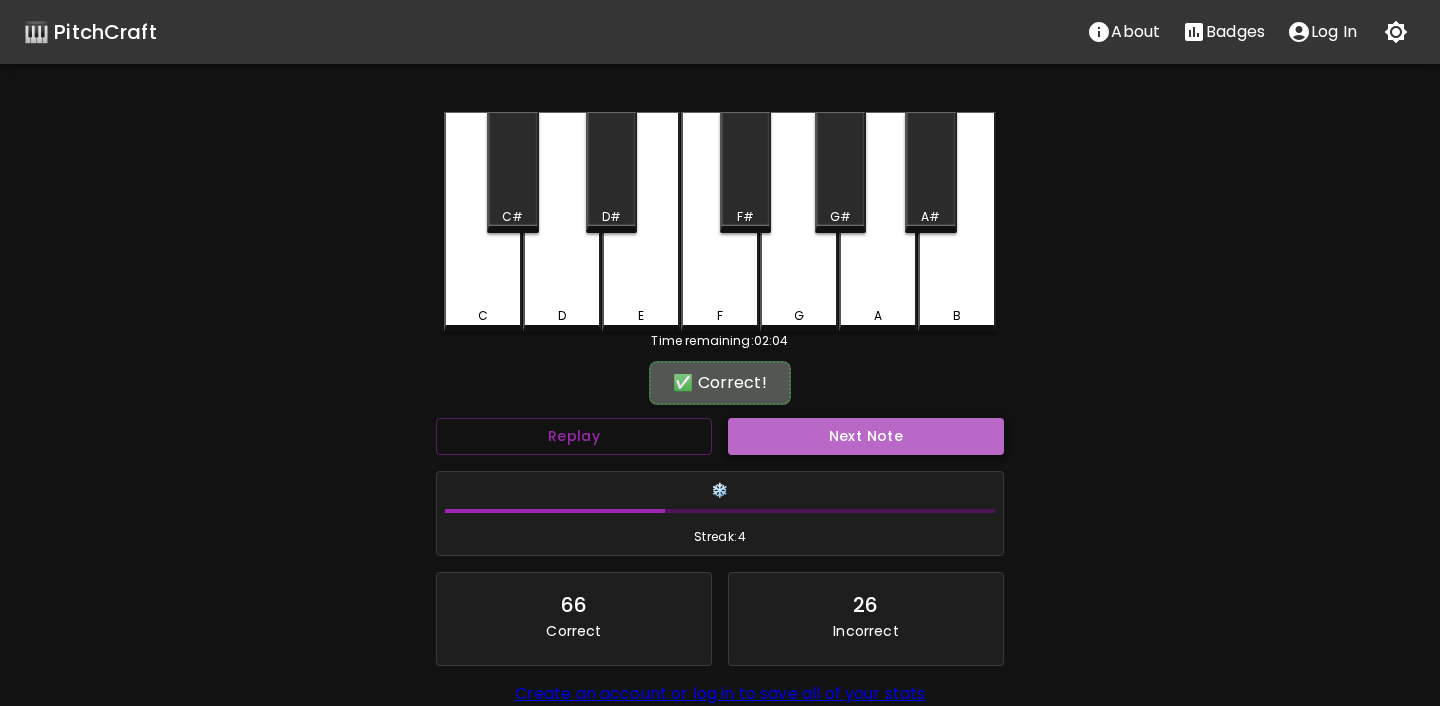 click on "Next Note" at bounding box center [866, 436] 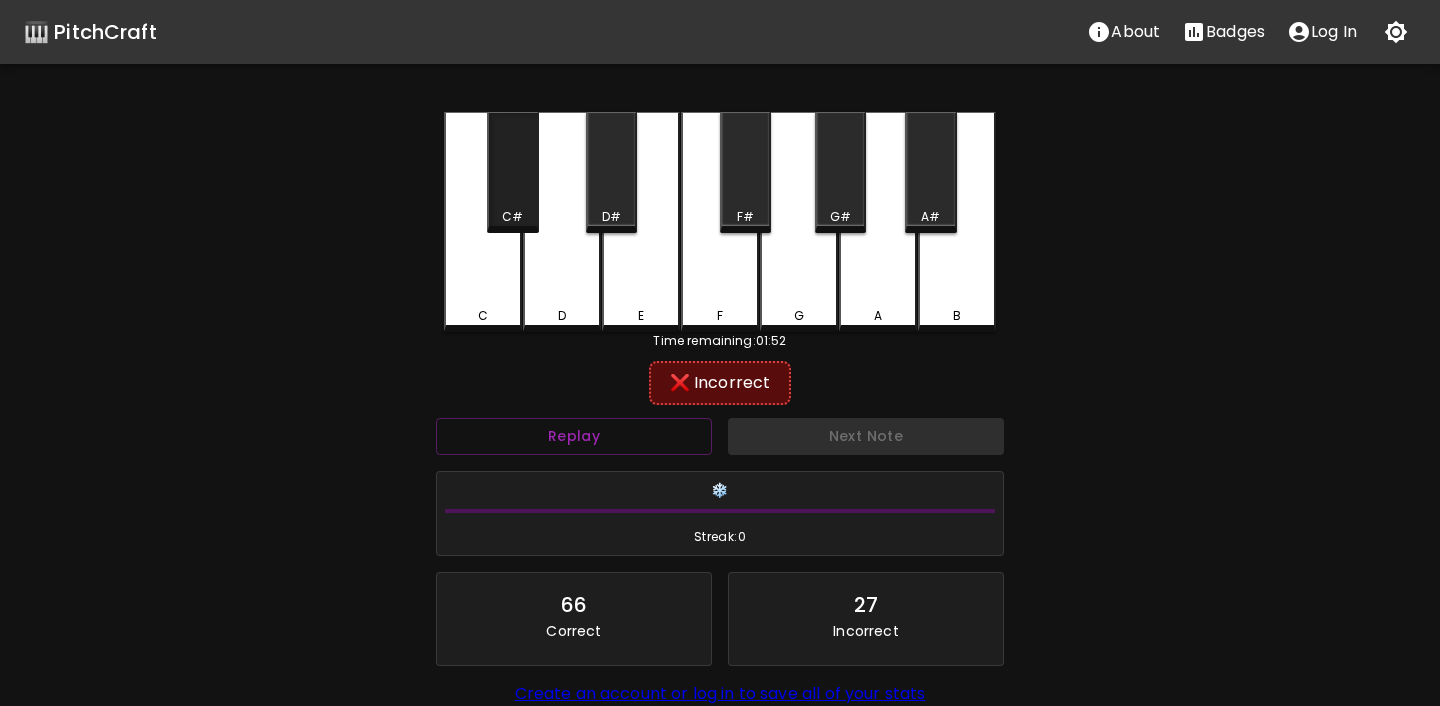 click on "C#" at bounding box center [512, 172] 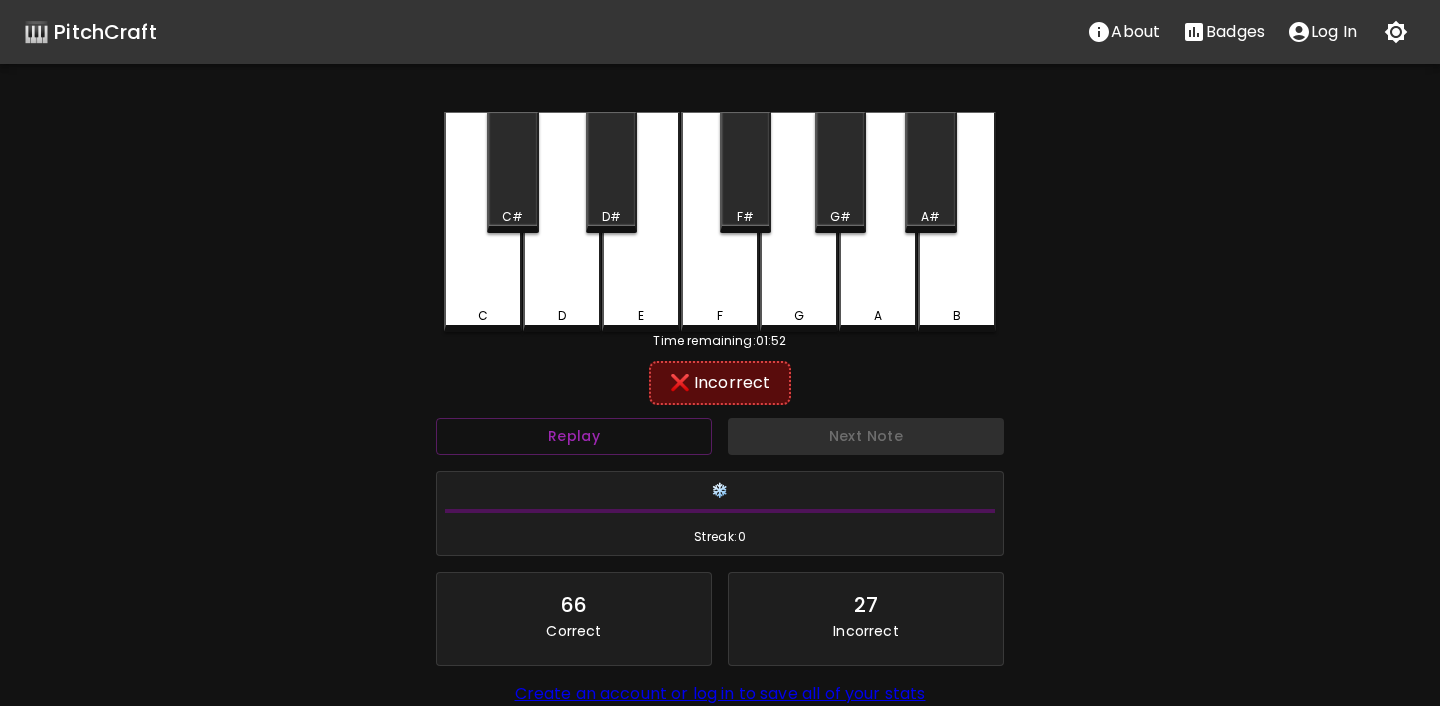 click on "D" at bounding box center [562, 222] 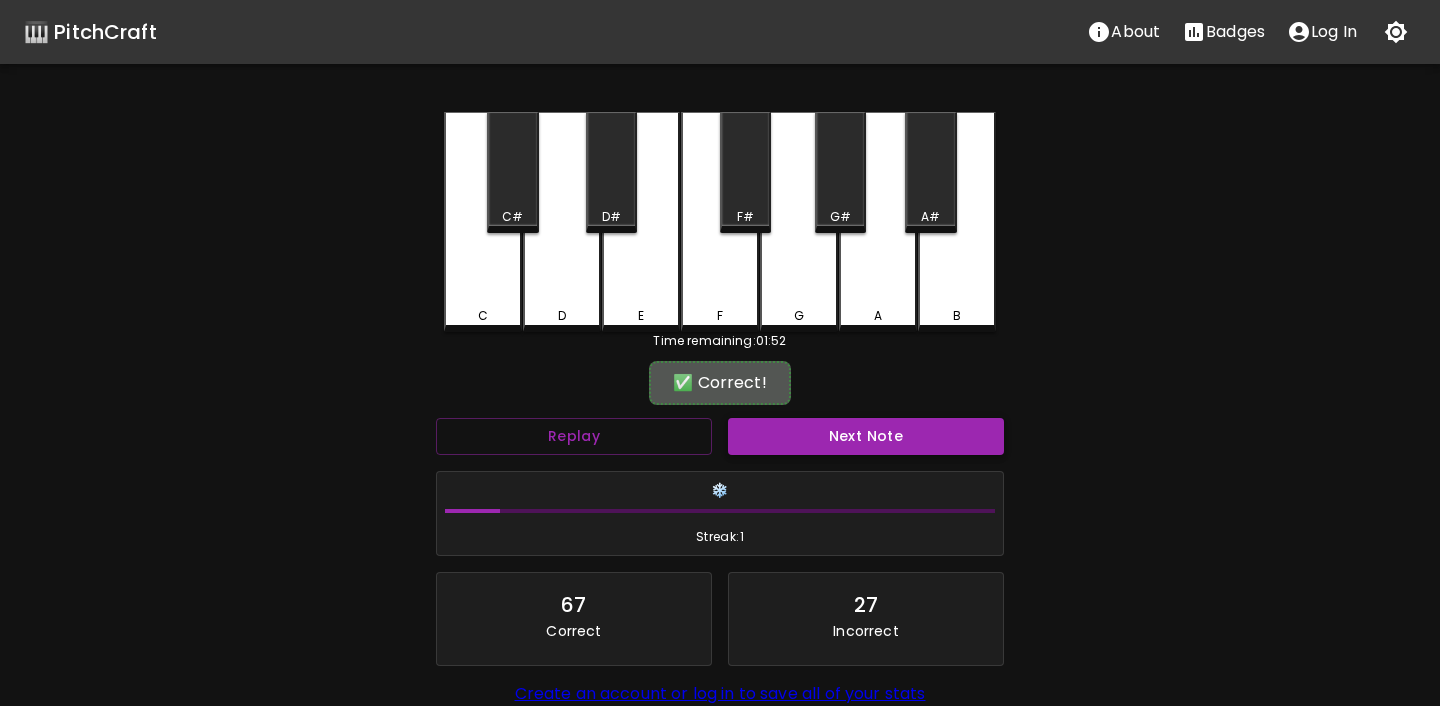 click on "Next Note" at bounding box center (866, 436) 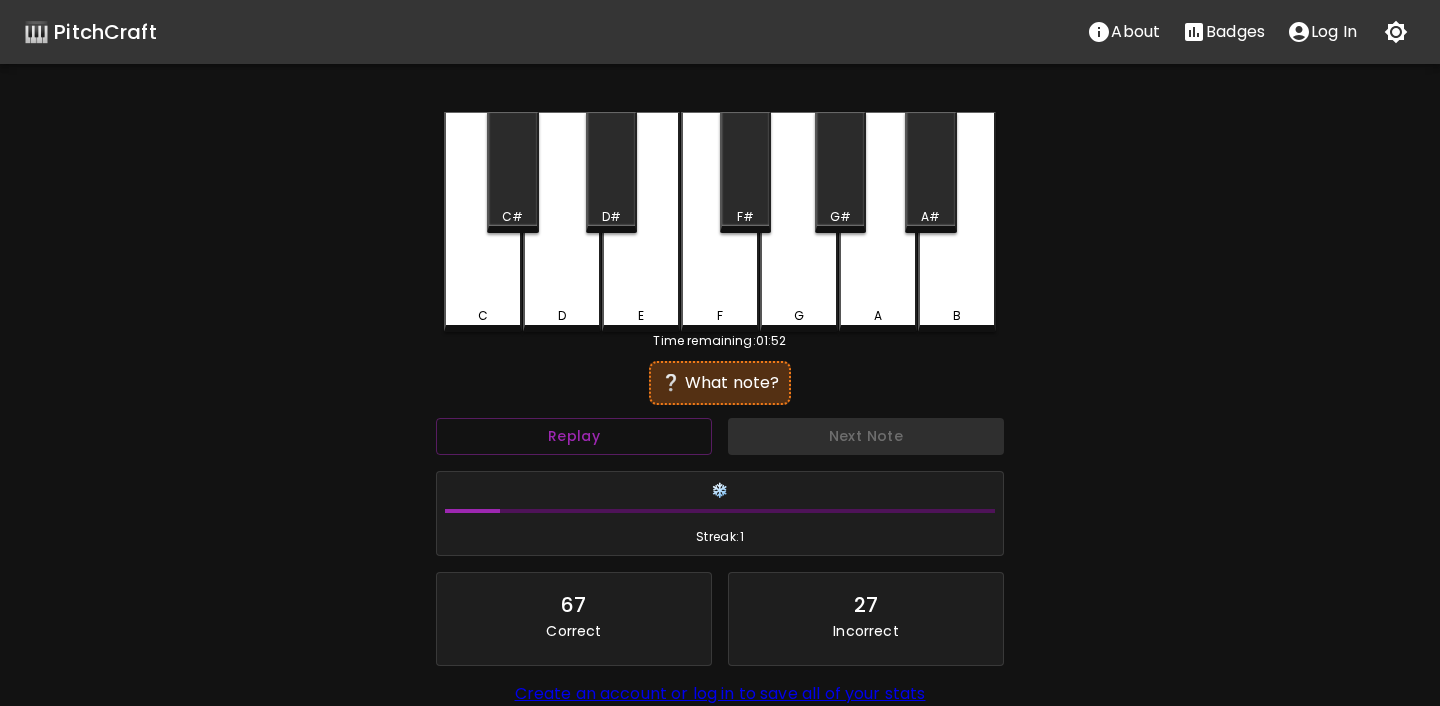 click on "D#" at bounding box center (611, 217) 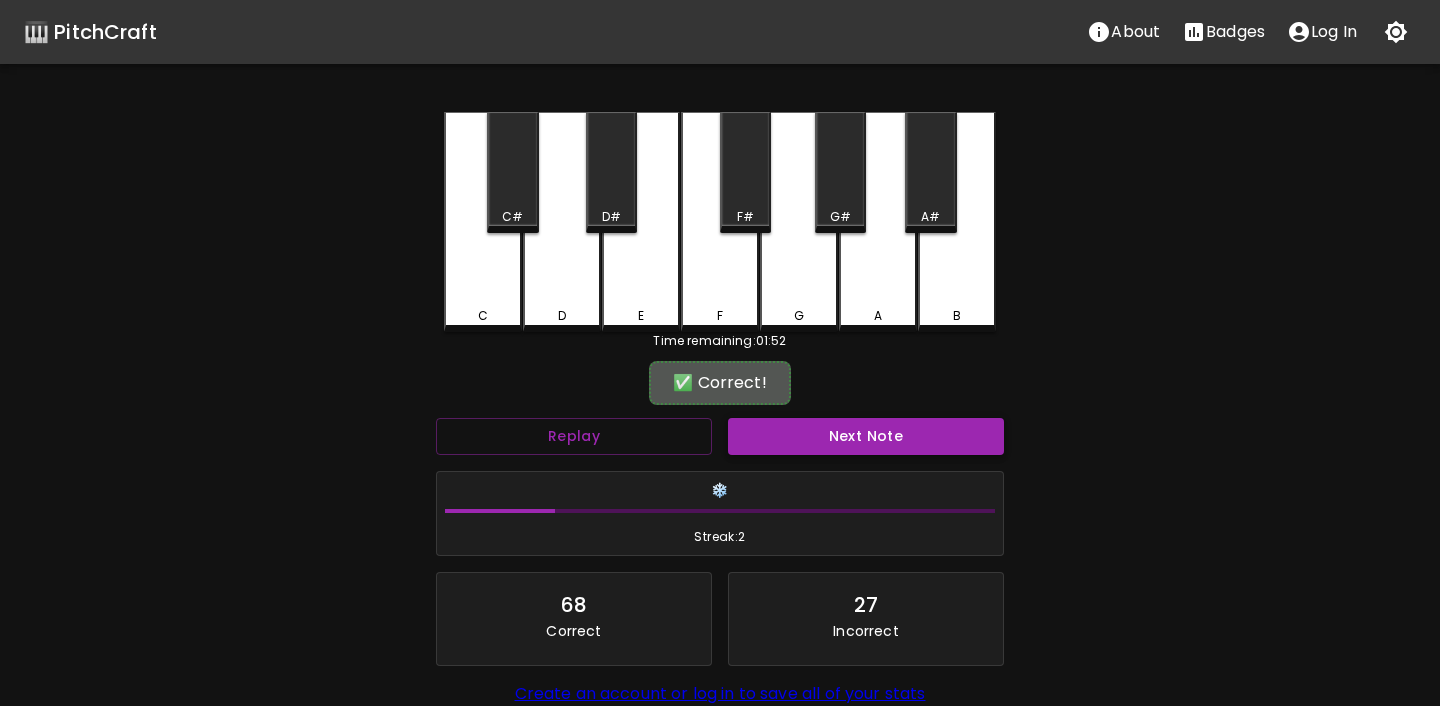 click on "Next Note" at bounding box center [866, 436] 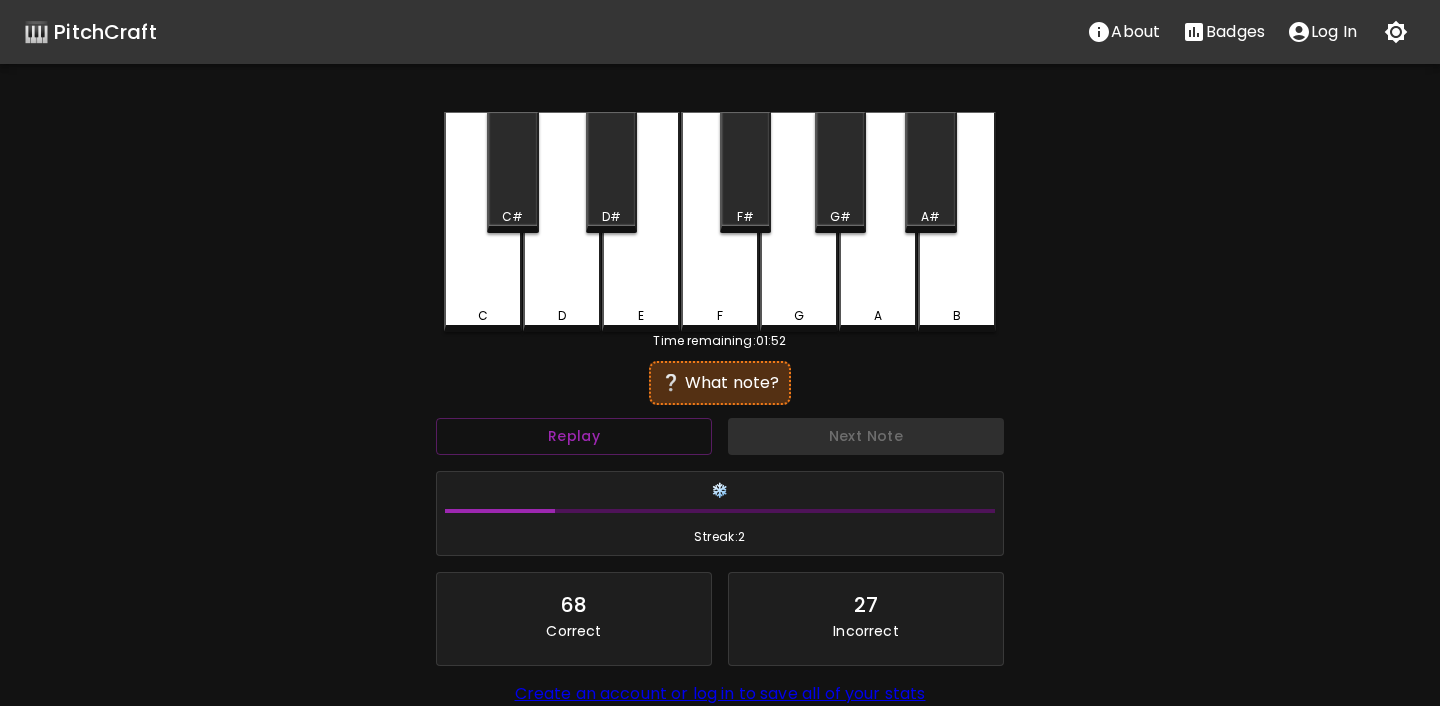 click on "F#" at bounding box center (745, 217) 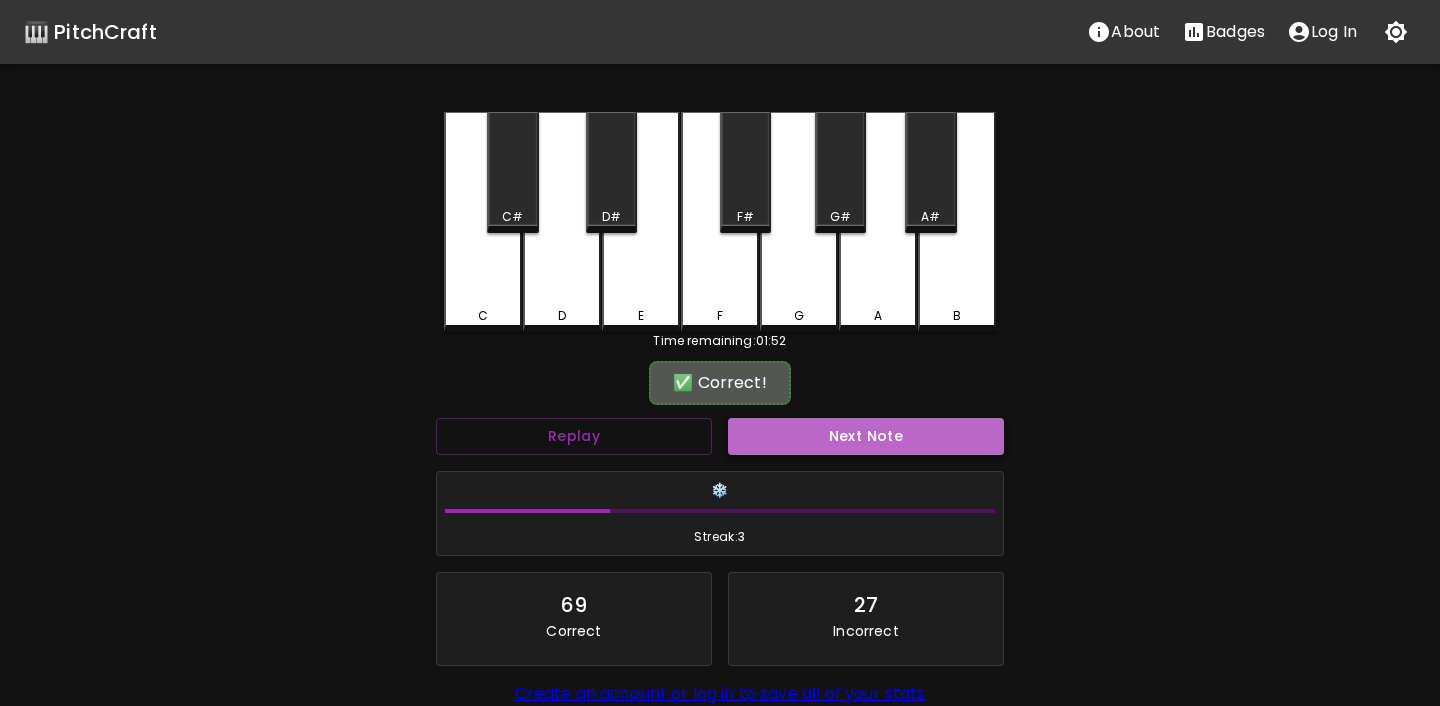 click on "Next Note" at bounding box center (866, 436) 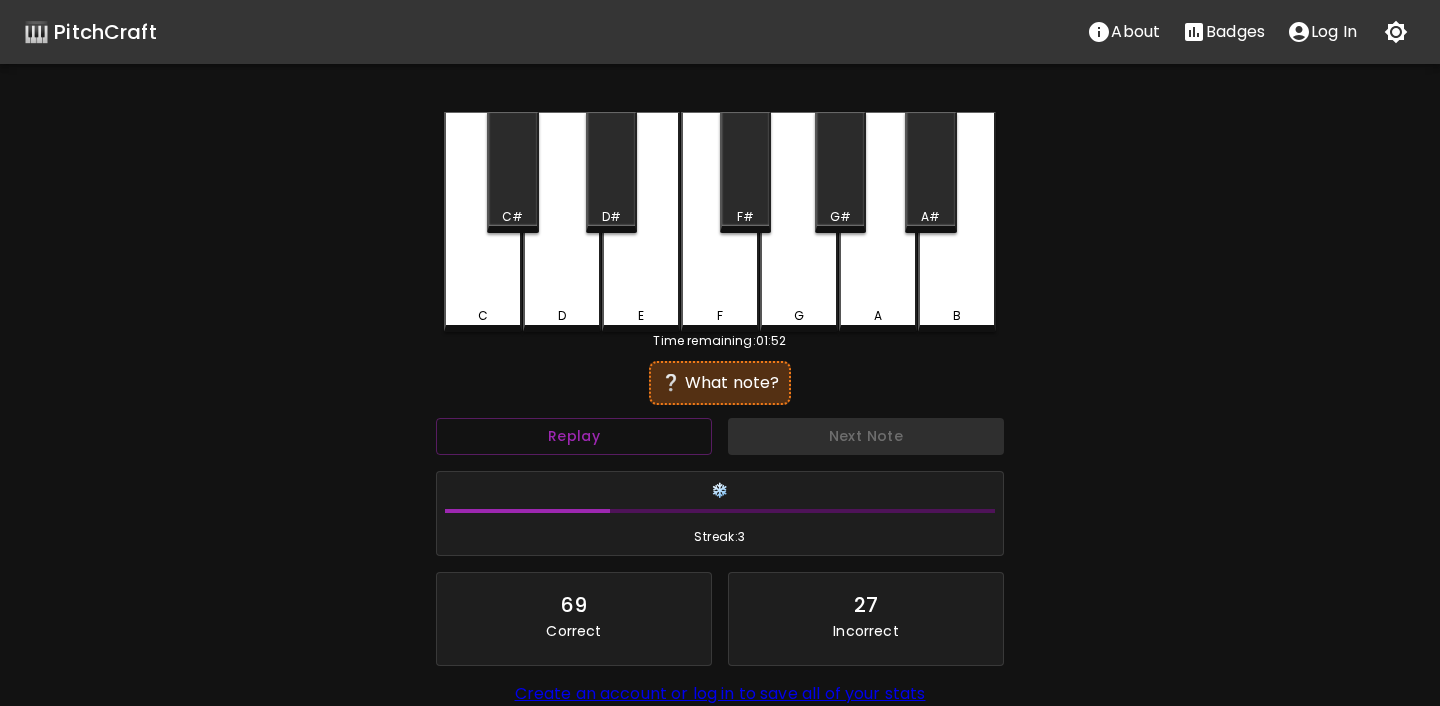 click on "F#" at bounding box center [745, 172] 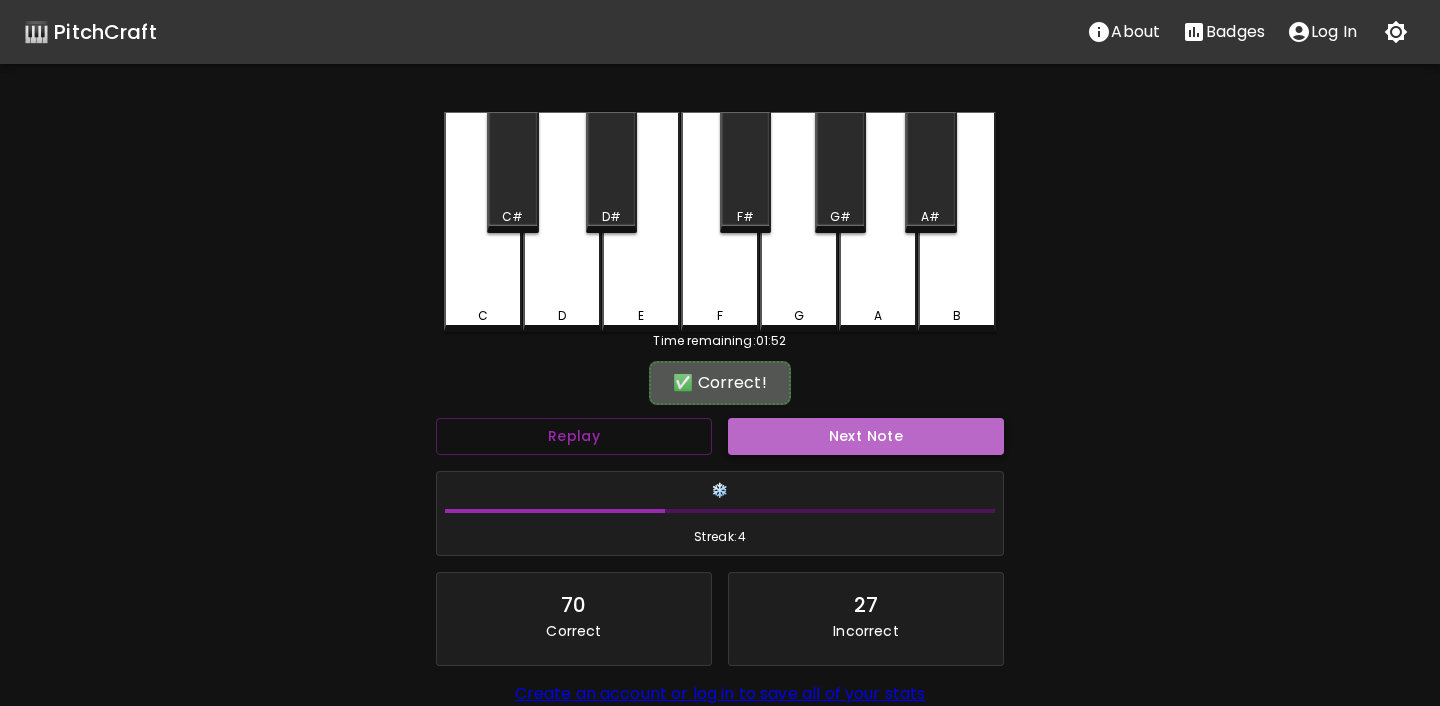 click on "Next Note" at bounding box center [866, 436] 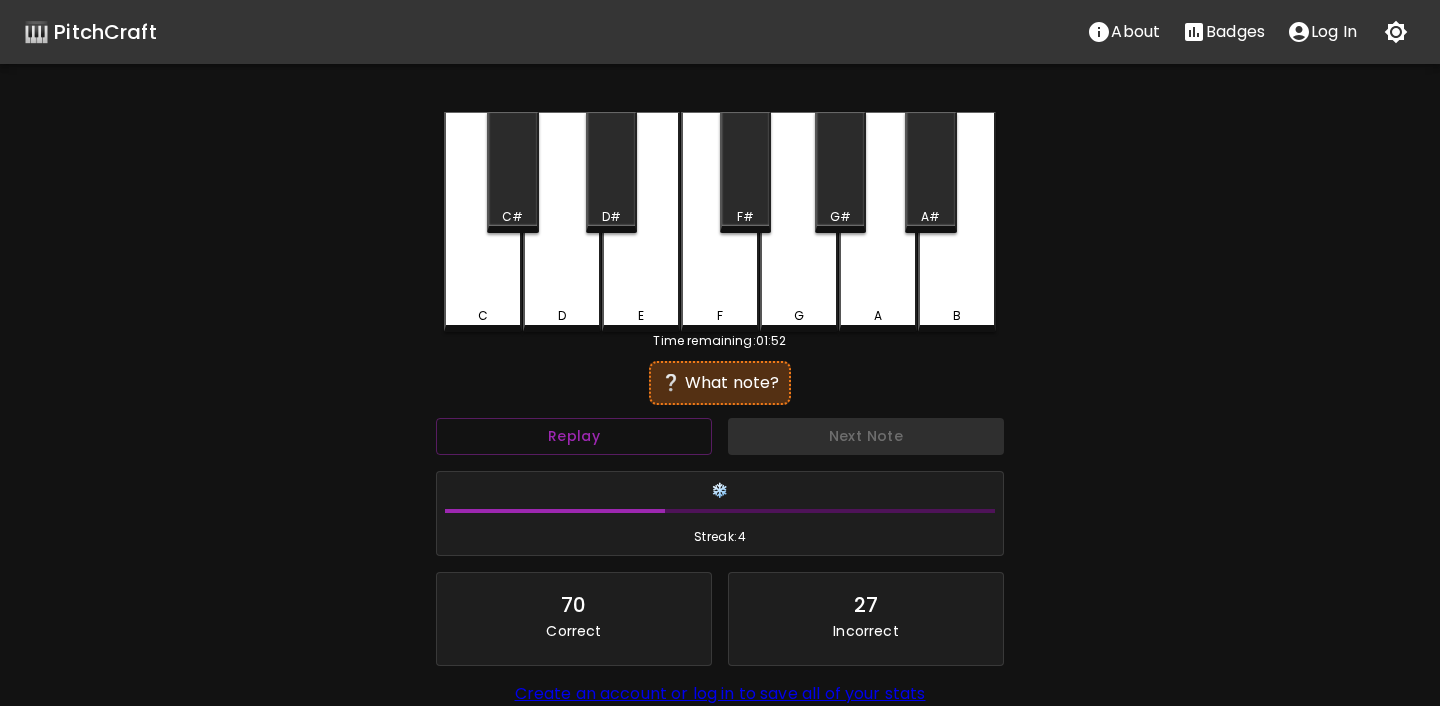 click on "D#" at bounding box center [611, 217] 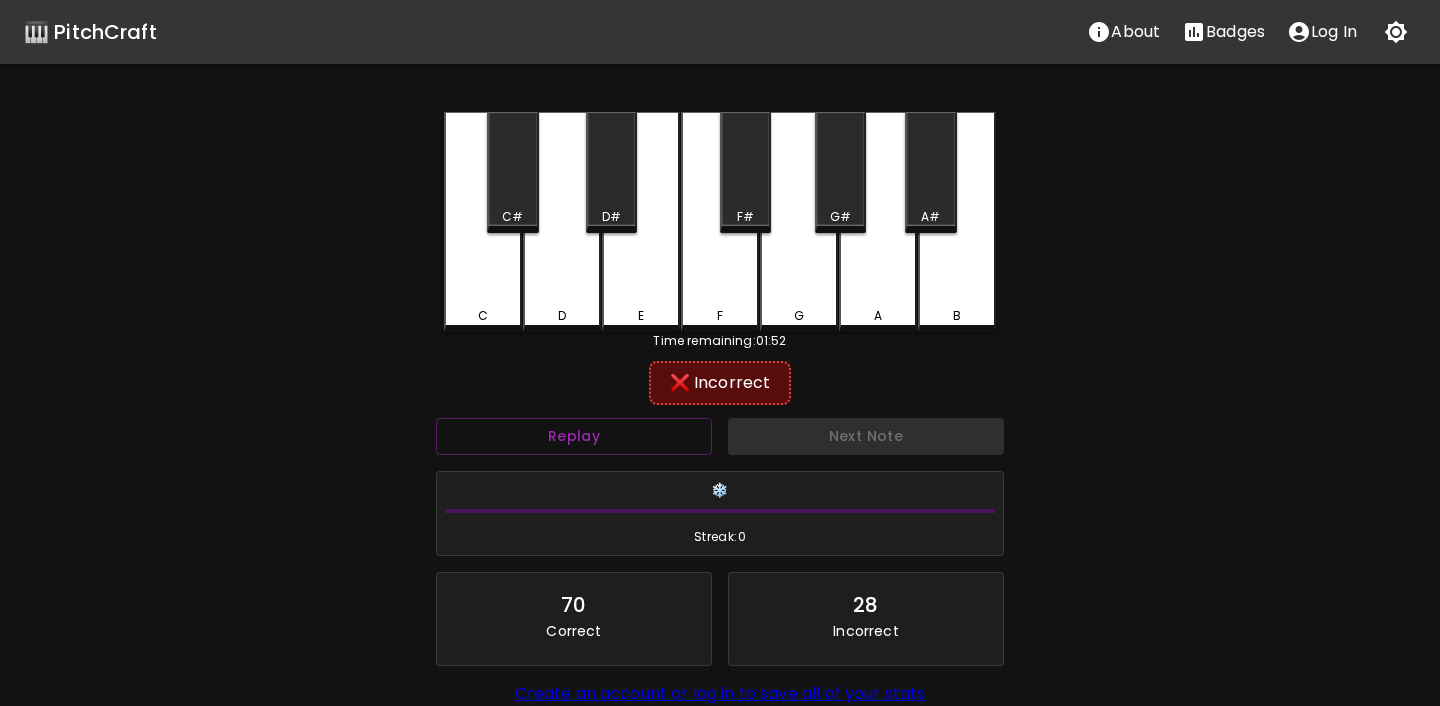 click on "D" at bounding box center (562, 222) 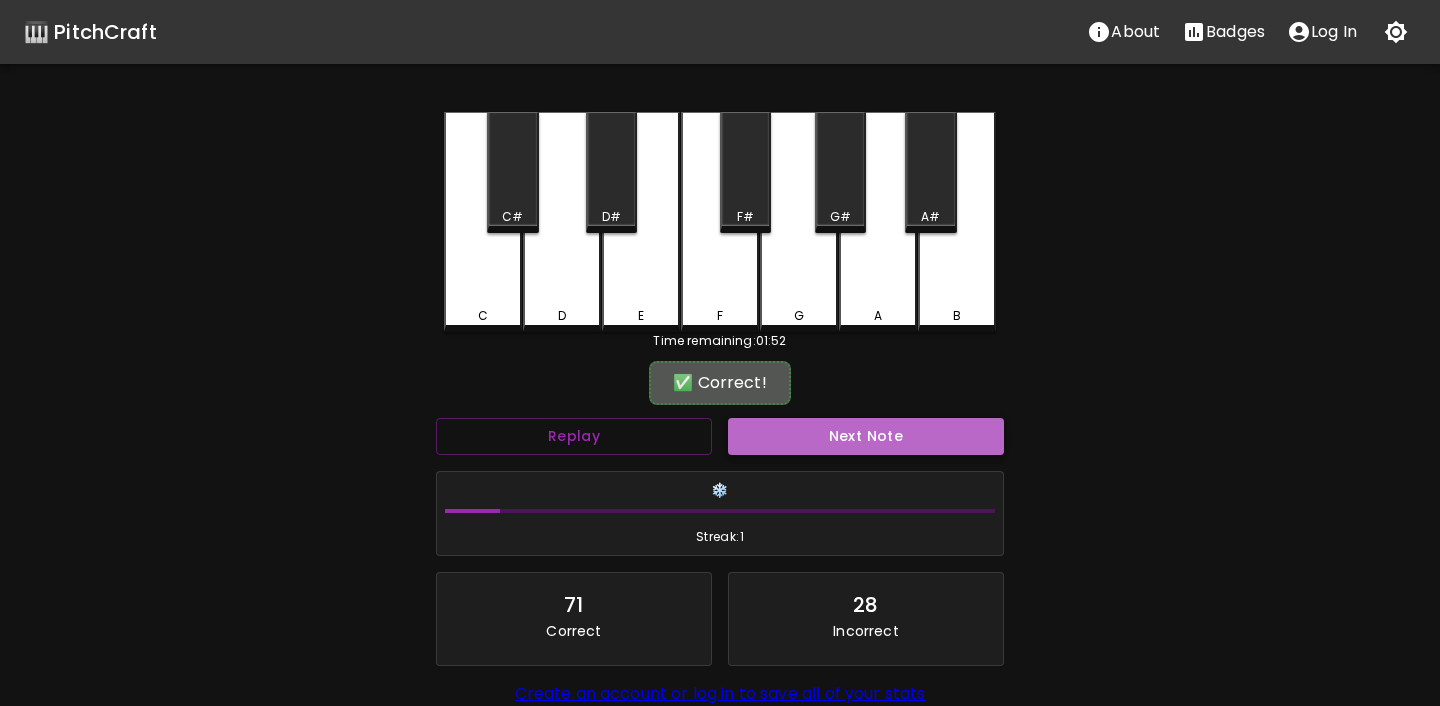click on "Next Note" at bounding box center (866, 436) 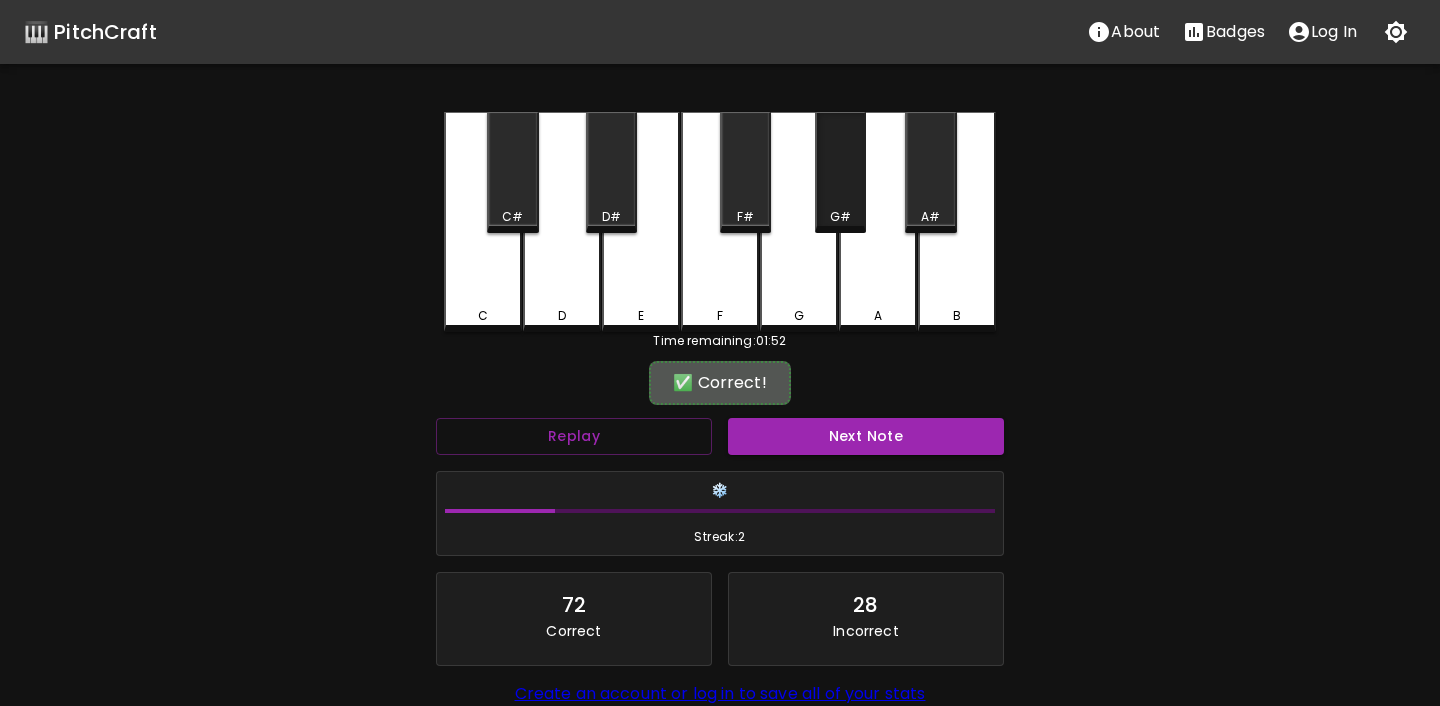 click on "G#" at bounding box center (840, 172) 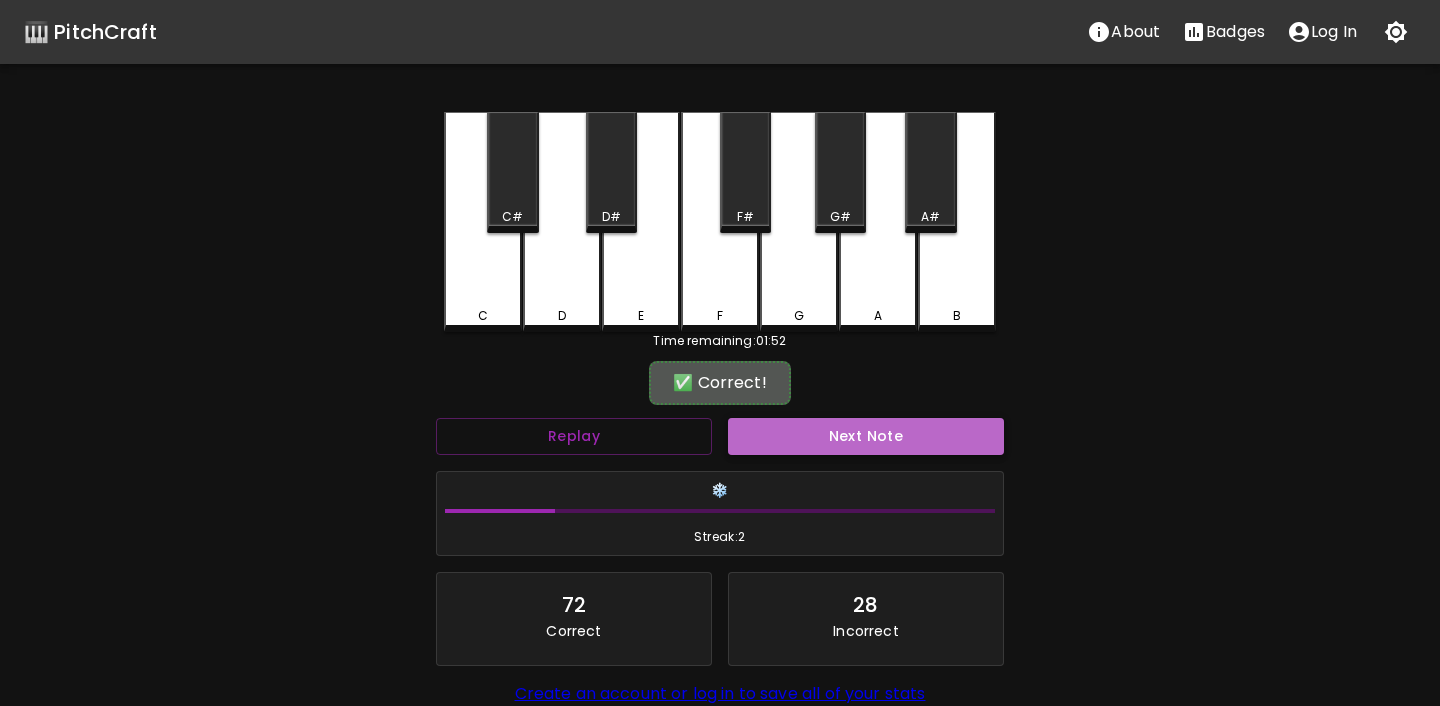 click on "Next Note" at bounding box center (866, 436) 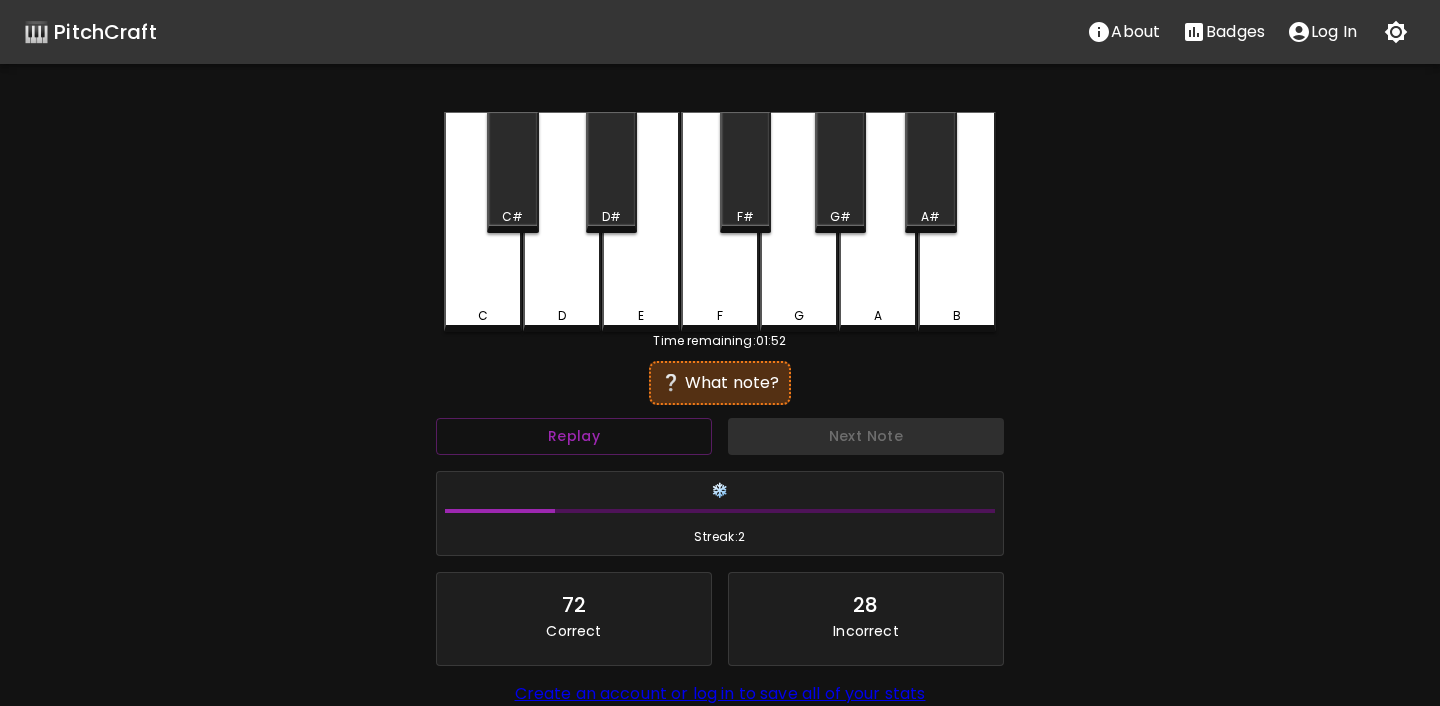 click on "C" at bounding box center [483, 222] 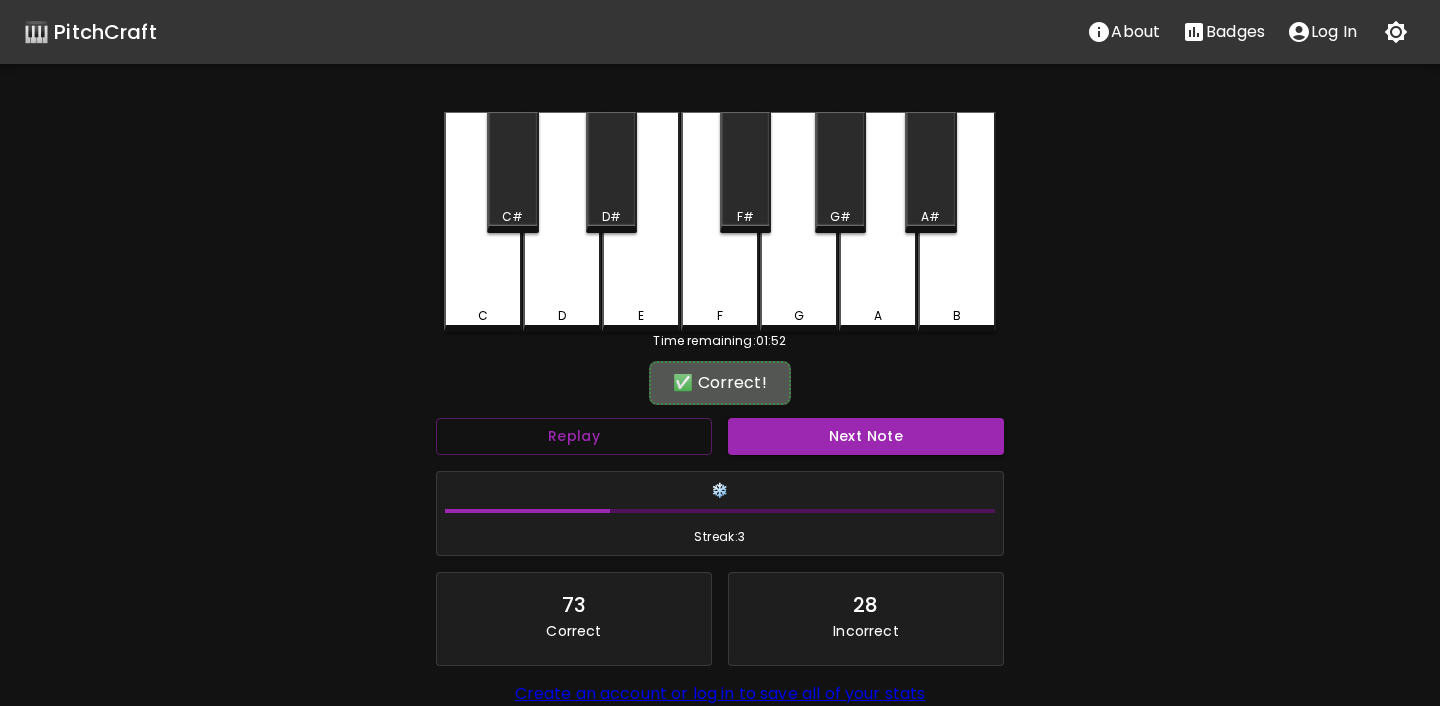 click on "Next Note" at bounding box center (866, 436) 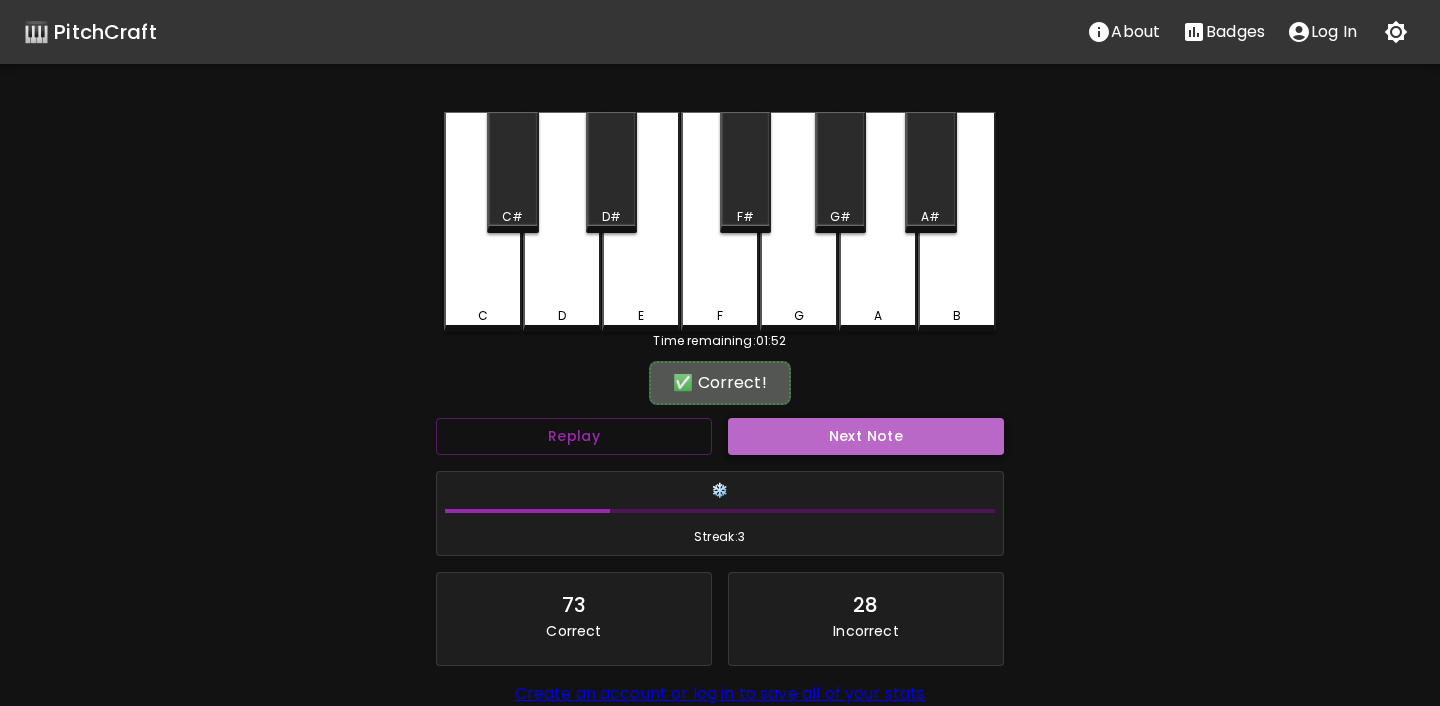 click on "Next Note" at bounding box center (866, 436) 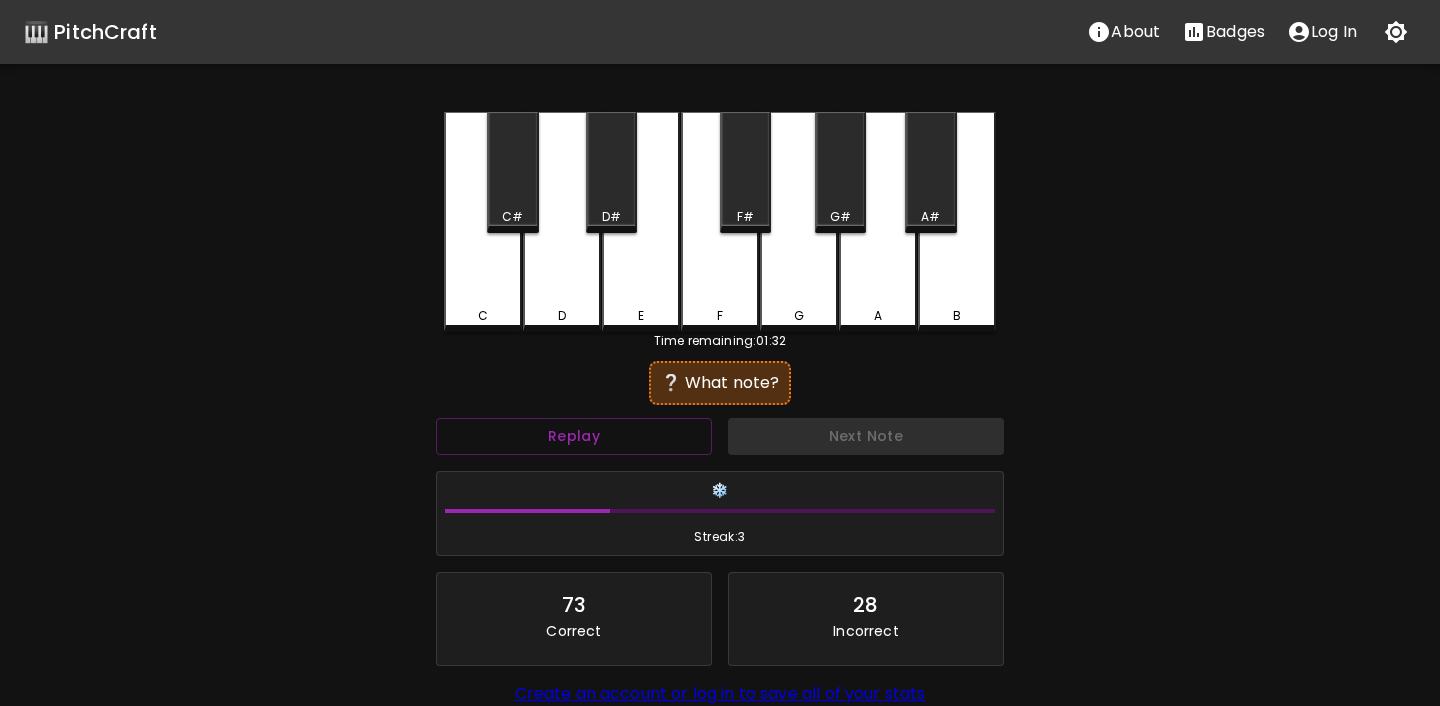 click on "D#" at bounding box center (611, 217) 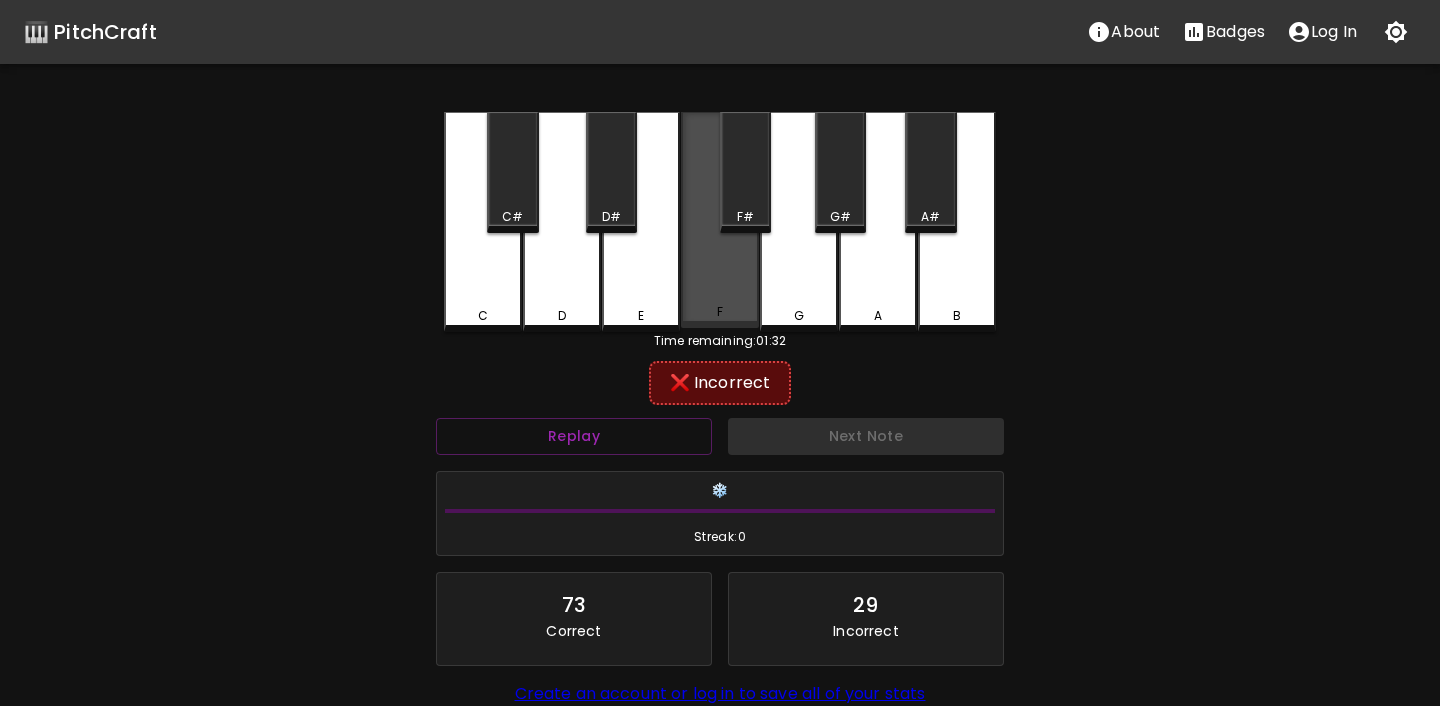 click on "F" at bounding box center [720, 220] 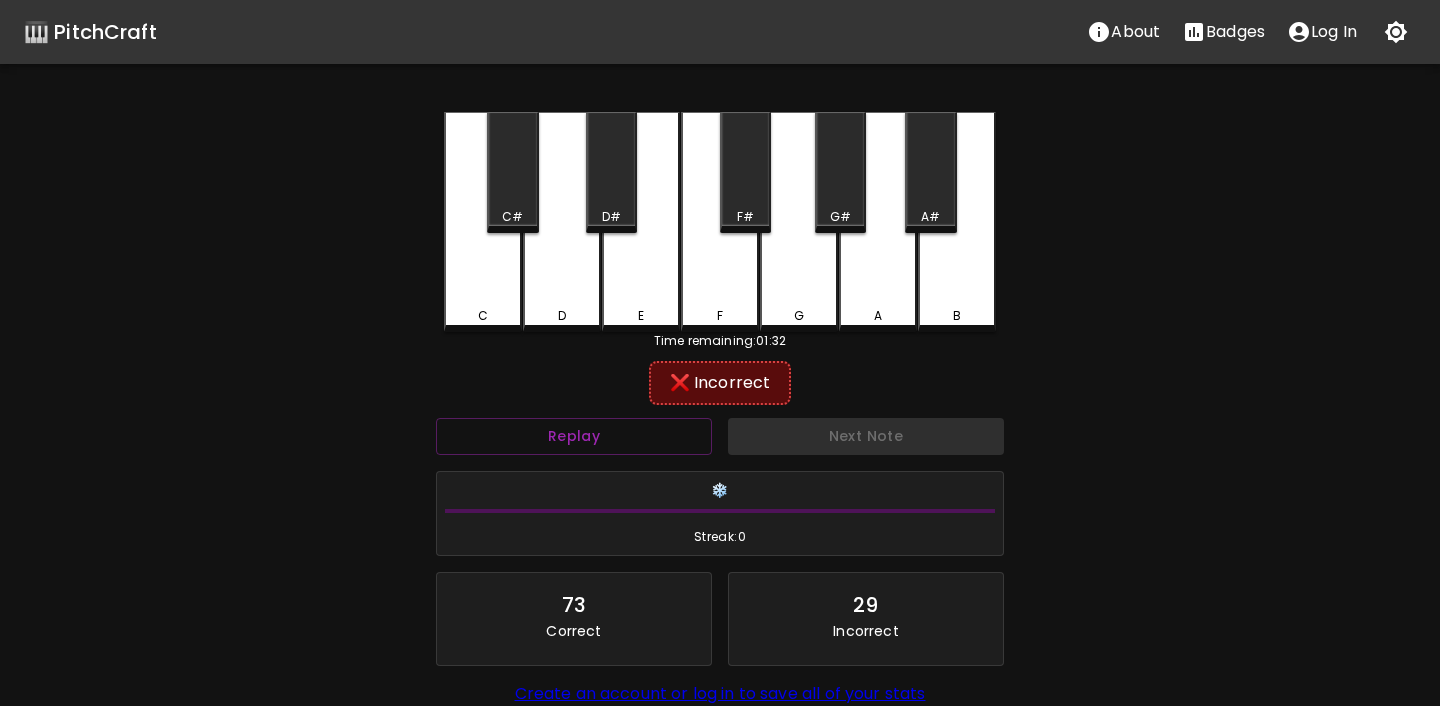 click on "E" at bounding box center (641, 222) 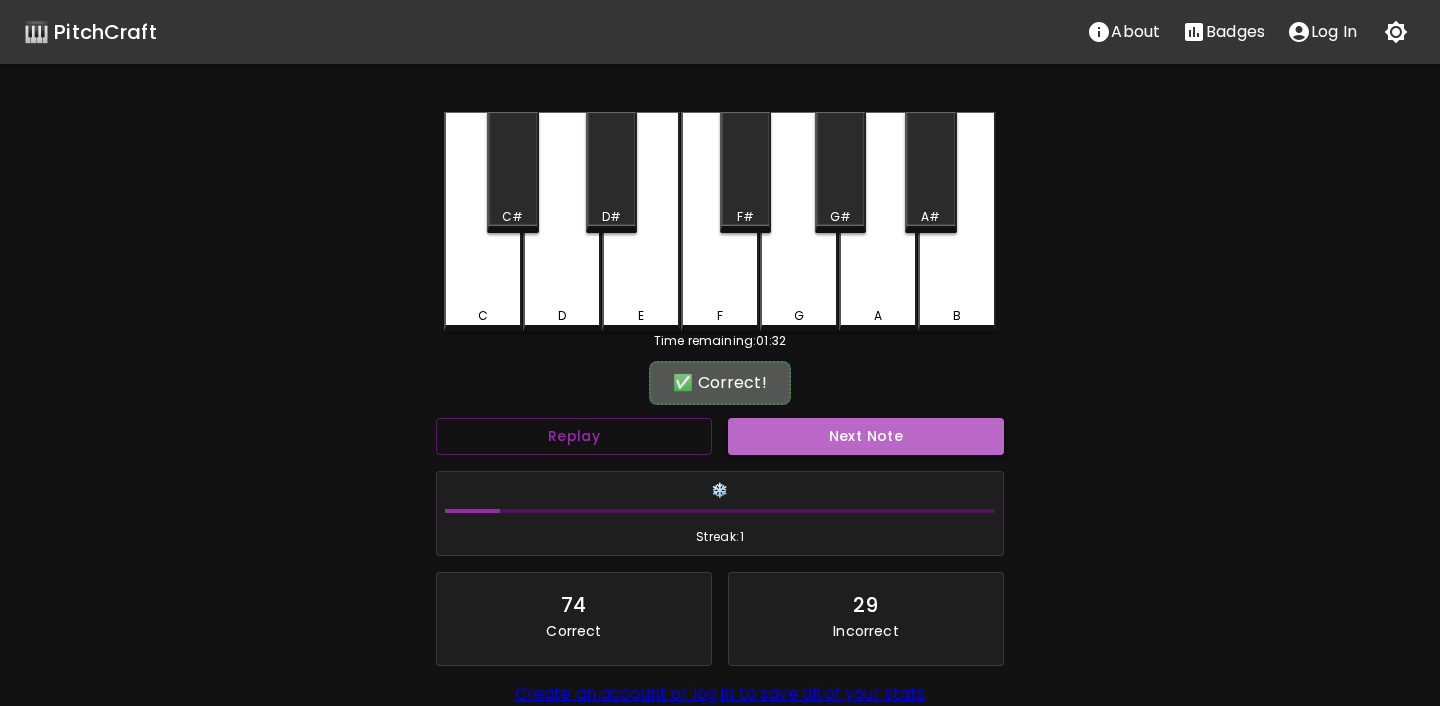 click on "Next Note" at bounding box center (866, 436) 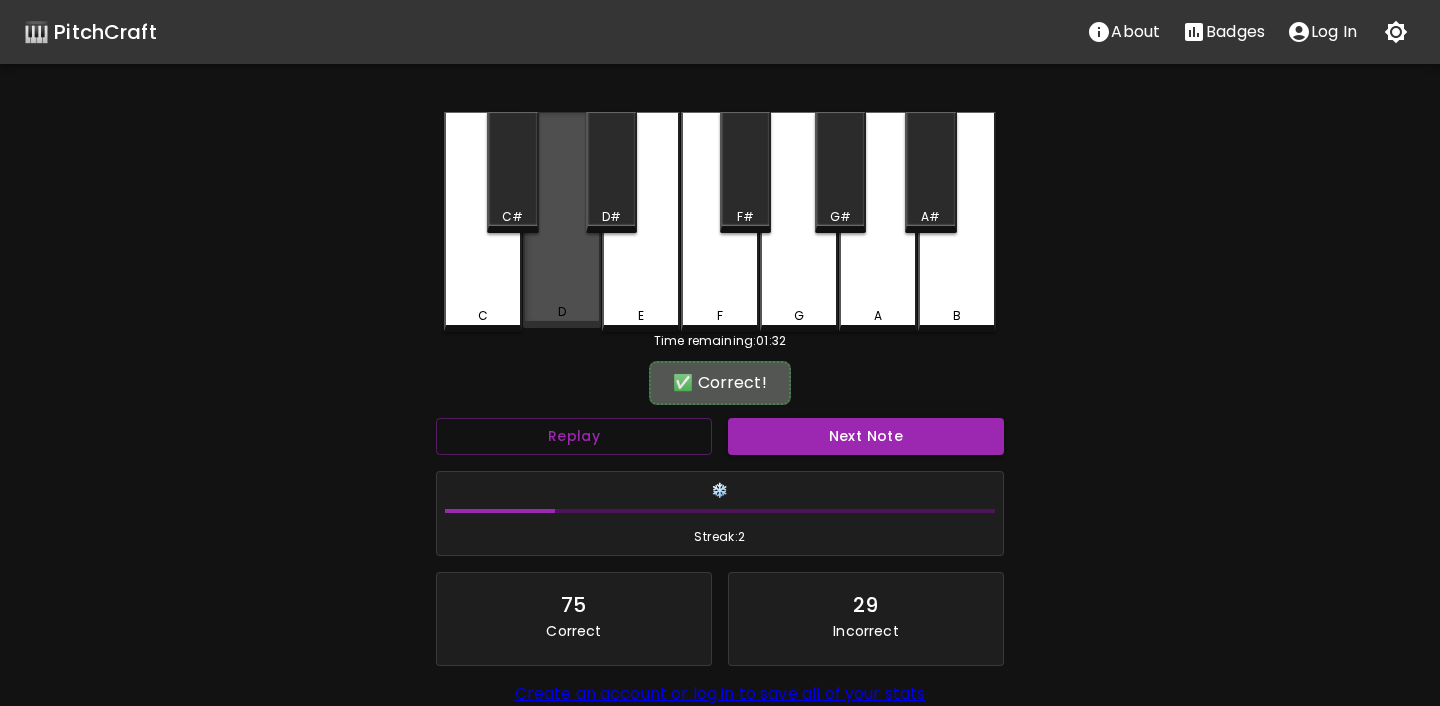 click on "D" at bounding box center (562, 220) 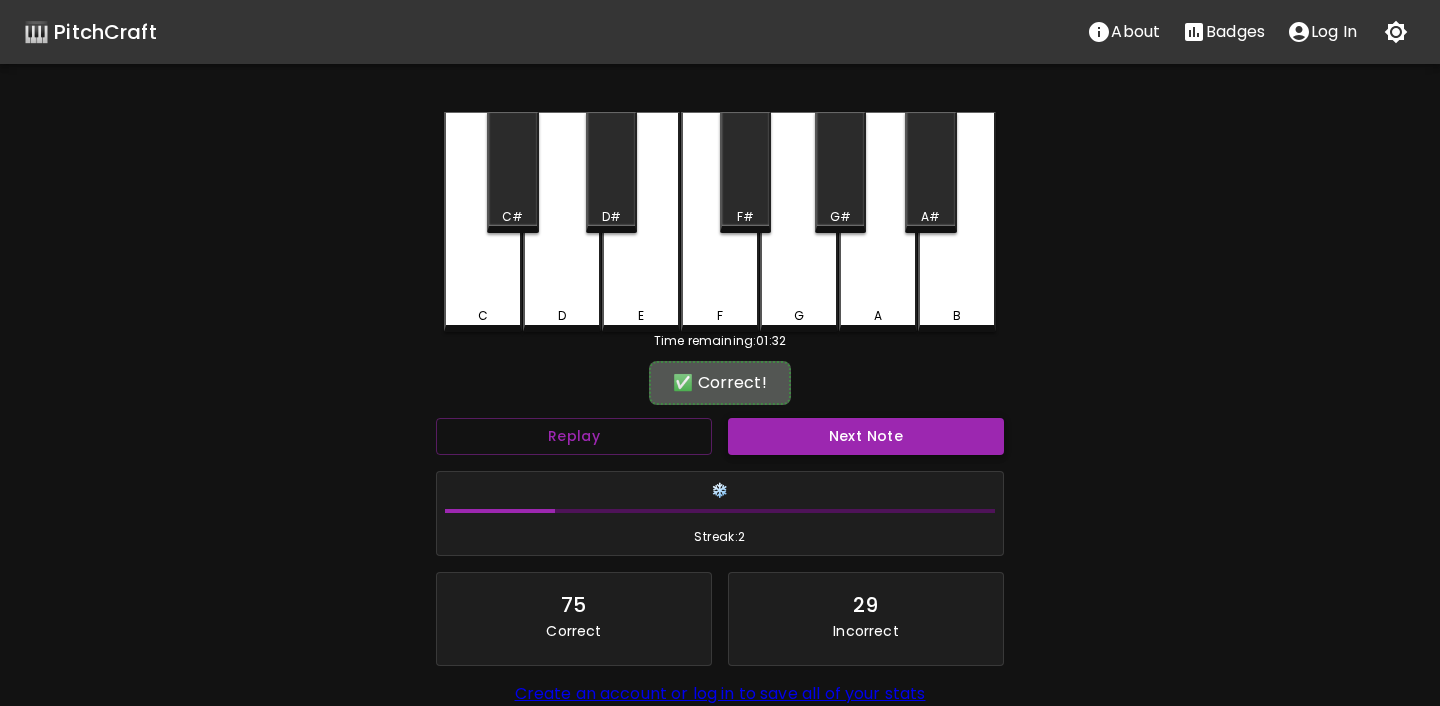click on "Next Note" at bounding box center (866, 436) 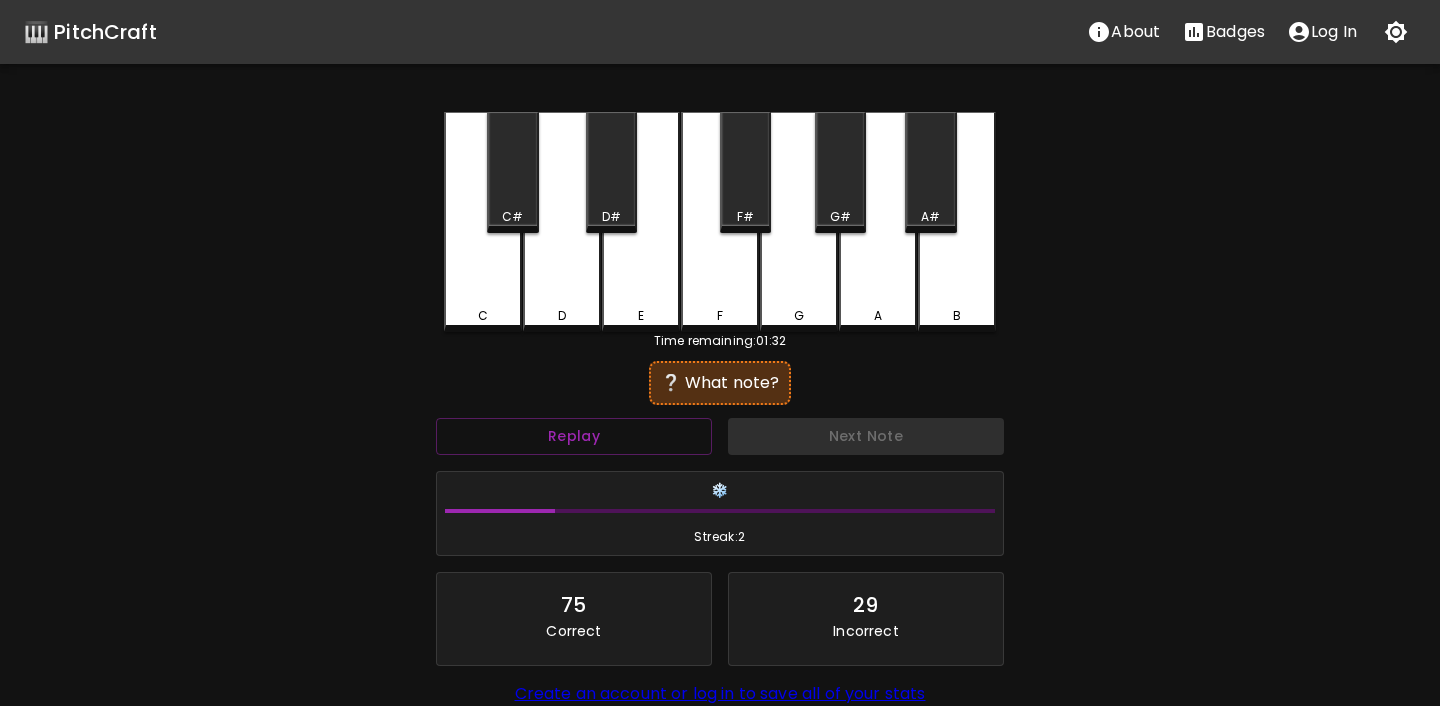 click on "E" at bounding box center [641, 222] 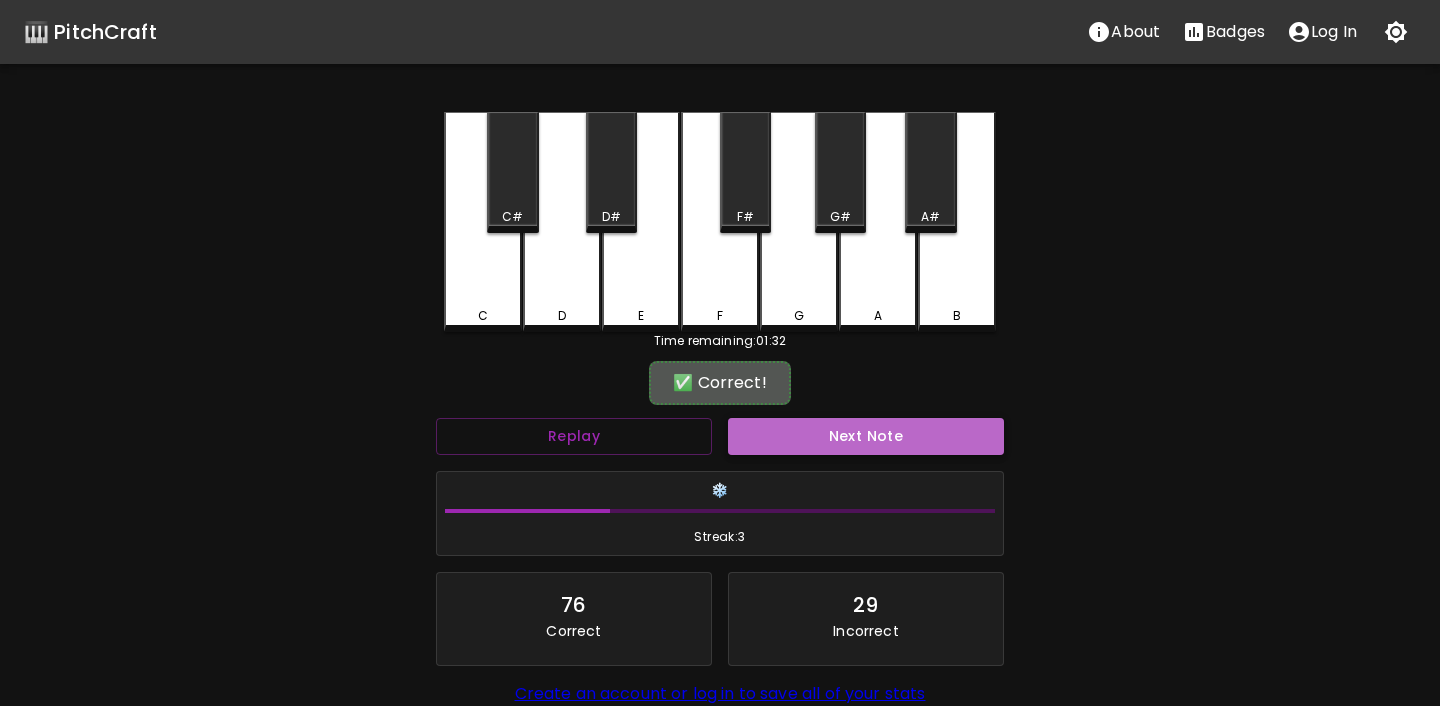 click on "Next Note" at bounding box center [866, 436] 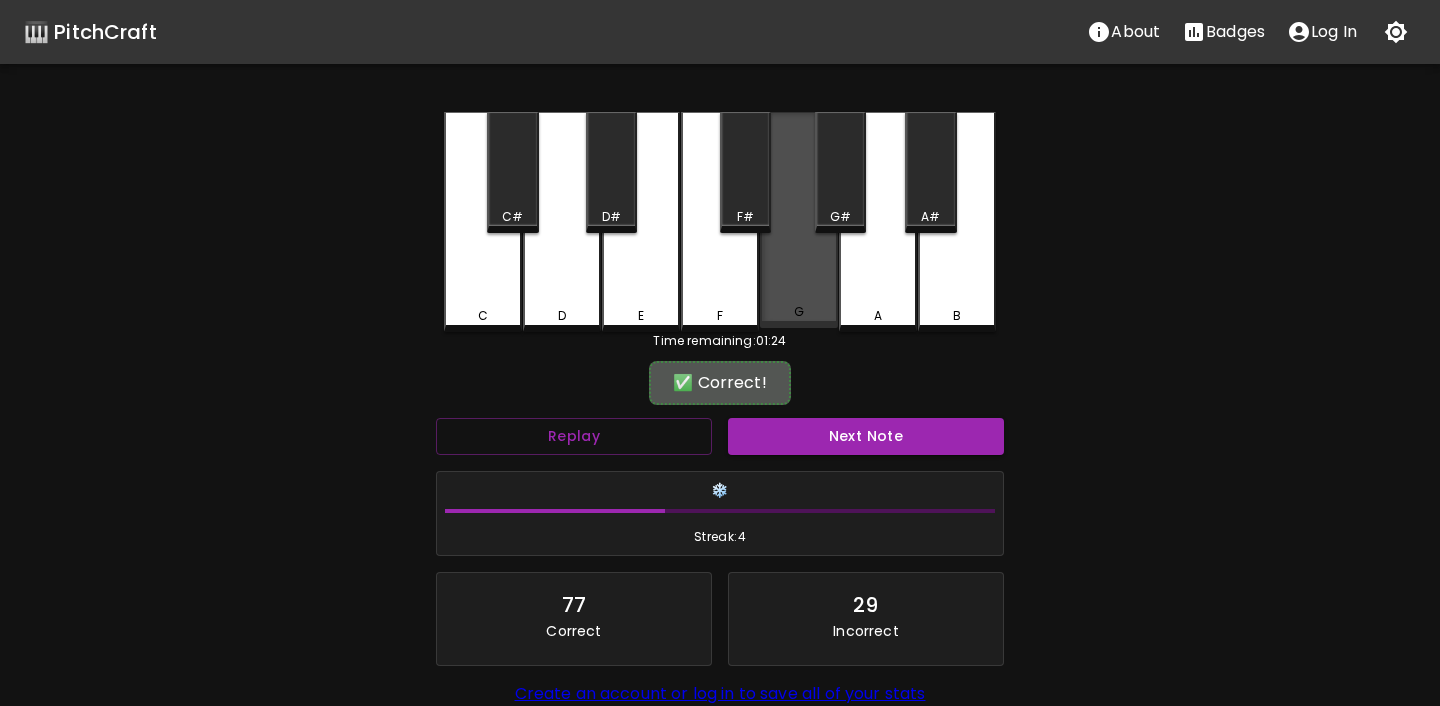 click on "G" at bounding box center (799, 220) 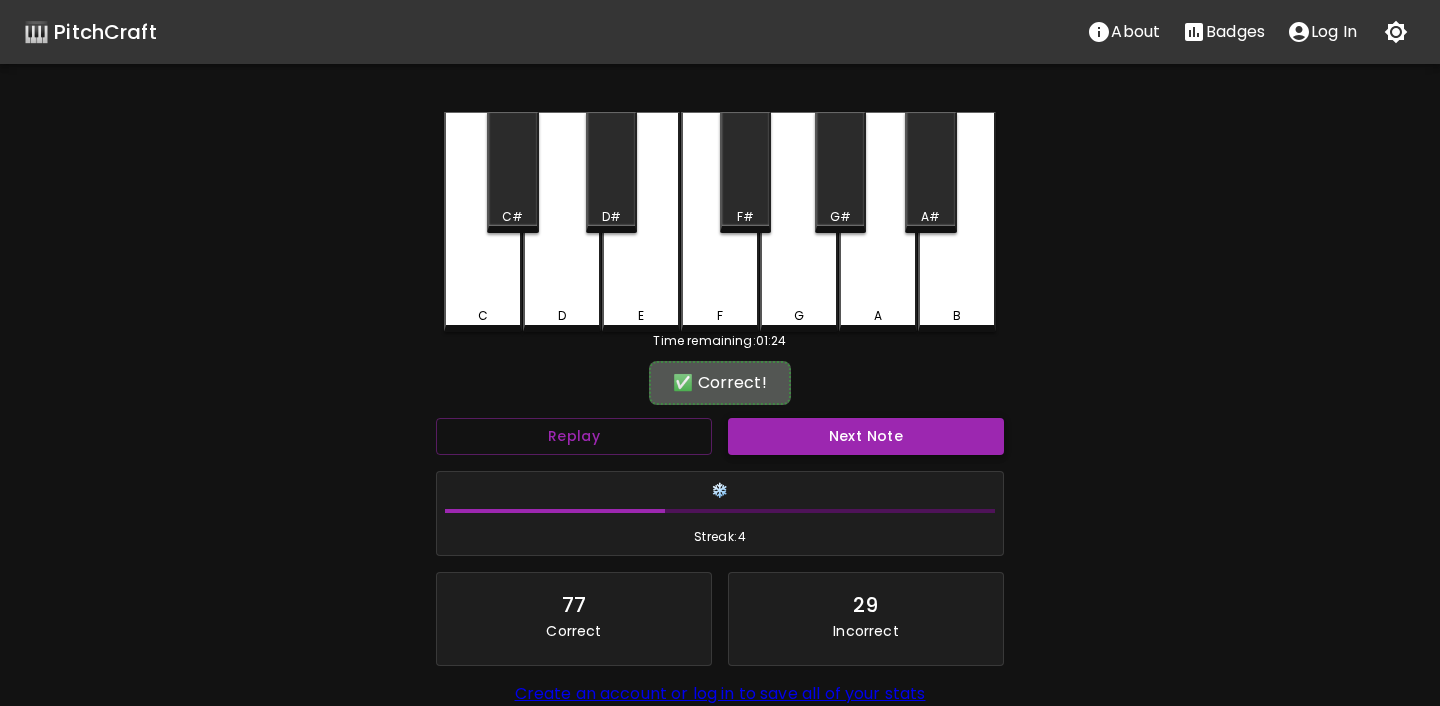 click on "Next Note" at bounding box center (866, 436) 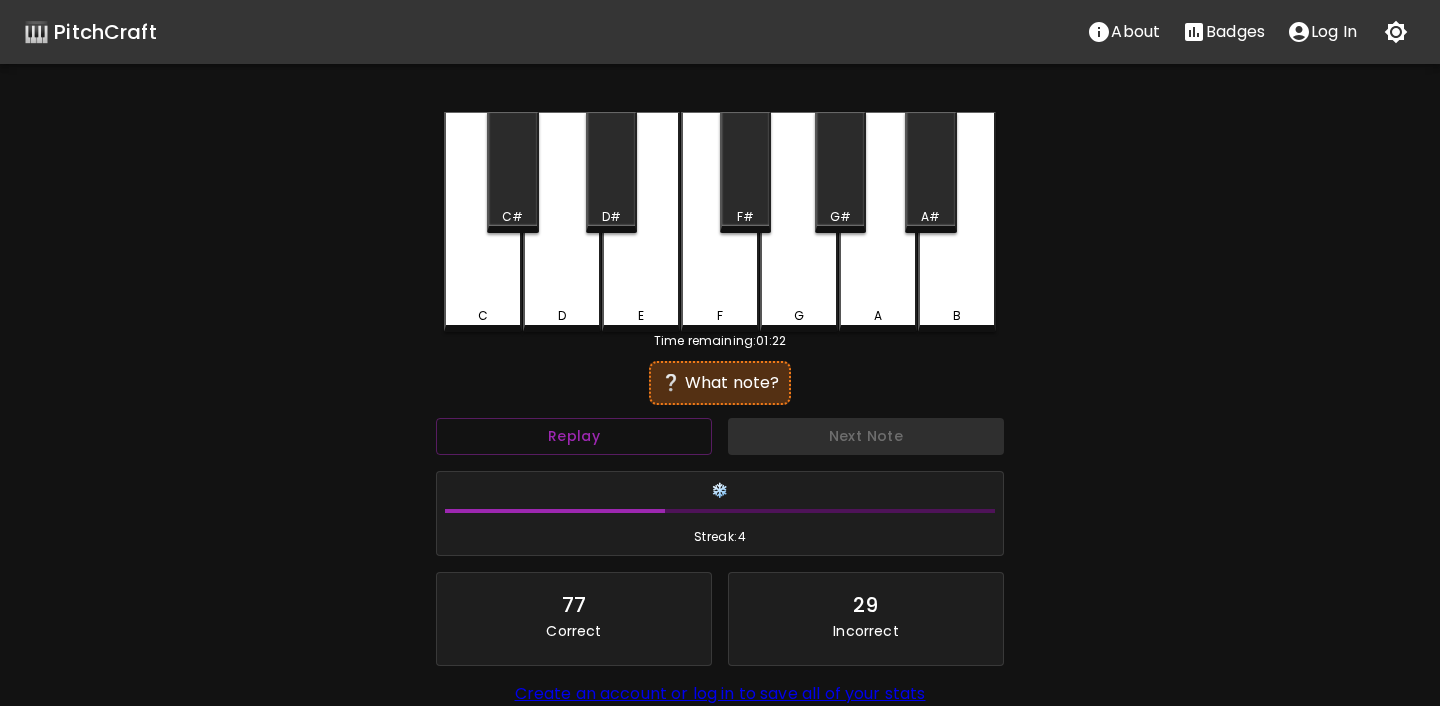 click on "A" at bounding box center (878, 316) 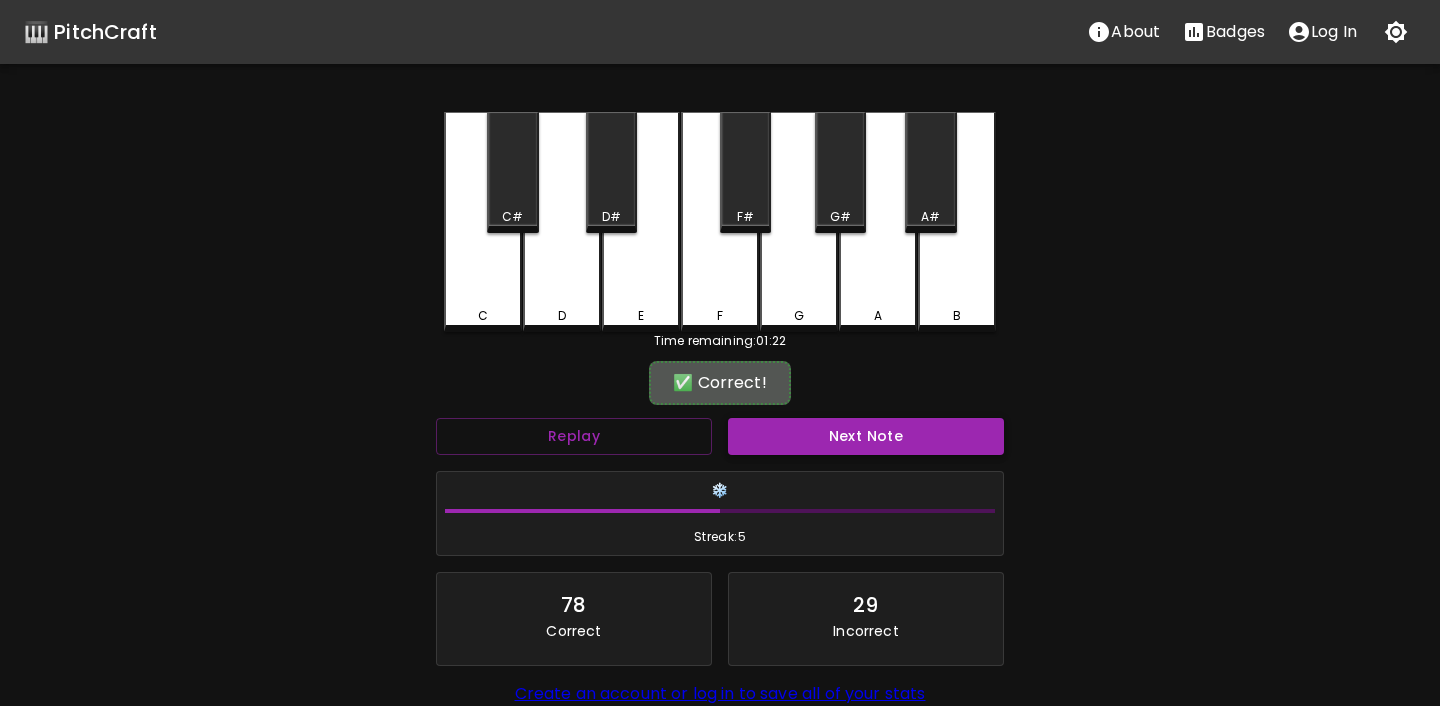 click on "Next Note" at bounding box center (866, 436) 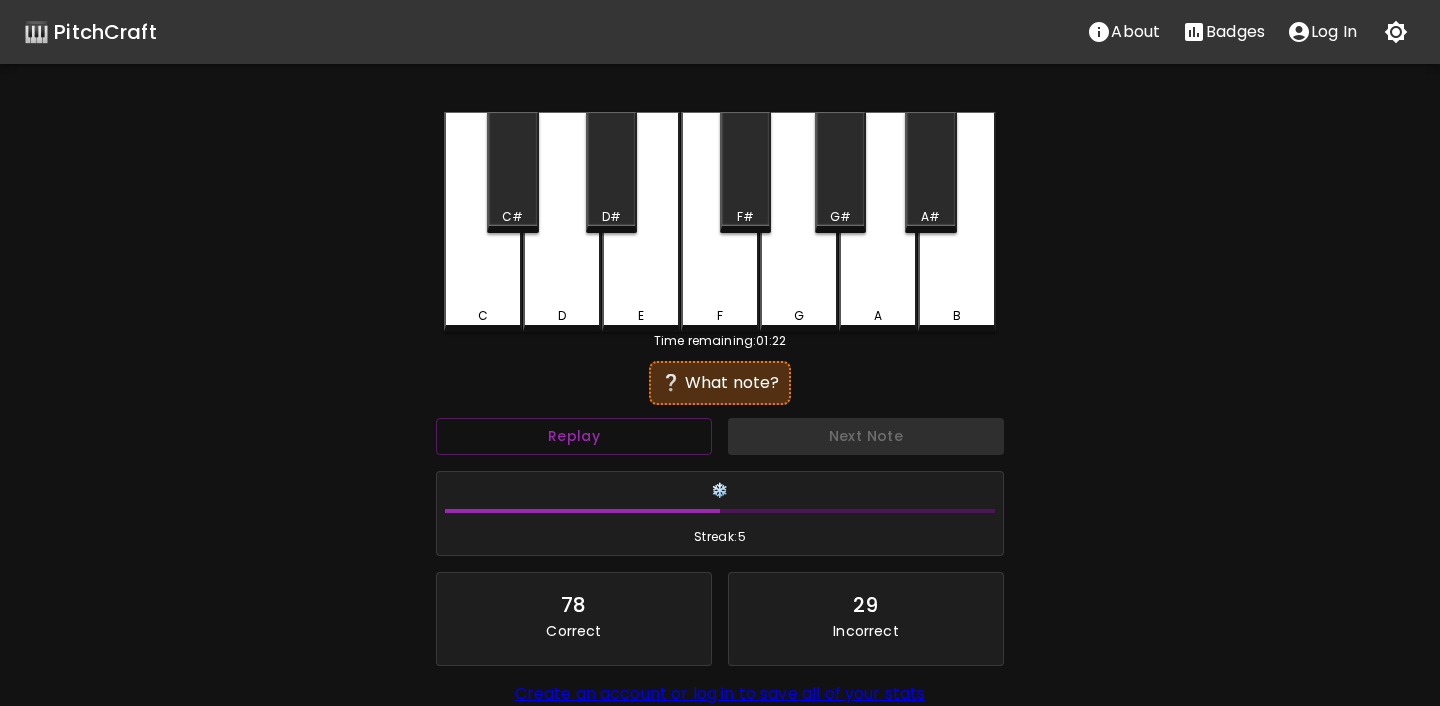 click on "C" at bounding box center [483, 316] 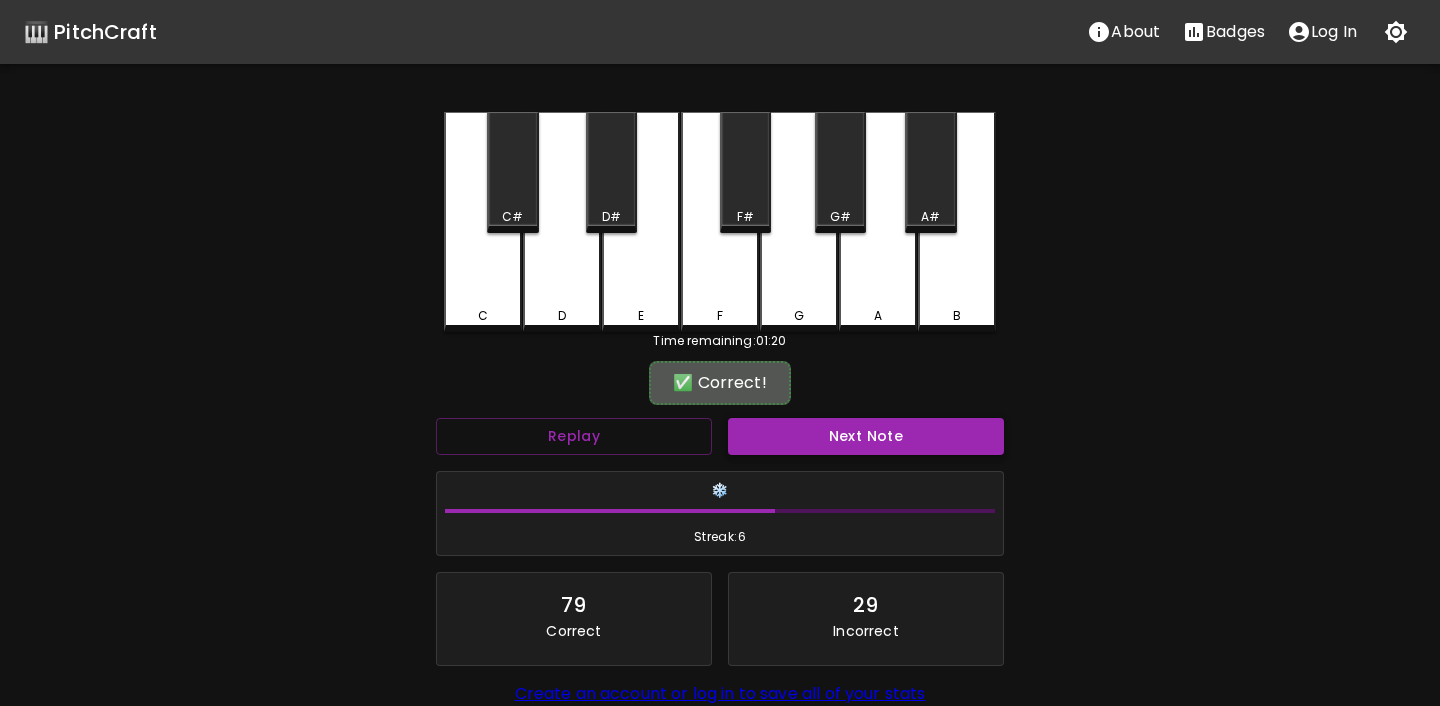 click on "Next Note" at bounding box center [866, 436] 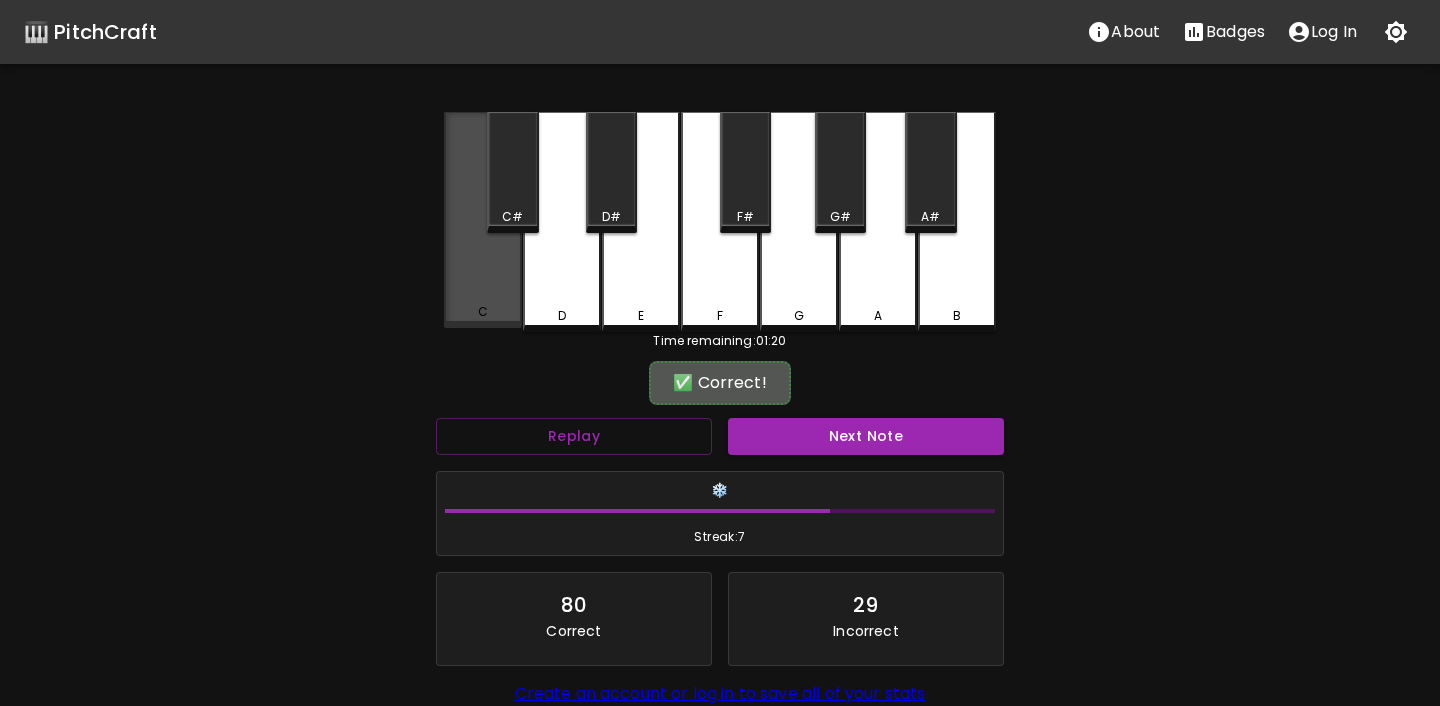 click on "C" at bounding box center (483, 220) 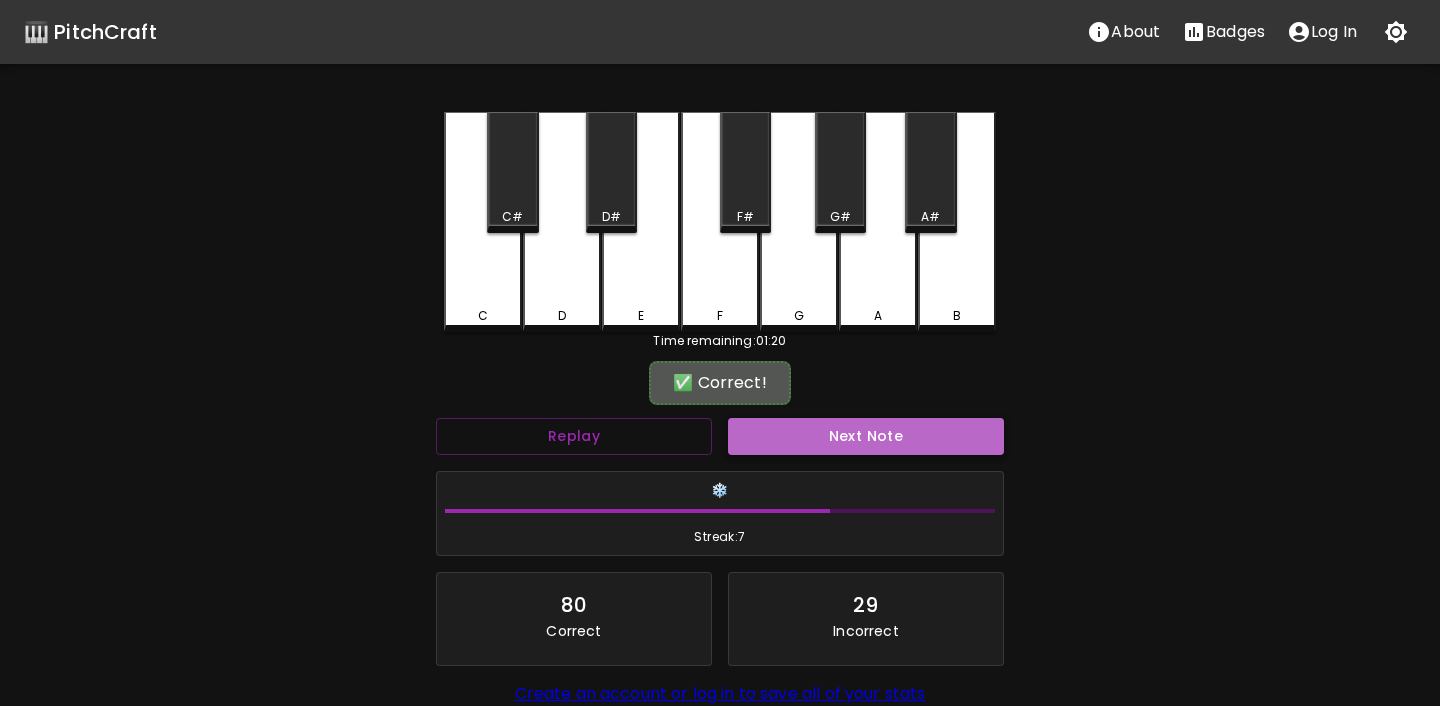 click on "Next Note" at bounding box center (866, 436) 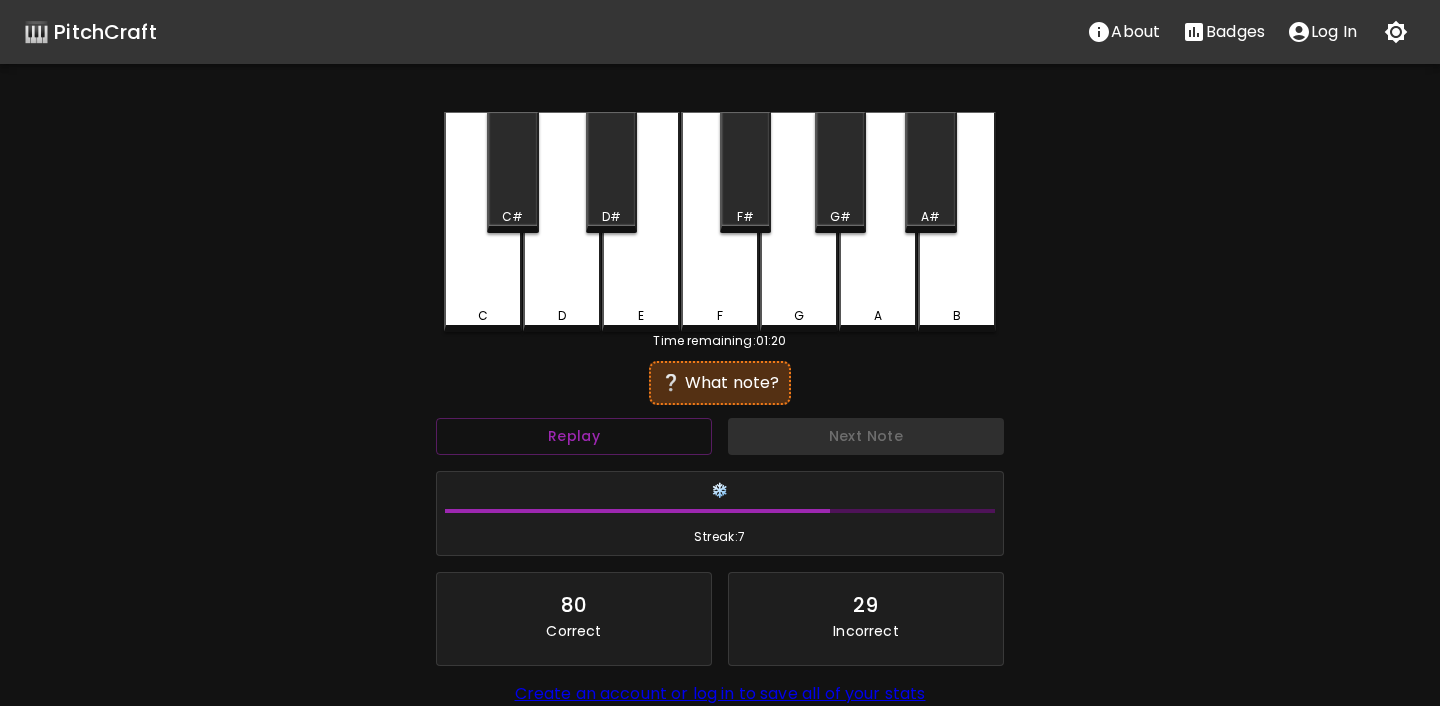 click on "C#" at bounding box center [512, 172] 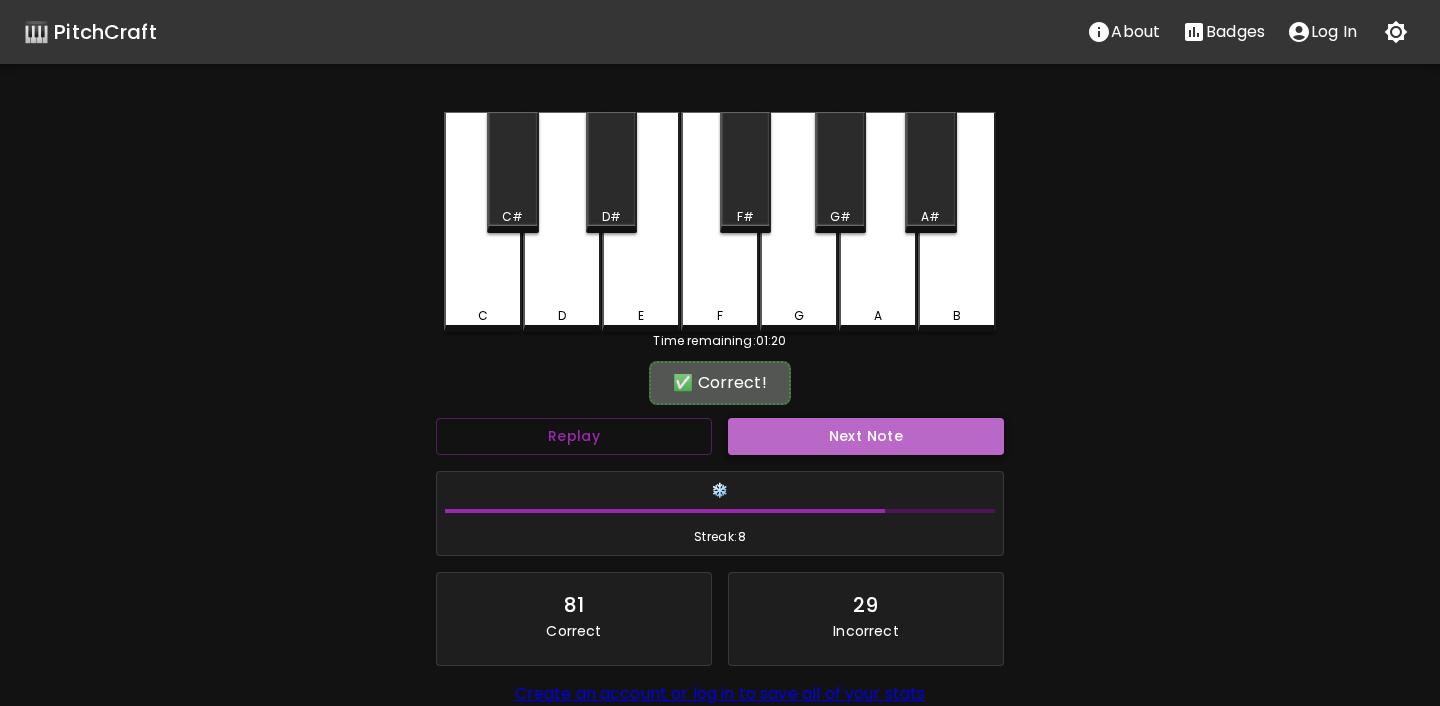 click on "Next Note" at bounding box center (866, 436) 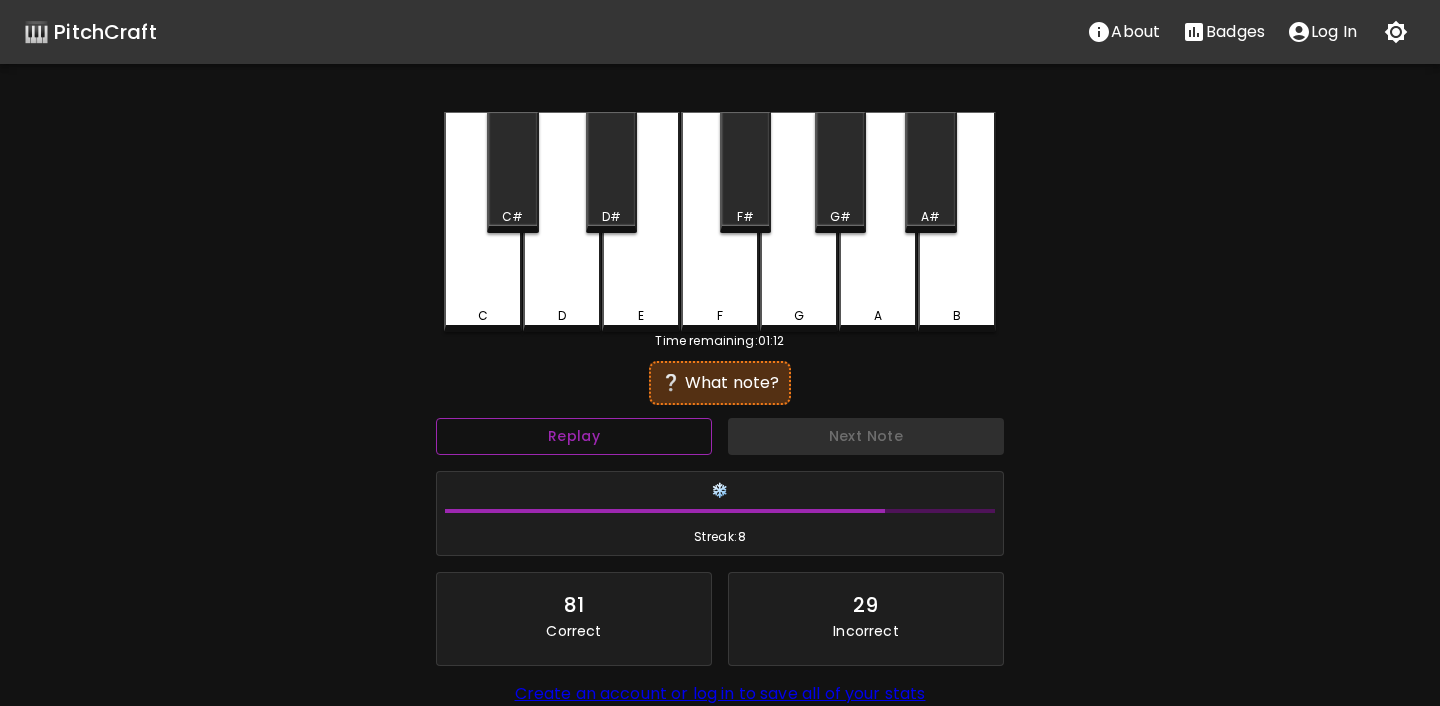 click on "Replay" at bounding box center (574, 436) 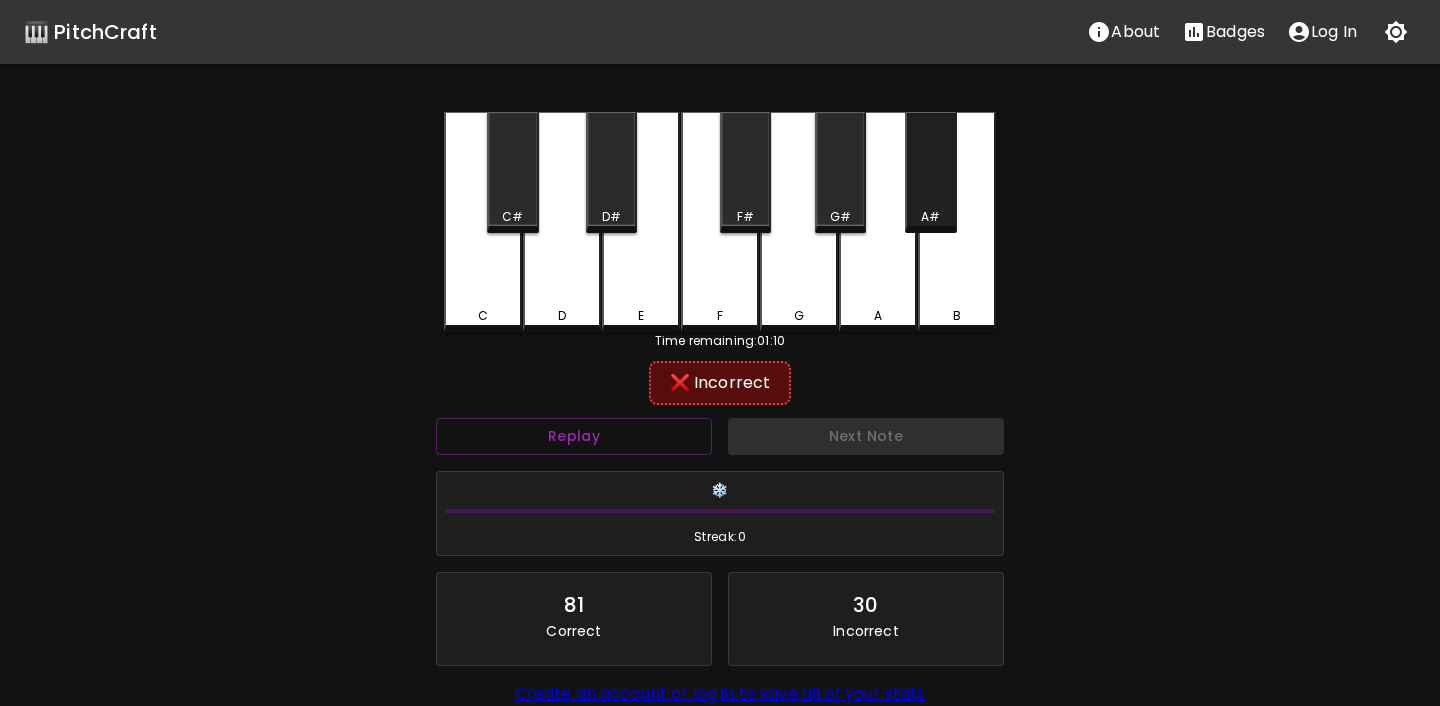 click on "A#" at bounding box center [930, 172] 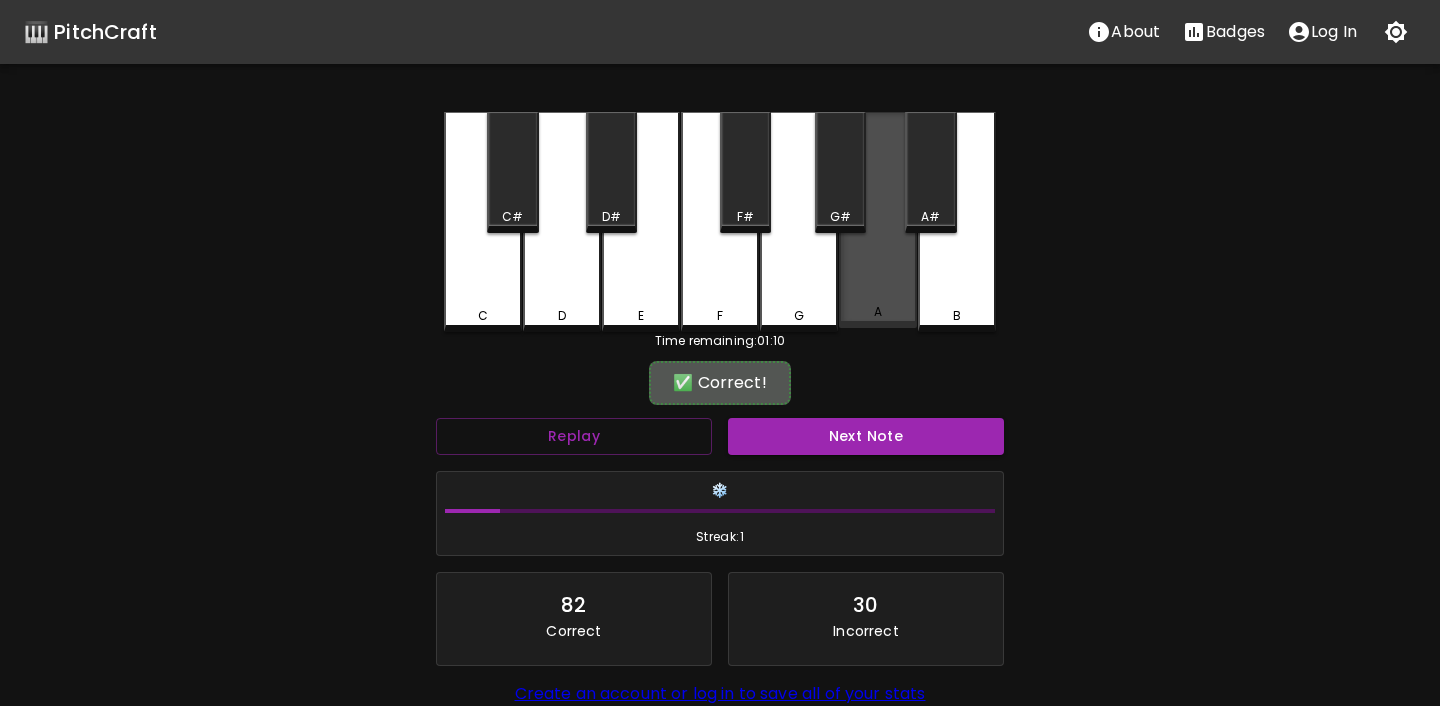 click on "A" at bounding box center [878, 220] 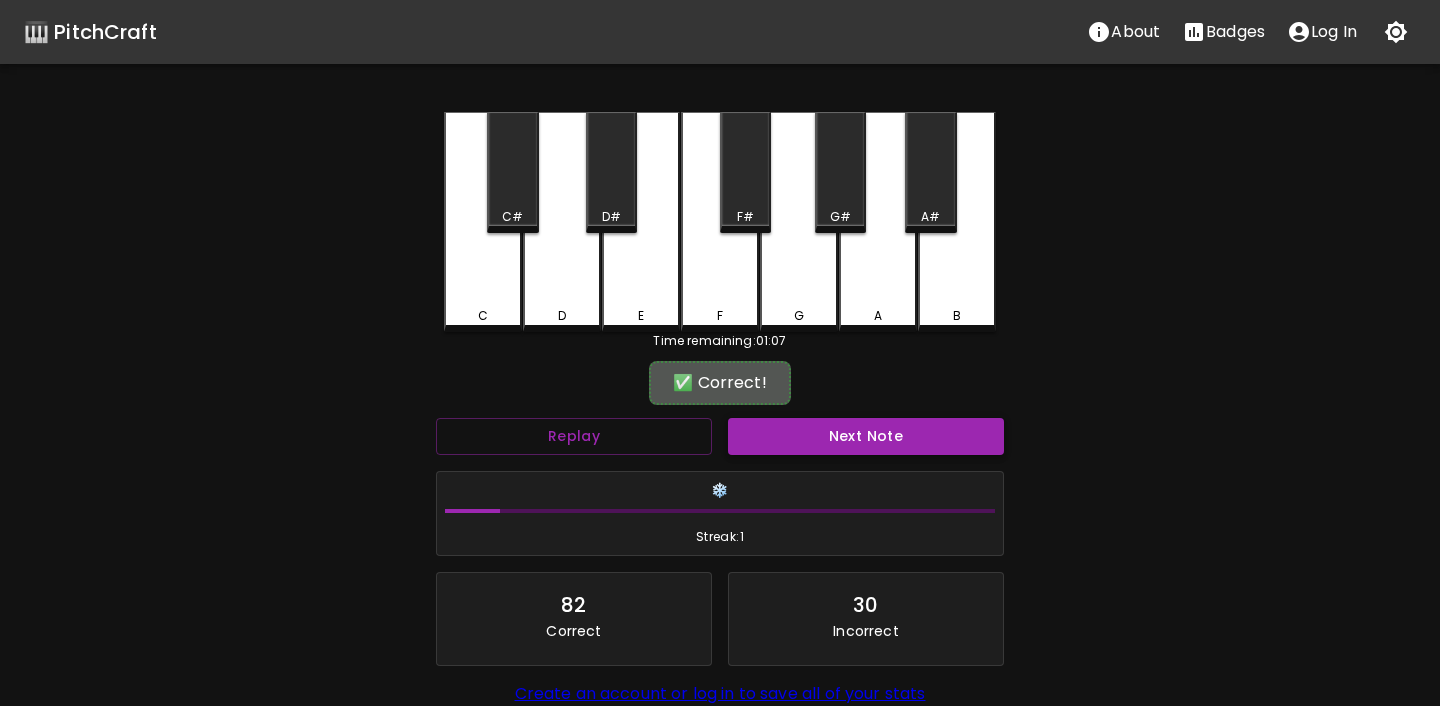 click on "Next Note" at bounding box center (866, 436) 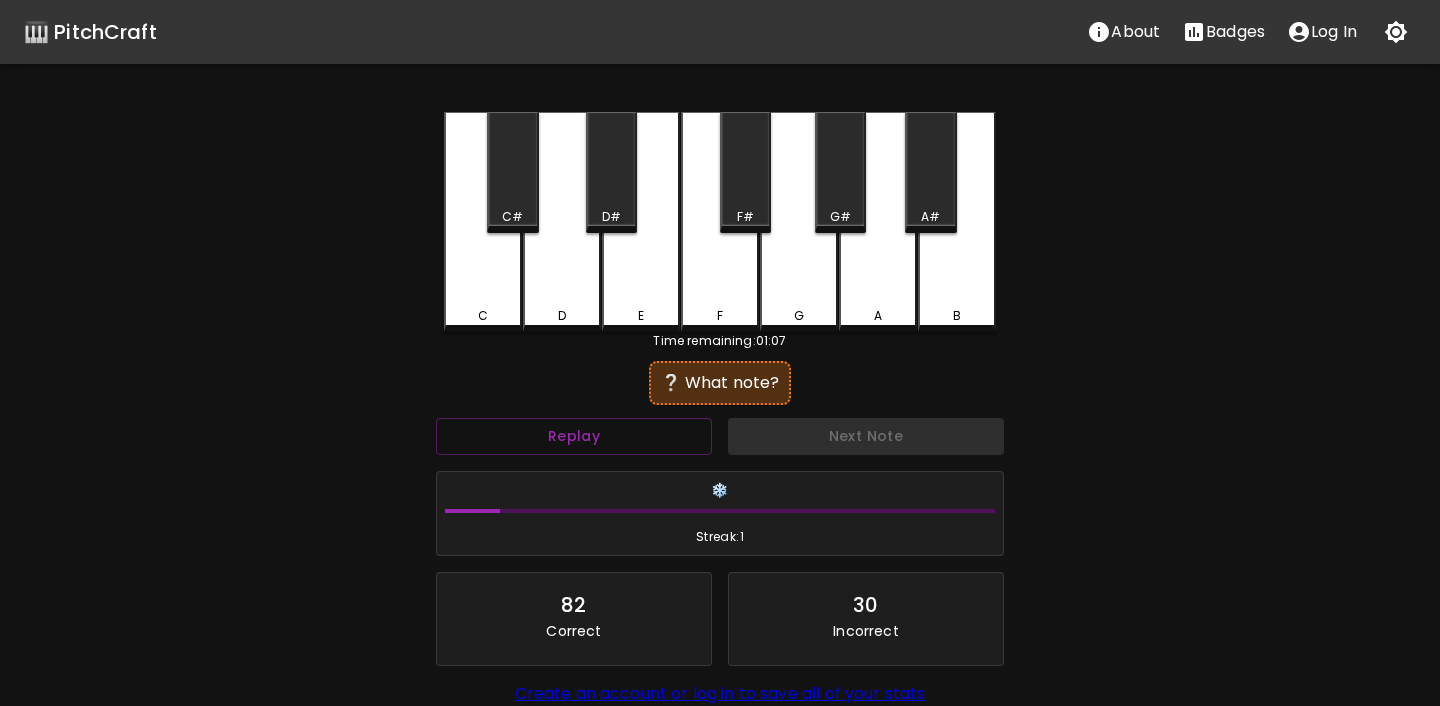 click on "A#" at bounding box center (930, 172) 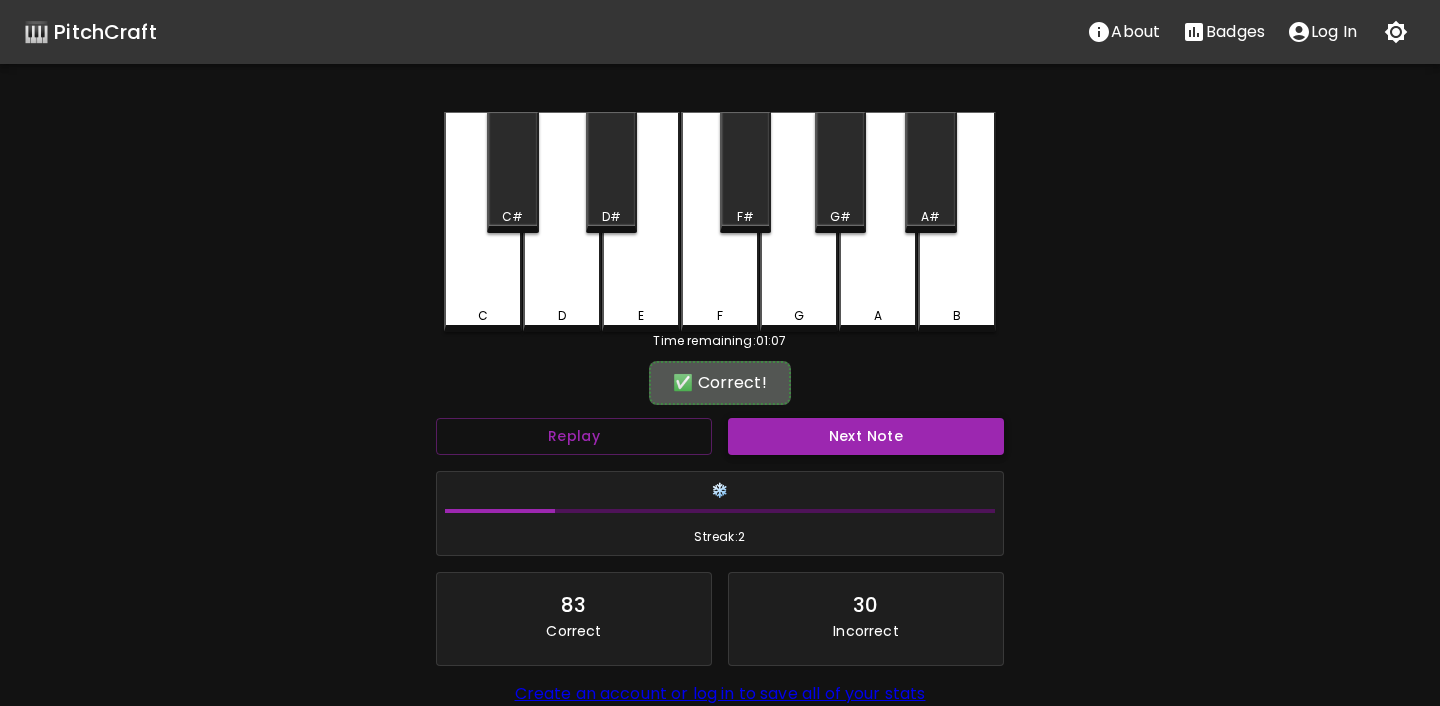 click on "Next Note" at bounding box center [866, 436] 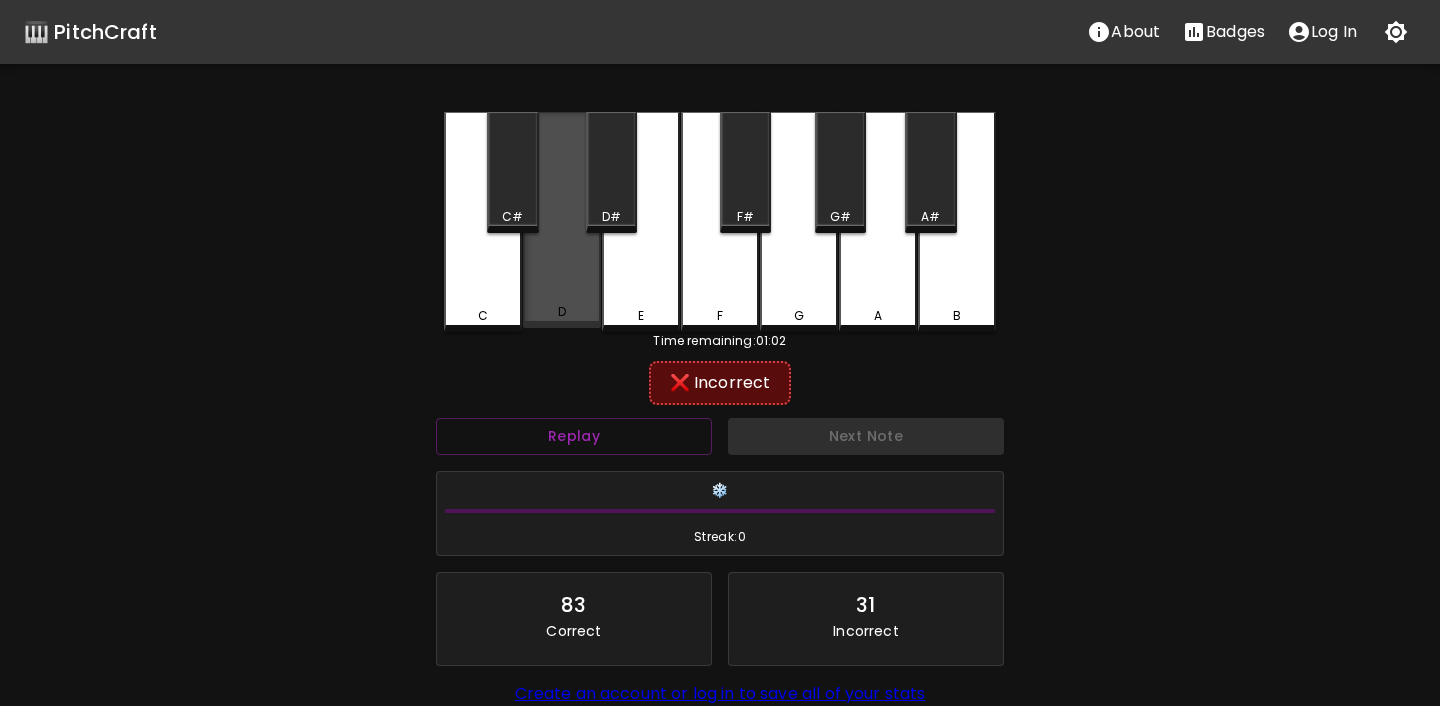 click on "D" at bounding box center (562, 220) 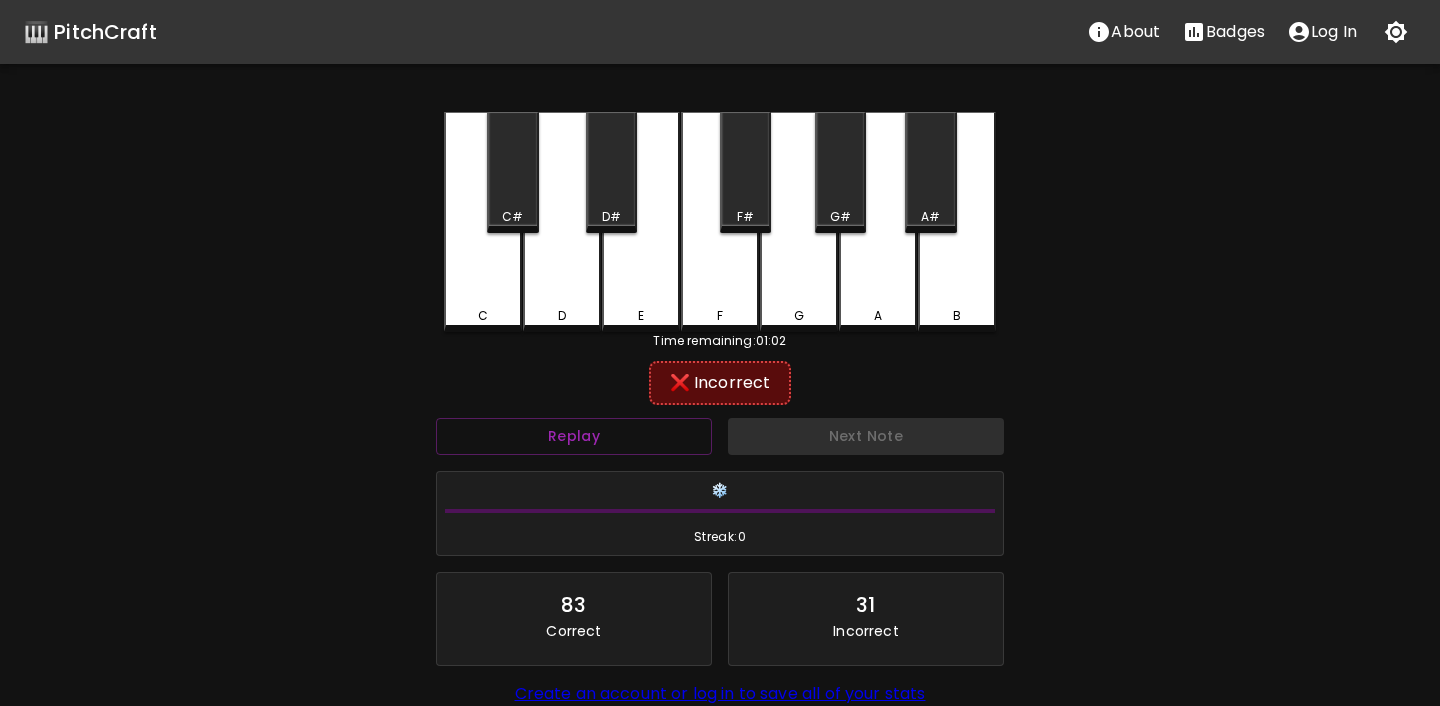 click on "D#" at bounding box center (611, 172) 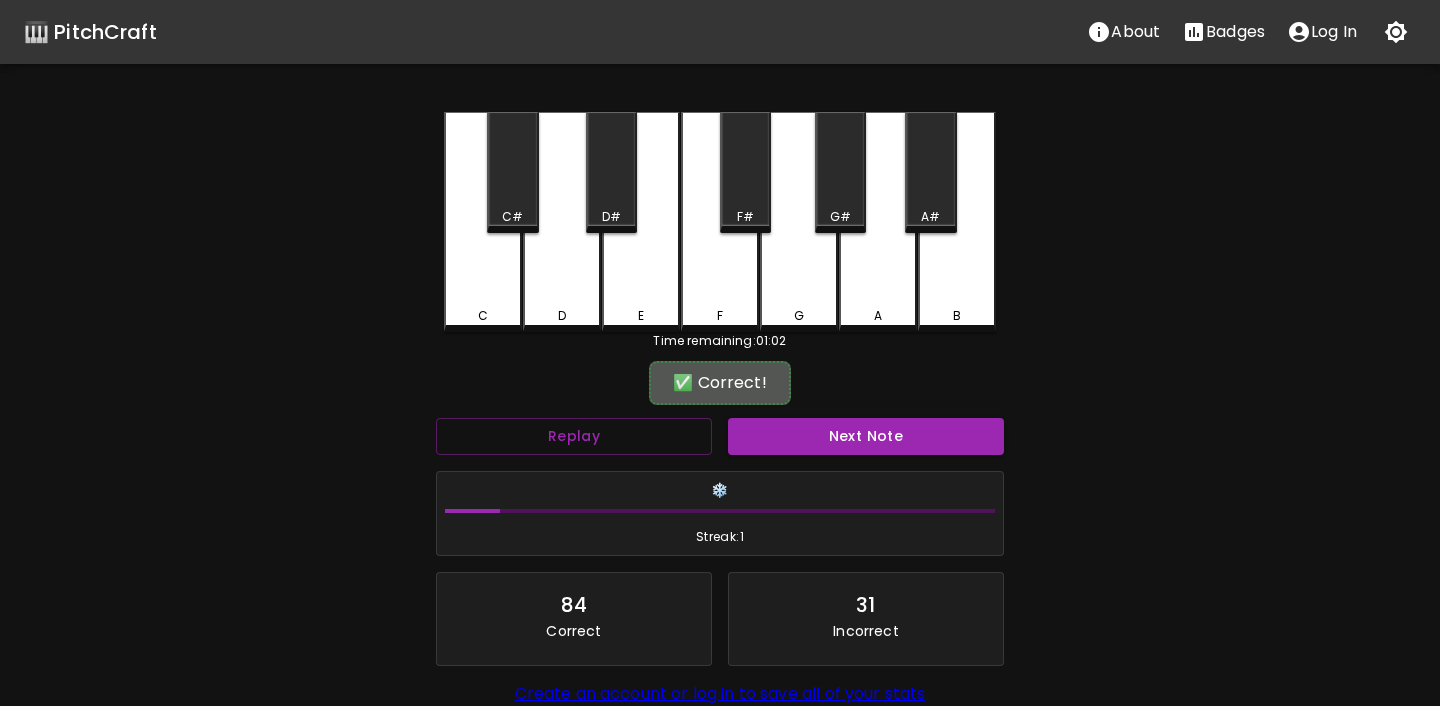 click on "Next Note" at bounding box center [866, 436] 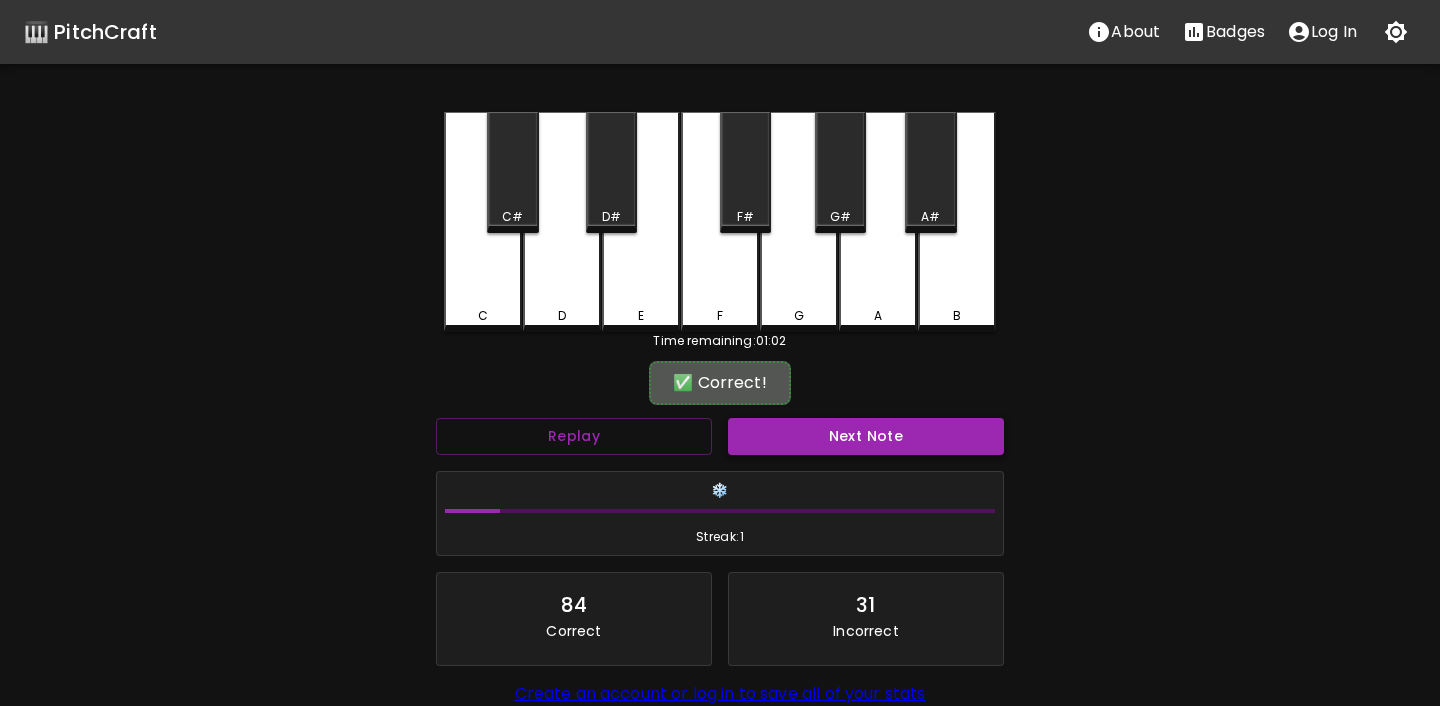 click on "Next Note" at bounding box center (866, 436) 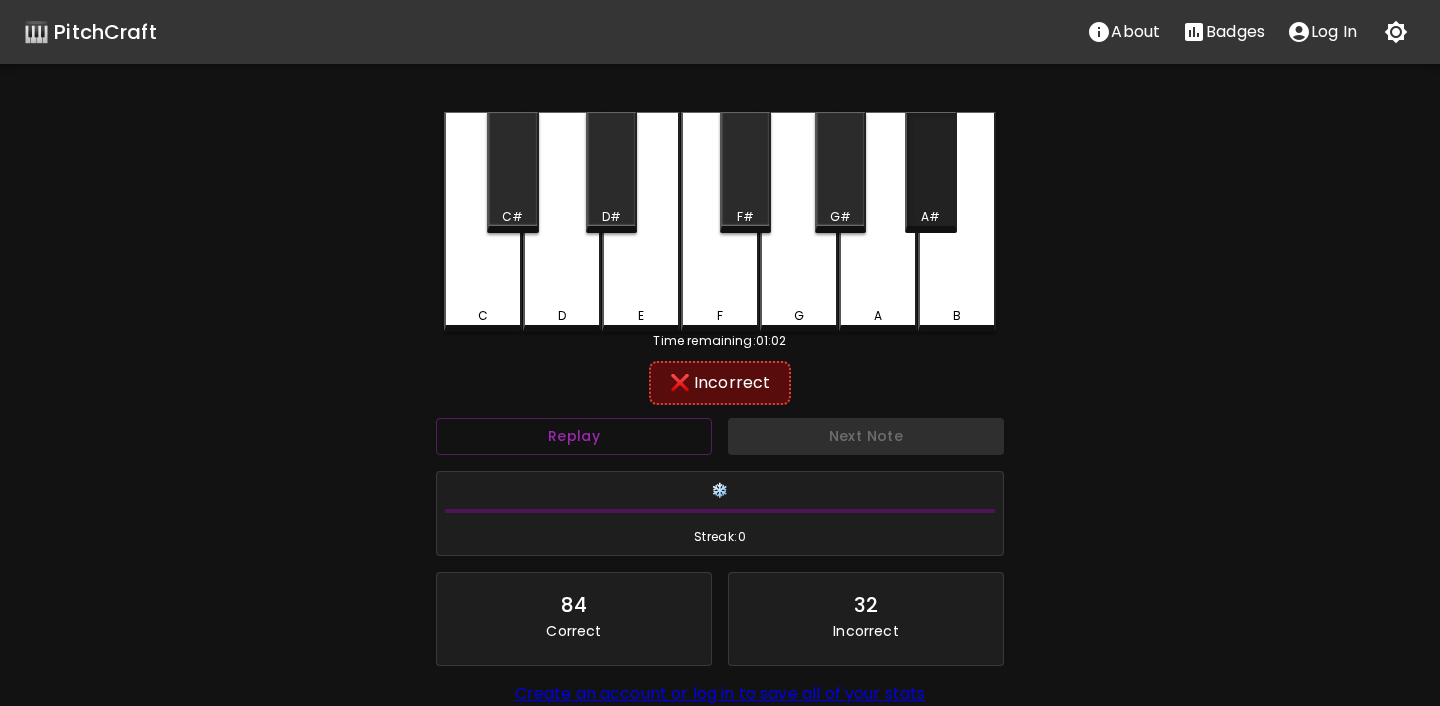 click on "A#" at bounding box center (930, 217) 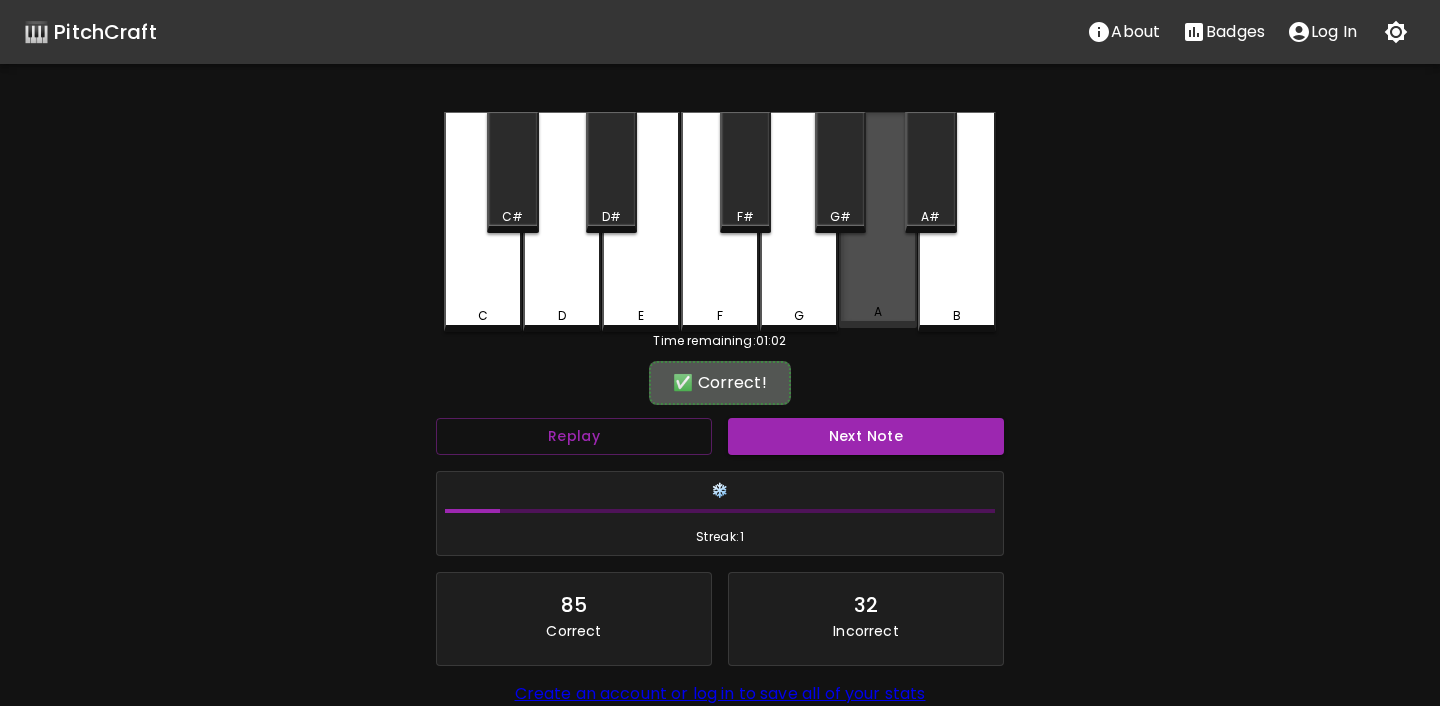 click on "A" at bounding box center (878, 220) 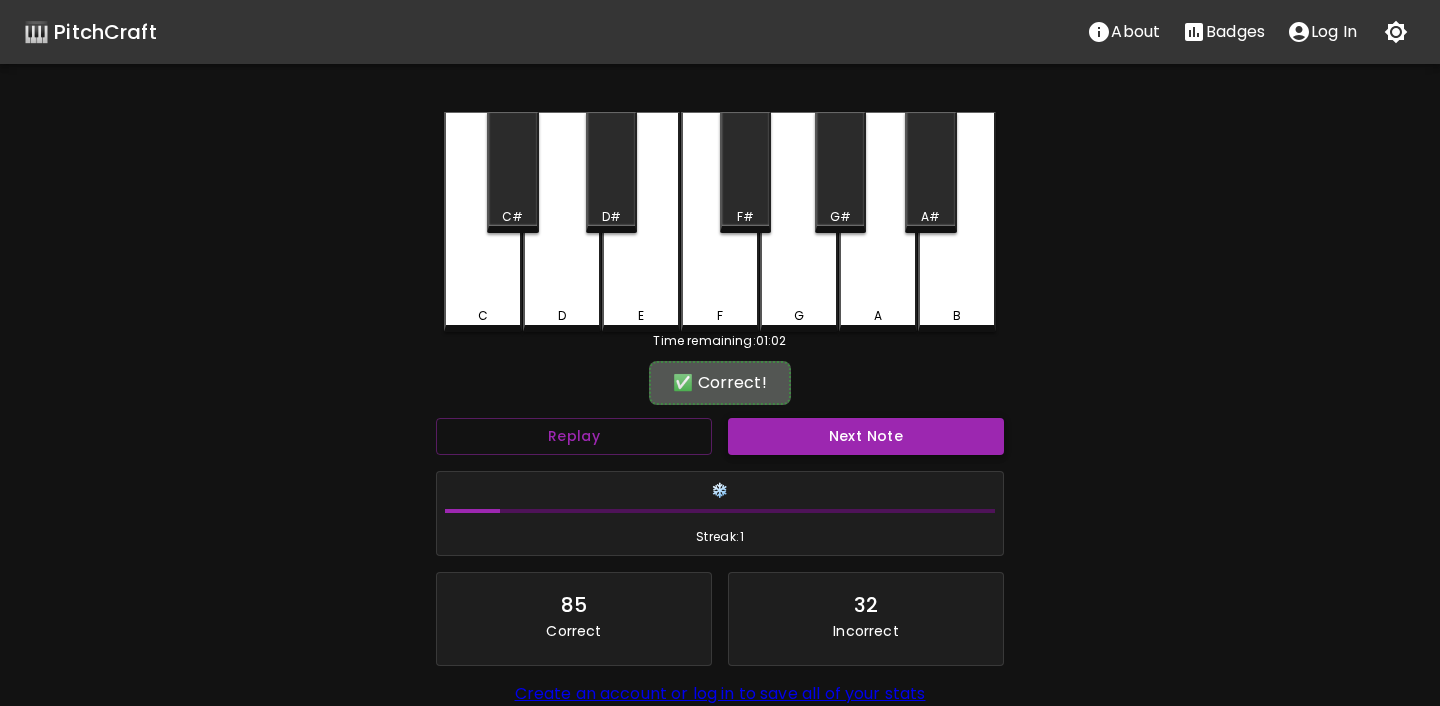 click on "Next Note" at bounding box center [866, 436] 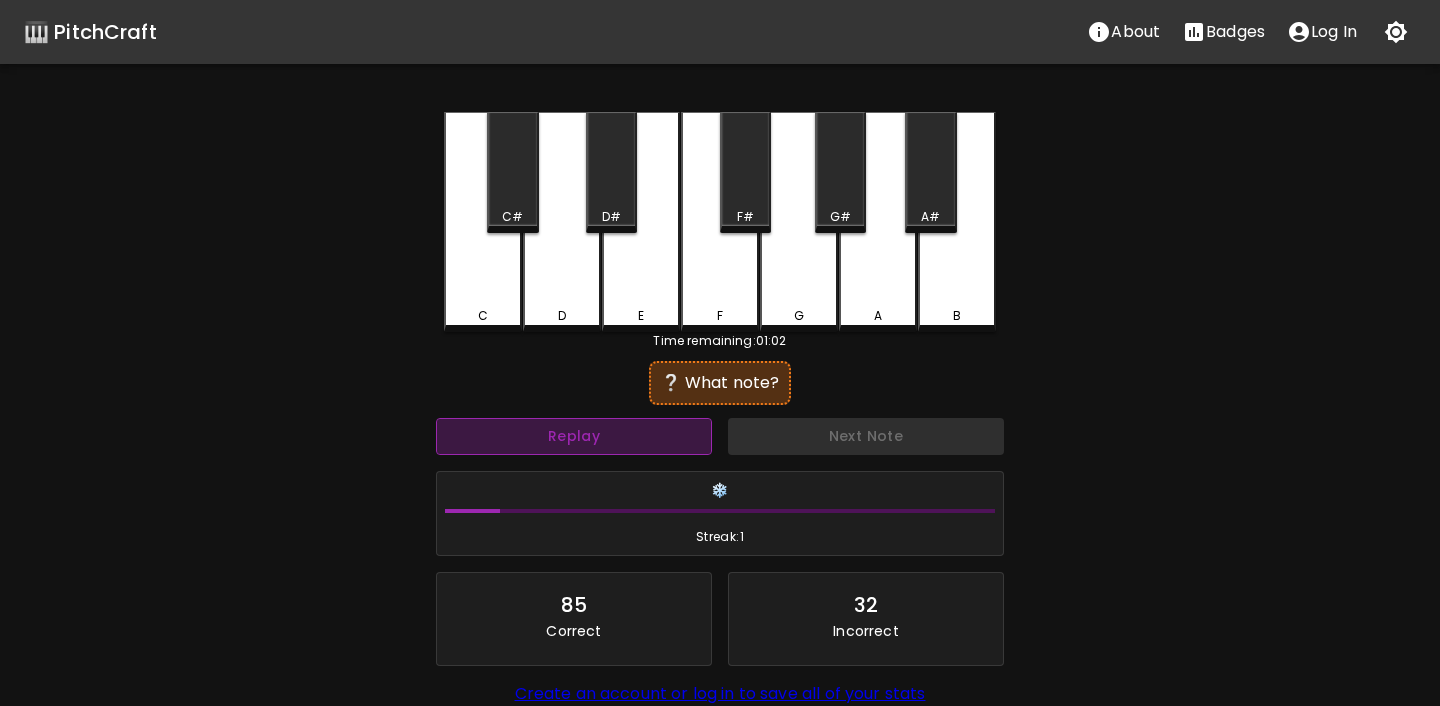 click on "Replay" at bounding box center [574, 436] 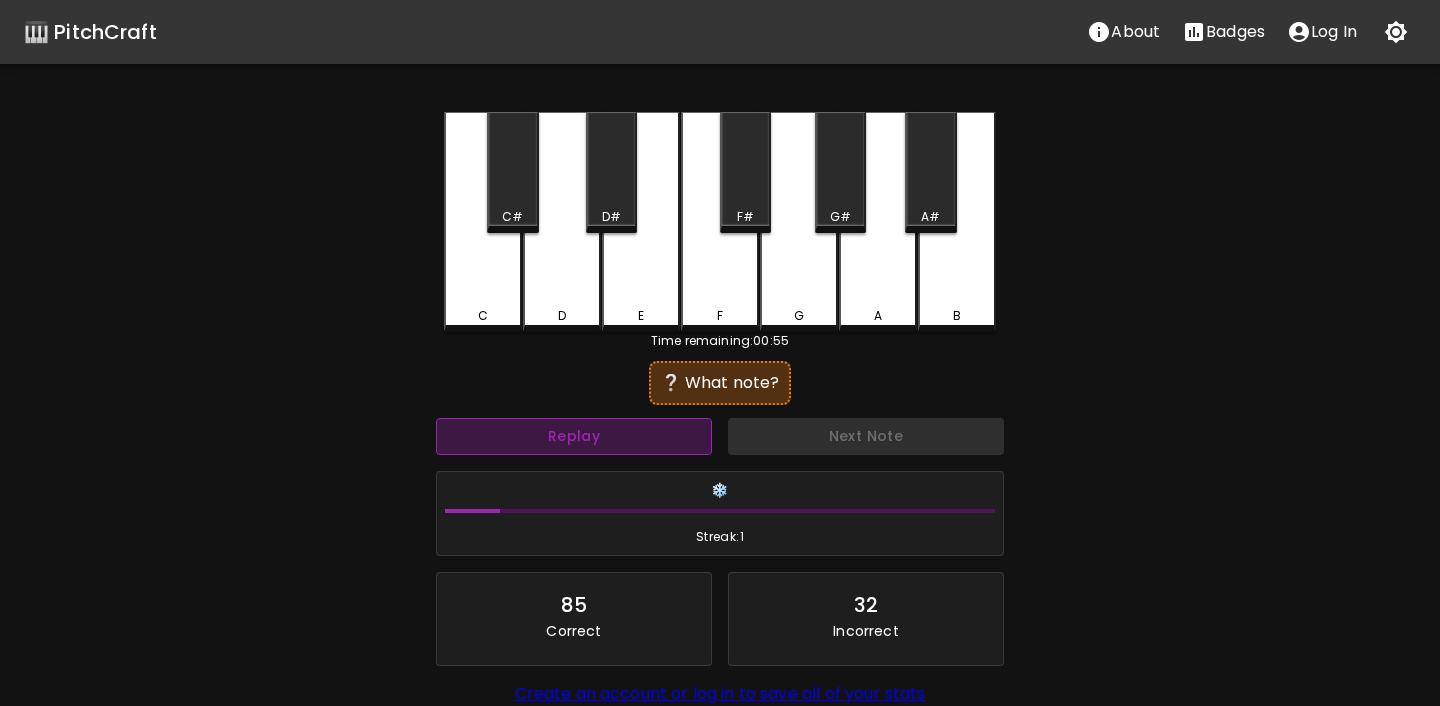 click on "Replay" at bounding box center [574, 436] 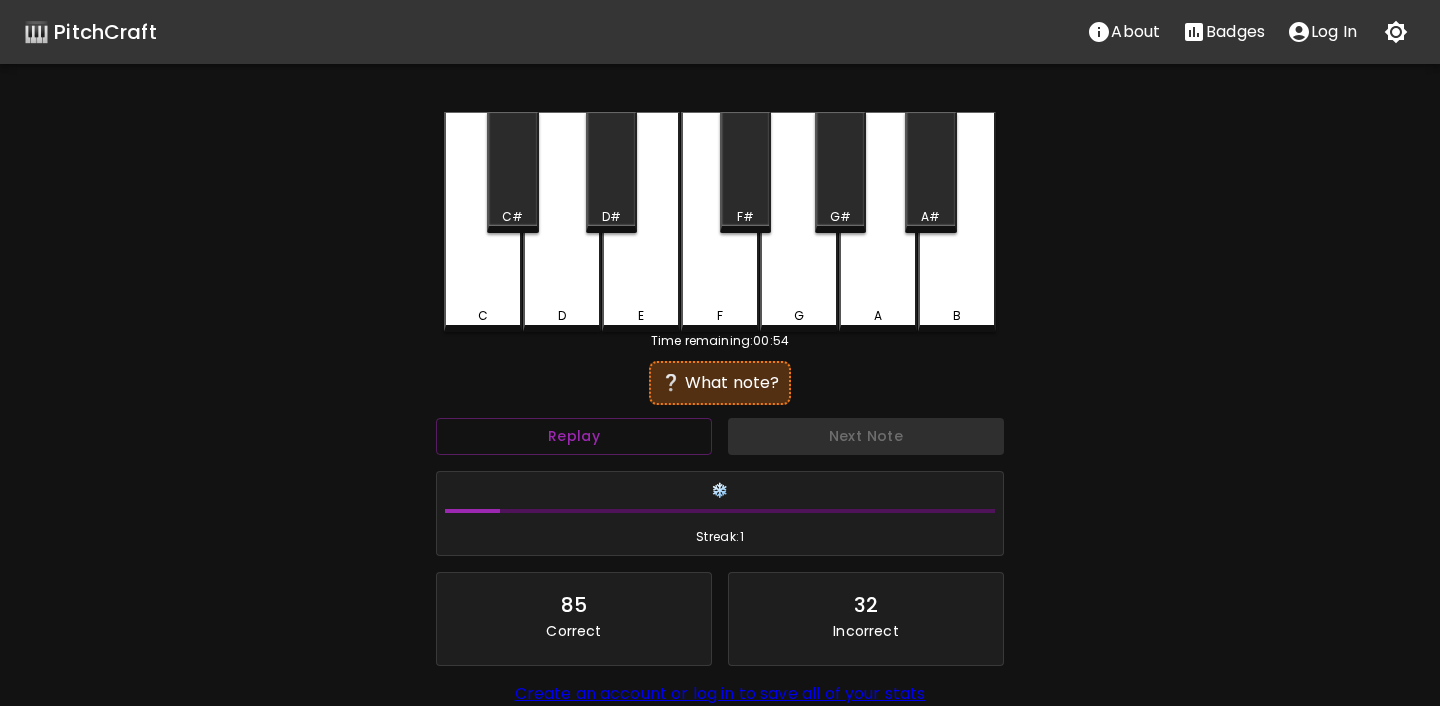 click on "E" at bounding box center (641, 222) 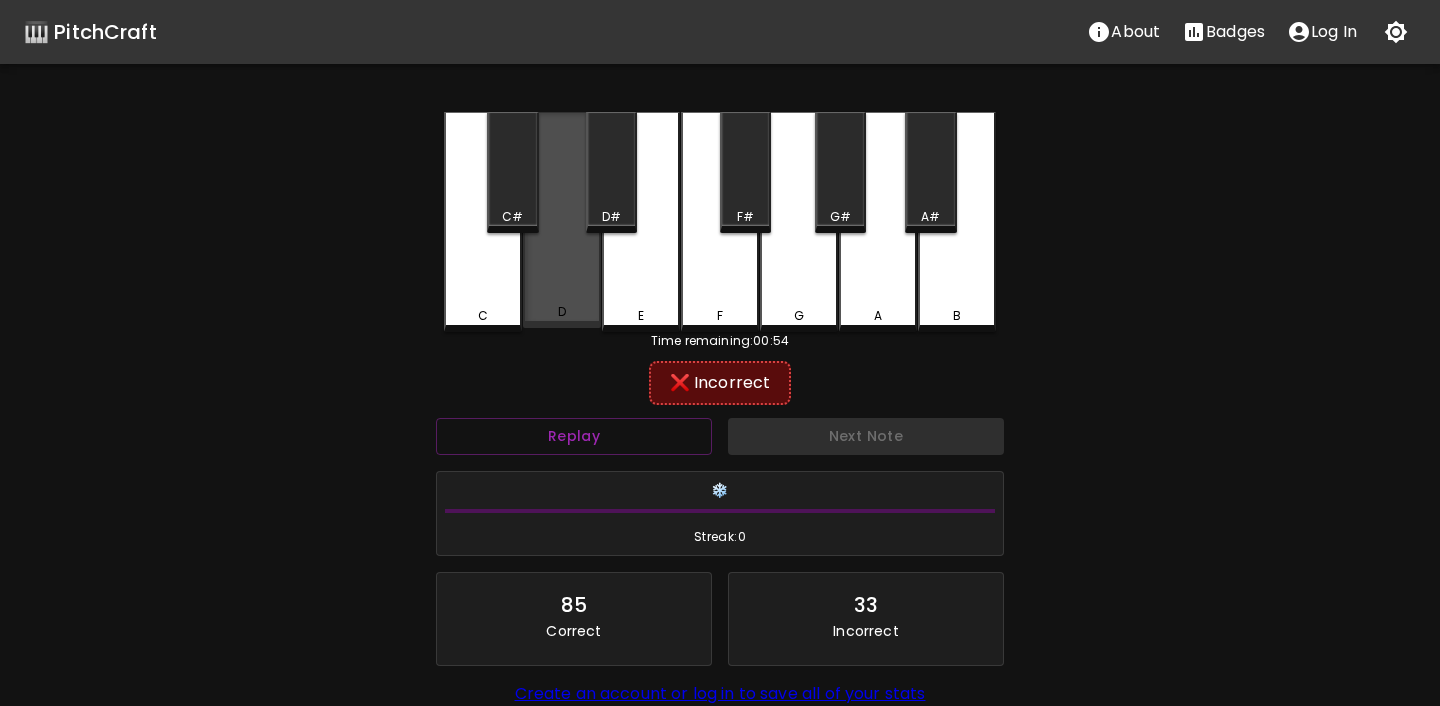 click on "D" at bounding box center (562, 312) 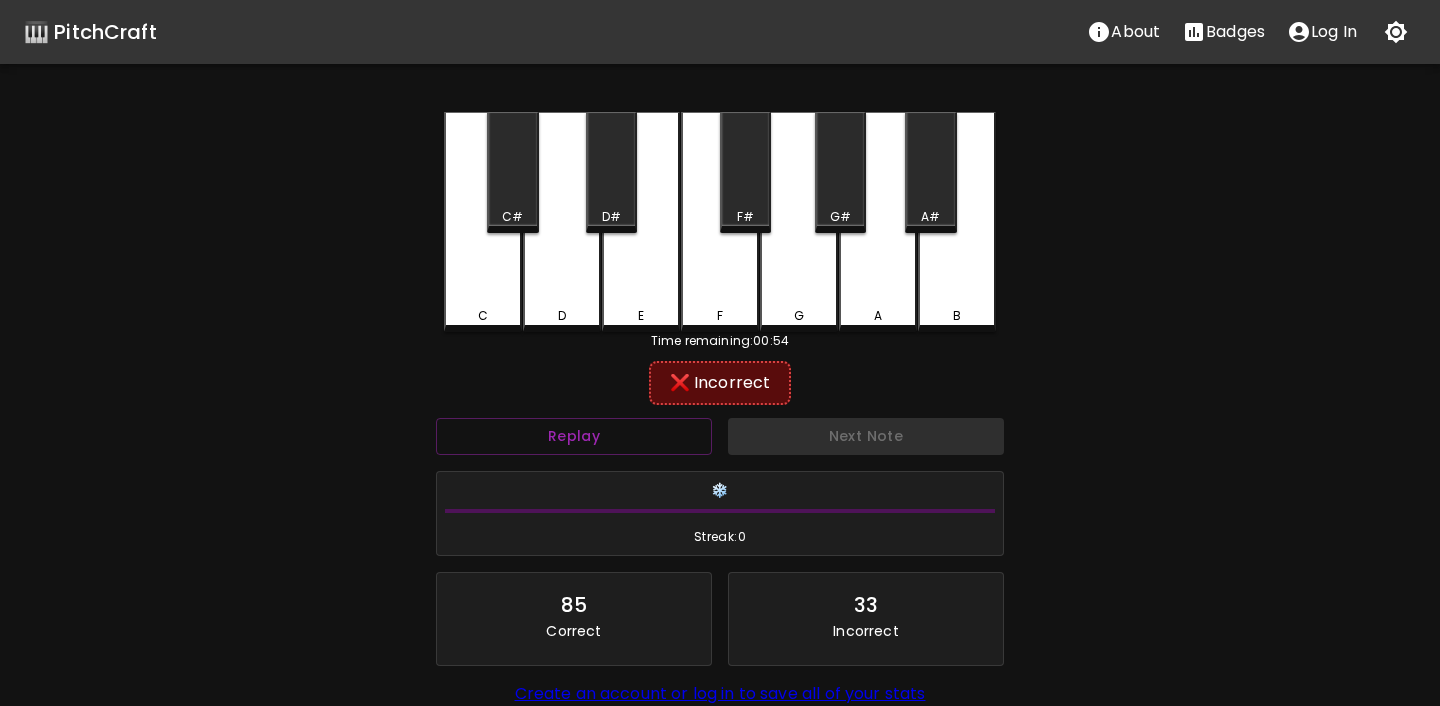 click on "C" at bounding box center [483, 222] 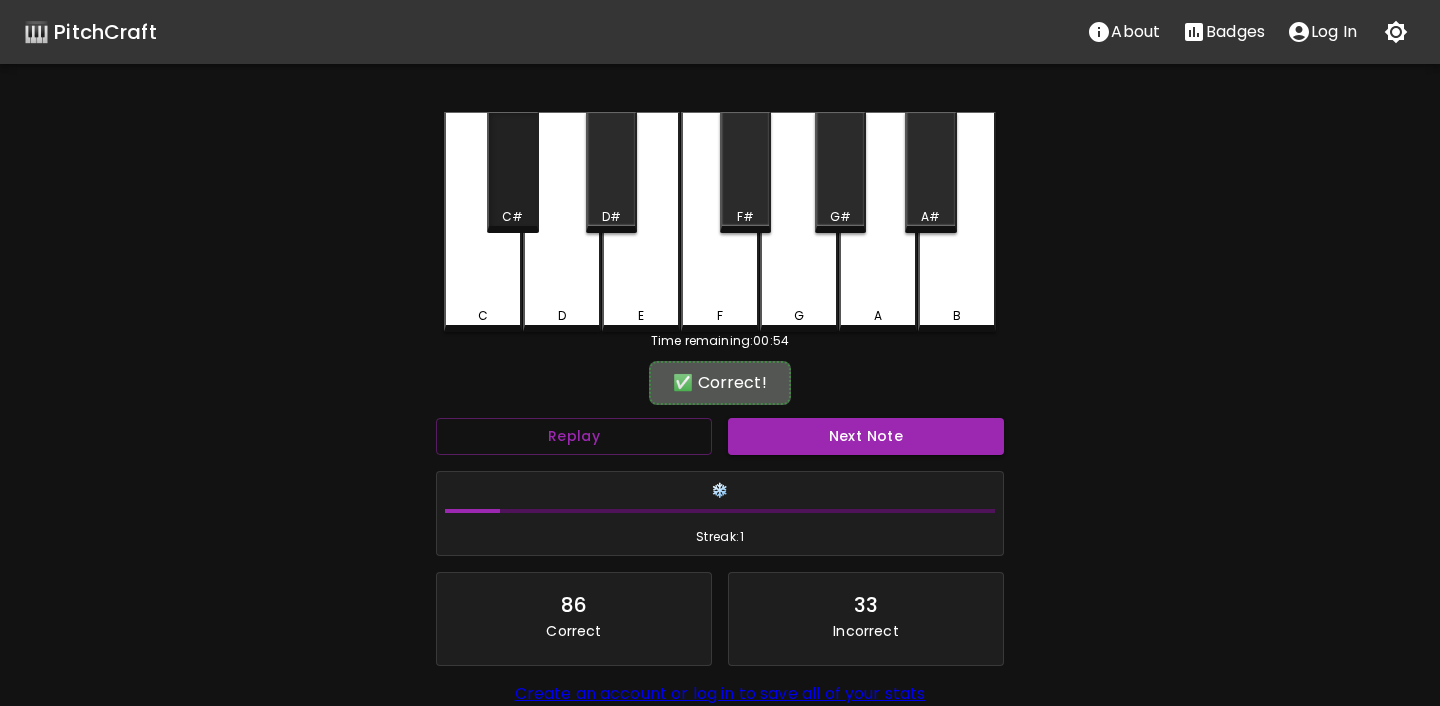 click on "C#" at bounding box center (512, 172) 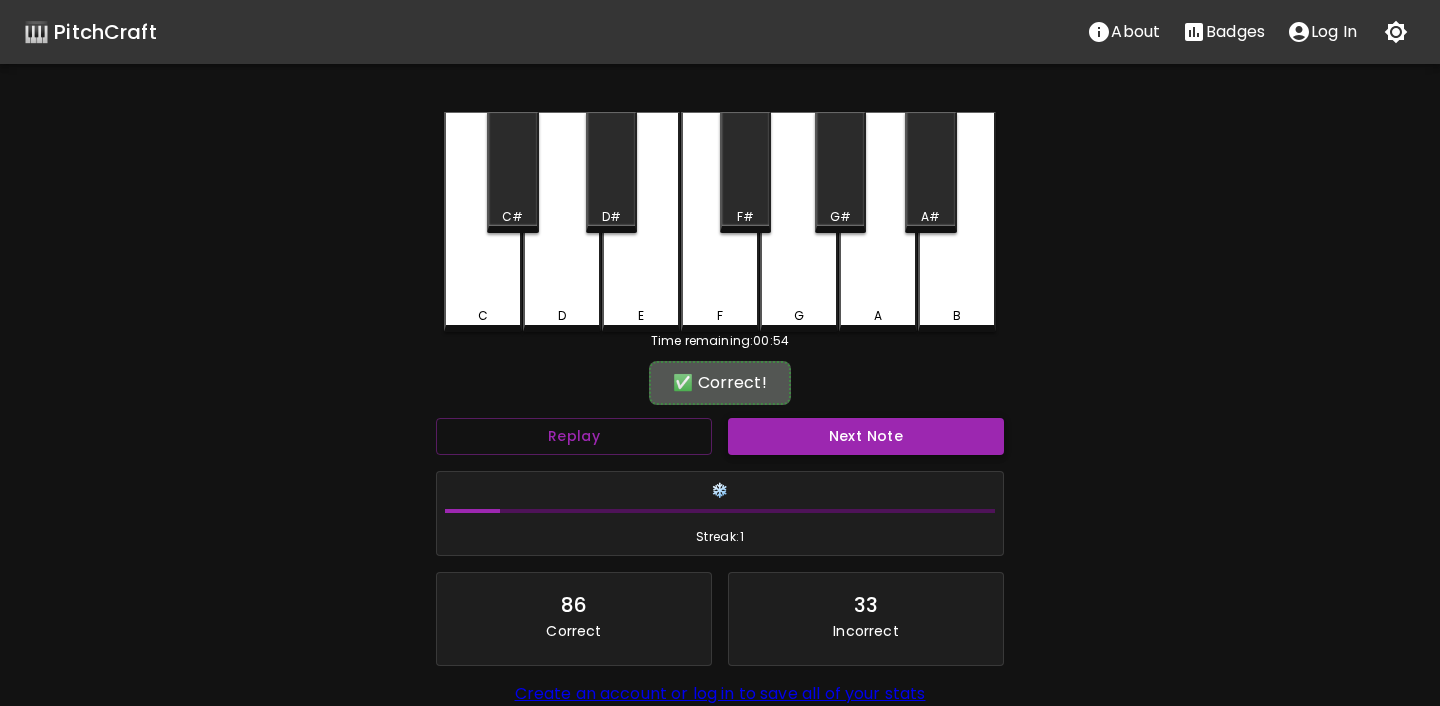 click on "Next Note" at bounding box center [866, 436] 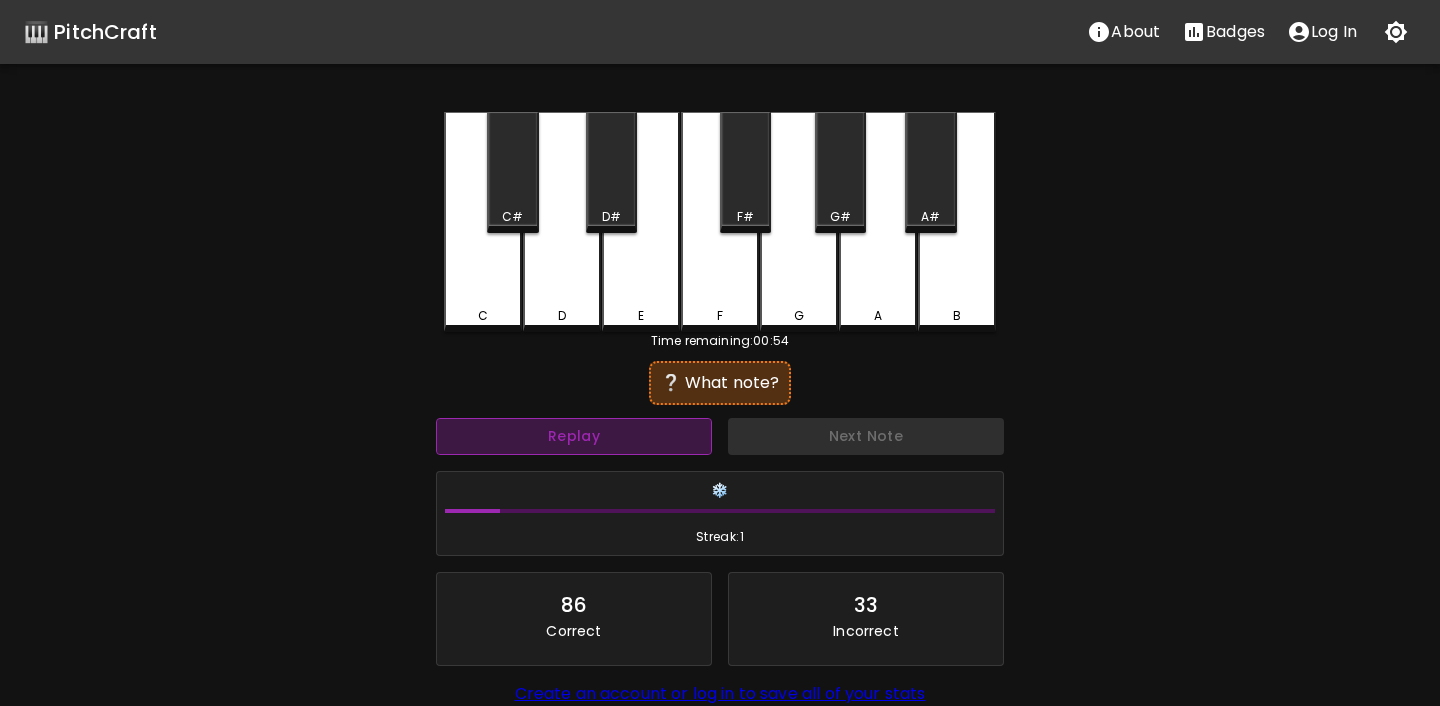 click on "Replay" at bounding box center [574, 436] 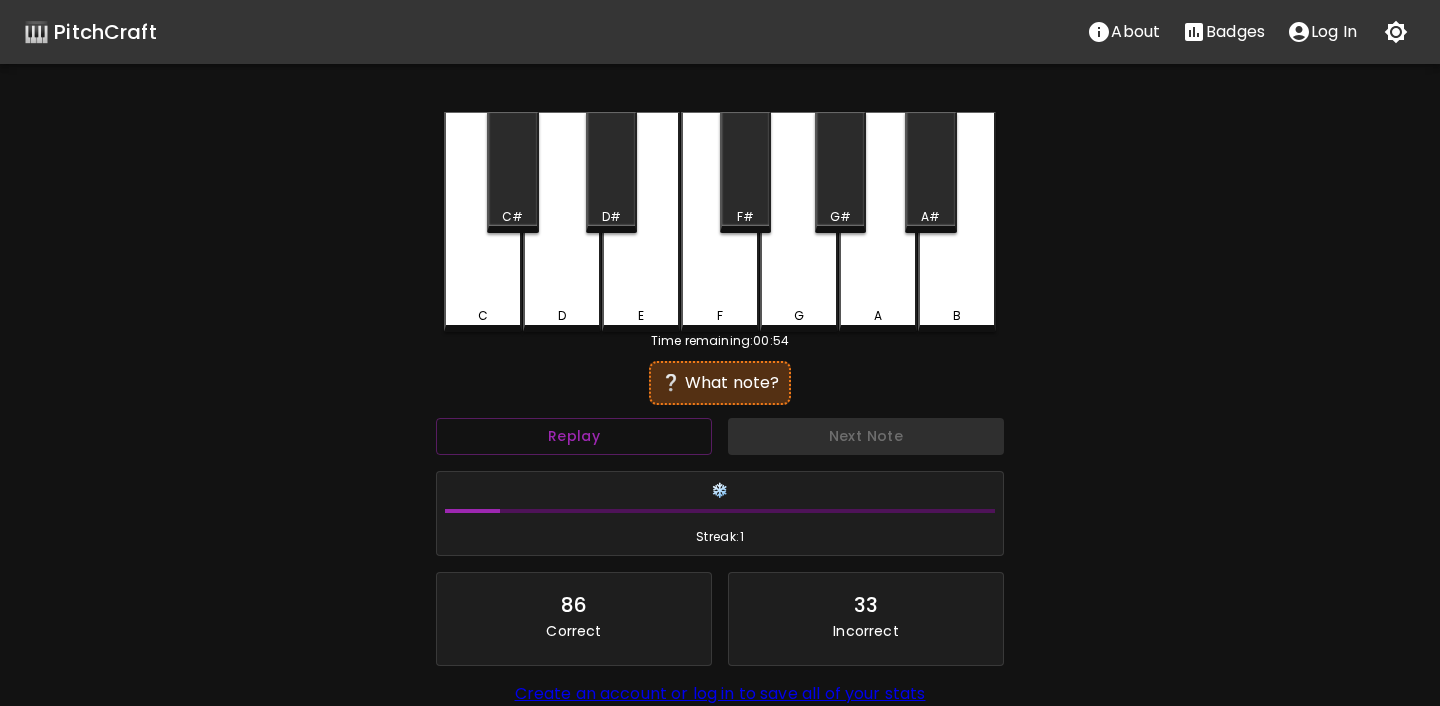click on "❔ What note? Replay  Next Note    ❄️ Streak:  1 86 Correct 33 Incorrect Create an account or log in to save all of your stats     End Quiz" at bounding box center (720, 584) 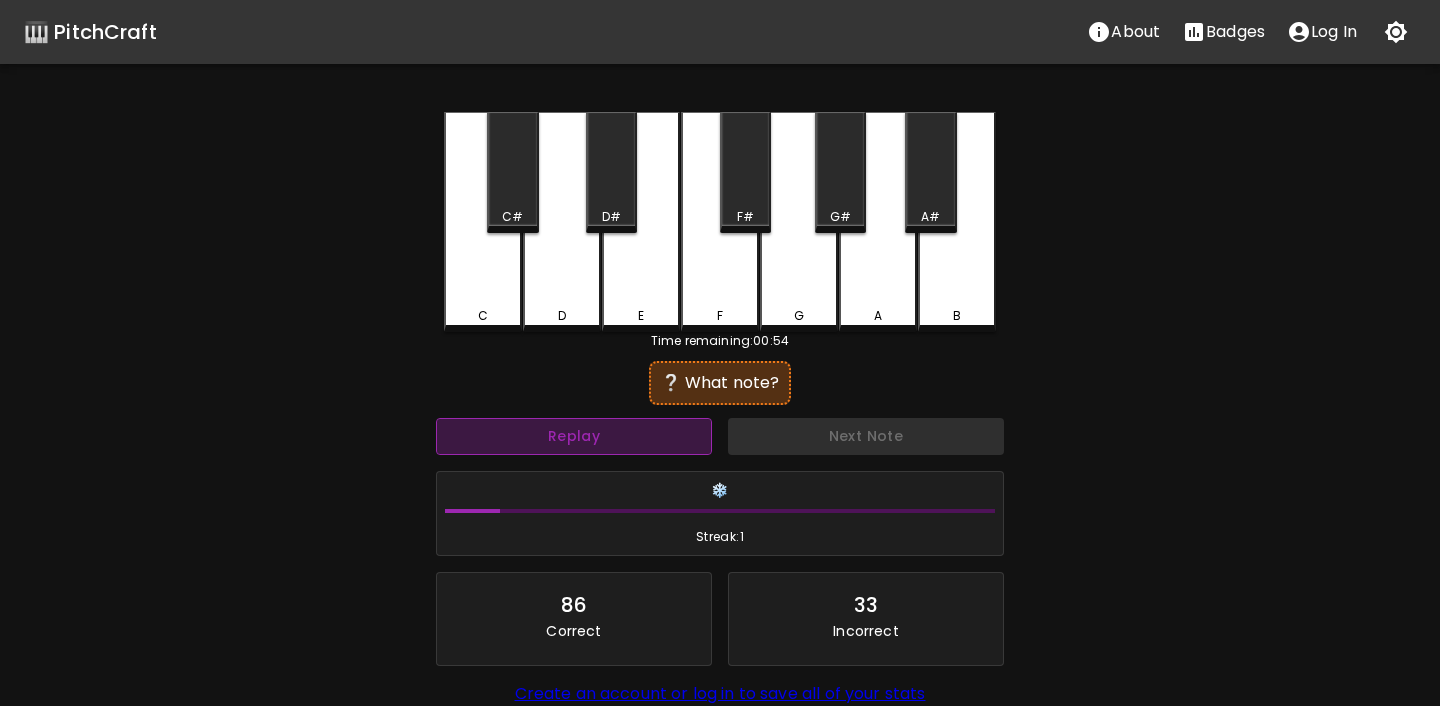 click on "Replay" at bounding box center (574, 436) 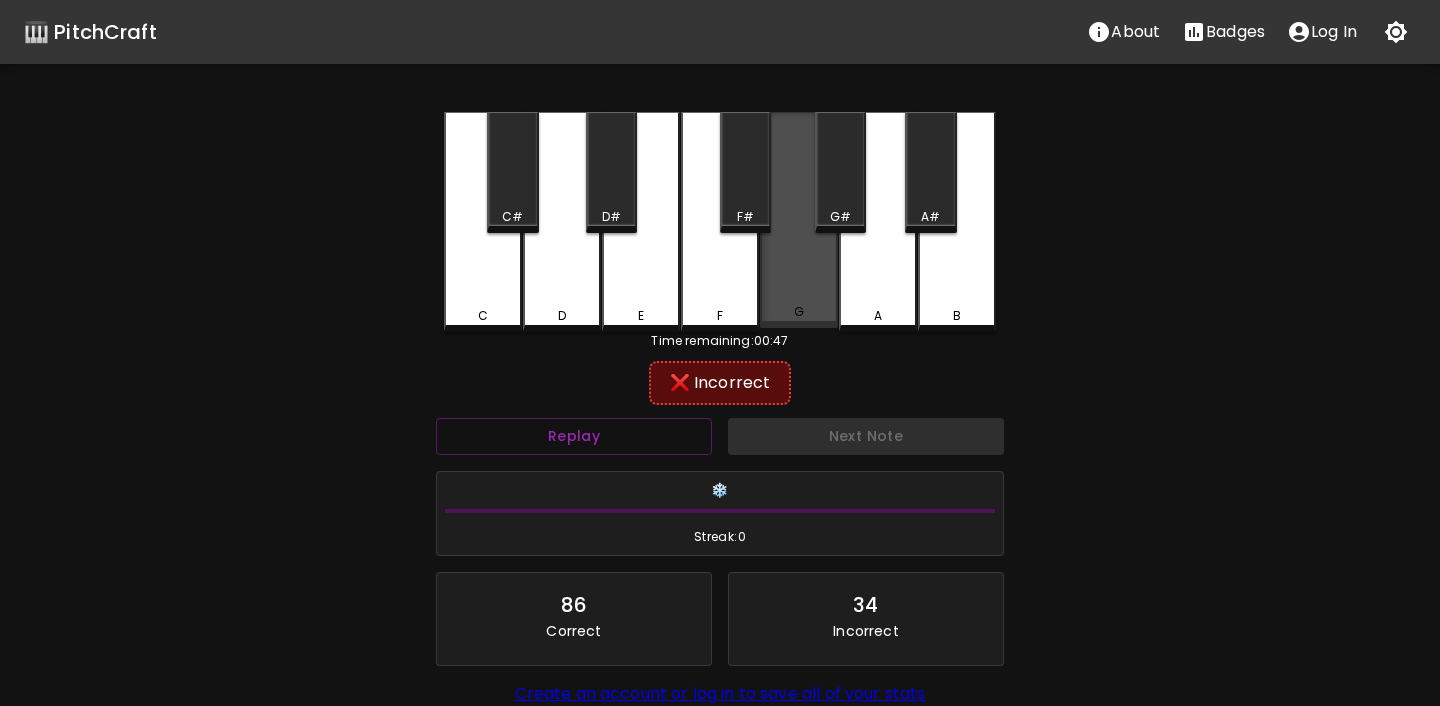 click on "G" at bounding box center [799, 312] 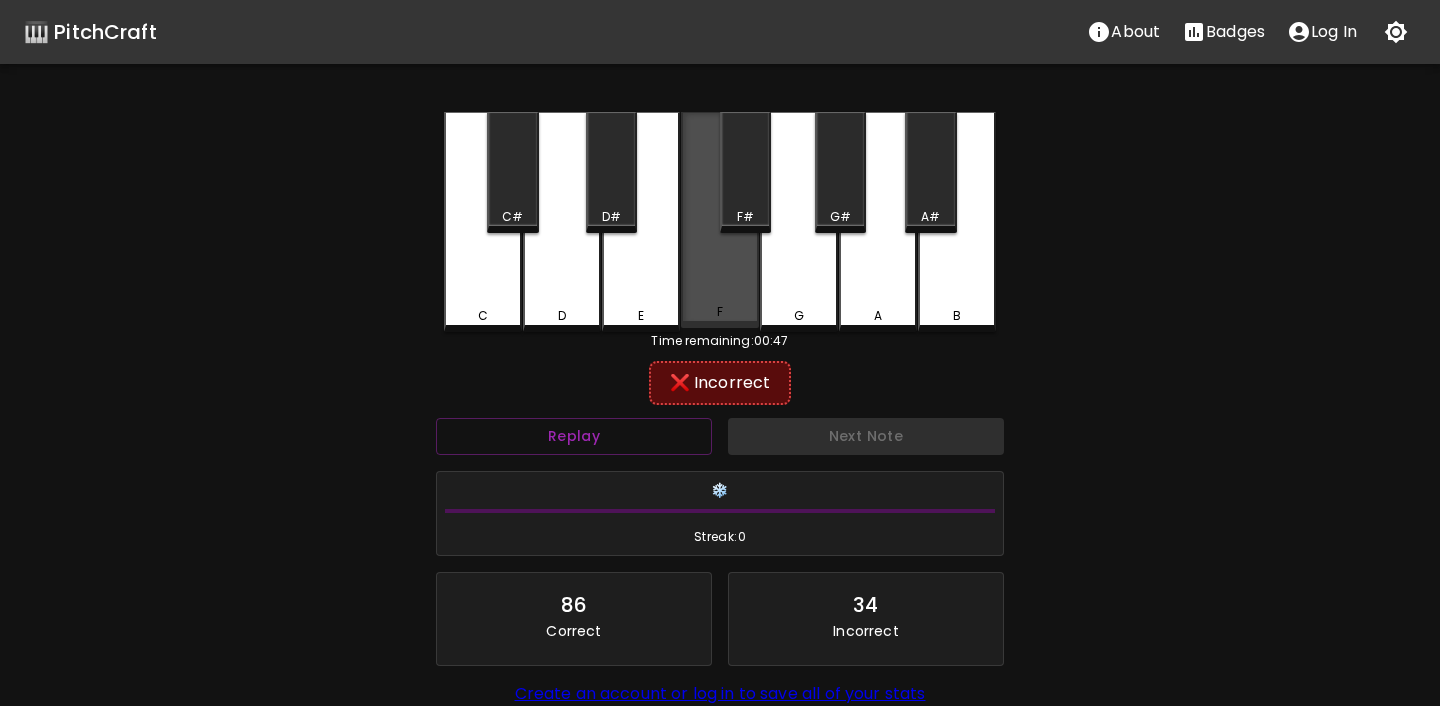 click on "F" at bounding box center [720, 220] 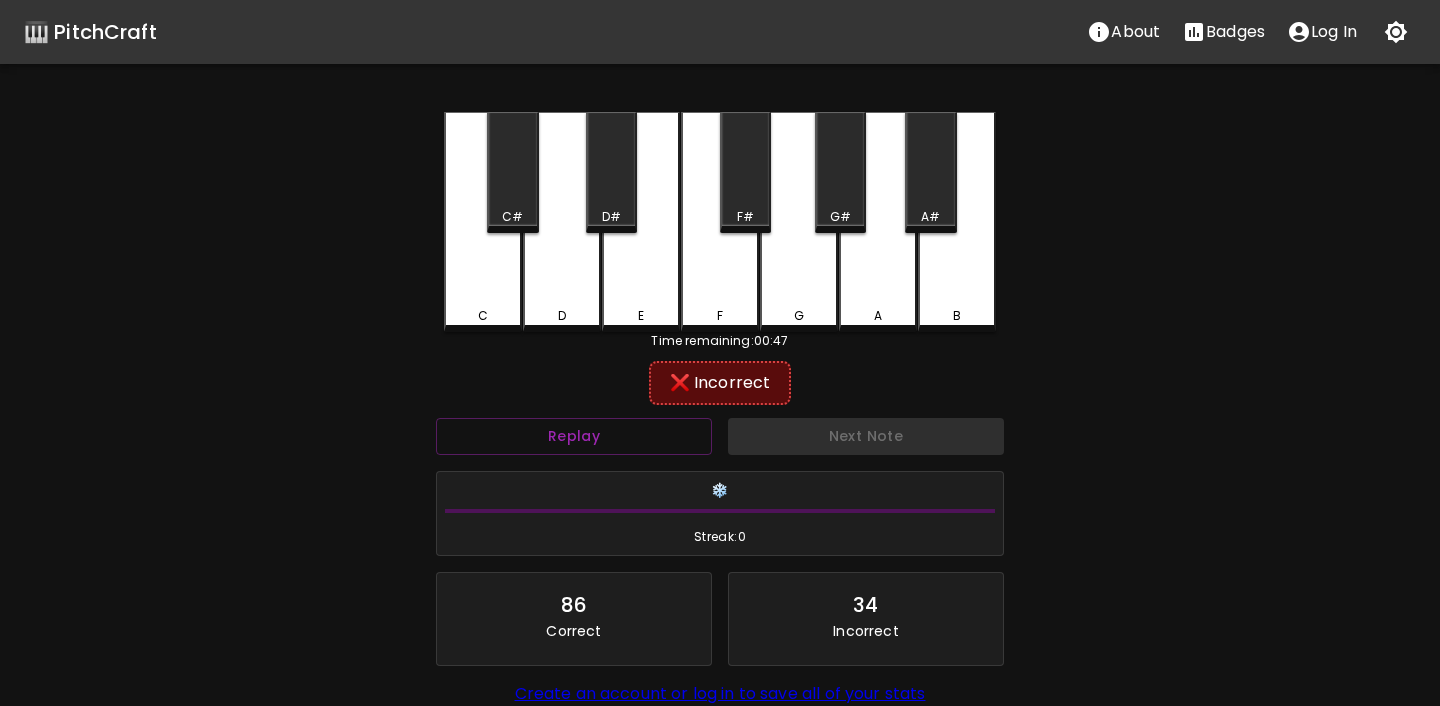 click on "F#" at bounding box center [745, 217] 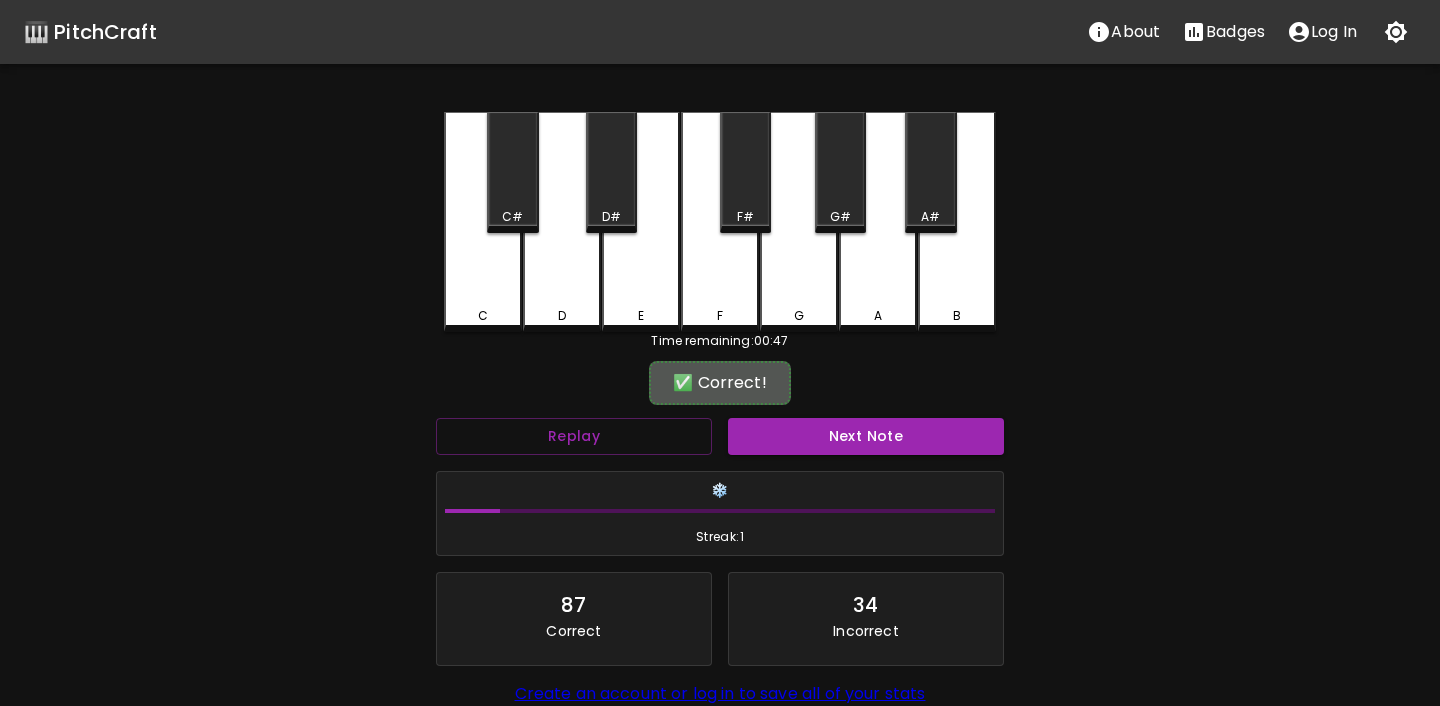 click on "❄️ Streak:  1" at bounding box center (720, 514) 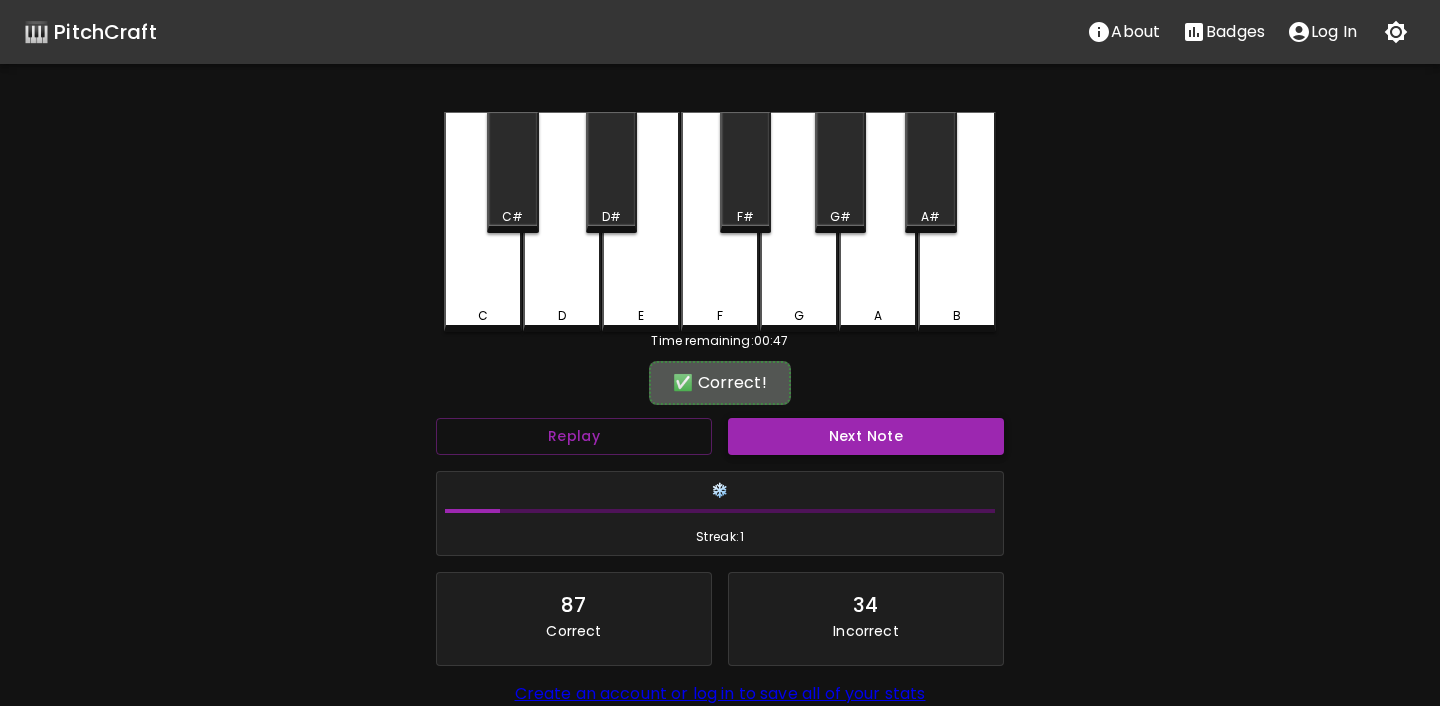 click on "Next Note" at bounding box center [866, 436] 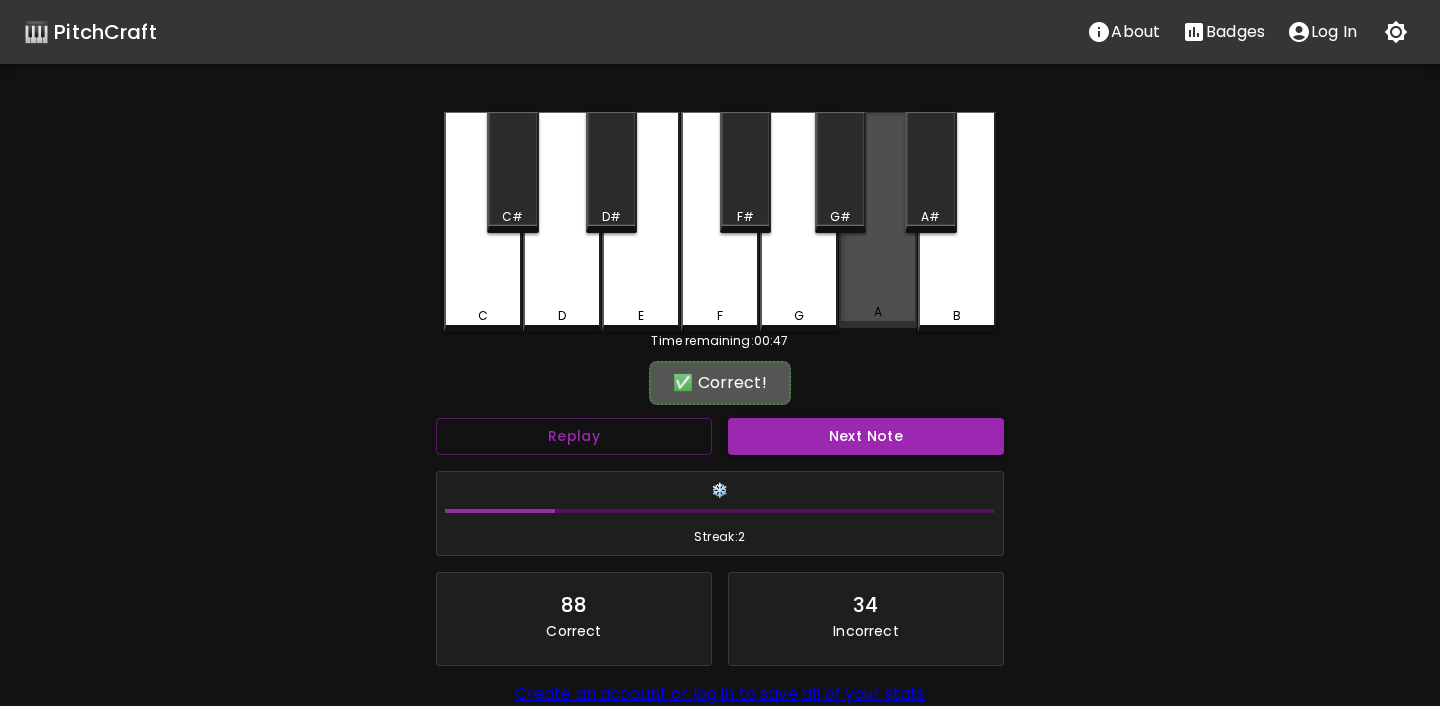 click on "A" at bounding box center (878, 312) 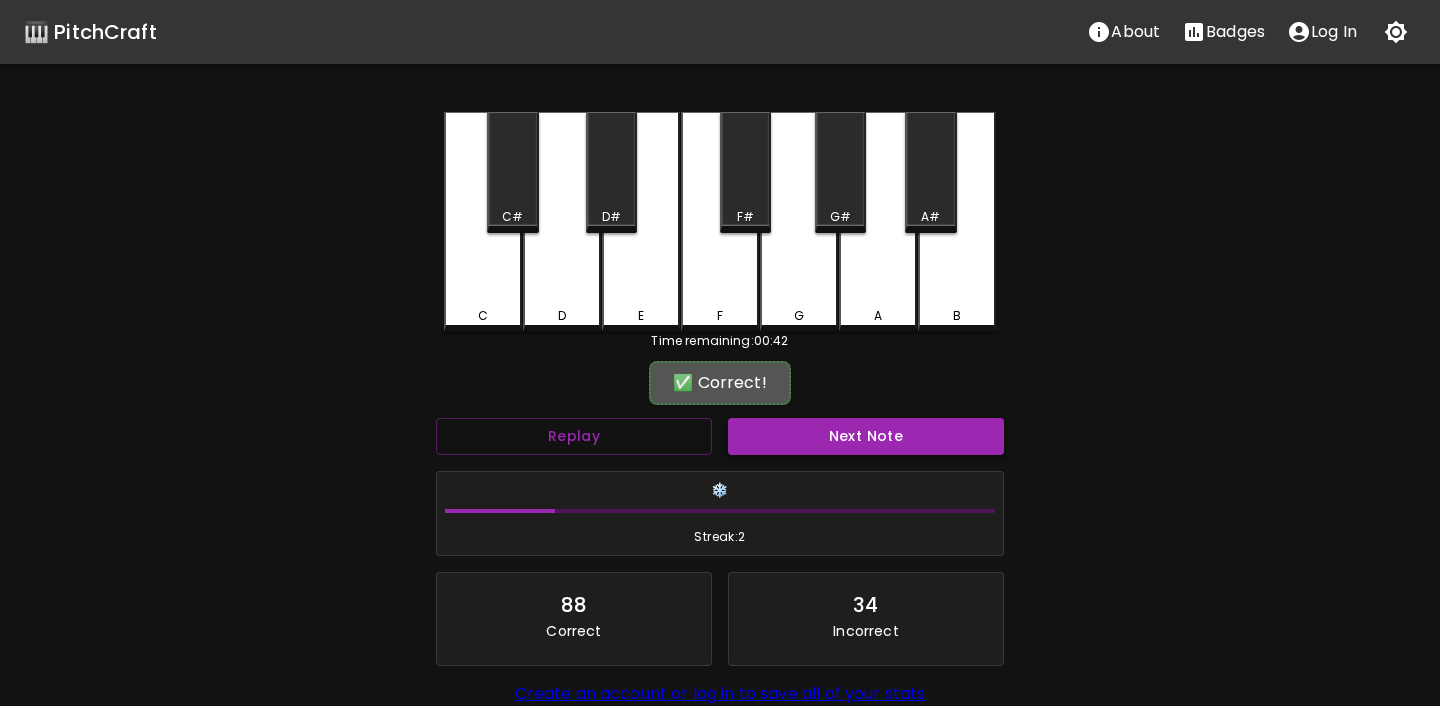 click on "Next Note" at bounding box center (866, 436) 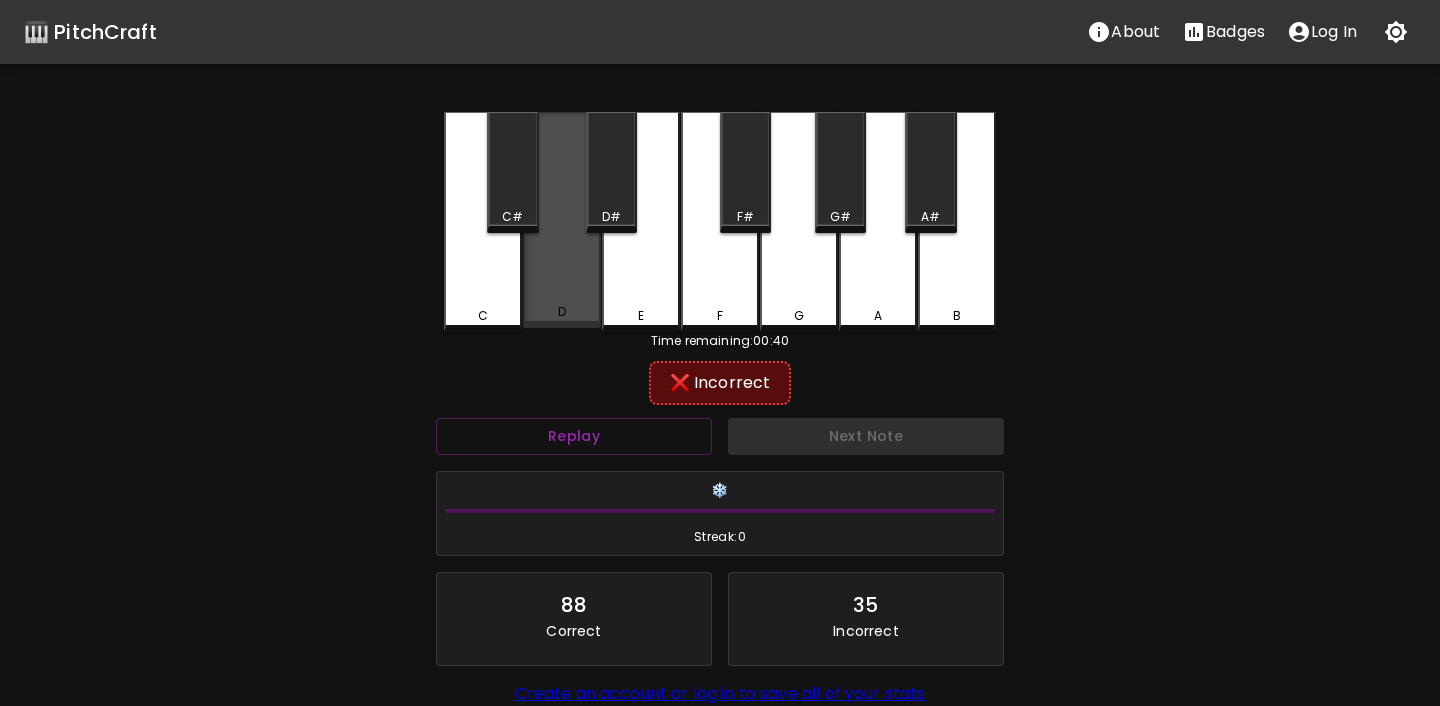 click on "D" at bounding box center [562, 312] 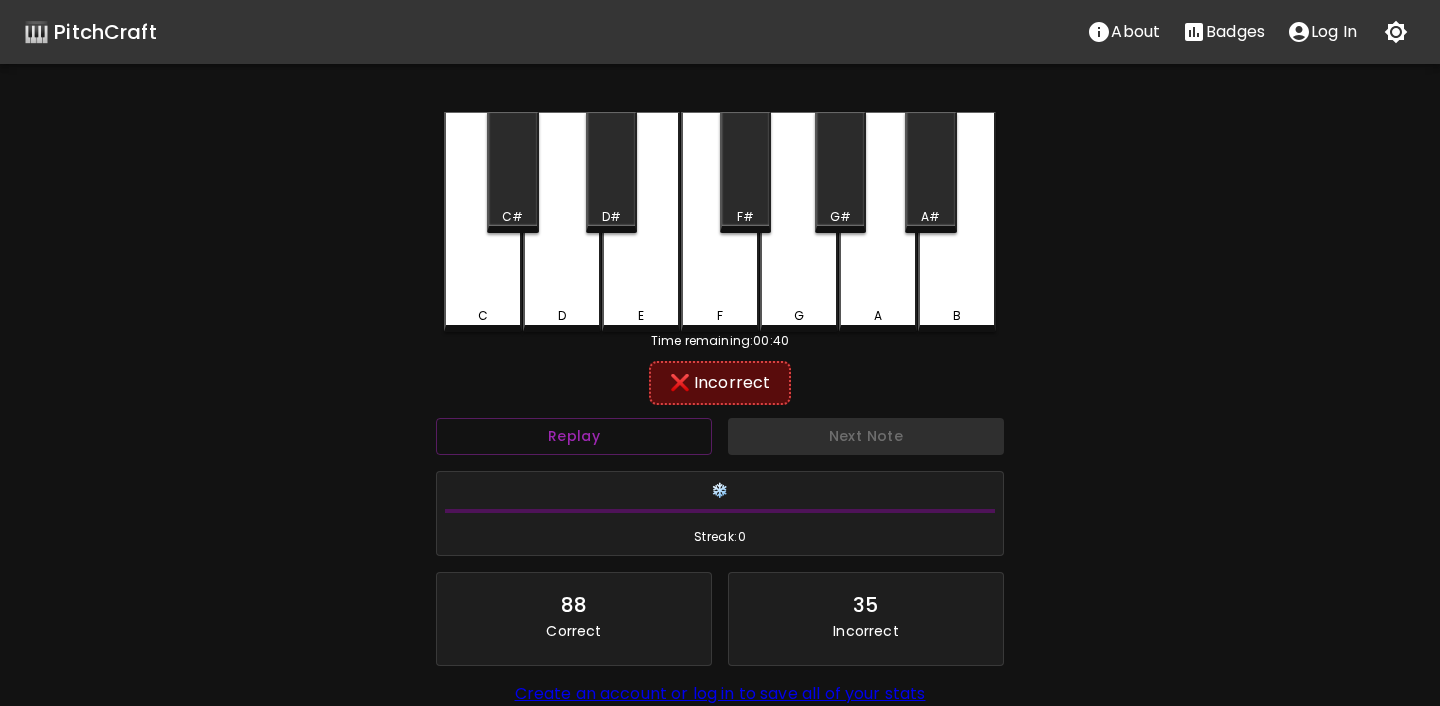 click on "D#" at bounding box center (611, 172) 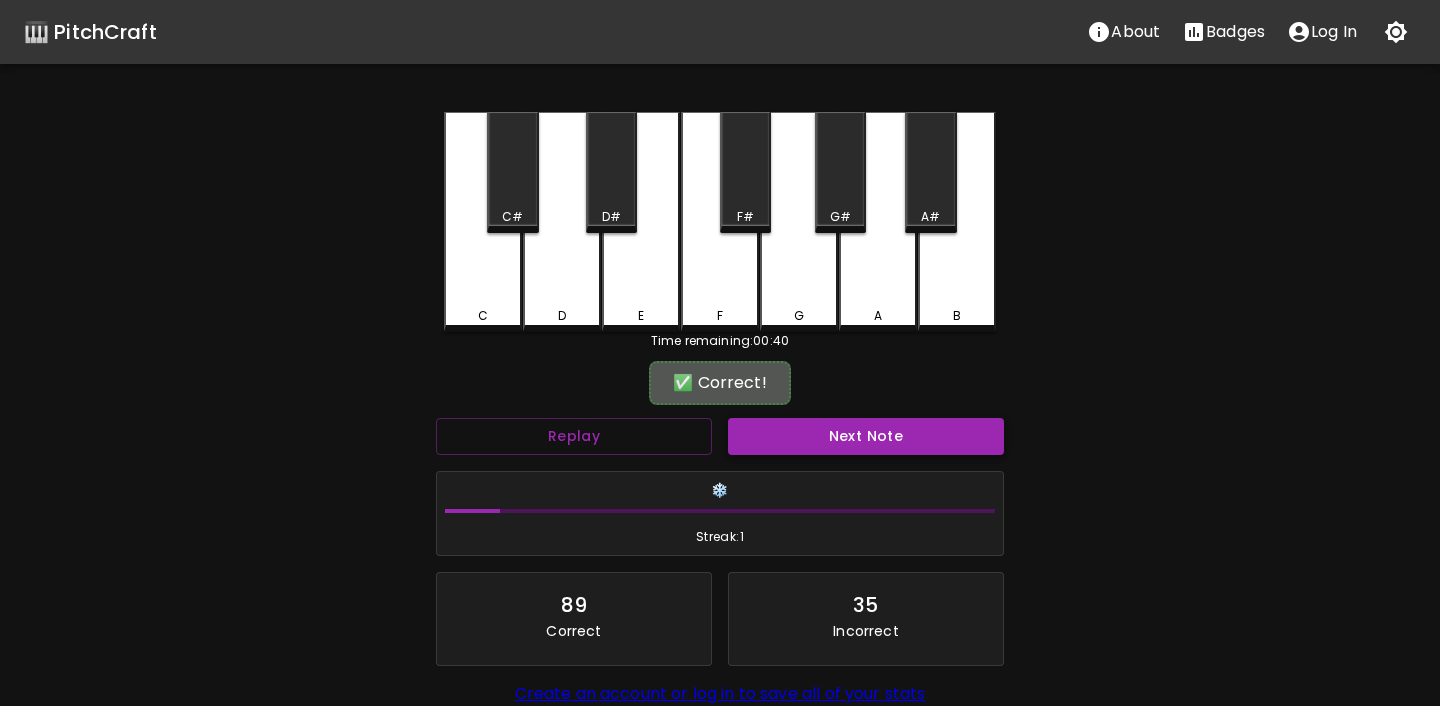 click on "Next Note" at bounding box center (866, 436) 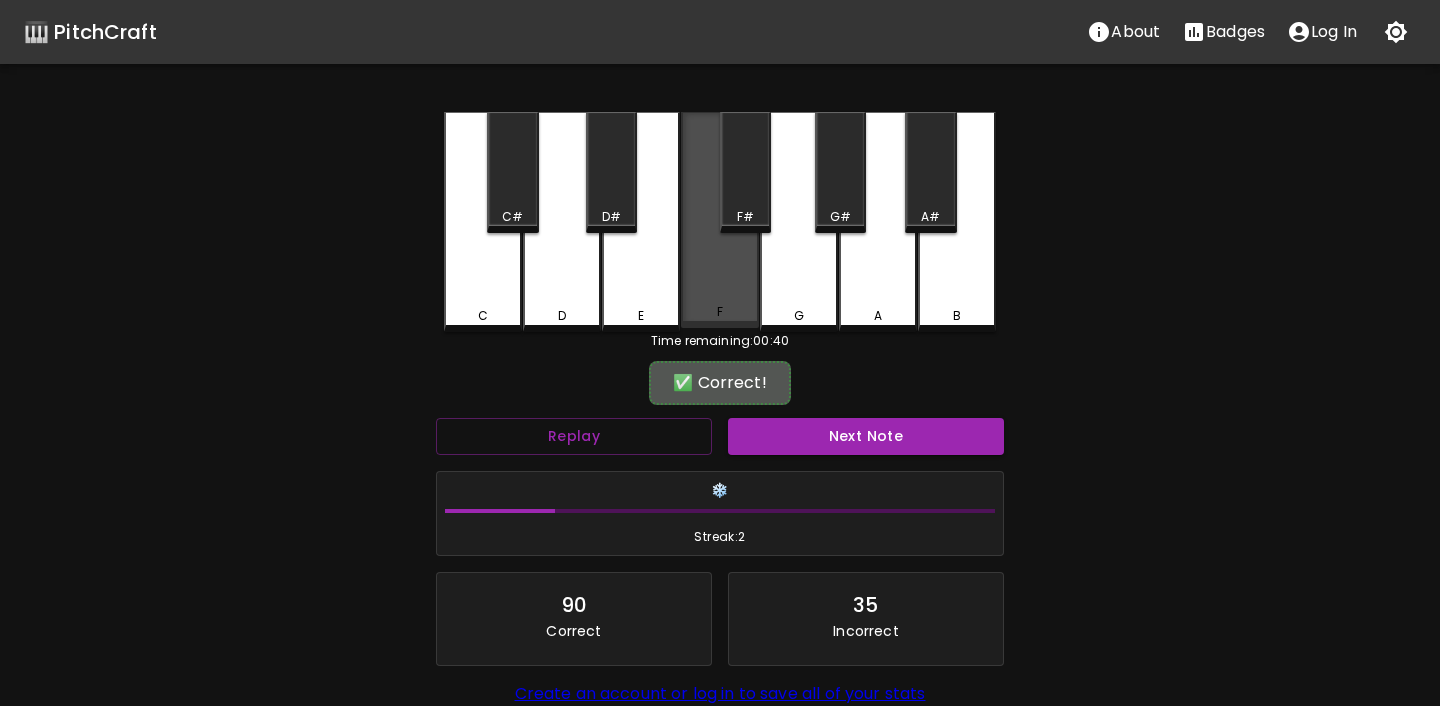 click on "F" at bounding box center [720, 220] 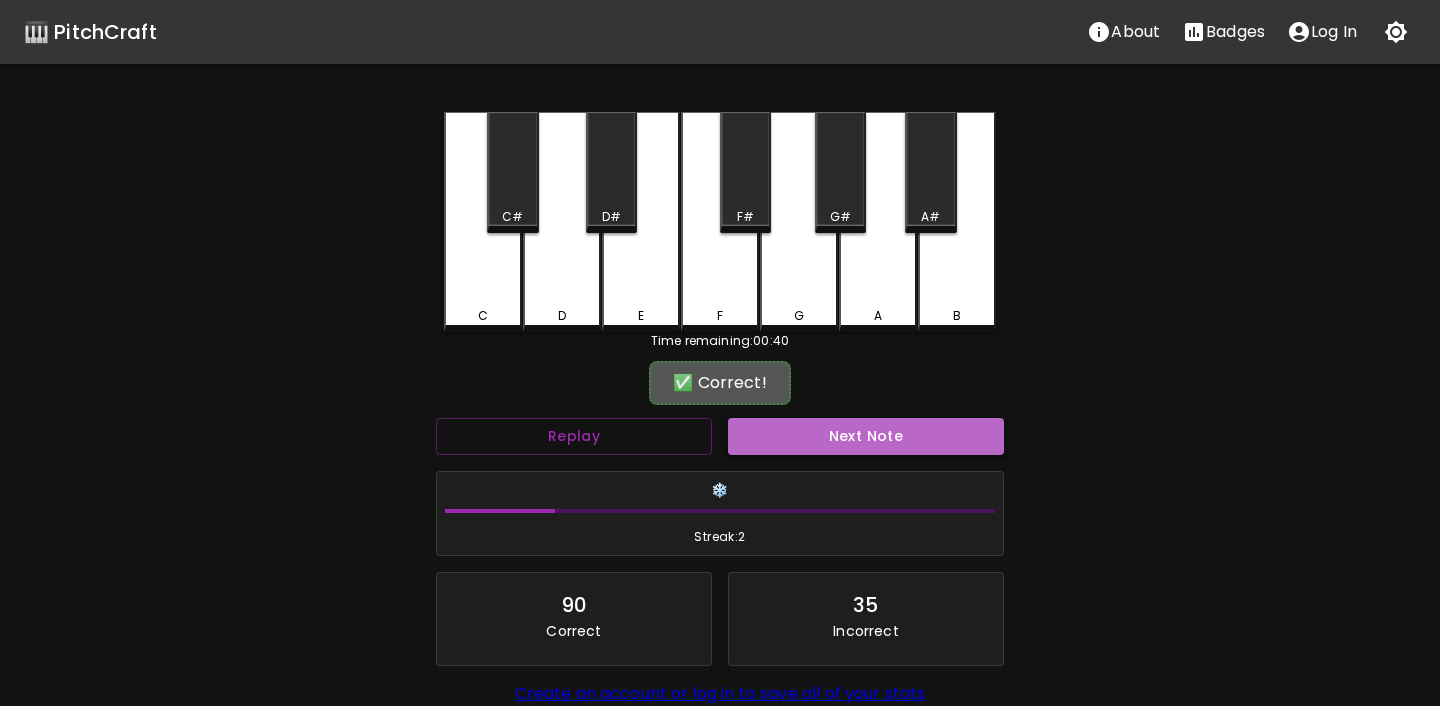 click on "Next Note" at bounding box center (866, 436) 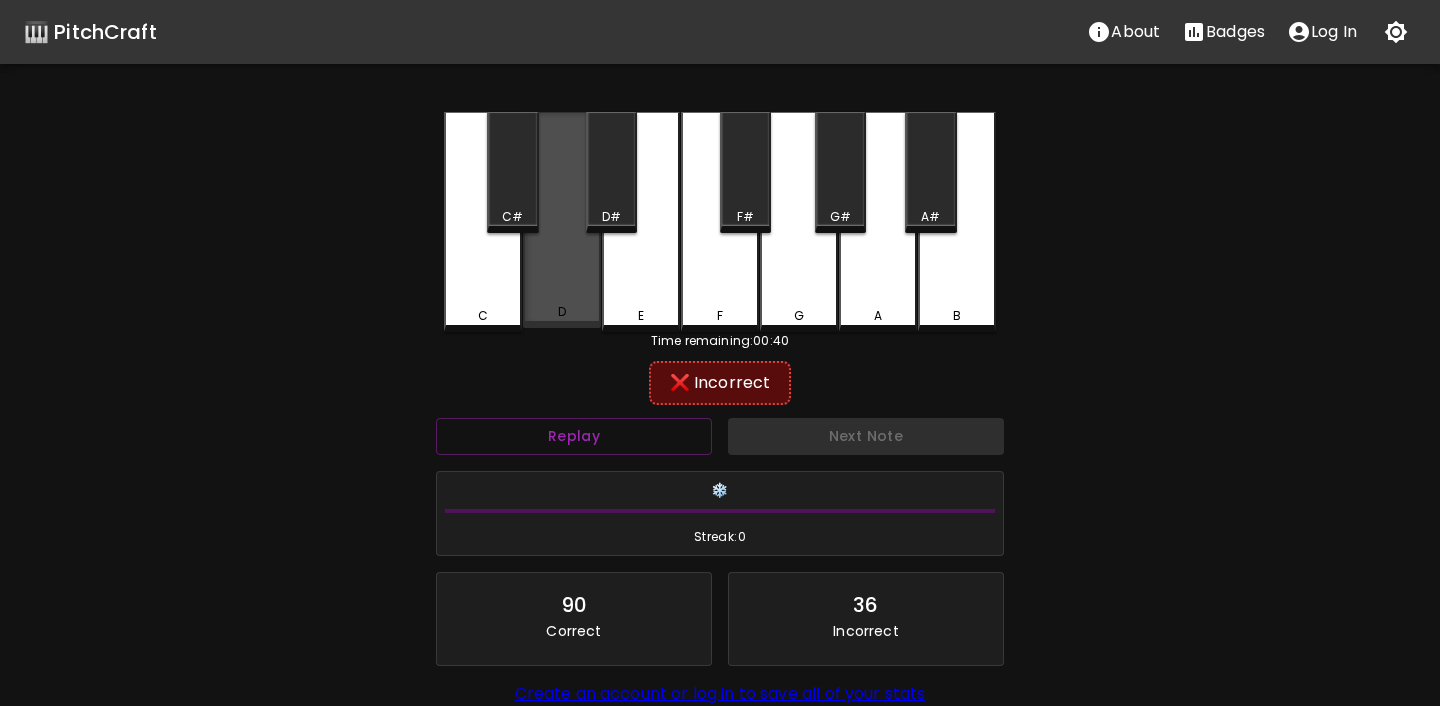 click on "D" at bounding box center (562, 220) 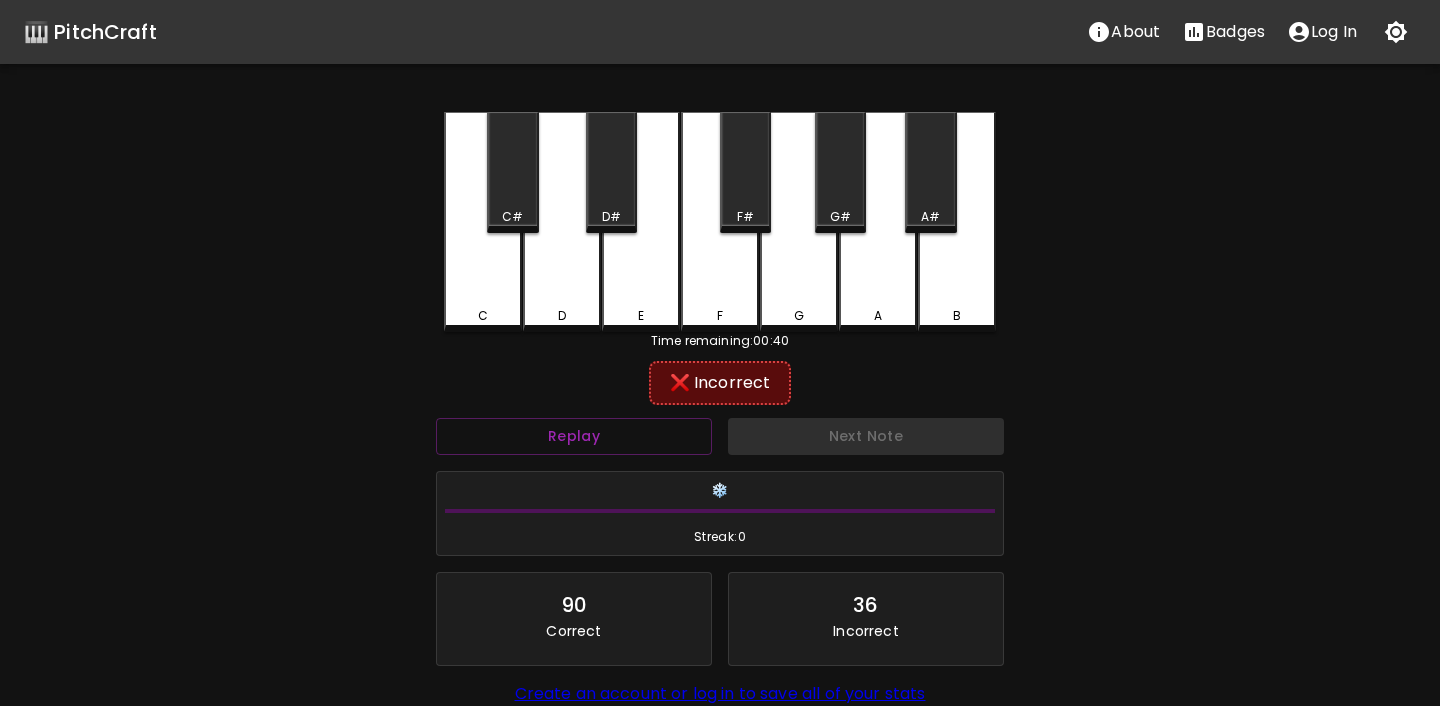 click on "C#" at bounding box center (512, 217) 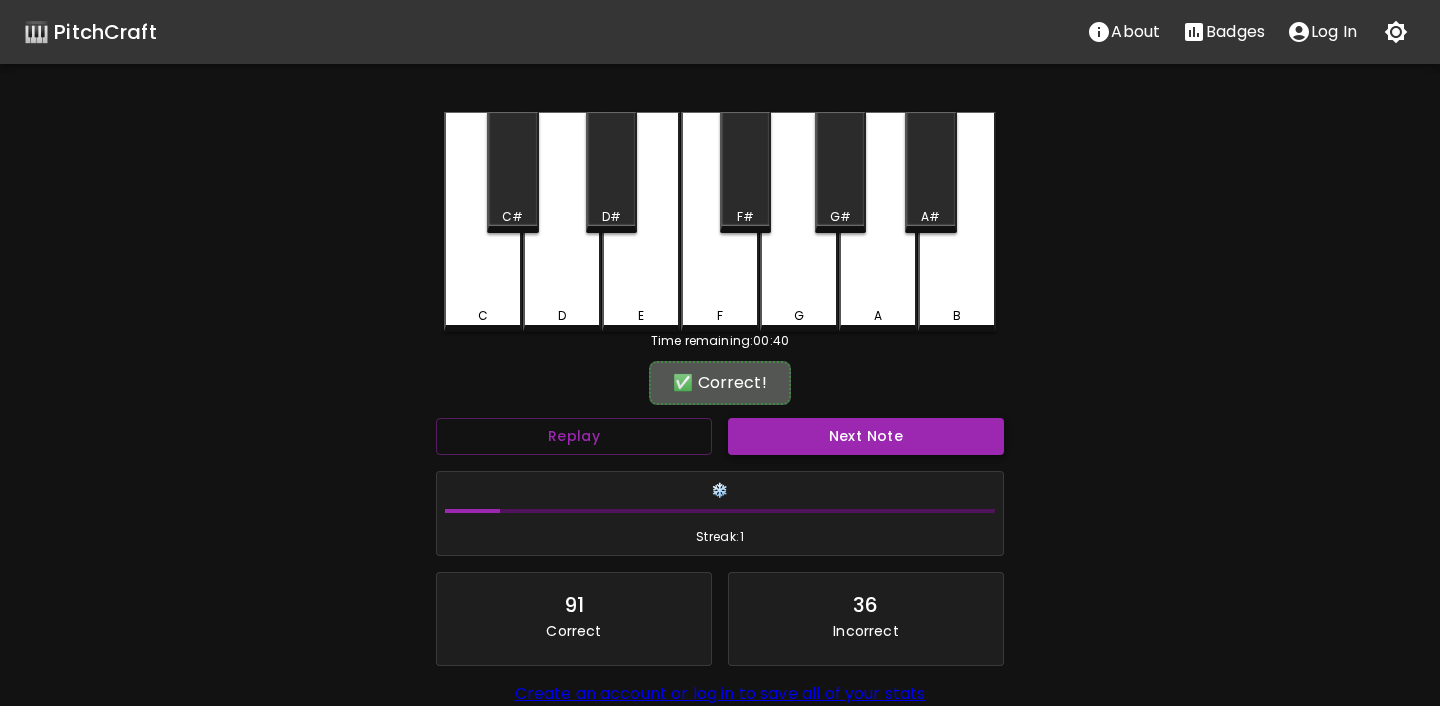 click on "Next Note" at bounding box center [866, 436] 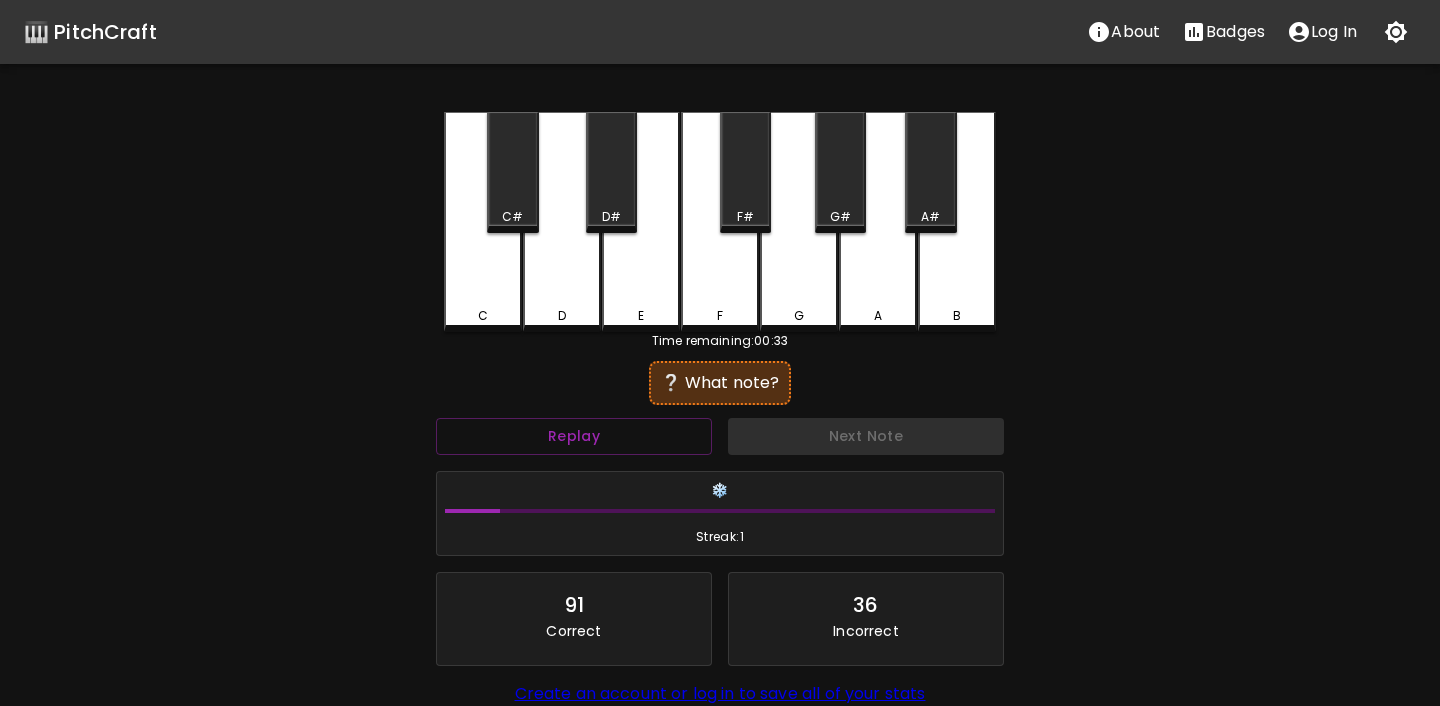click on "A" at bounding box center (878, 222) 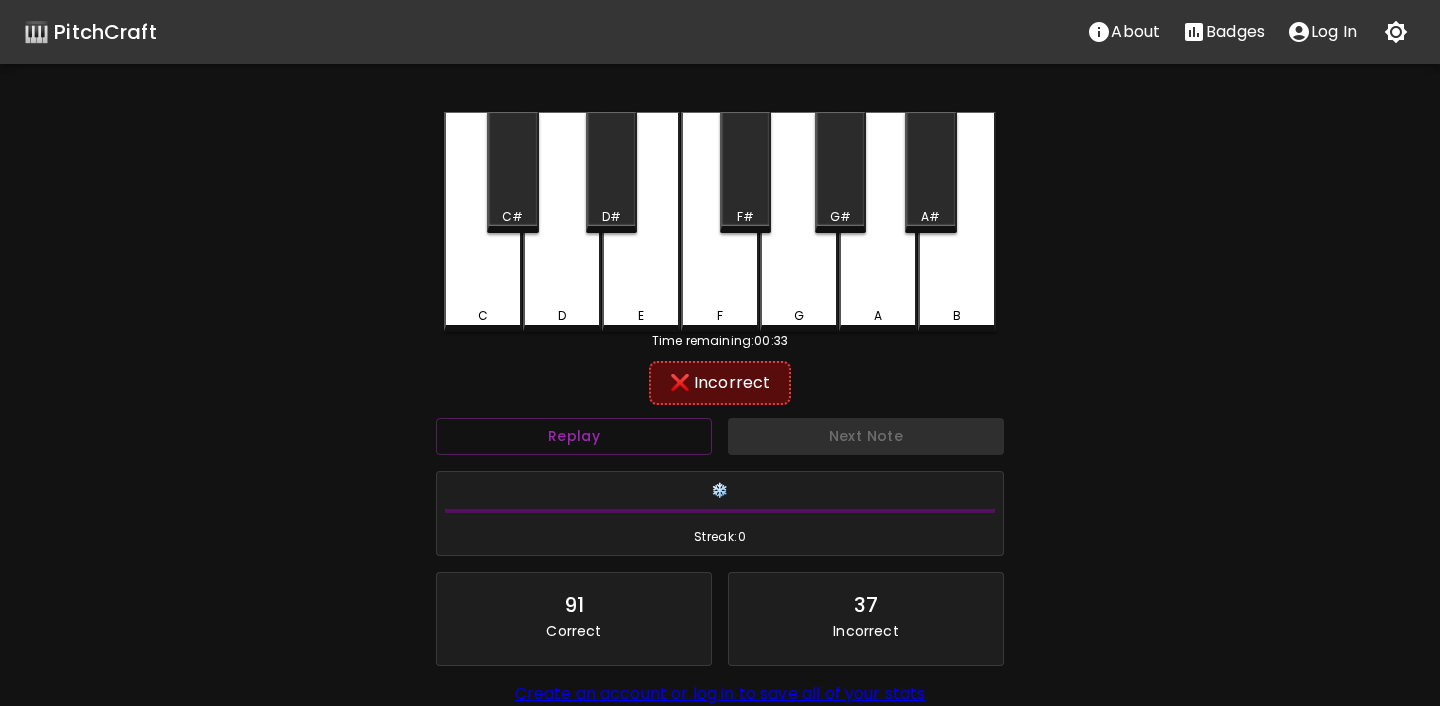 click on "G#" at bounding box center [840, 172] 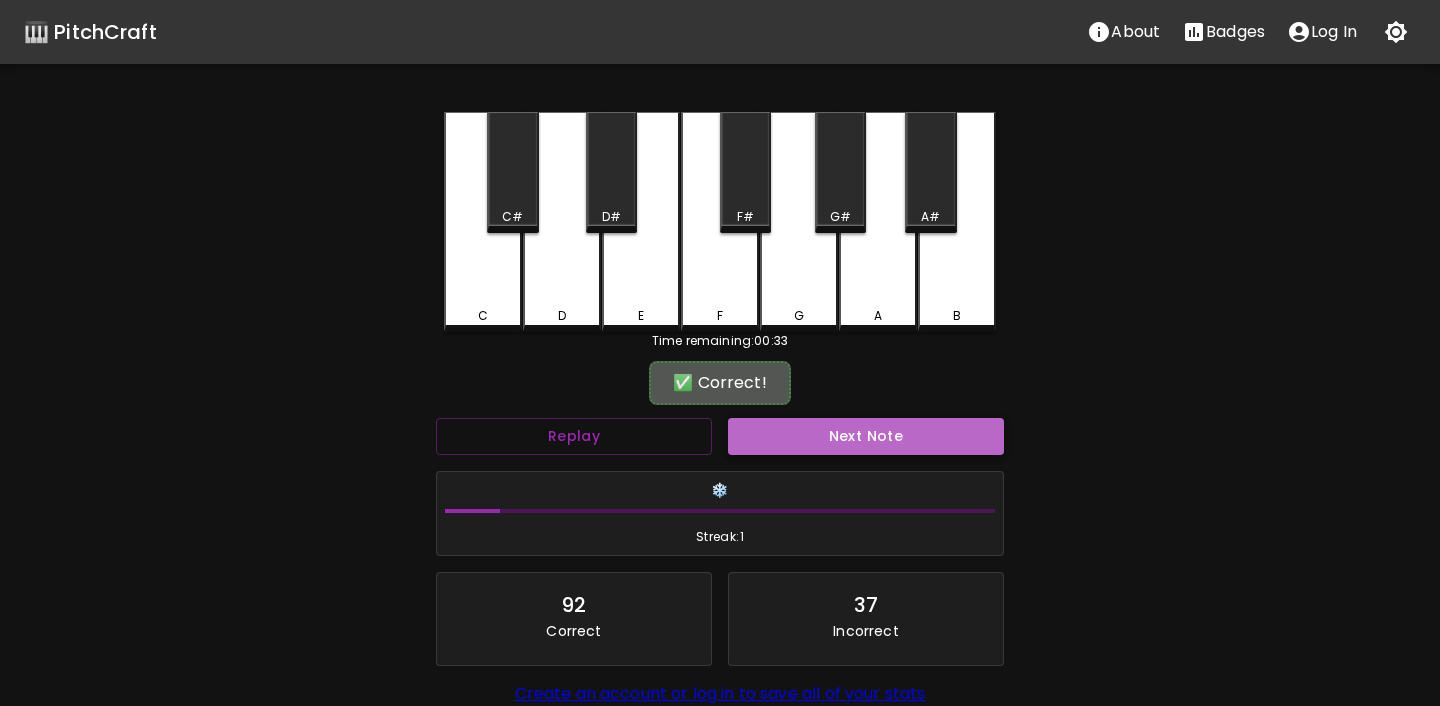 click on "Next Note" at bounding box center [866, 436] 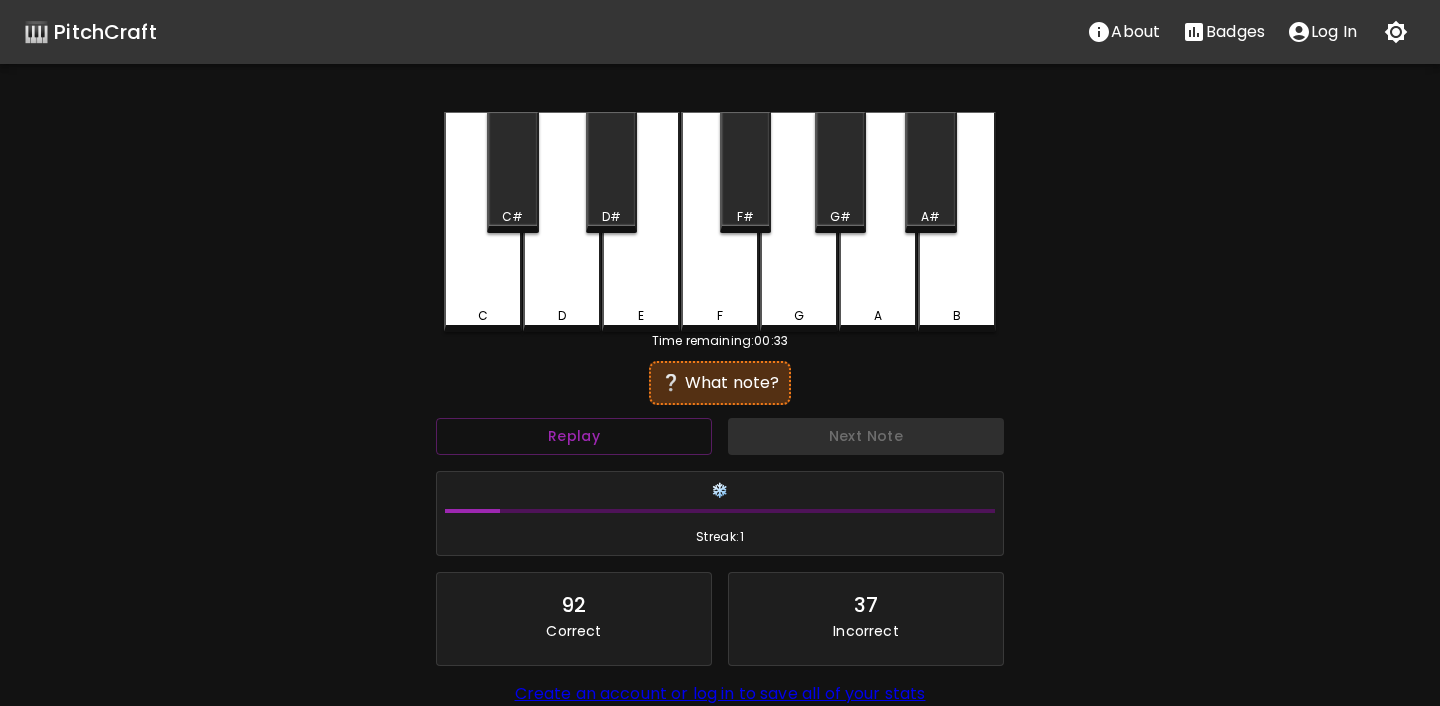 click on "G#" at bounding box center (840, 172) 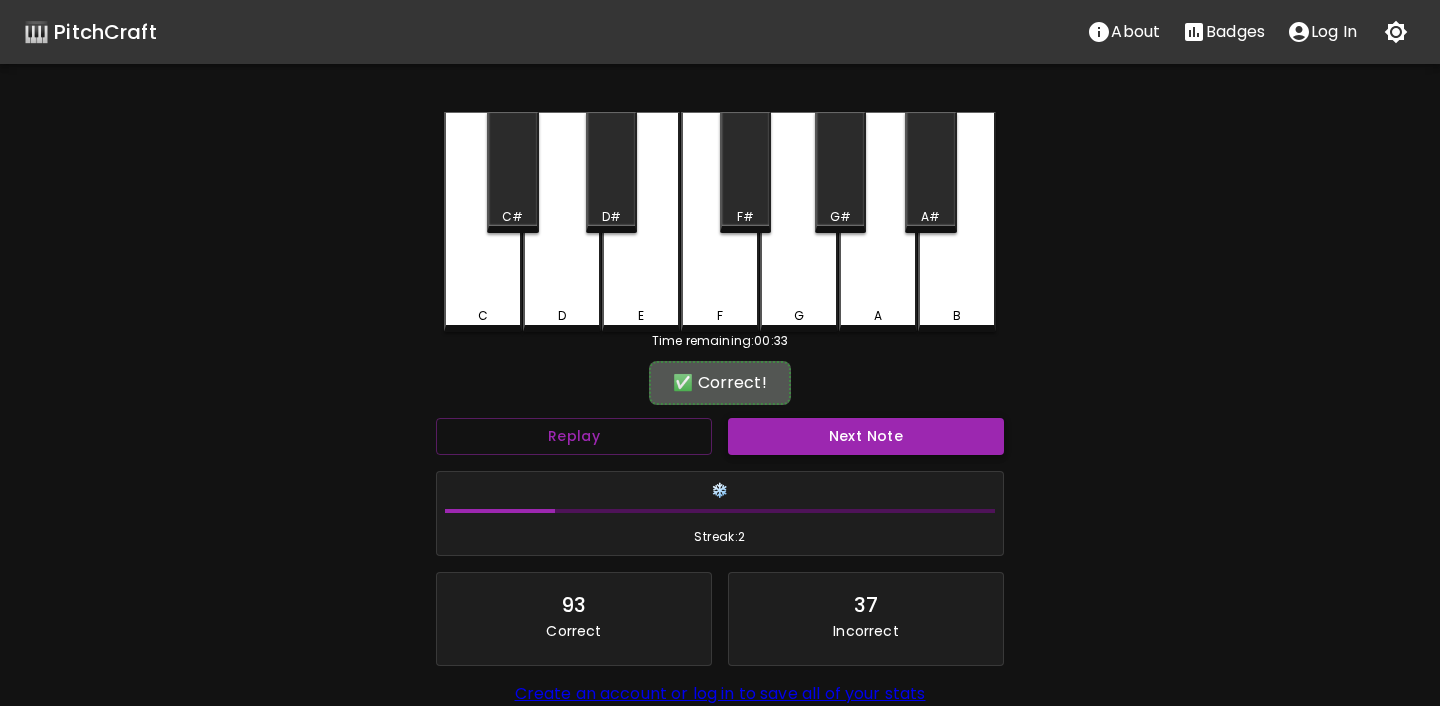click on "Next Note" at bounding box center (866, 436) 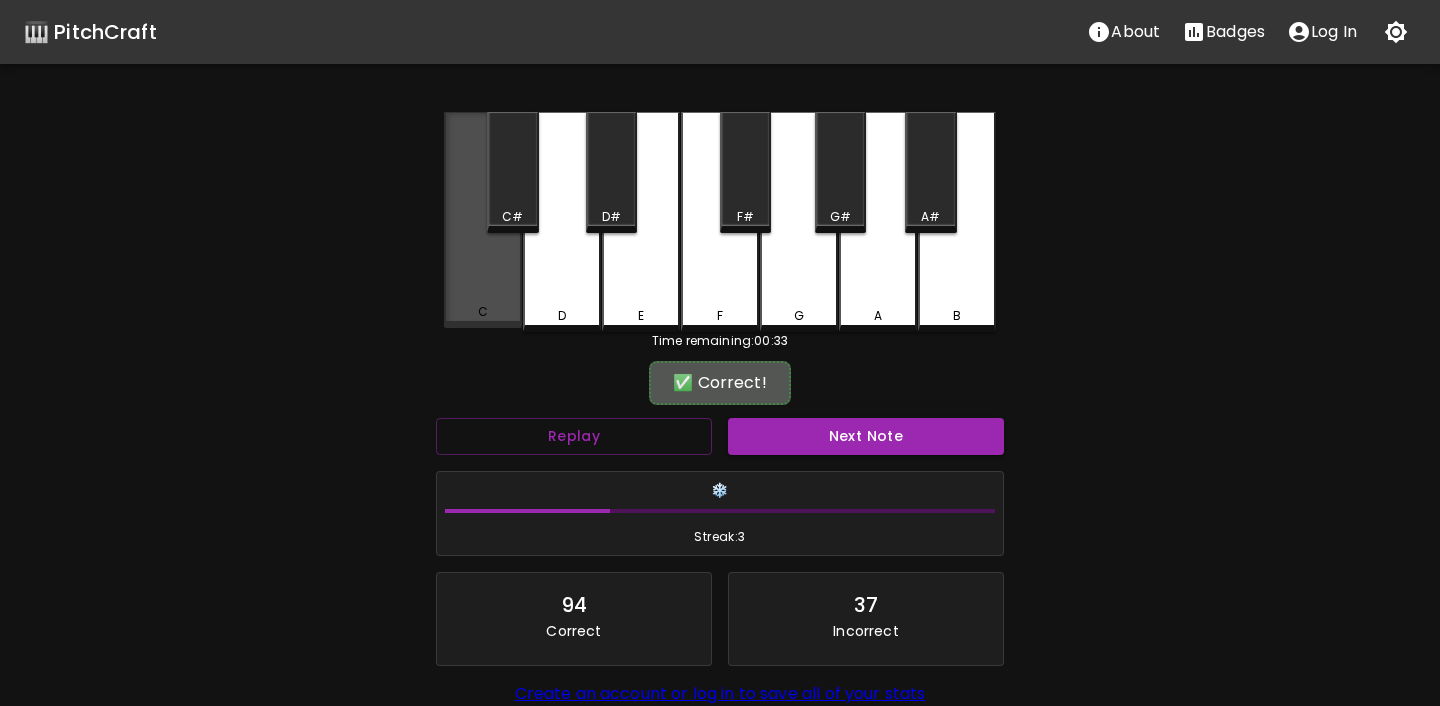 click on "C" at bounding box center (483, 220) 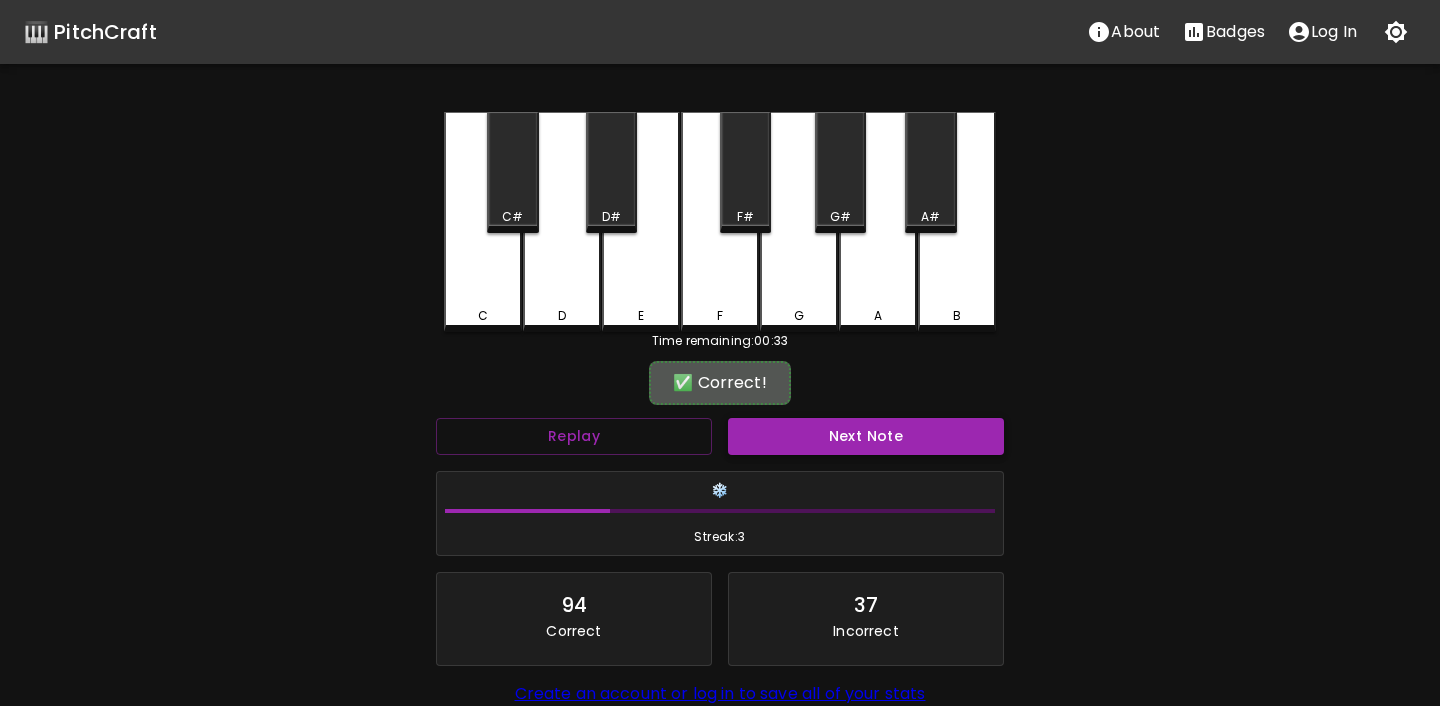 click on "Next Note" at bounding box center [866, 436] 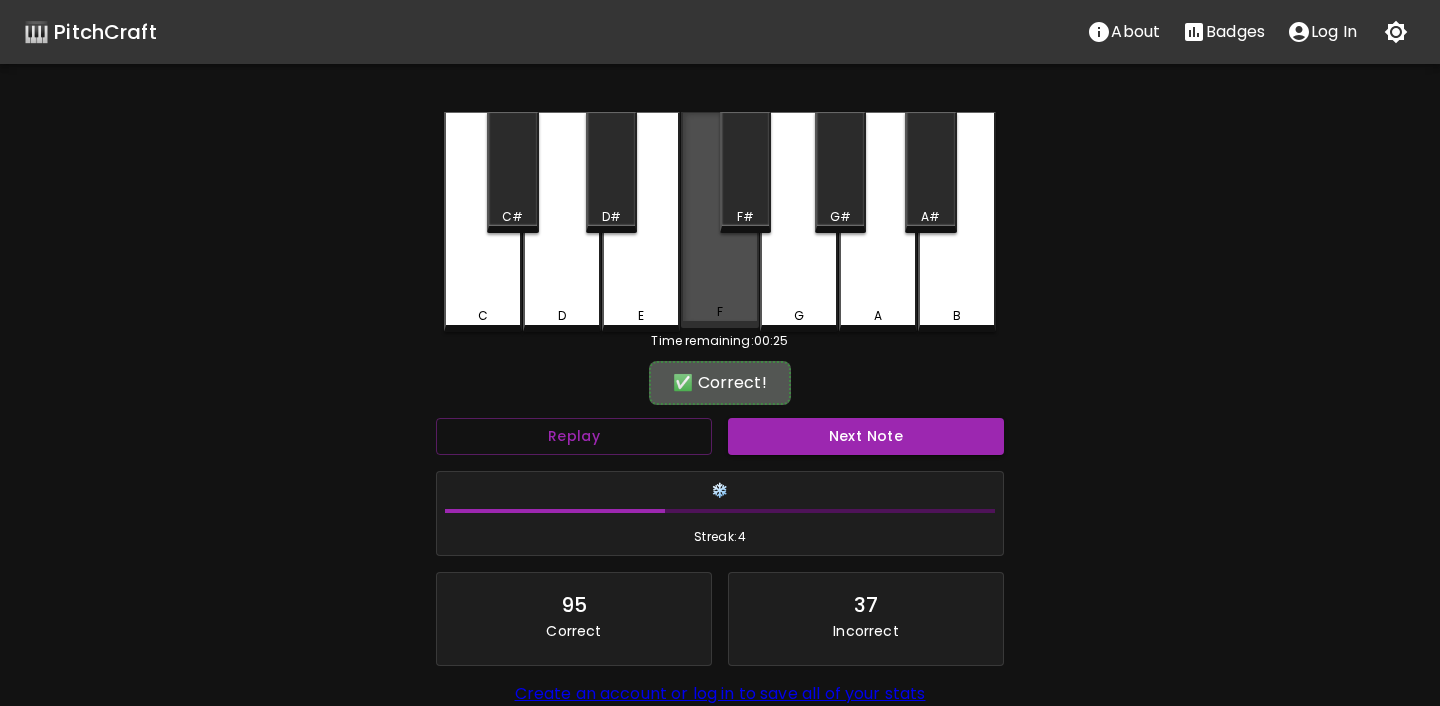 click on "F" at bounding box center [720, 220] 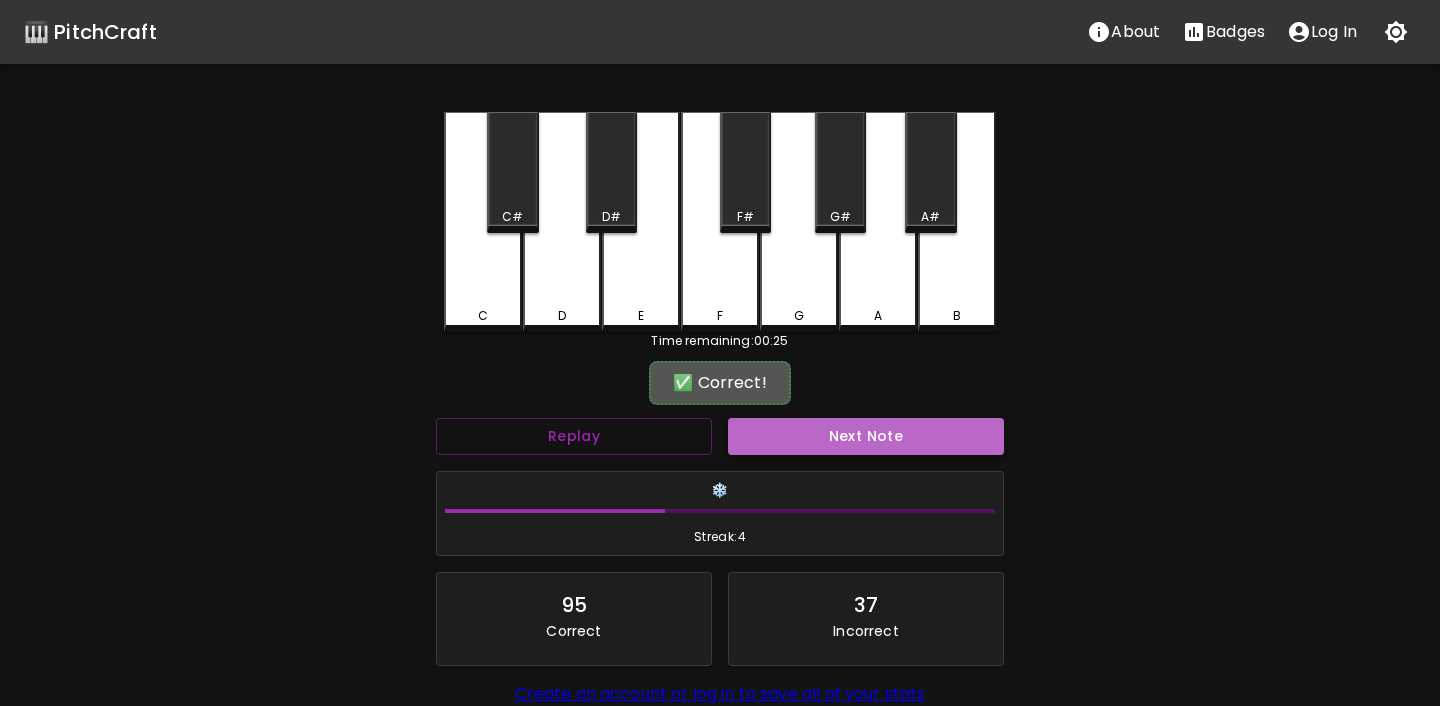 click on "Next Note" at bounding box center (866, 436) 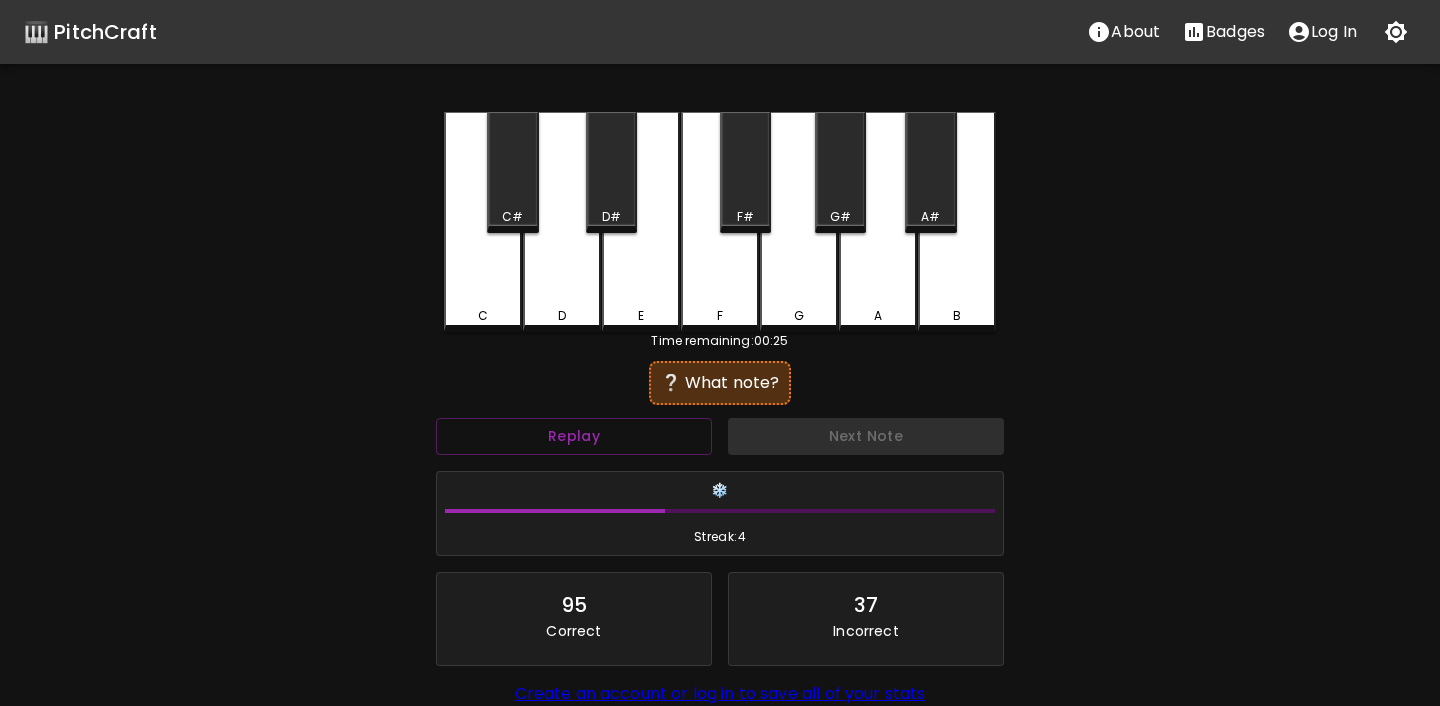 click on "G" at bounding box center [799, 222] 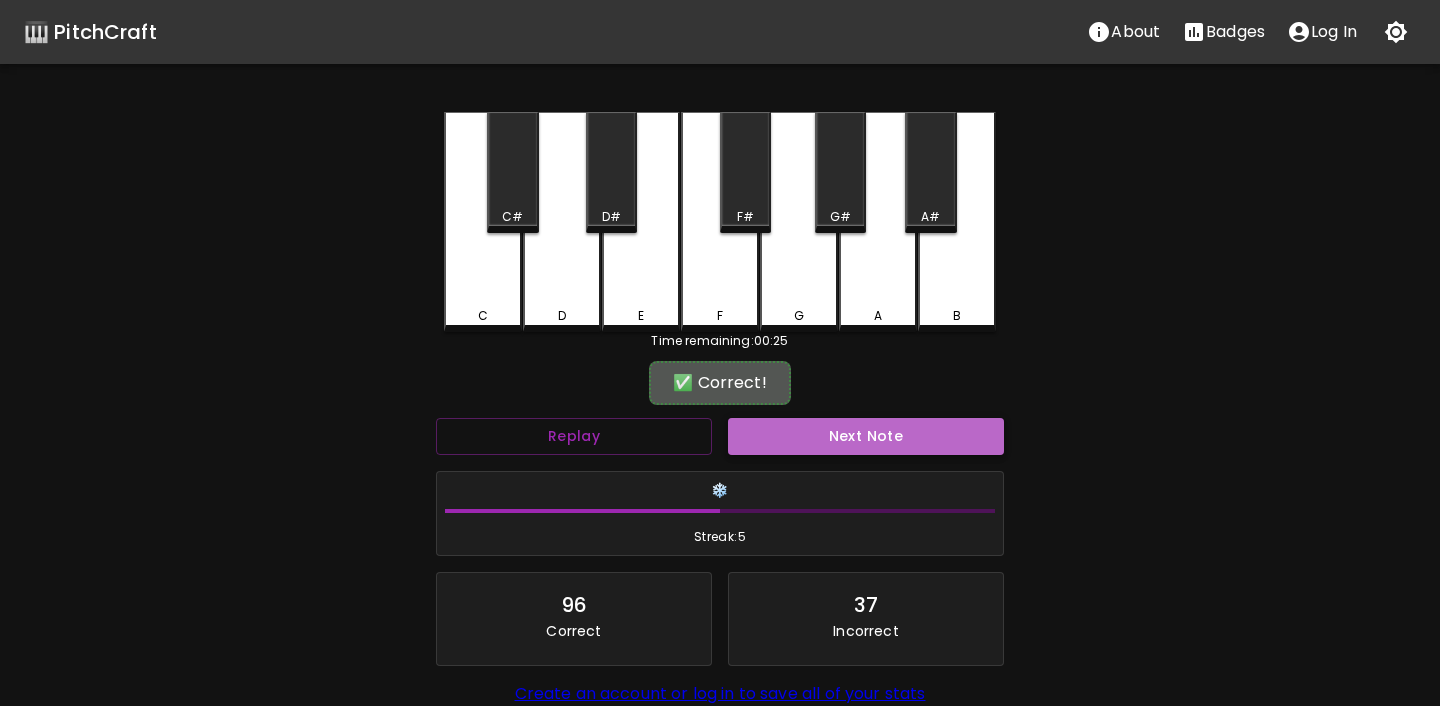 click on "Next Note" at bounding box center (866, 436) 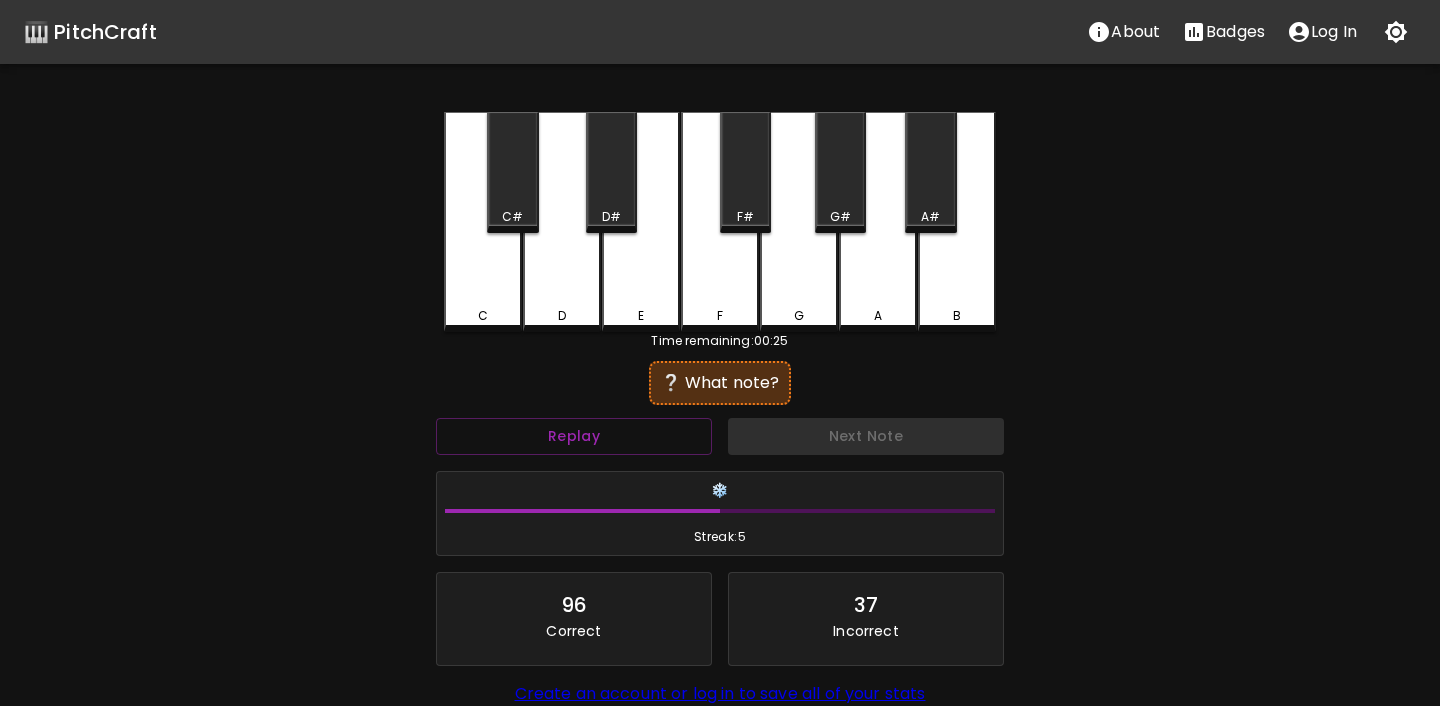 click on "F#" at bounding box center (745, 172) 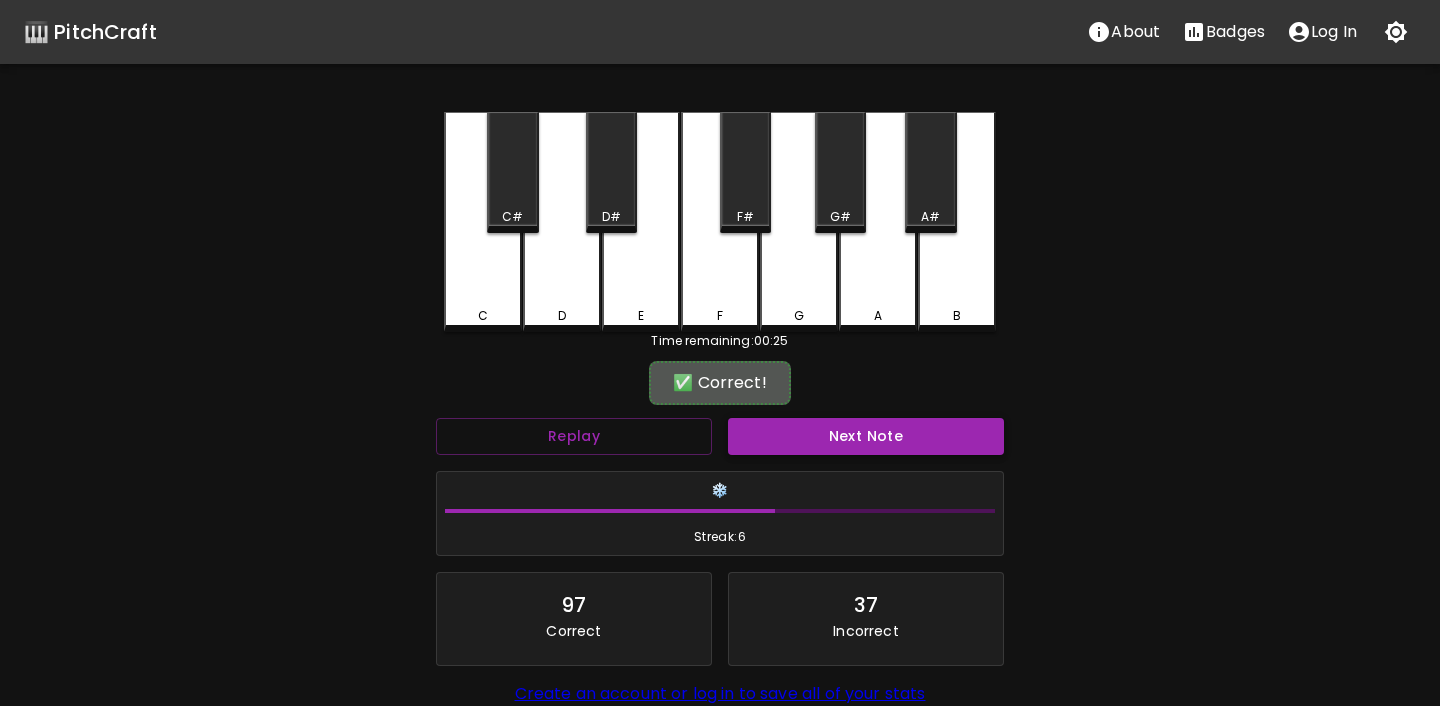 click on "Next Note" at bounding box center [866, 436] 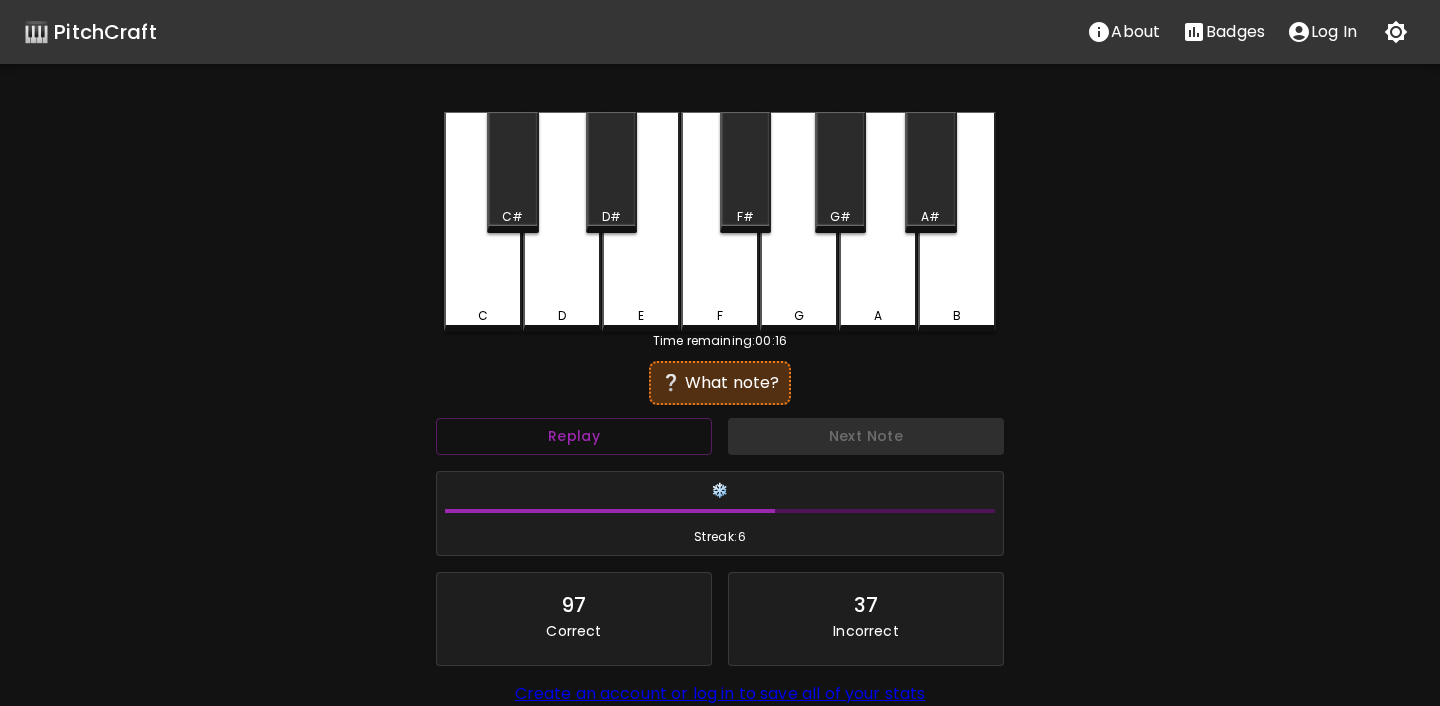 click on "C#" at bounding box center (512, 217) 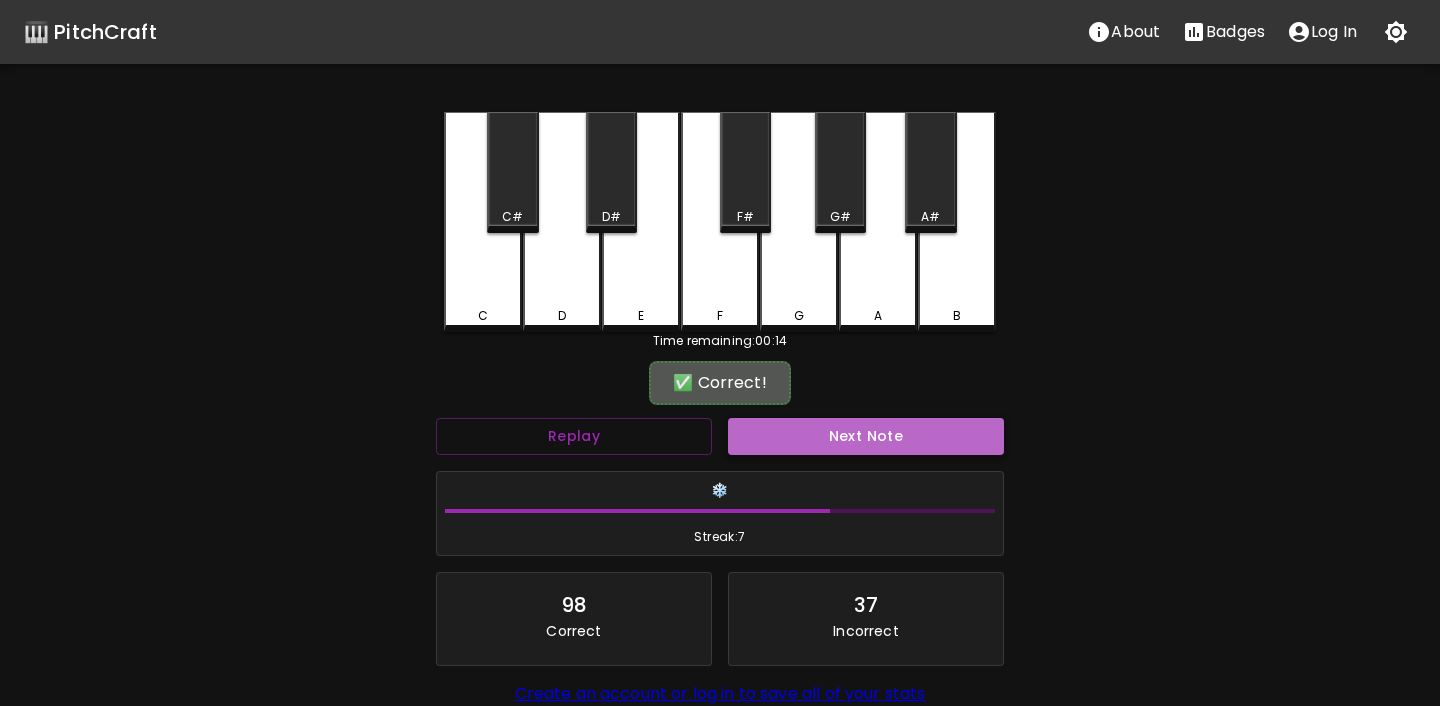 click on "Next Note" at bounding box center (866, 436) 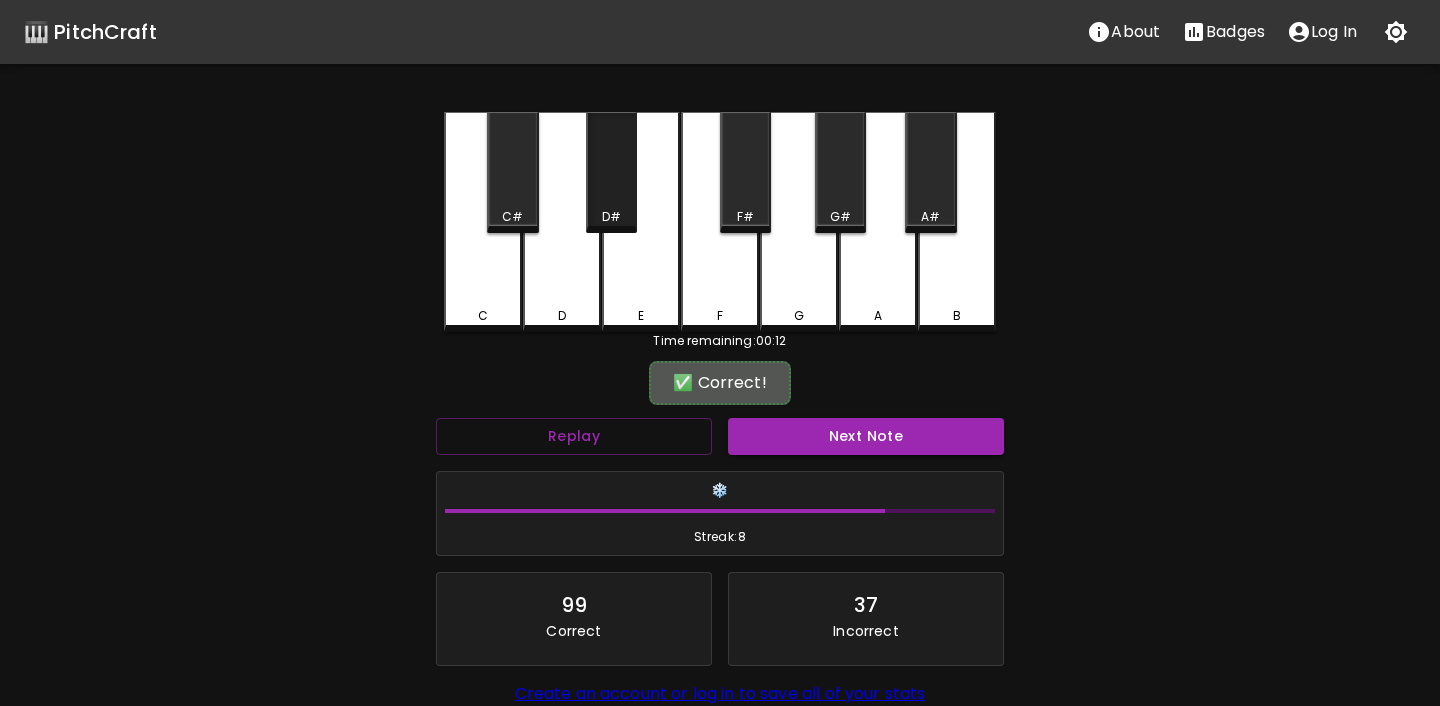 click on "D#" at bounding box center (611, 217) 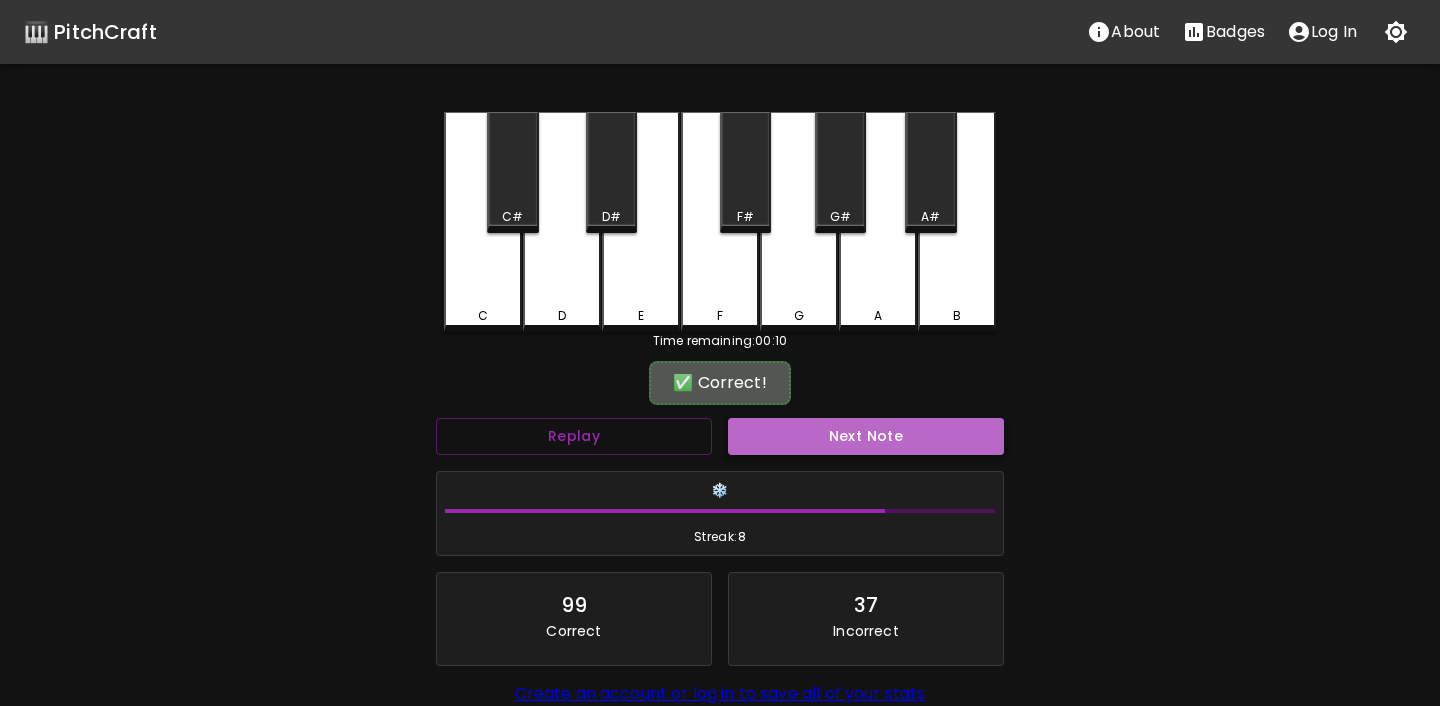 click on "Next Note" at bounding box center [866, 436] 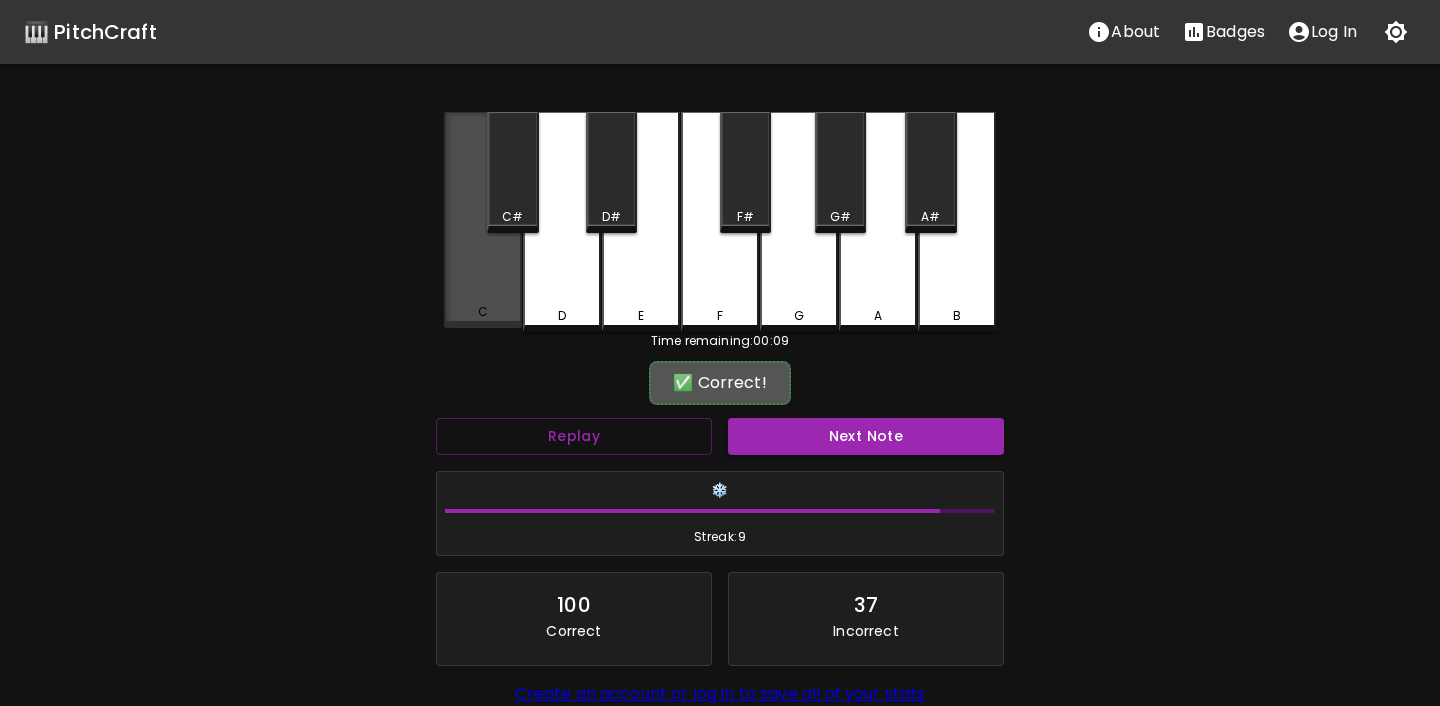 click on "C" at bounding box center [483, 312] 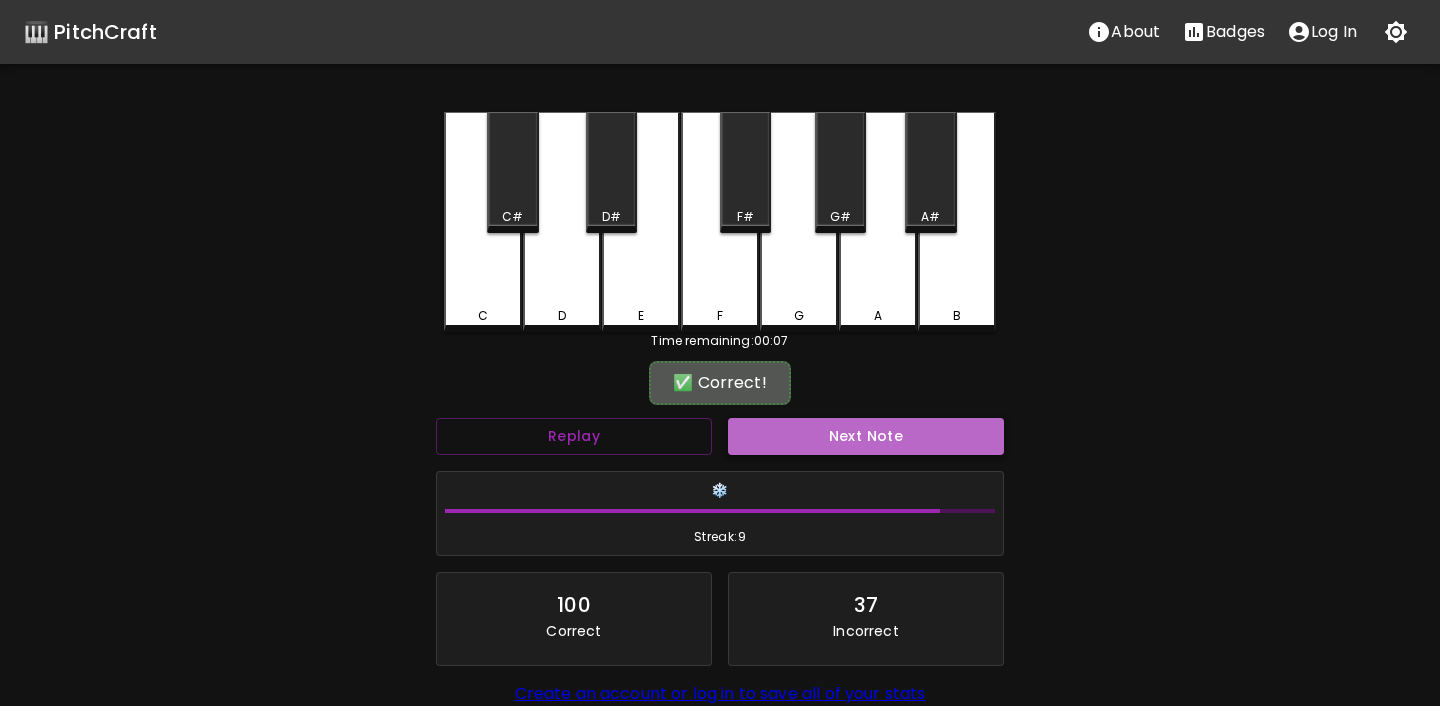 click on "Next Note" at bounding box center [866, 436] 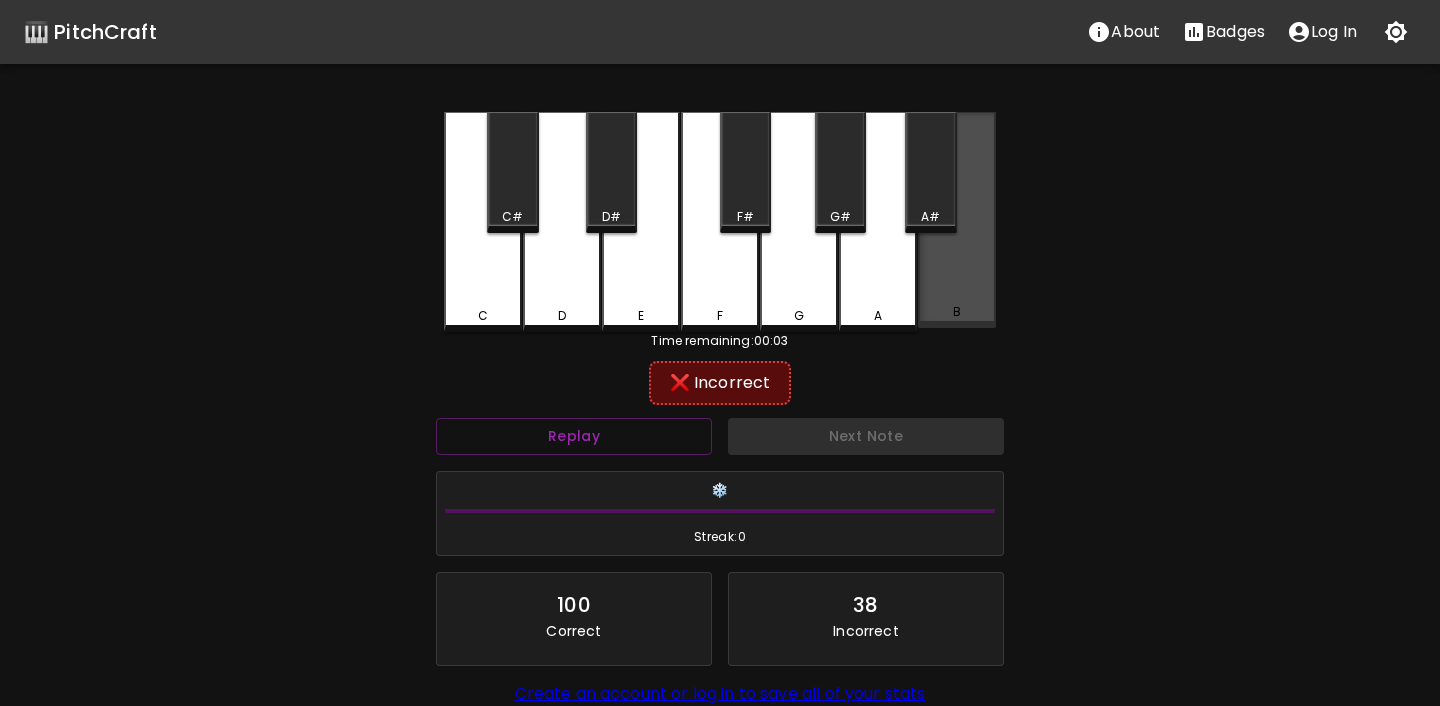 click on "B" at bounding box center (957, 220) 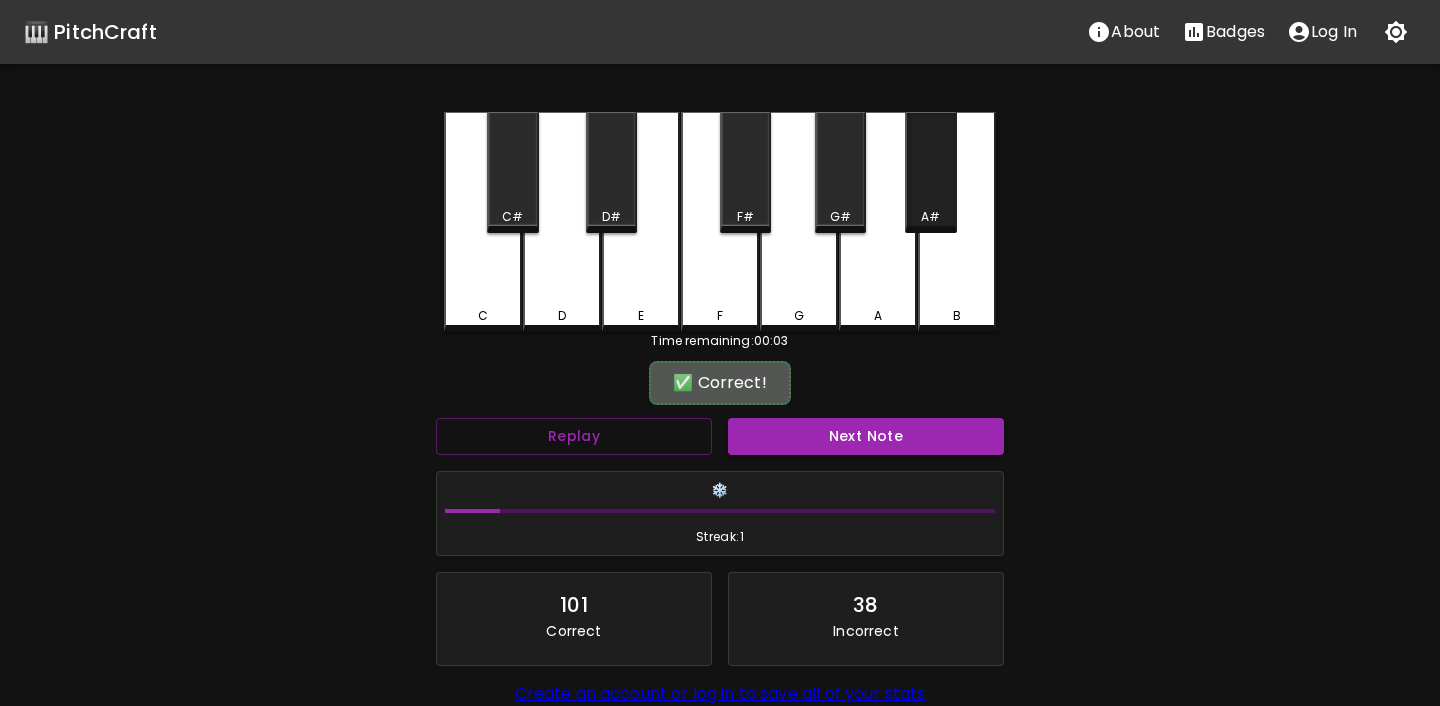 click on "A#" at bounding box center (930, 172) 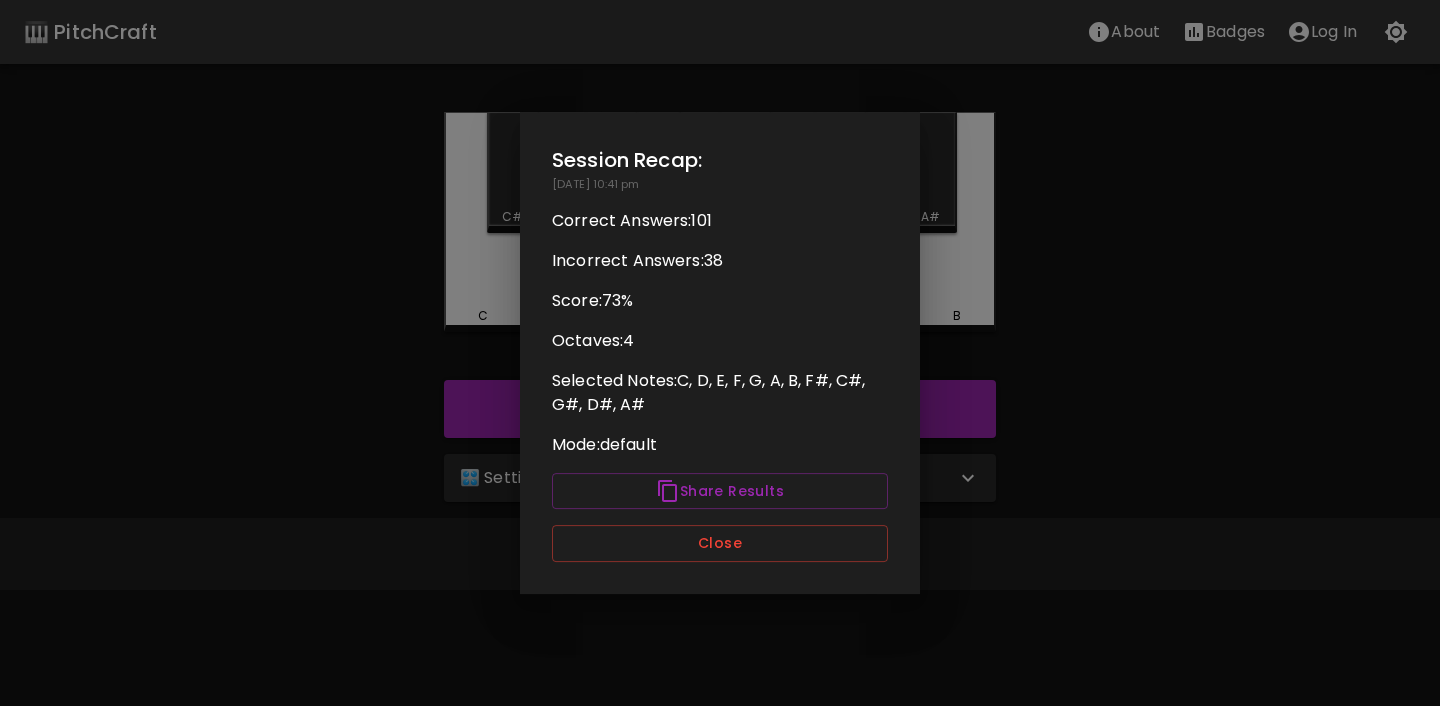 click on "Close" at bounding box center (720, 543) 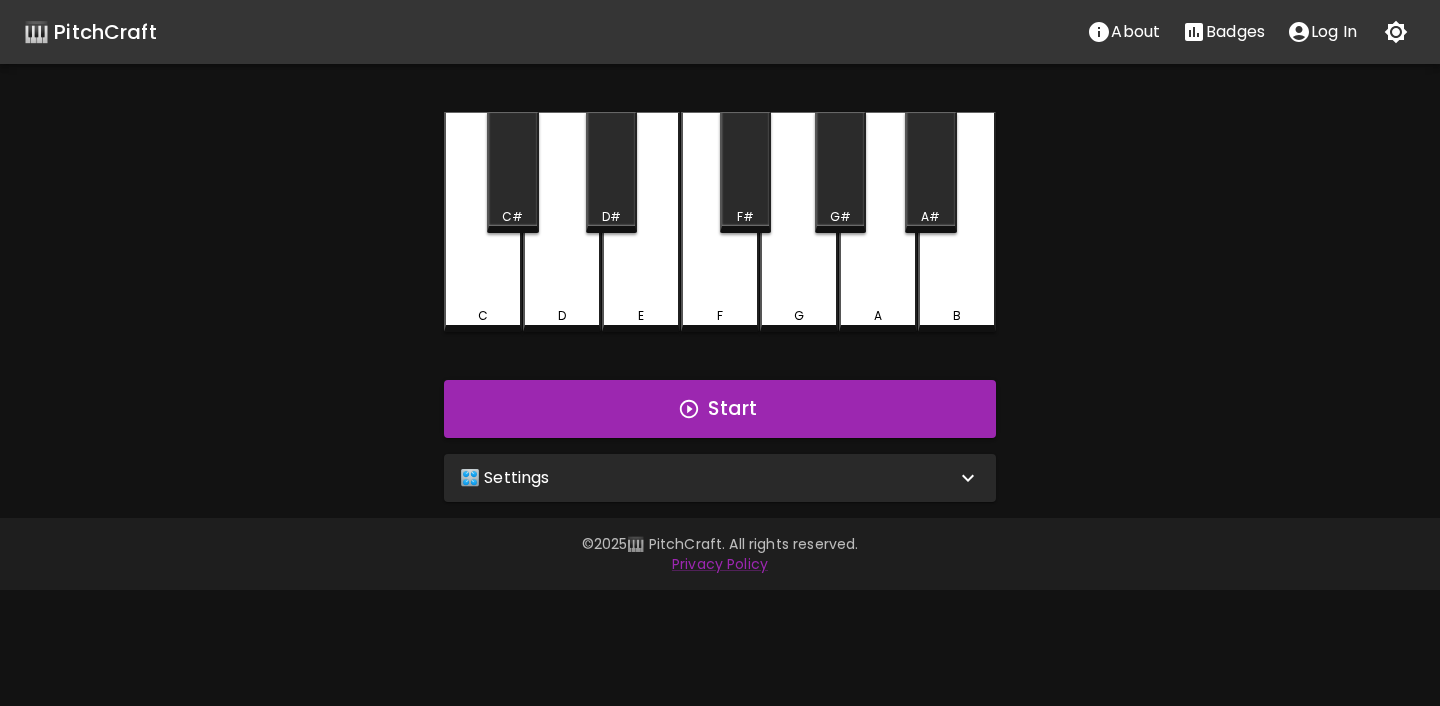 click on "🎛️ Settings" at bounding box center [708, 478] 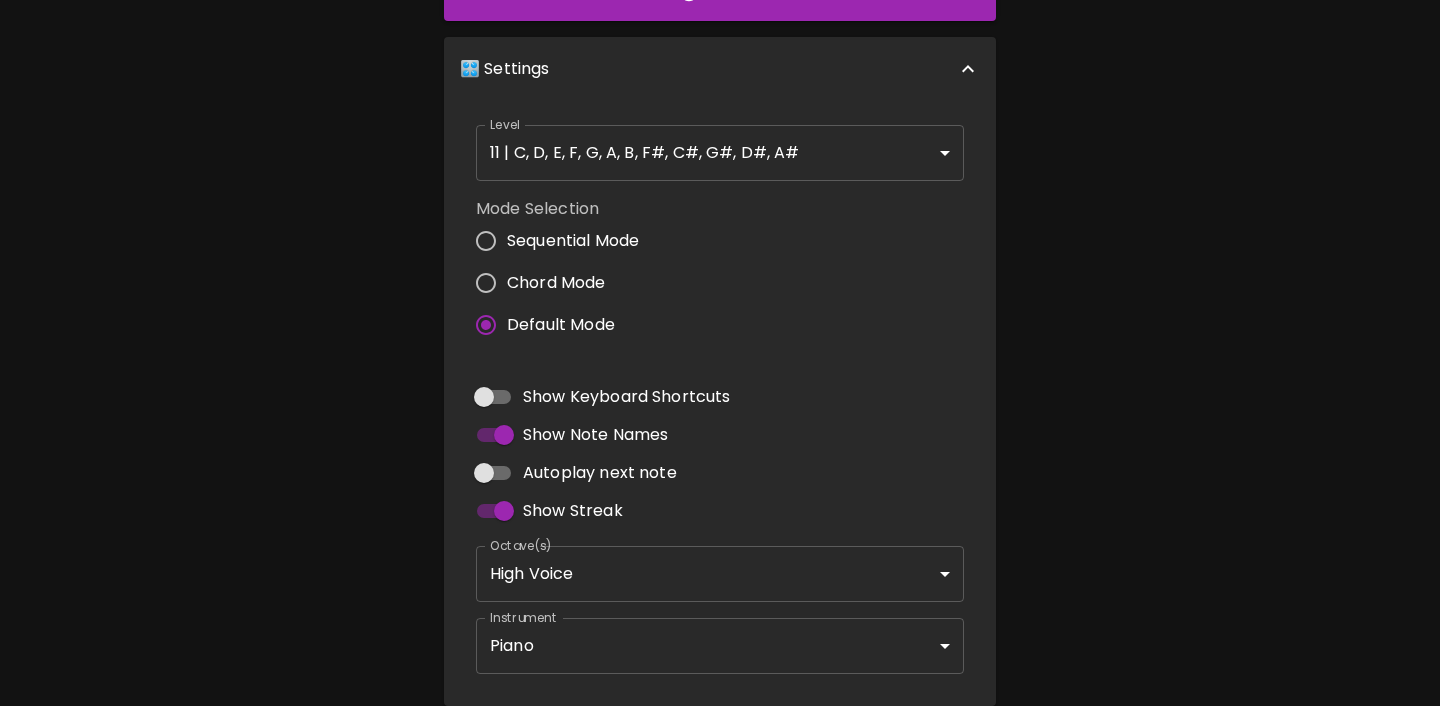 scroll, scrollTop: 367, scrollLeft: 0, axis: vertical 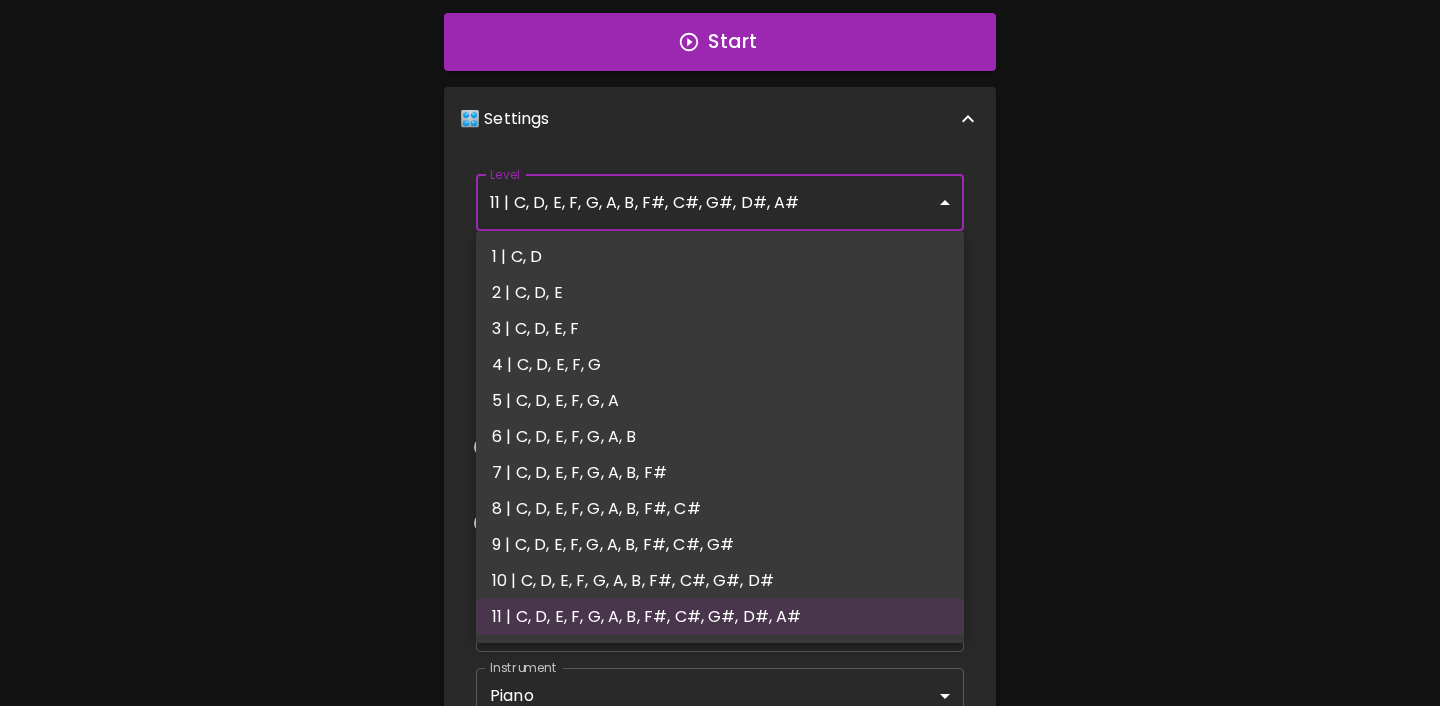 click on "🎹 PitchCraft About Badges   Log In C C# D D# E F F# G G# A A# B Start 🎛️ Settings Level 11 | C, D, E, F, G, A, B, F#, C#, G#, D#, A# 21 Level Mode Selection Sequential Mode Chord Mode Default Mode Show Keyboard Shortcuts Show Note Names Autoplay next note Show Streak Octave(s) High Voice 4 Octave Instrument Piano acoustic_grand_piano Instrument ©  2025  🎹 PitchCraft. All rights reserved. Privacy Policy About Badges Sign In Profile My account 1 | C, D 2 | C, D, E 3 | C, D, E, F 4 | C, D, E, F, G 5 | C, D, E, F, G, A 6 | C, D, E, F, G, A, B 7 | C, D, E, F, G, A, B, F# 8 | C, D, E, F, G, A, B, F#, C# 9 | C, D, E, F, G, A, B, F#, C#, G# 10 | C, D, E, F, G, A, B, F#, C#, G#, D# 11 | C, D, E, F, G, A, B, F#, C#, G#, D#, A#" at bounding box center (720, 238) 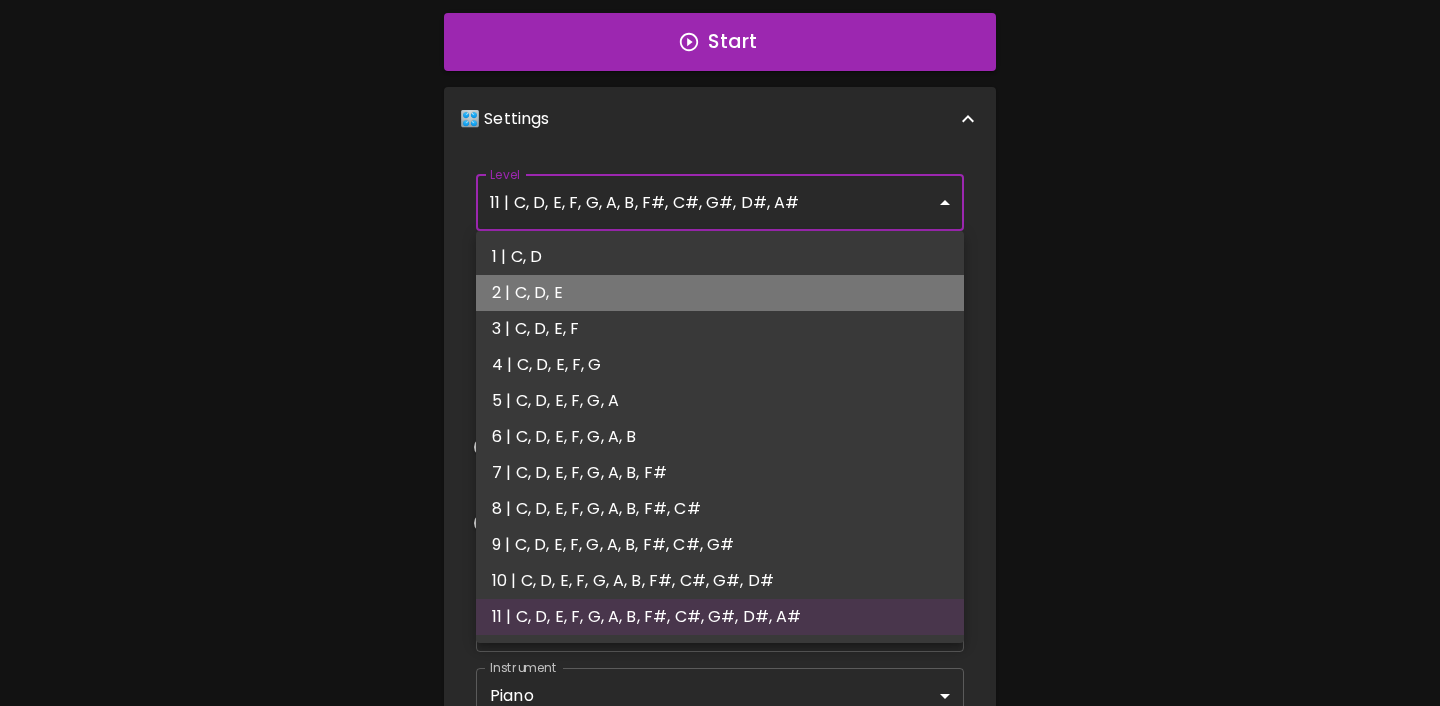 click on "2 | C, D, E" at bounding box center (720, 293) 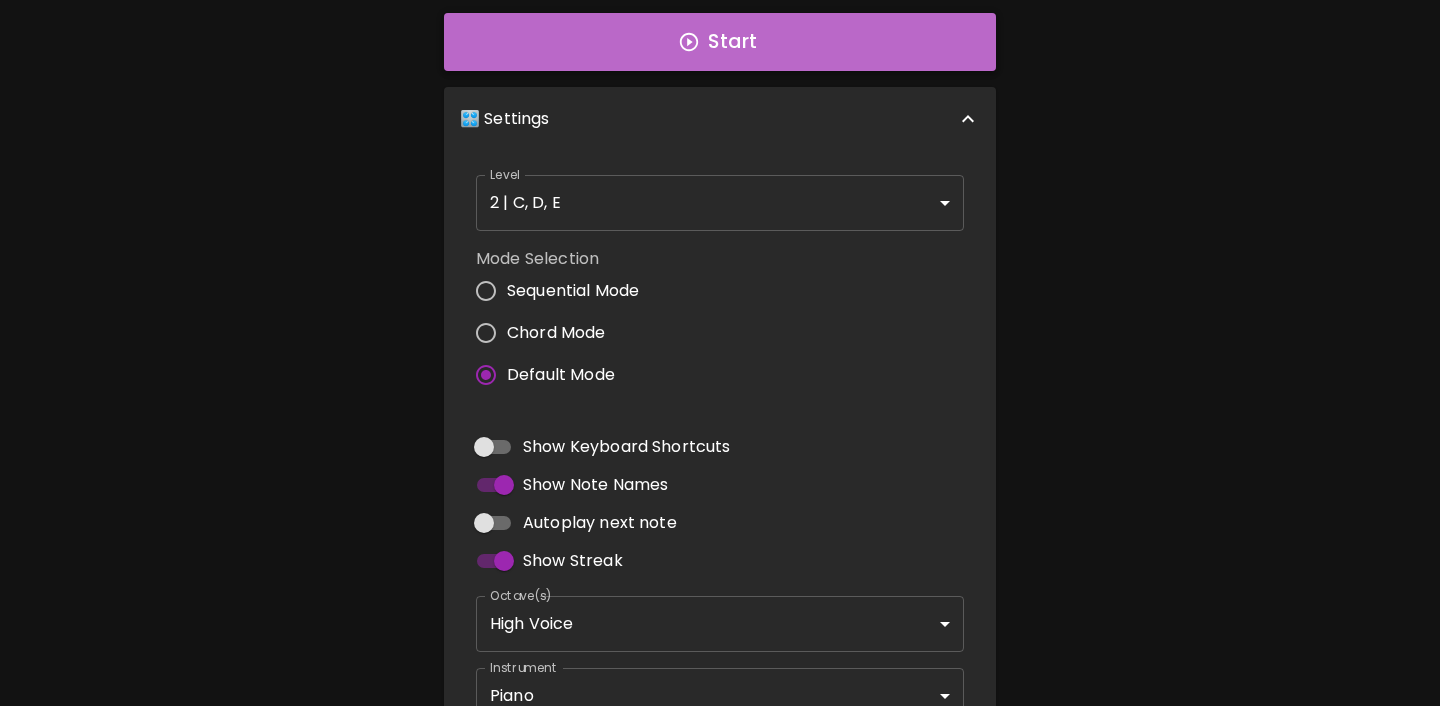 click on "Start" at bounding box center [720, 42] 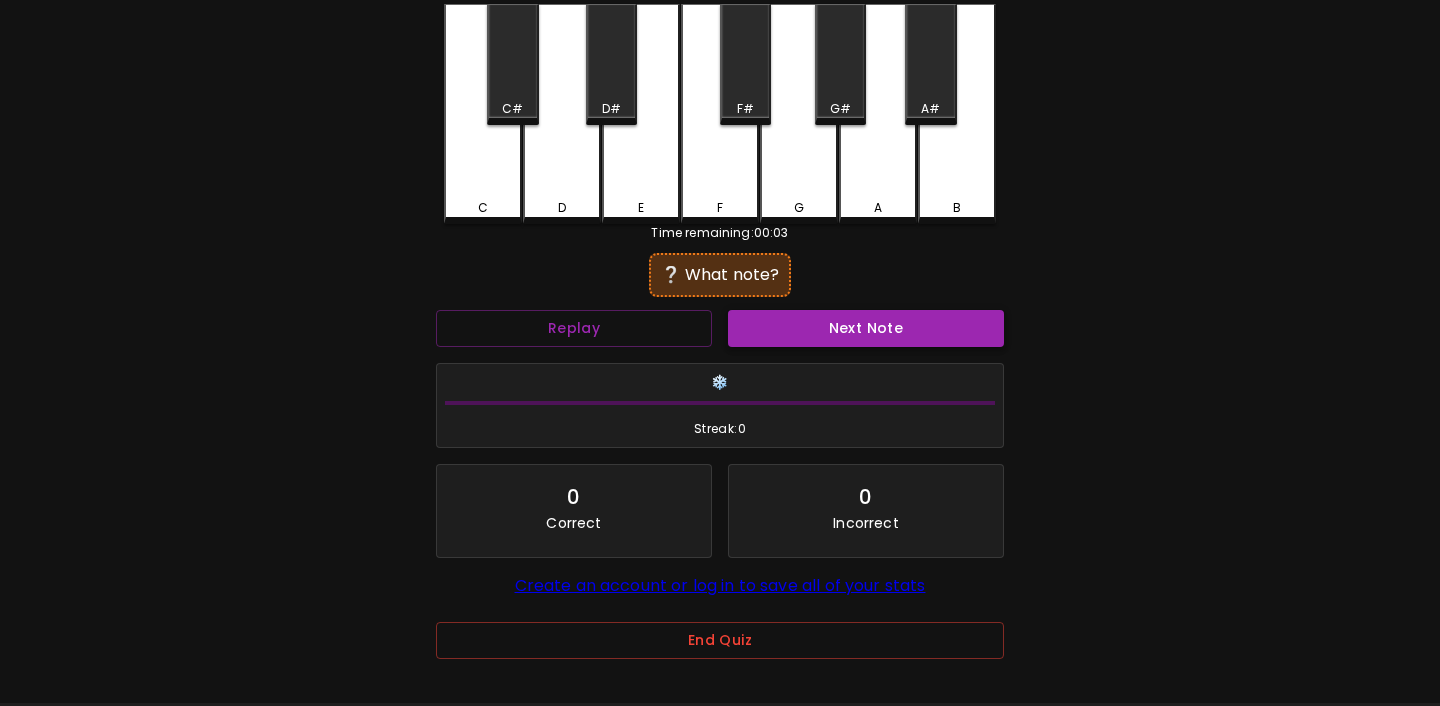 scroll, scrollTop: 106, scrollLeft: 0, axis: vertical 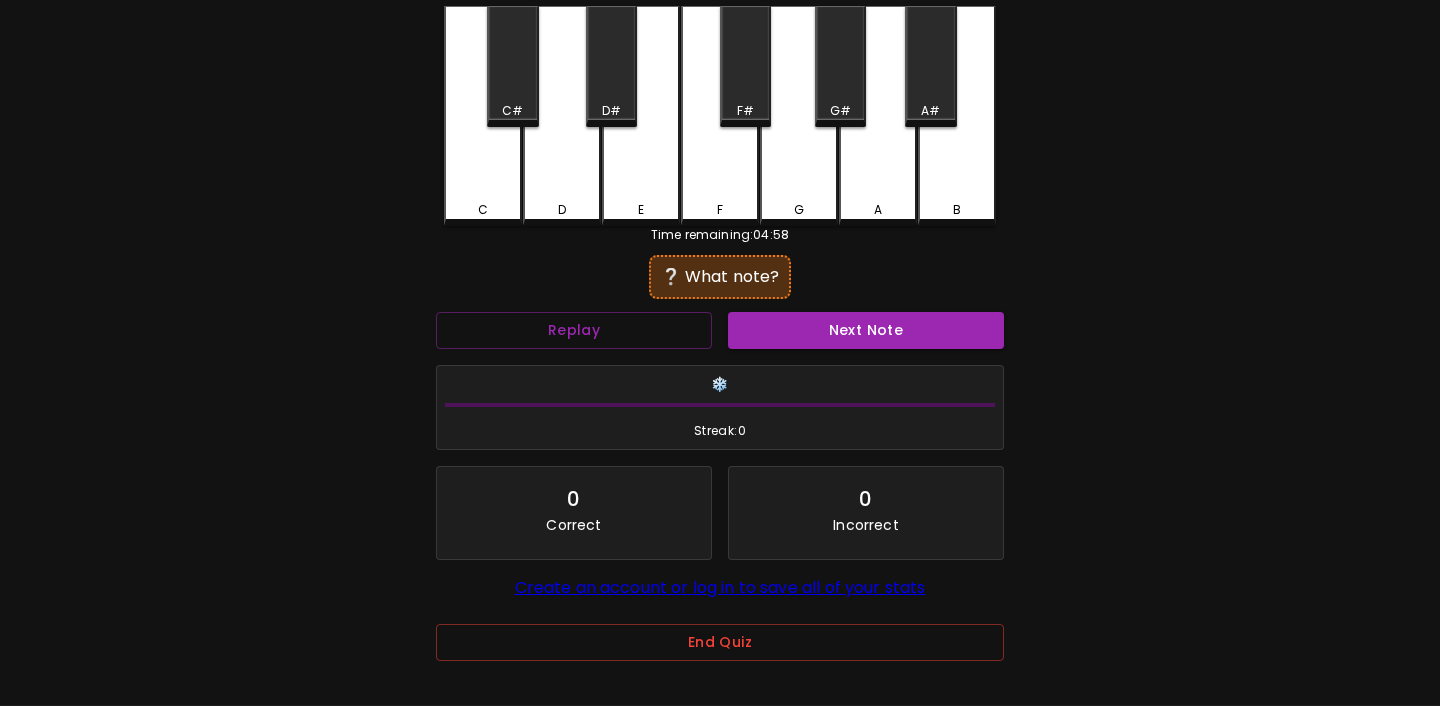 click on "C" at bounding box center [483, 116] 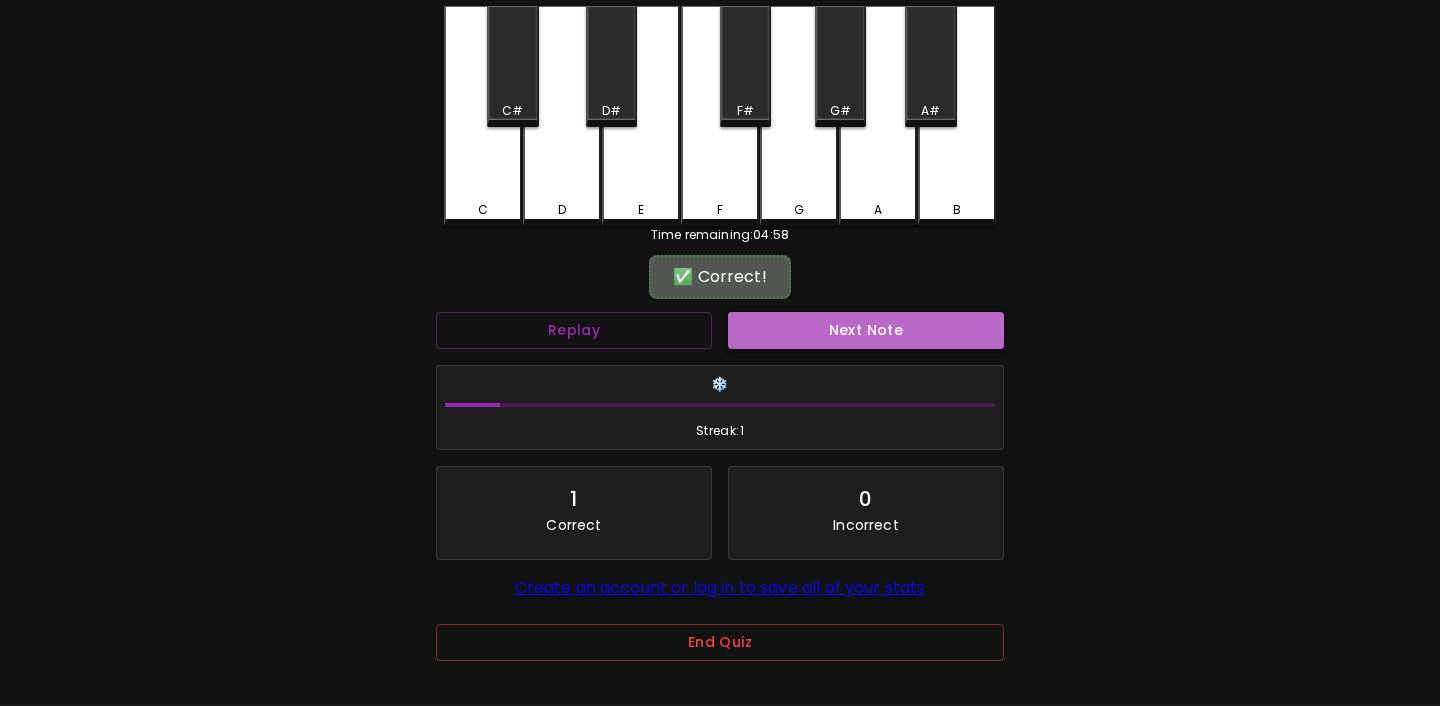 click on "Next Note" at bounding box center [866, 330] 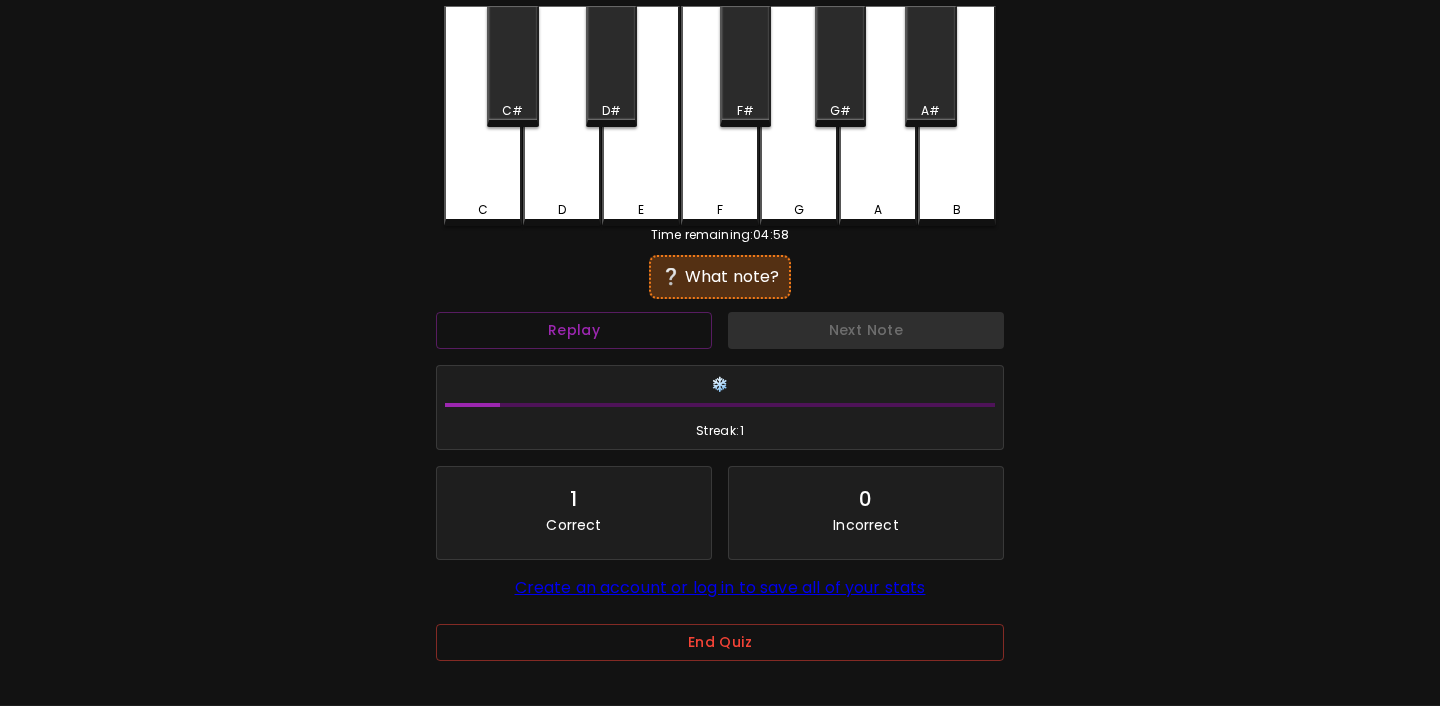 click on "D" at bounding box center [562, 116] 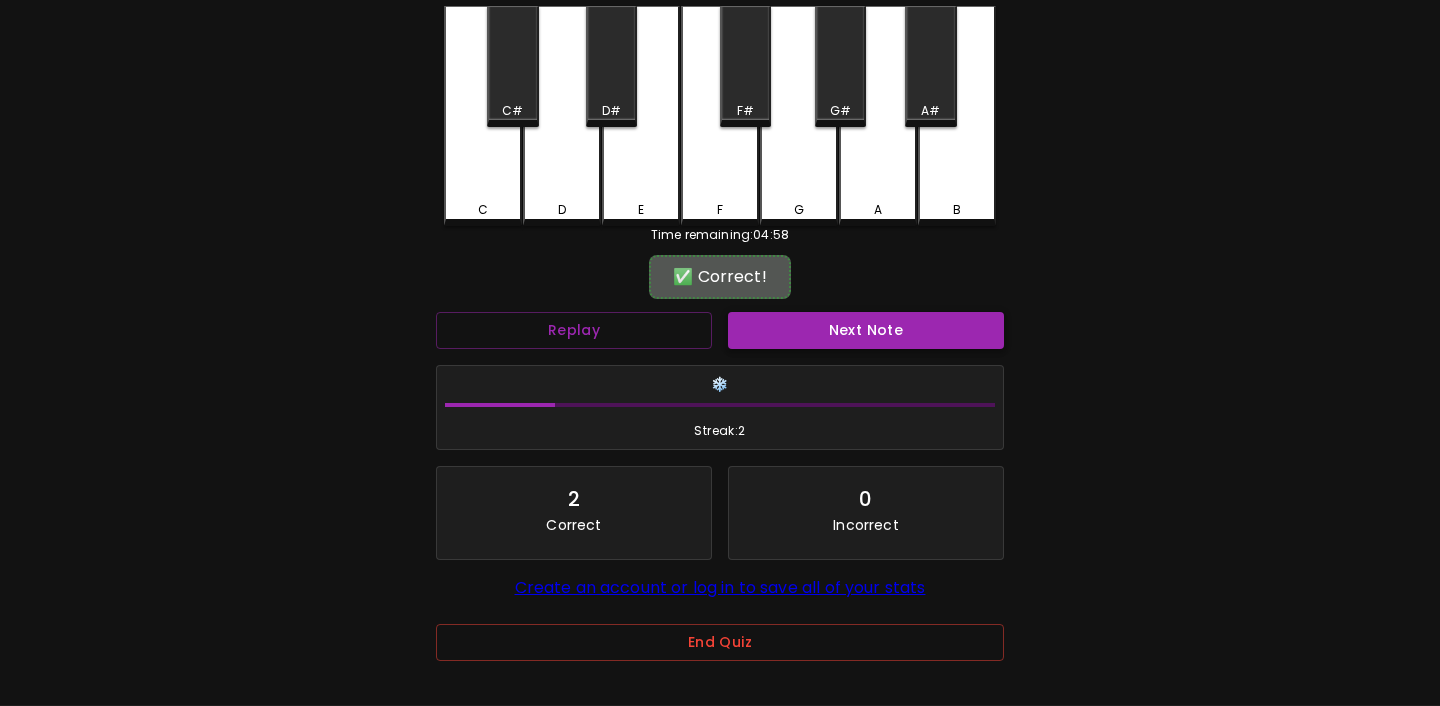 click on "Next Note" at bounding box center (866, 330) 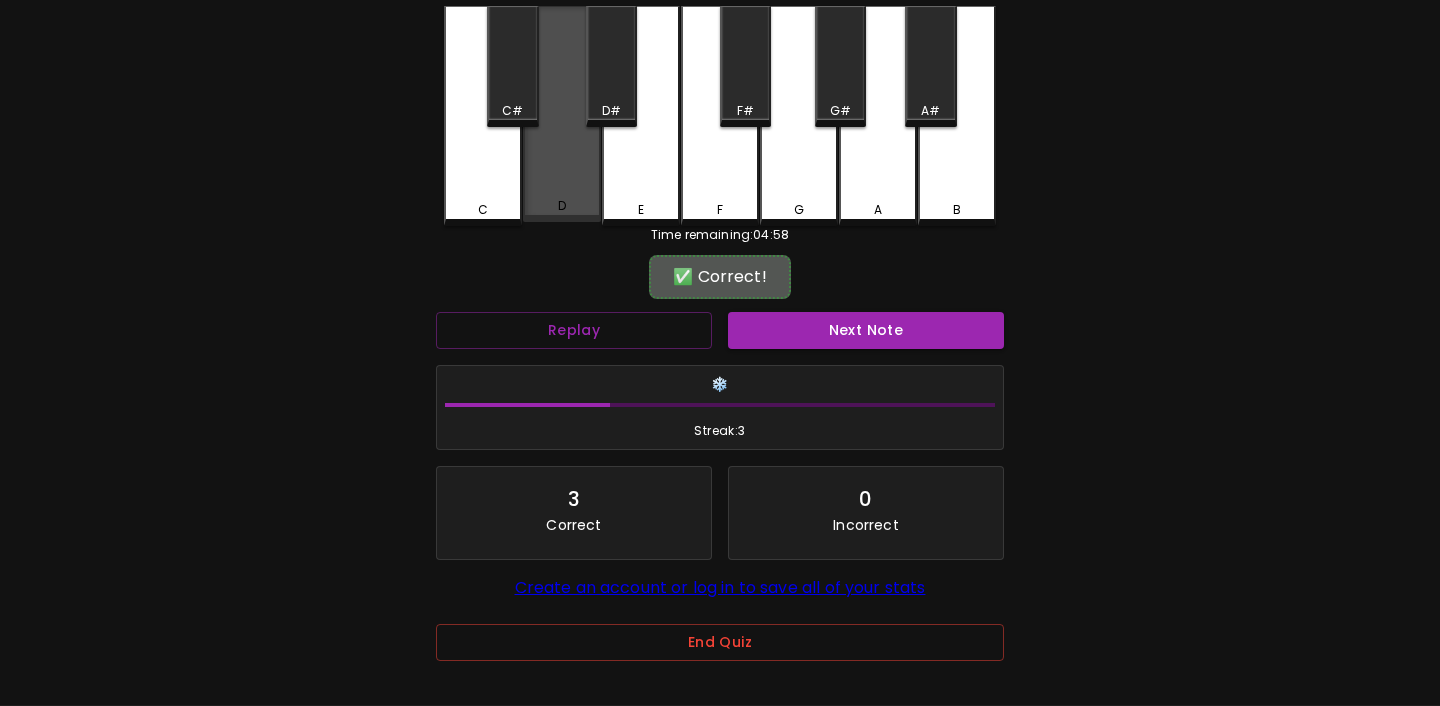 click on "D" at bounding box center [562, 114] 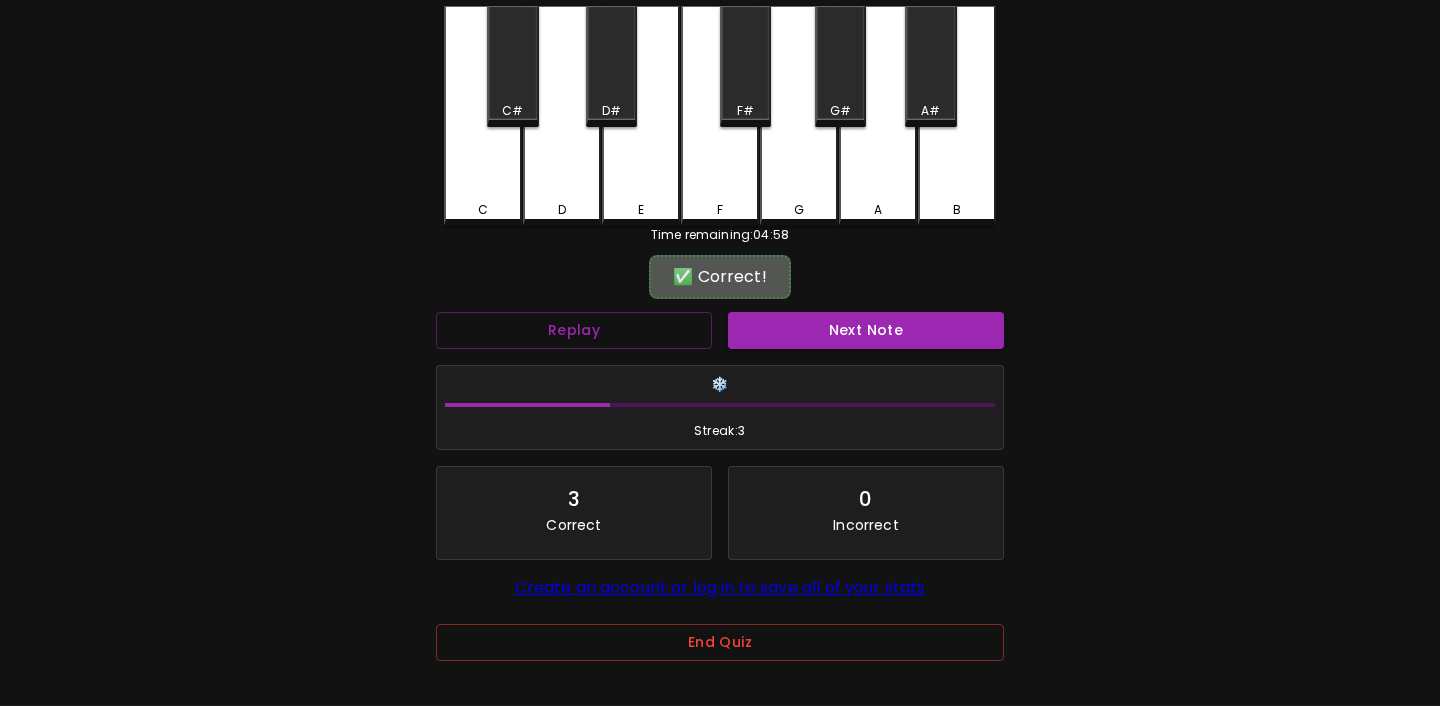 click on "Next Note" at bounding box center [866, 330] 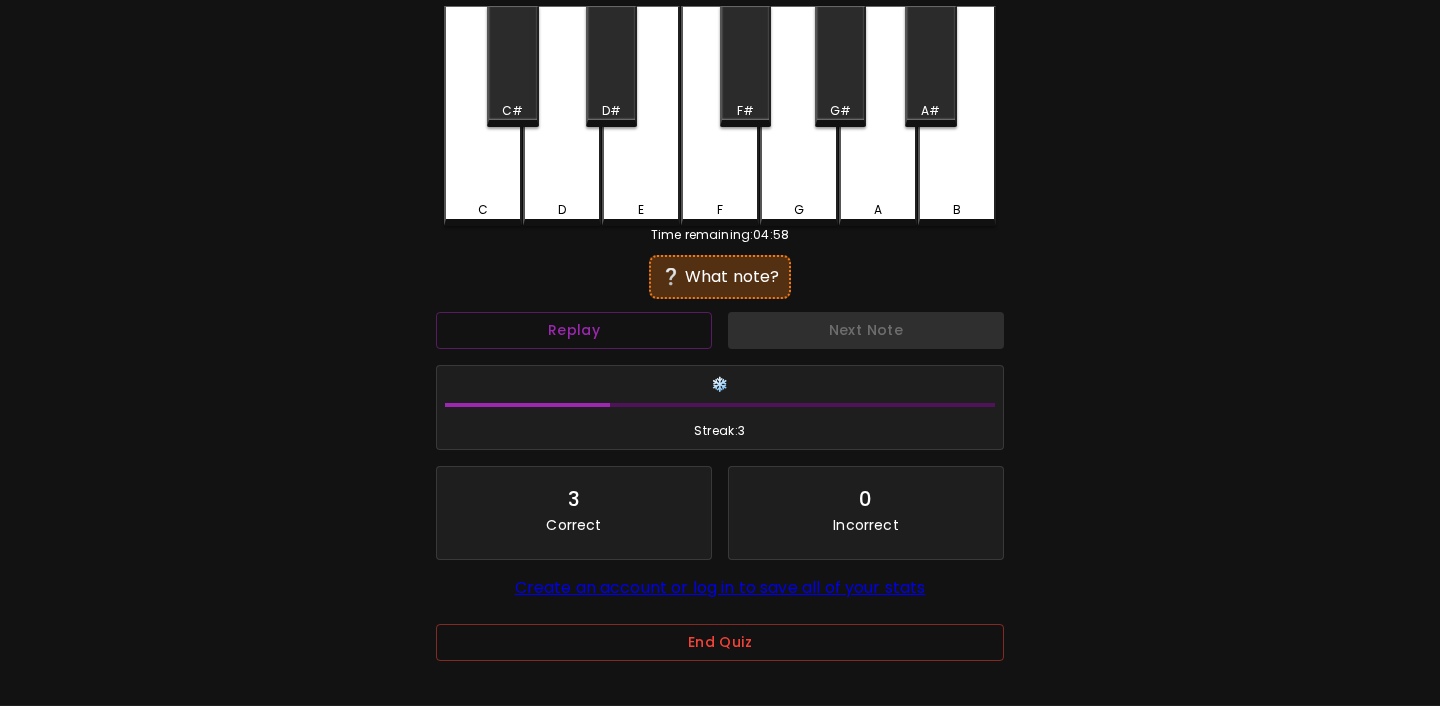 click on "E" at bounding box center [641, 116] 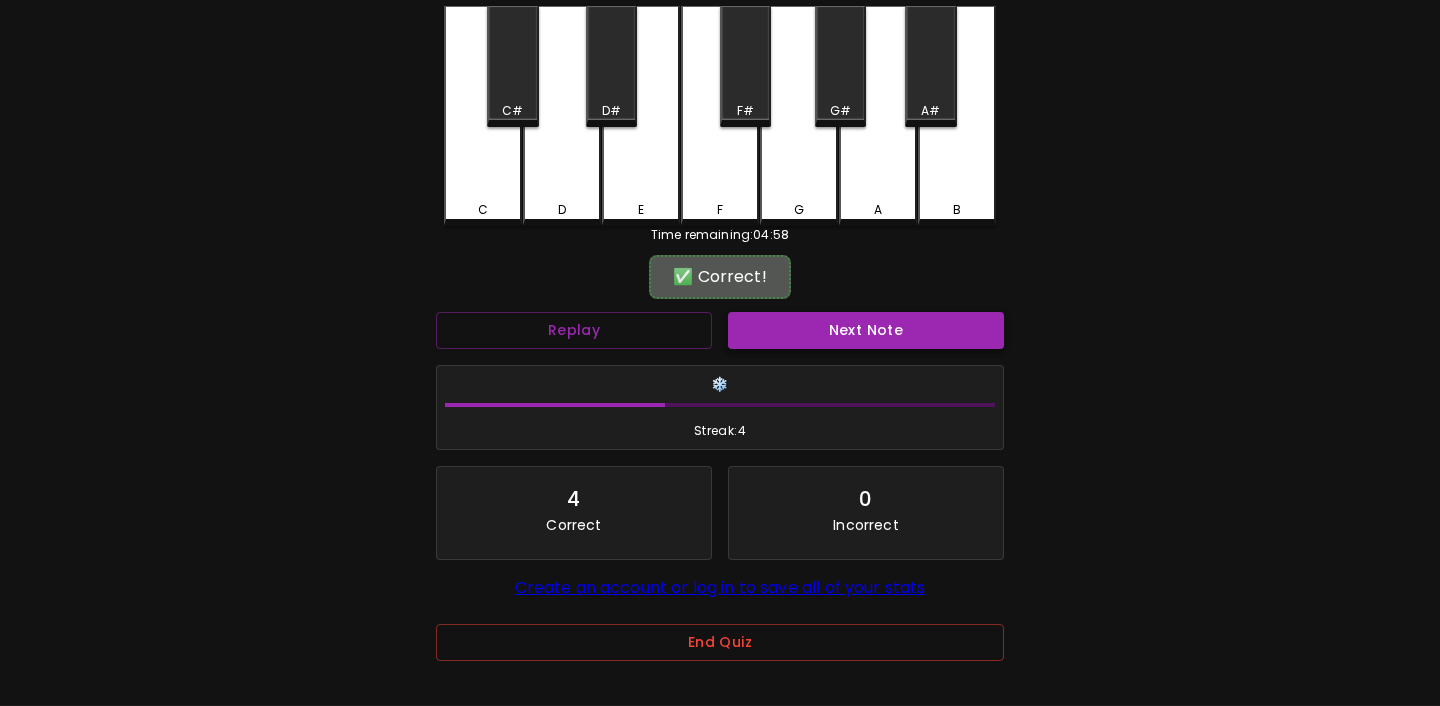 click on "Next Note" at bounding box center (866, 330) 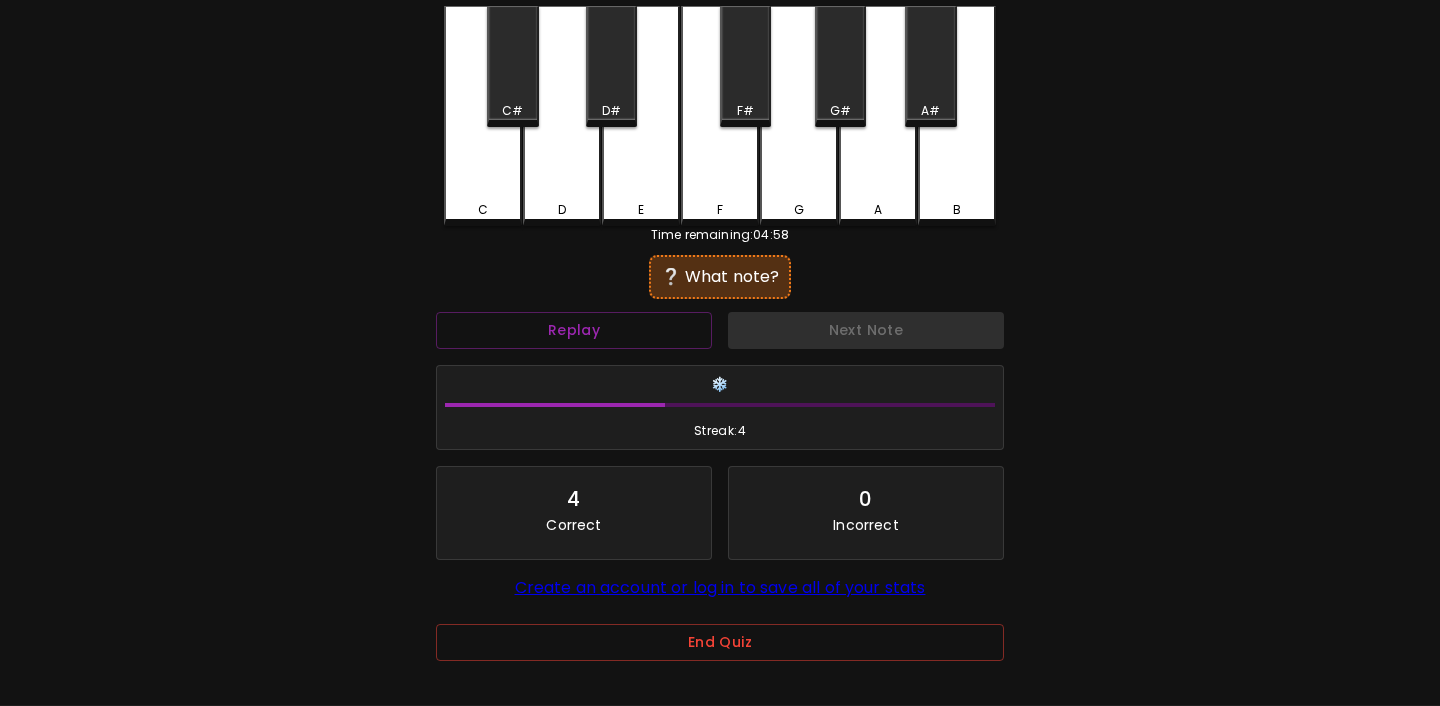 click on "E" at bounding box center [641, 116] 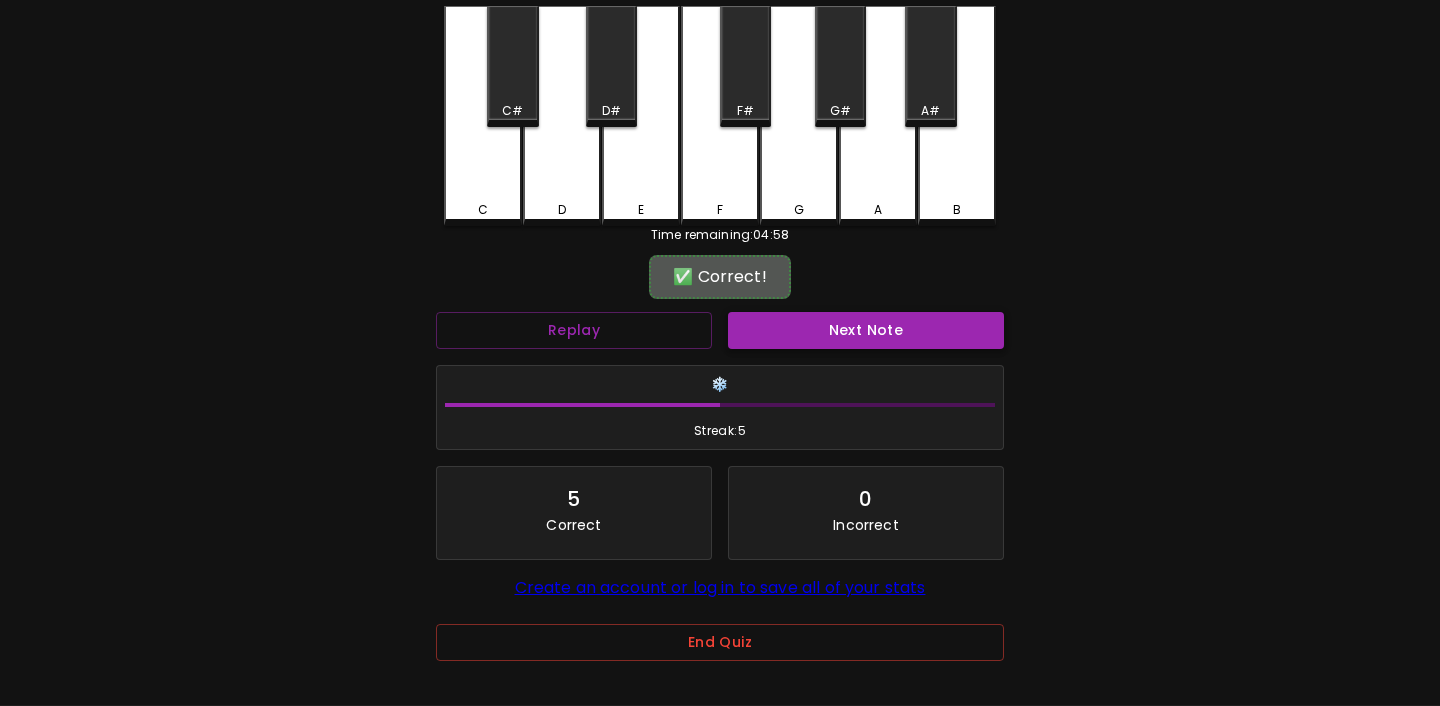 click on "Next Note" at bounding box center (866, 330) 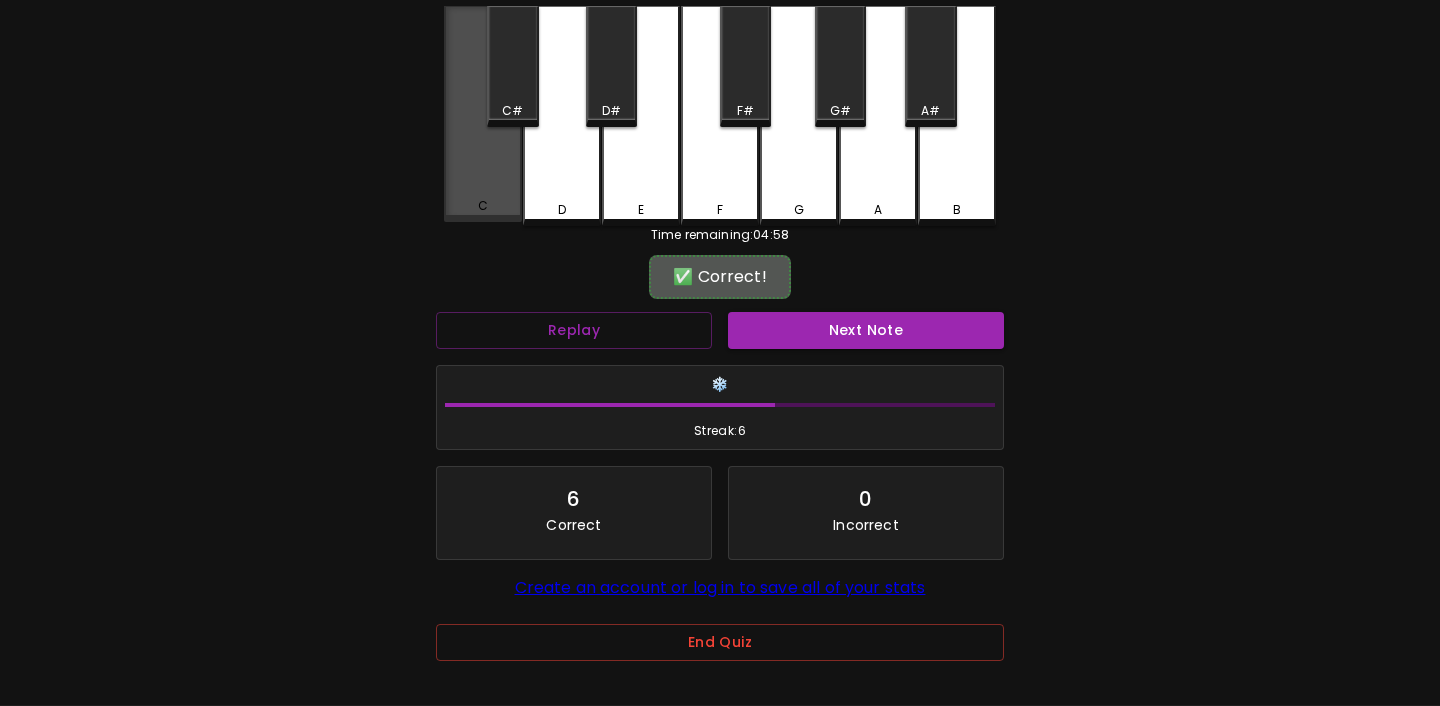 click on "C" at bounding box center [483, 114] 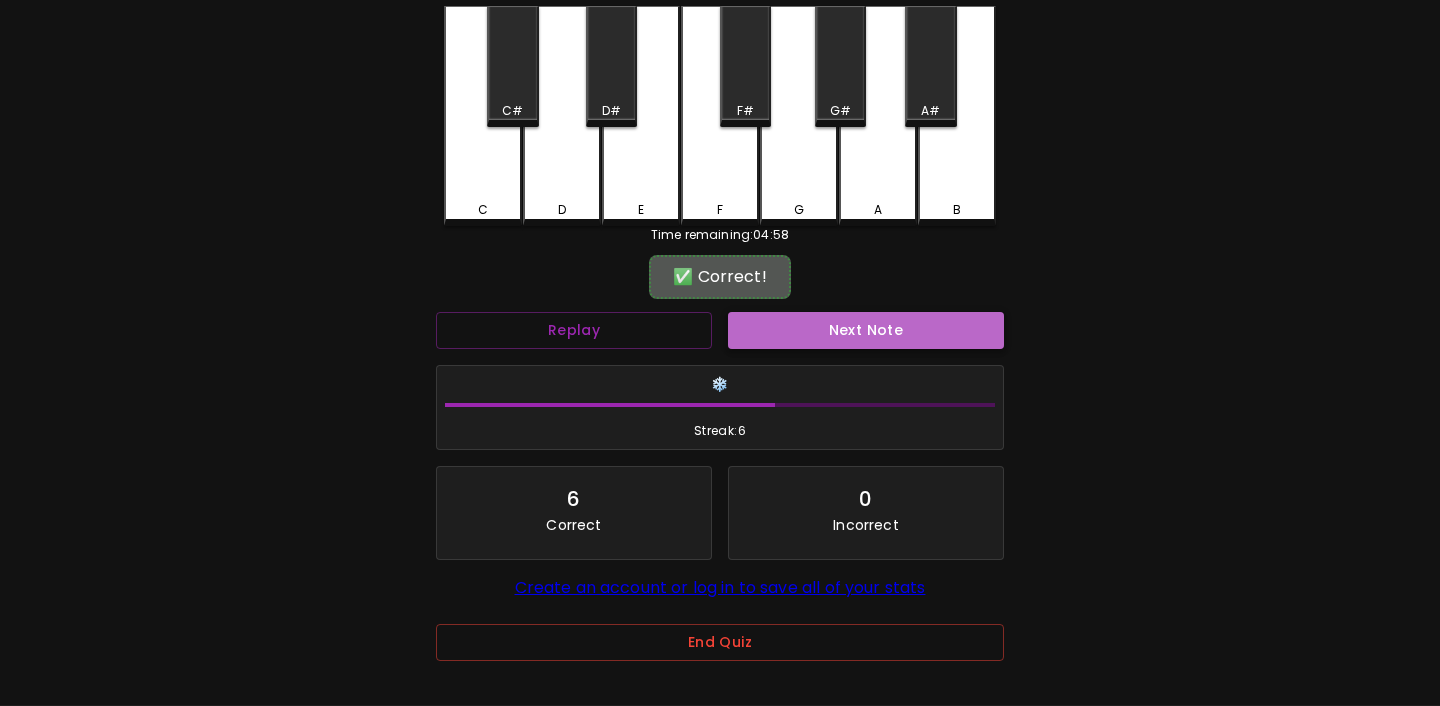 click on "Next Note" at bounding box center [866, 330] 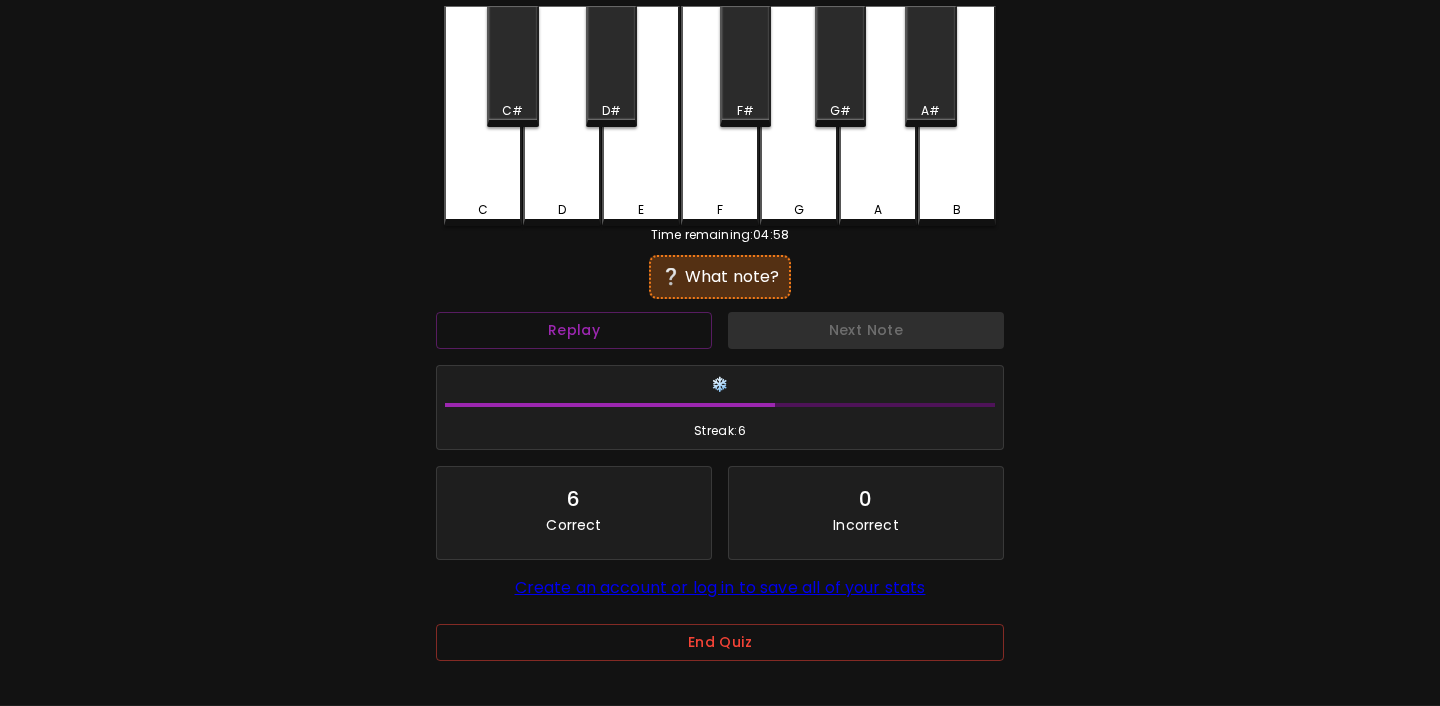 click on "C" at bounding box center (483, 116) 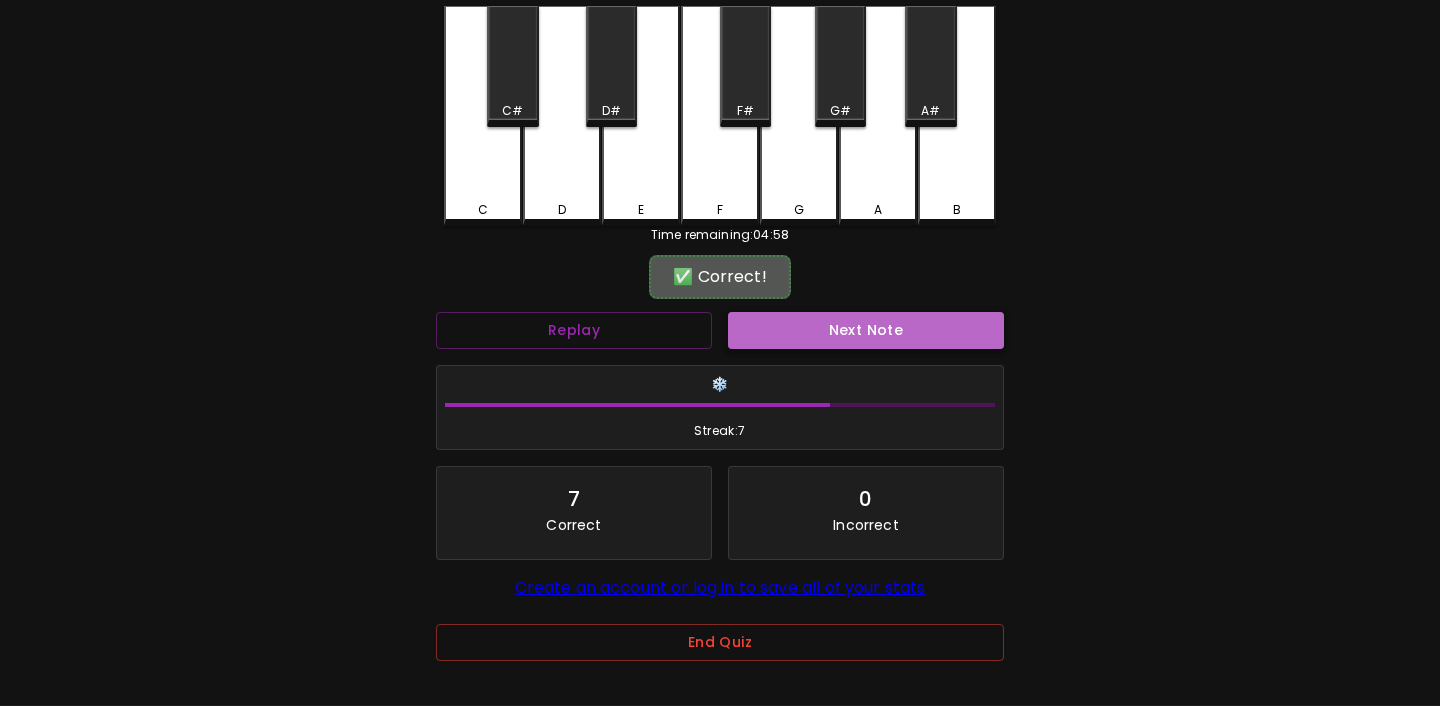 click on "Next Note" at bounding box center (866, 330) 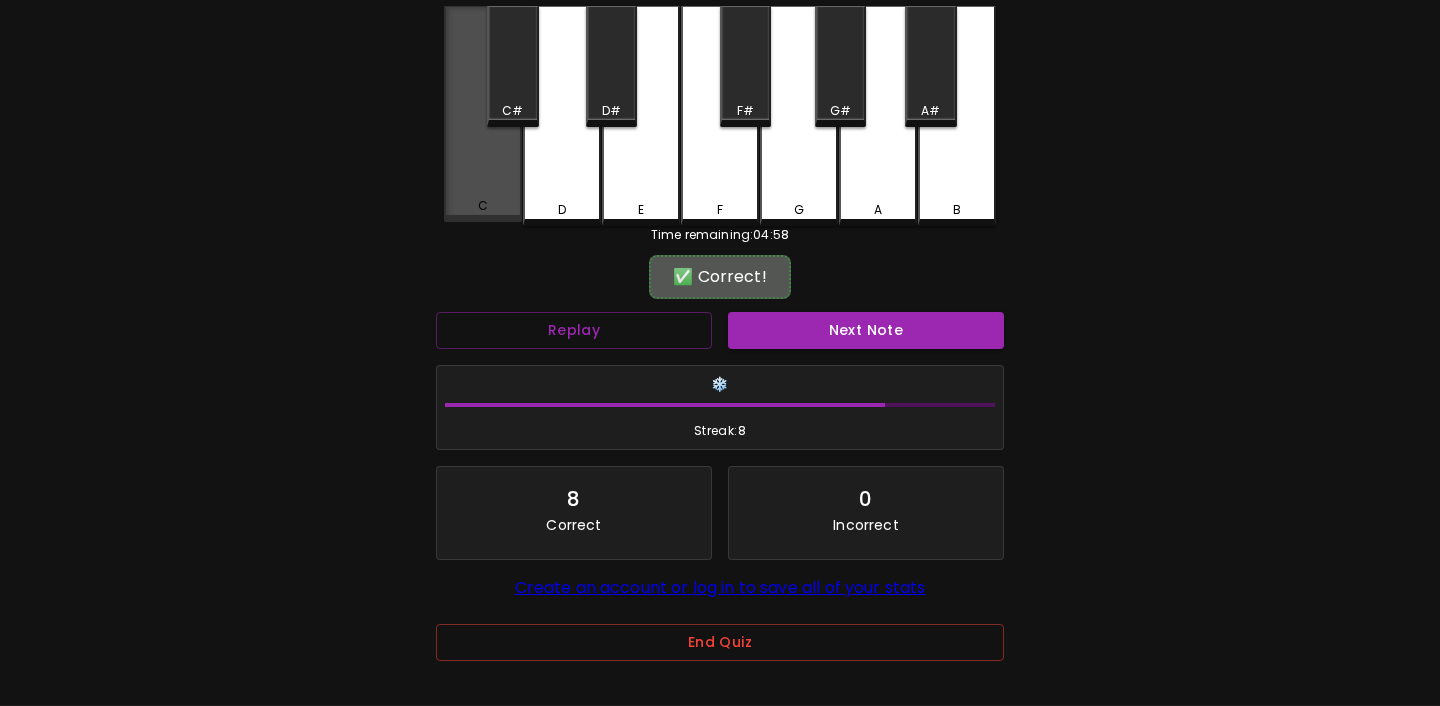 click on "C" at bounding box center (483, 114) 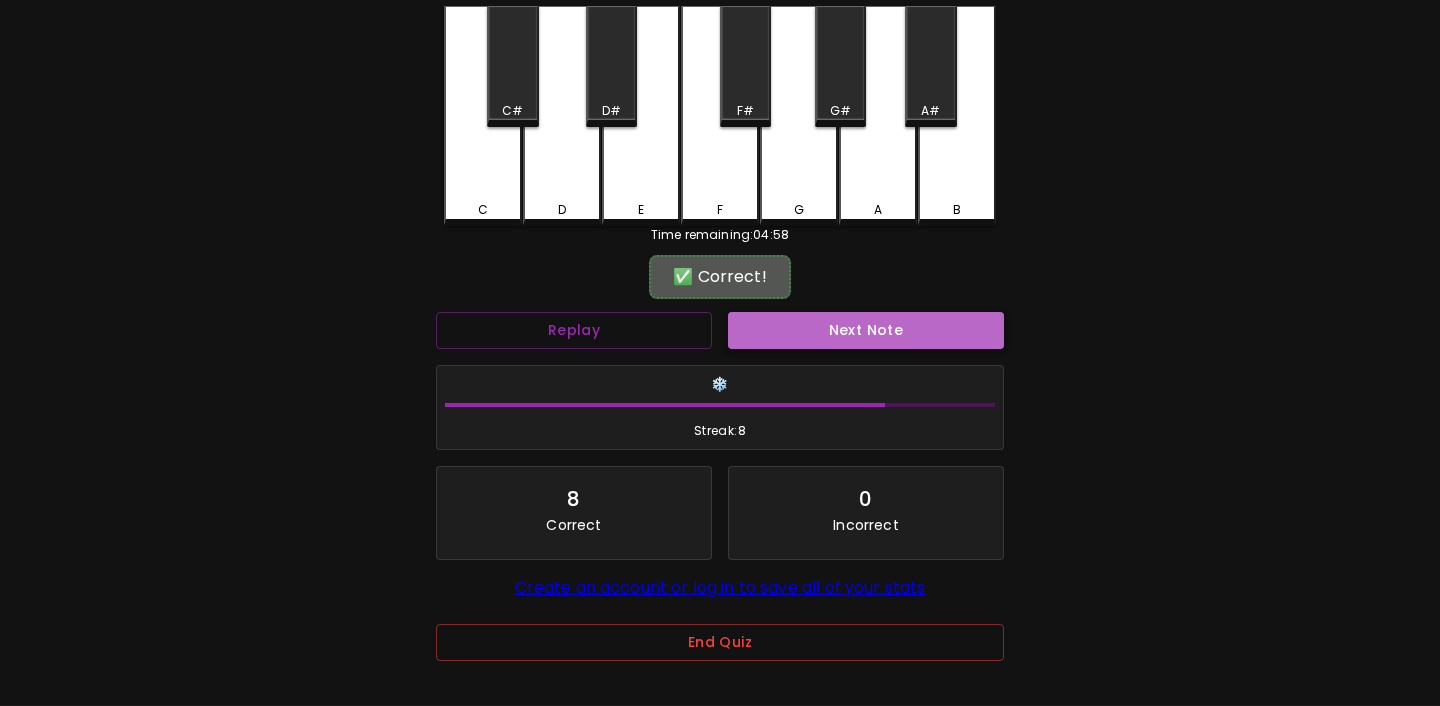 click on "Next Note" at bounding box center (866, 330) 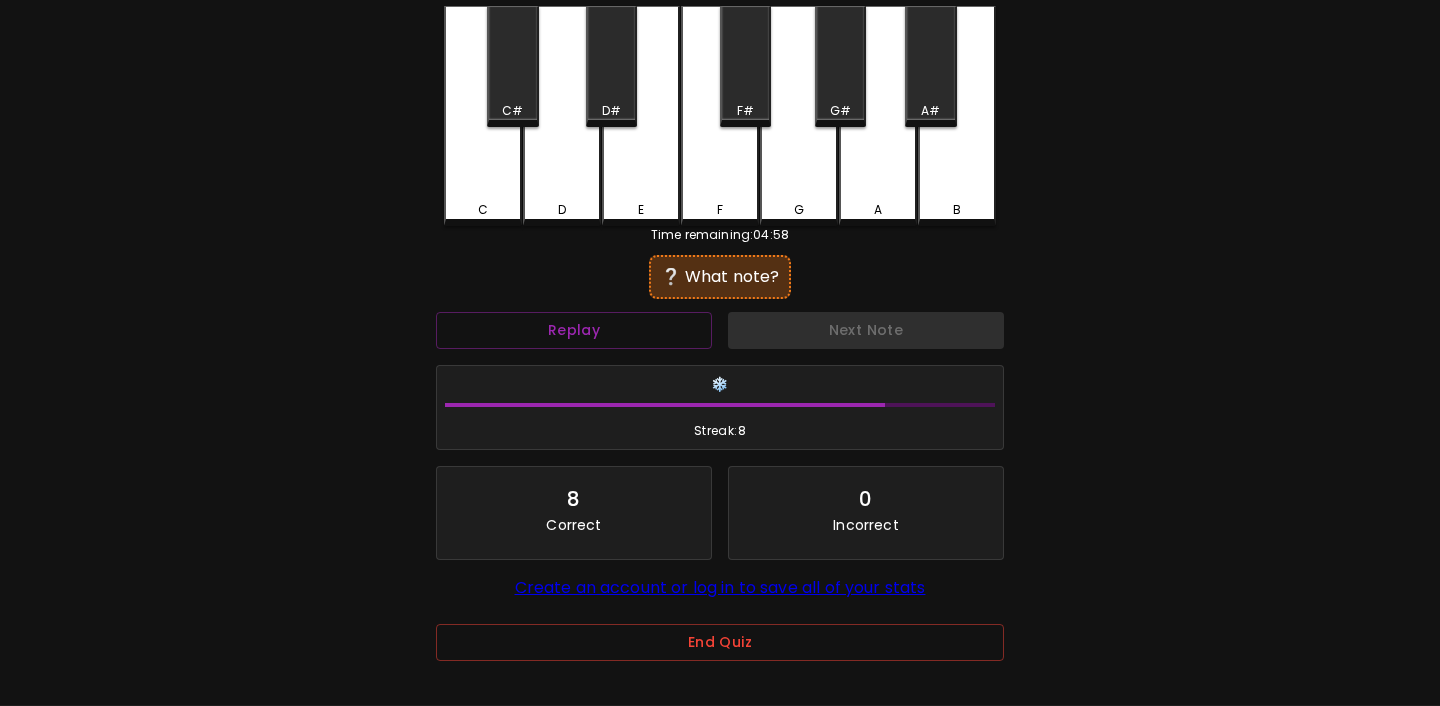 click on "E" at bounding box center [641, 116] 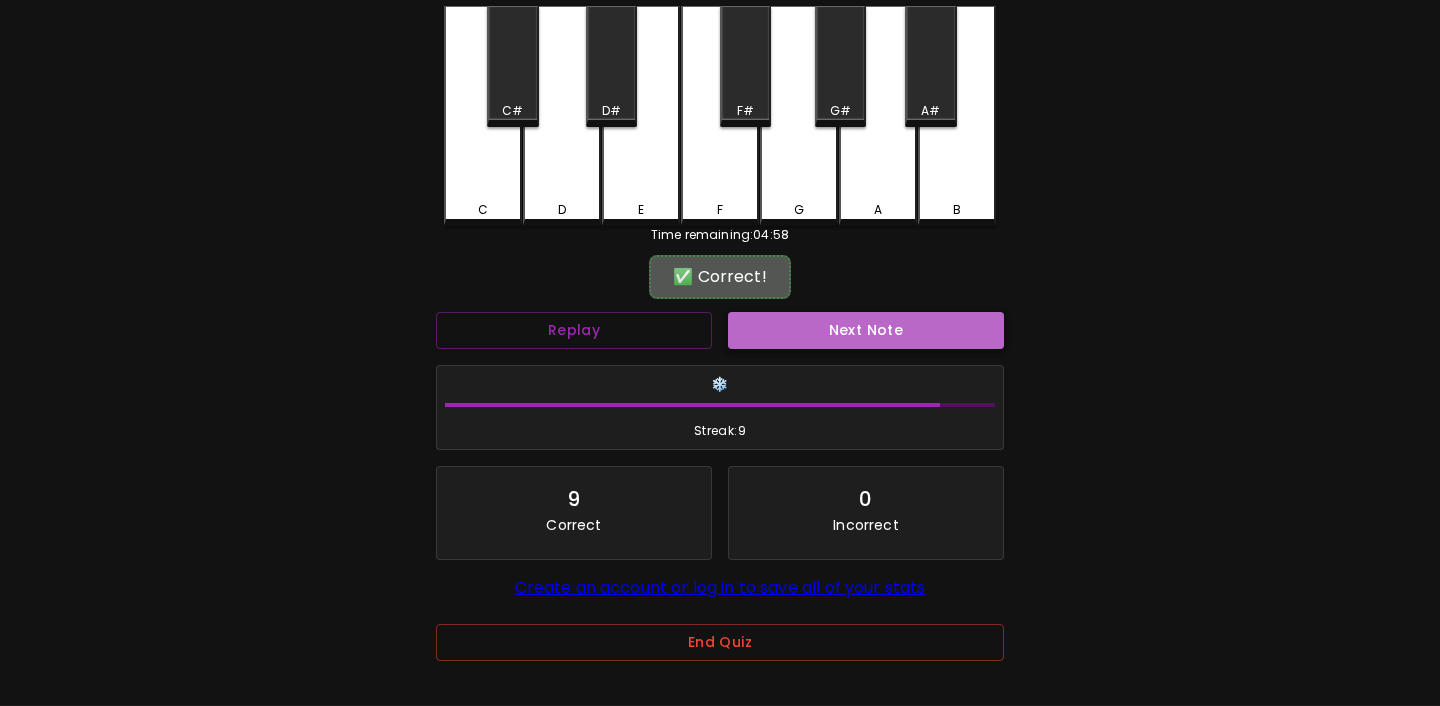 click on "Next Note" at bounding box center [866, 330] 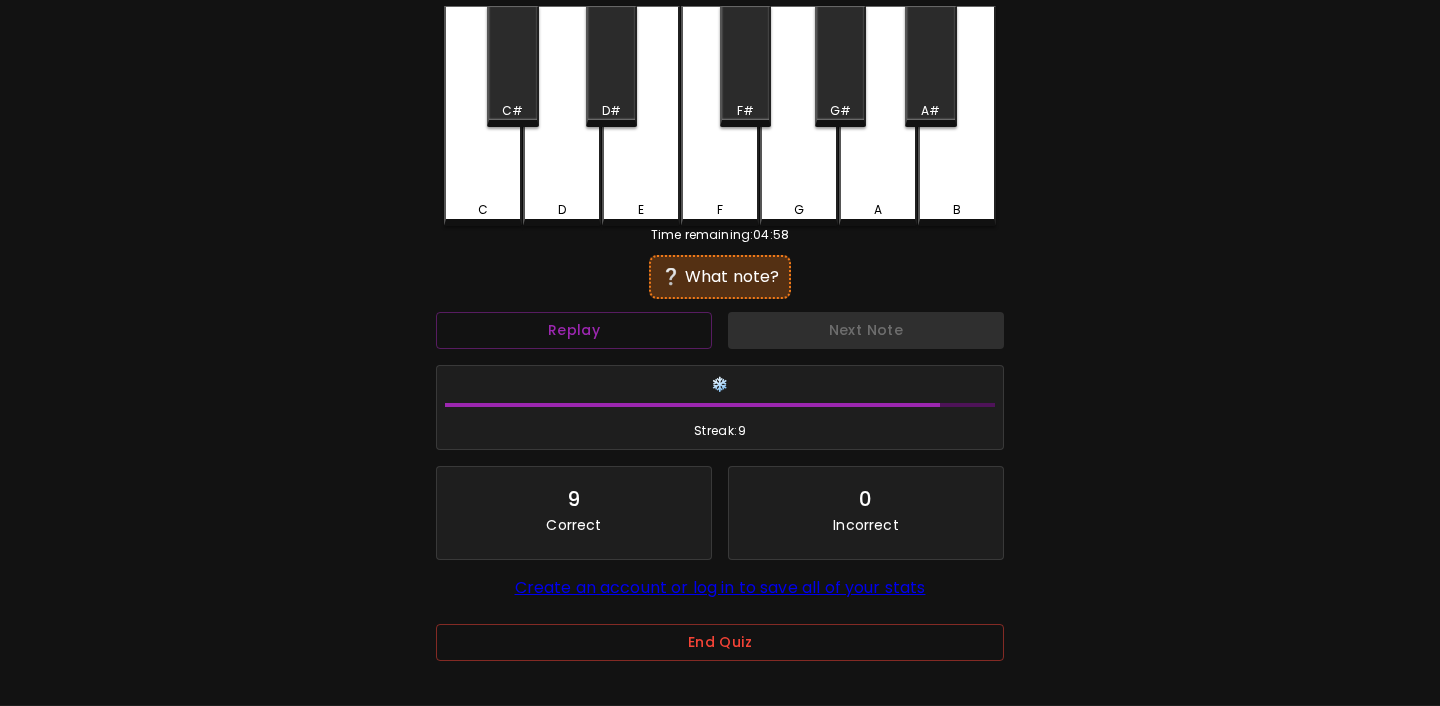 click on "D" at bounding box center (562, 210) 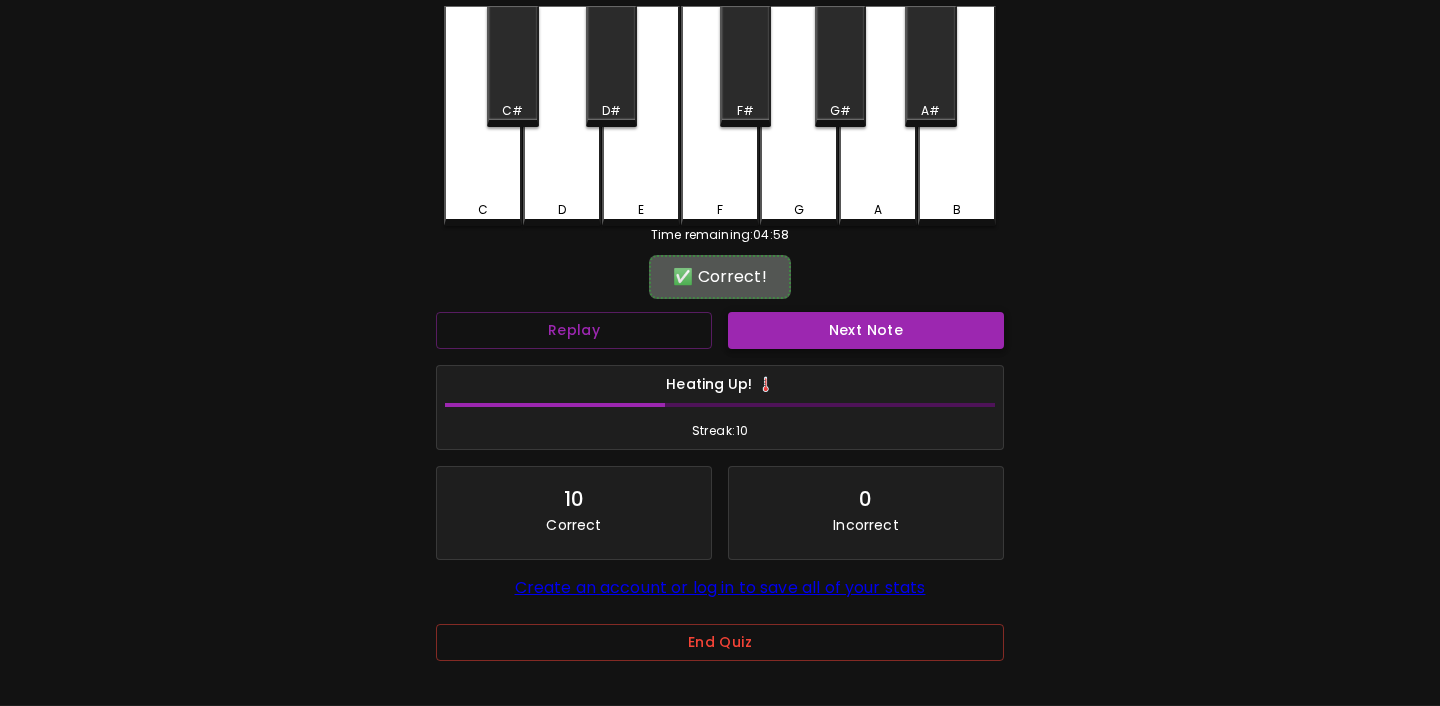 click on "Next Note" at bounding box center [866, 330] 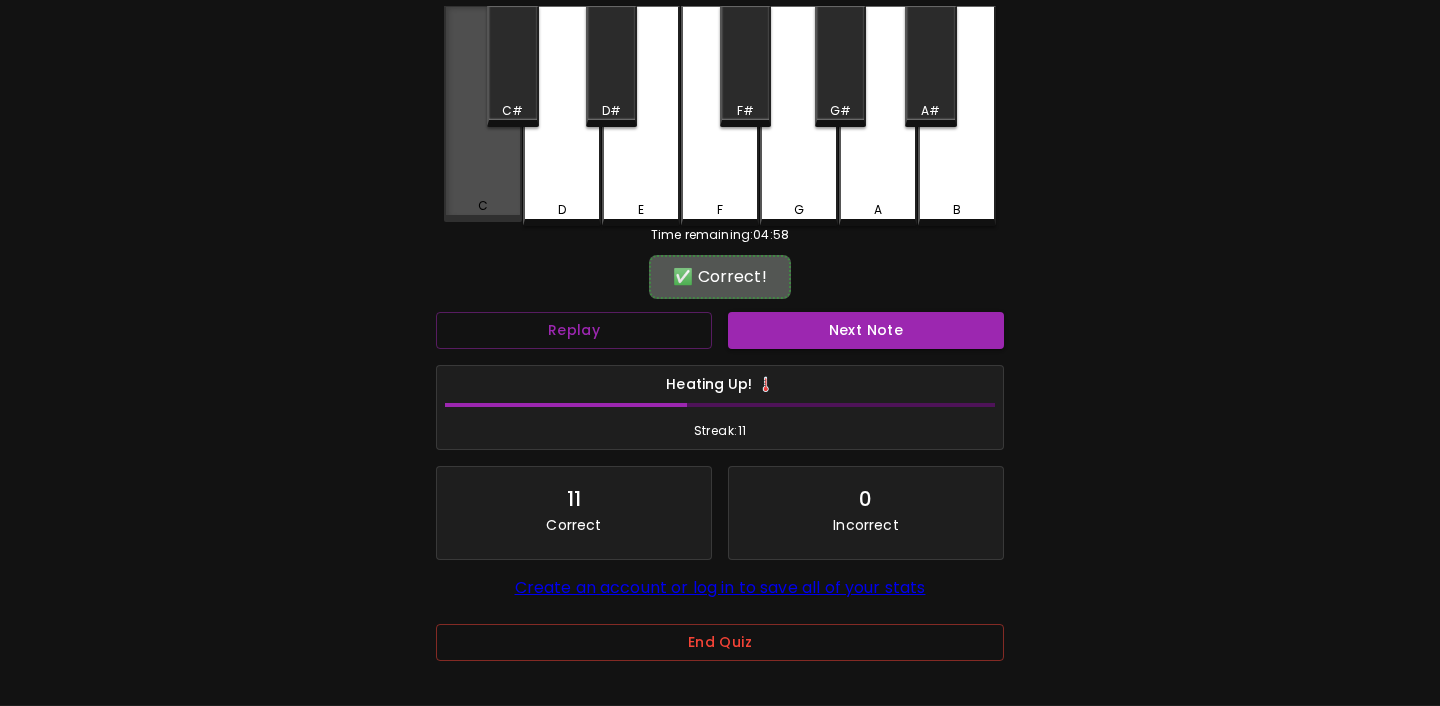 click on "C" at bounding box center [483, 114] 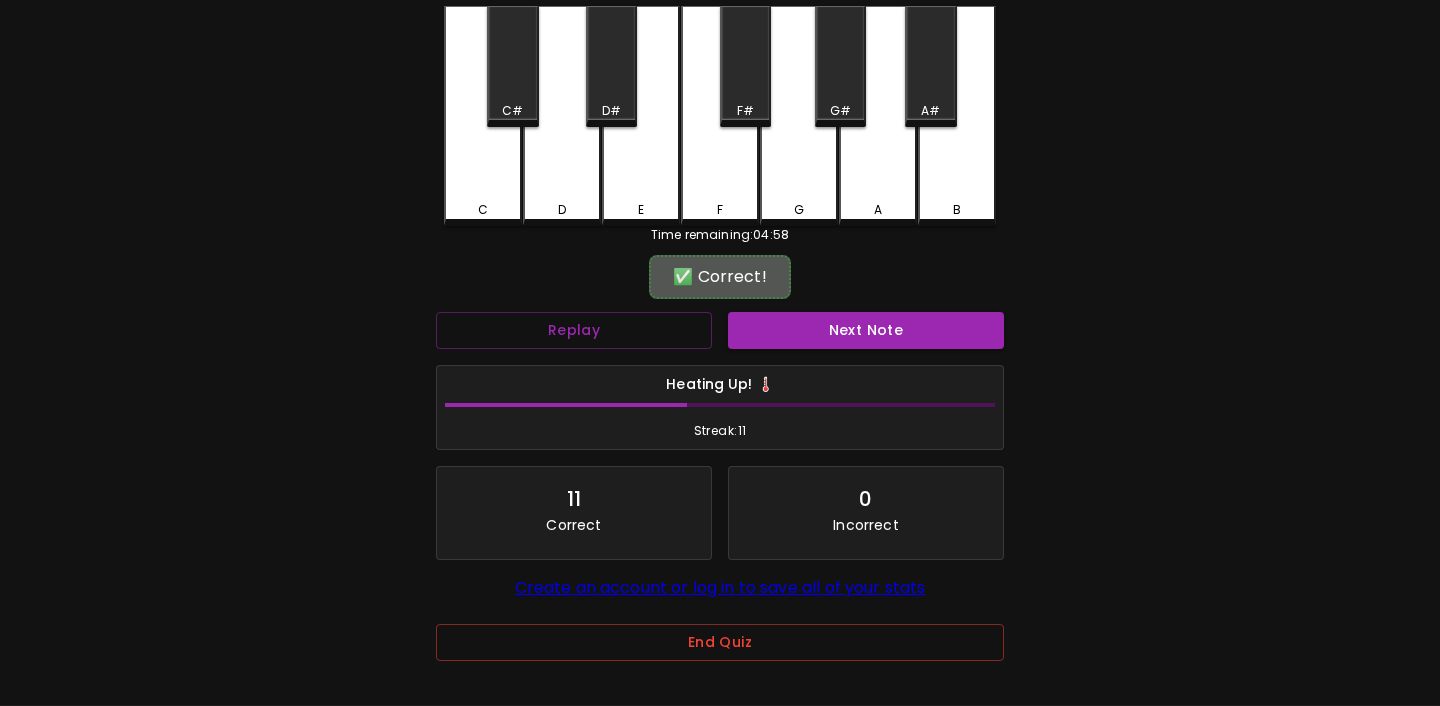 click on "Next Note" at bounding box center (866, 330) 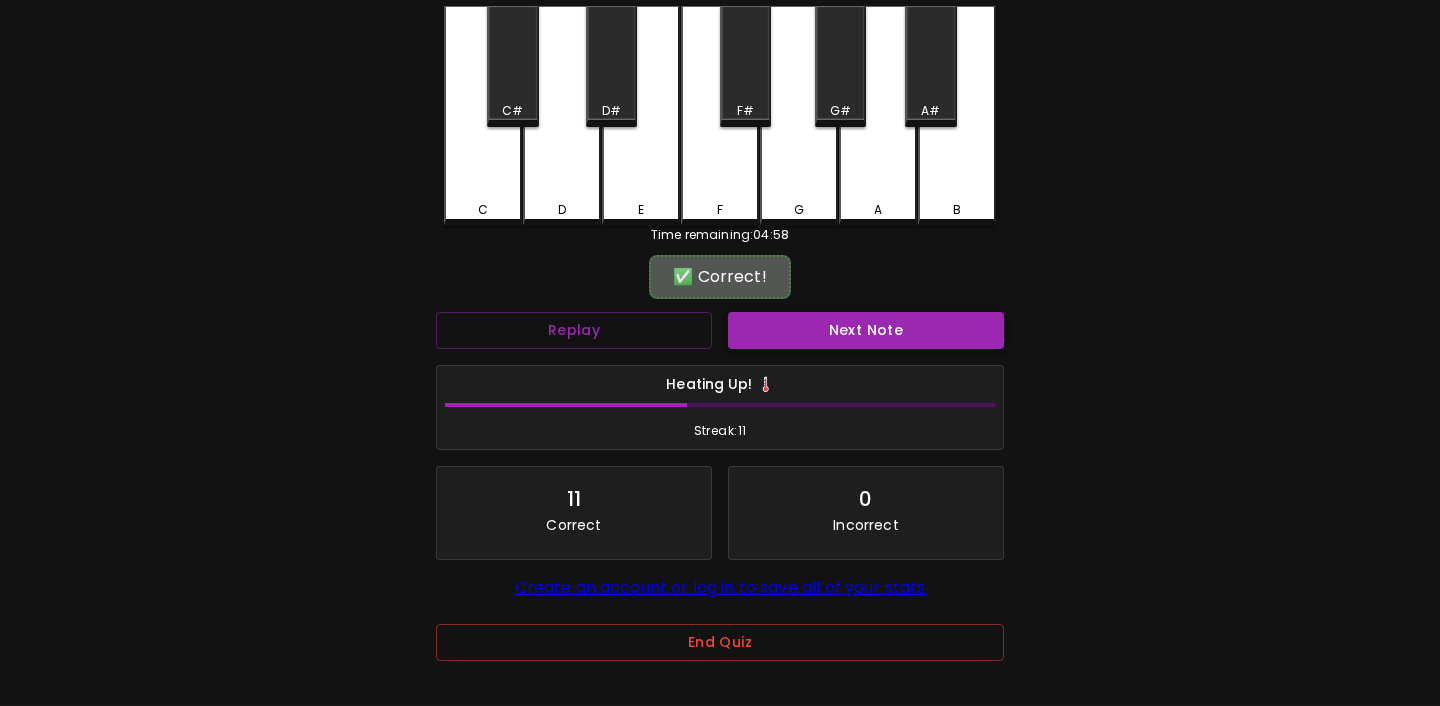 click on "Next Note" at bounding box center [866, 330] 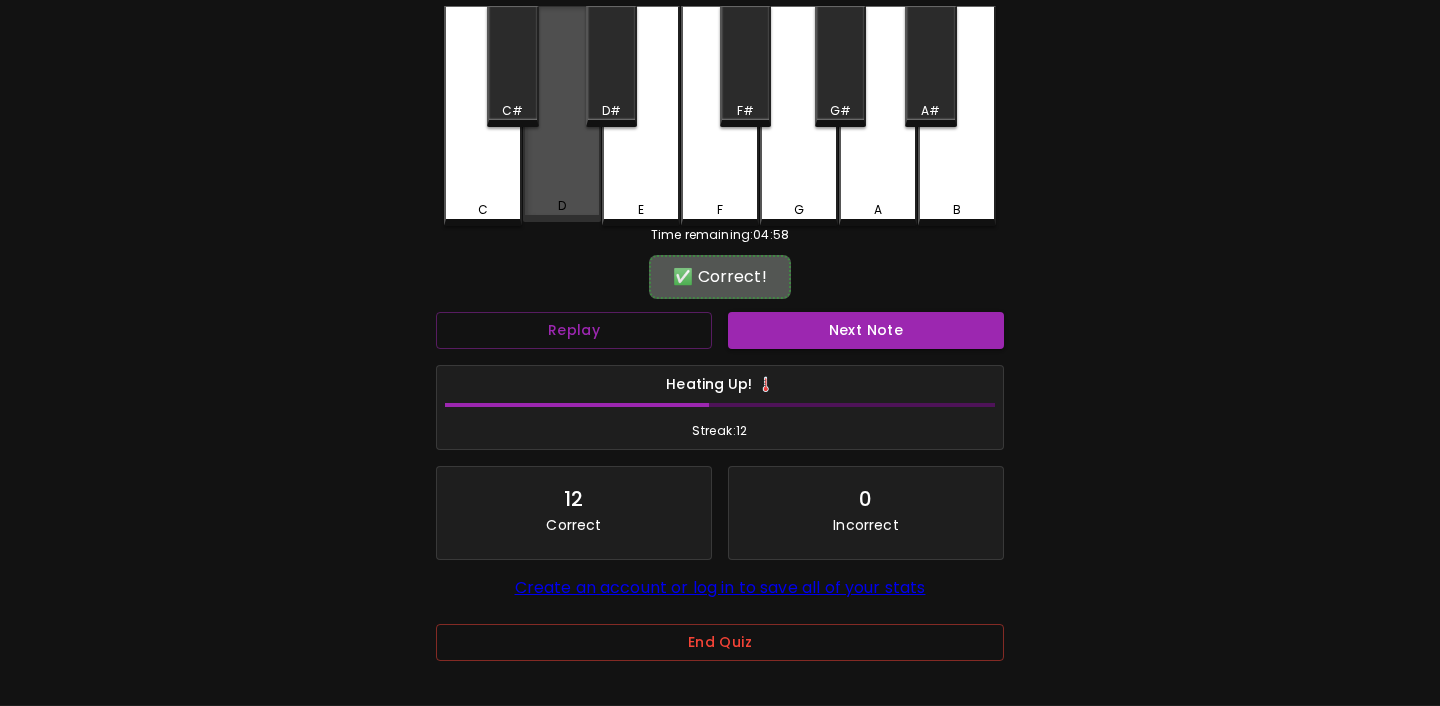click on "D" at bounding box center (562, 114) 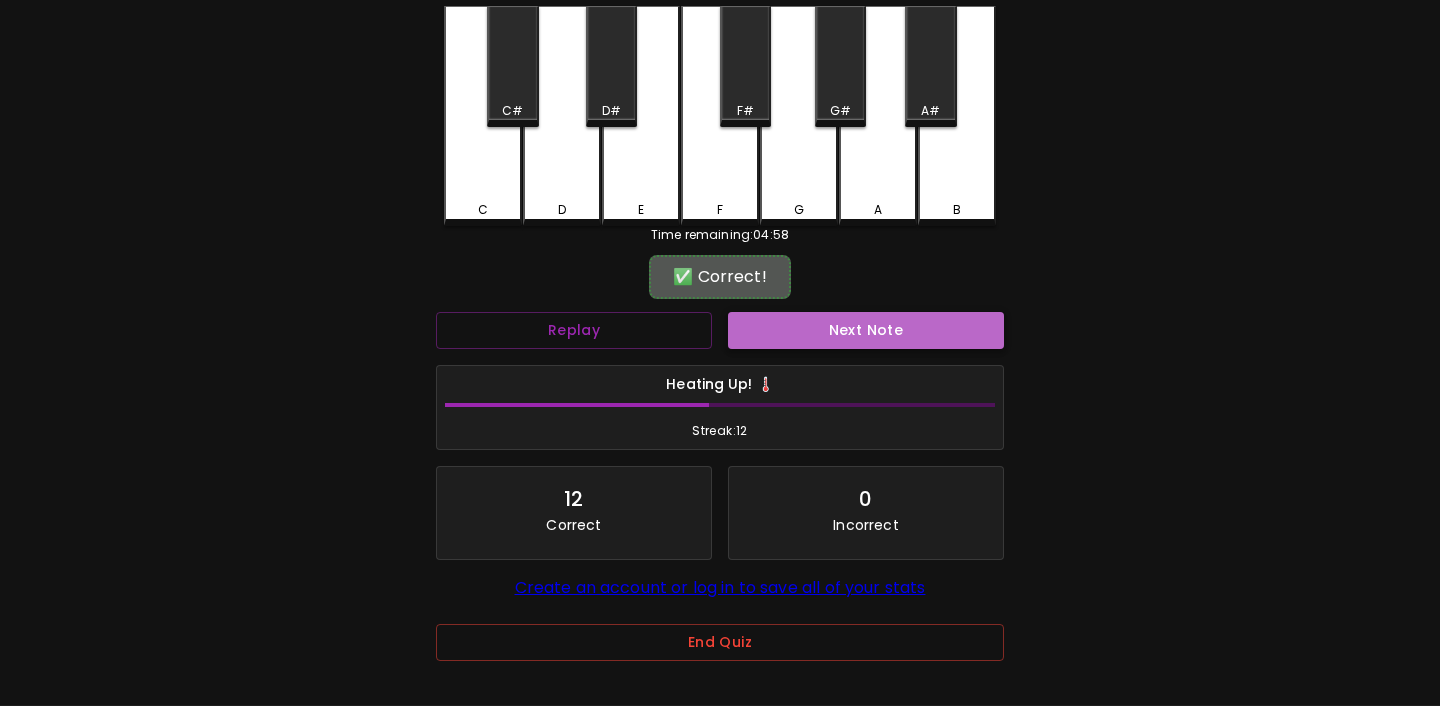 click on "Next Note" at bounding box center (866, 330) 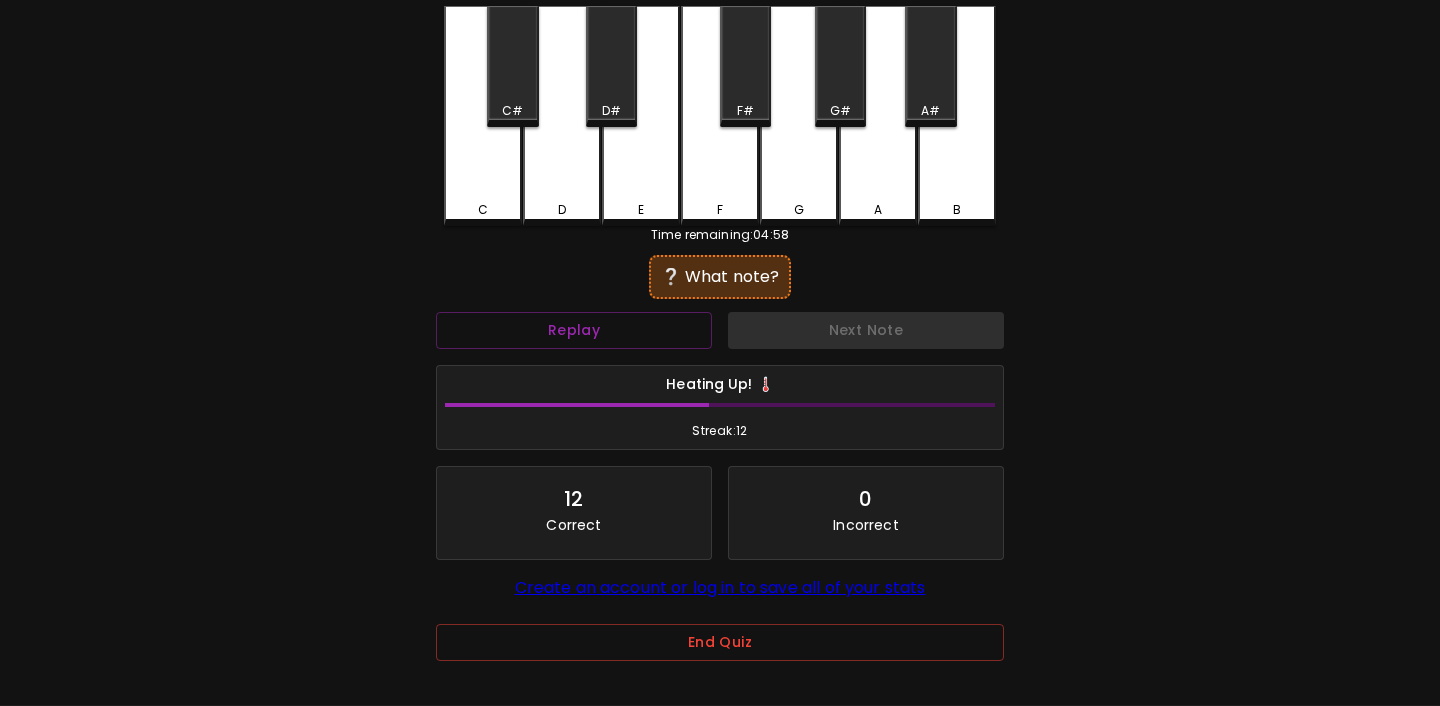 click on "D" at bounding box center [562, 116] 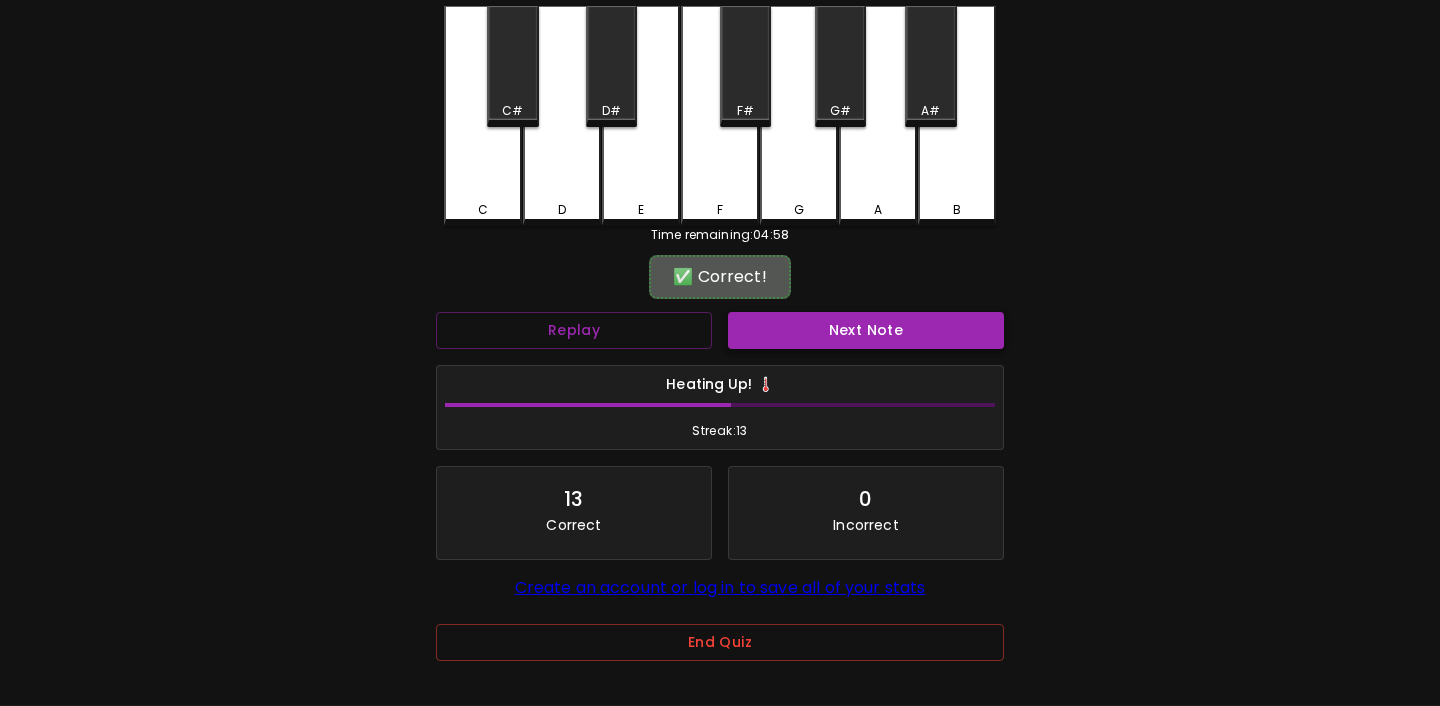 click on "Next Note" at bounding box center (866, 330) 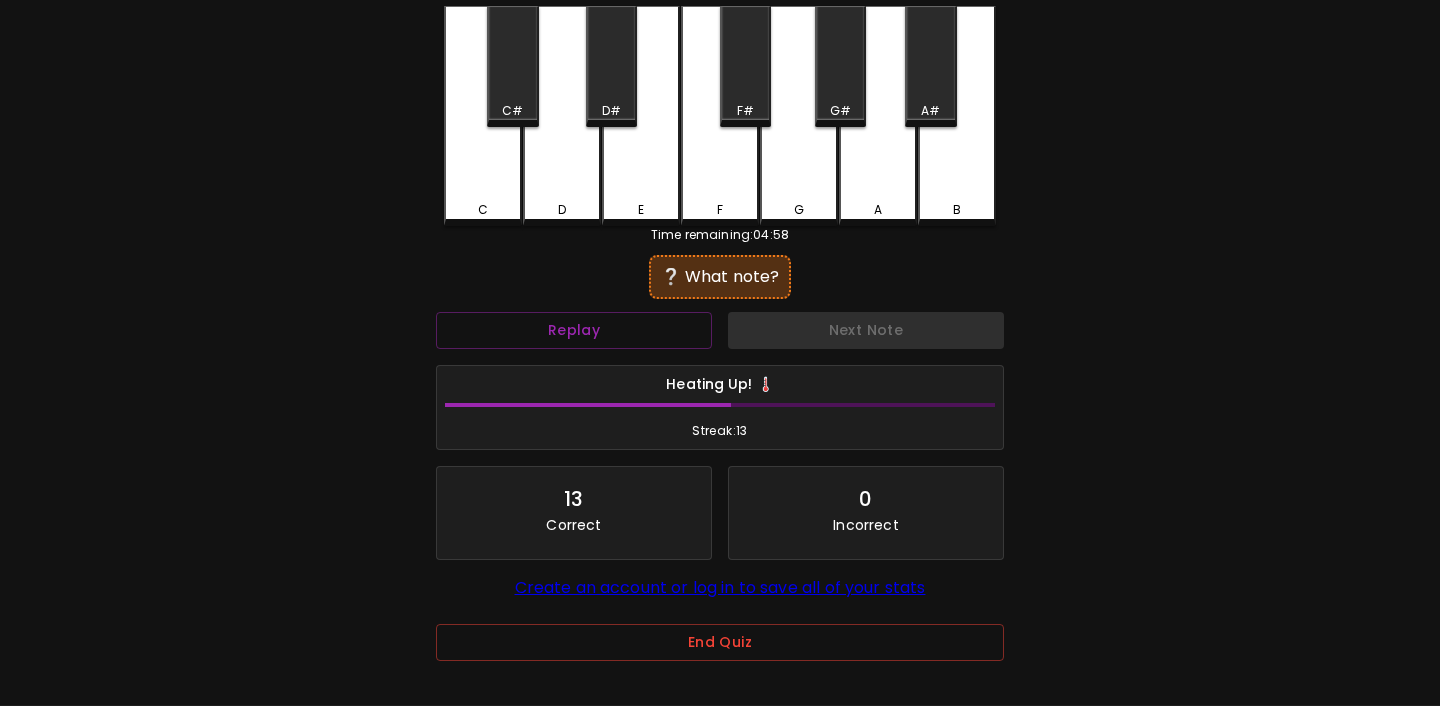 click on "C" at bounding box center (483, 116) 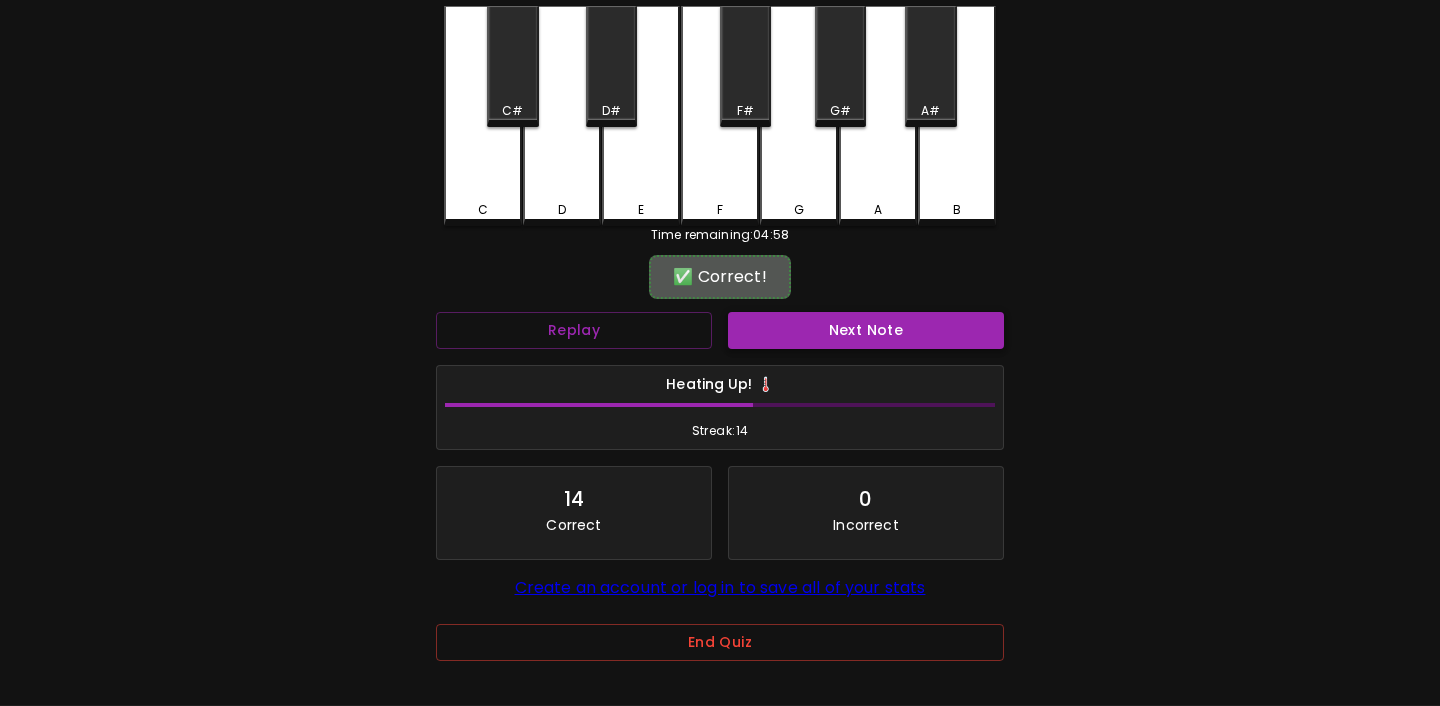 click on "Next Note" at bounding box center [866, 330] 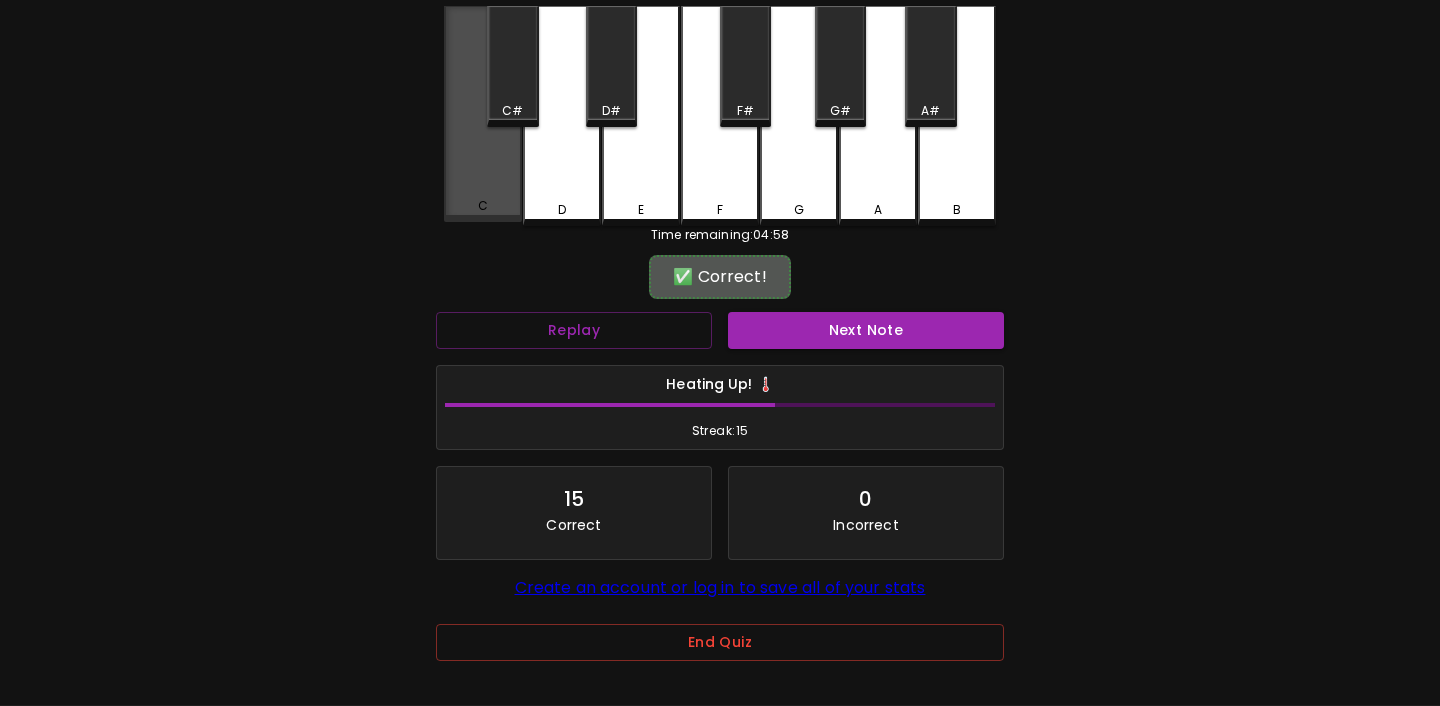 click on "C" at bounding box center (483, 114) 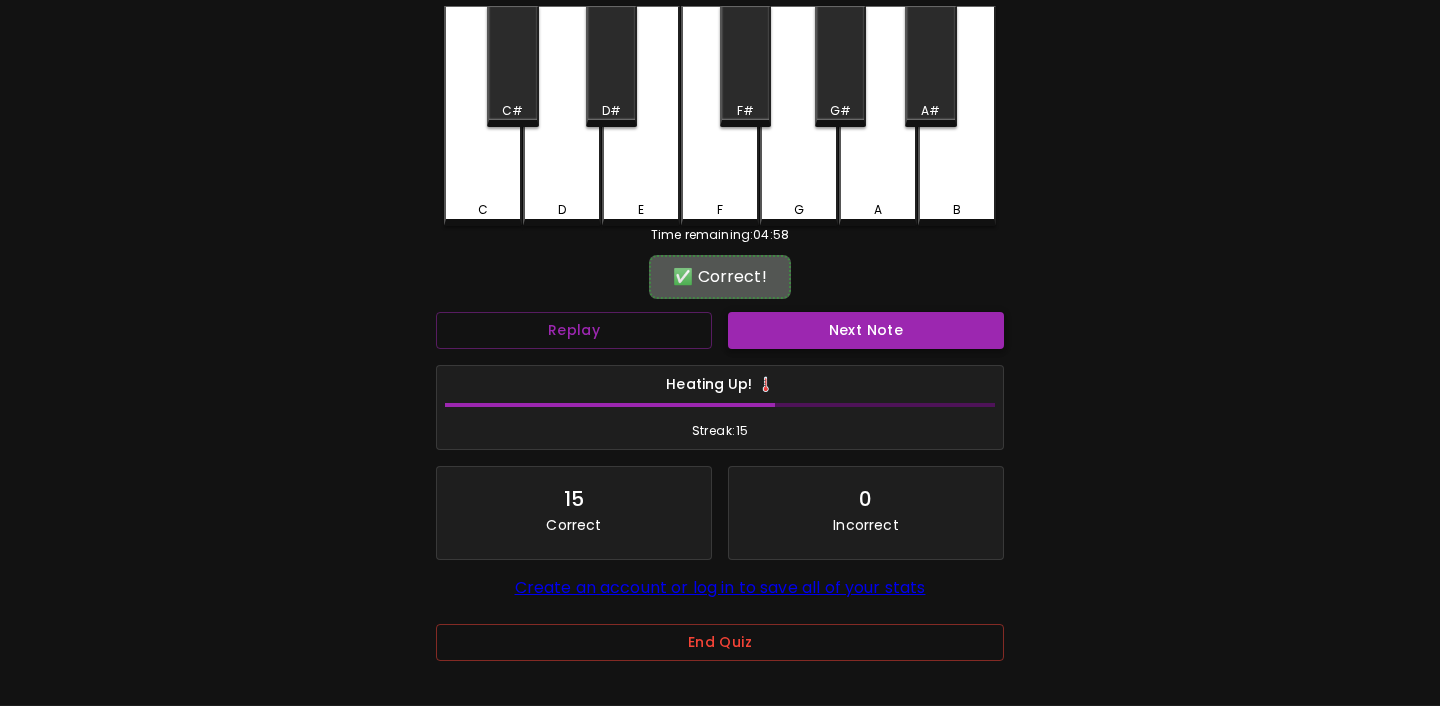 click on "Next Note" at bounding box center (866, 330) 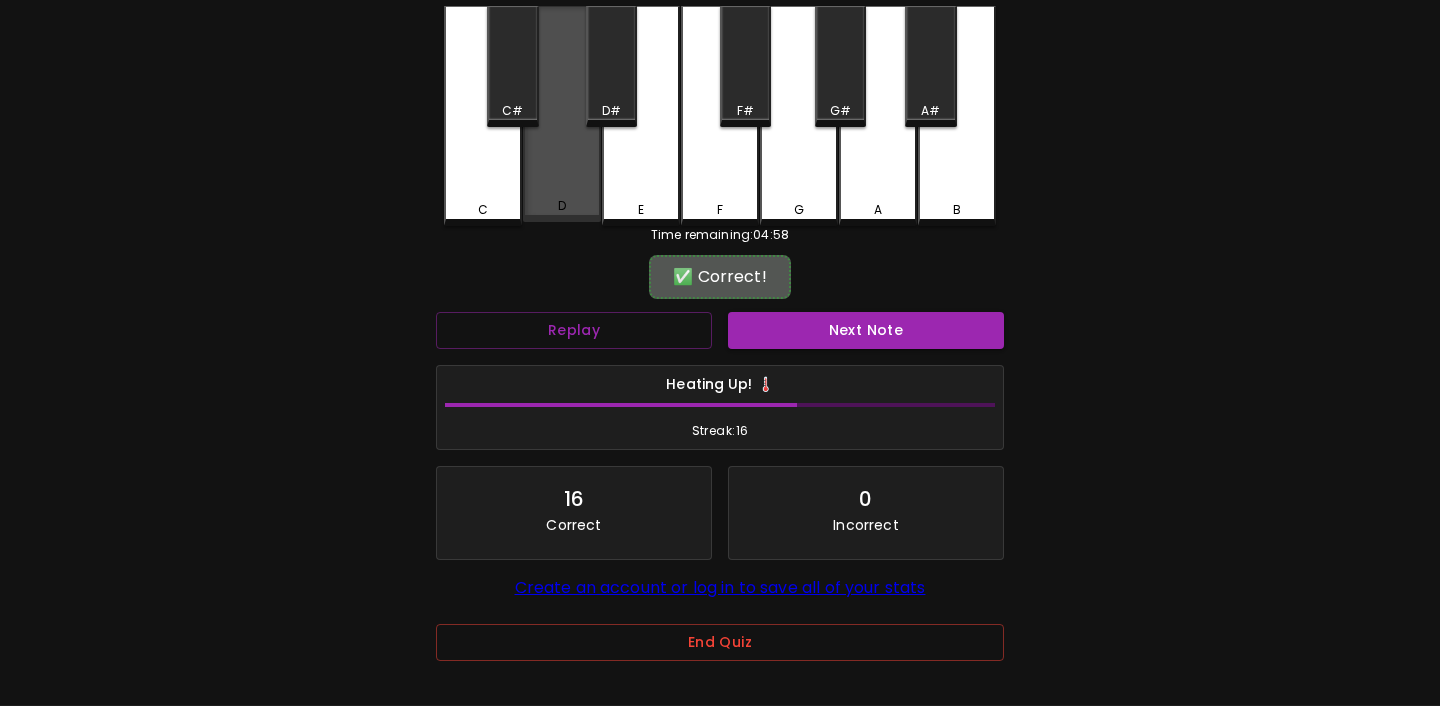 click on "D" at bounding box center [562, 114] 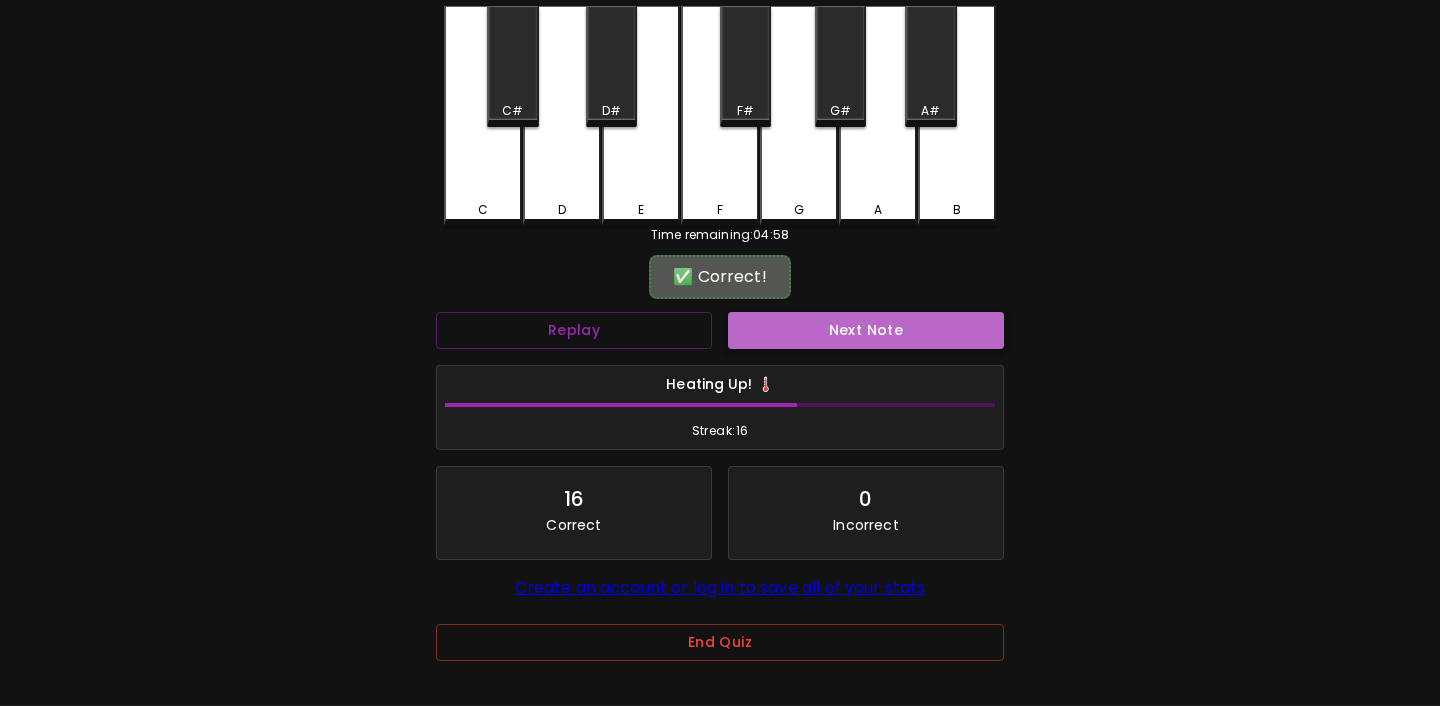 click on "Next Note" at bounding box center [866, 330] 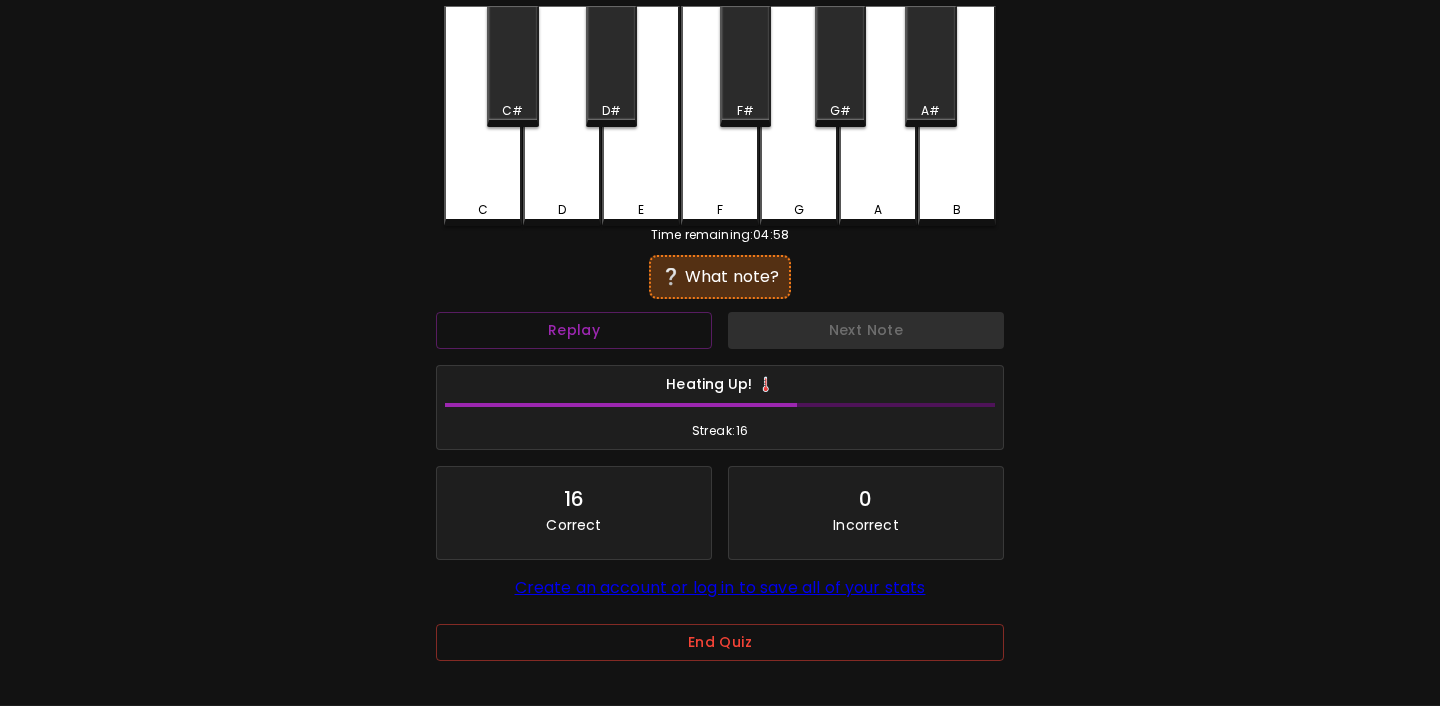 click on "D" at bounding box center (562, 116) 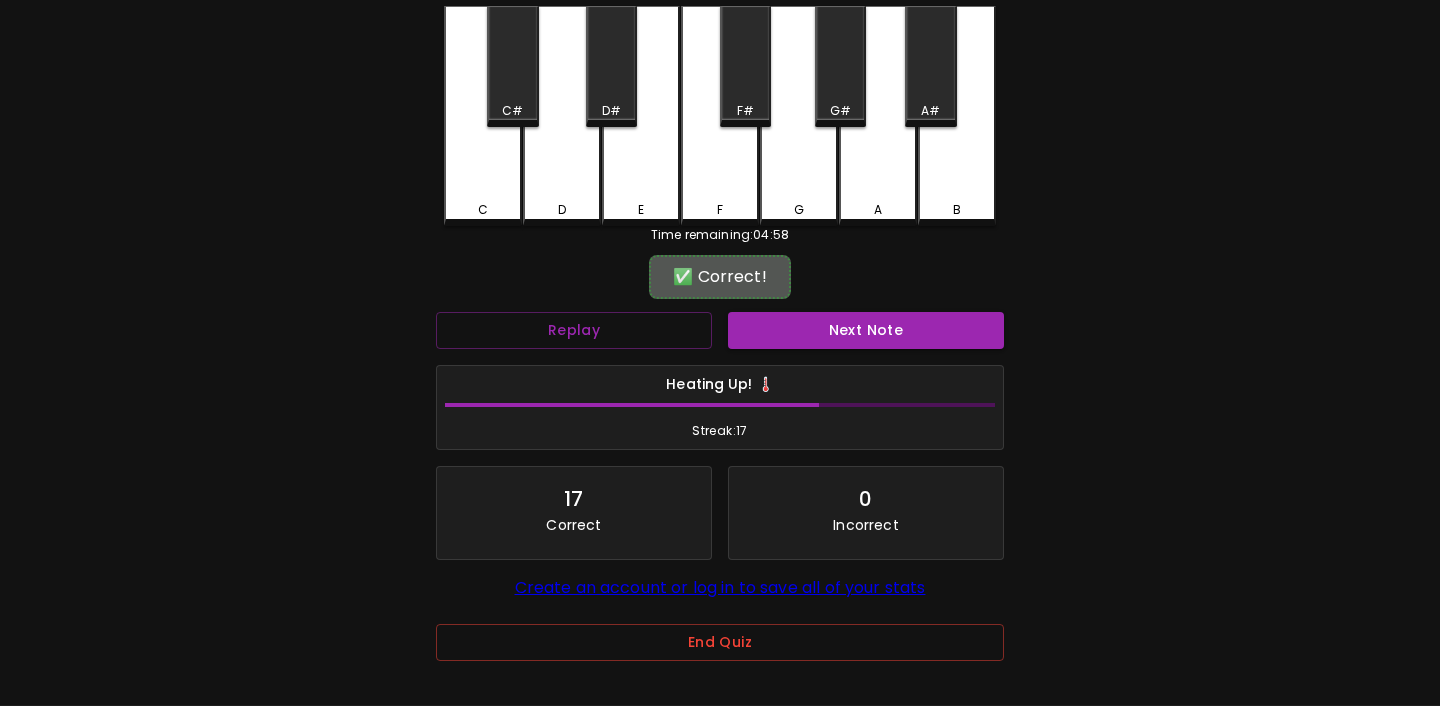 click on "Next Note" at bounding box center [866, 330] 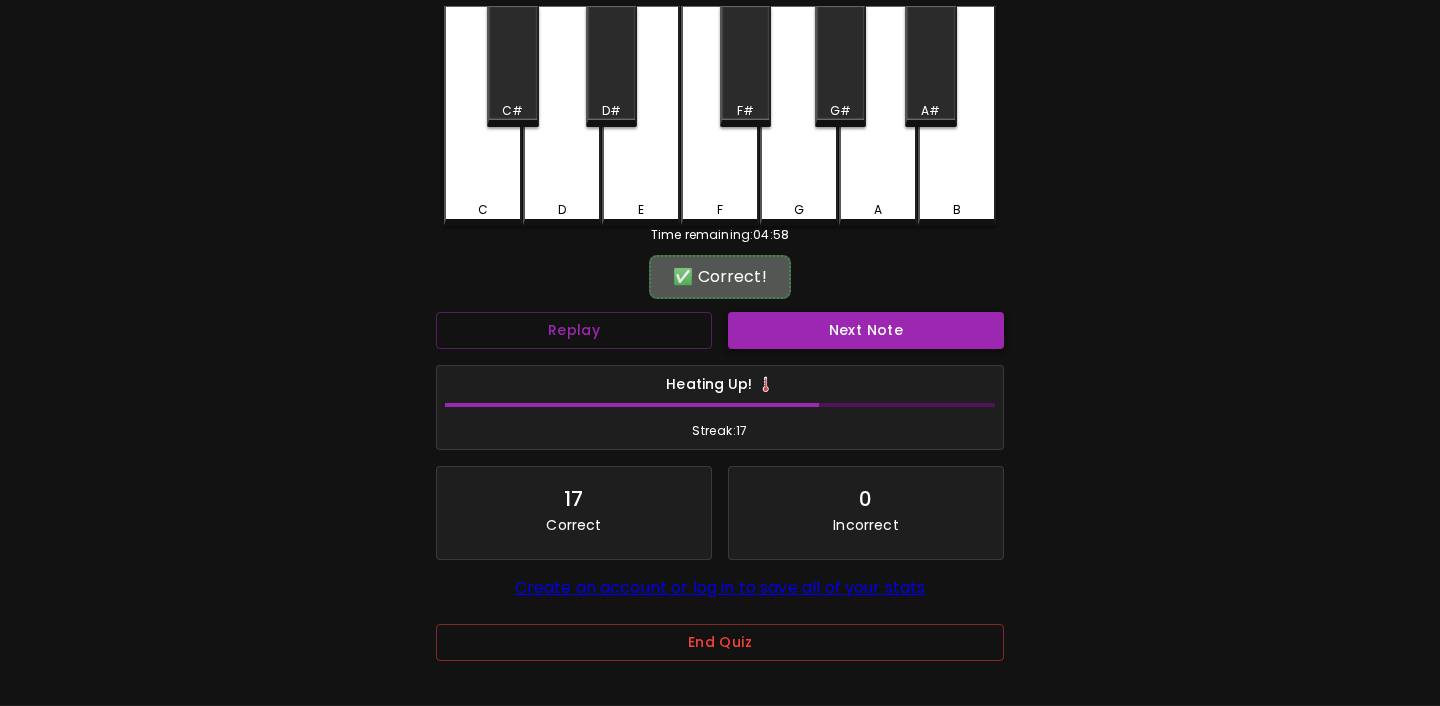 click on "Next Note" at bounding box center [866, 330] 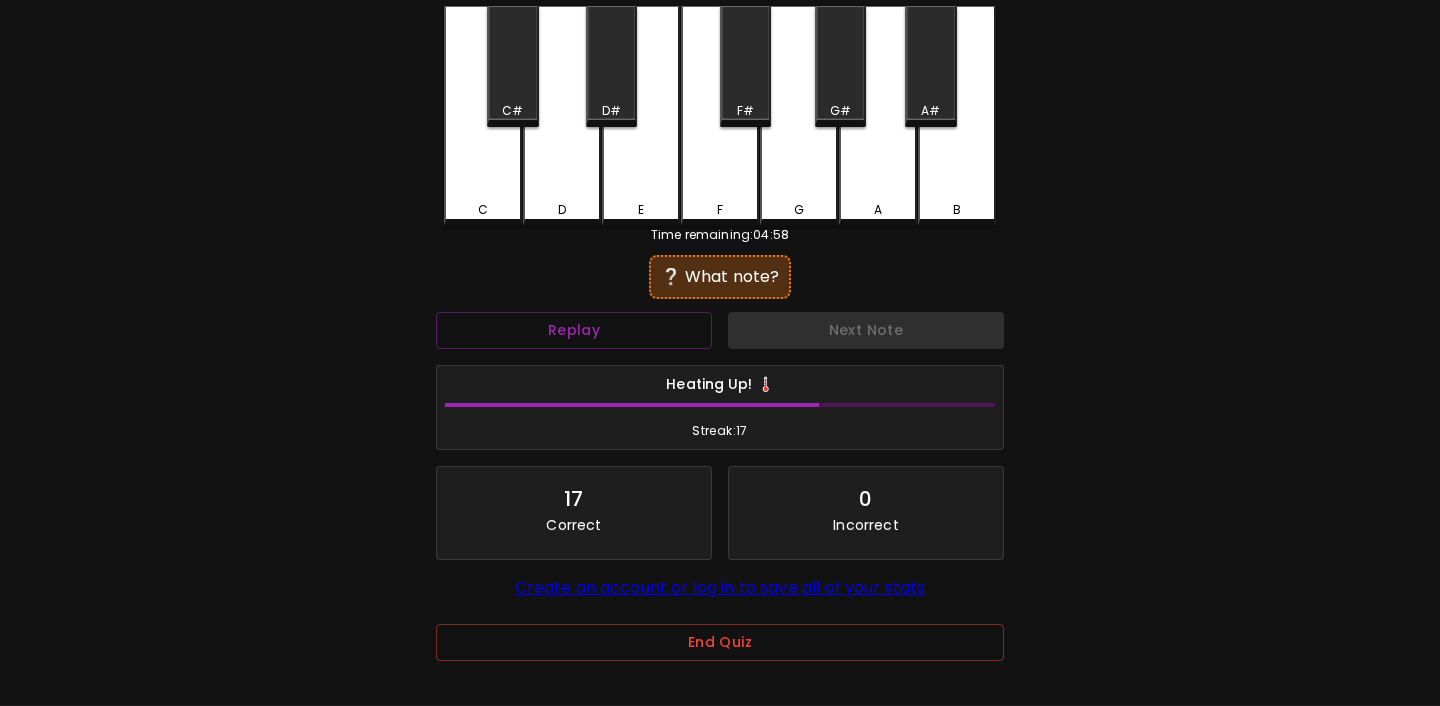 click on "C" at bounding box center [483, 116] 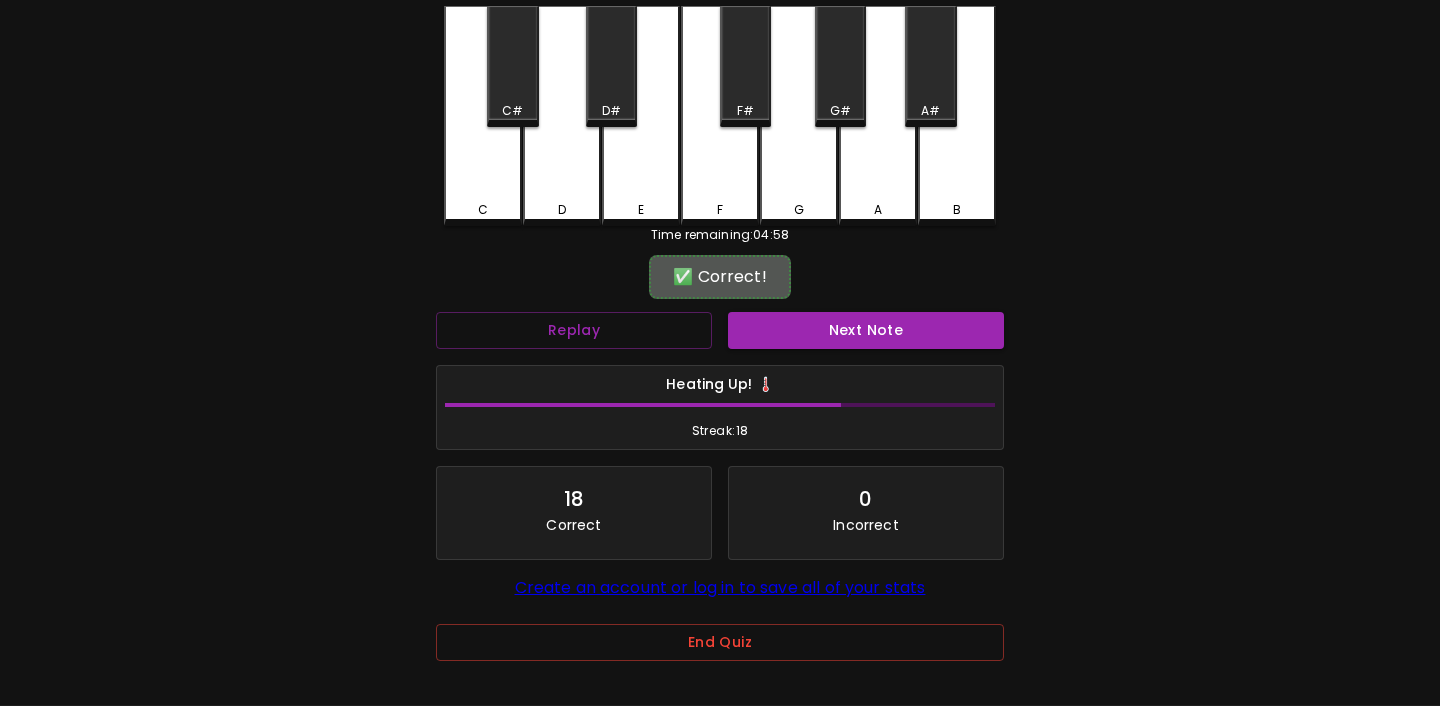 click on "Next Note" at bounding box center (866, 330) 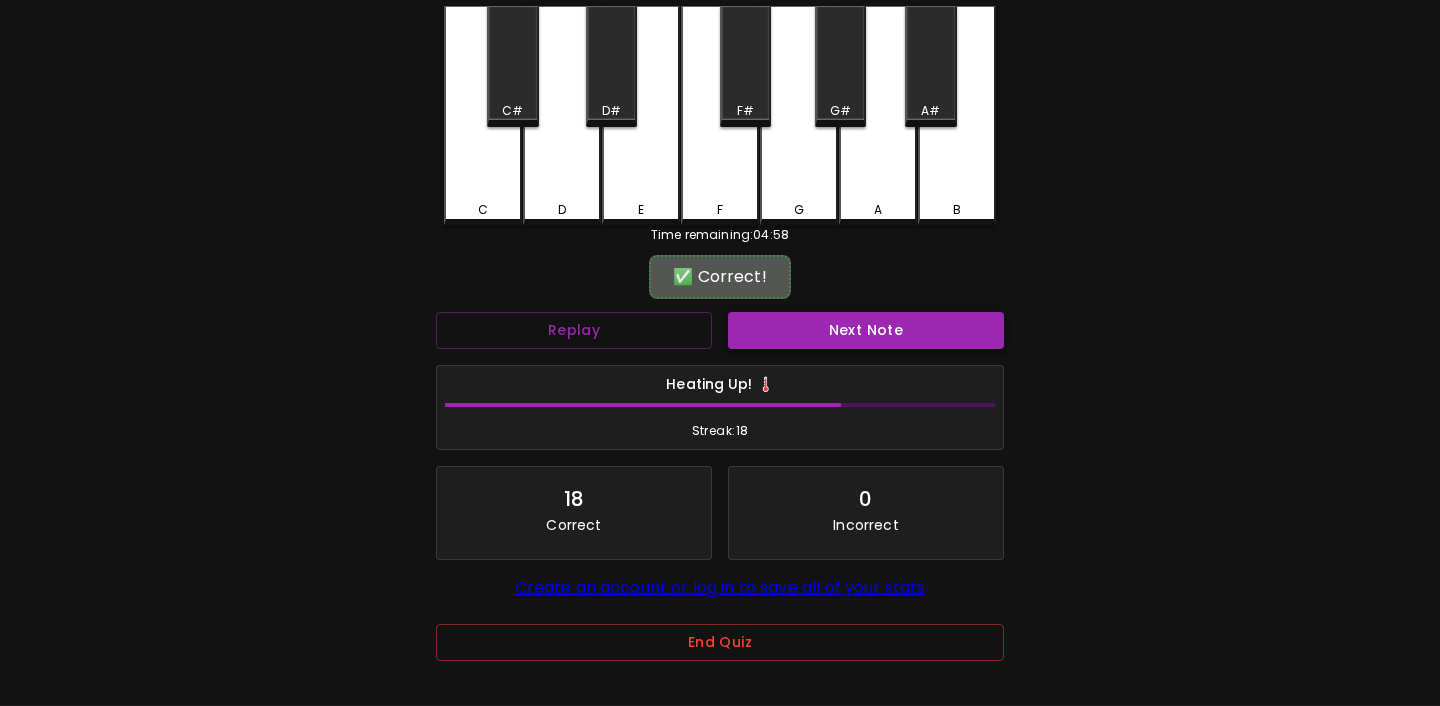 click on "Next Note" at bounding box center (866, 330) 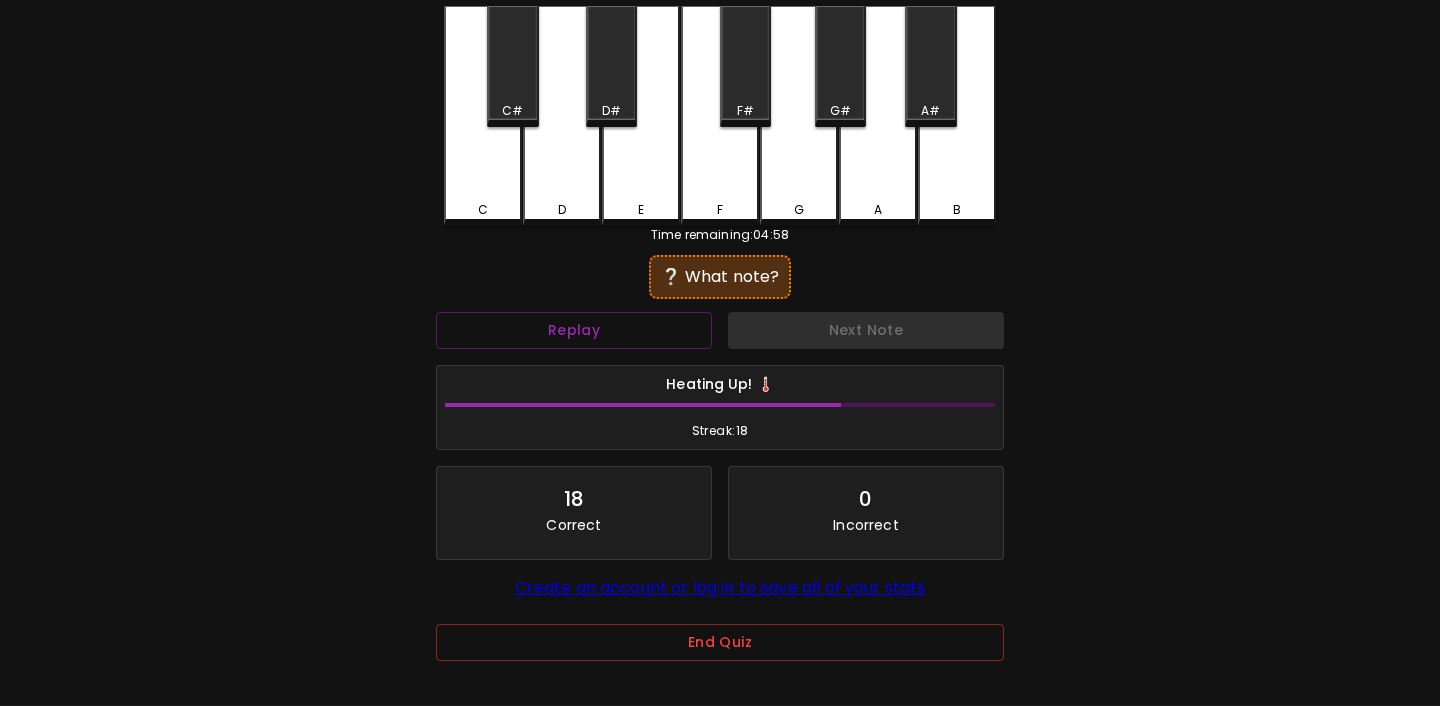 click on "C" at bounding box center [483, 116] 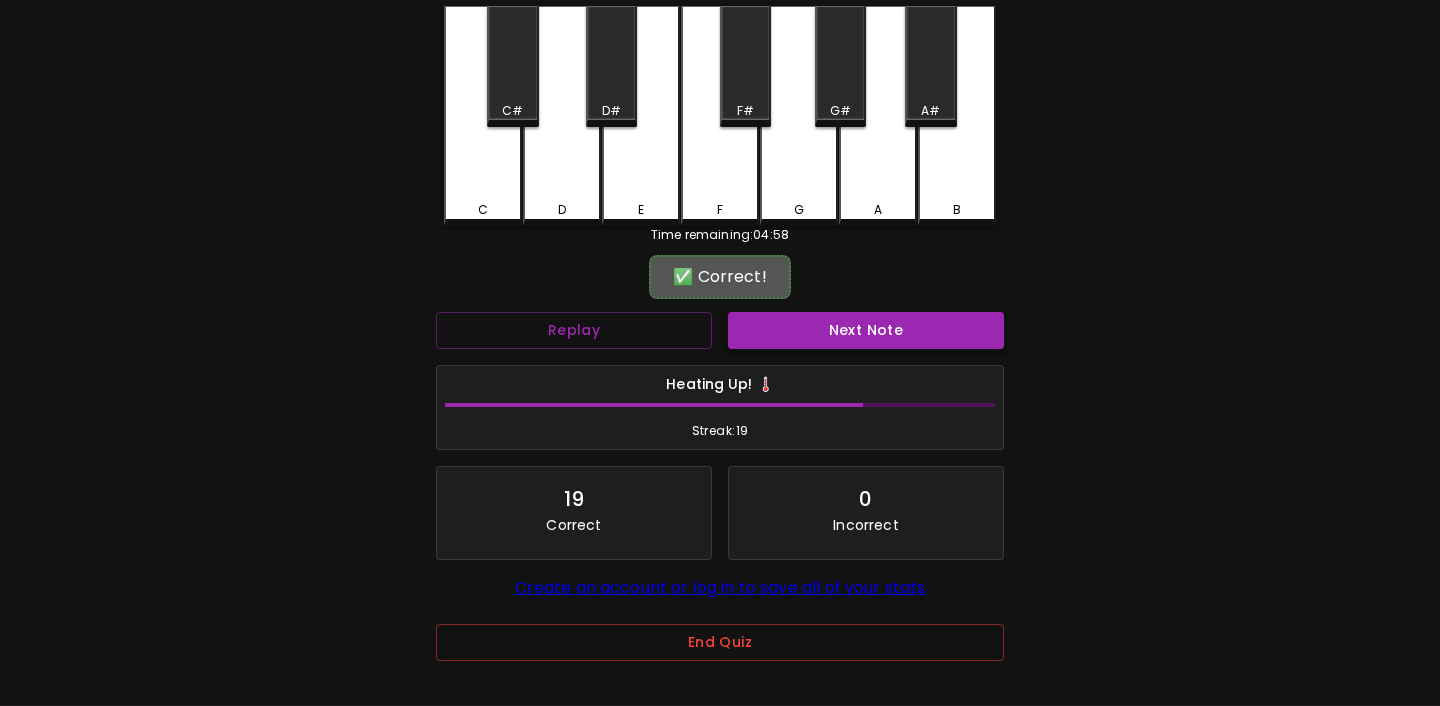 click on "Next Note" at bounding box center [866, 330] 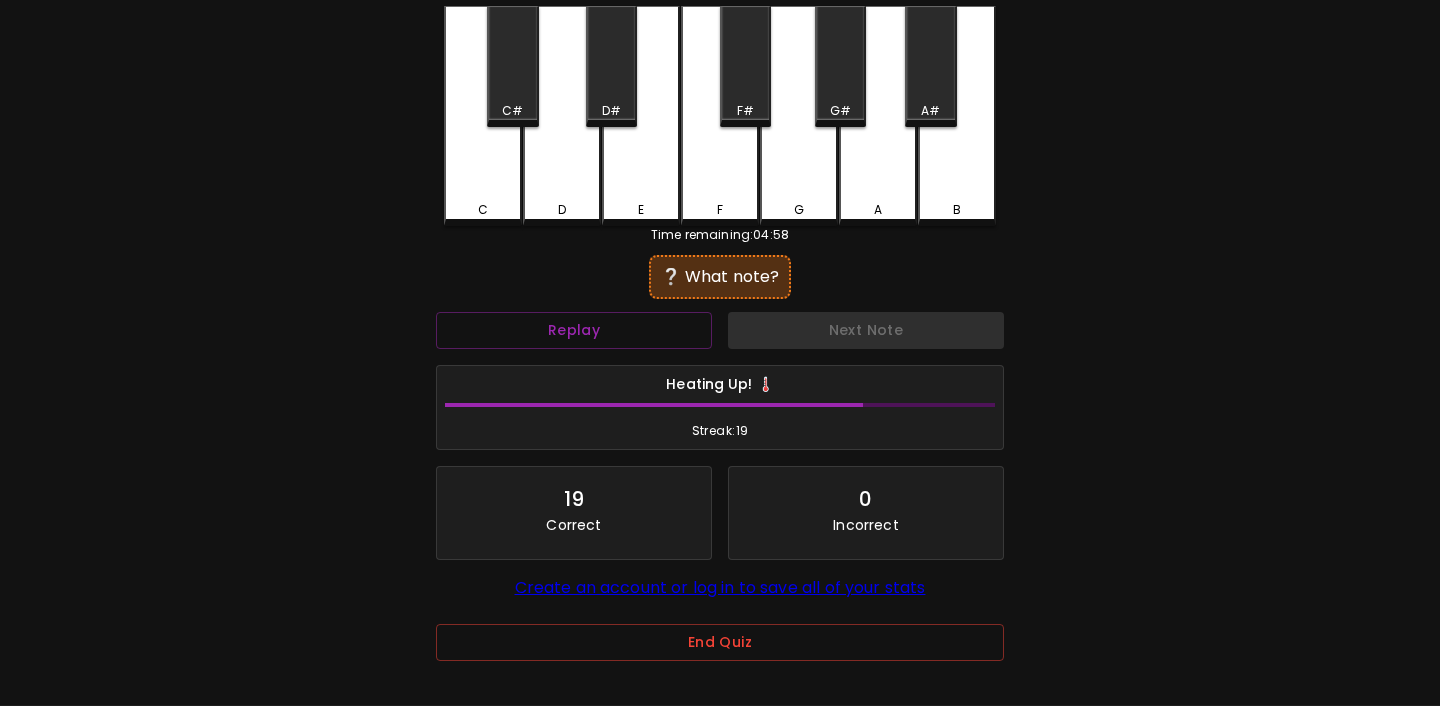 click on "Next Note" at bounding box center (866, 330) 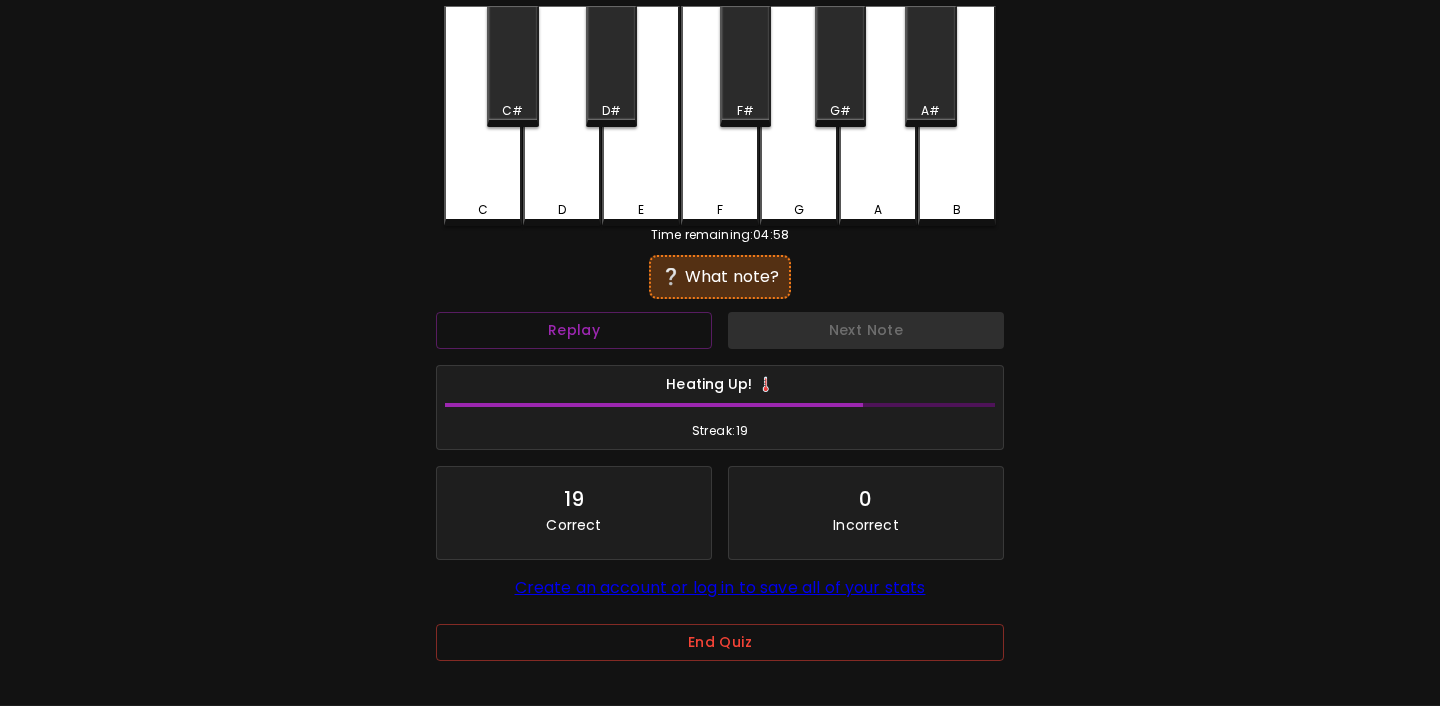 click on "C" at bounding box center (483, 116) 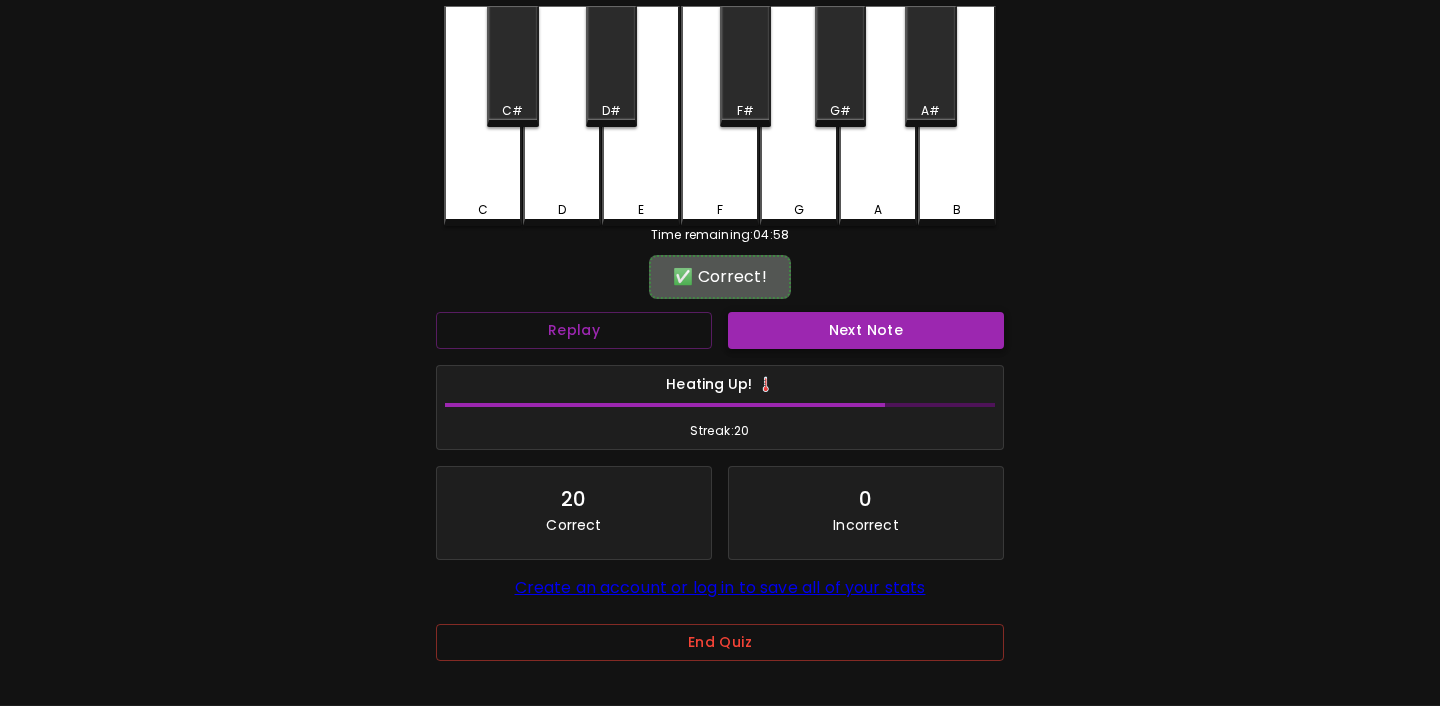 click on "Next Note" at bounding box center [866, 330] 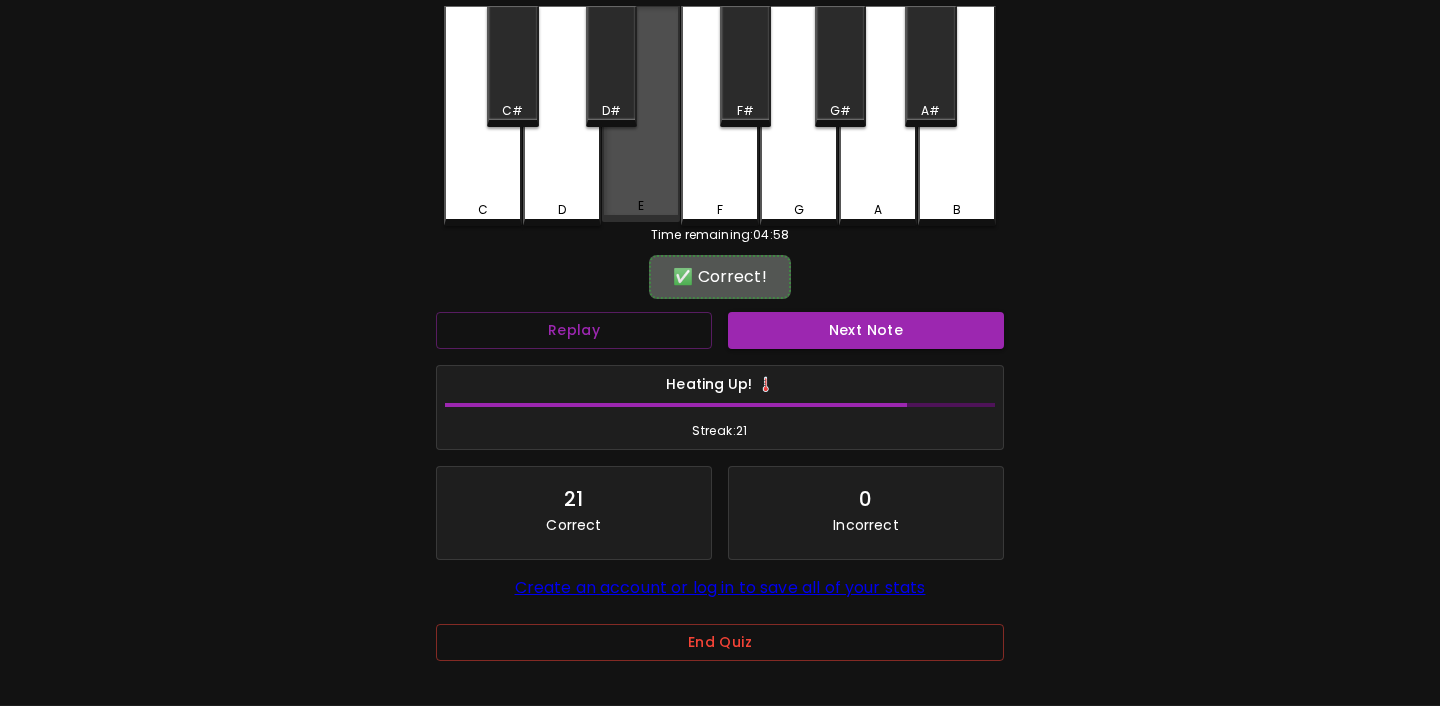 click on "E" at bounding box center (641, 206) 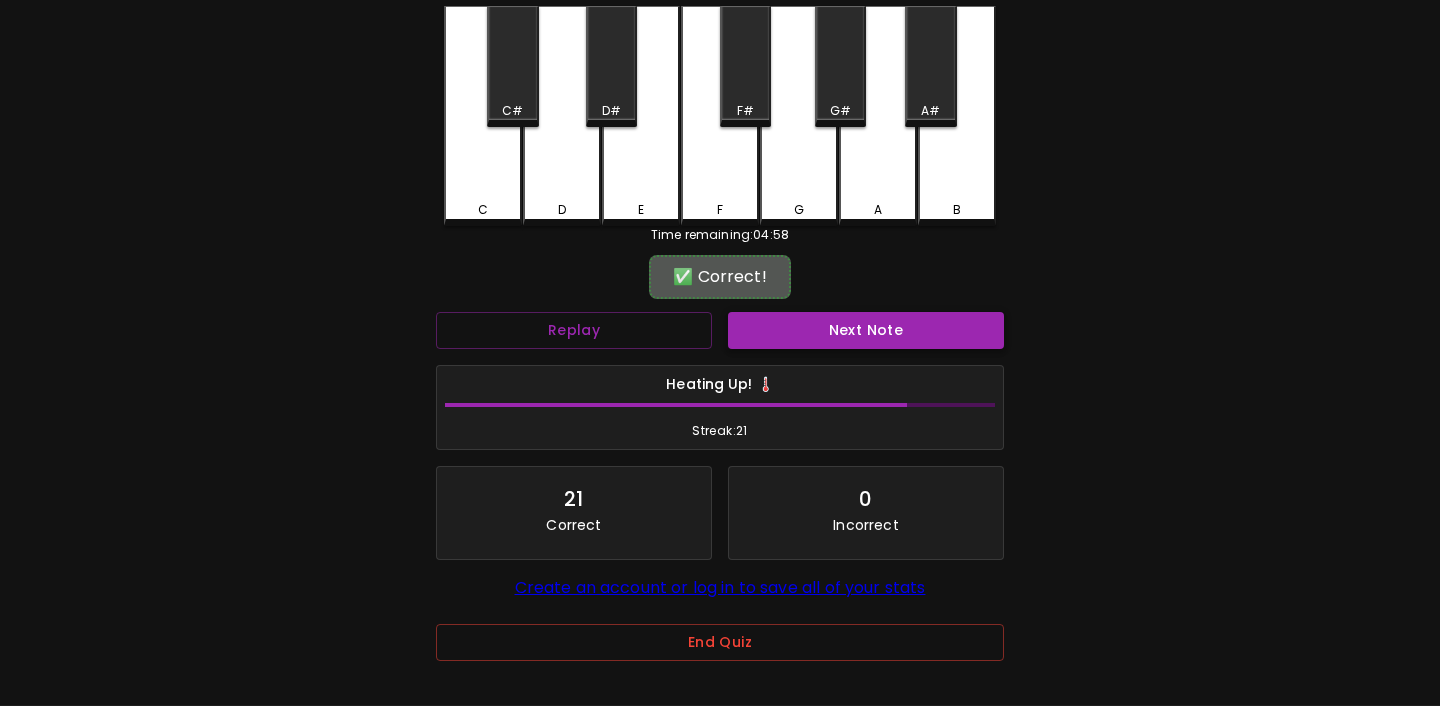 click on "Next Note" at bounding box center (866, 330) 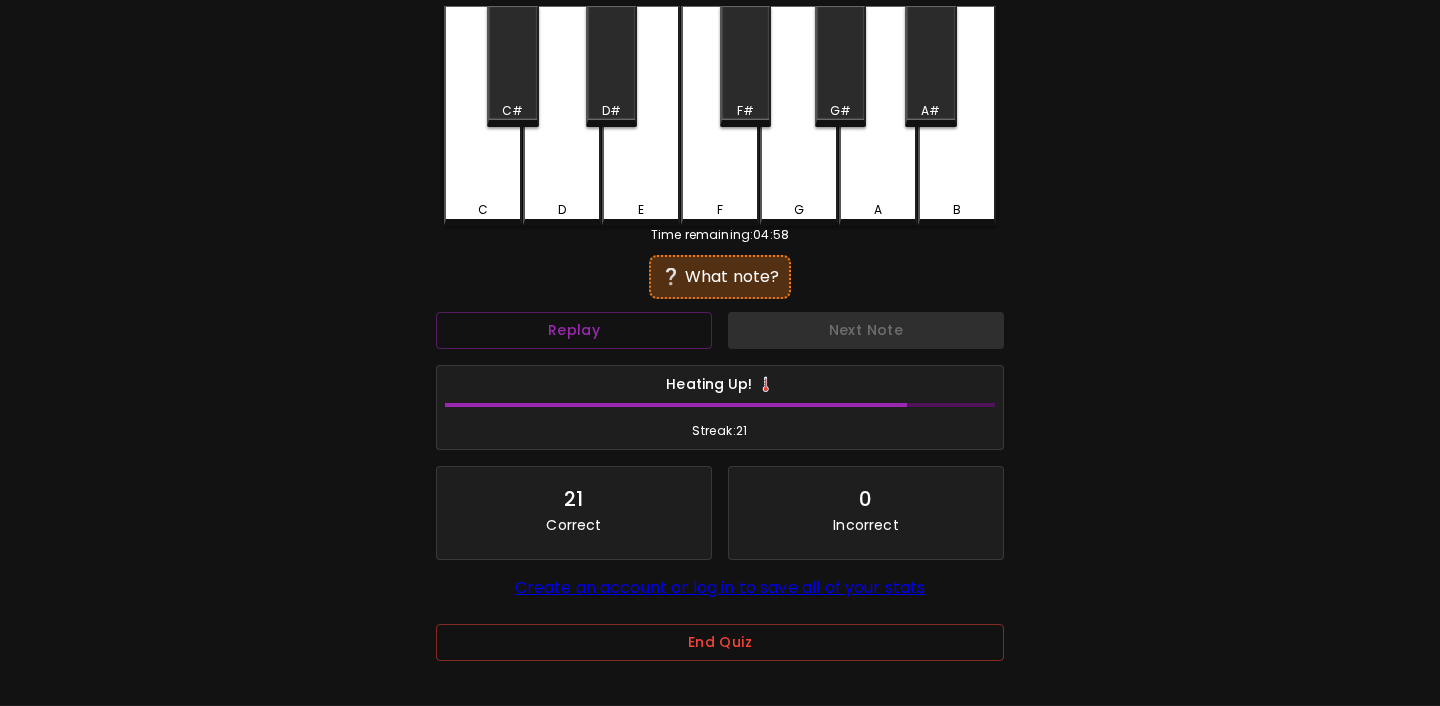 click on "E" at bounding box center (641, 210) 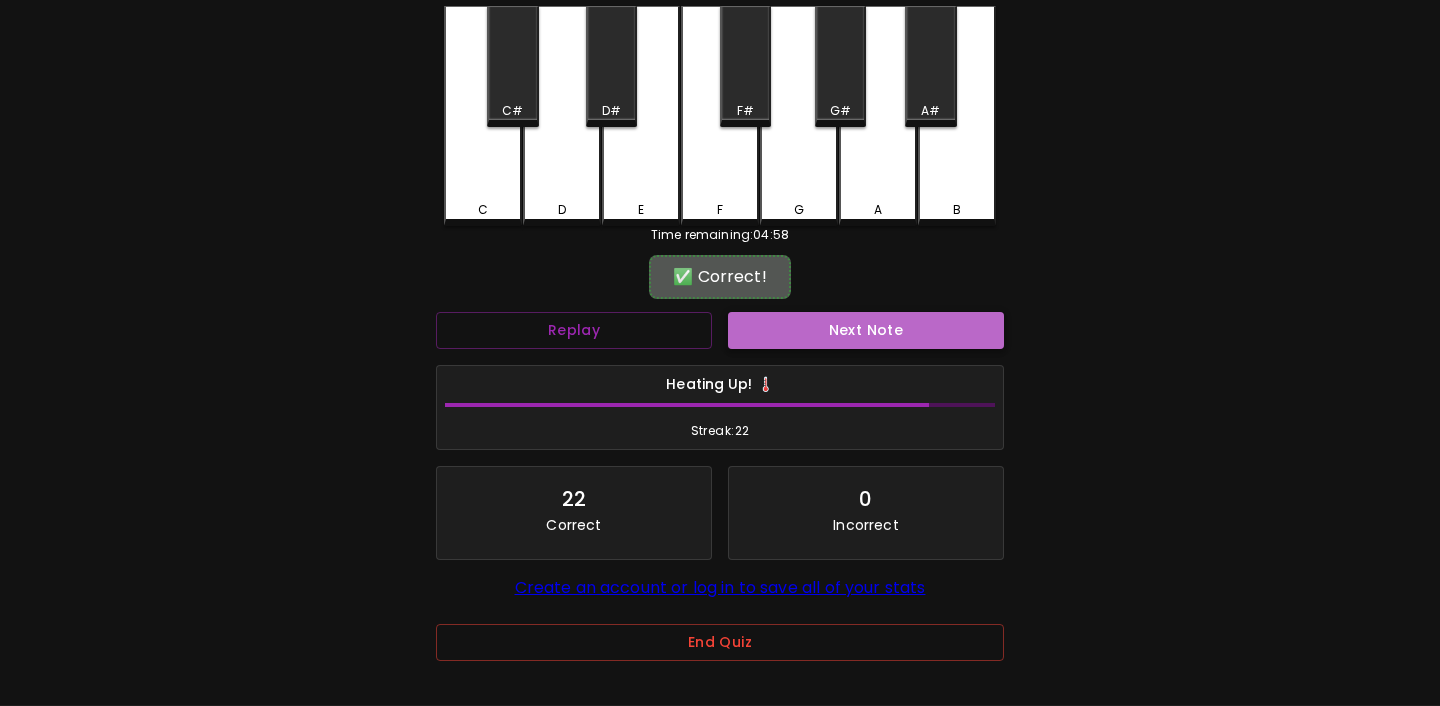 click on "Next Note" at bounding box center (866, 330) 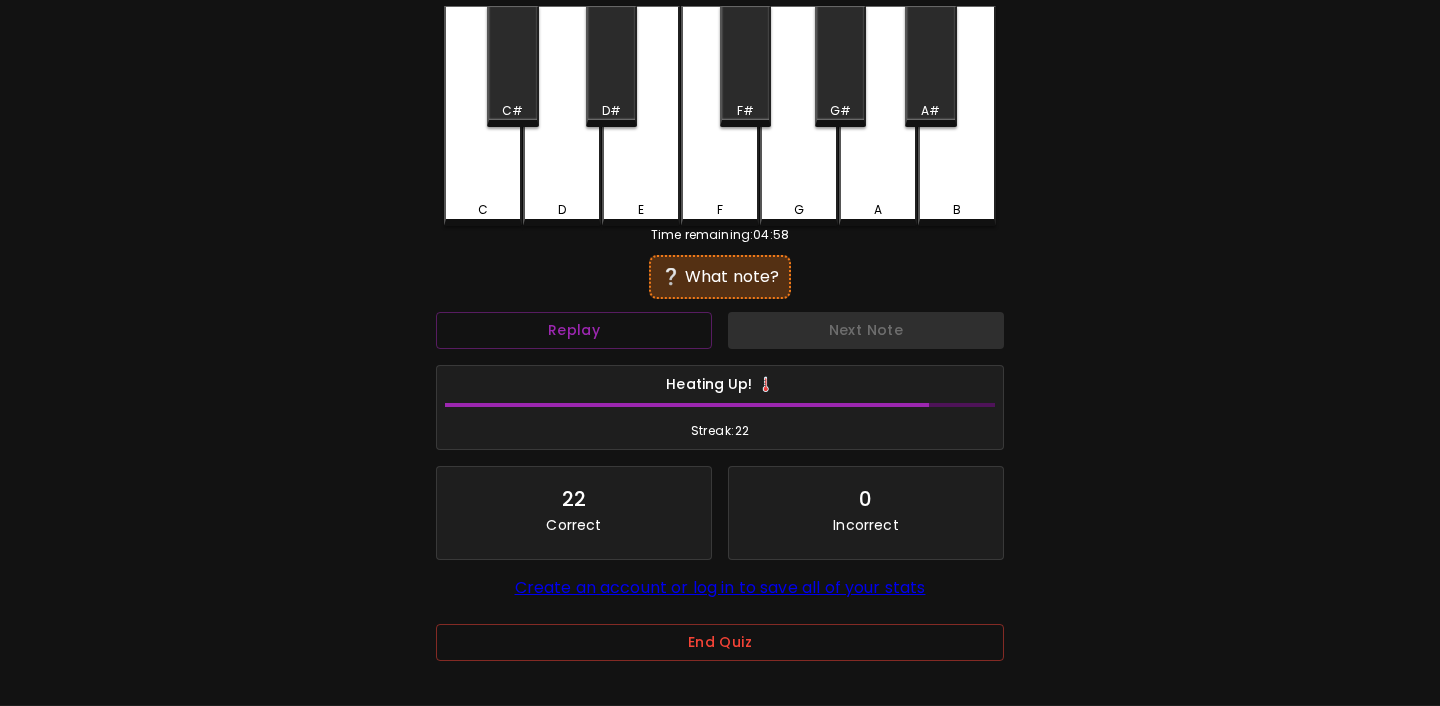 click on "E" at bounding box center [641, 116] 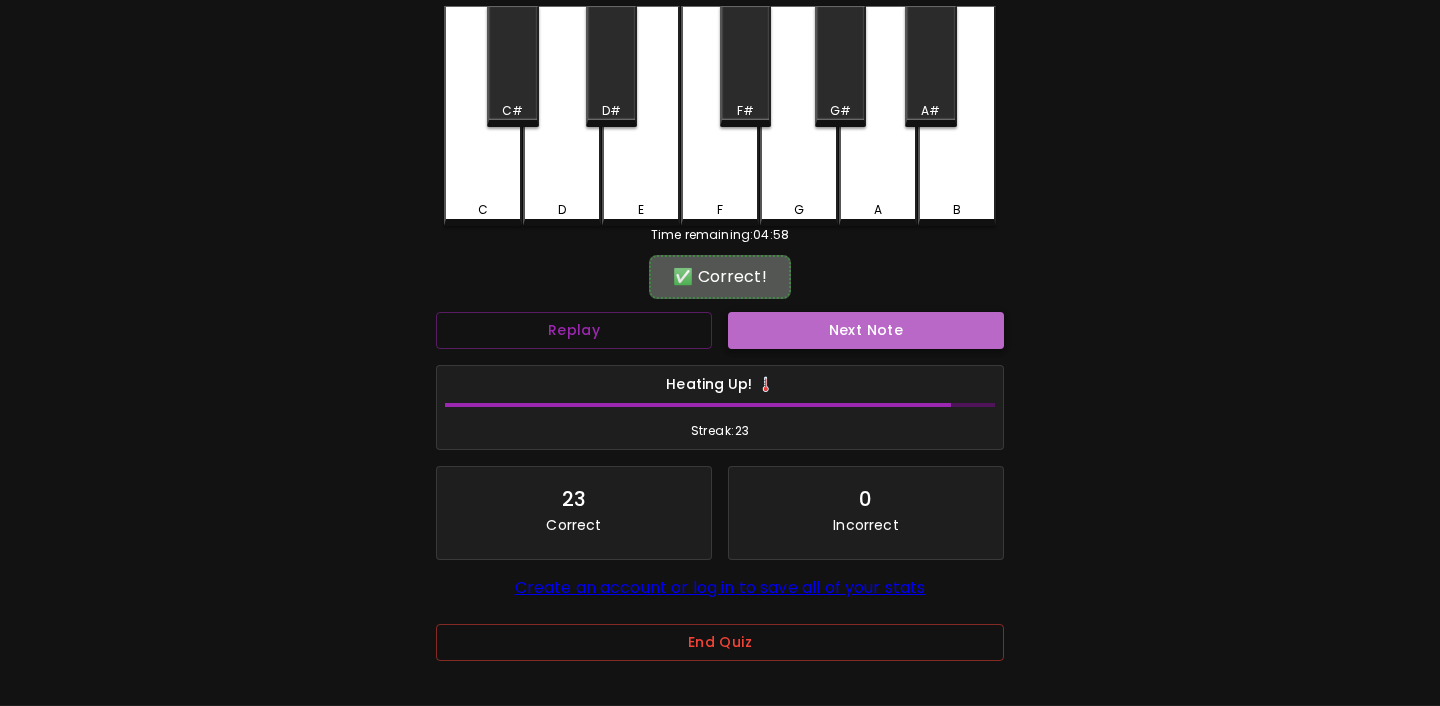 click on "Next Note" at bounding box center [866, 330] 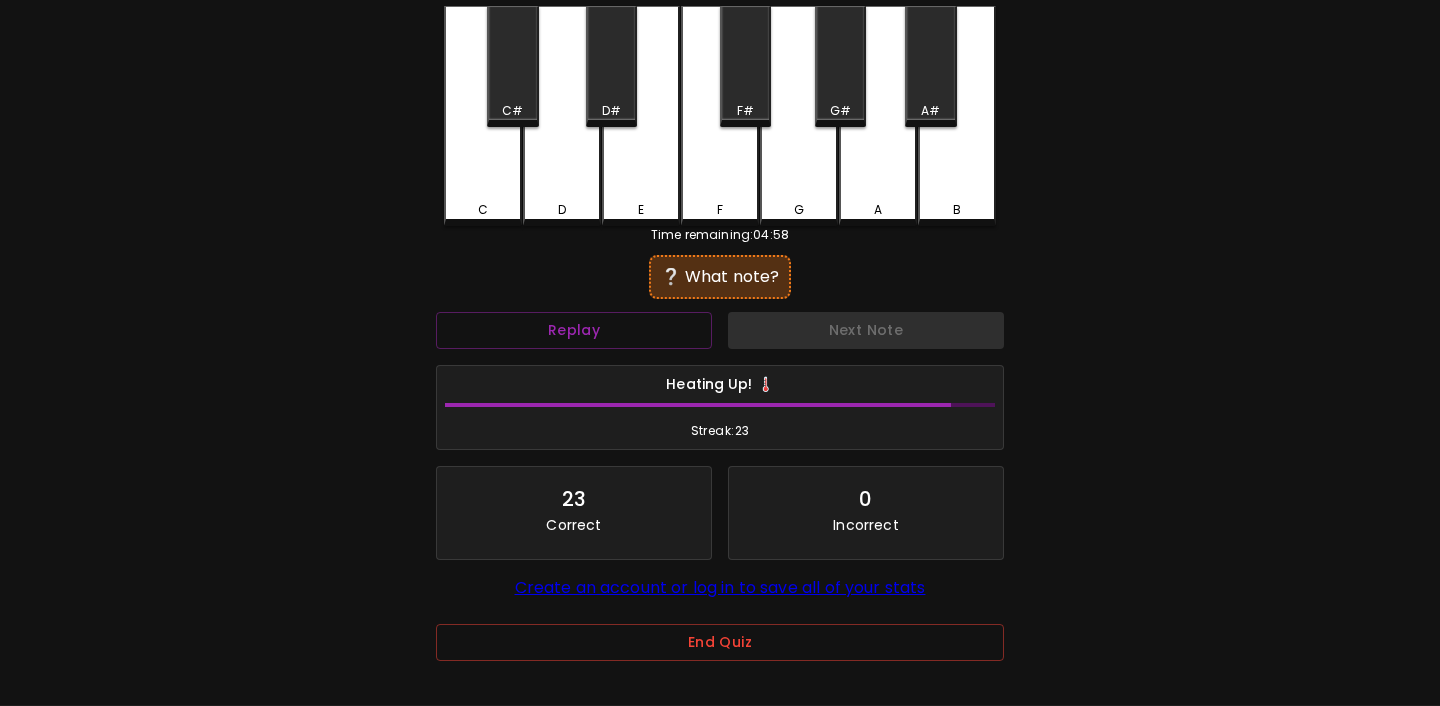 click on "E" at bounding box center [641, 116] 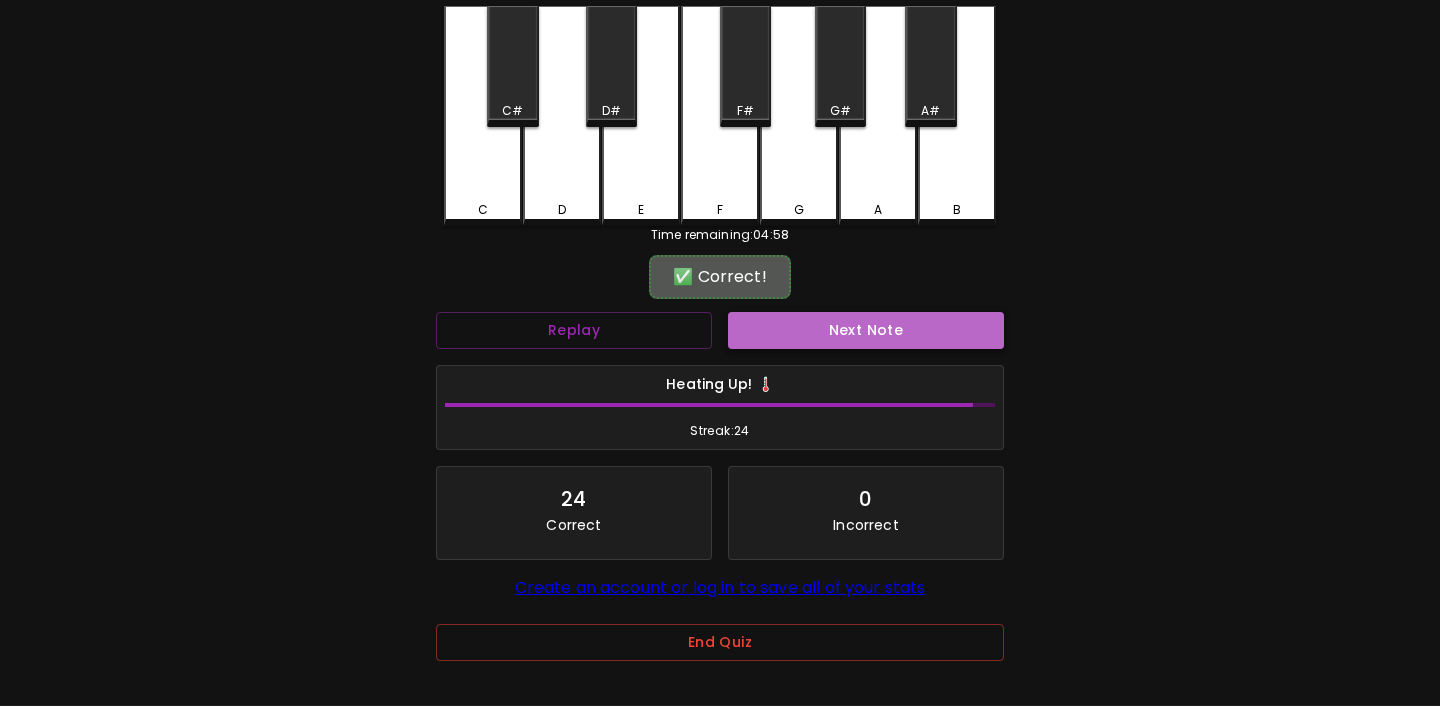 click on "Next Note" at bounding box center (866, 330) 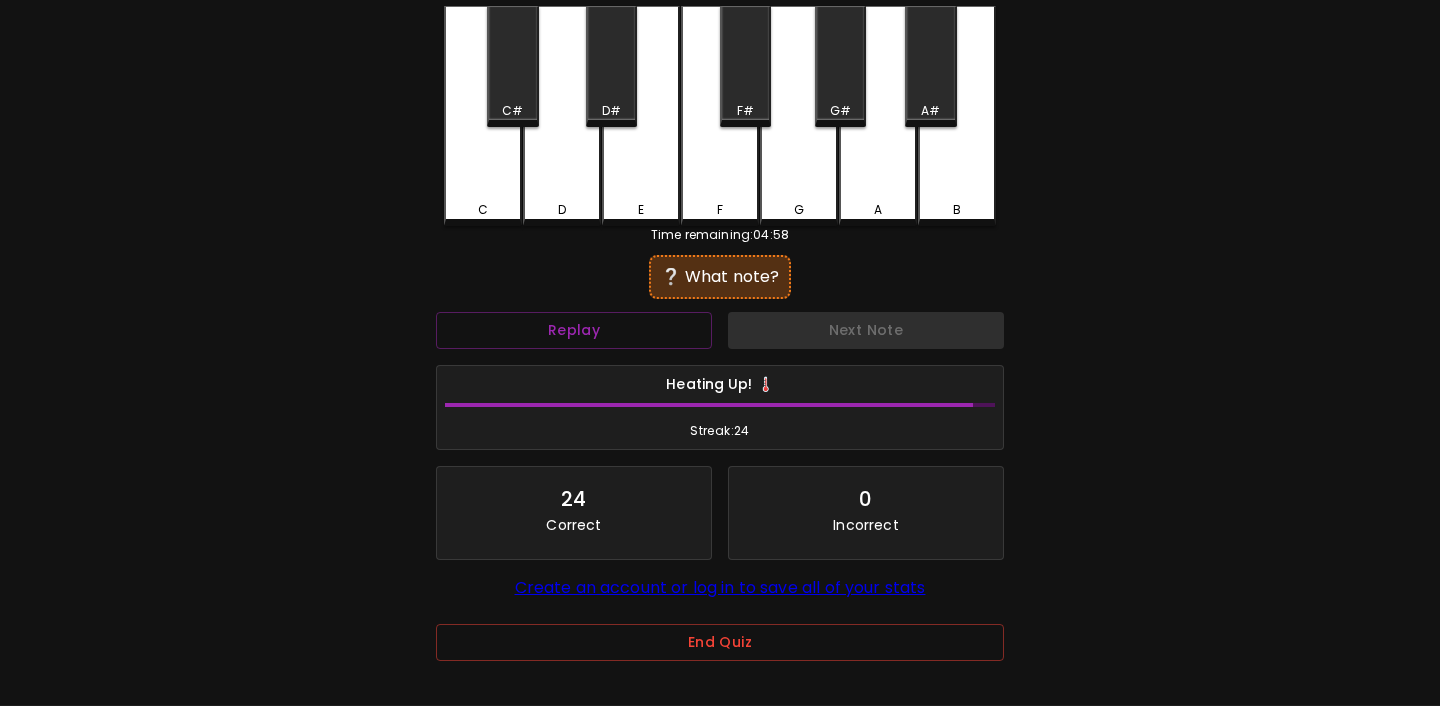 click on "C" at bounding box center (483, 116) 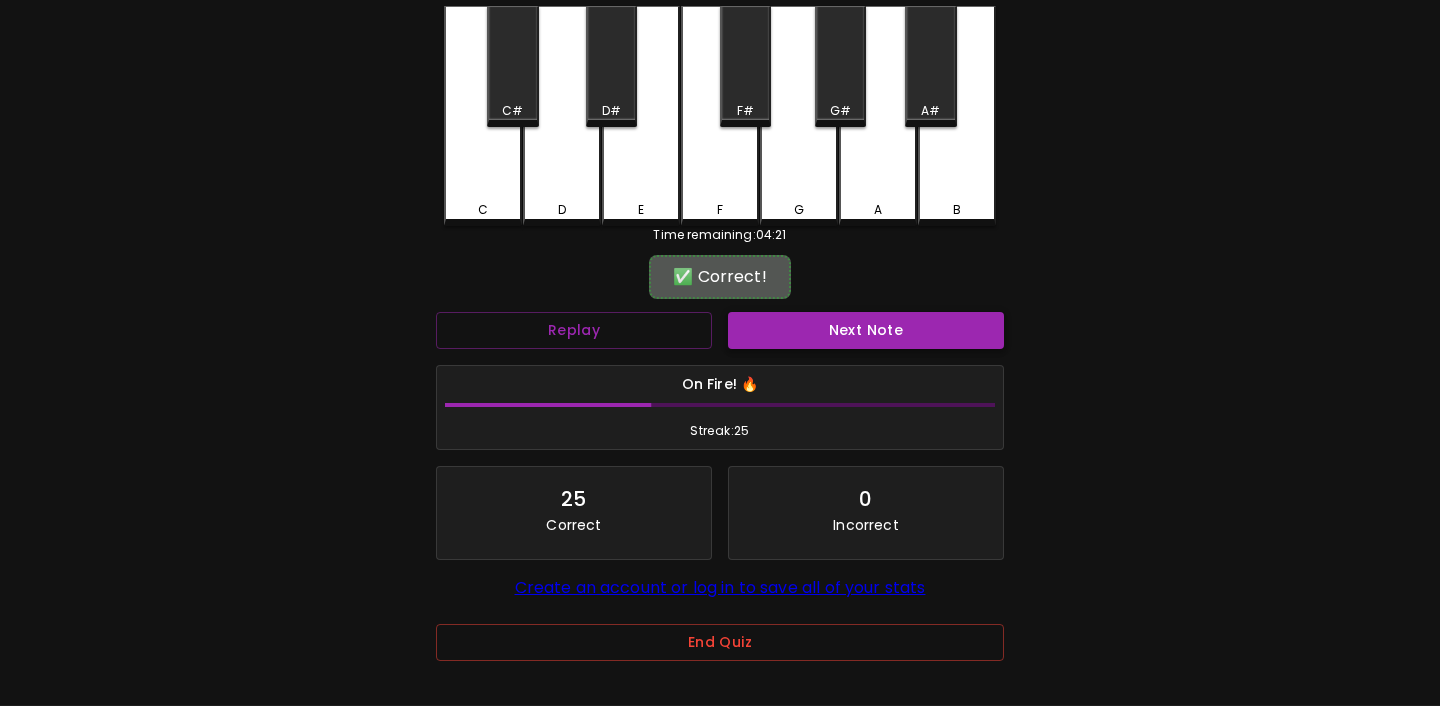 click on "Next Note" at bounding box center (866, 330) 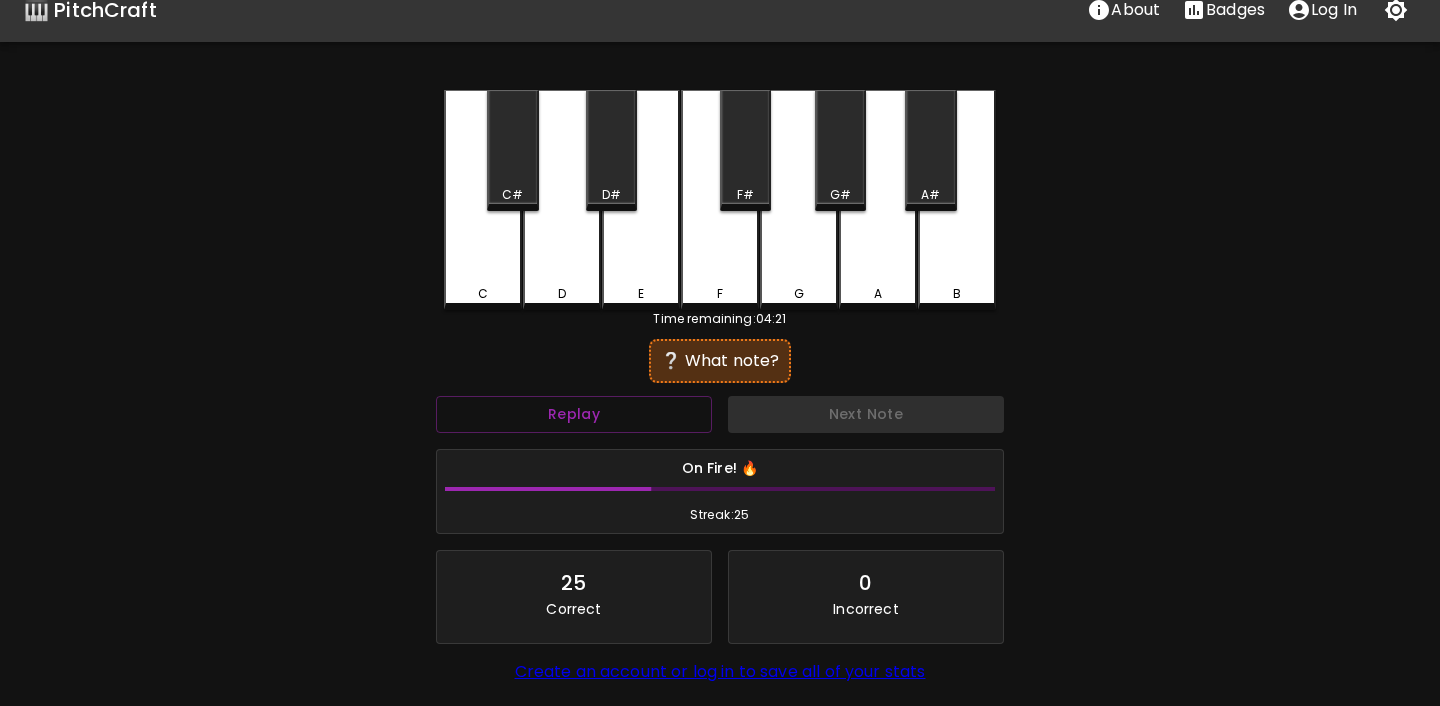 scroll, scrollTop: 0, scrollLeft: 0, axis: both 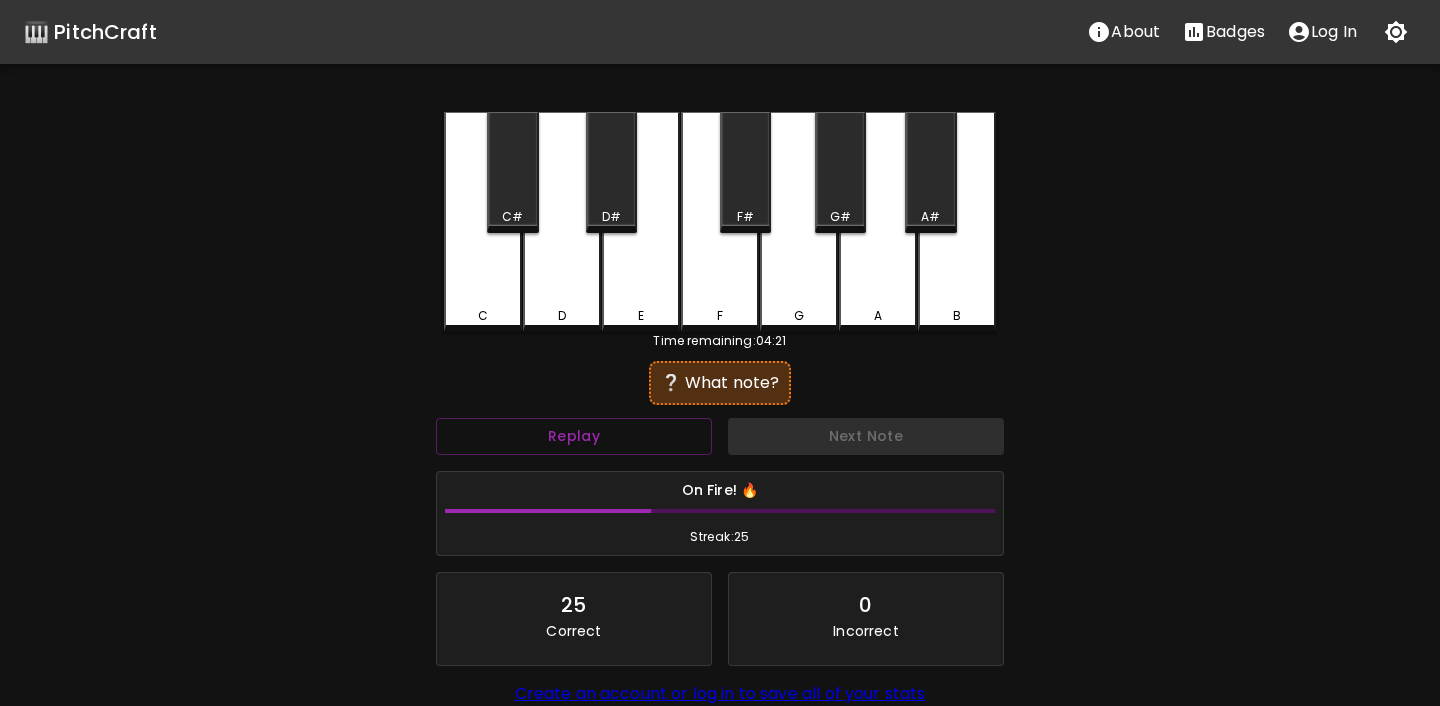 click on "E" at bounding box center [641, 222] 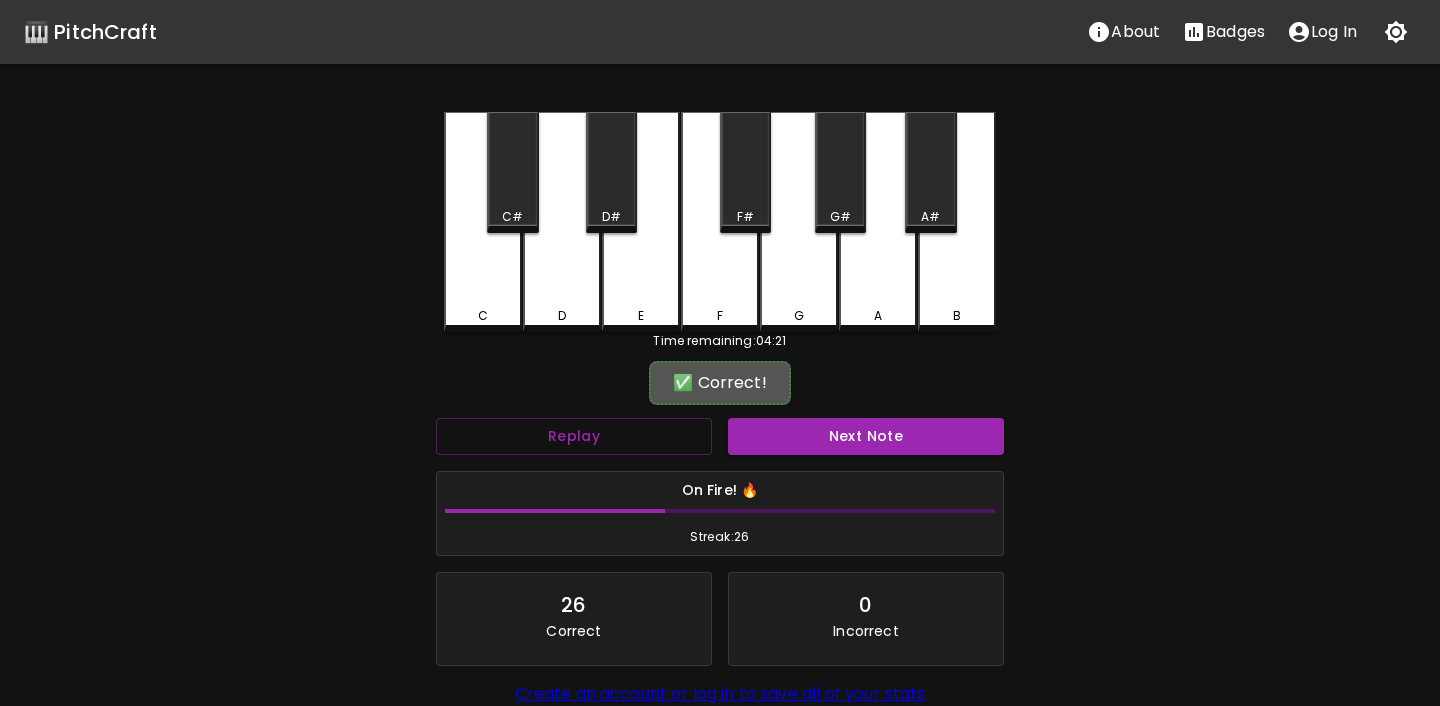 click on "Next Note" at bounding box center [866, 436] 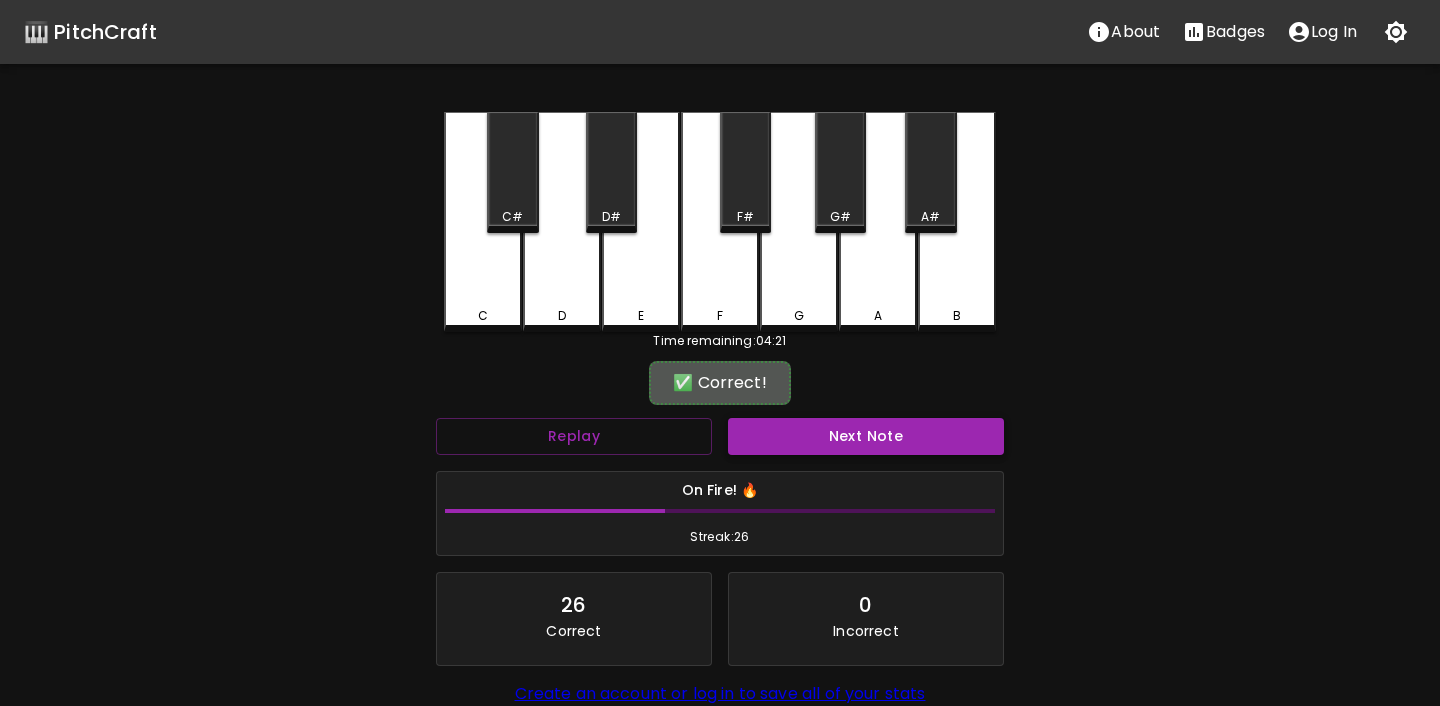 click on "Next Note" at bounding box center (866, 436) 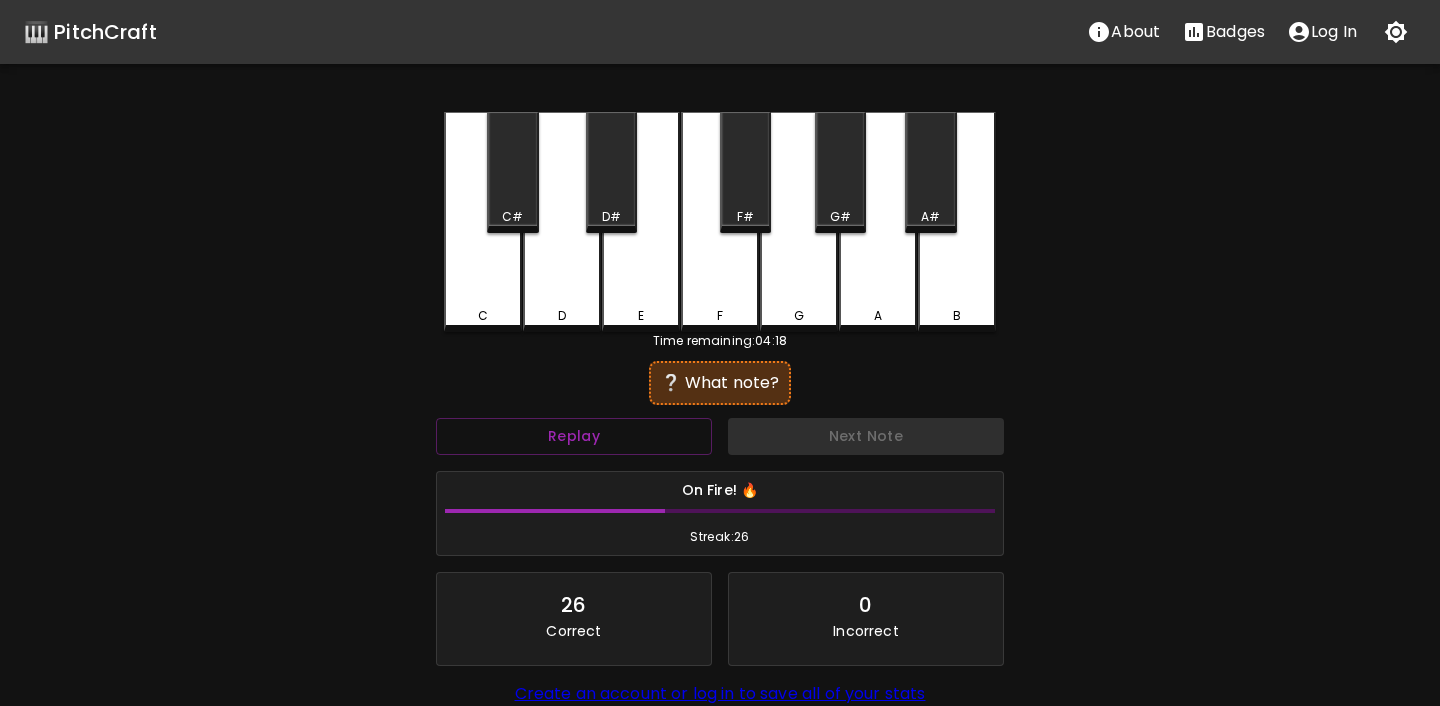 click on "C" at bounding box center (483, 222) 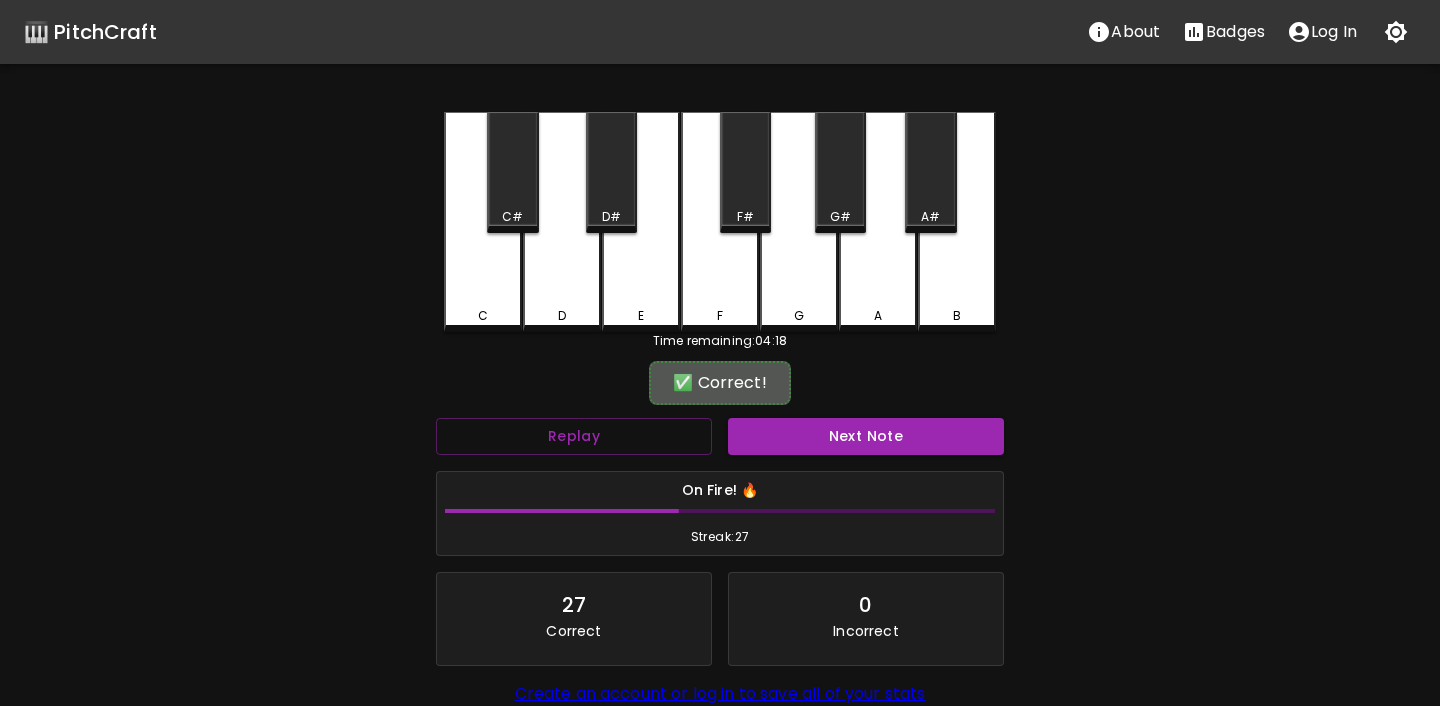 click on "Next Note" at bounding box center (866, 436) 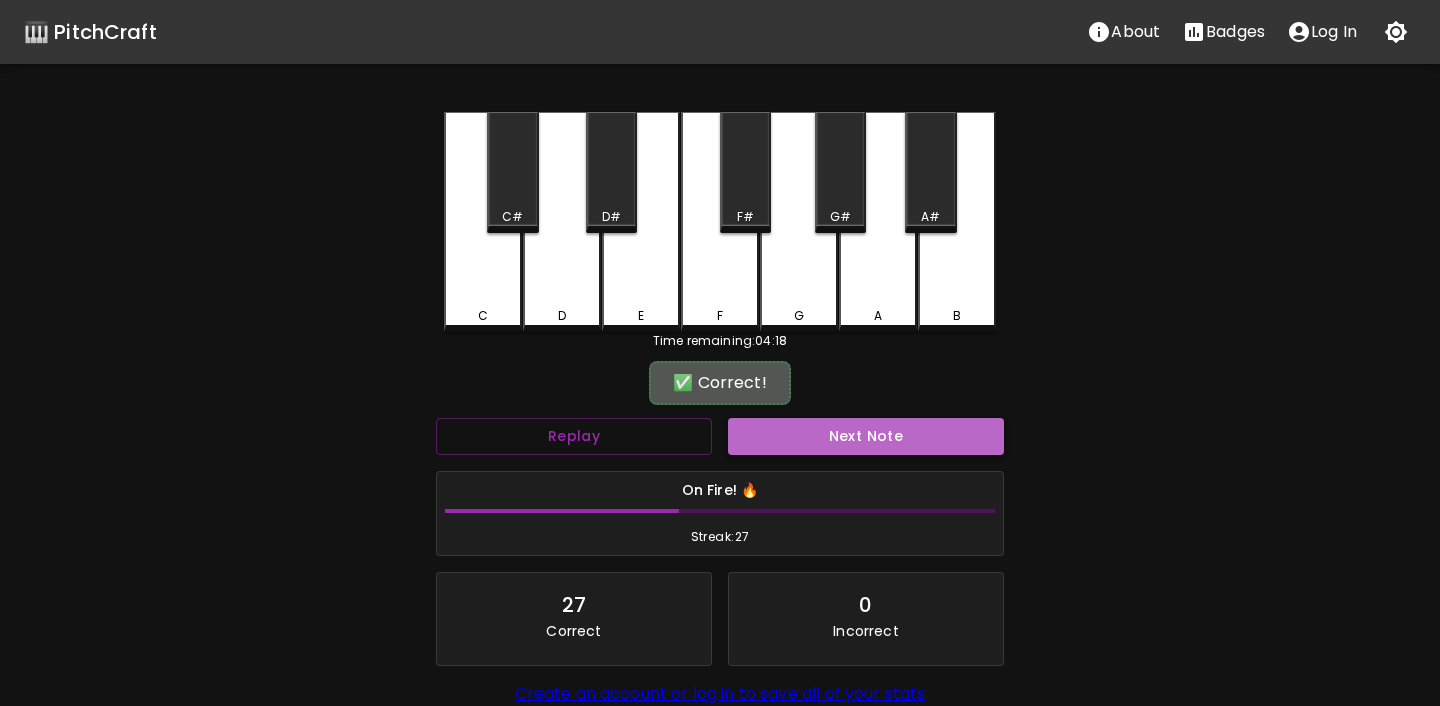 click on "Next Note" at bounding box center [866, 436] 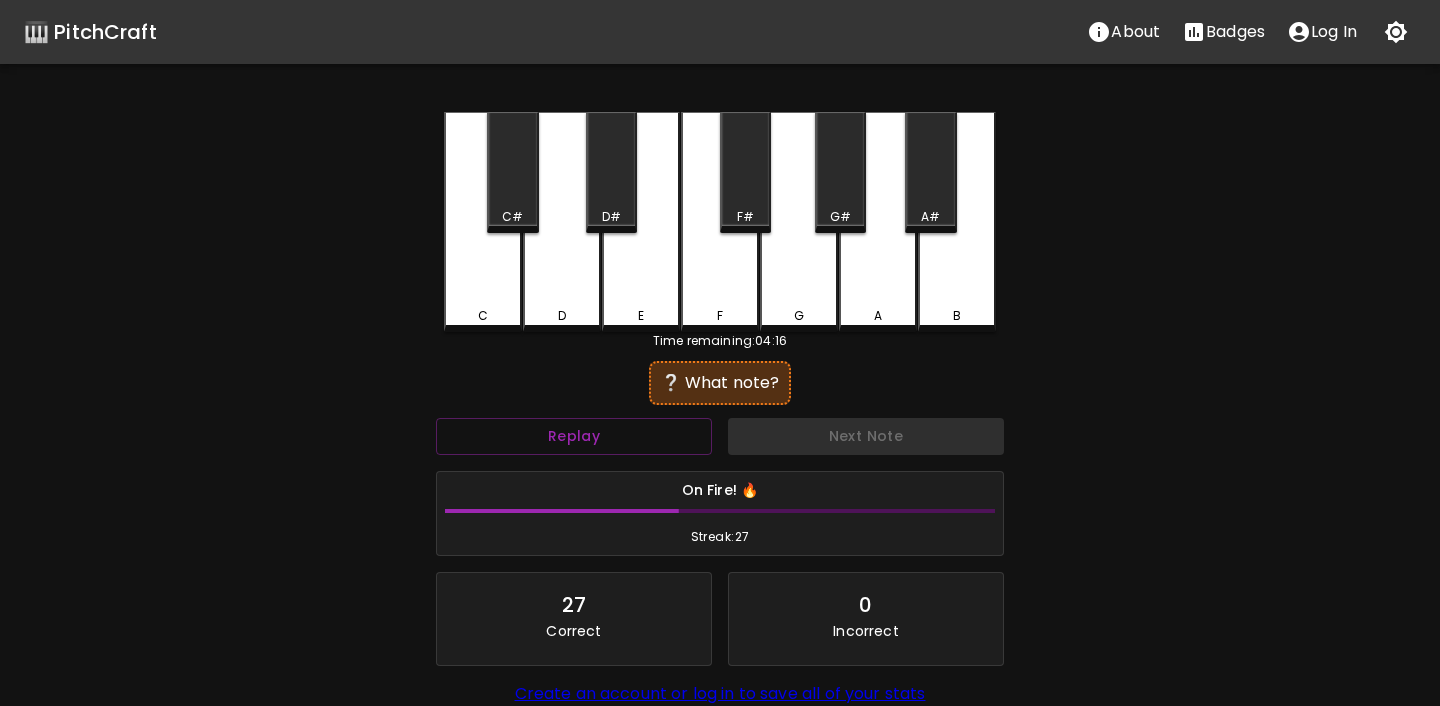click on "D" at bounding box center (562, 222) 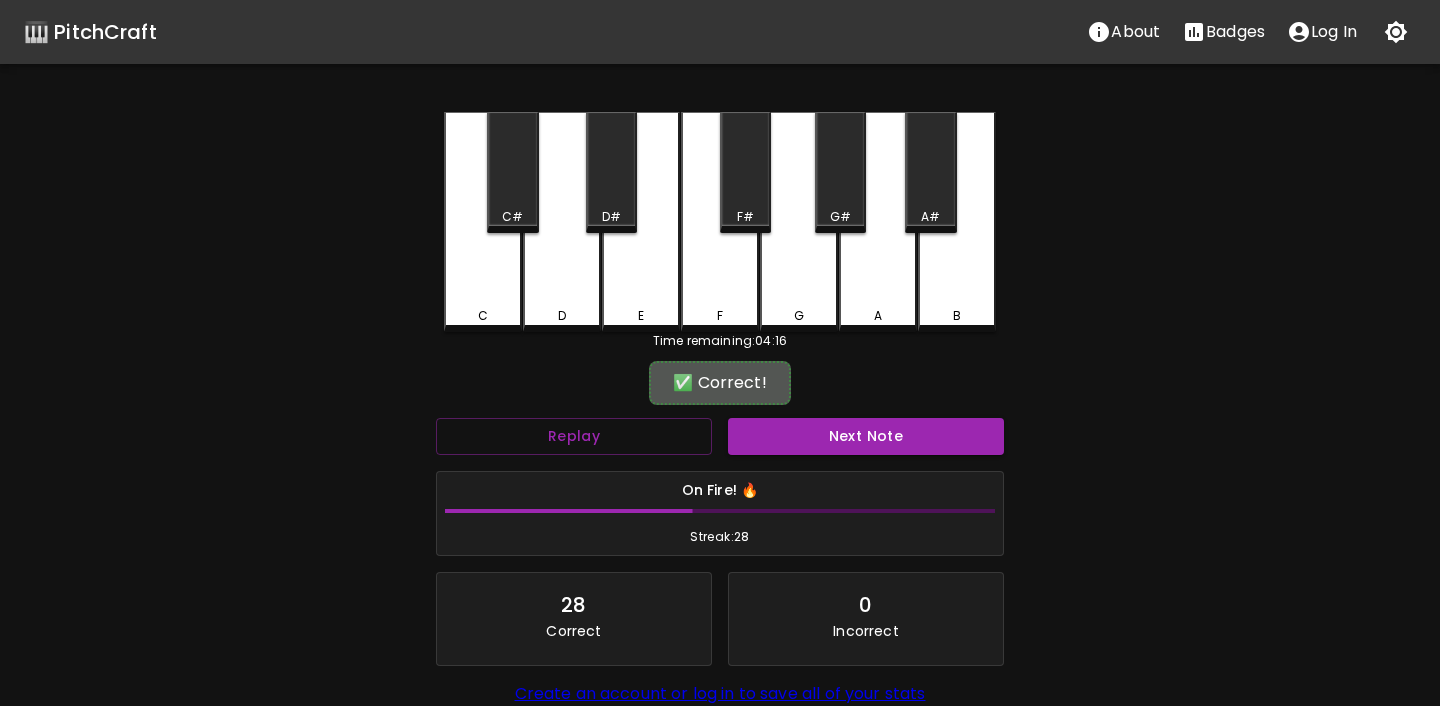 click on "Next Note" at bounding box center [866, 436] 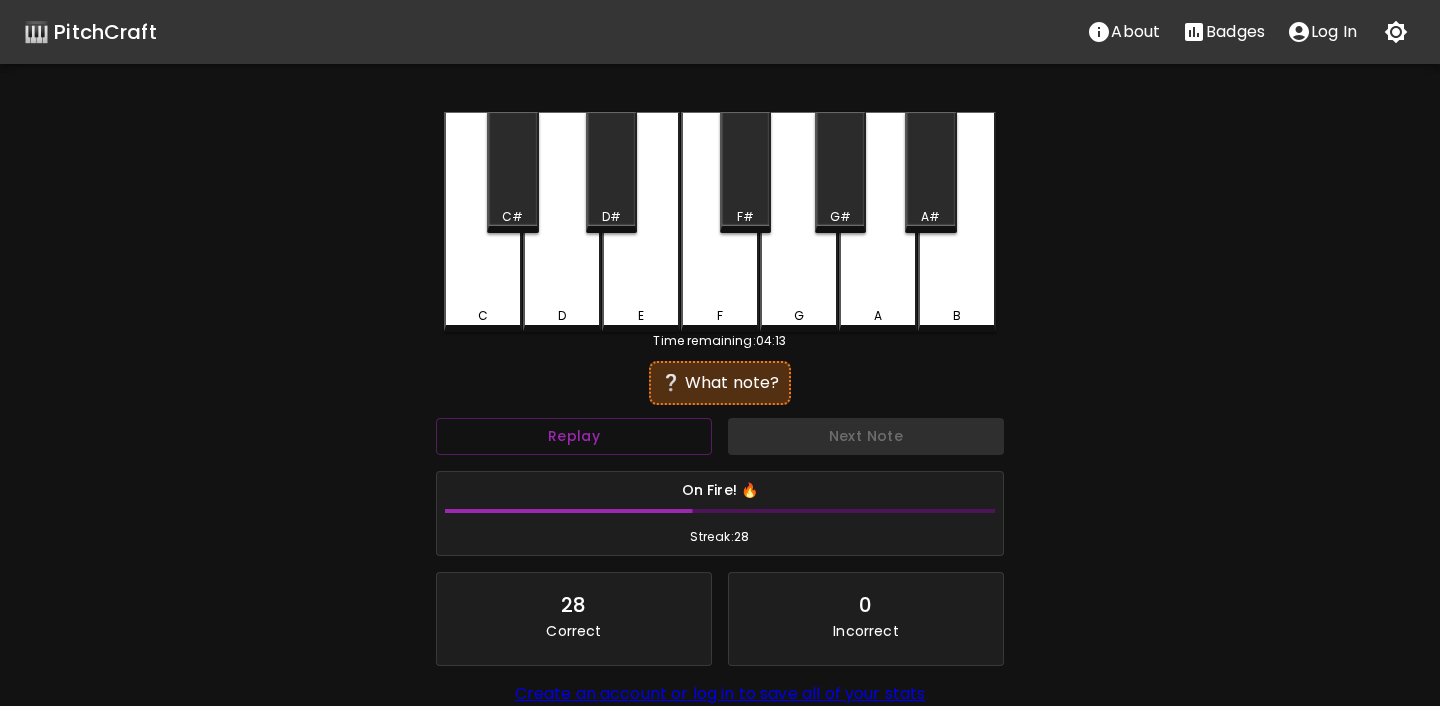 click on "E" at bounding box center [641, 222] 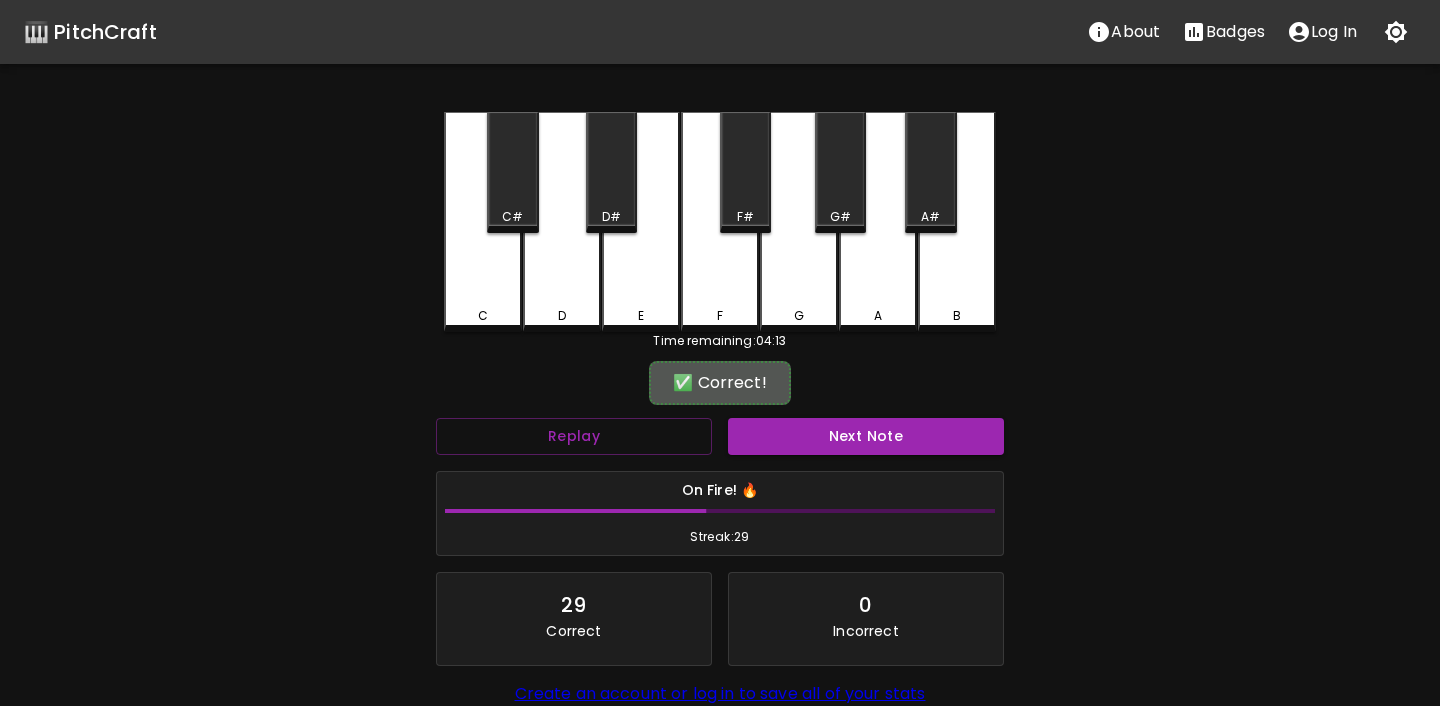 click on "Next Note" at bounding box center (866, 436) 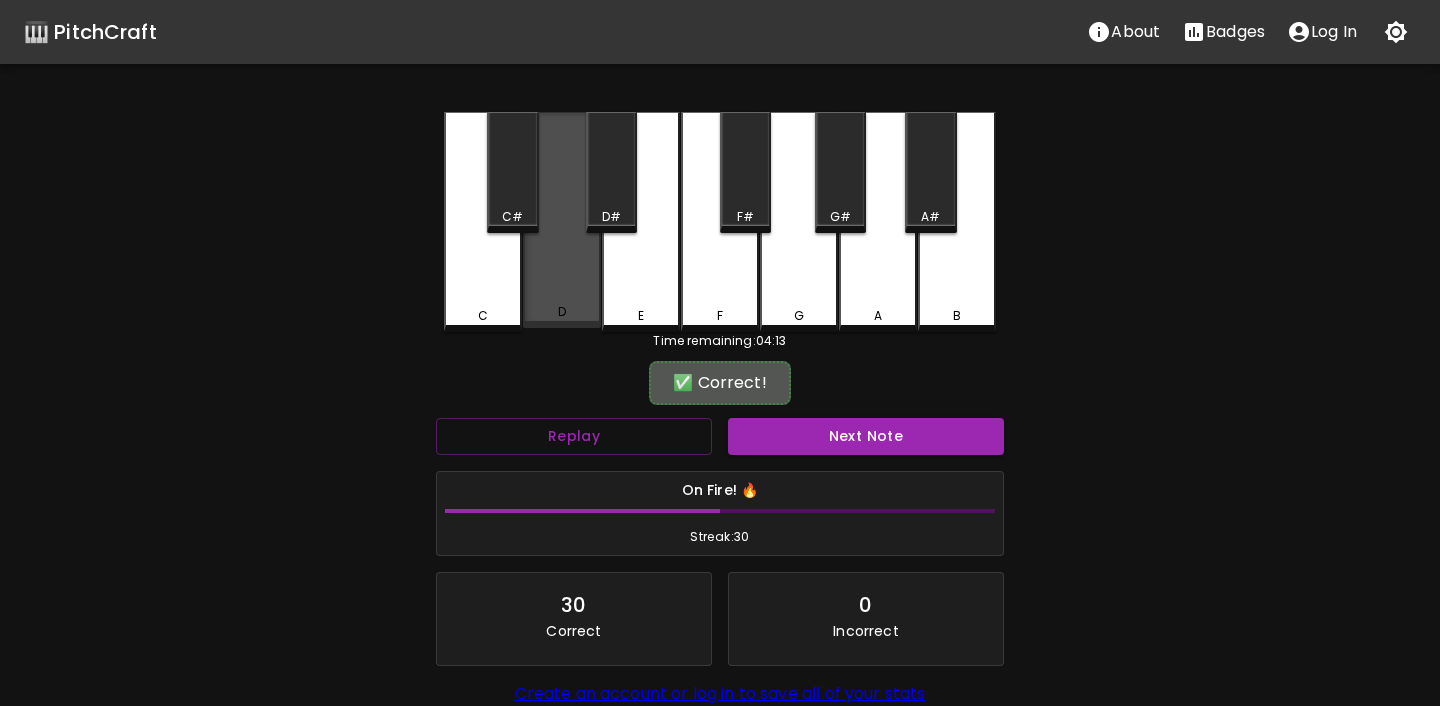 click on "D" at bounding box center (562, 220) 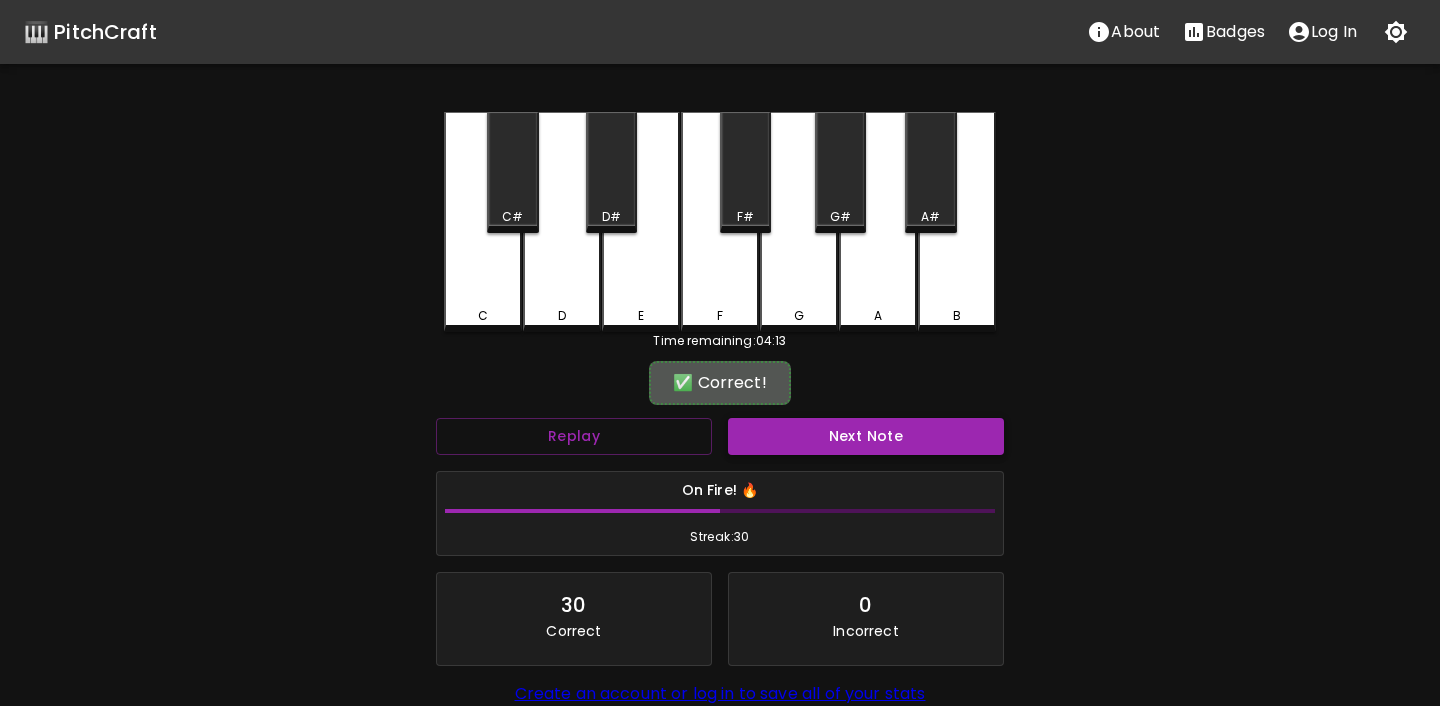 click on "Next Note" at bounding box center [866, 436] 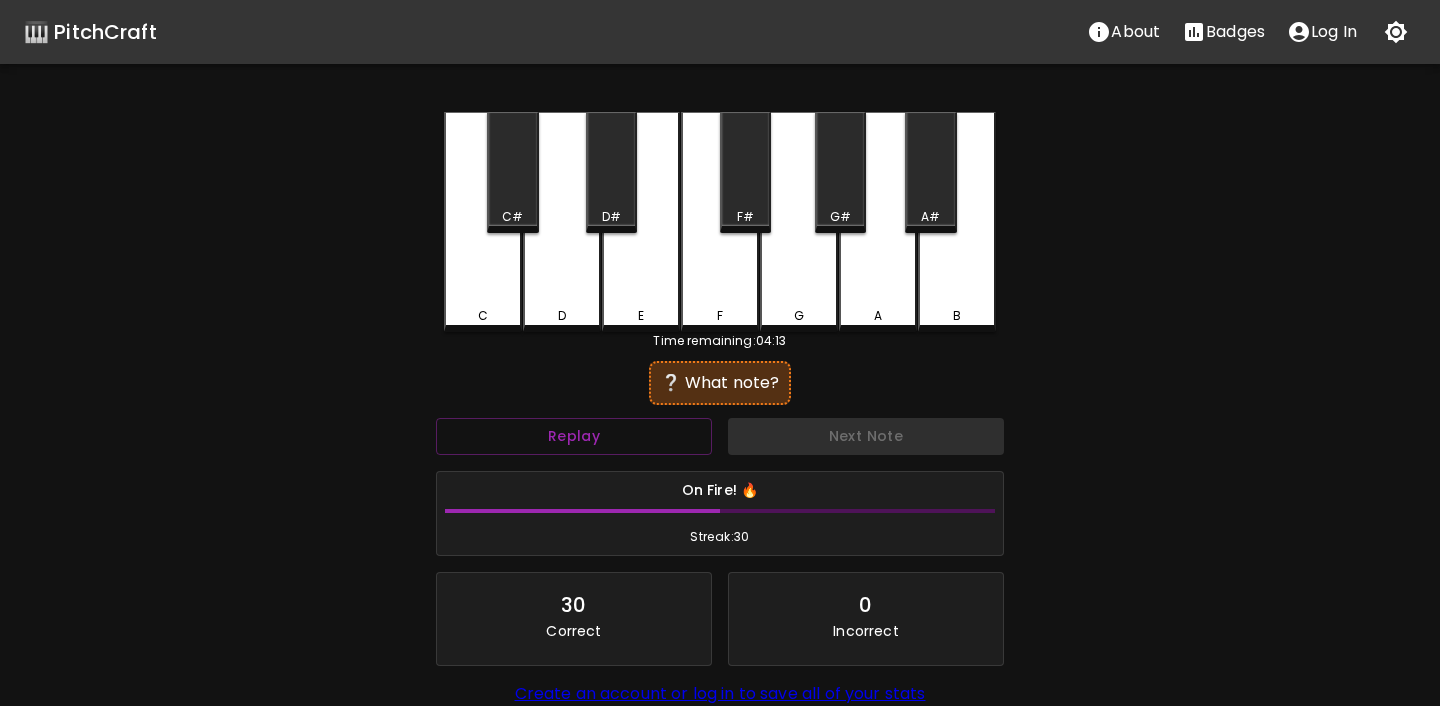 click on "D" at bounding box center (562, 222) 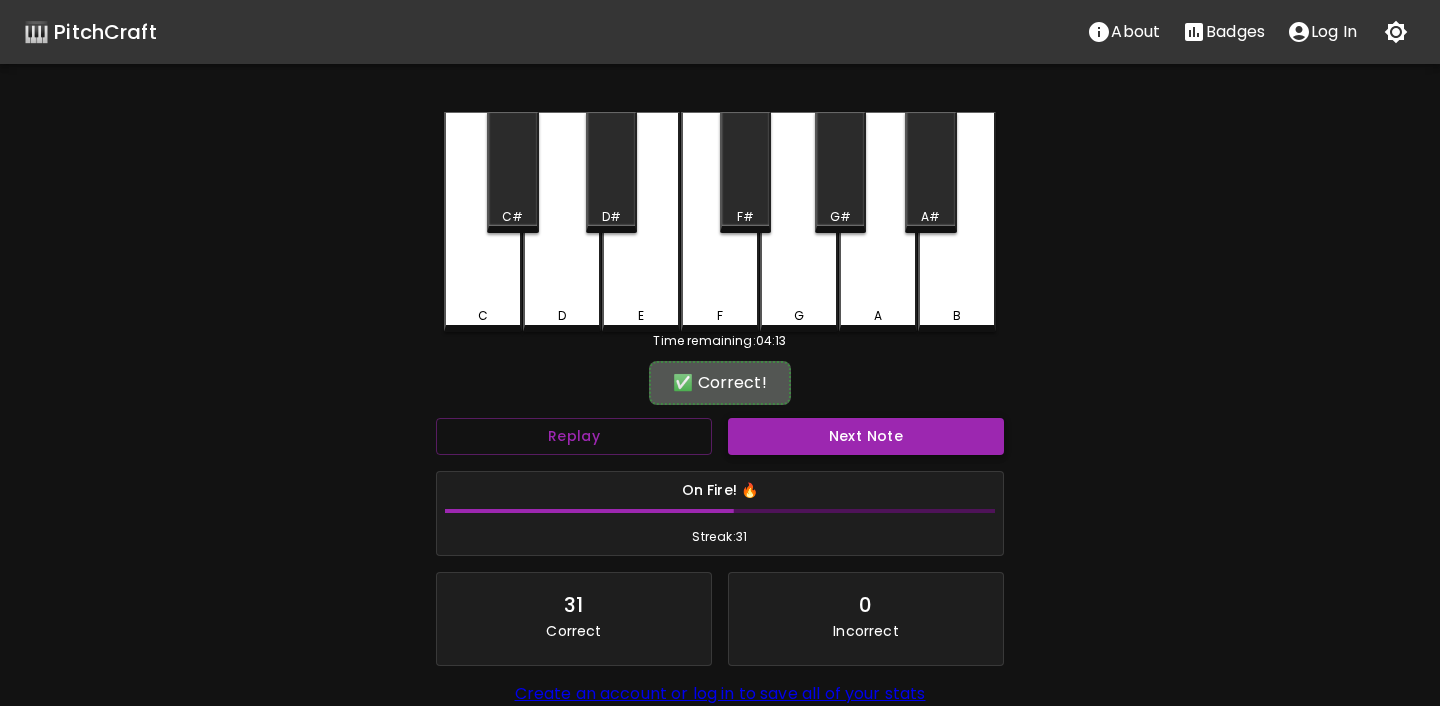 click on "Next Note" at bounding box center [866, 436] 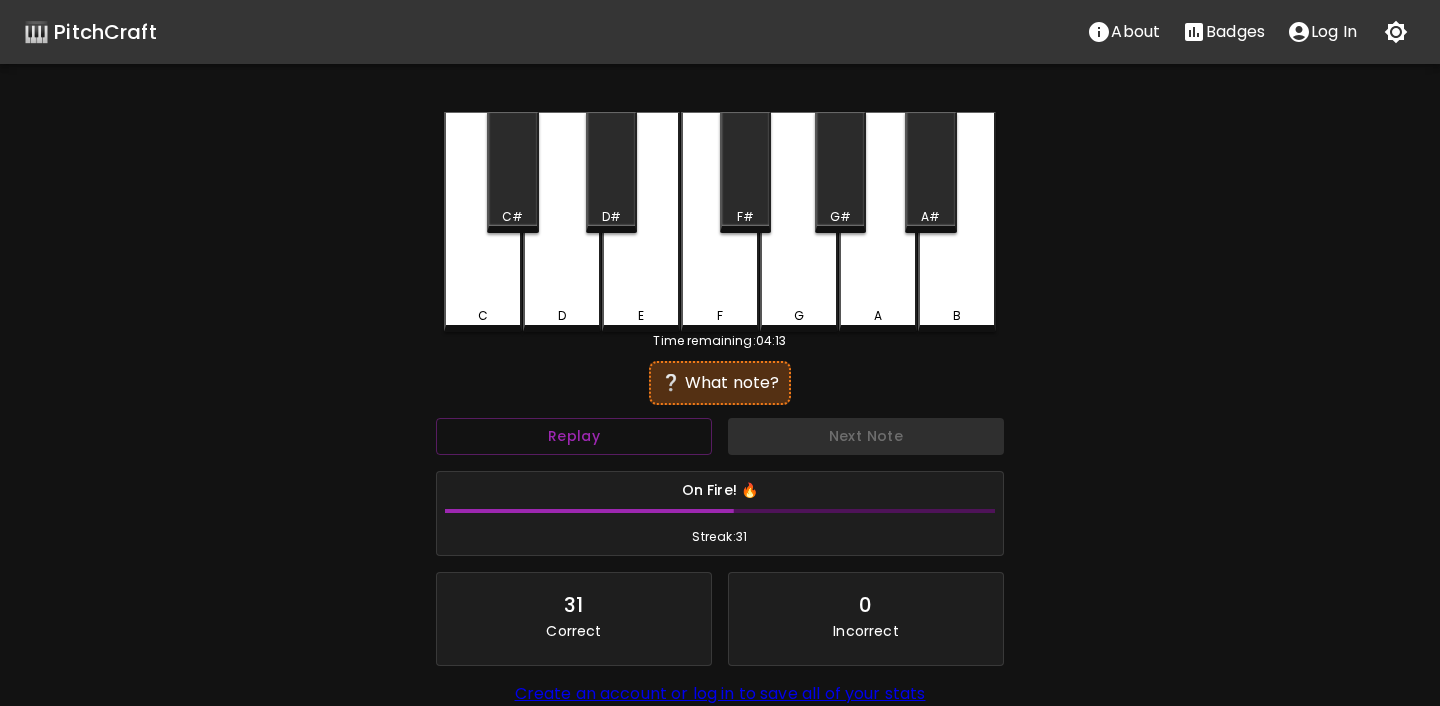 click on "E" at bounding box center [641, 316] 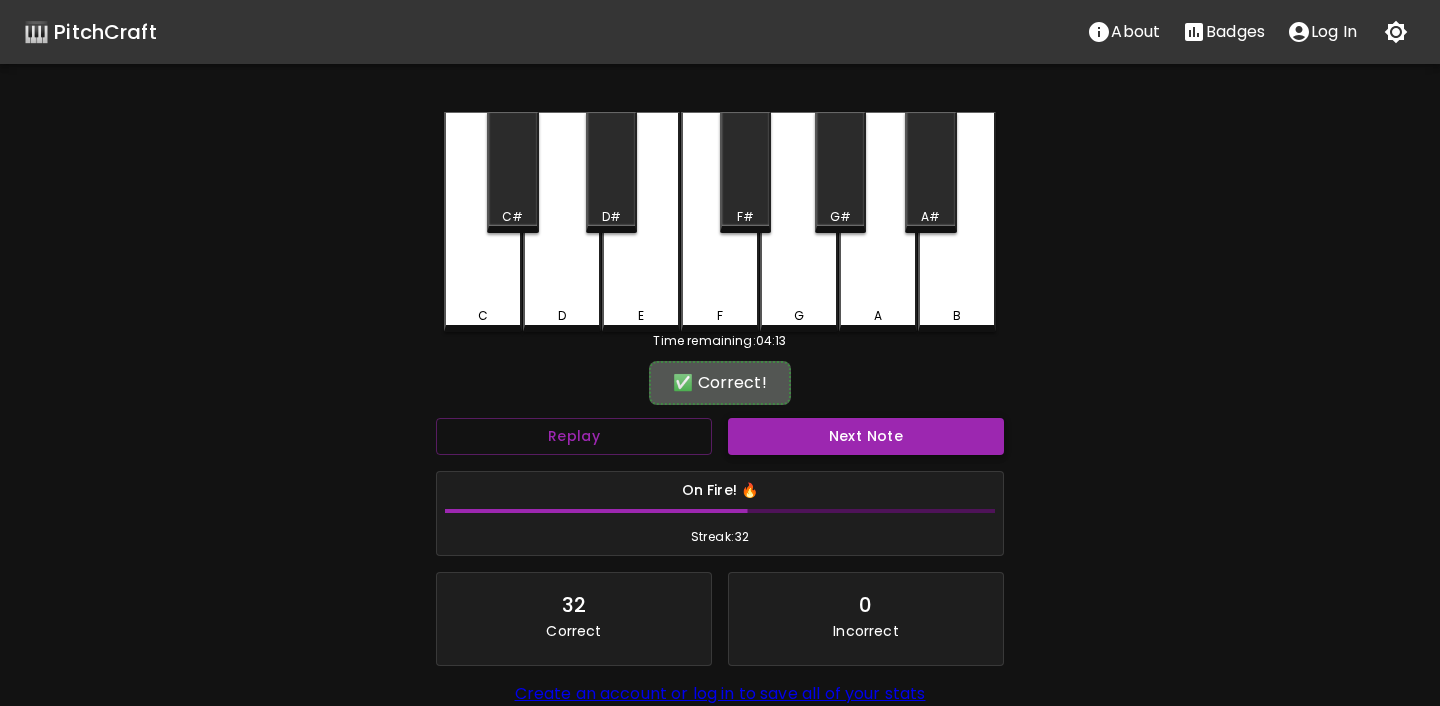 click on "Next Note" at bounding box center (866, 436) 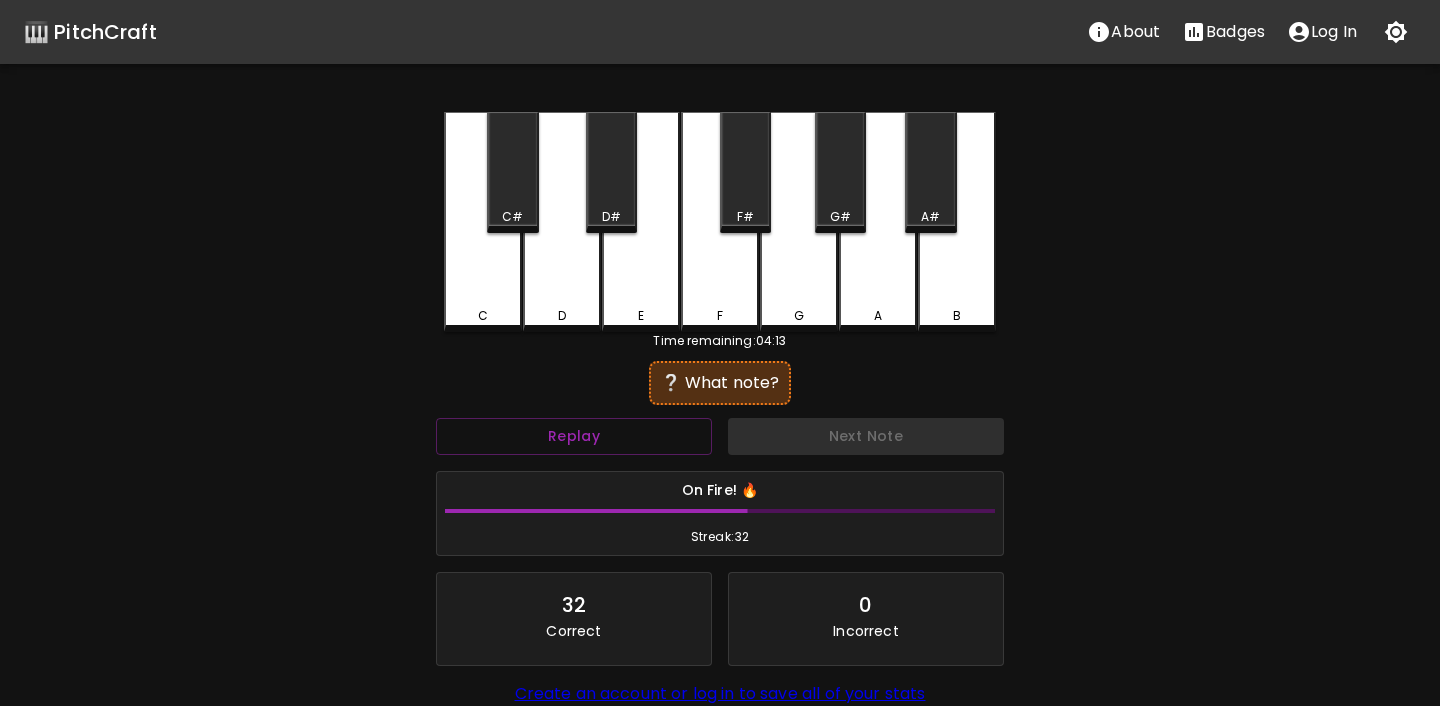 click on "E" at bounding box center (641, 316) 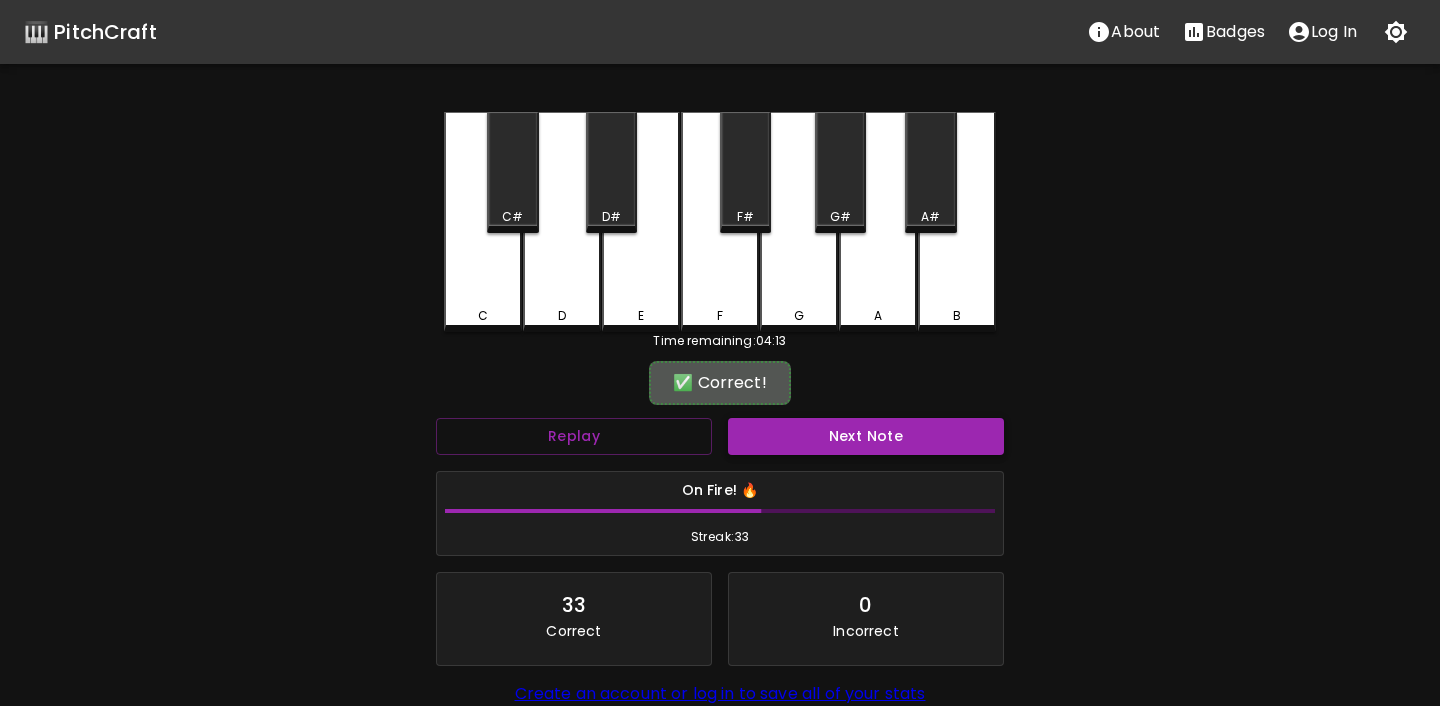 click on "Next Note" at bounding box center (866, 436) 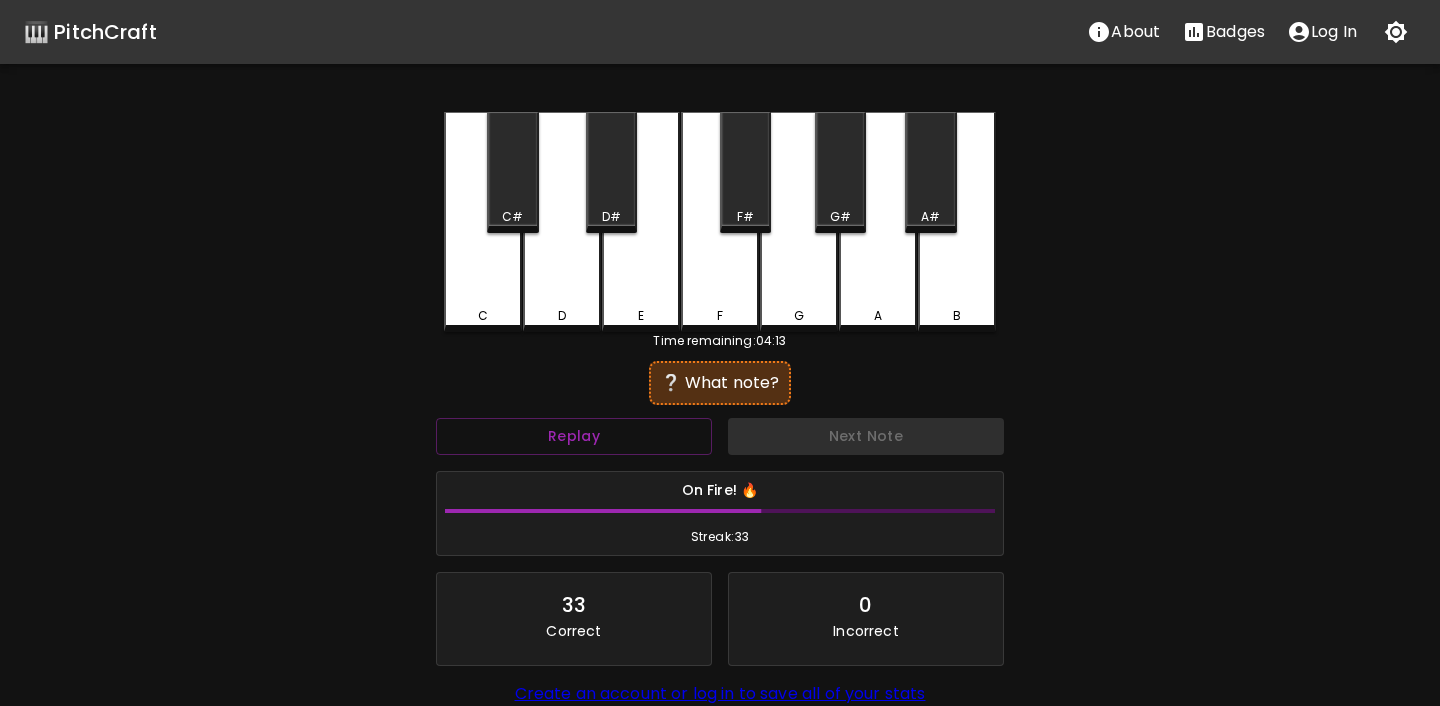 click on "D" at bounding box center (562, 222) 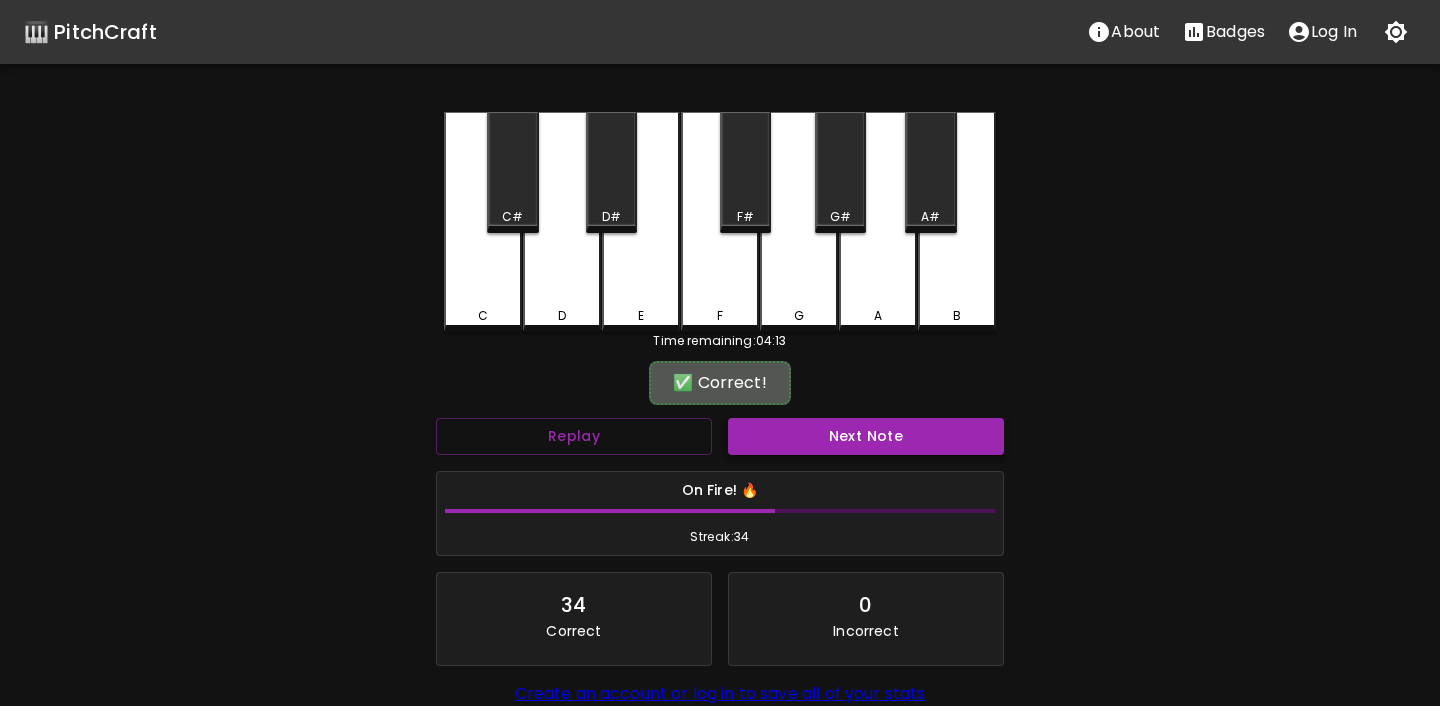 click on "Next Note" at bounding box center (866, 436) 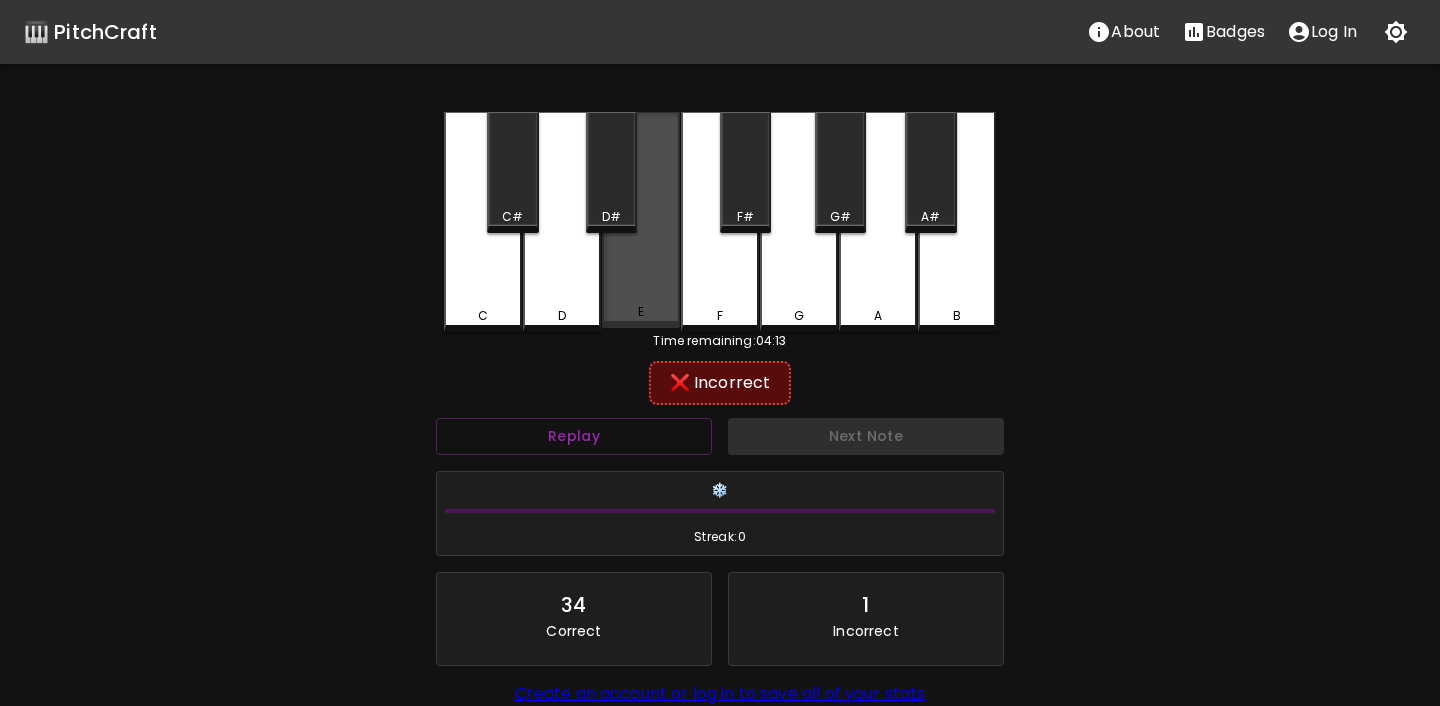 click on "E" at bounding box center [641, 220] 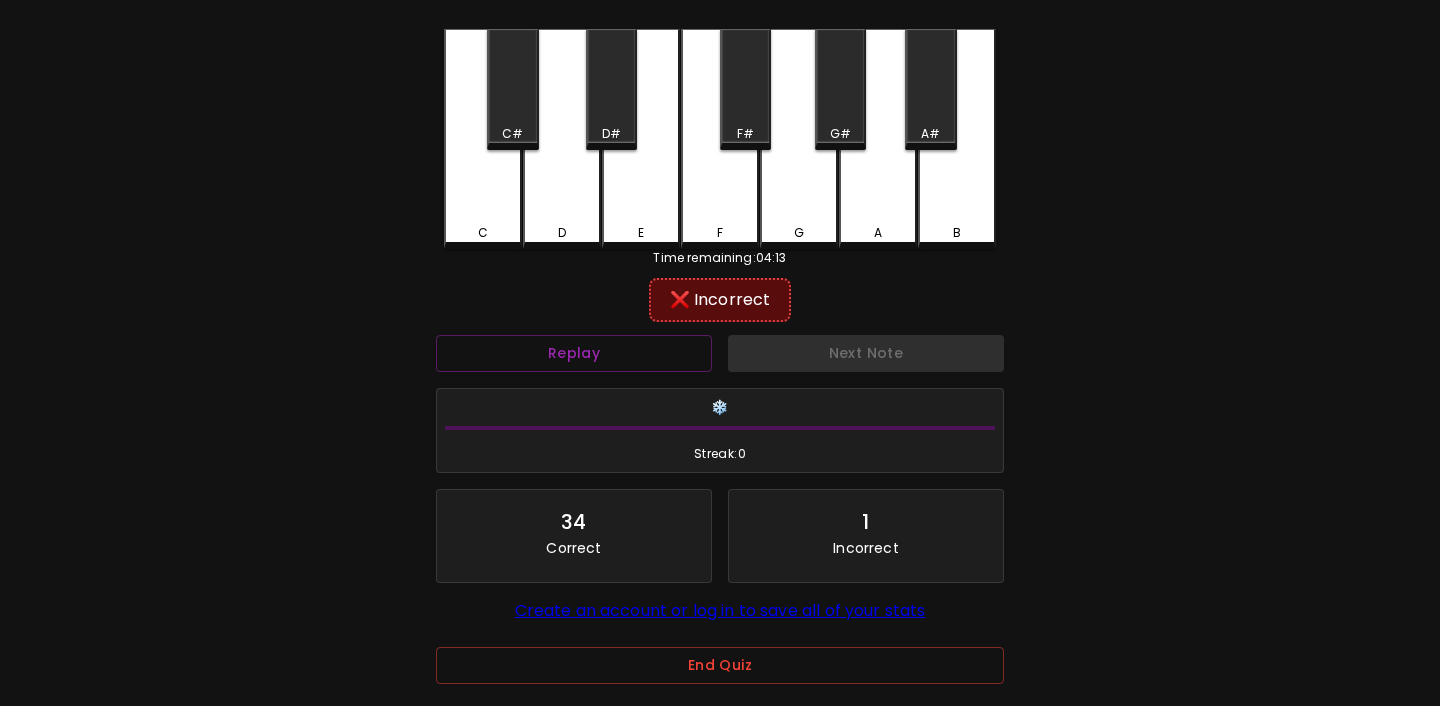 scroll, scrollTop: 177, scrollLeft: 0, axis: vertical 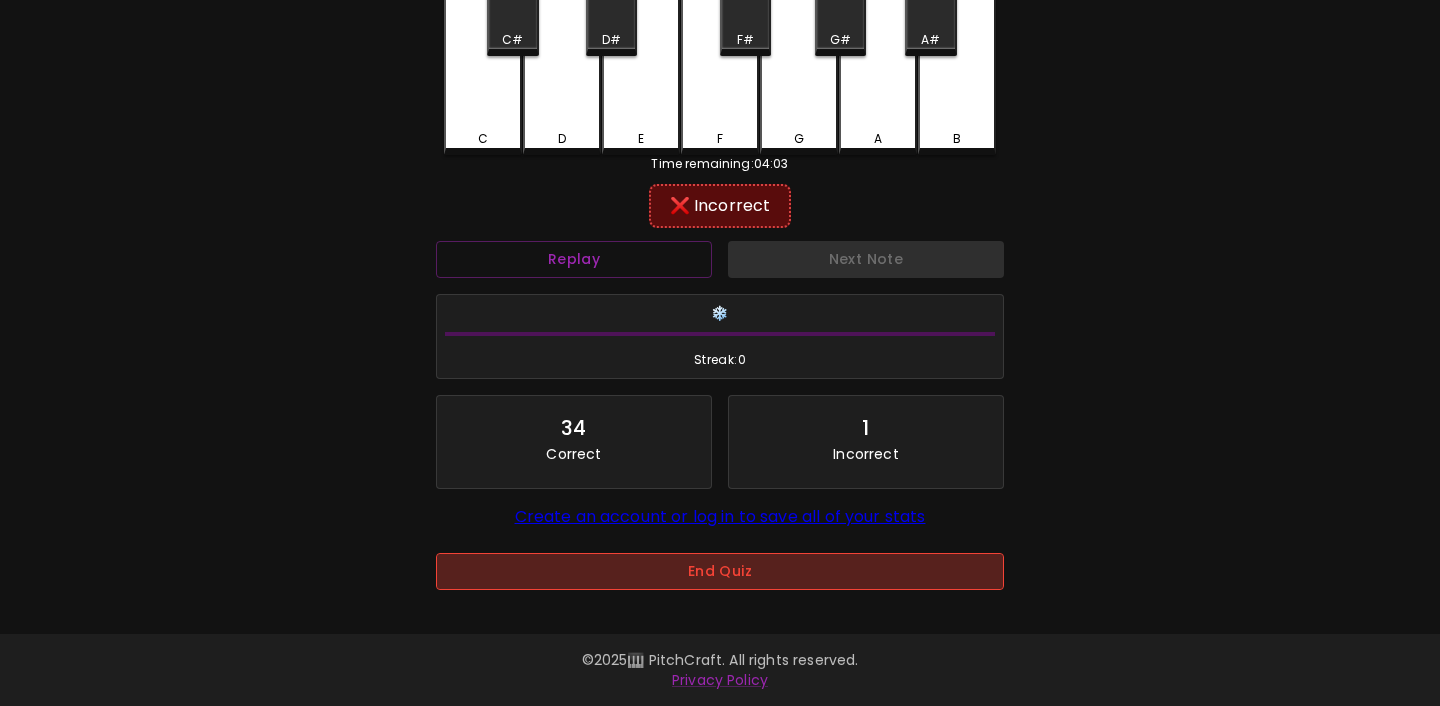 click on "End Quiz" at bounding box center (720, 571) 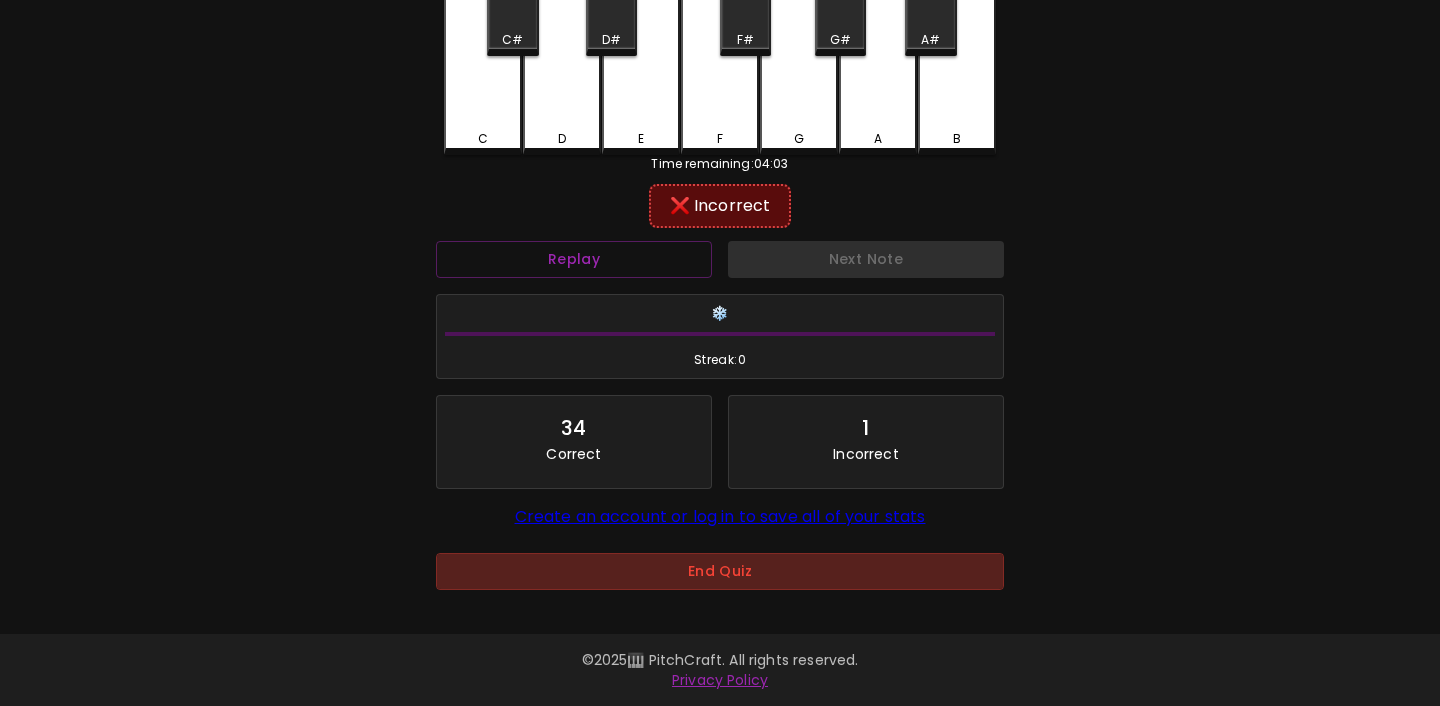 scroll, scrollTop: 0, scrollLeft: 0, axis: both 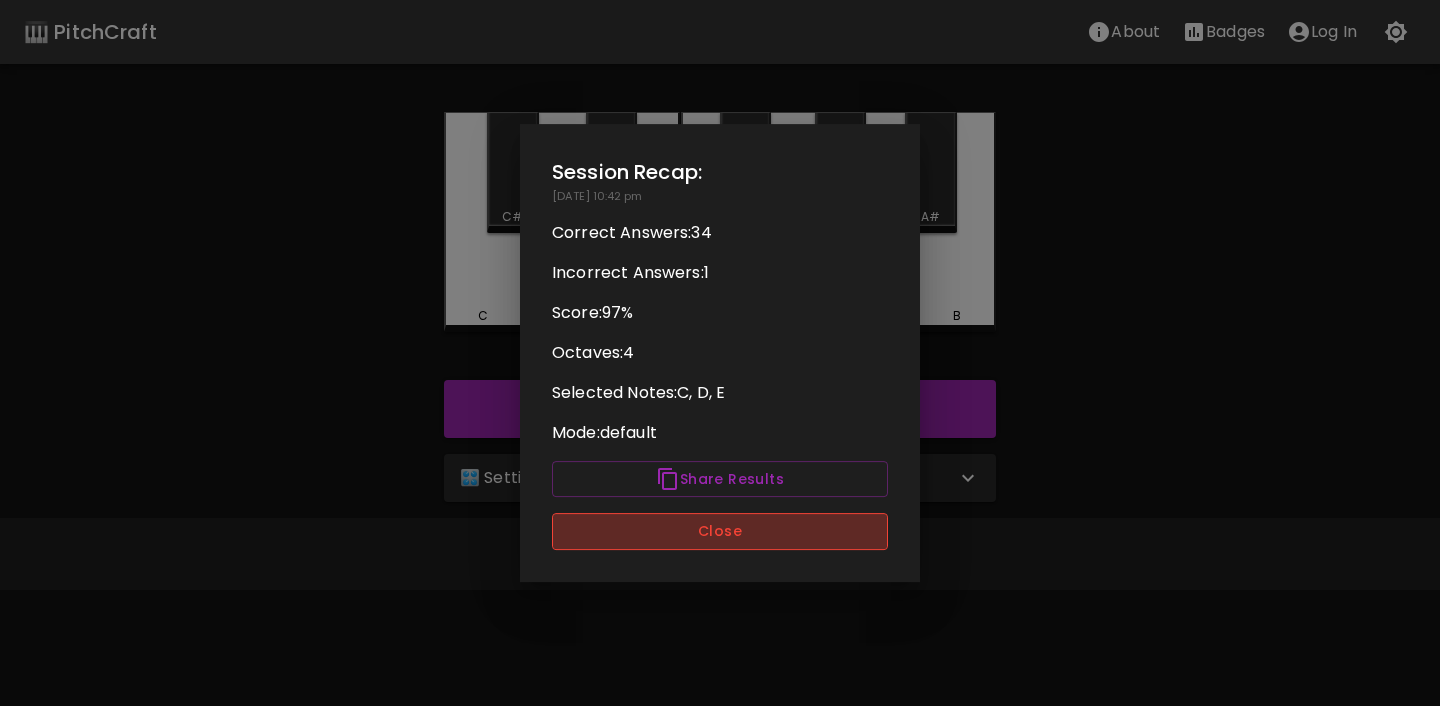 click on "Close" at bounding box center (720, 531) 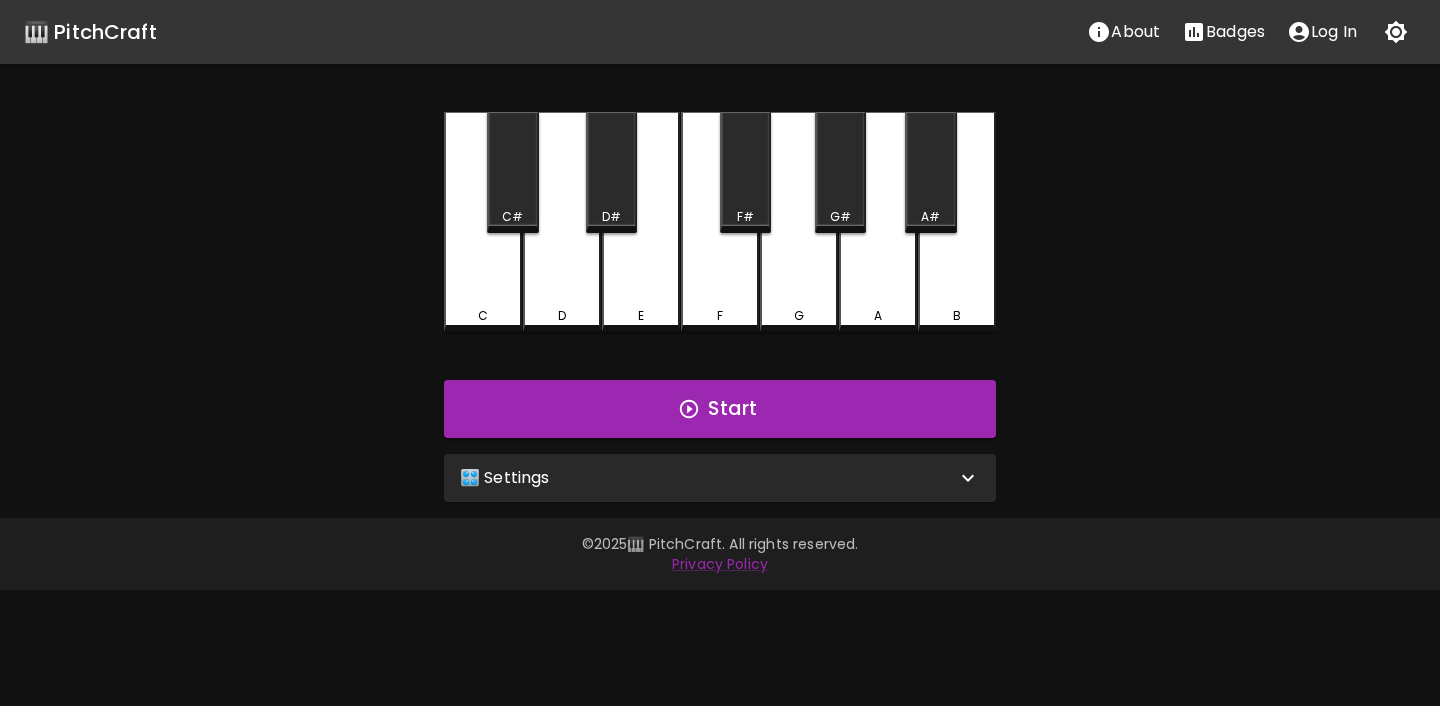 click on "🎛️ Settings" at bounding box center (720, 478) 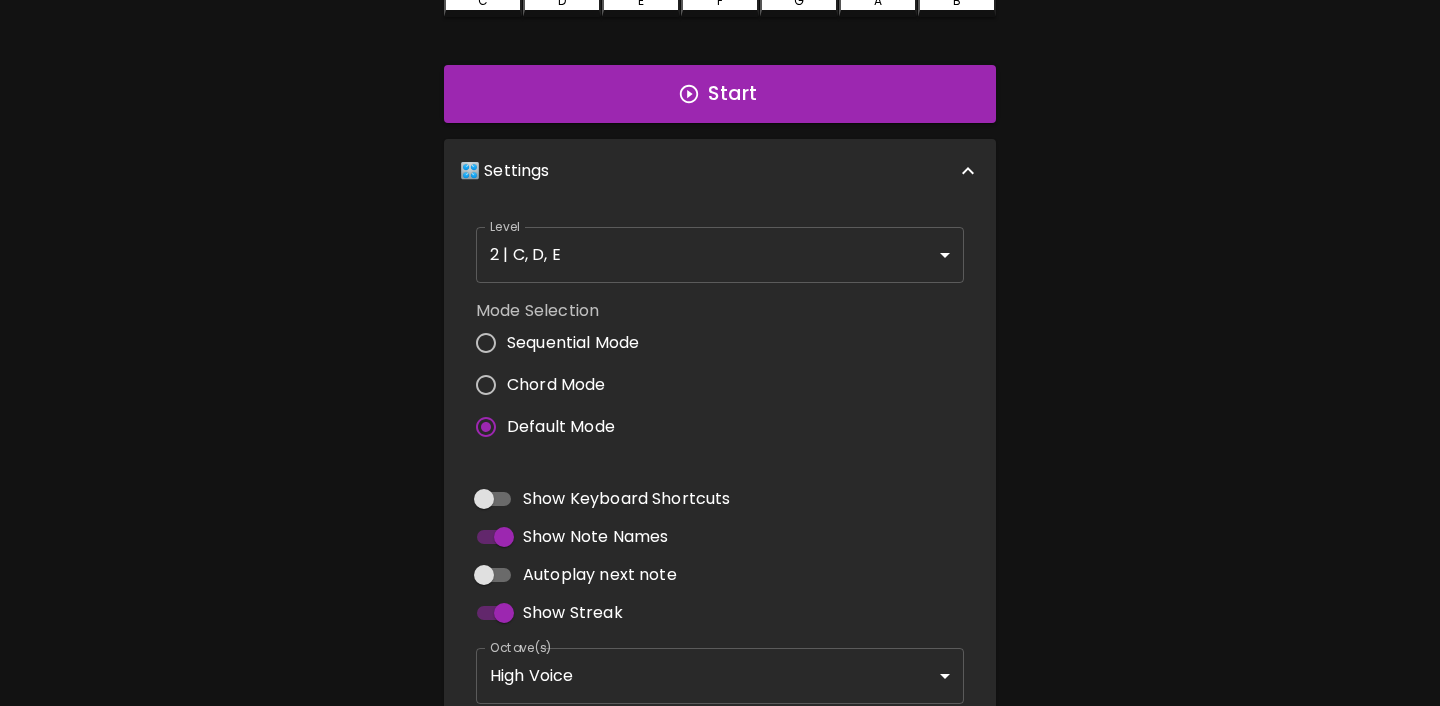 scroll, scrollTop: 504, scrollLeft: 0, axis: vertical 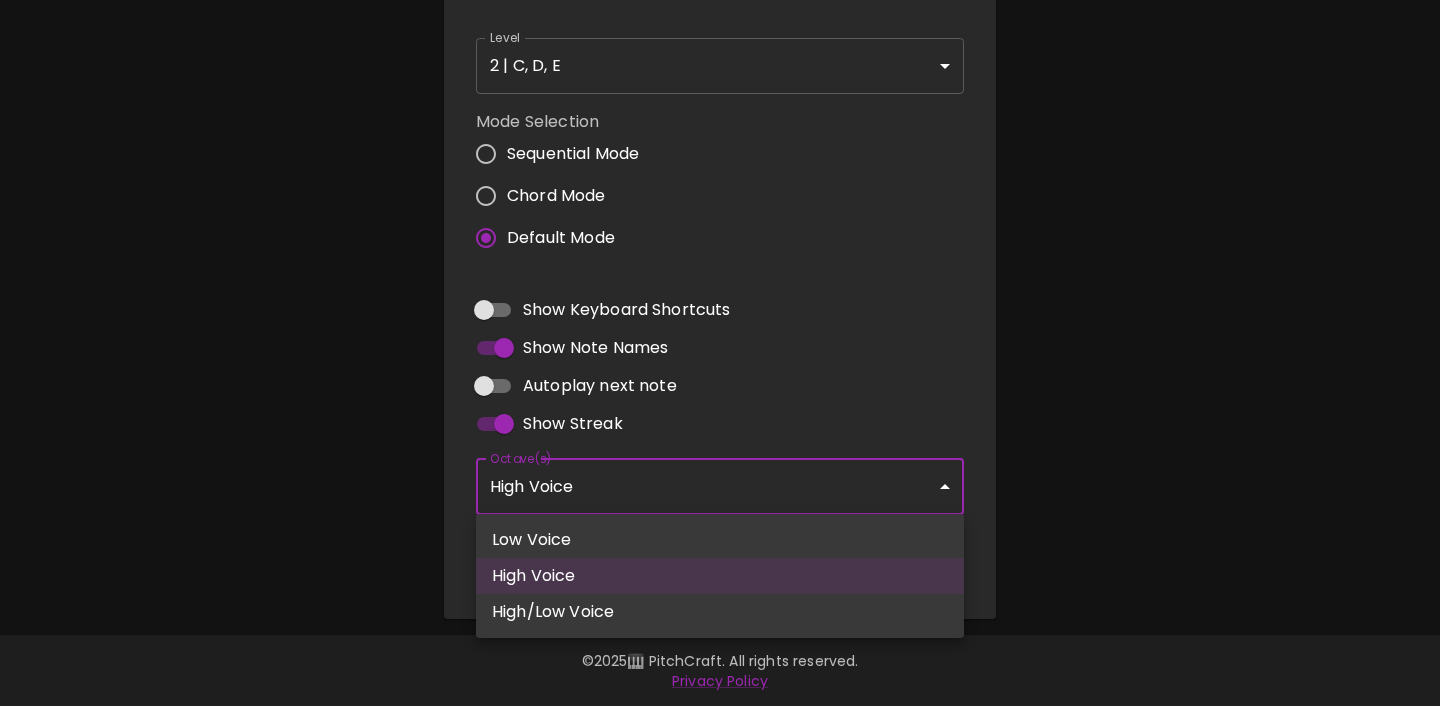 click on "🎹 PitchCraft About Badges   Log In C C# D D# E F F# G G# A A# B Start 🎛️ Settings Level 2 | C, D, E 3 Level Mode Selection Sequential Mode Chord Mode Default Mode Show Keyboard Shortcuts Show Note Names Autoplay next note Show Streak Octave(s) High Voice 4 Octave Instrument Piano acoustic_grand_piano Instrument ©  2025  🎹 PitchCraft. All rights reserved. Privacy Policy About Badges Sign In Profile My account Low Voice High Voice High/Low Voice" at bounding box center [720, 101] 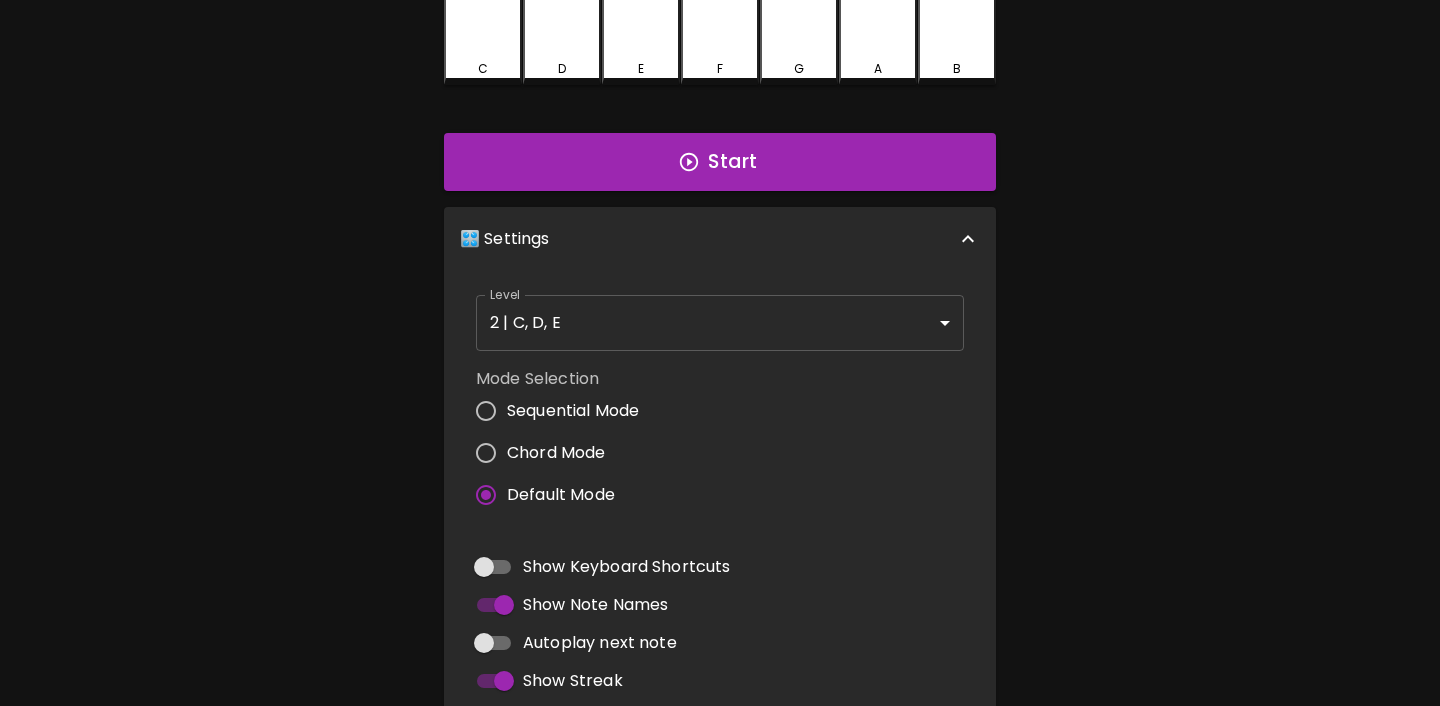 scroll, scrollTop: 224, scrollLeft: 0, axis: vertical 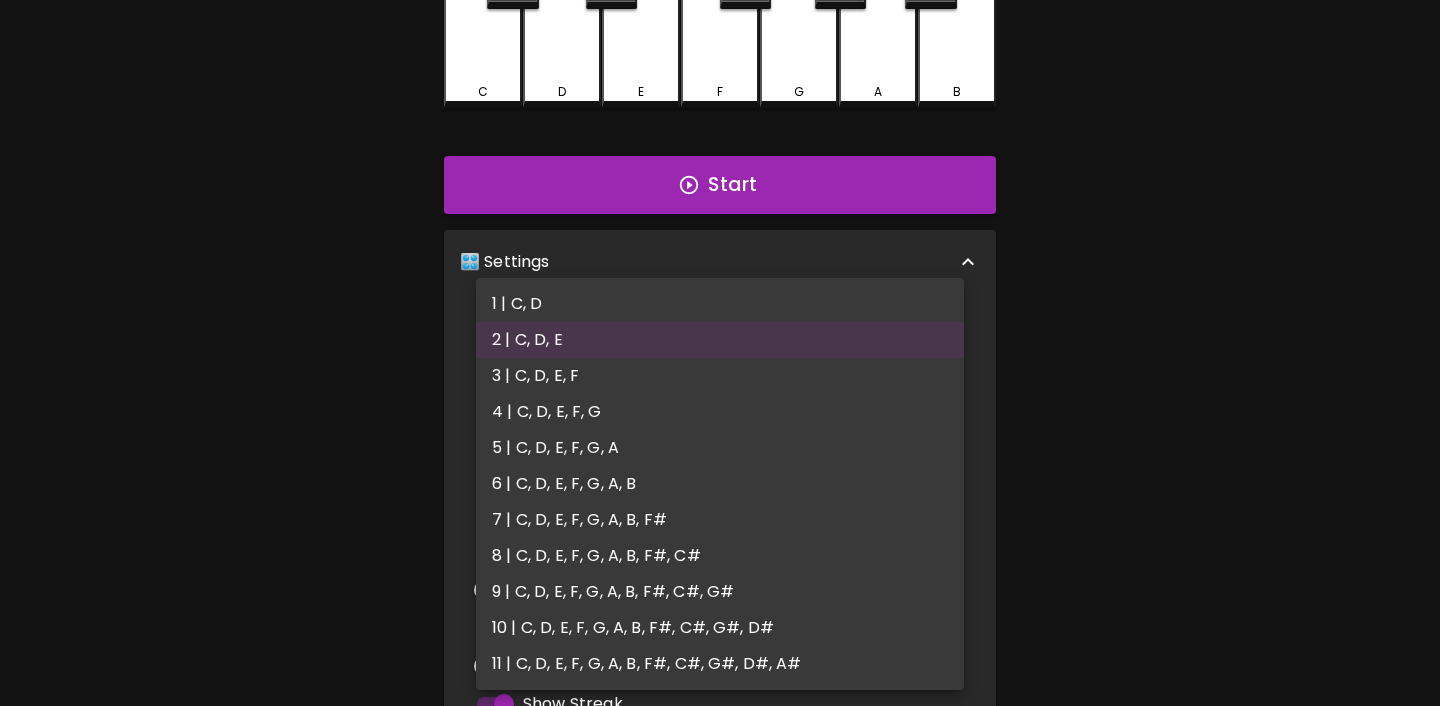 click on "🎹 PitchCraft About Badges   Log In C C# D D# E F F# G G# A A# B Start 🎛️ Settings Level 2 | C, D, E 3 Level Mode Selection Sequential Mode Chord Mode Default Mode Show Keyboard Shortcuts Show Note Names Autoplay next note Show Streak Octave(s) High/Low Voice 3,4 Octave Instrument Piano acoustic_grand_piano Instrument ©  2025  🎹 PitchCraft. All rights reserved. Privacy Policy About Badges Sign In Profile My account 1 | C, D 2 | C, D, E 3 | C, D, E, F 4 | C, D, E, F, G 5 | C, D, E, F, G, A 6 | C, D, E, F, G, A, B 7 | C, D, E, F, G, A, B, F# 8 | C, D, E, F, G, A, B, F#, C# 9 | C, D, E, F, G, A, B, F#, C#, G# 10 | C, D, E, F, G, A, B, F#, C#, G#, D# 11 | C, D, E, F, G, A, B, F#, C#, G#, D#, A#" at bounding box center [720, 381] 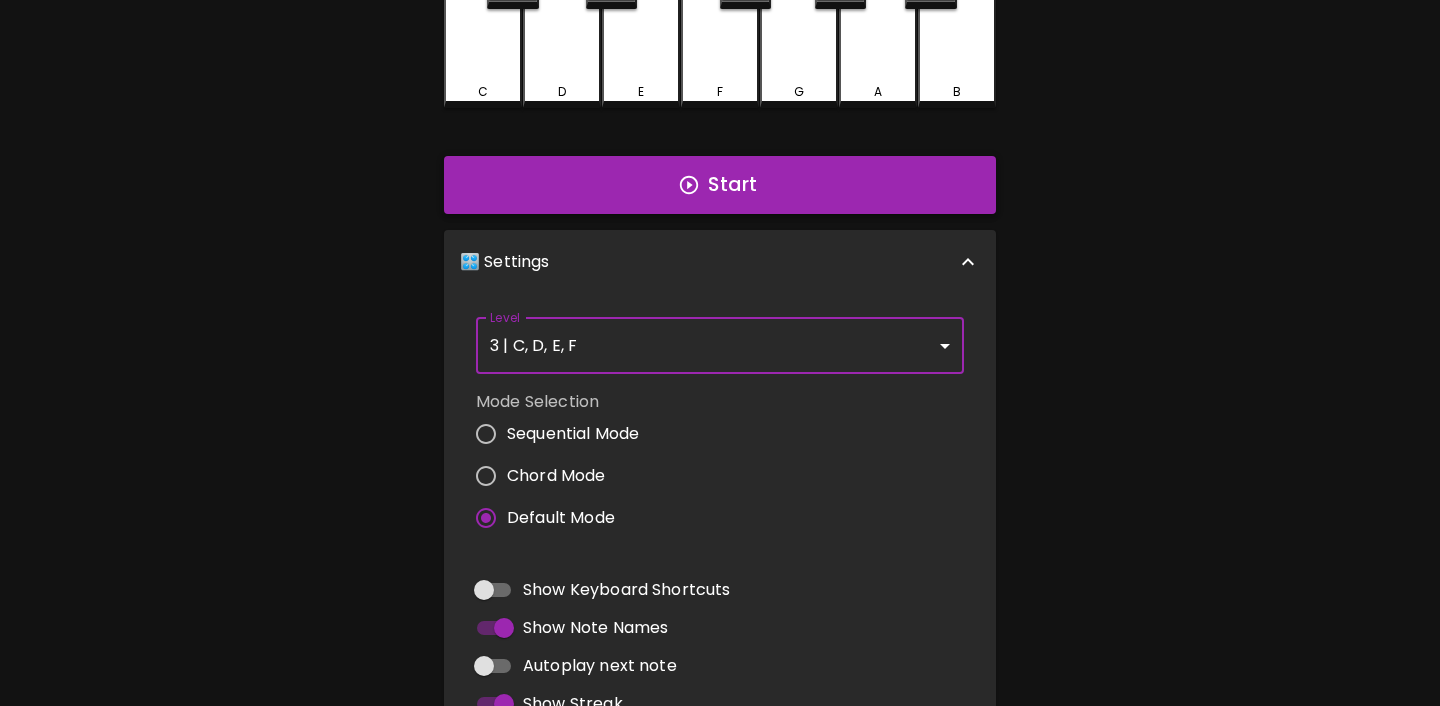 click on "Start" at bounding box center (720, 185) 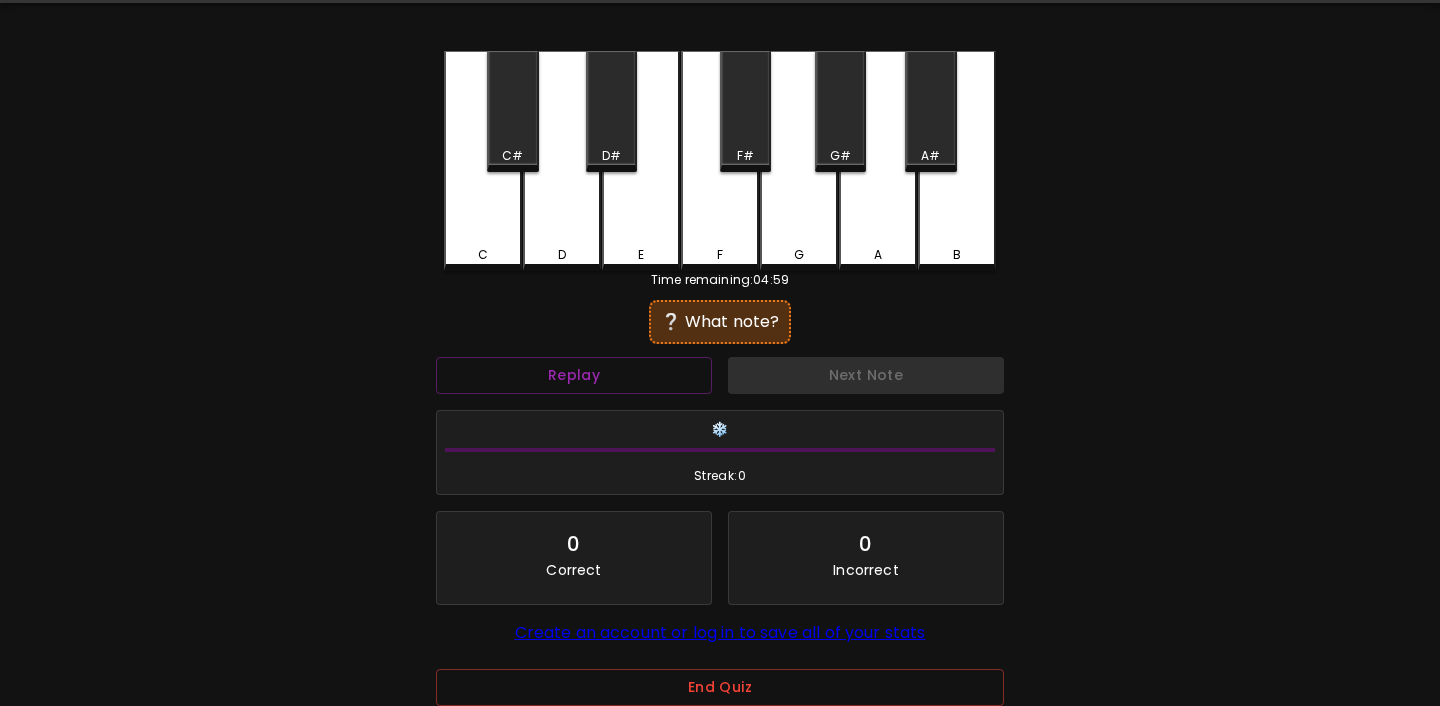 scroll, scrollTop: 60, scrollLeft: 0, axis: vertical 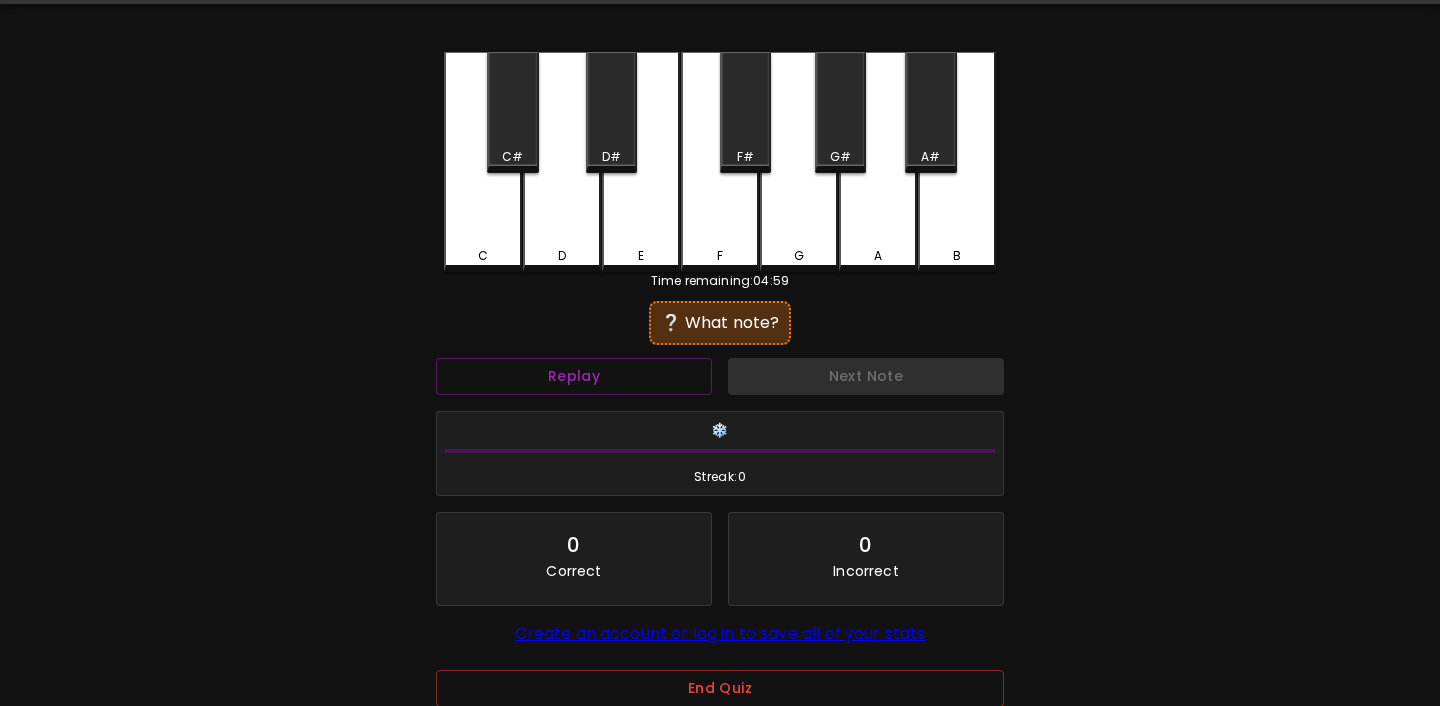 click on "E" at bounding box center (641, 162) 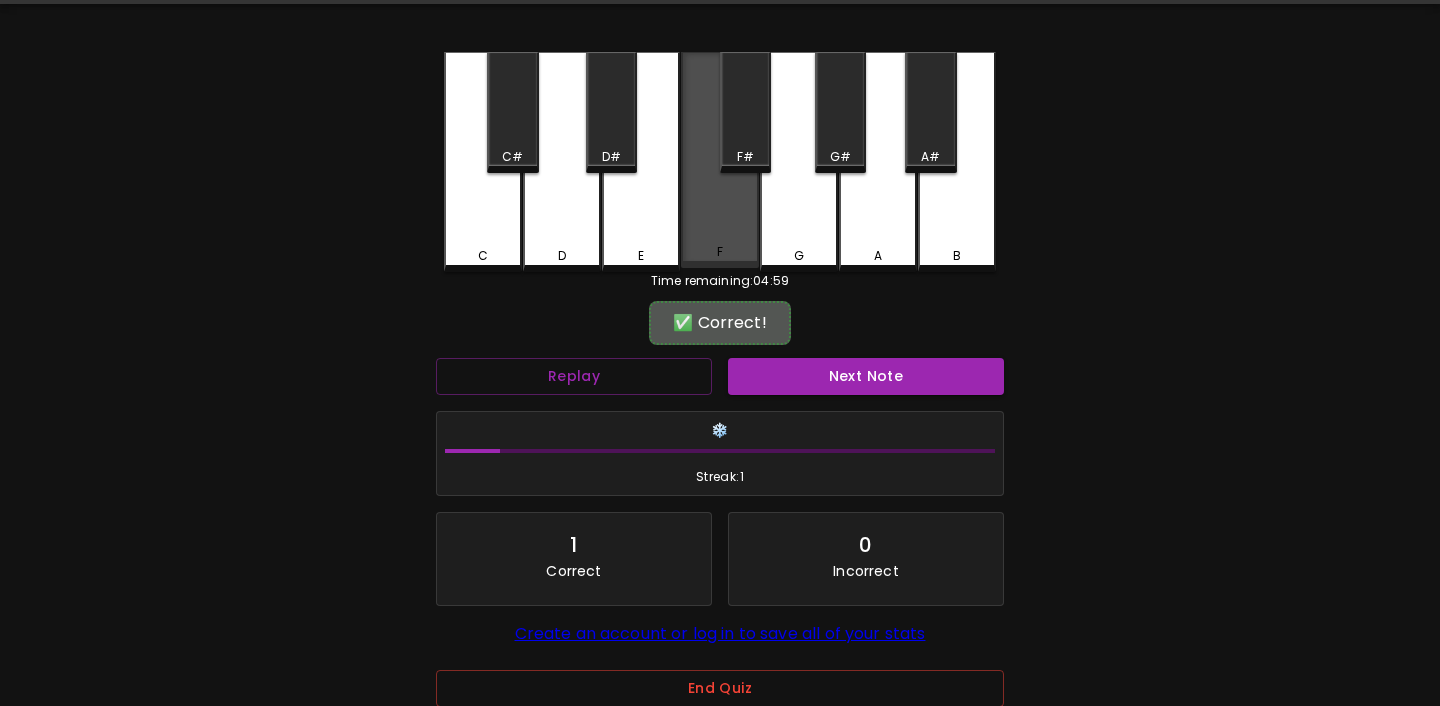 click on "F" at bounding box center (720, 160) 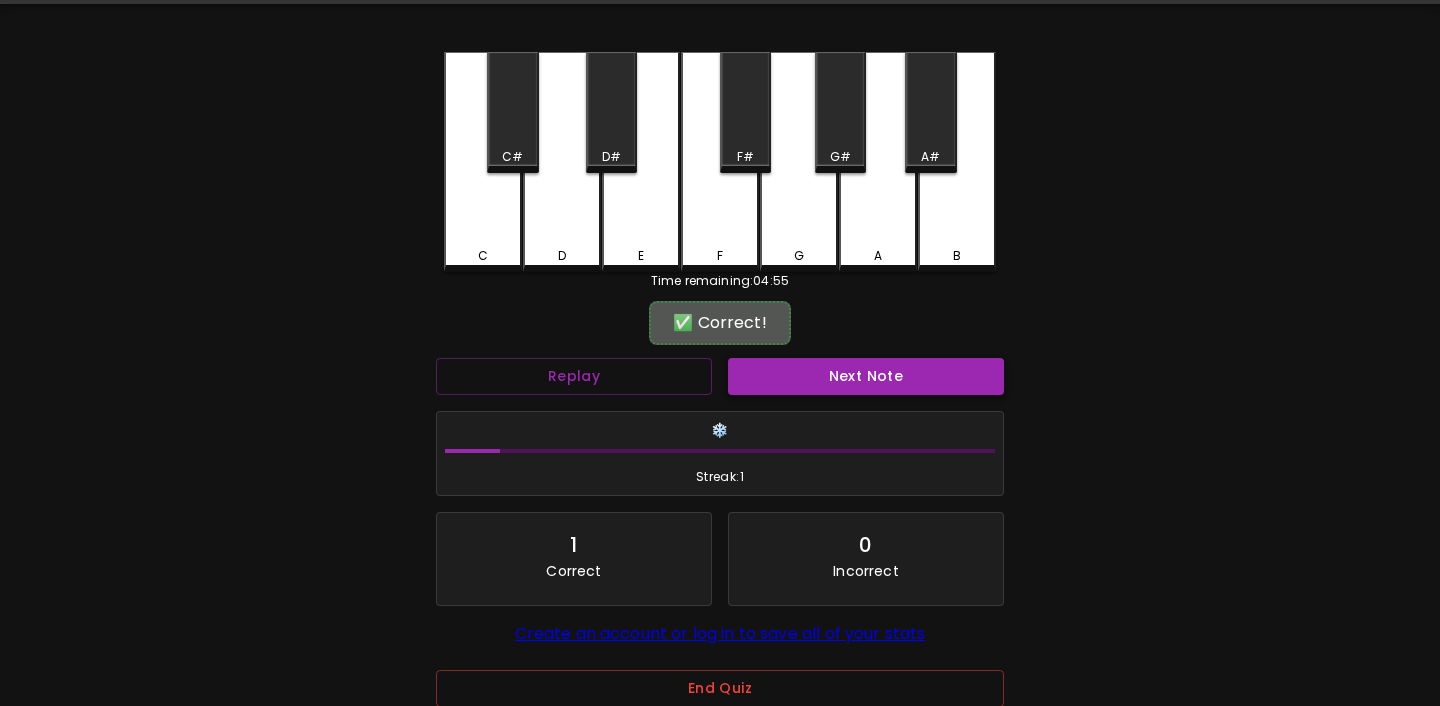 click on "Next Note" at bounding box center [866, 376] 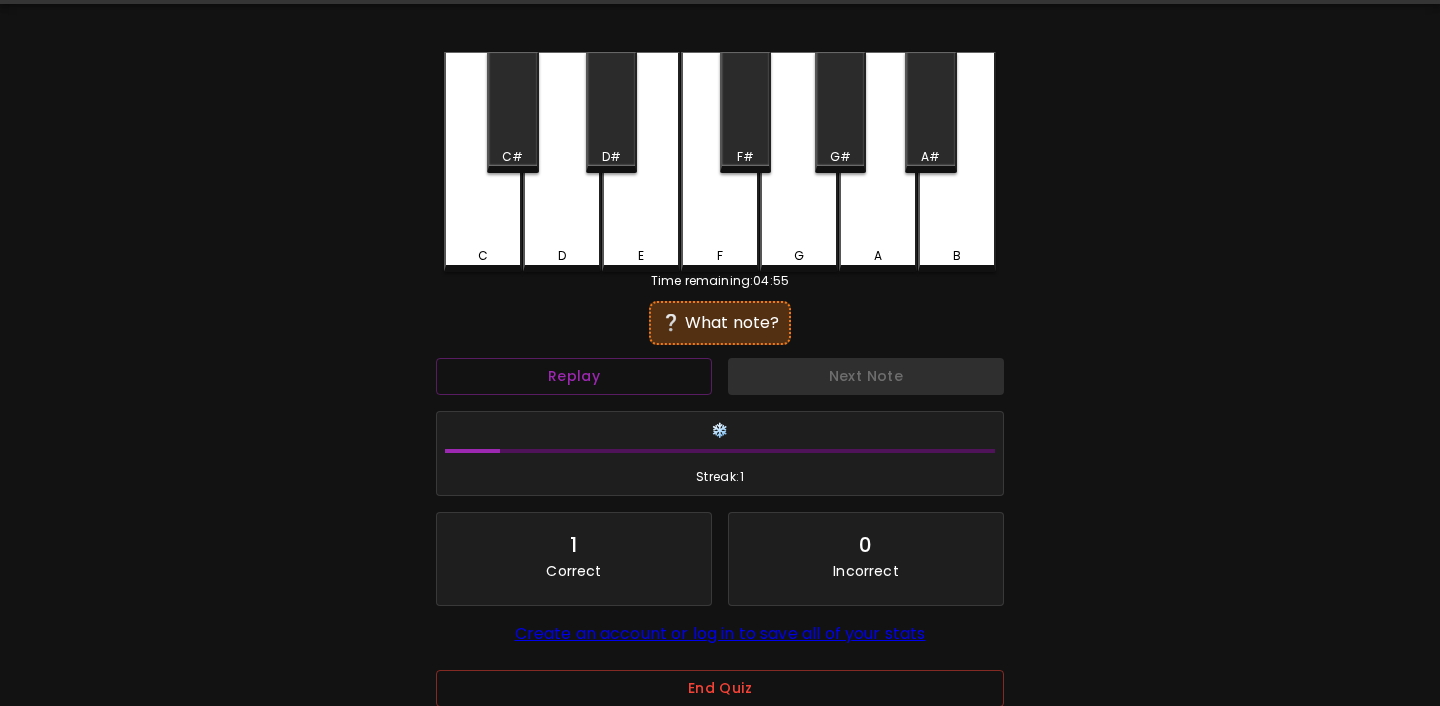 click on "D" at bounding box center (562, 162) 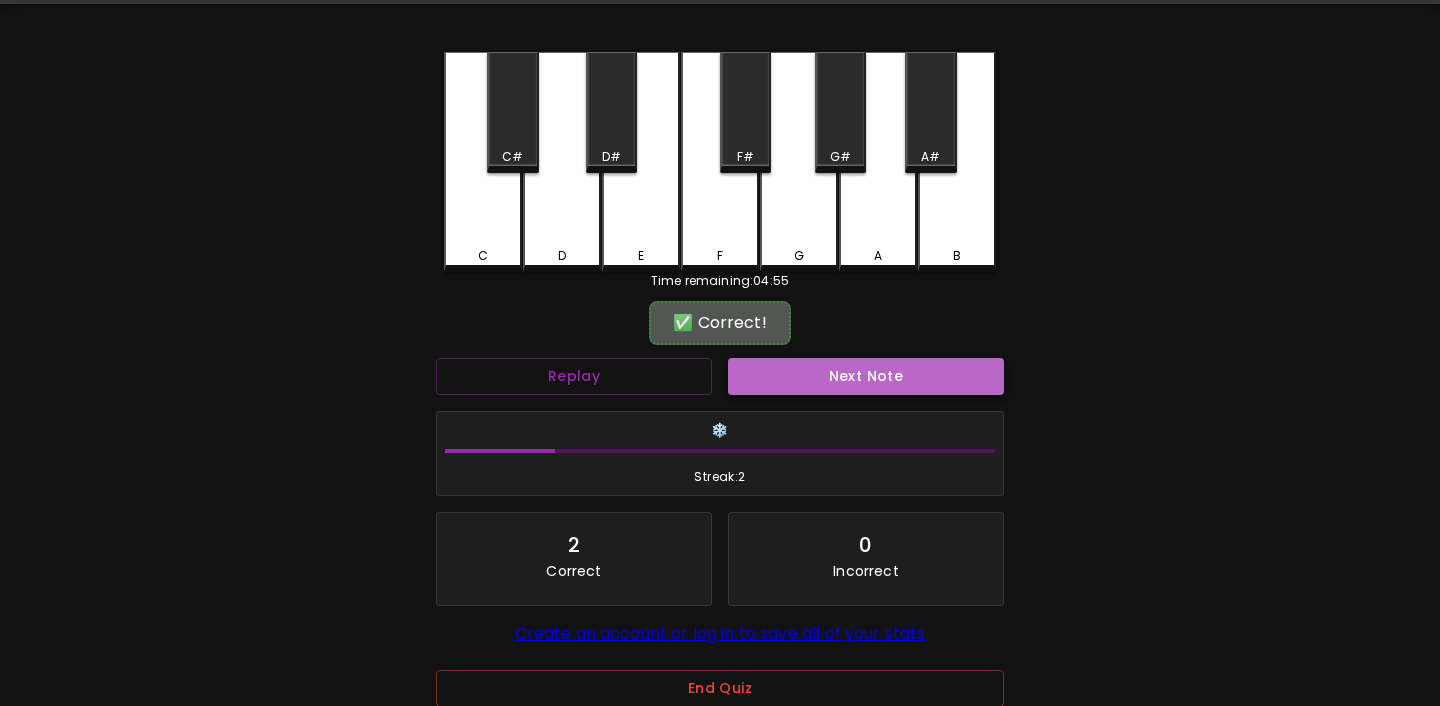 click on "Next Note" at bounding box center (866, 376) 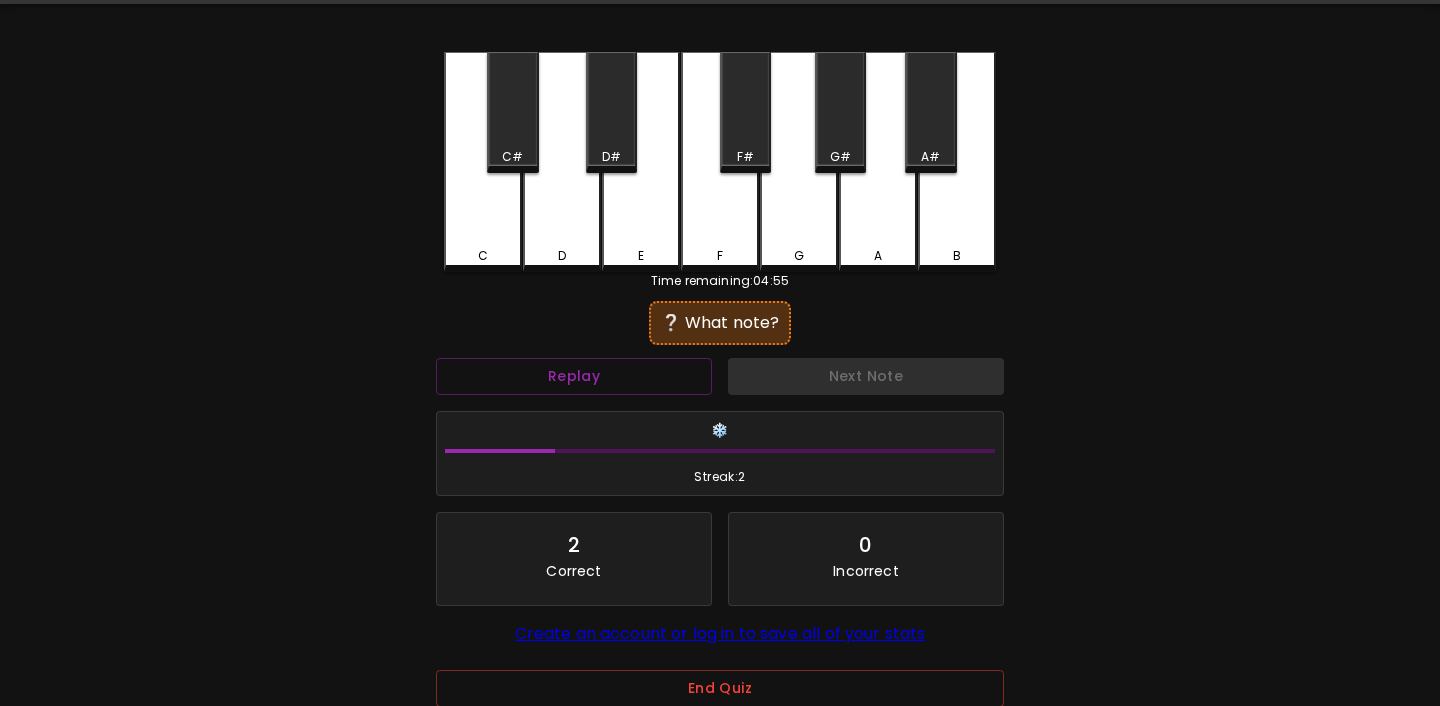 click on "C" at bounding box center (483, 256) 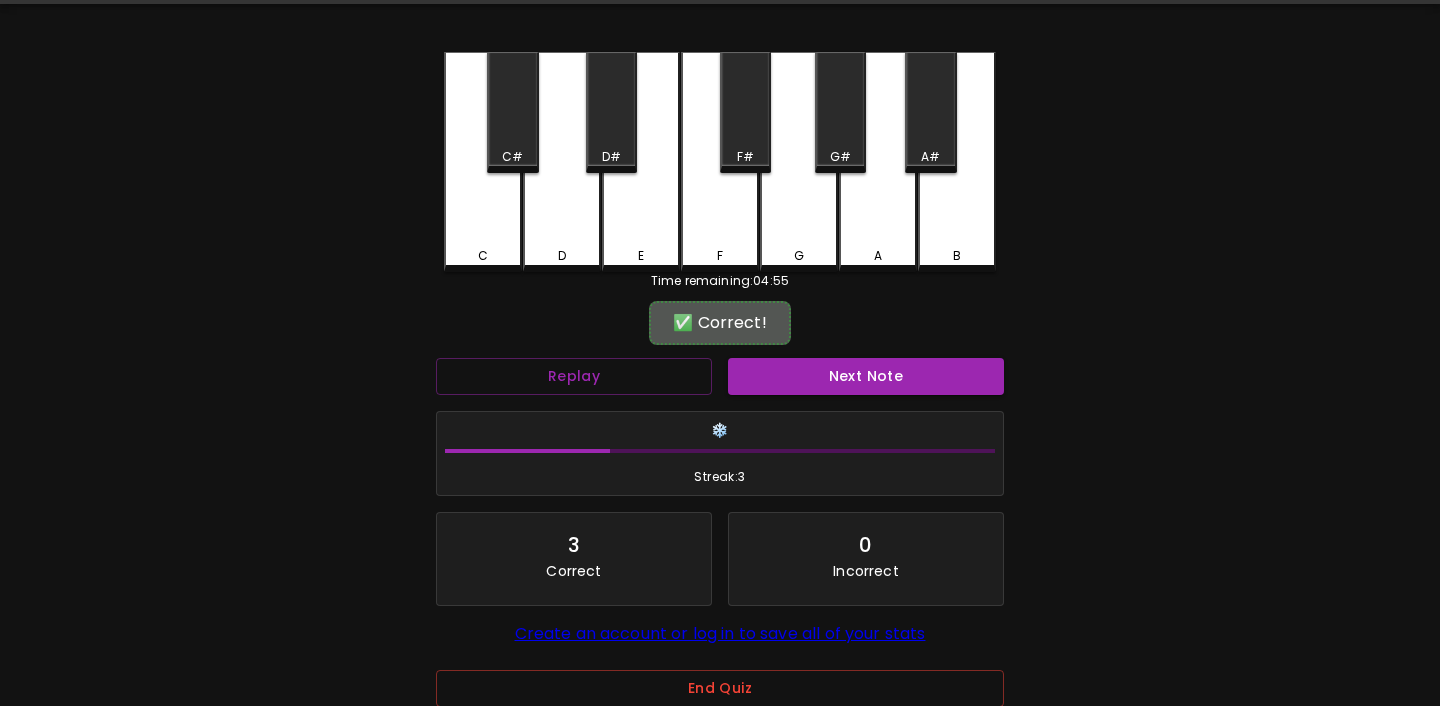 click on "❄️ Streak:  3" at bounding box center (720, 454) 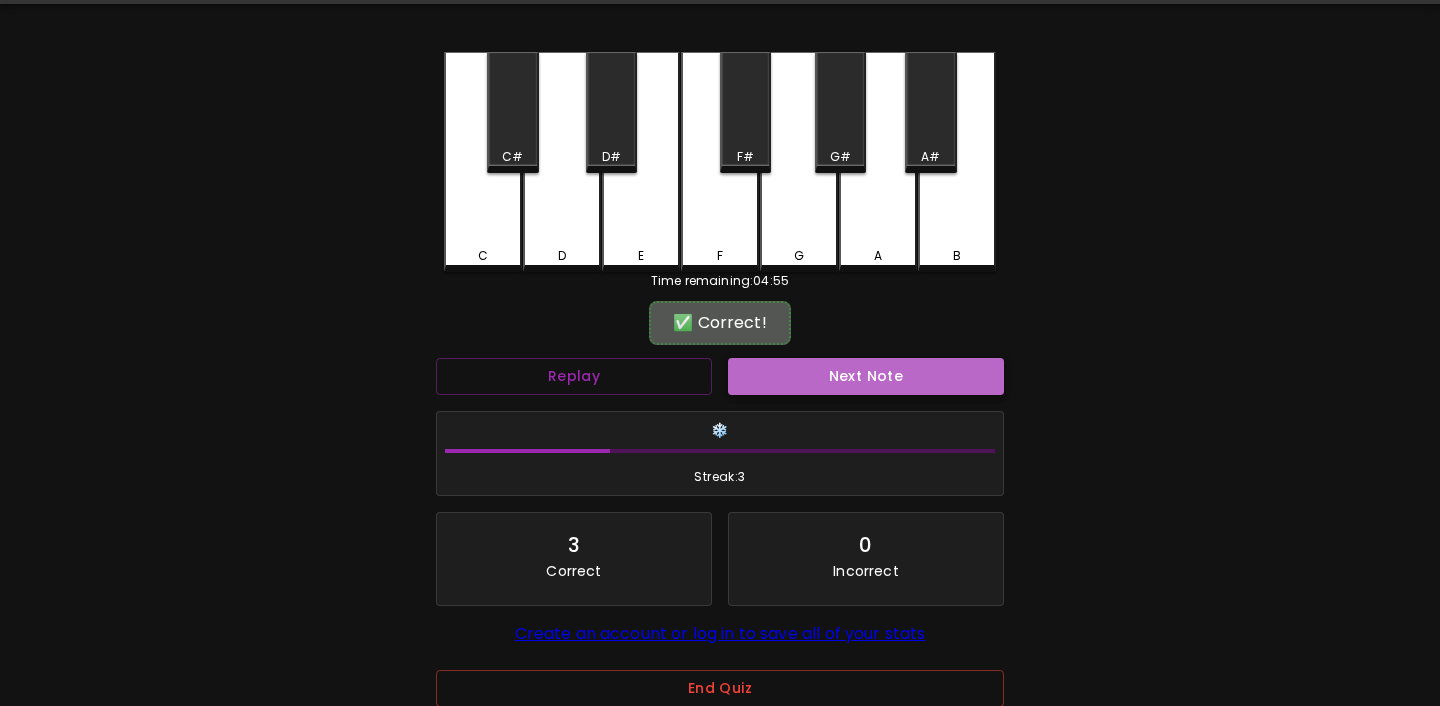 click on "Next Note" at bounding box center (866, 376) 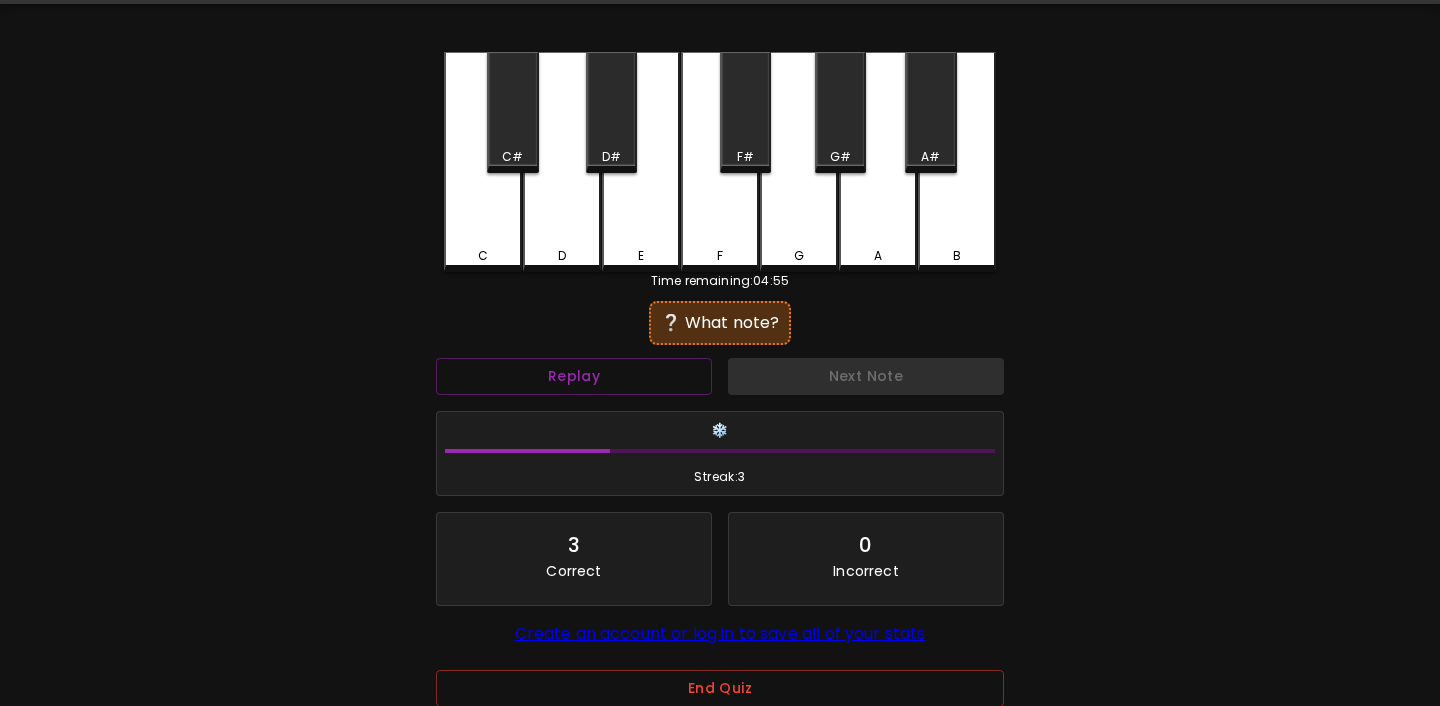 click on "D" at bounding box center [562, 162] 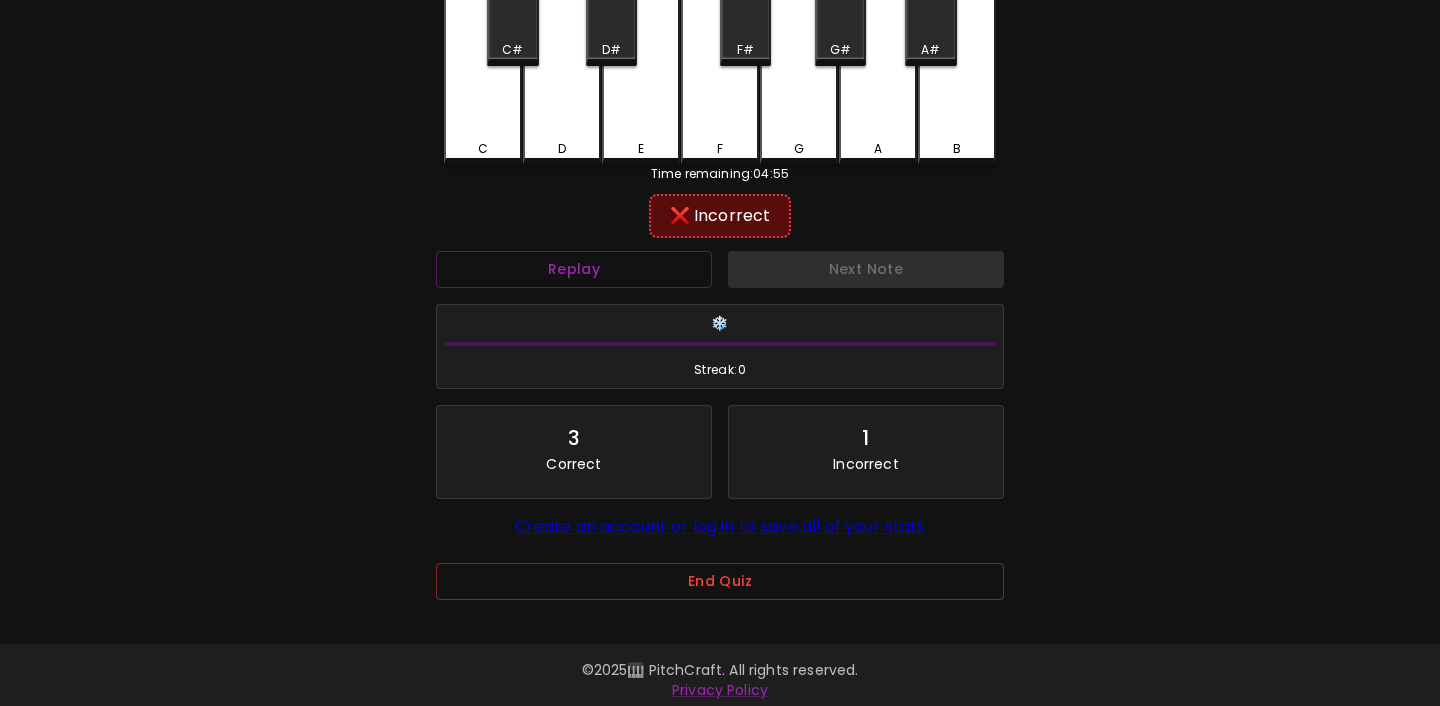 scroll, scrollTop: 177, scrollLeft: 0, axis: vertical 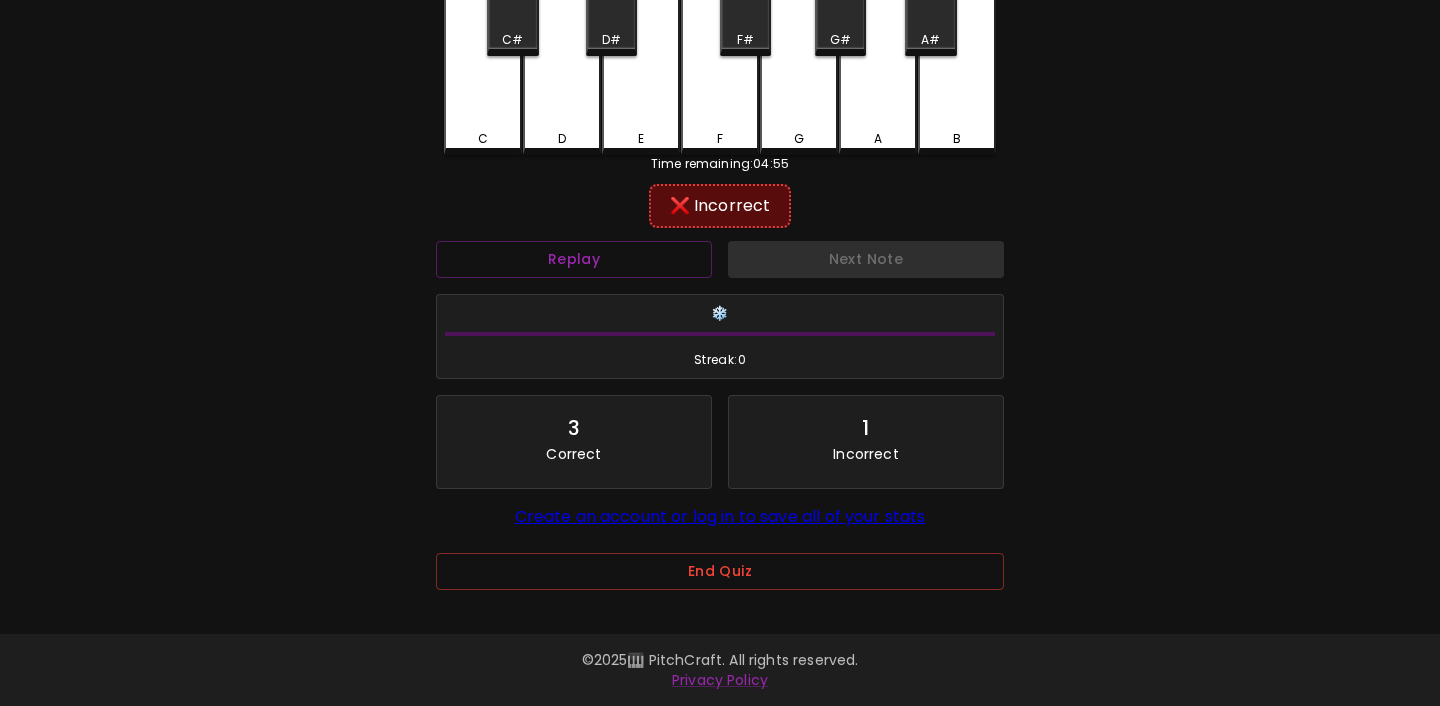 click on "End Quiz" at bounding box center (720, 585) 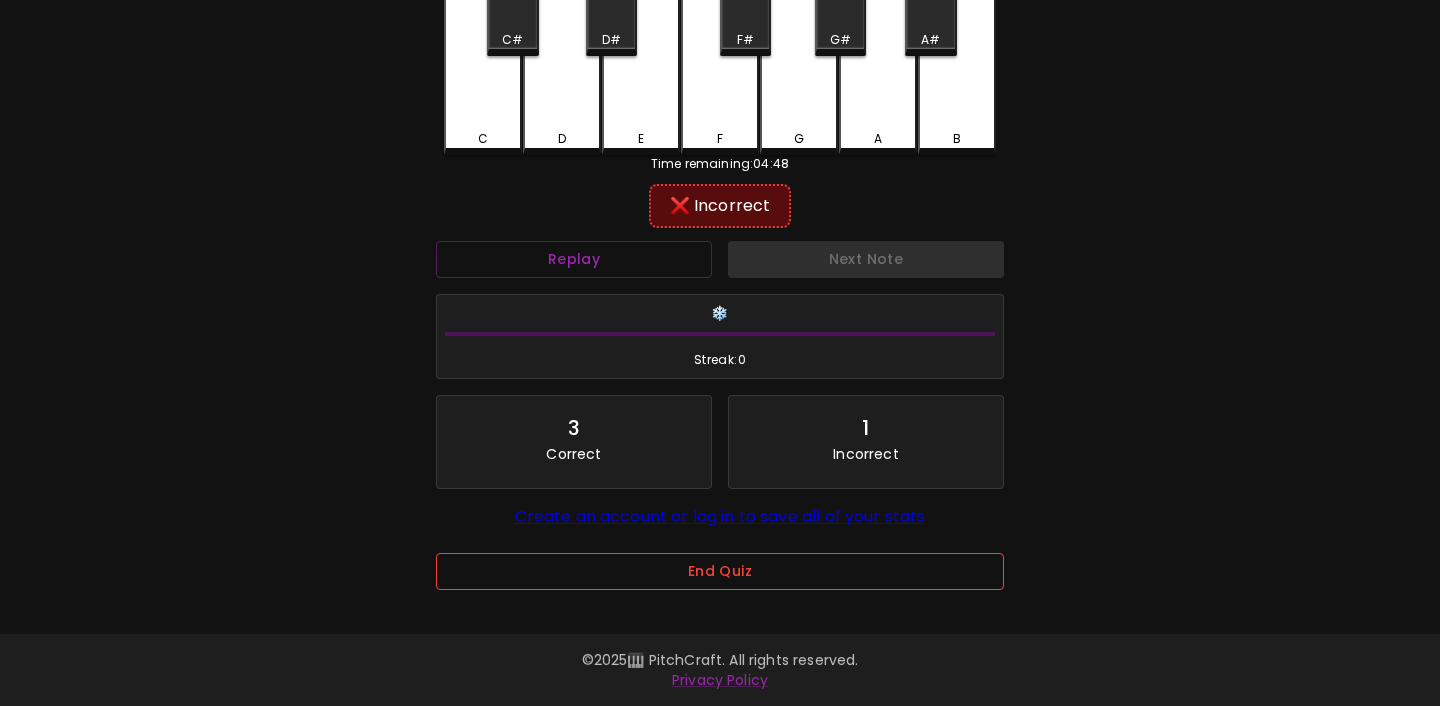 click on "End Quiz" at bounding box center [720, 571] 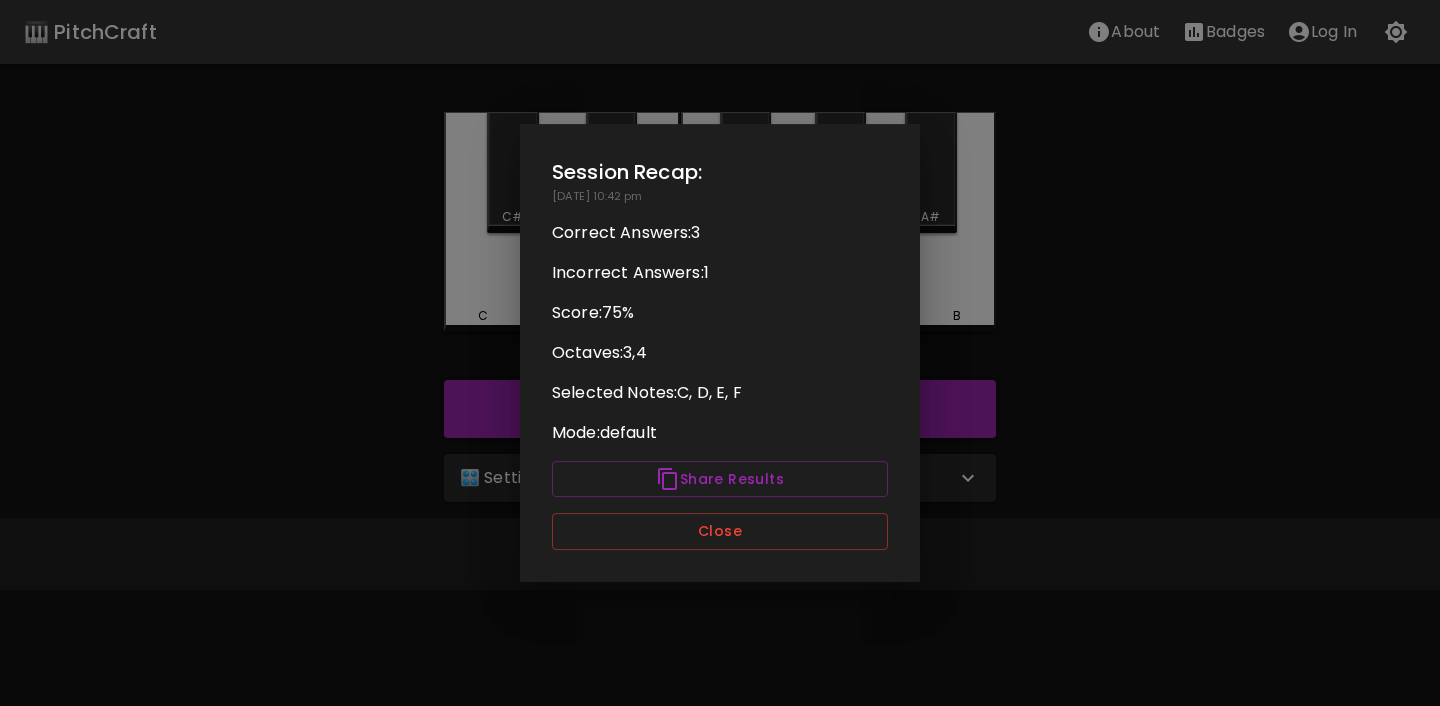 scroll, scrollTop: 0, scrollLeft: 0, axis: both 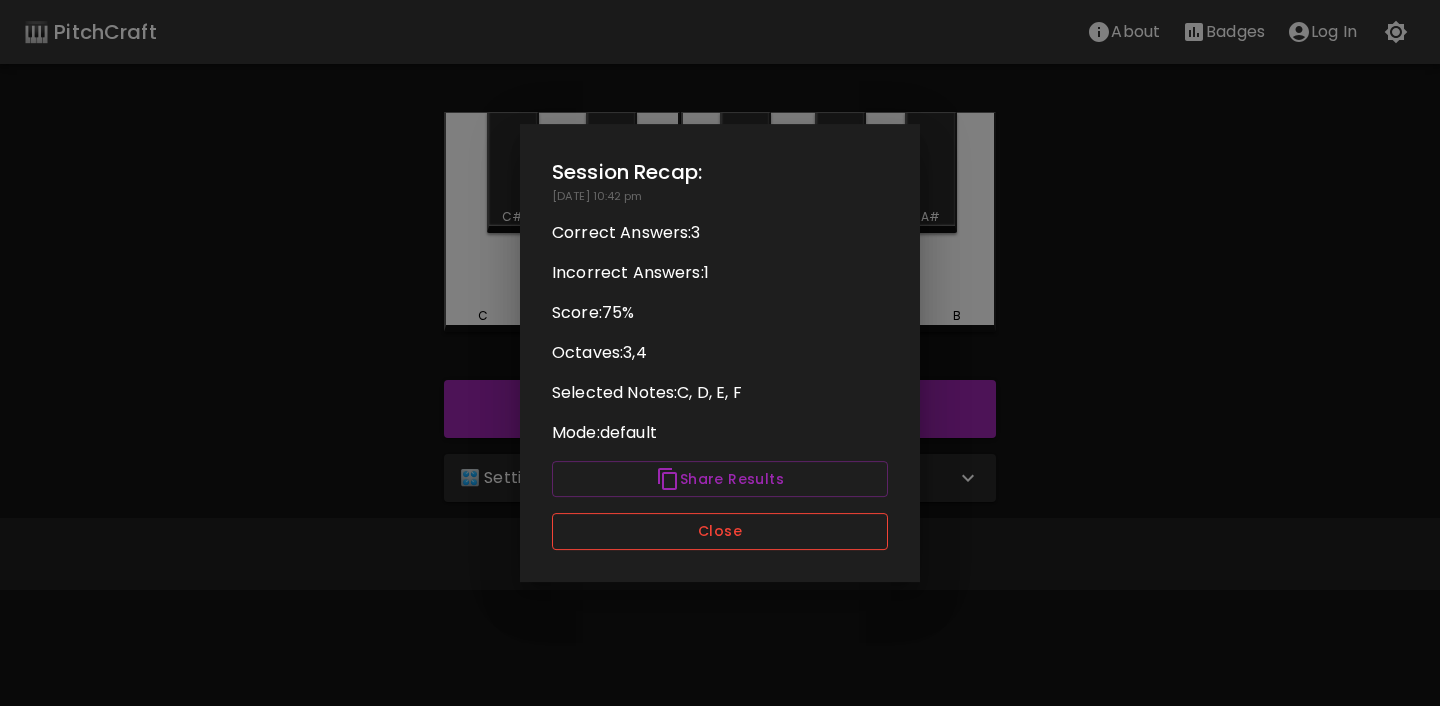 click on "Close" at bounding box center (720, 531) 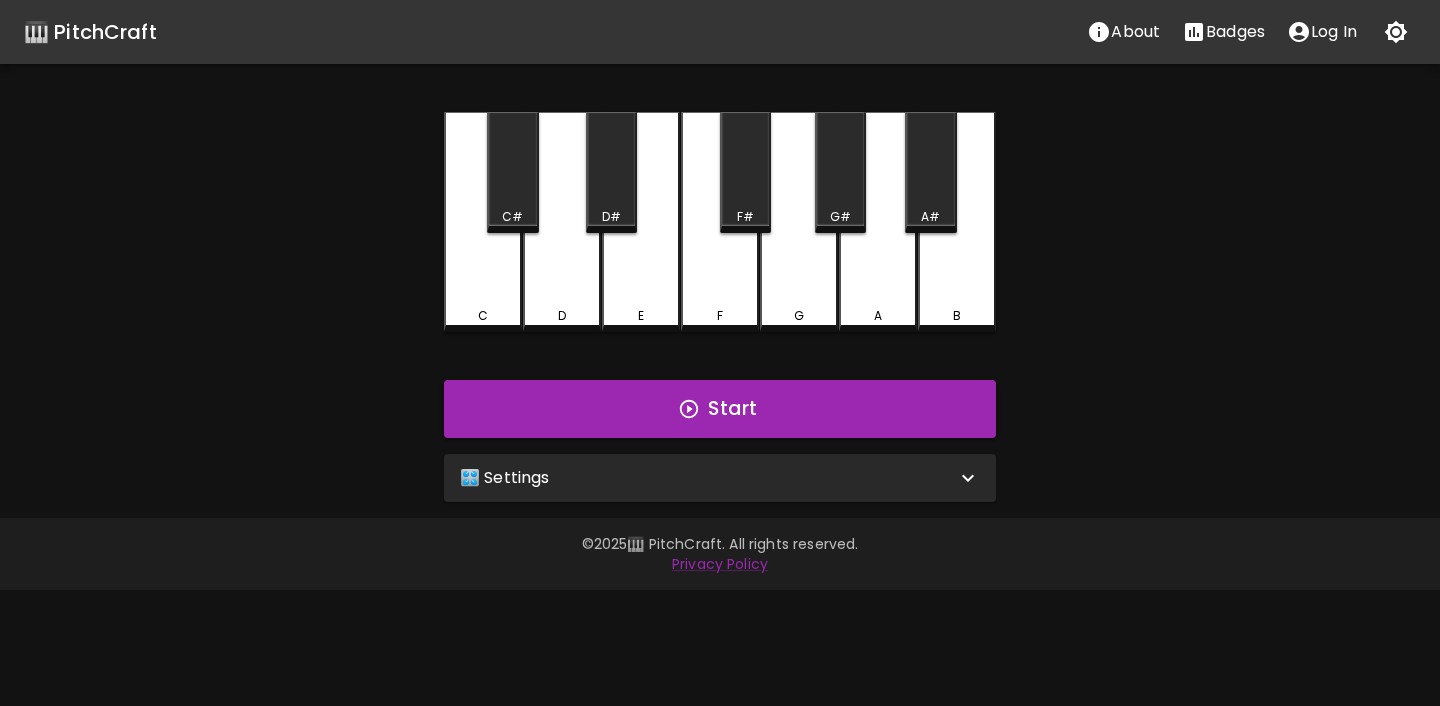 click on "🎛️ Settings" at bounding box center (708, 478) 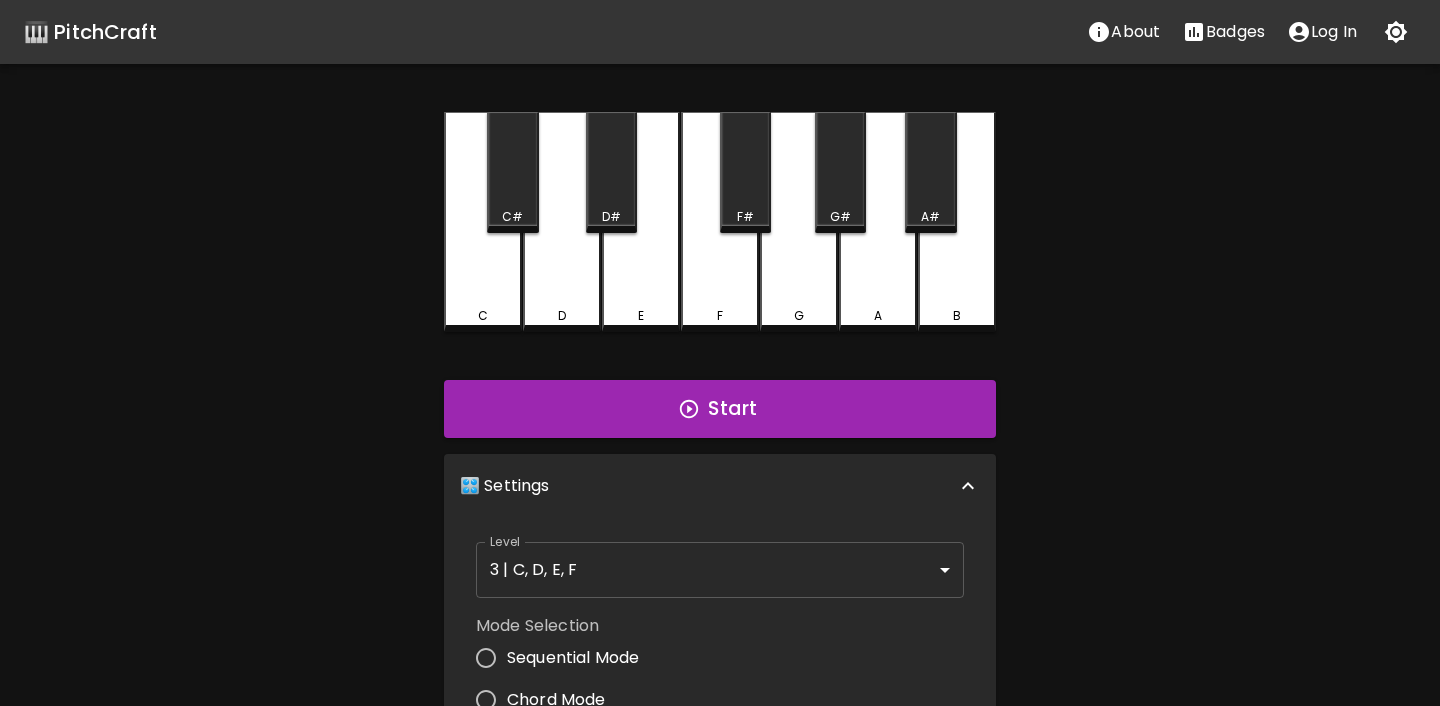scroll, scrollTop: 504, scrollLeft: 0, axis: vertical 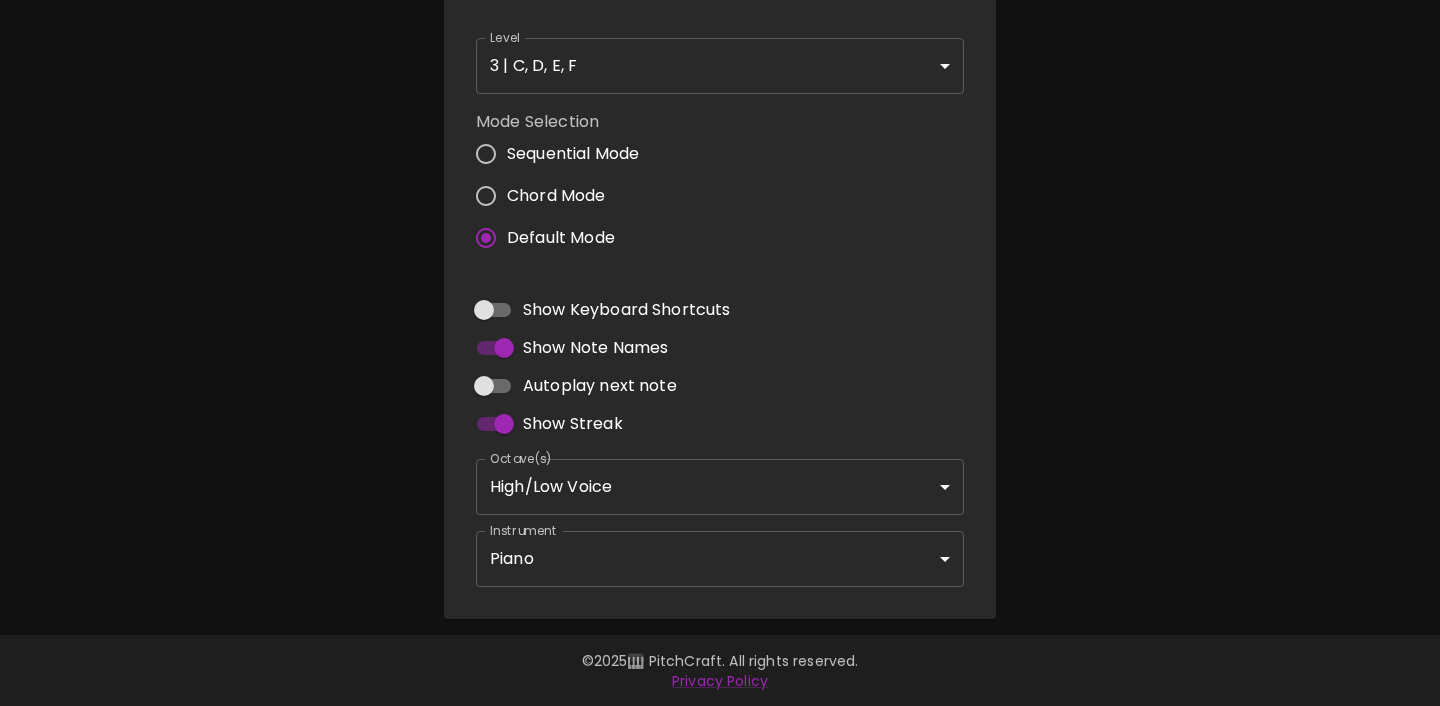 click on "🎹 PitchCraft About Badges   Log In C C# D D# E F F# G G# A A# B Start 🎛️ Settings Level 3 | C, D, E, F 5 Level Mode Selection Sequential Mode Chord Mode Default Mode Show Keyboard Shortcuts Show Note Names Autoplay next note Show Streak Octave(s) High/Low Voice 3,4 Octave Instrument Piano acoustic_grand_piano Instrument ©  2025  🎹 PitchCraft. All rights reserved. Privacy Policy About Badges Sign In Profile My account" at bounding box center [720, 101] 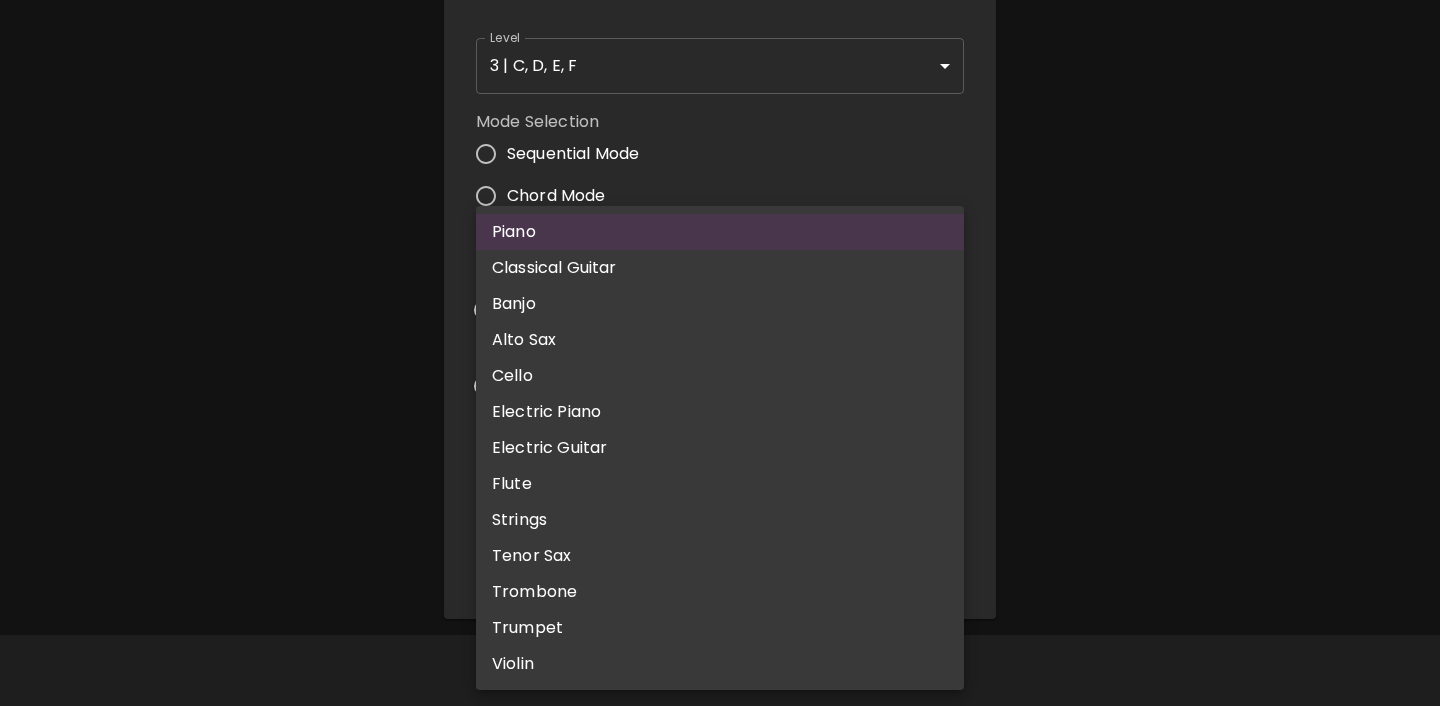 click at bounding box center (720, 353) 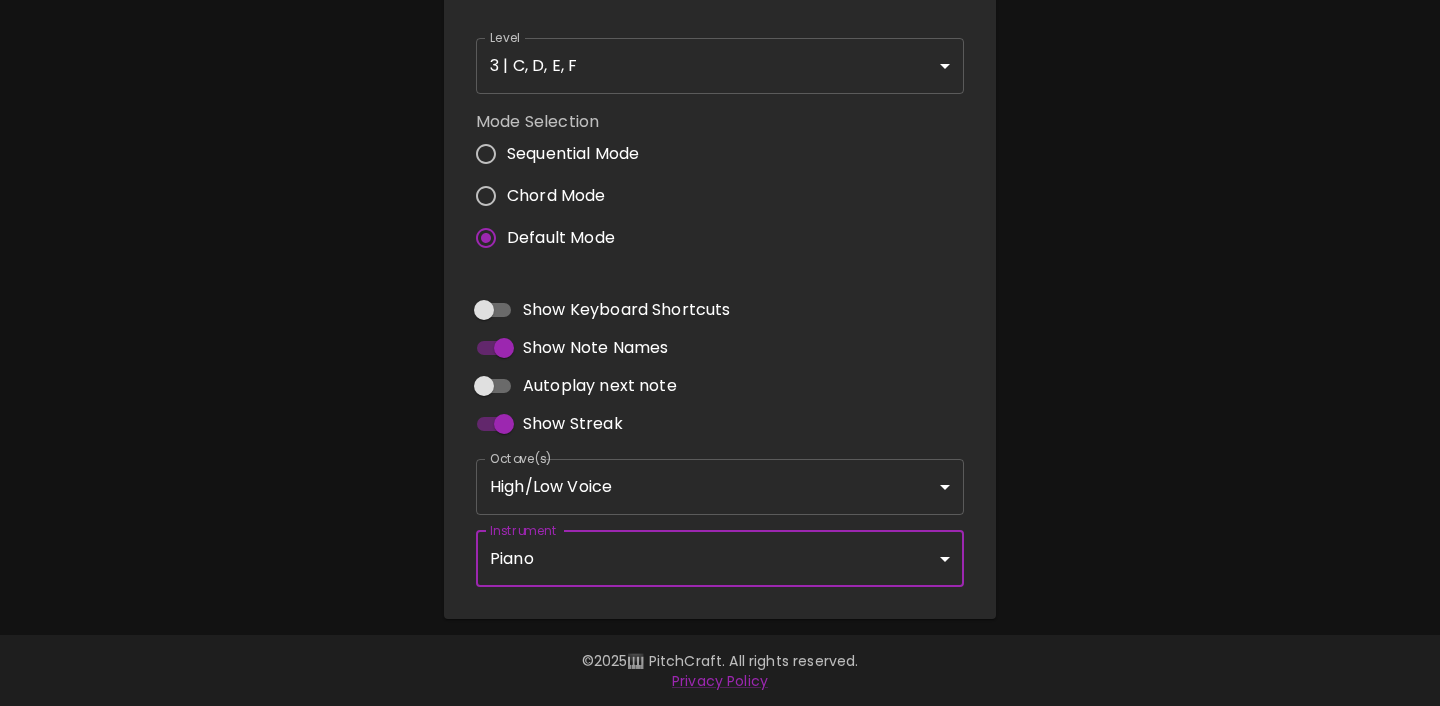 click on "🎹 PitchCraft About Badges   Log In C C# D D# E F F# G G# A A# B Start 🎛️ Settings Level 3 | C, D, E, F 5 Level Mode Selection Sequential Mode Chord Mode Default Mode Show Keyboard Shortcuts Show Note Names Autoplay next note Show Streak Octave(s) High/Low Voice 3,4 Octave Instrument Piano acoustic_grand_piano Instrument ©  2025  🎹 PitchCraft. All rights reserved. Privacy Policy About Badges Sign In Profile My account" at bounding box center (720, 101) 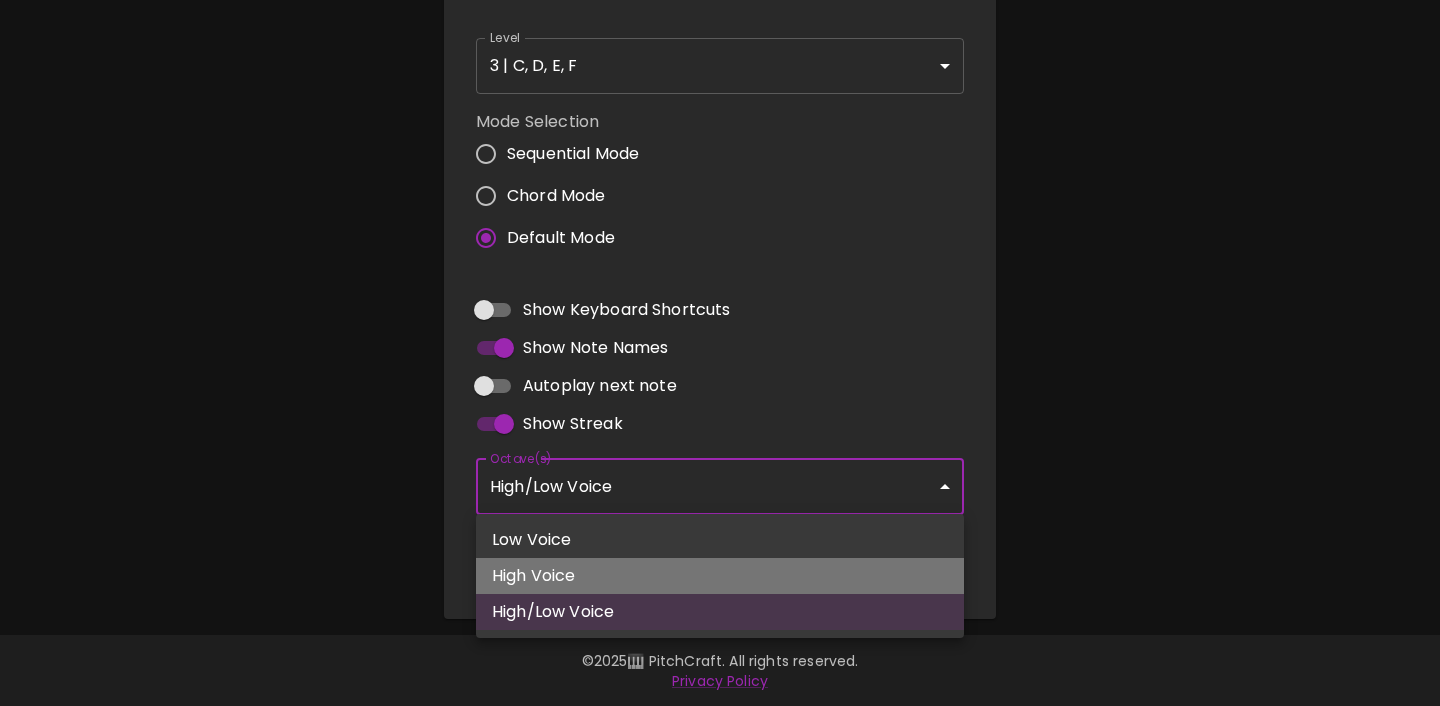click on "High Voice" at bounding box center [720, 576] 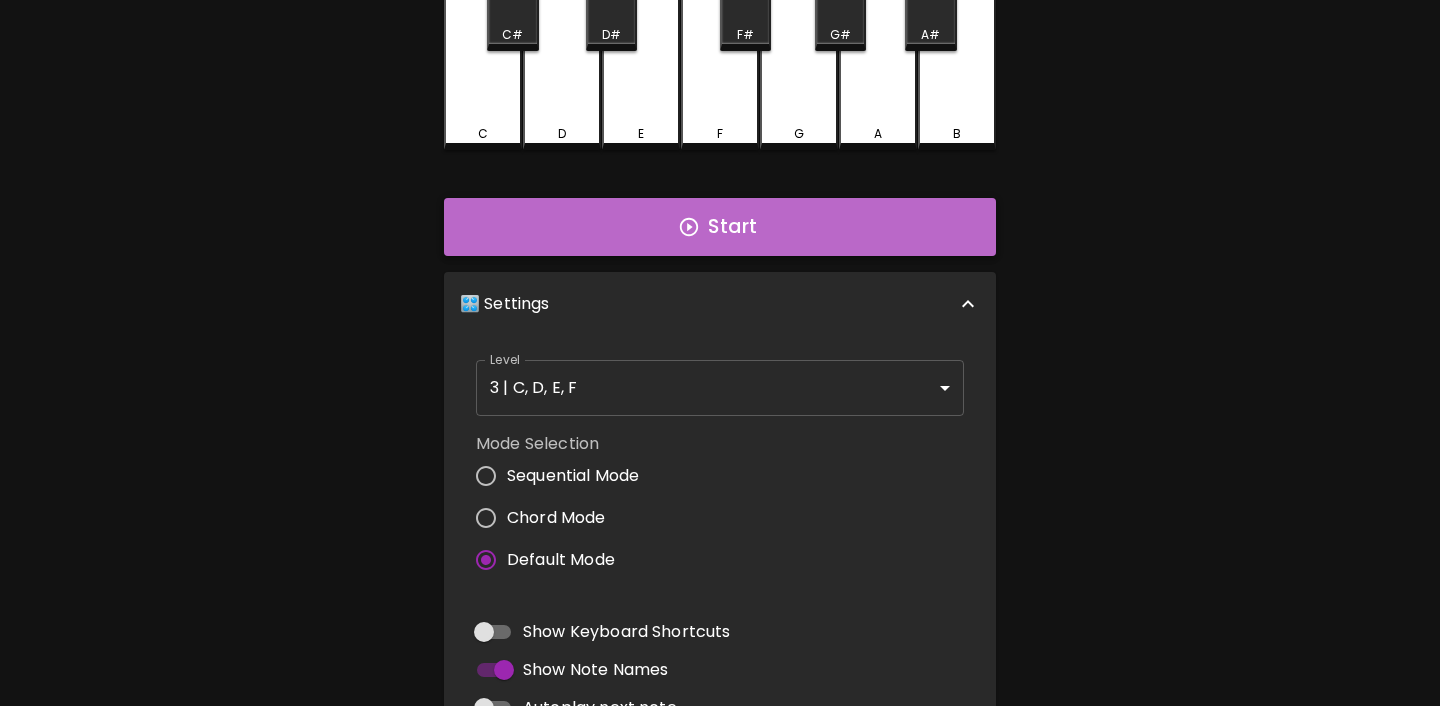 click on "Start" at bounding box center [720, 227] 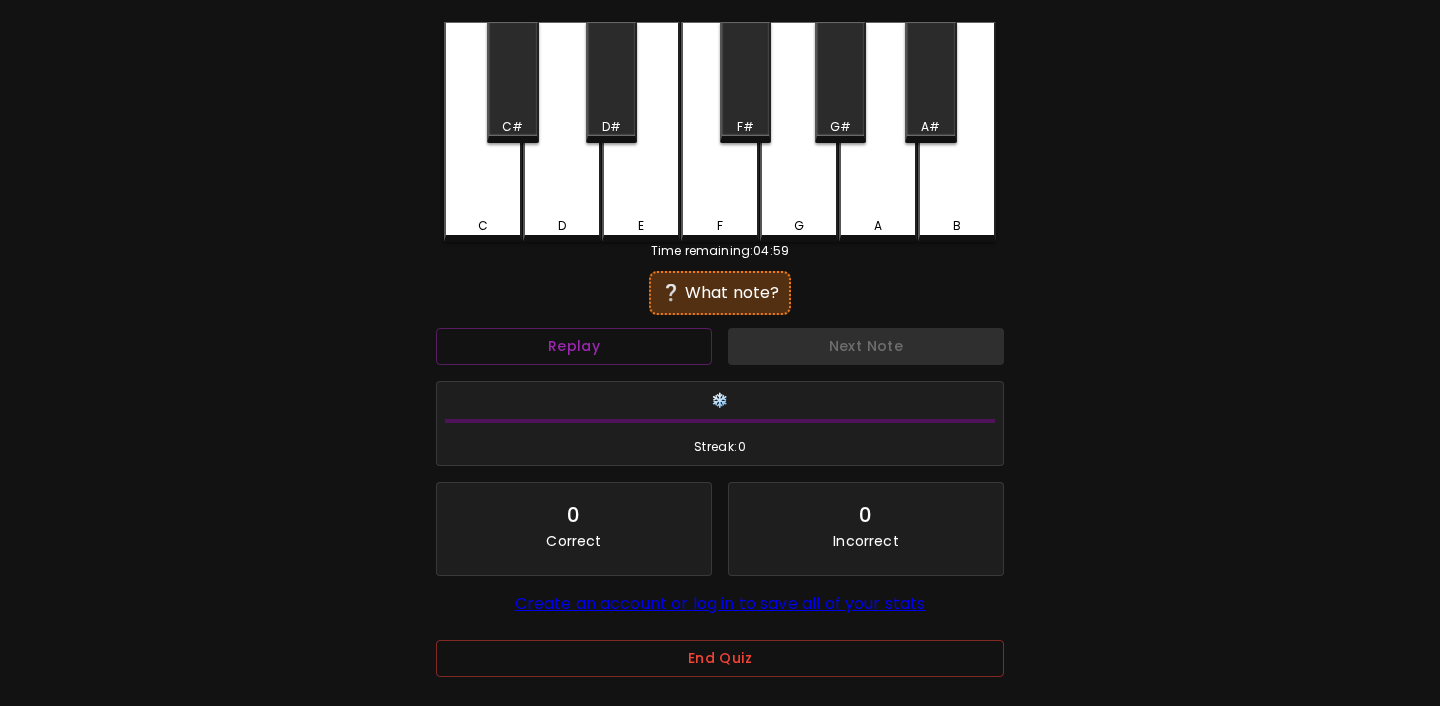 scroll, scrollTop: 89, scrollLeft: 0, axis: vertical 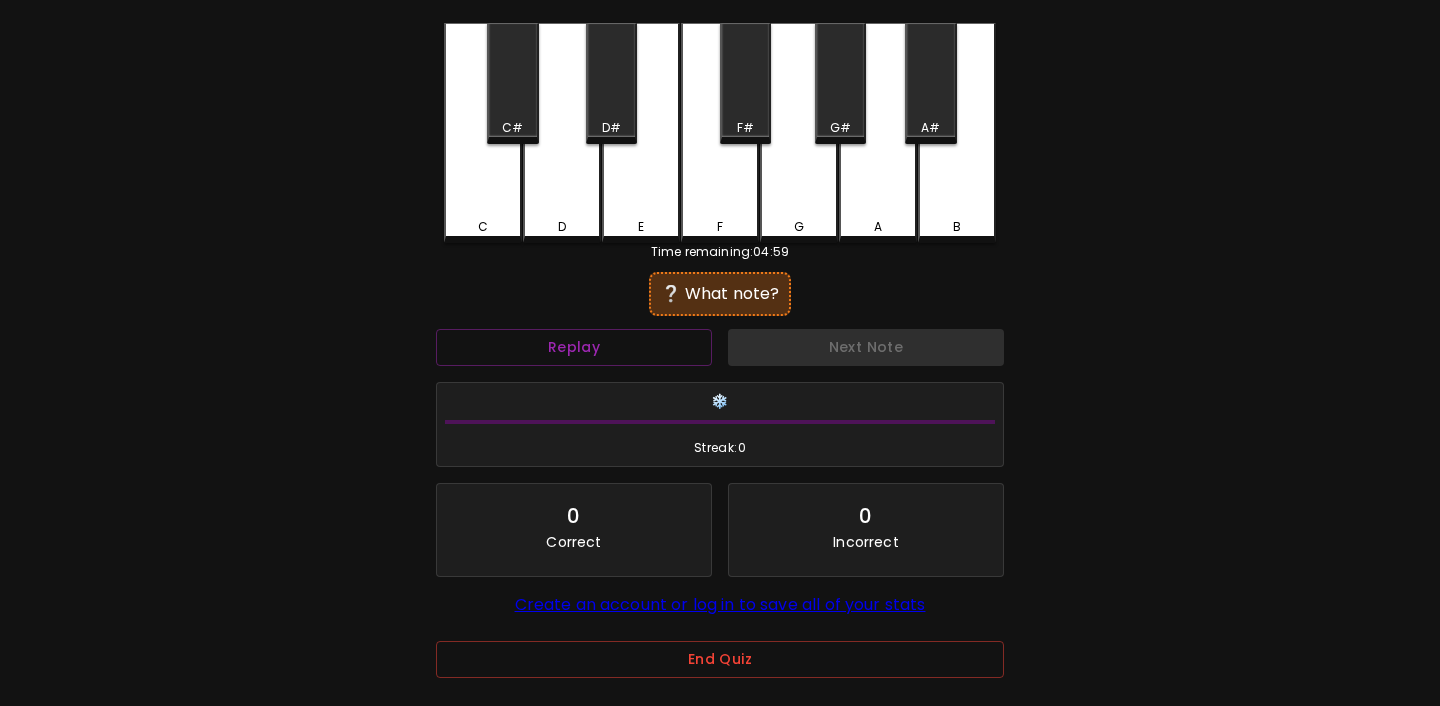 click on "E" at bounding box center (641, 133) 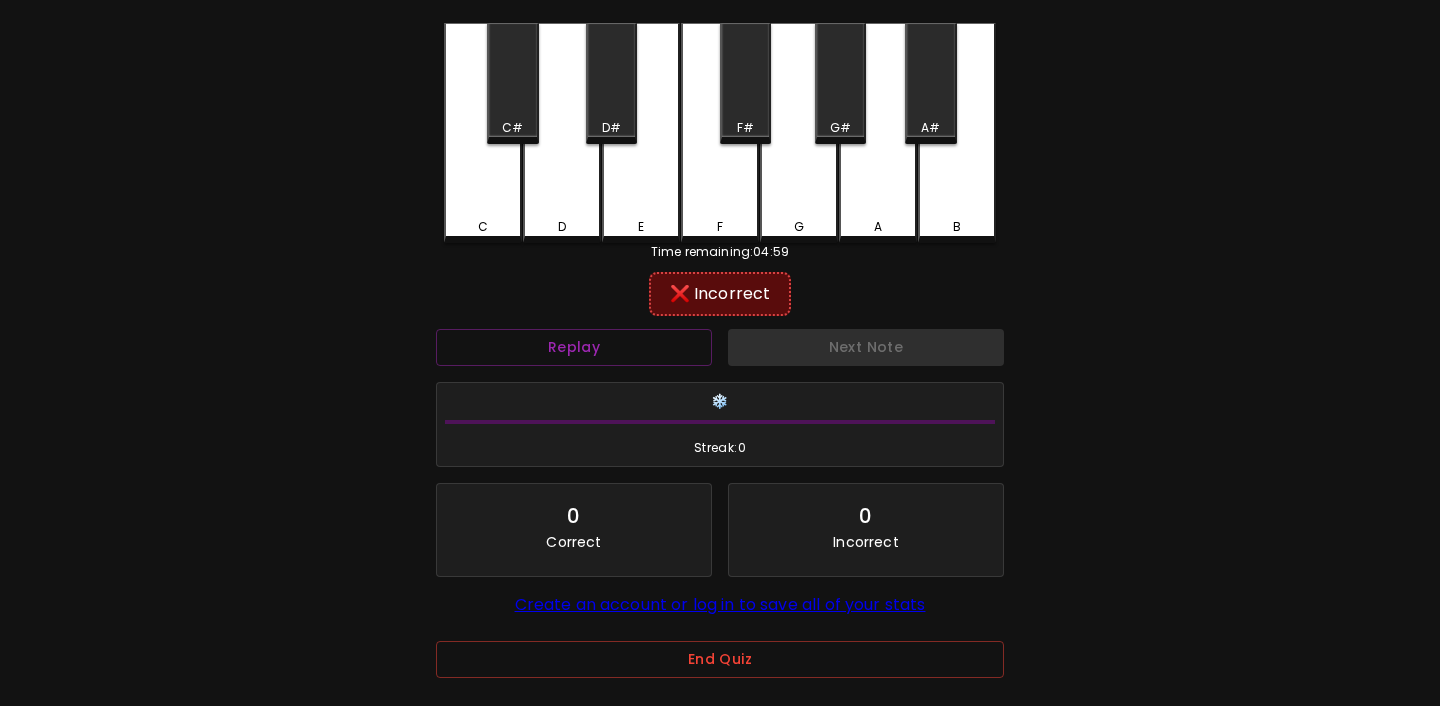 click on "D" at bounding box center [562, 133] 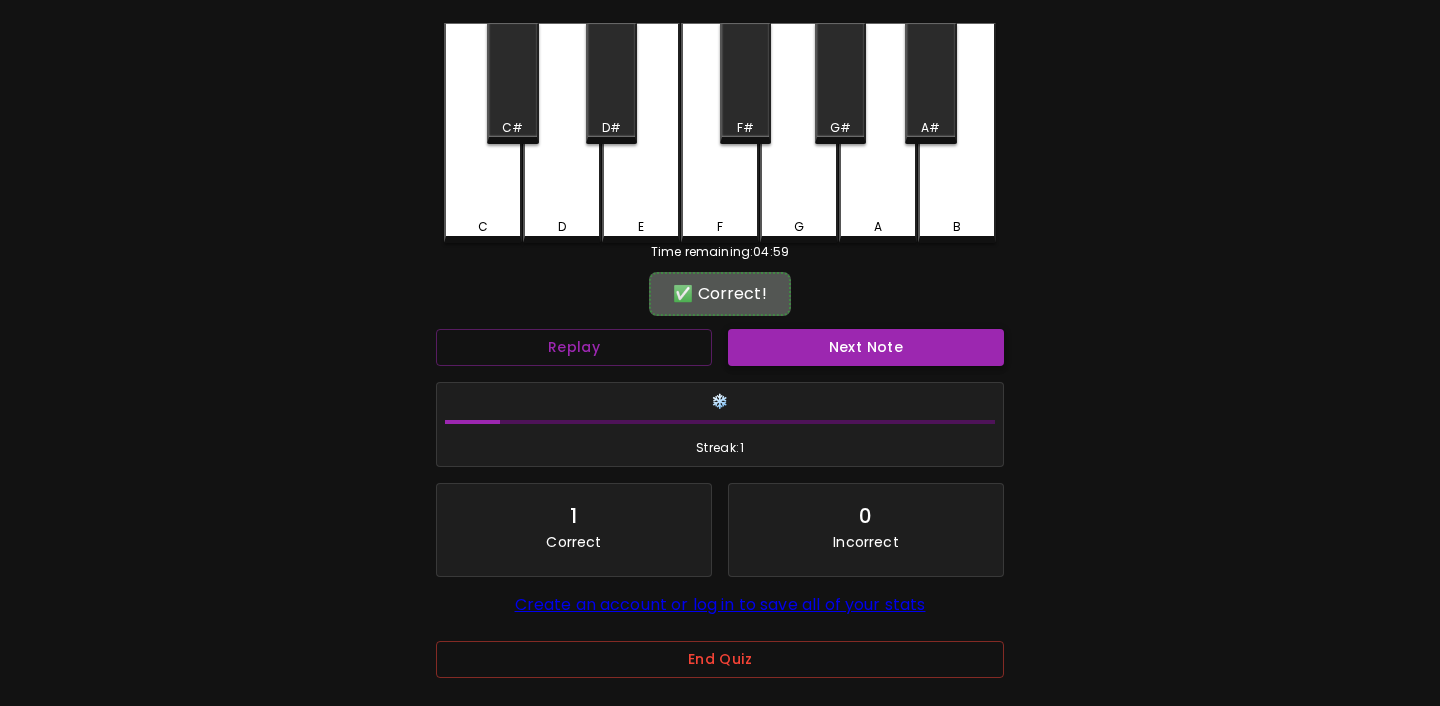 click on "Next Note" at bounding box center (866, 347) 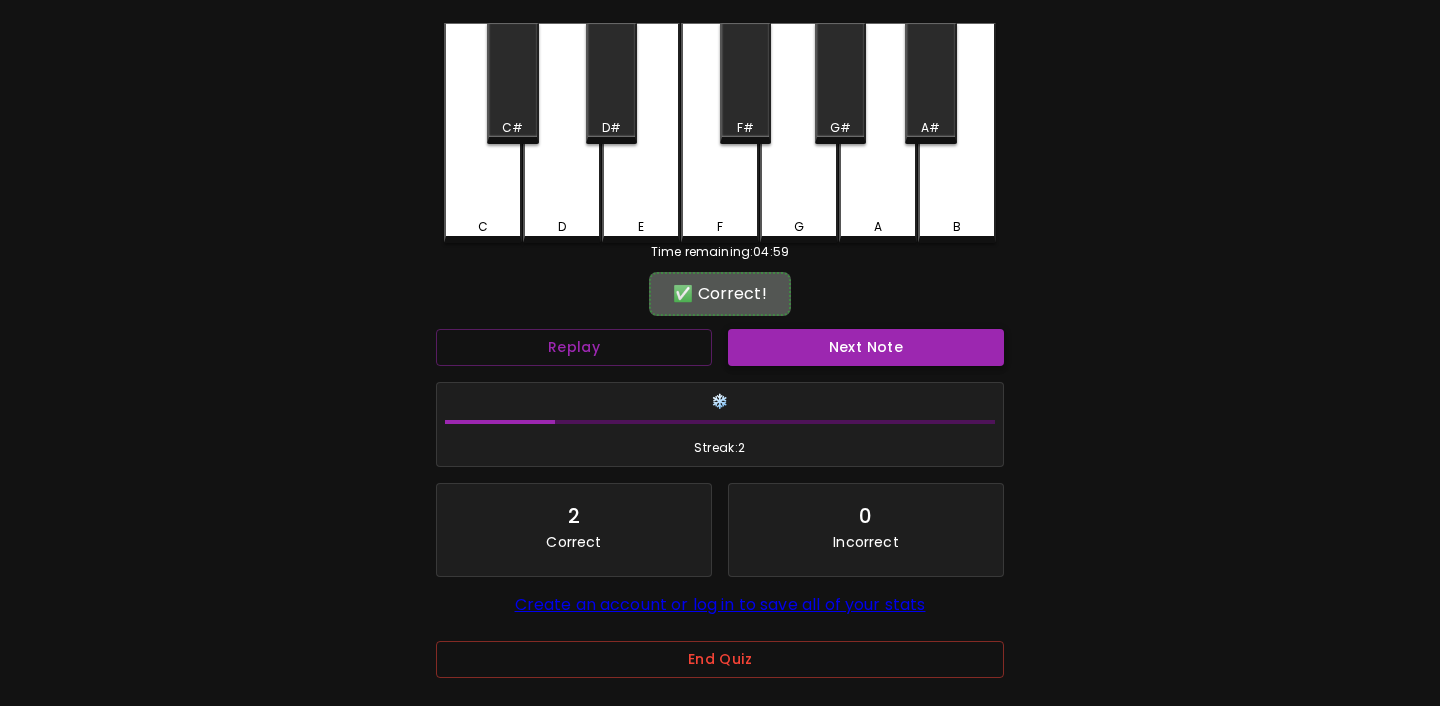 click on "Next Note" at bounding box center (866, 347) 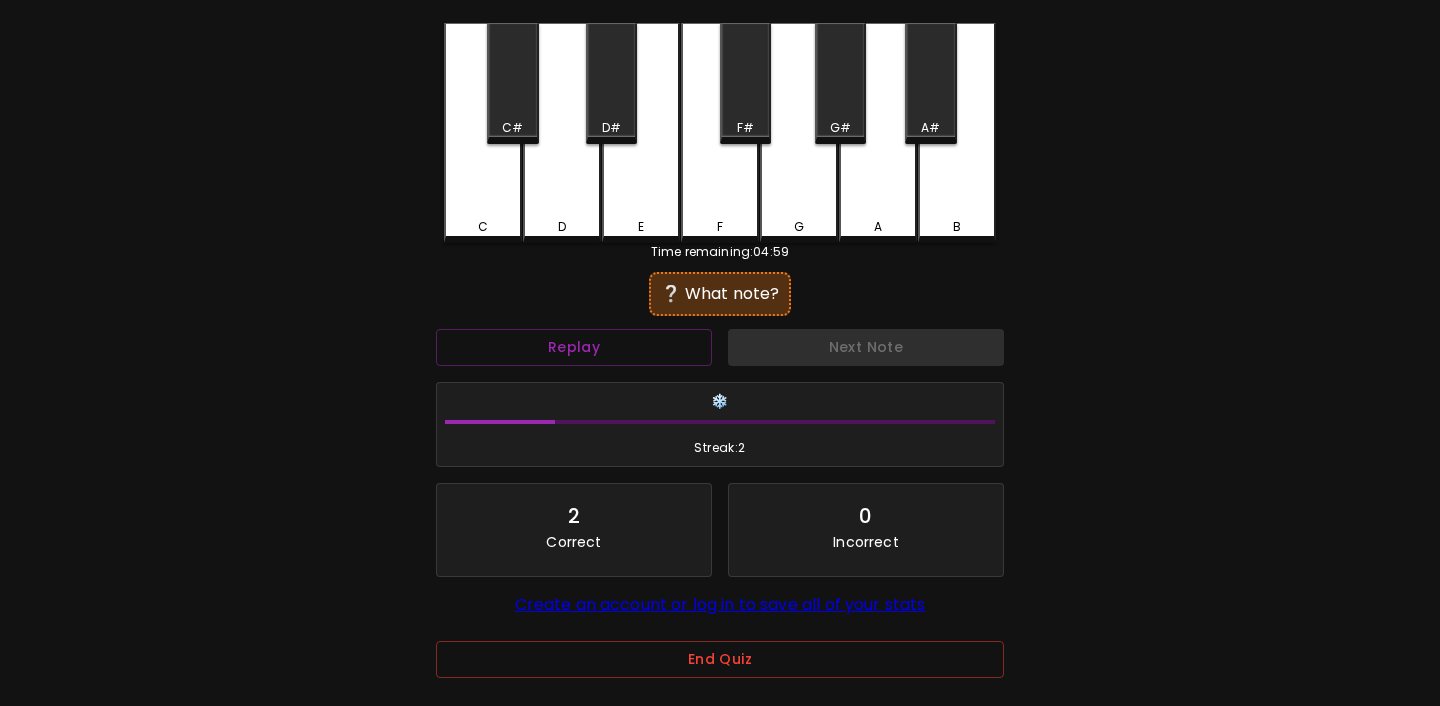 click on "D" at bounding box center (562, 227) 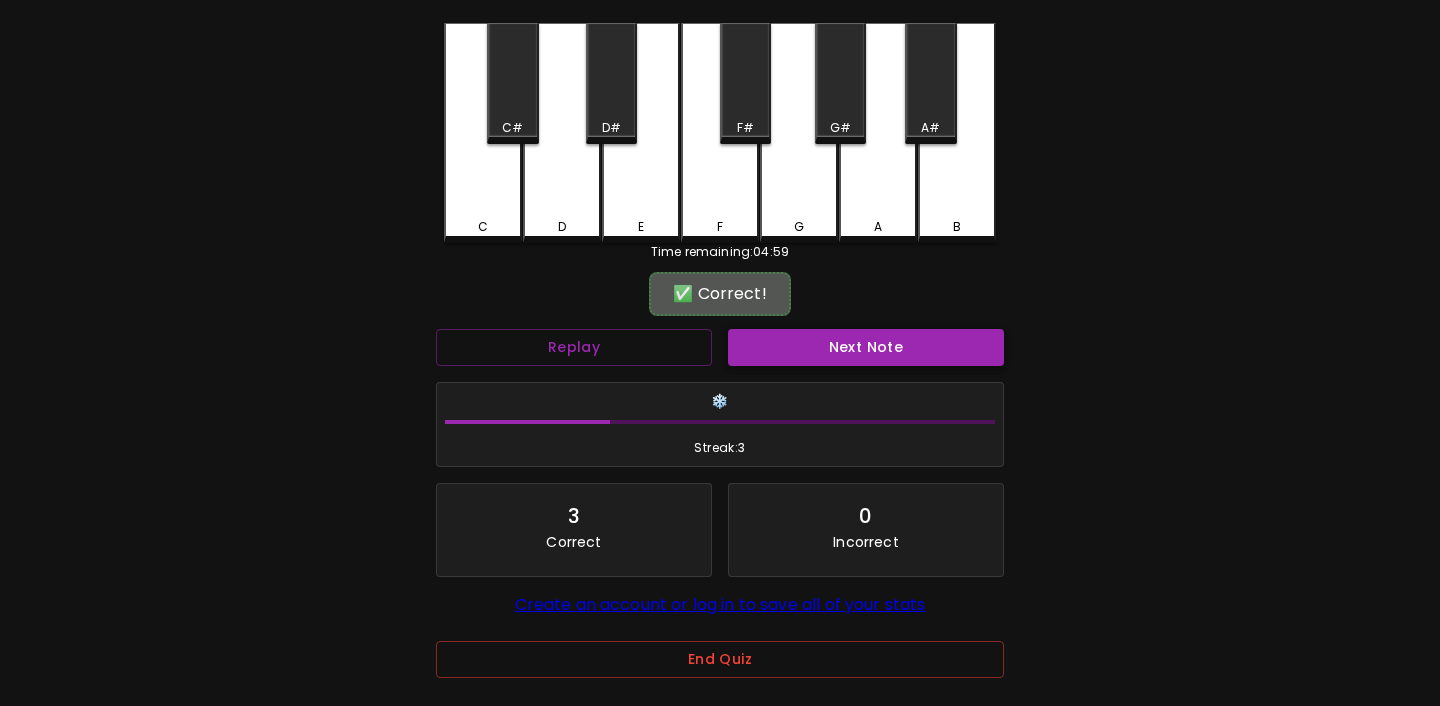 click on "Next Note" at bounding box center [866, 347] 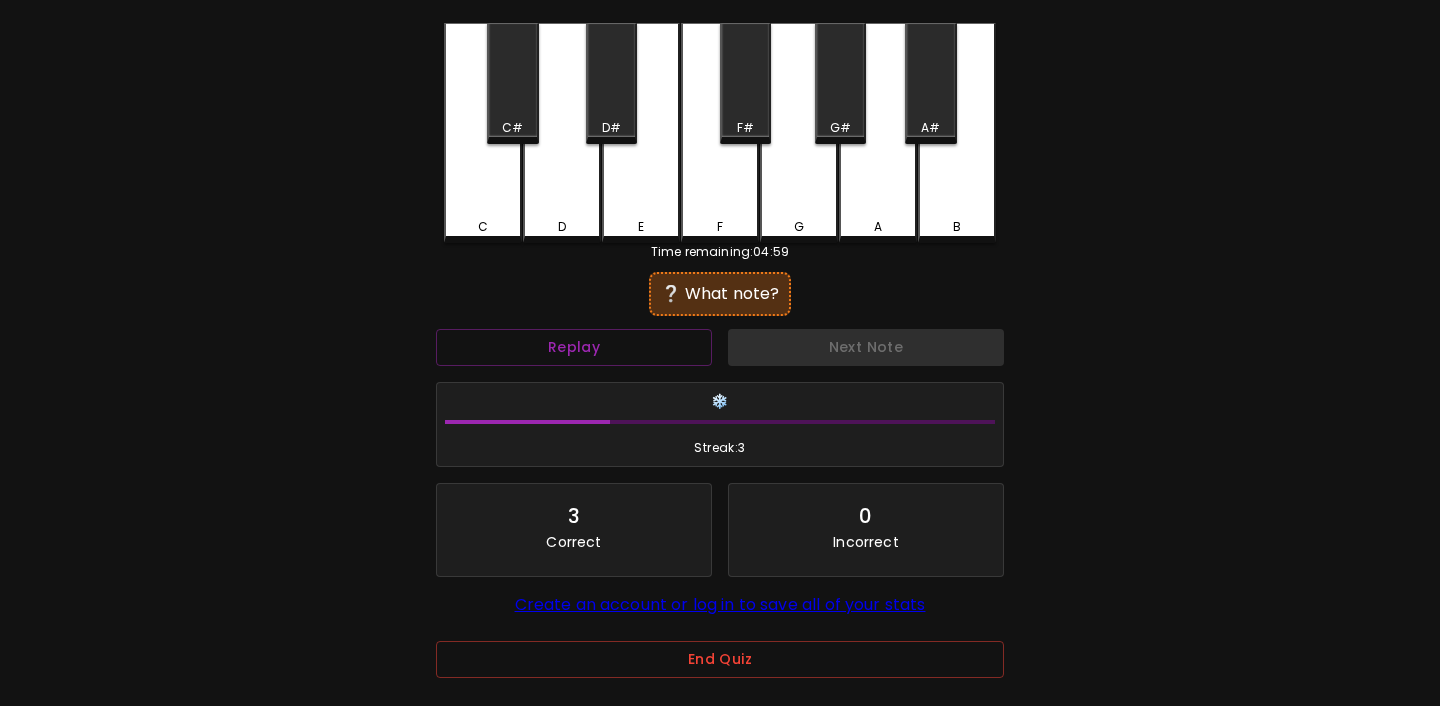 click on "C" at bounding box center (483, 133) 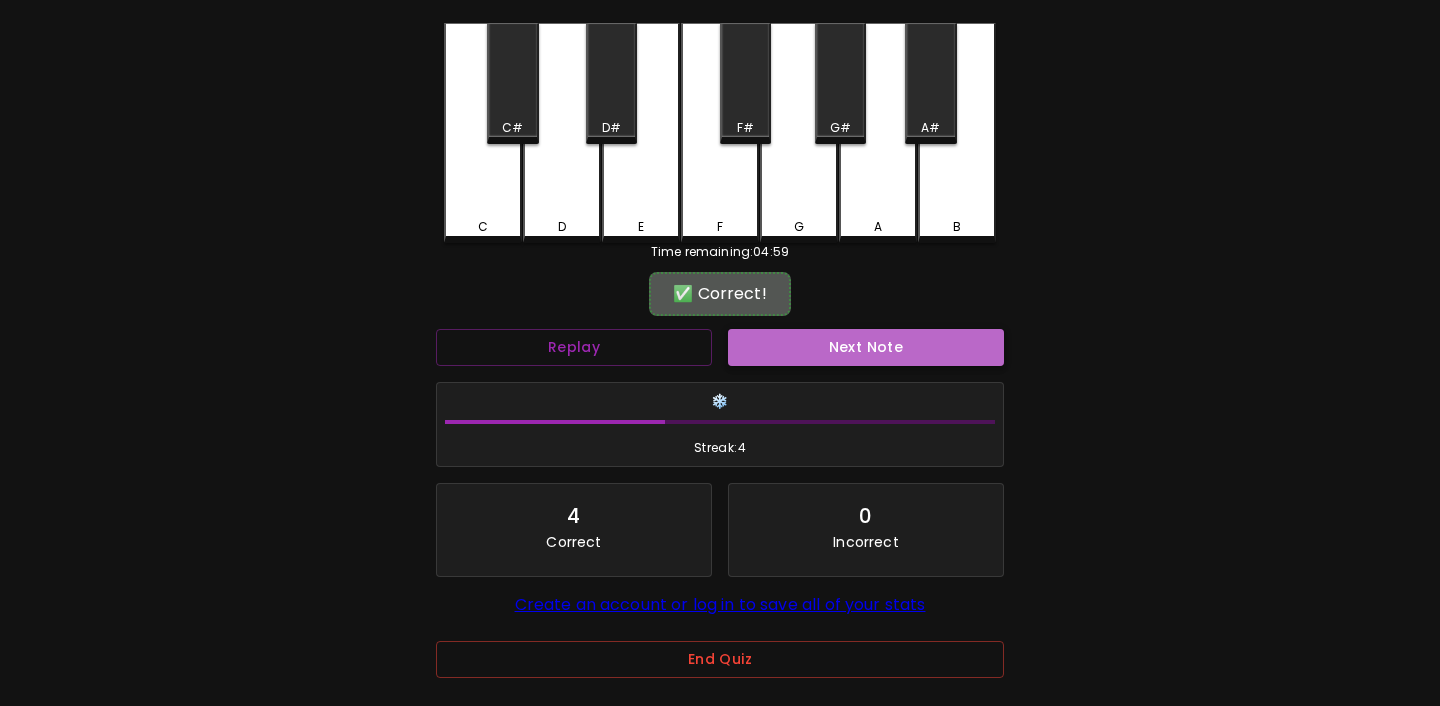 click on "Next Note" at bounding box center [866, 347] 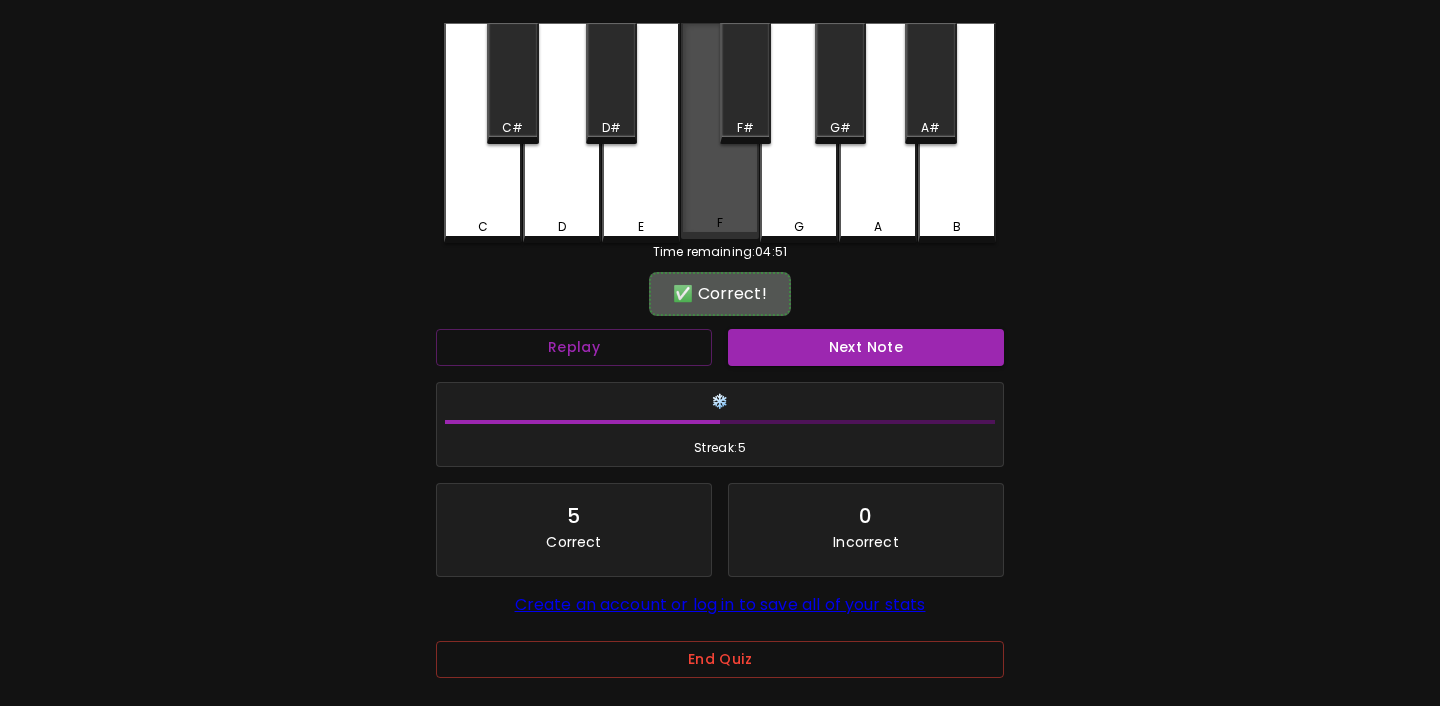 click on "F" at bounding box center (720, 223) 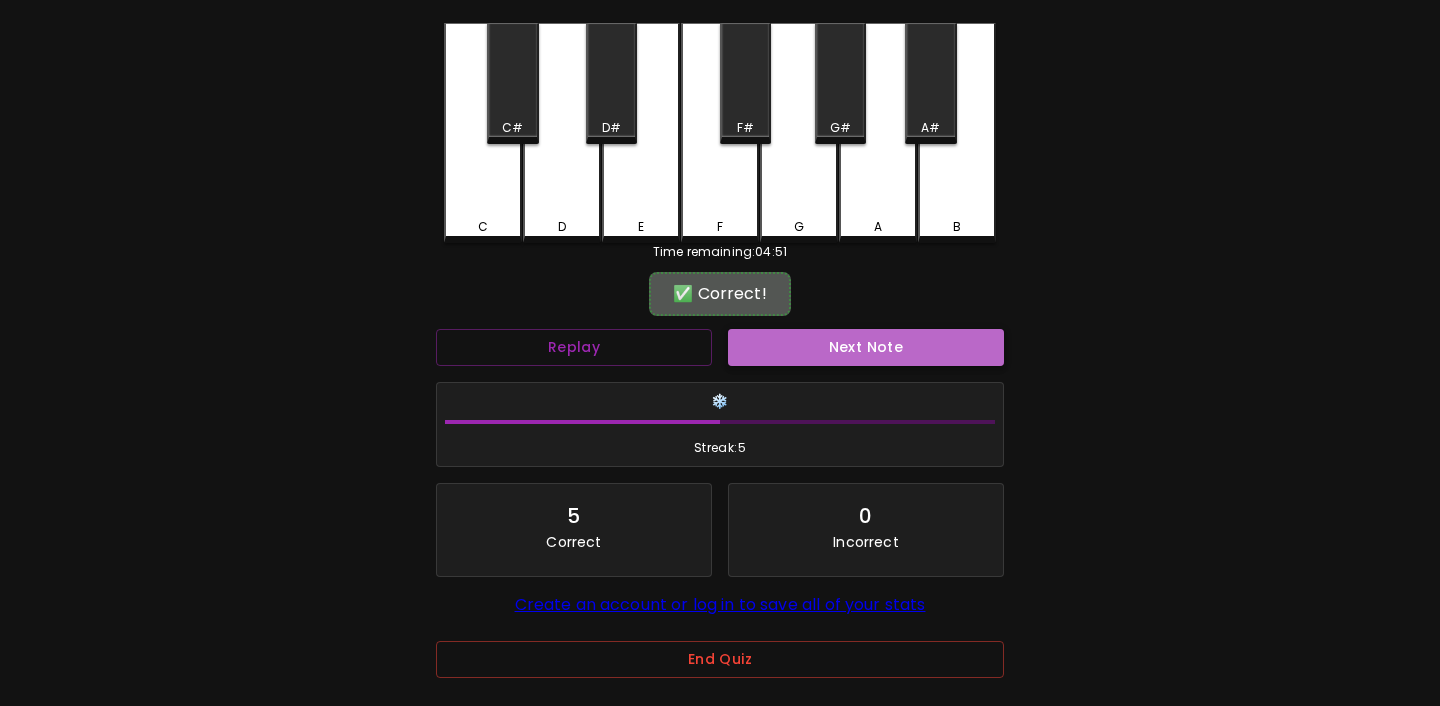 click on "Next Note" at bounding box center [866, 347] 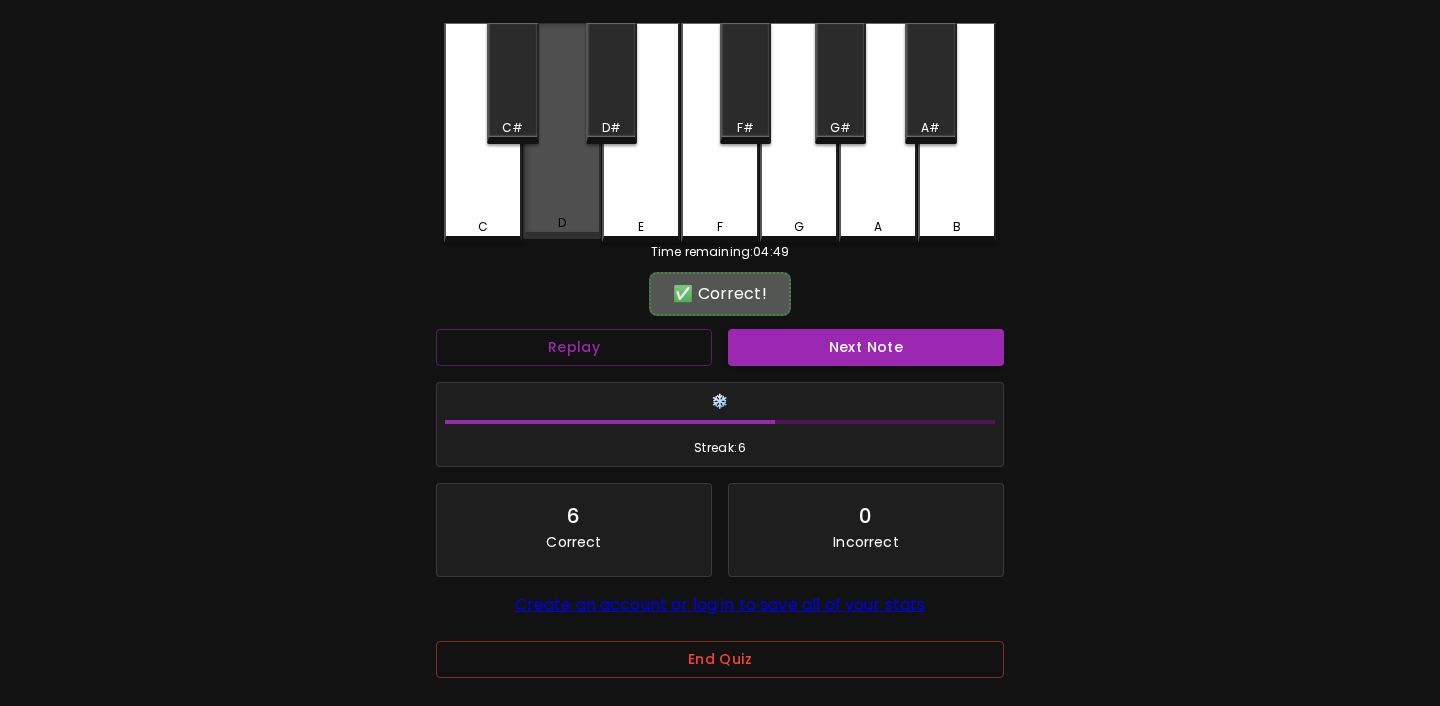 click on "D" at bounding box center [562, 131] 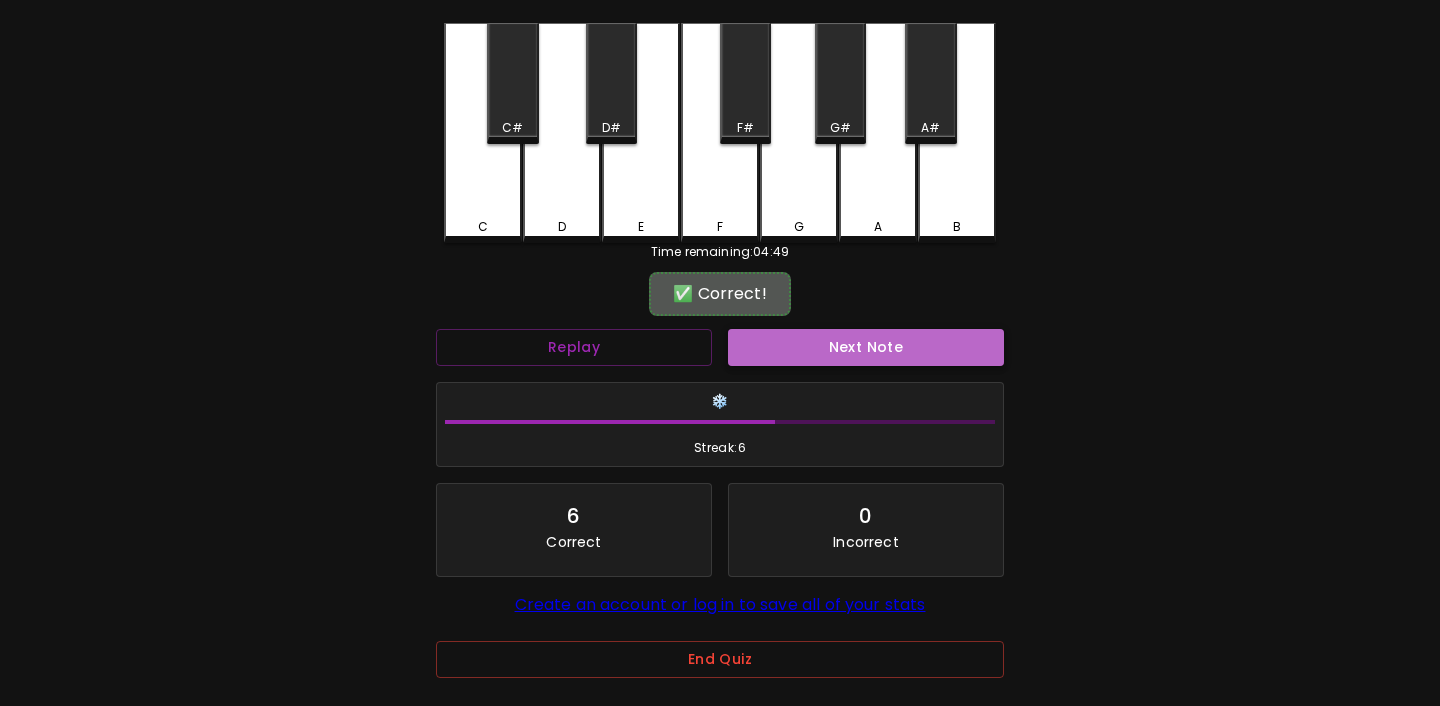 click on "Next Note" at bounding box center (866, 347) 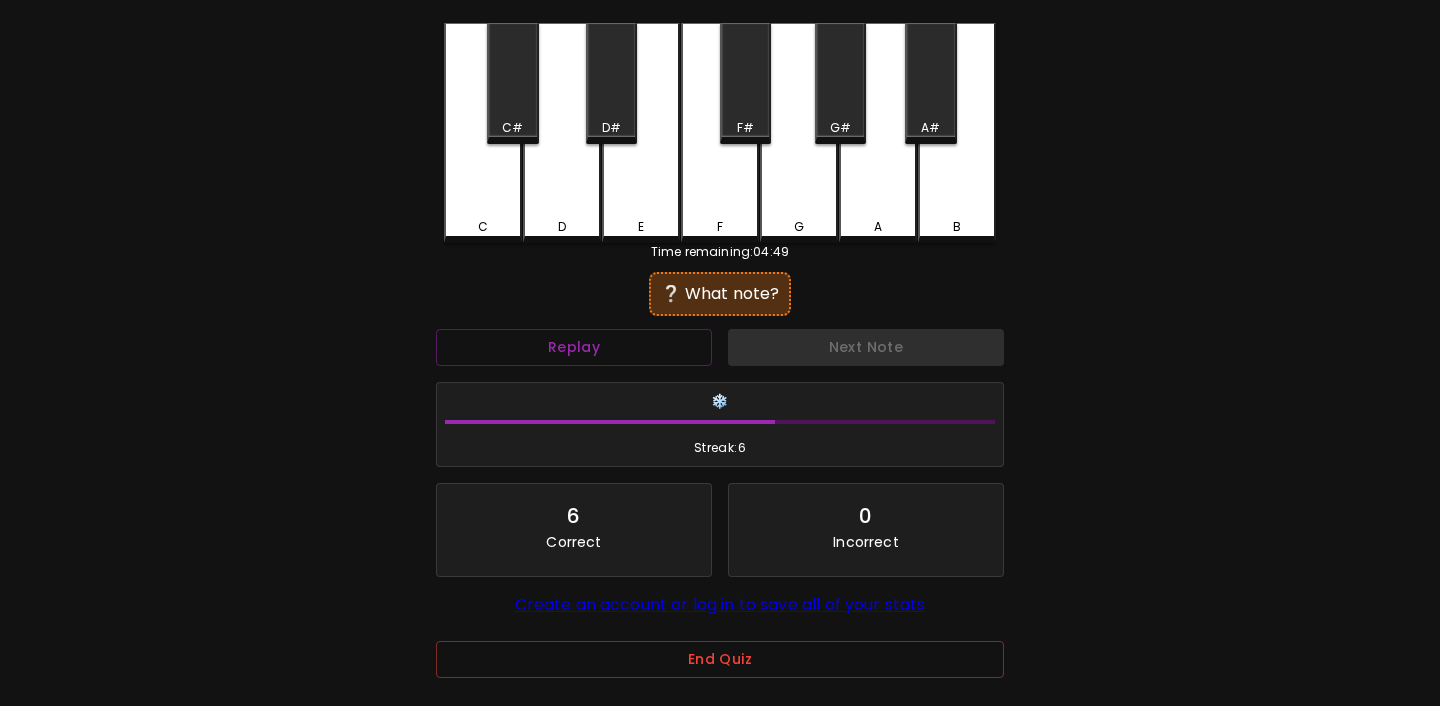 click on "F" at bounding box center [720, 133] 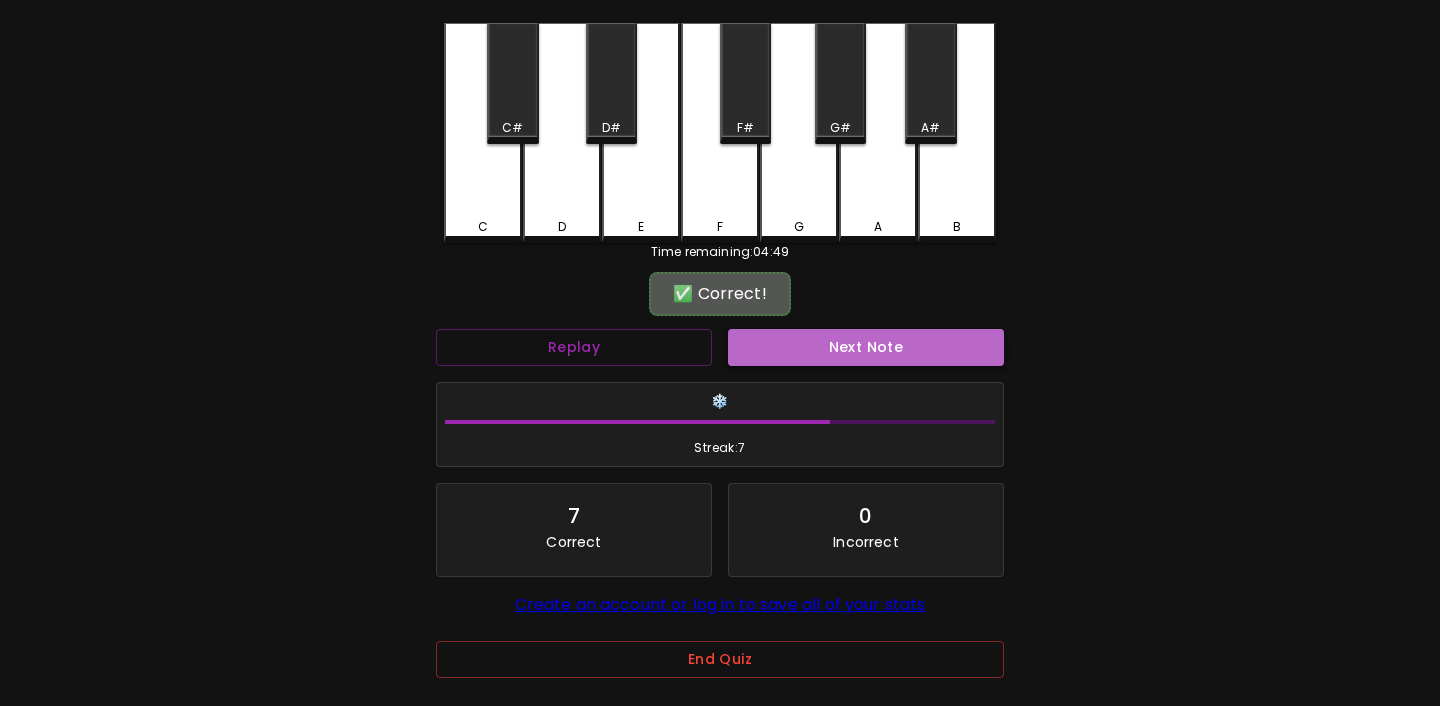 click on "Next Note" at bounding box center [866, 347] 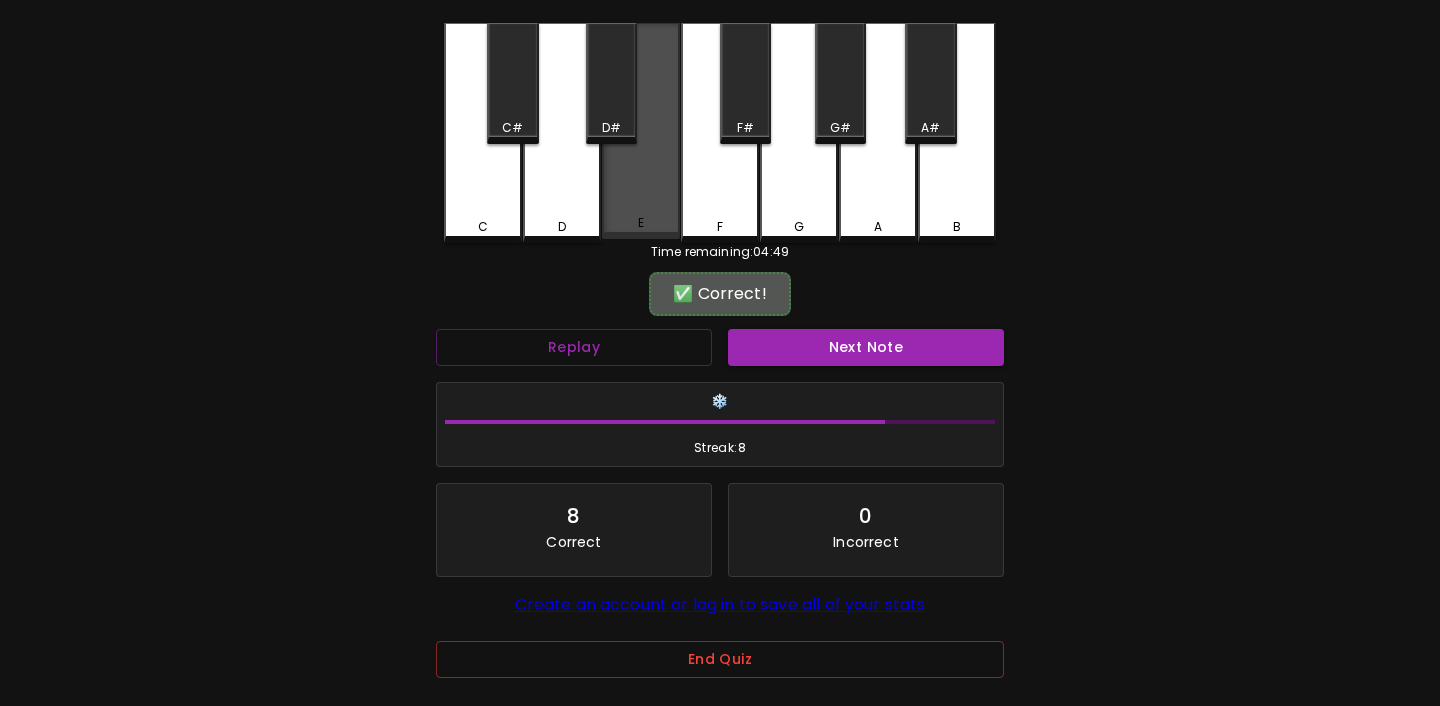 click on "E" at bounding box center [641, 223] 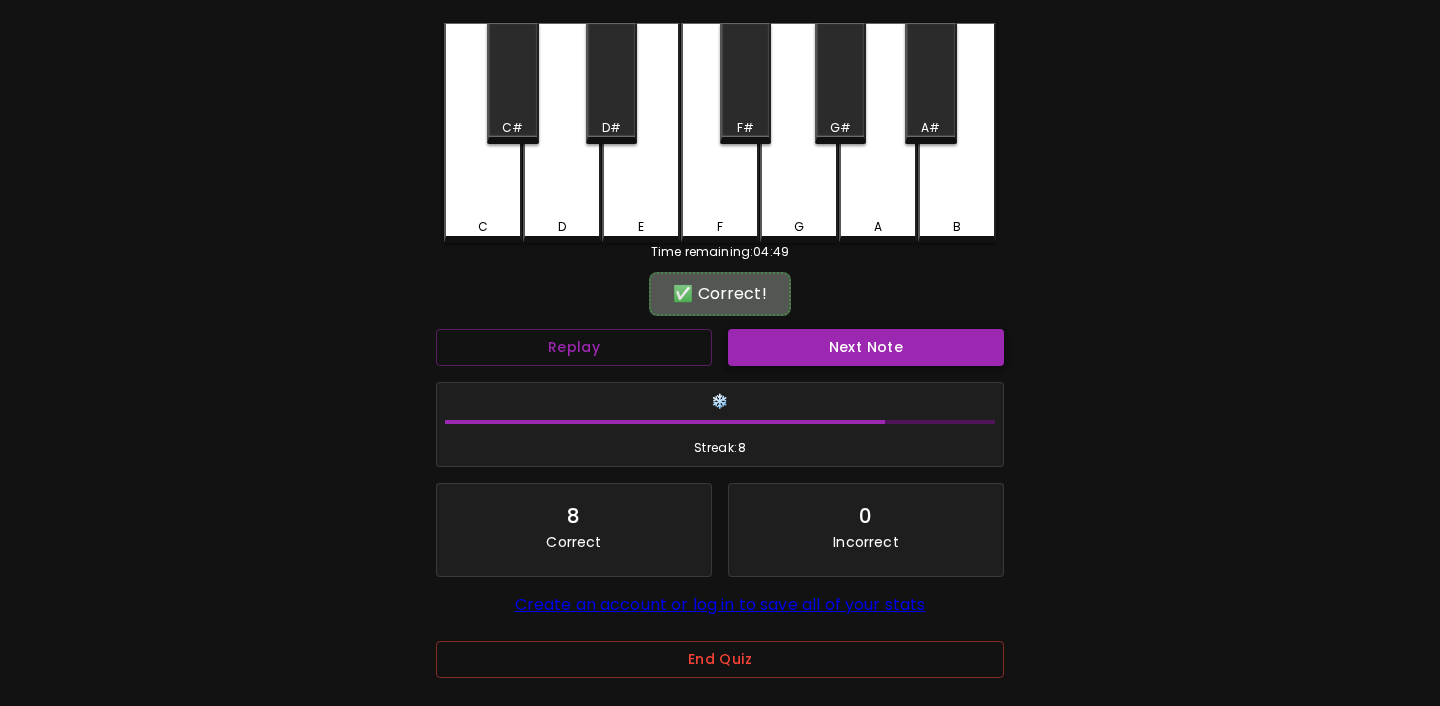 click on "Next Note" at bounding box center (866, 347) 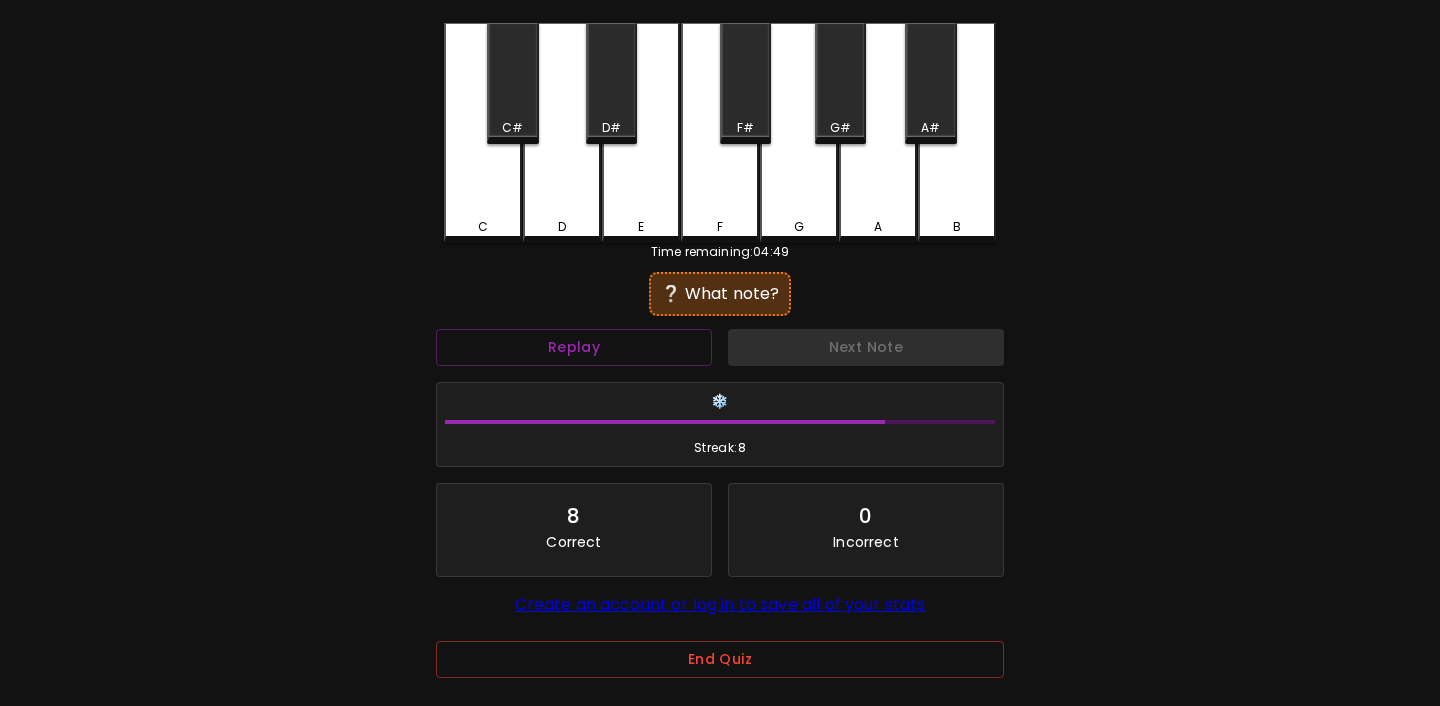 click on "D" at bounding box center [562, 227] 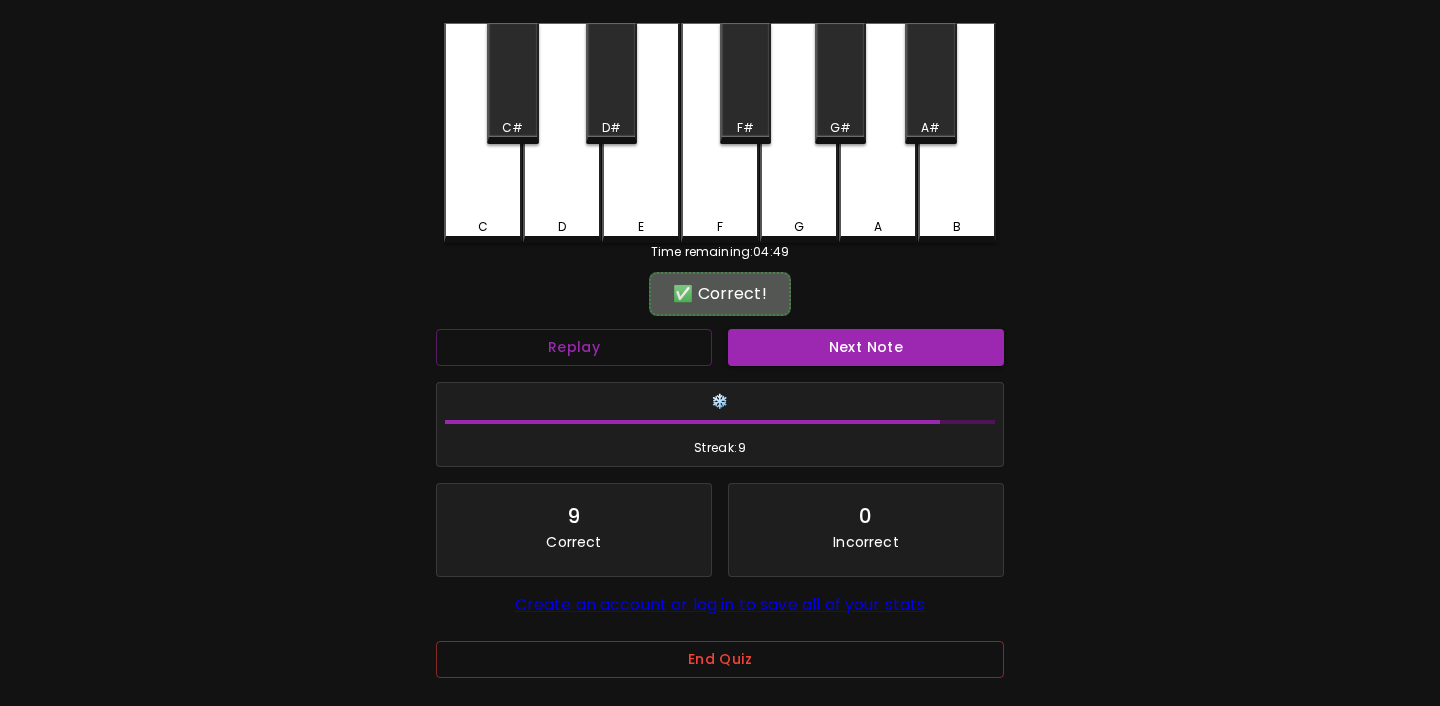 click on "Next Note" at bounding box center [866, 347] 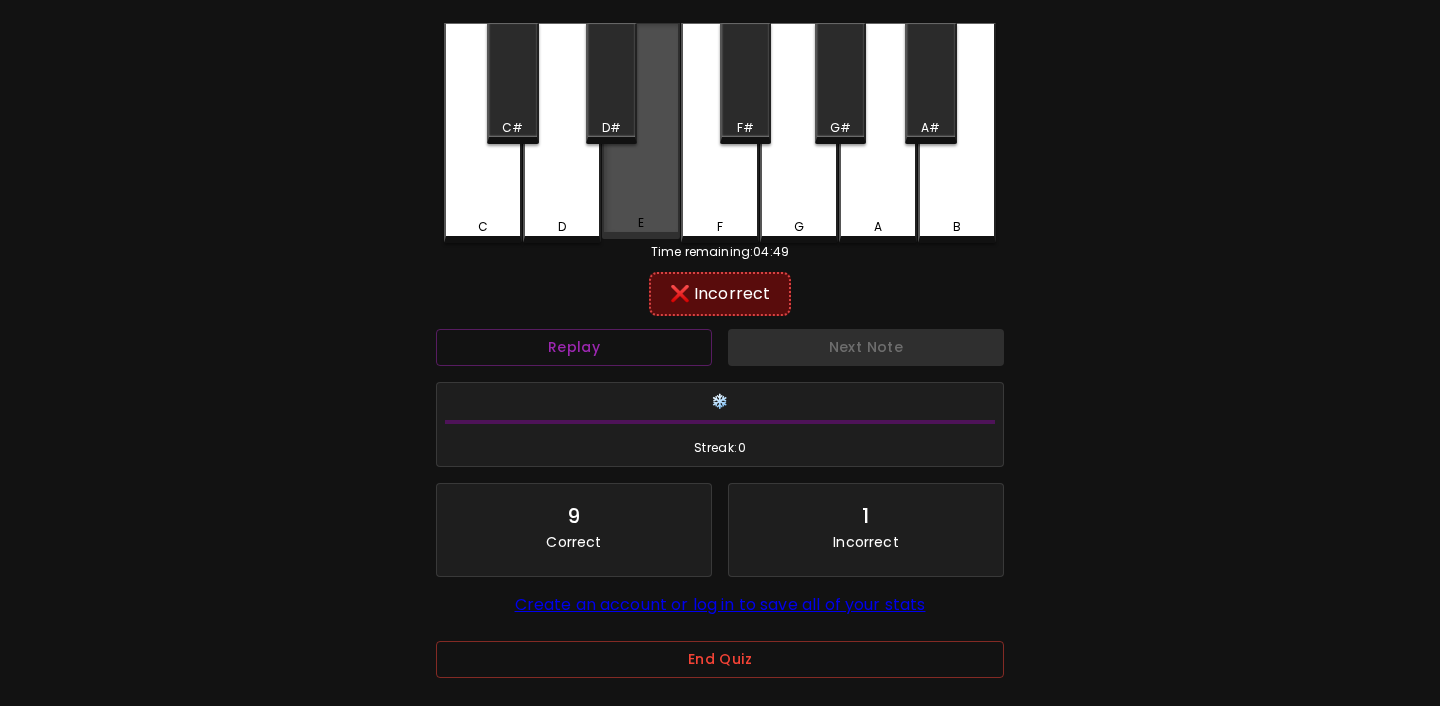 click on "E" at bounding box center [641, 131] 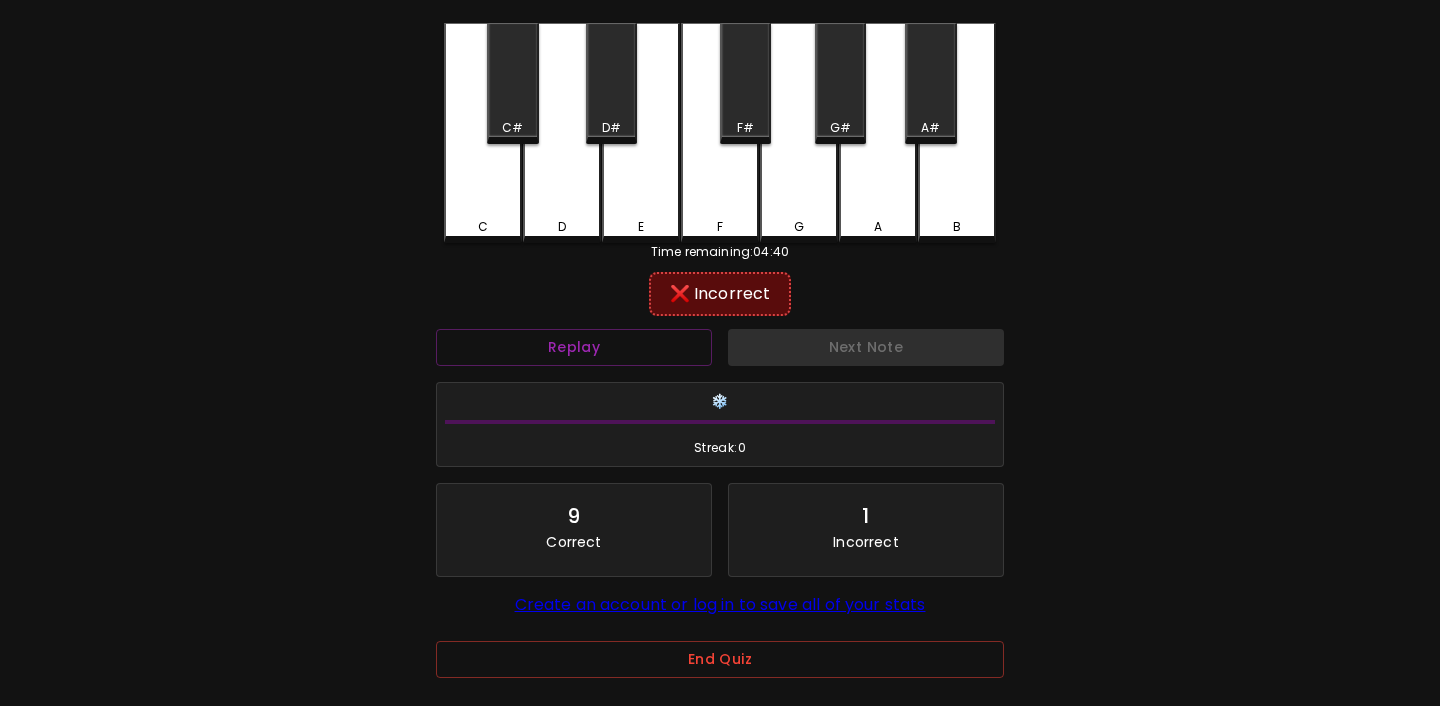 click on "F" at bounding box center (720, 133) 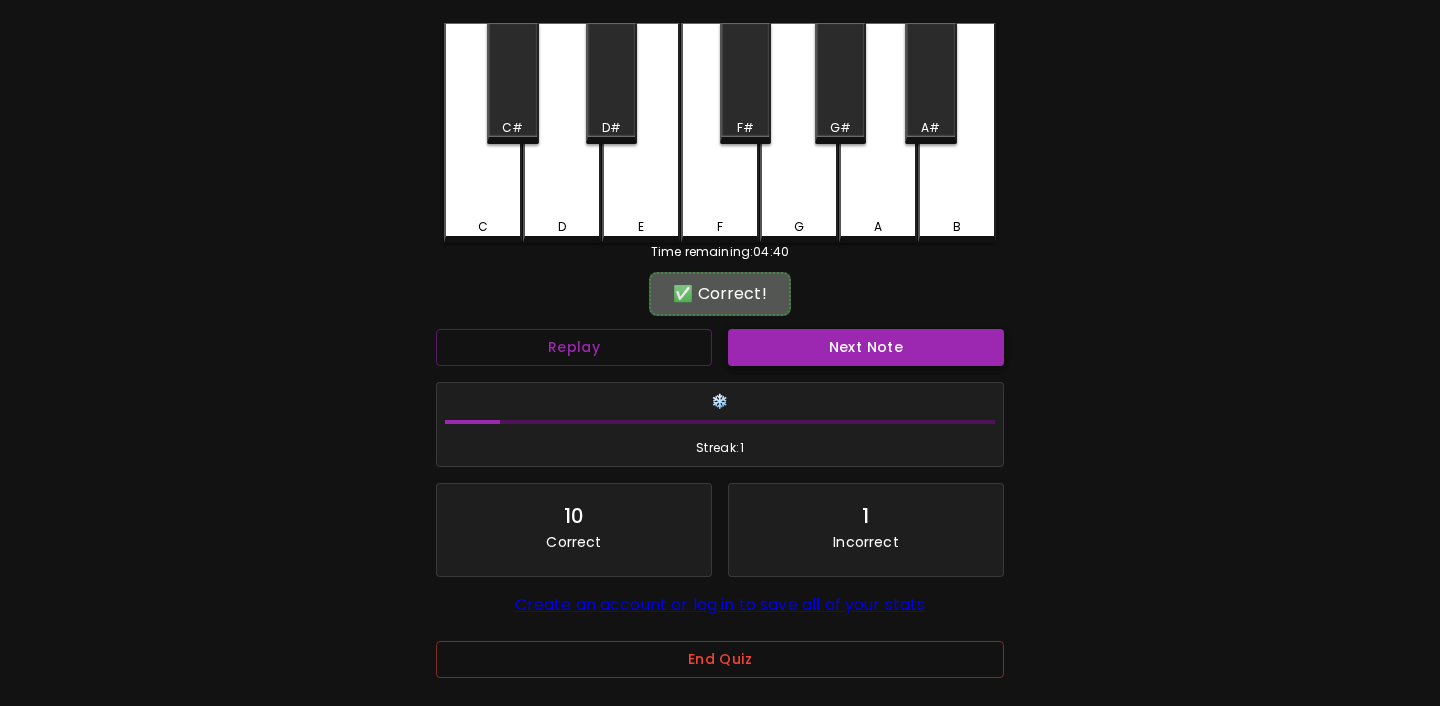 click on "Next Note" at bounding box center (866, 347) 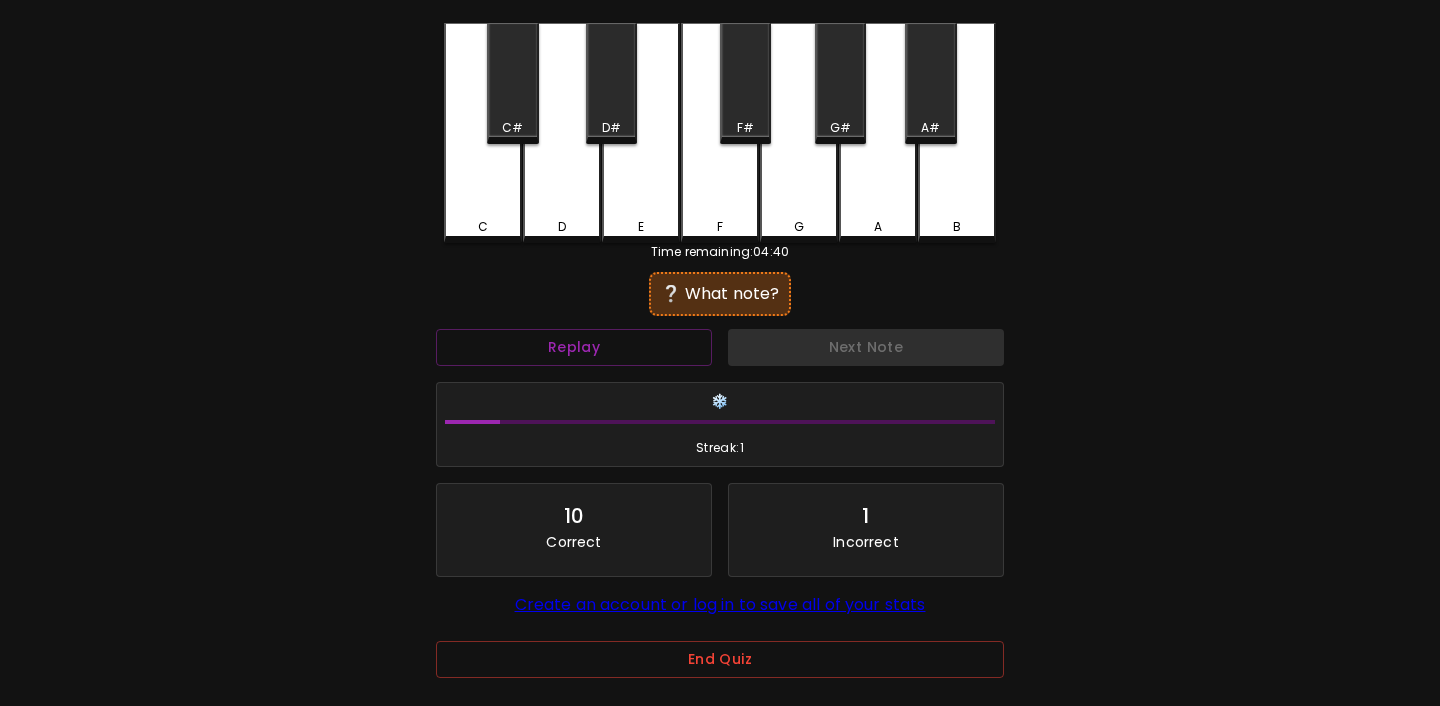 click on "E" at bounding box center (641, 227) 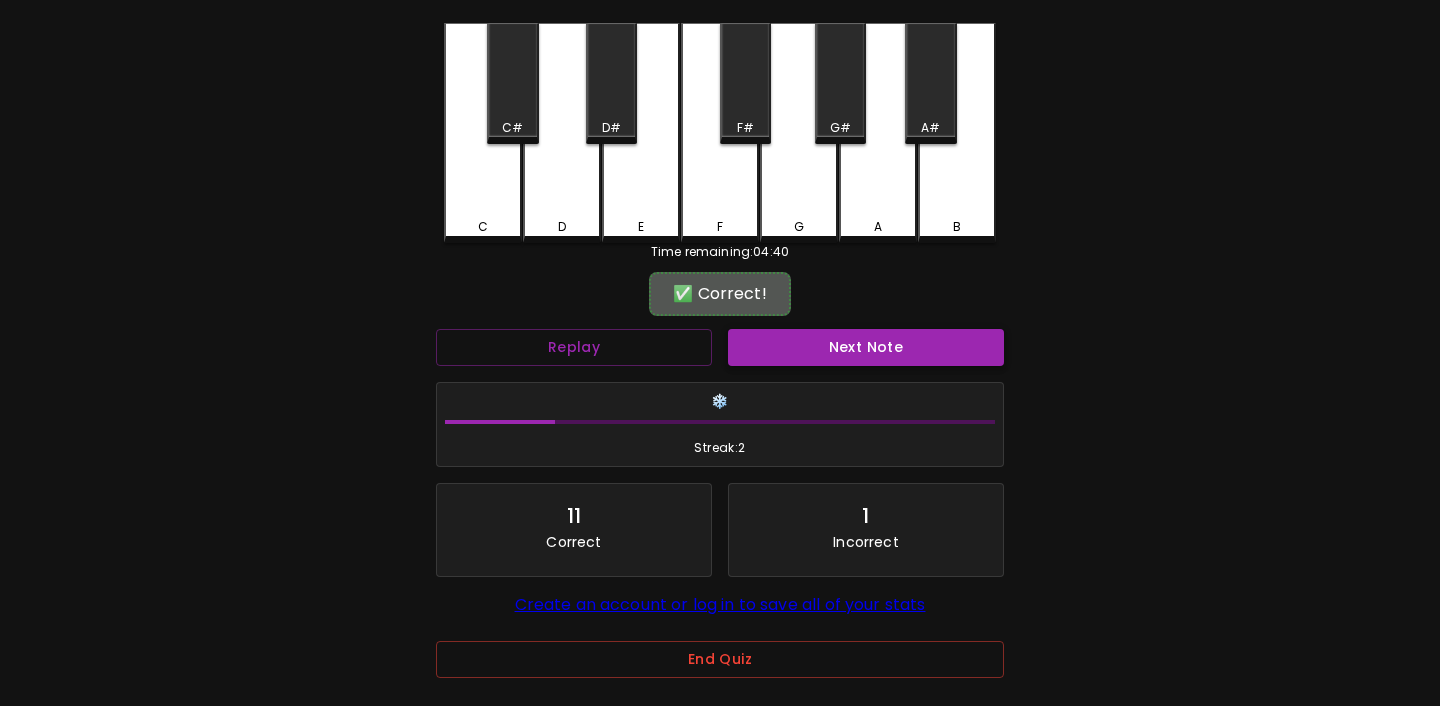 click on "Next Note" at bounding box center (866, 347) 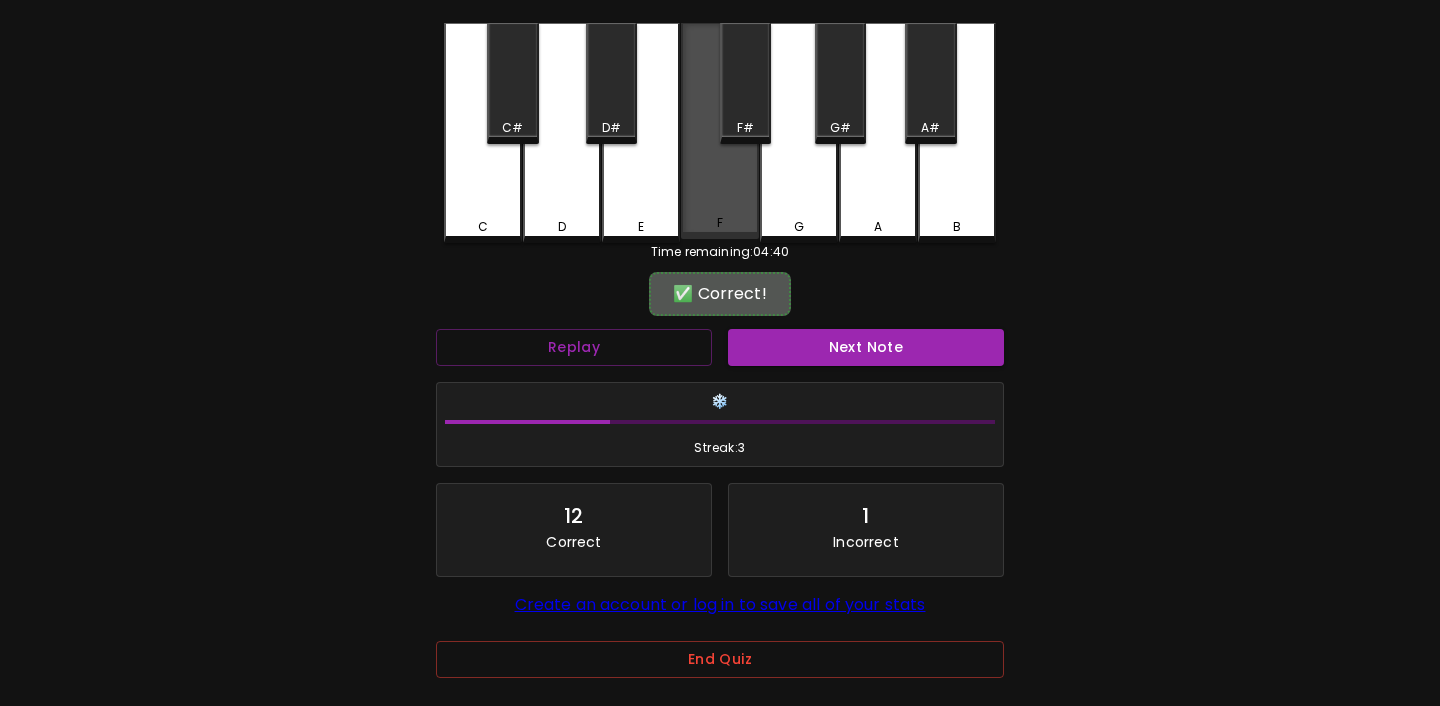 click on "F" at bounding box center [720, 131] 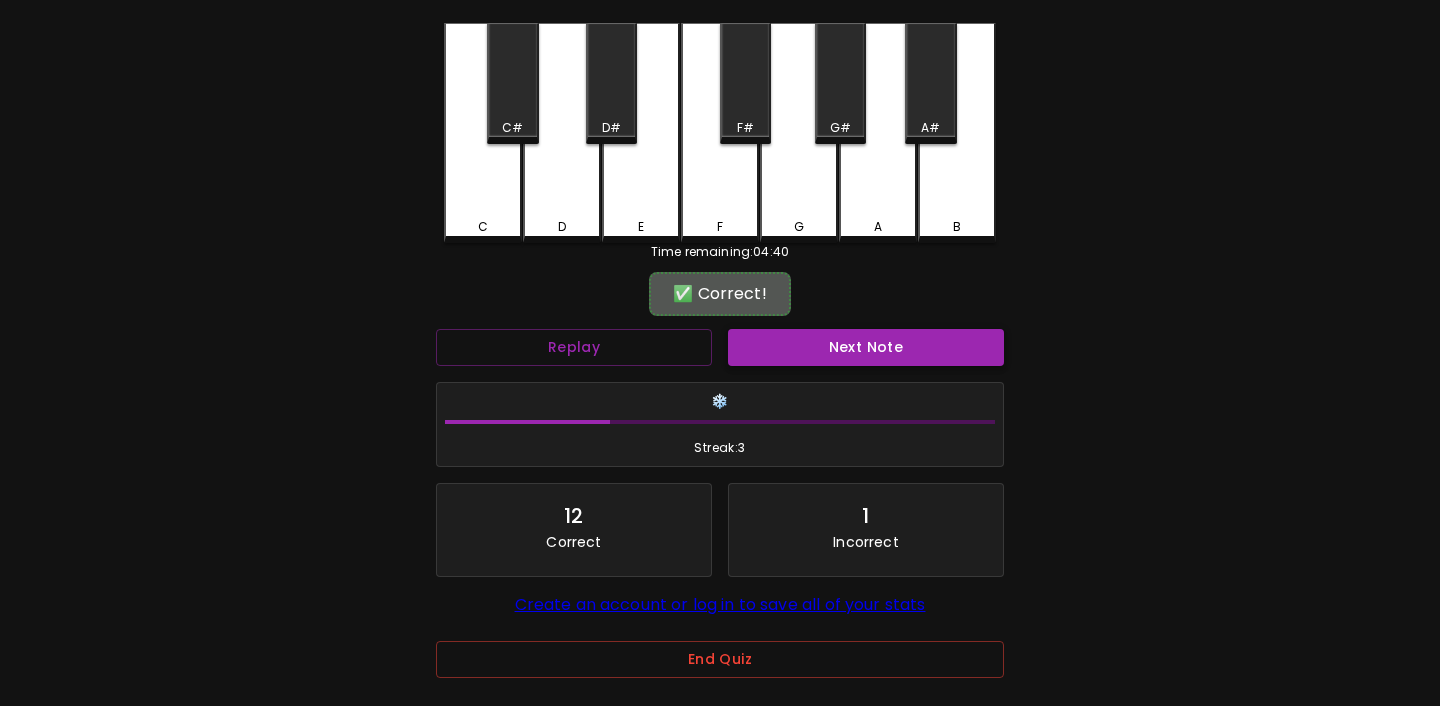 click on "Next Note" at bounding box center (866, 347) 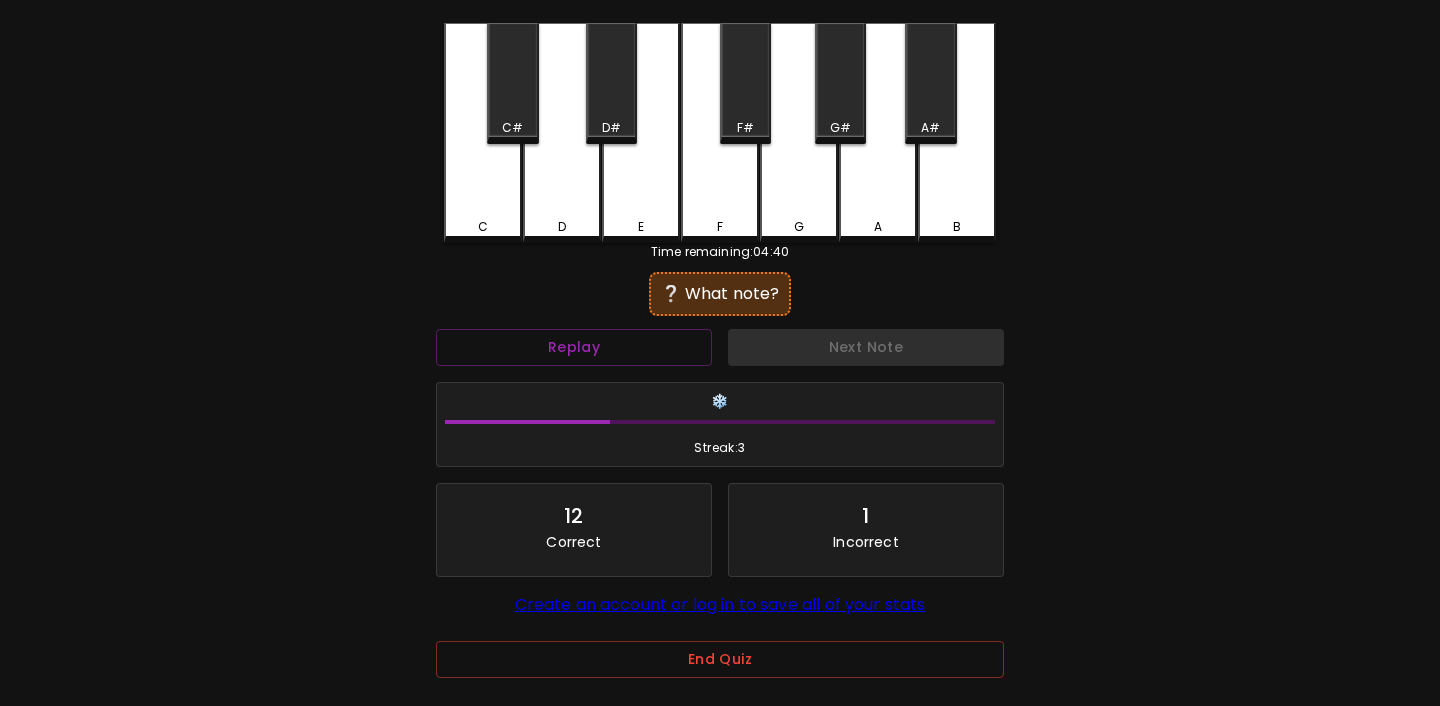 click on "C" at bounding box center [483, 227] 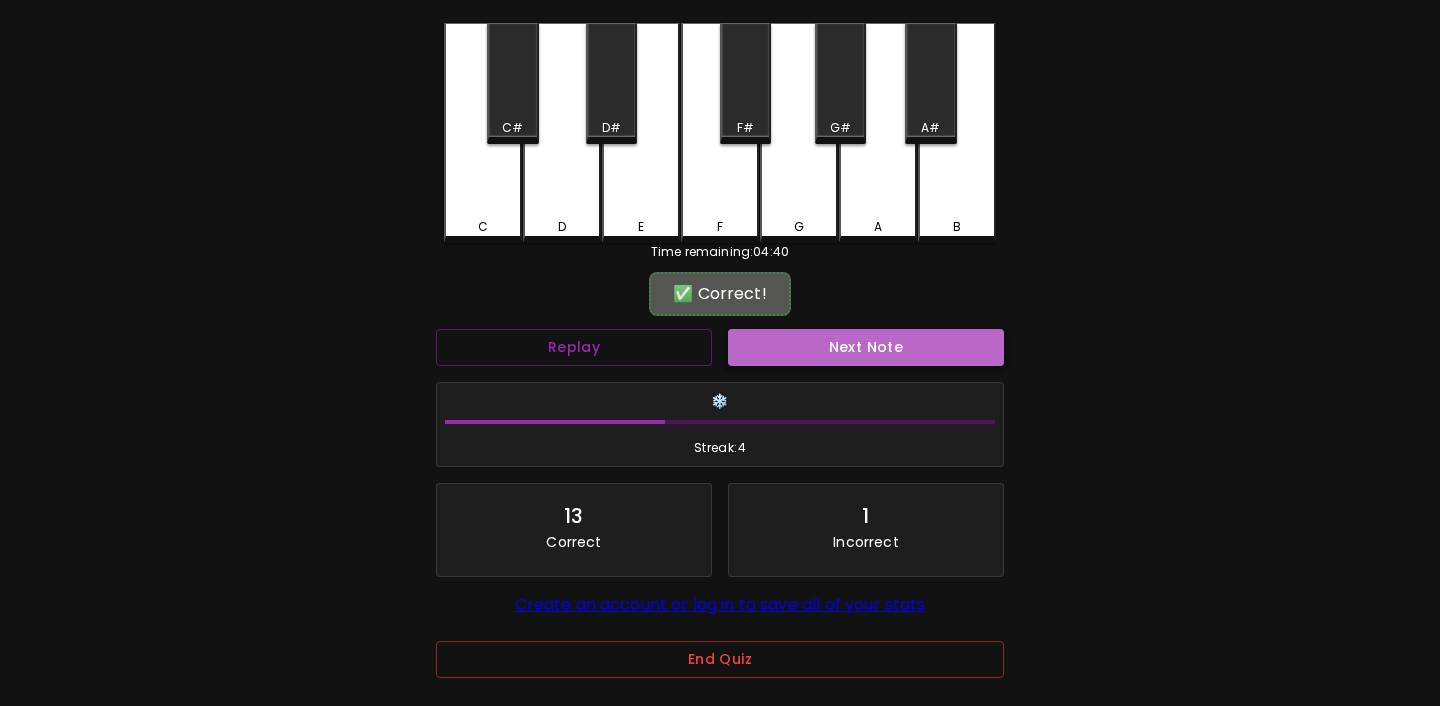 click on "Next Note" at bounding box center [866, 347] 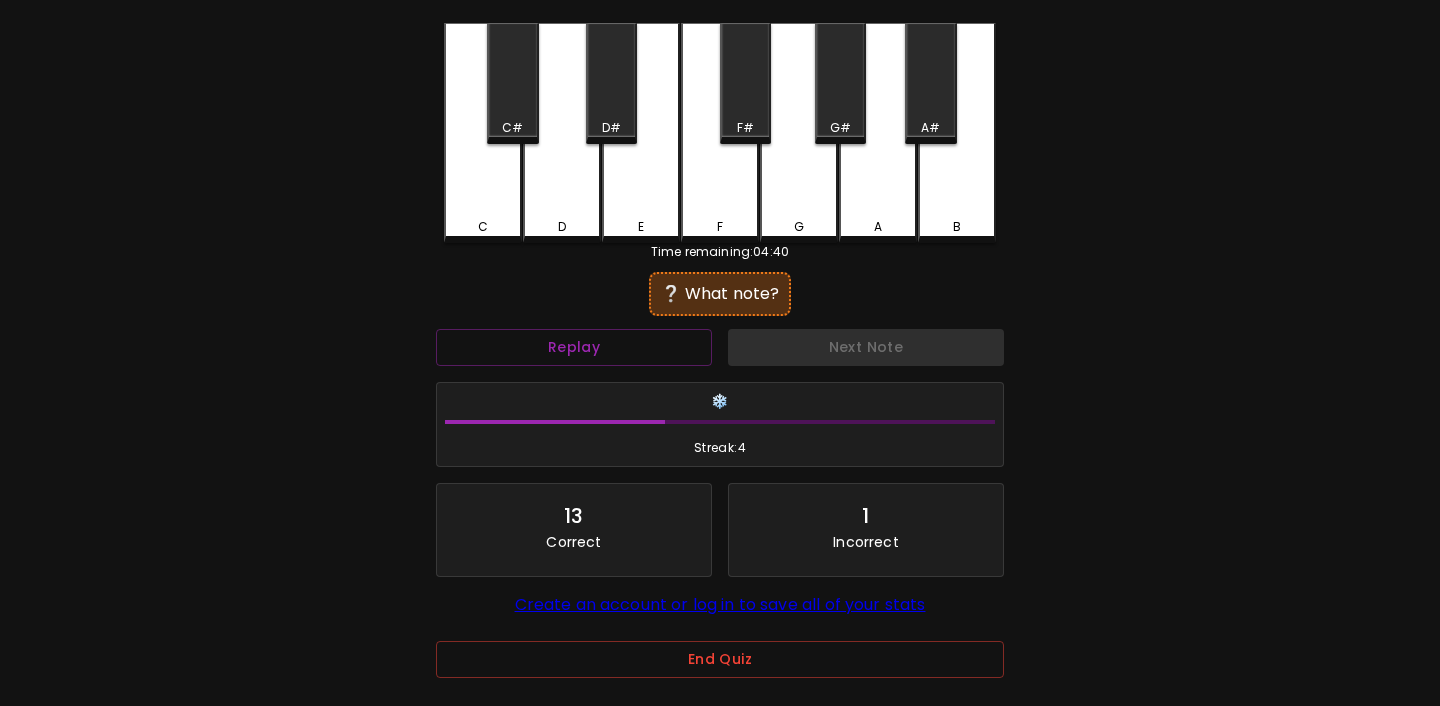 click on "D" at bounding box center (562, 133) 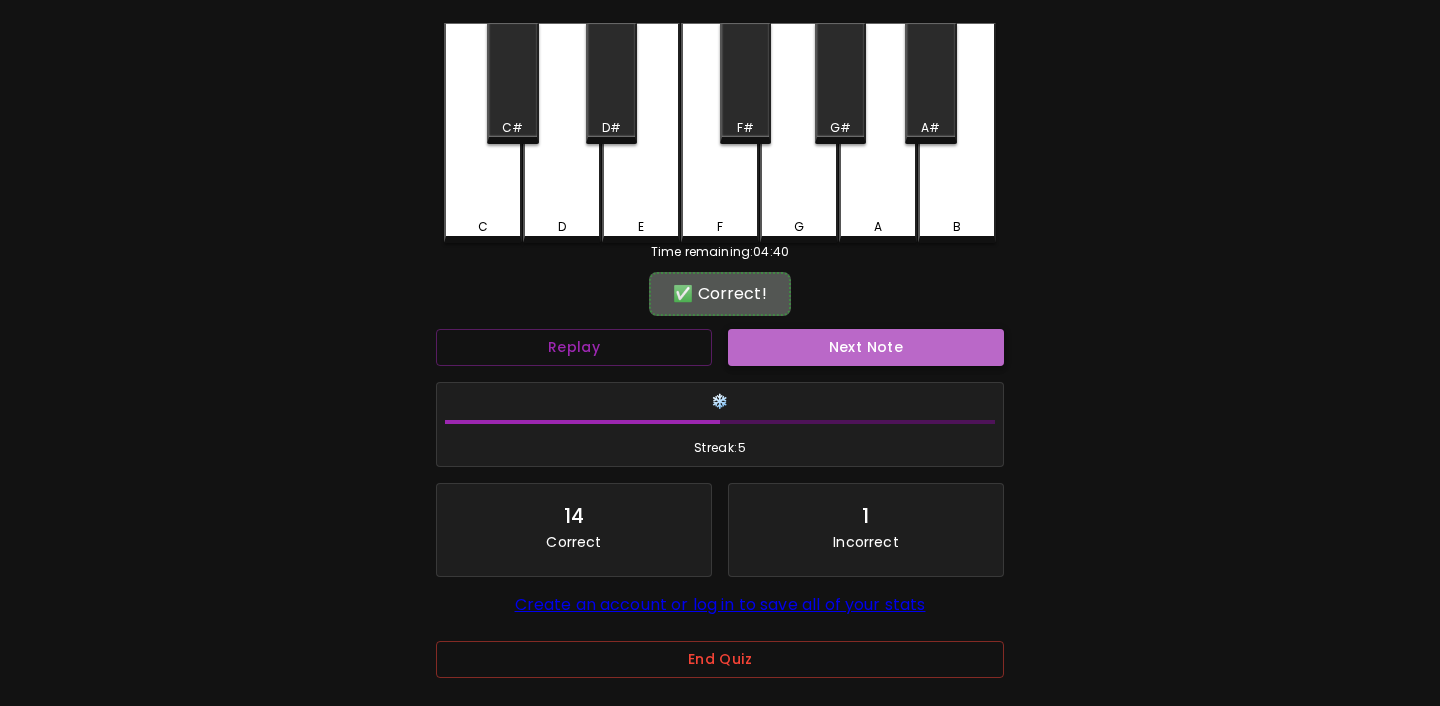 click on "Next Note" at bounding box center [866, 347] 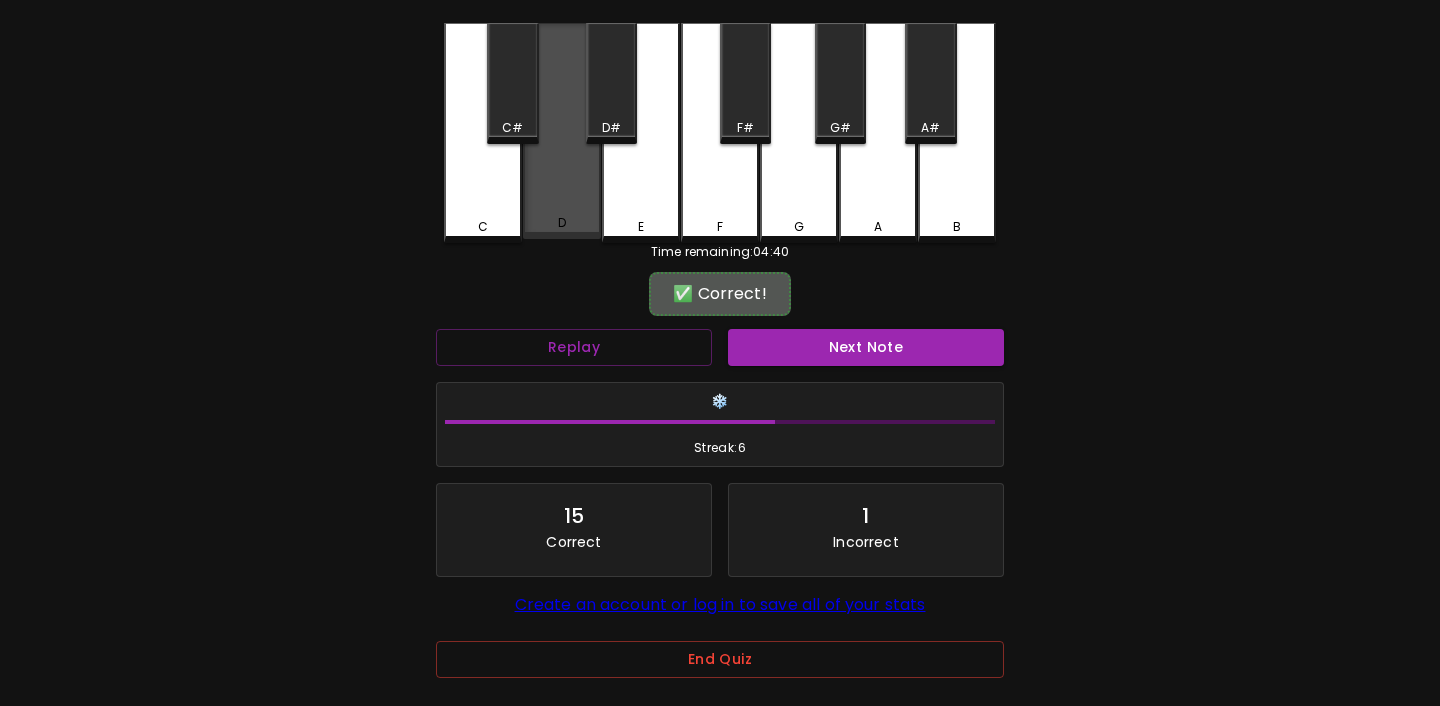 click on "D" at bounding box center [562, 131] 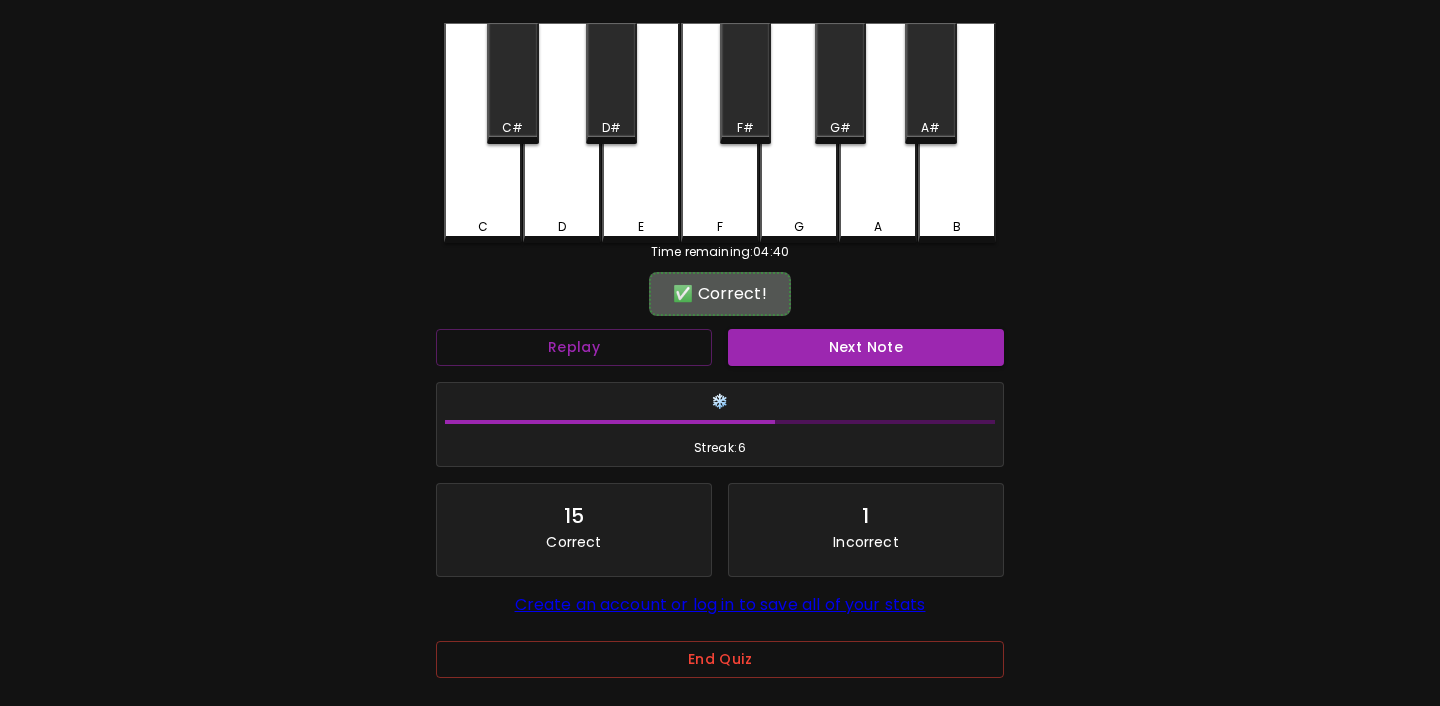 click on "Next Note" at bounding box center (866, 347) 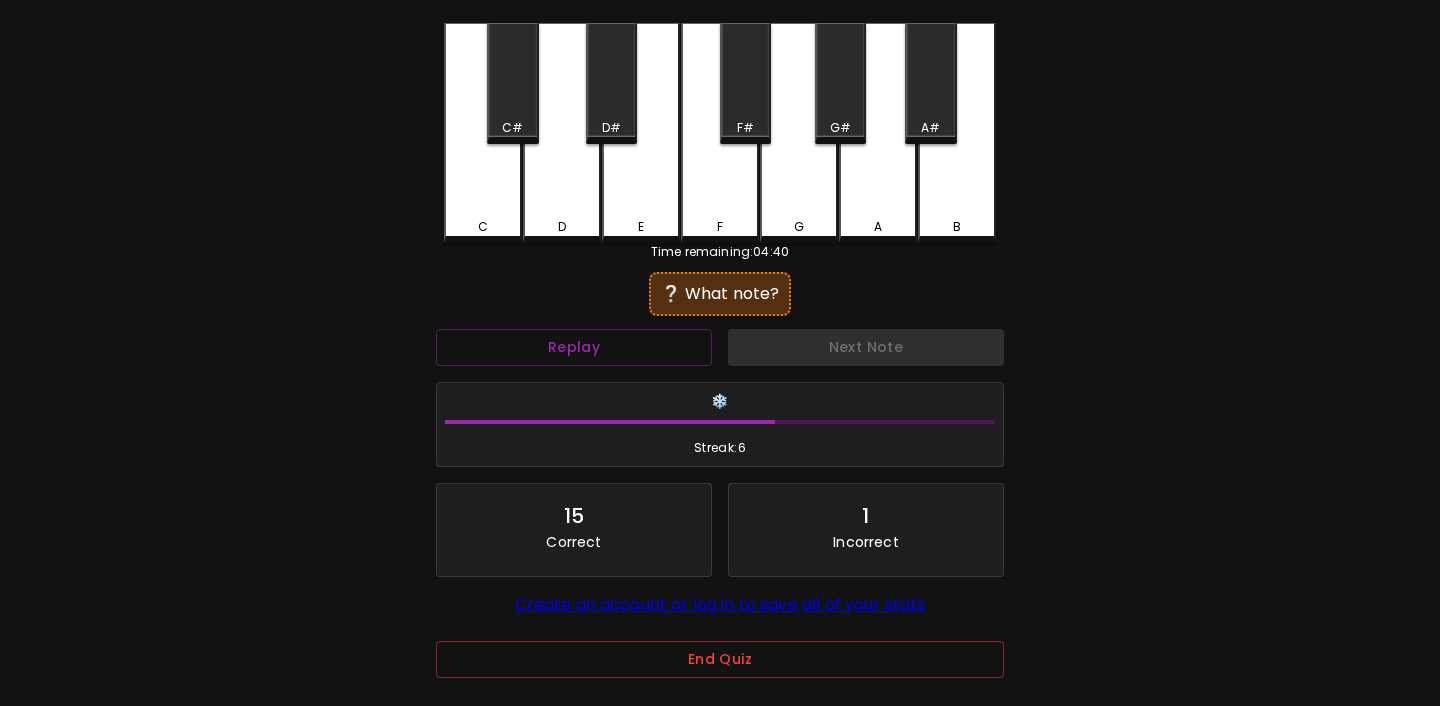 click on "E" at bounding box center [641, 133] 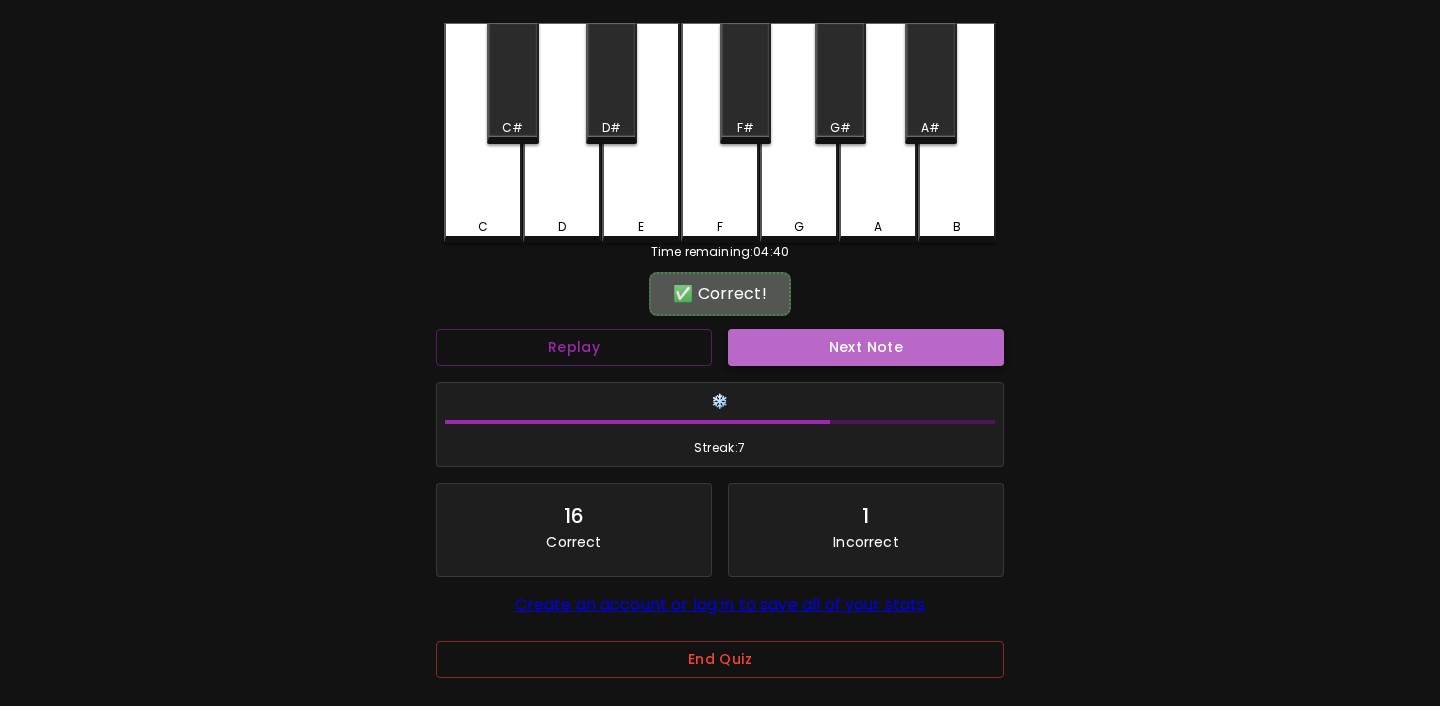 click on "Next Note" at bounding box center [866, 347] 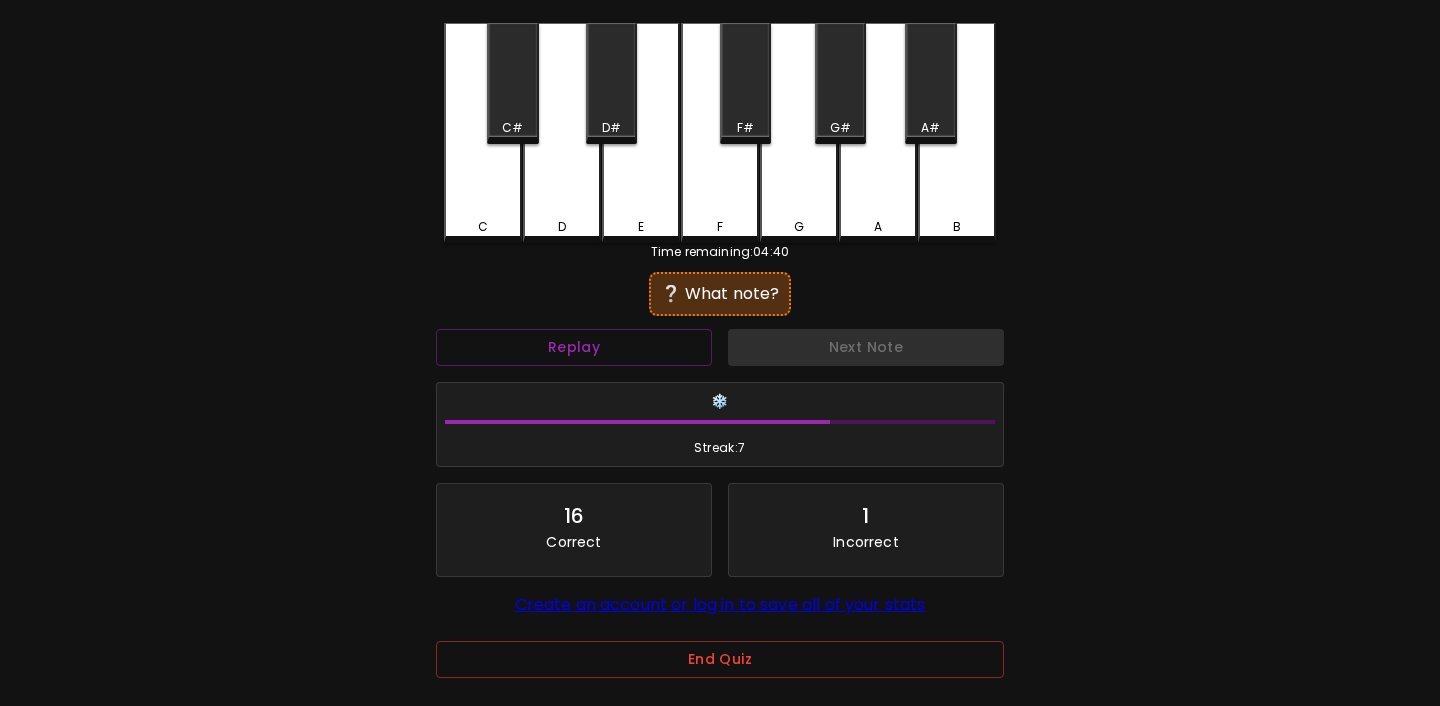 click on "C" at bounding box center (483, 133) 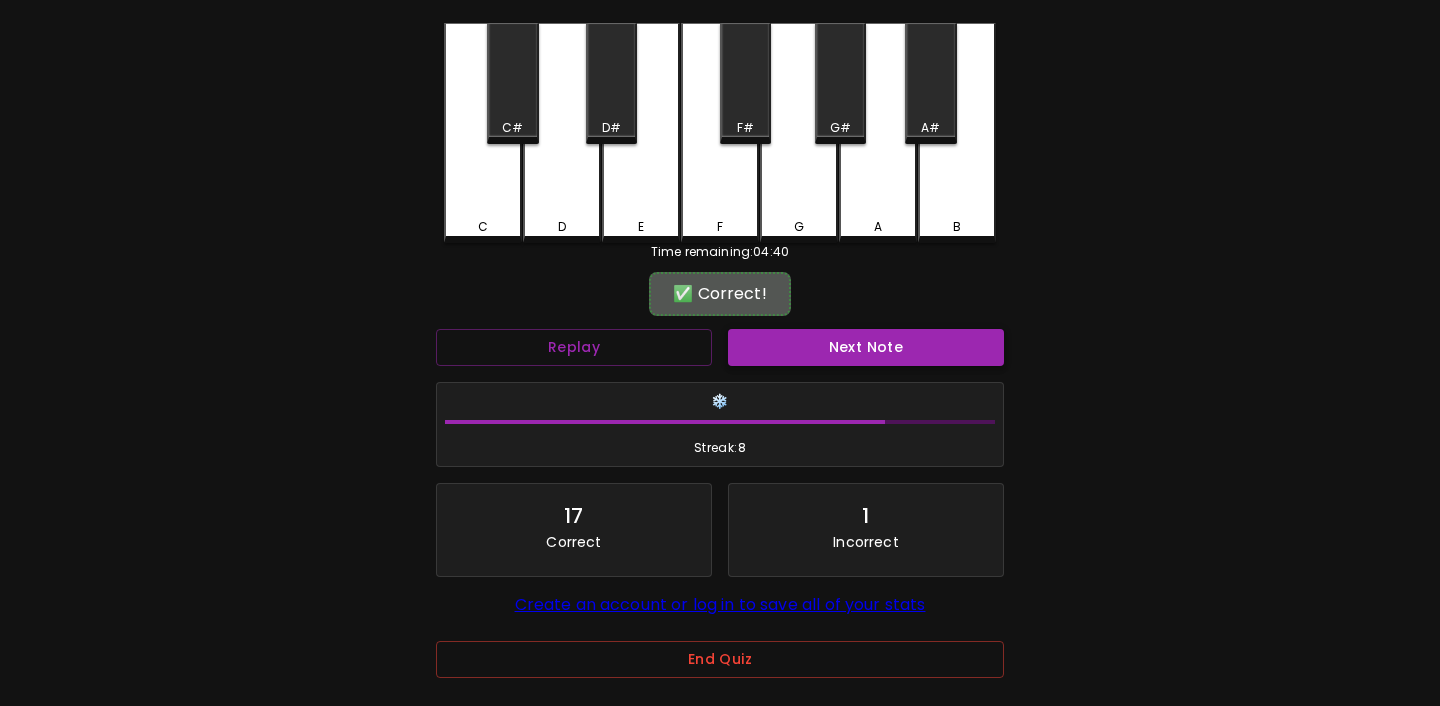 click on "Next Note" at bounding box center (866, 347) 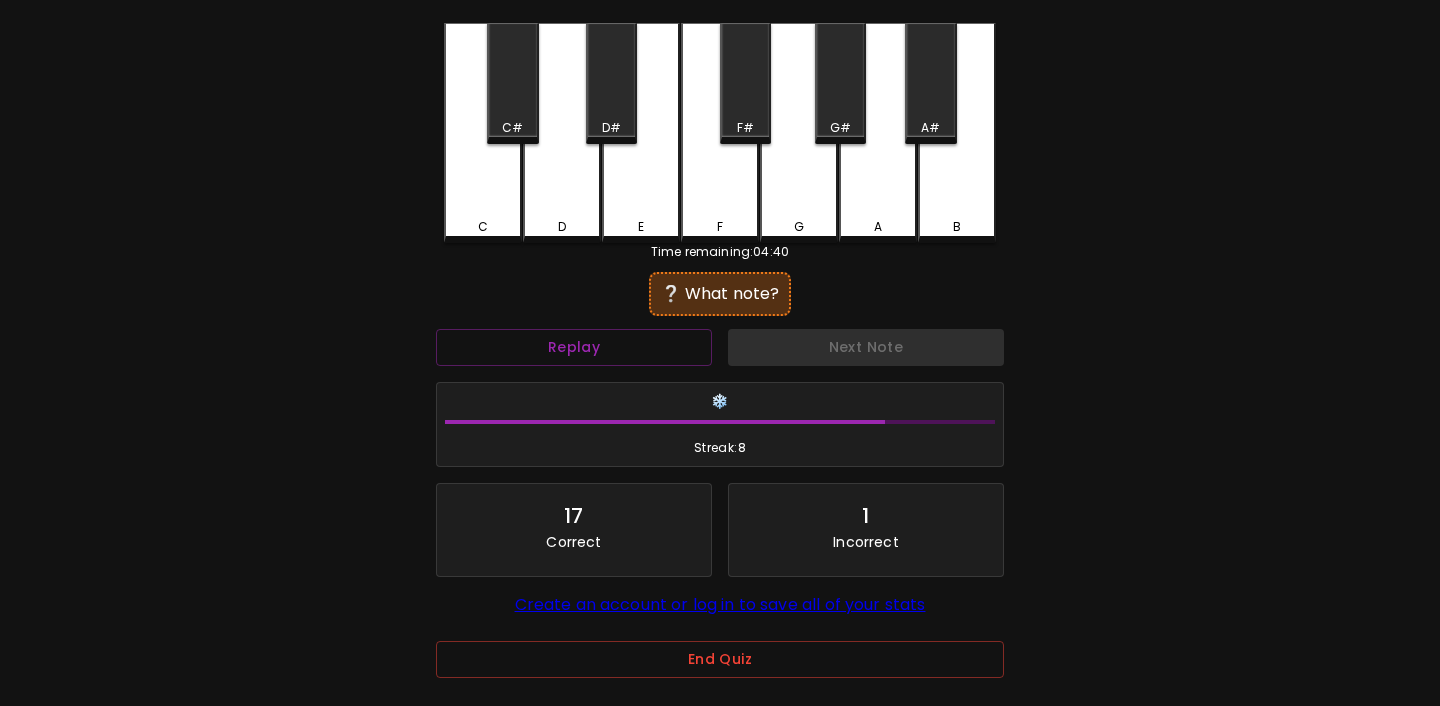 click on "E" at bounding box center (641, 133) 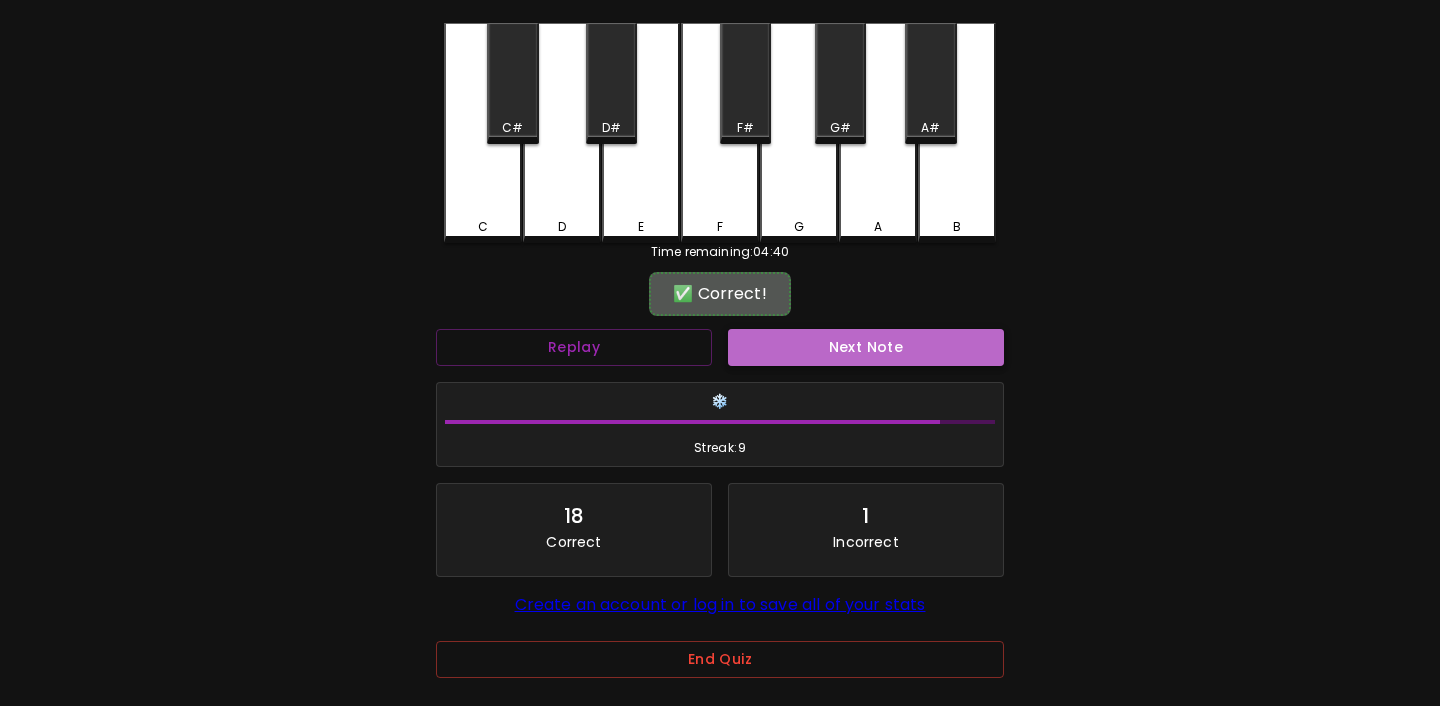 click on "Next Note" at bounding box center [866, 347] 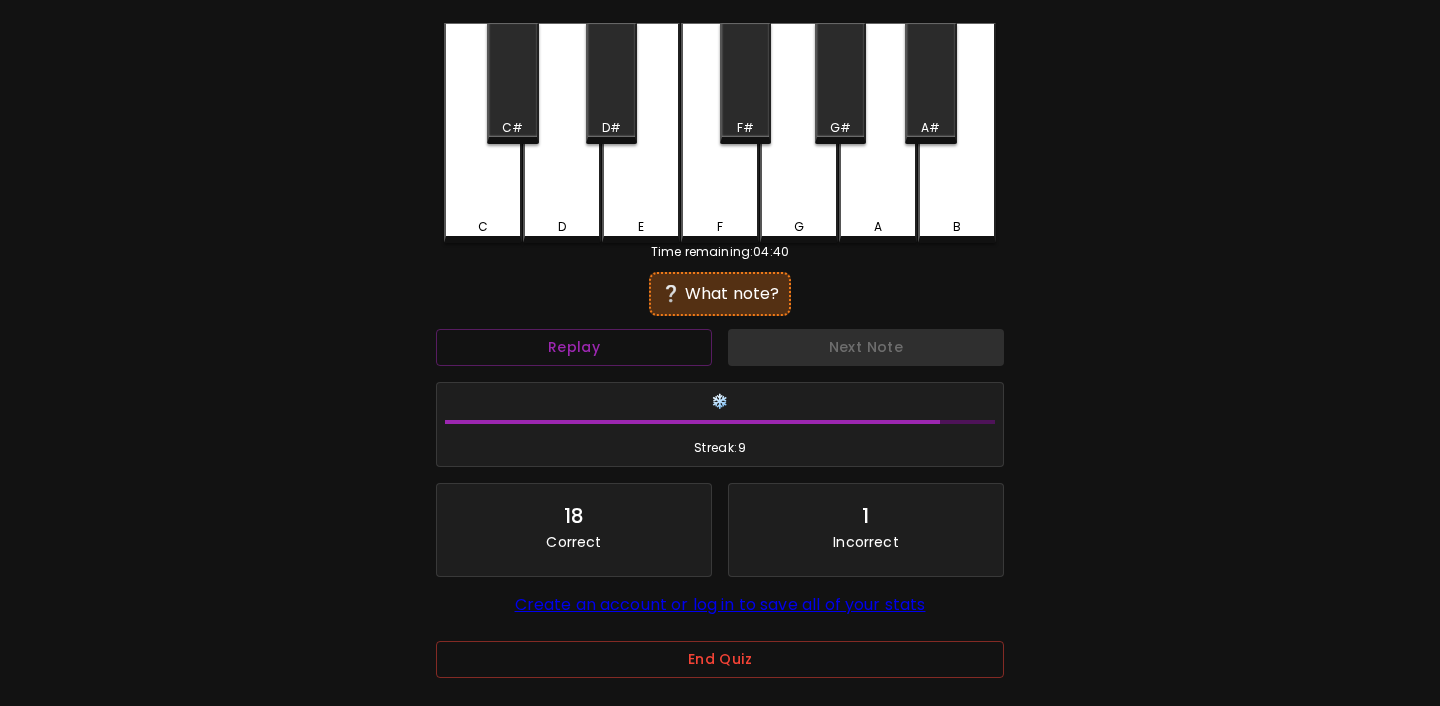 click on "E" at bounding box center (641, 133) 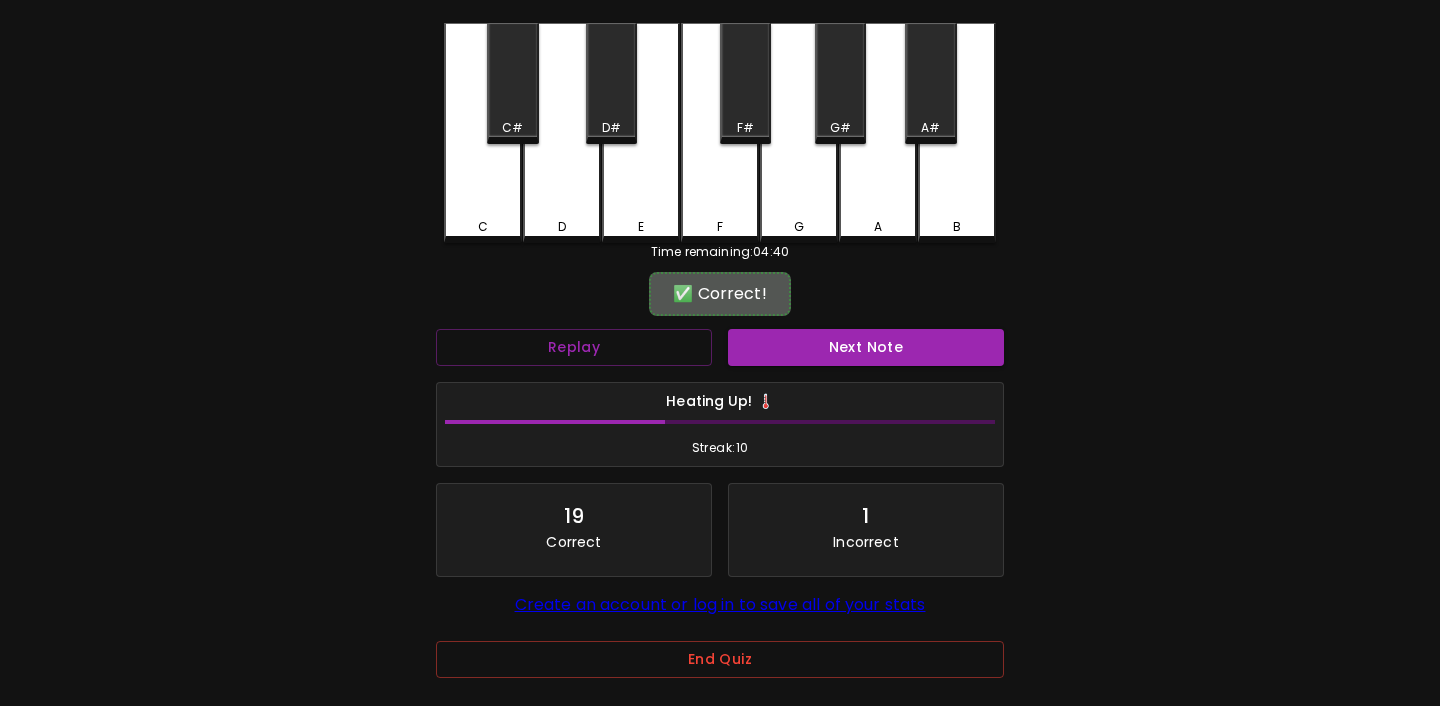 click on "Next Note" at bounding box center [866, 347] 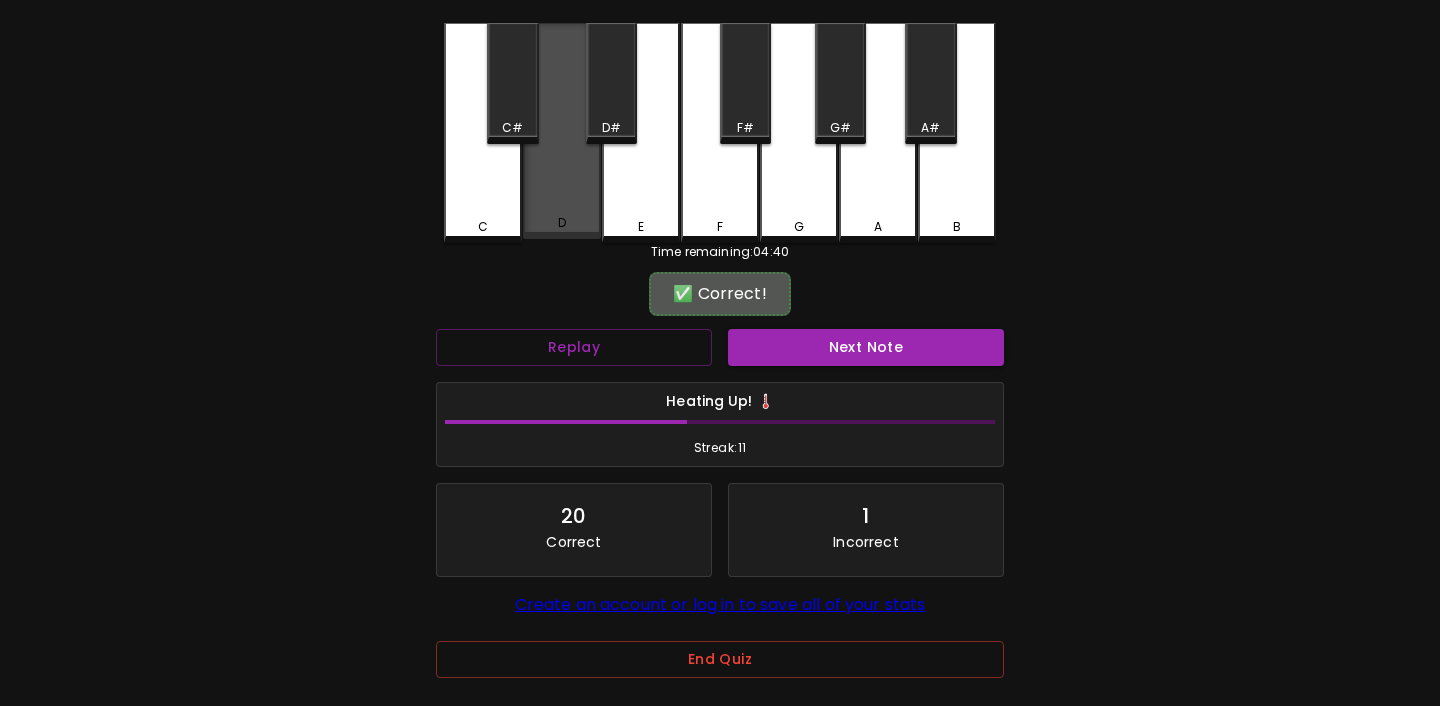click on "D" at bounding box center [562, 131] 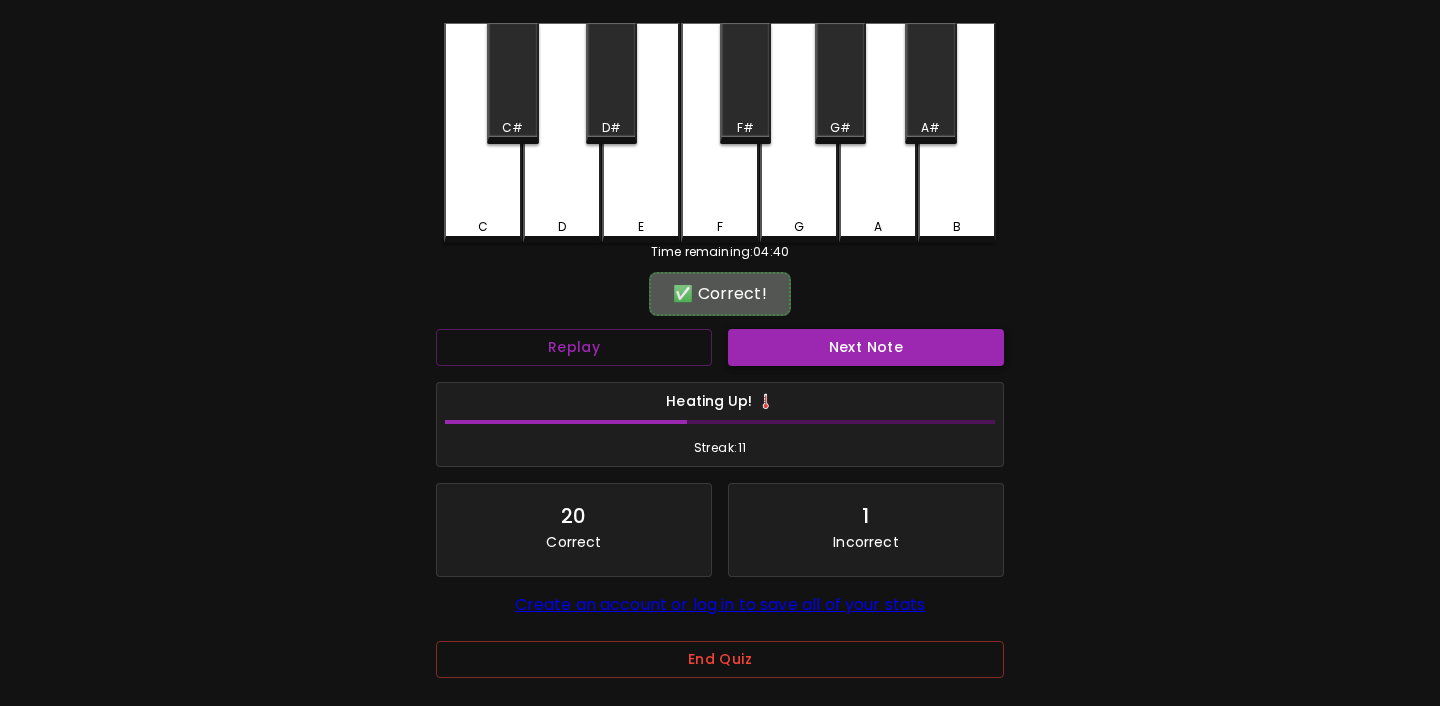 click on "Next Note" at bounding box center [866, 347] 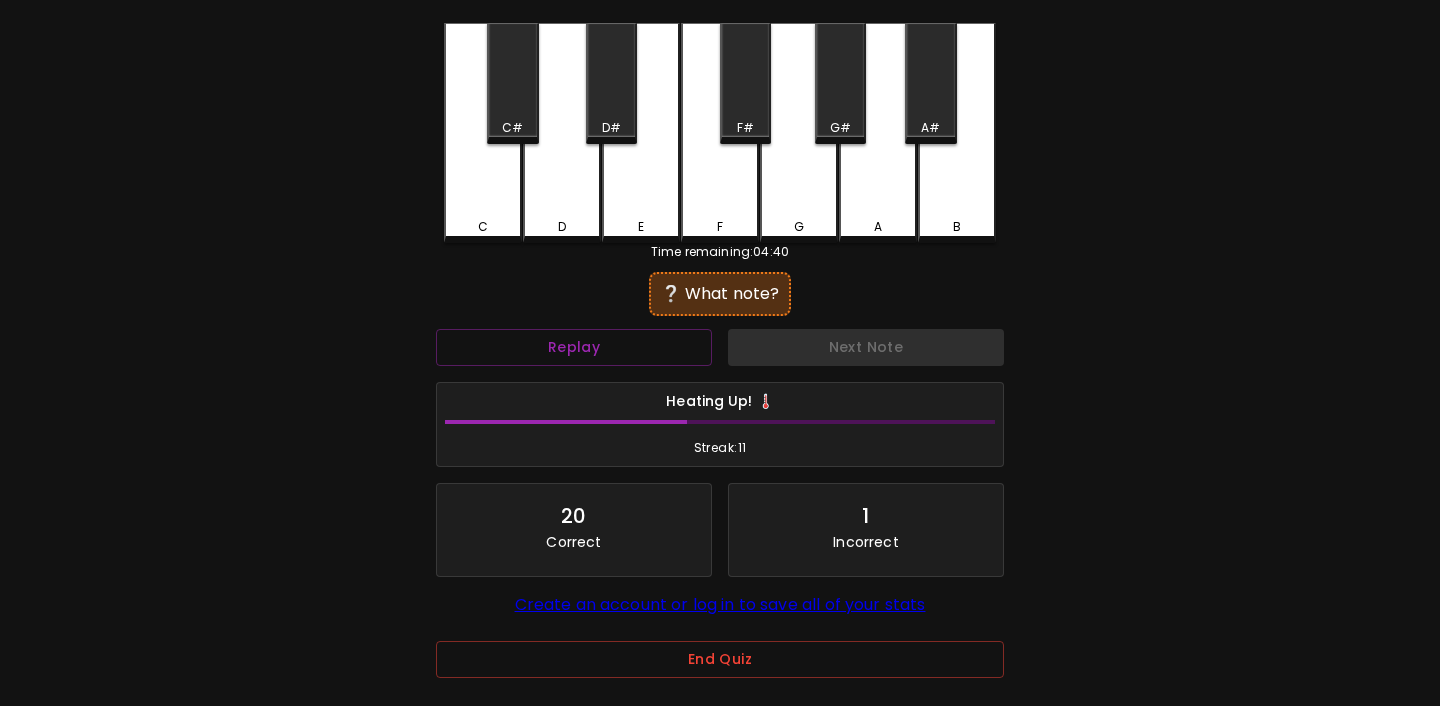 click on "D" at bounding box center [562, 227] 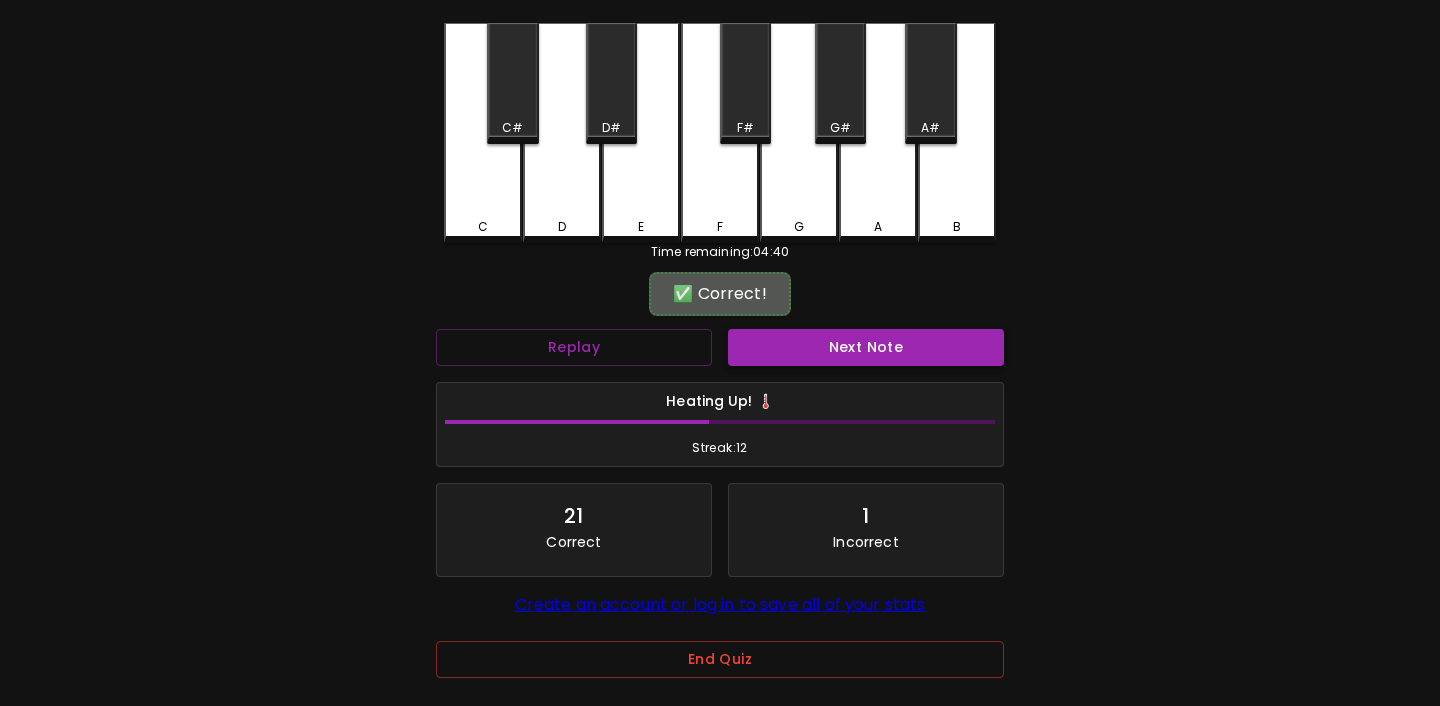 click on "Next Note" at bounding box center (866, 347) 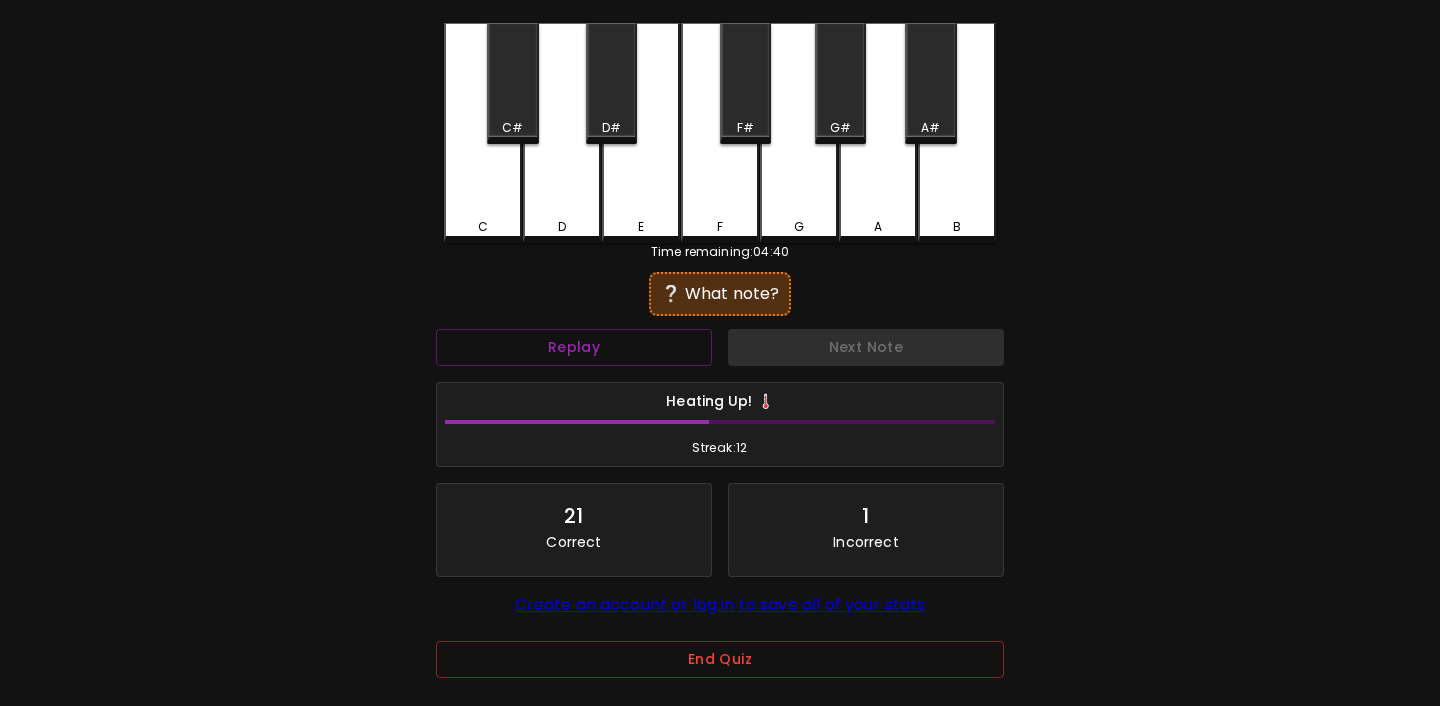 click on "D" at bounding box center (562, 133) 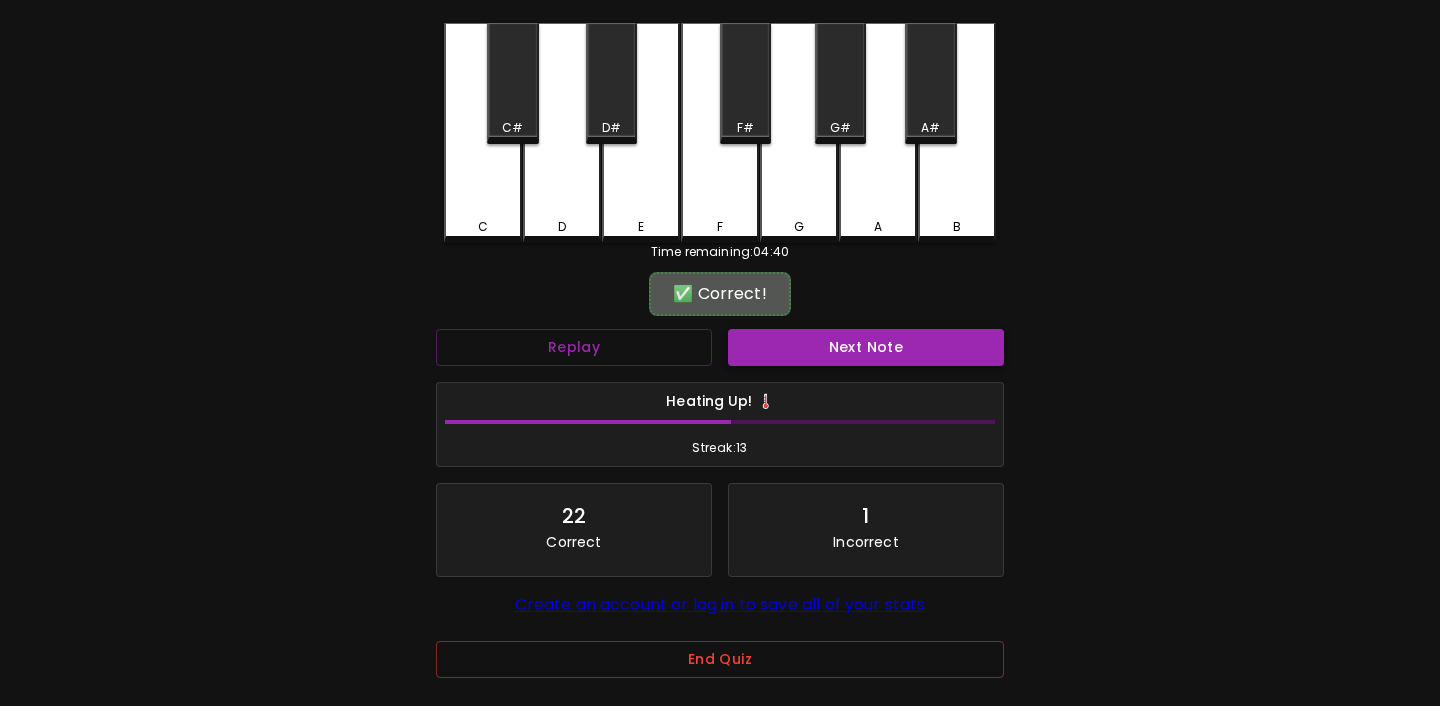 click on "Next Note" at bounding box center [866, 347] 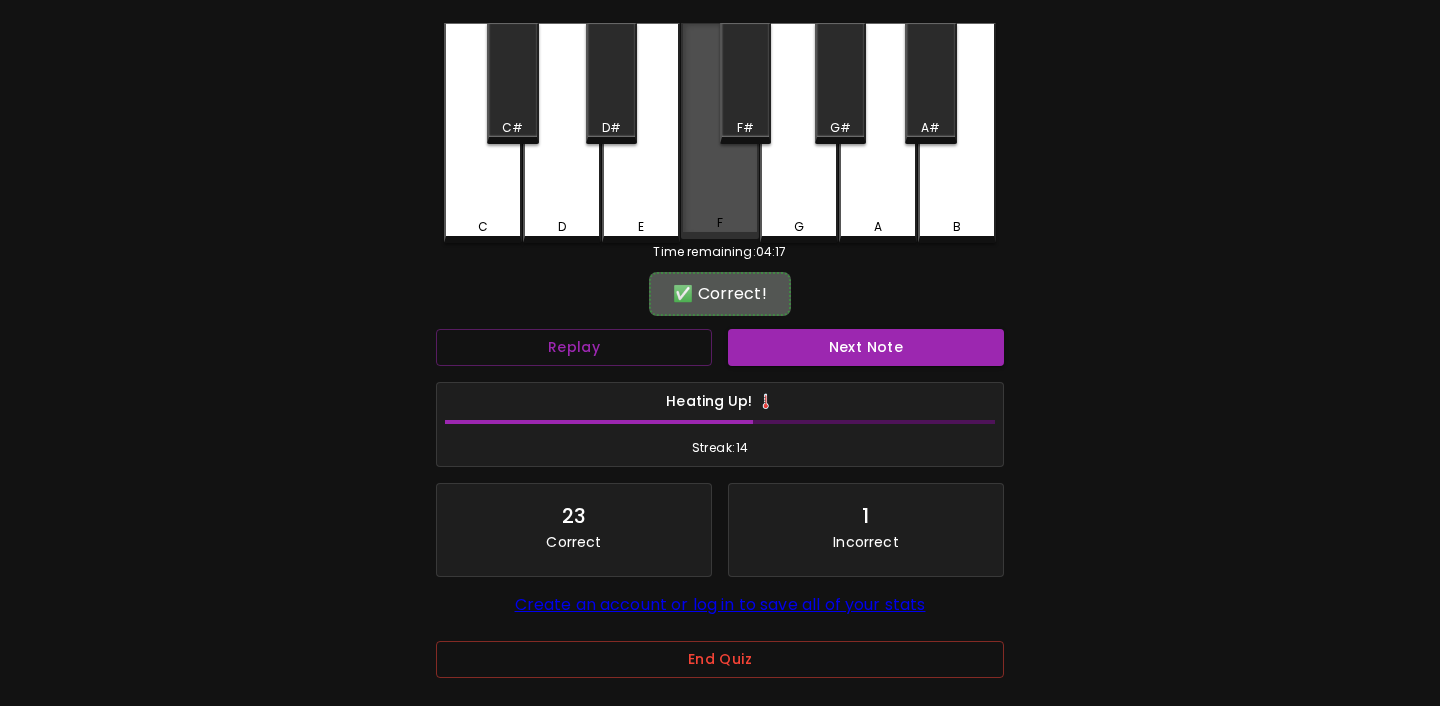click on "F" at bounding box center (720, 131) 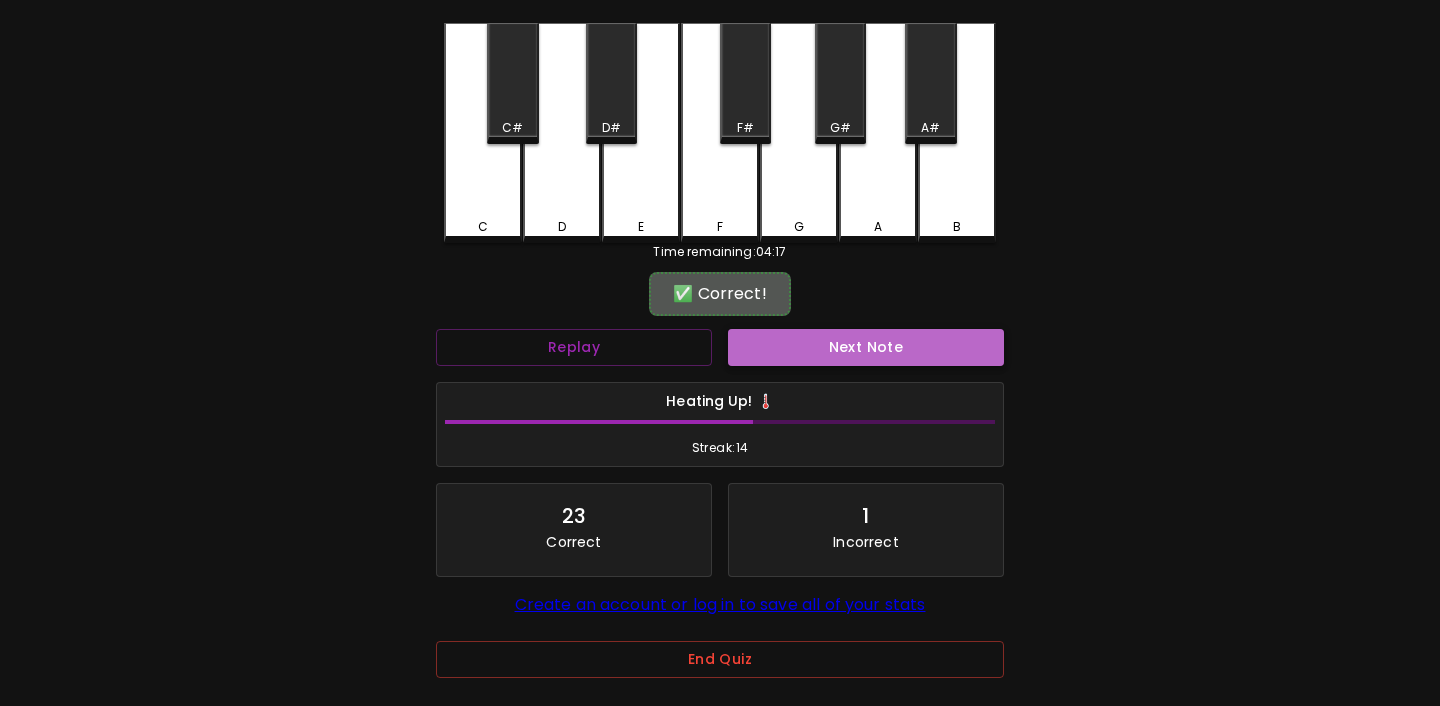 click on "Next Note" at bounding box center [866, 347] 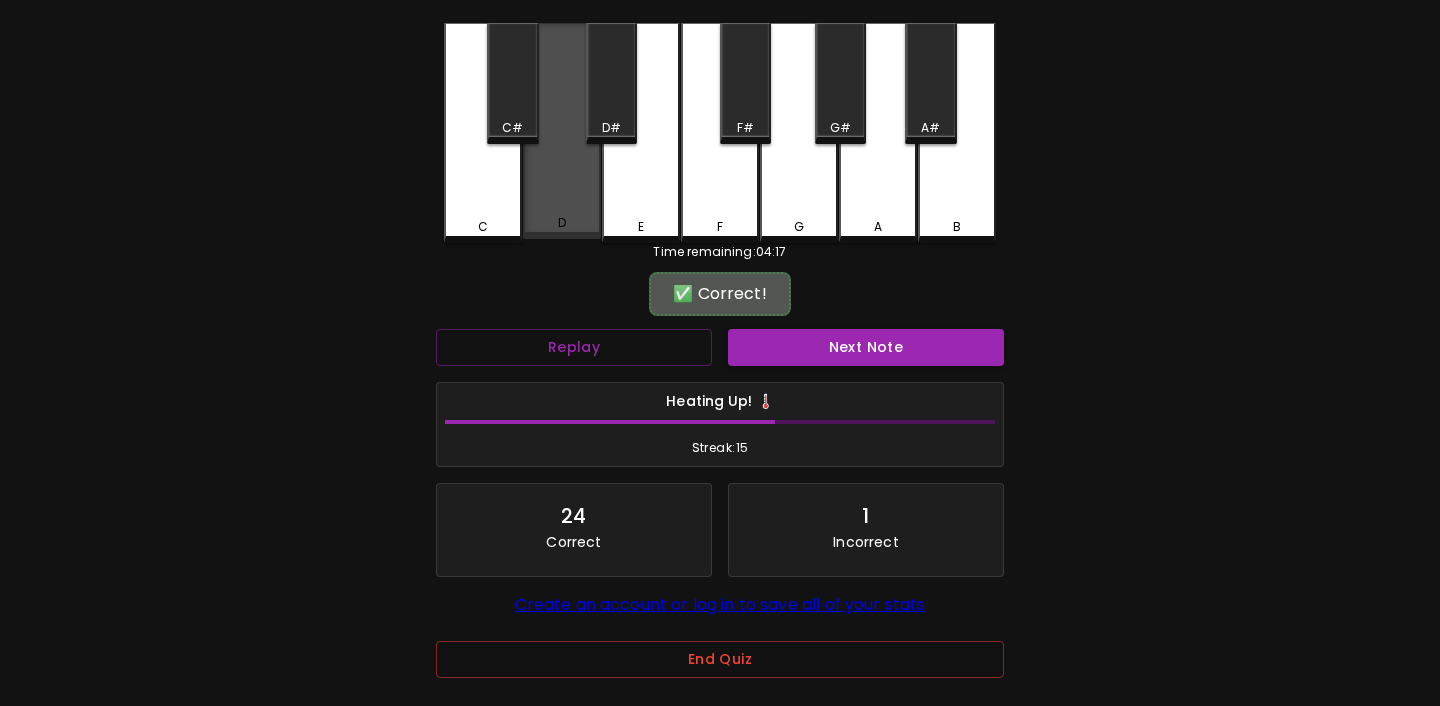 click on "D" at bounding box center (562, 131) 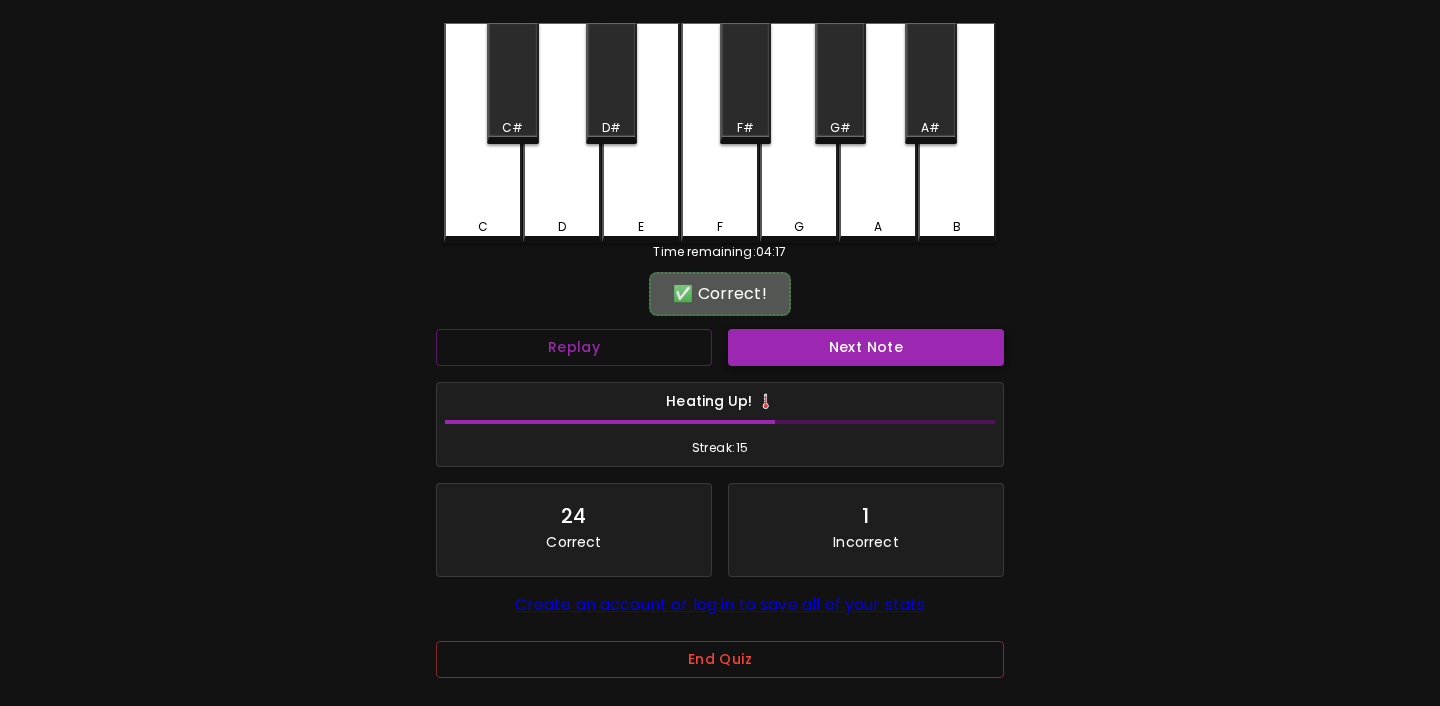click on "Next Note" at bounding box center (866, 347) 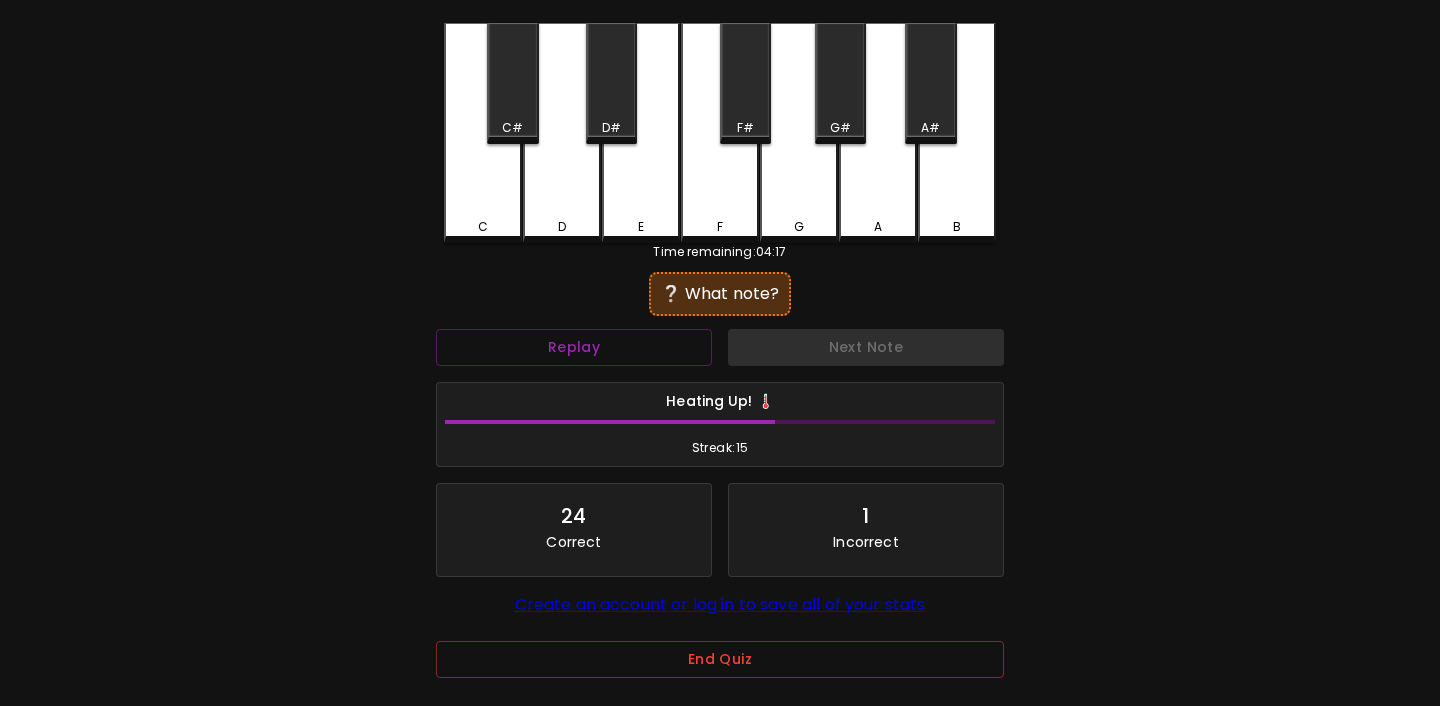 click on "F" at bounding box center [720, 133] 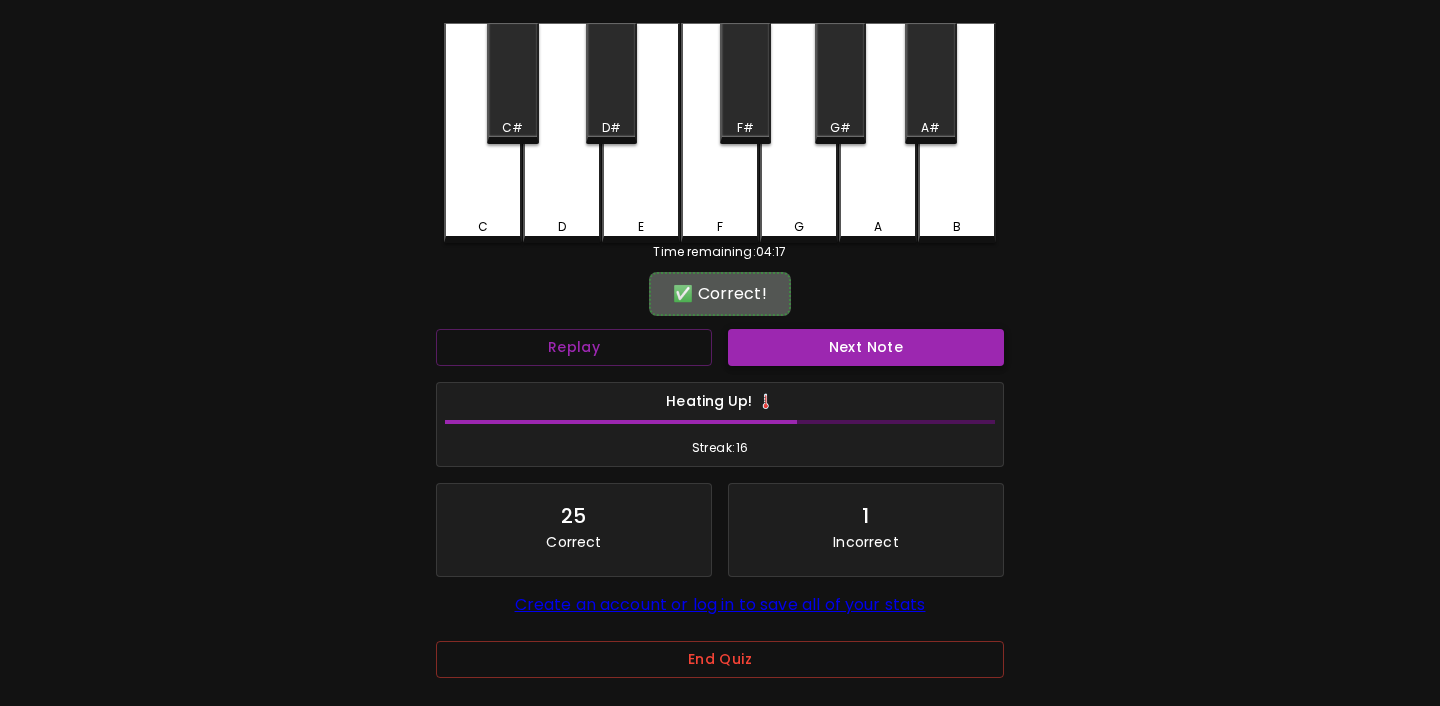 click on "Next Note" at bounding box center [866, 347] 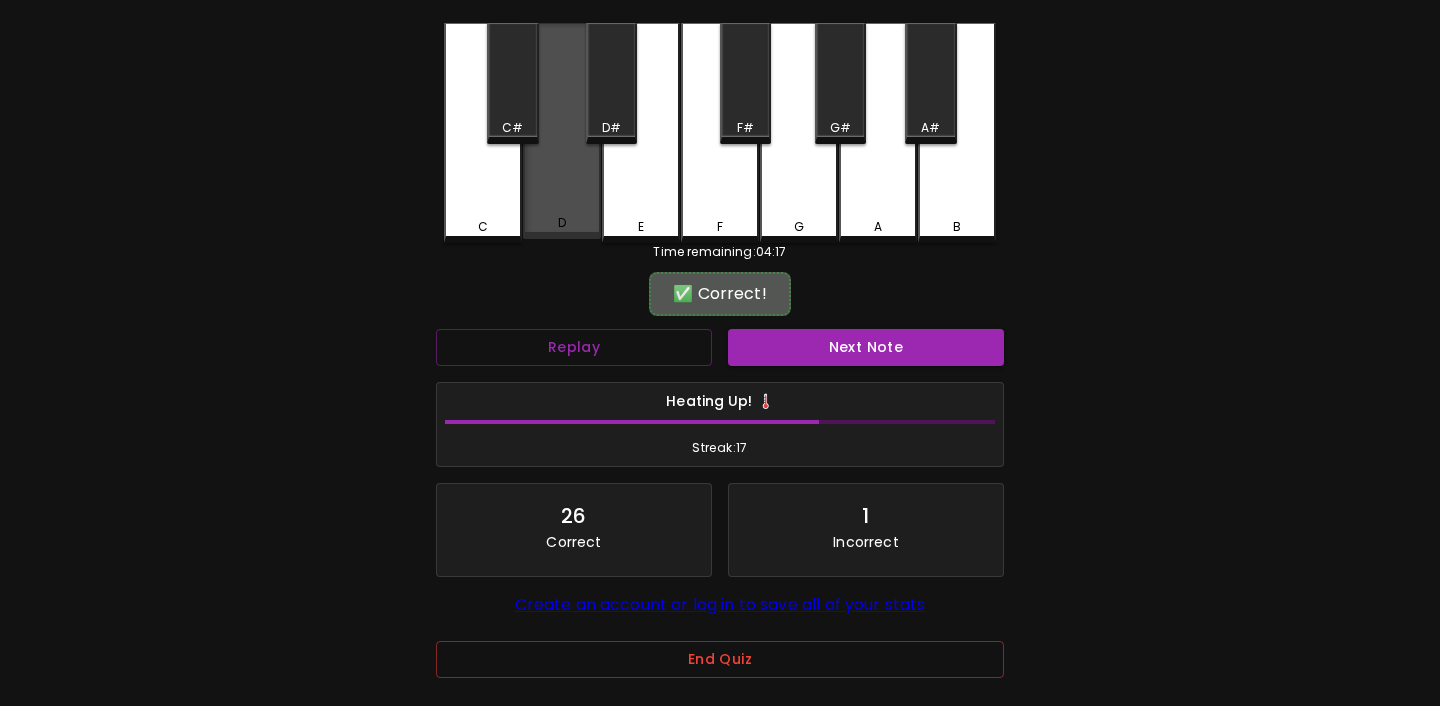 click on "D" at bounding box center [562, 131] 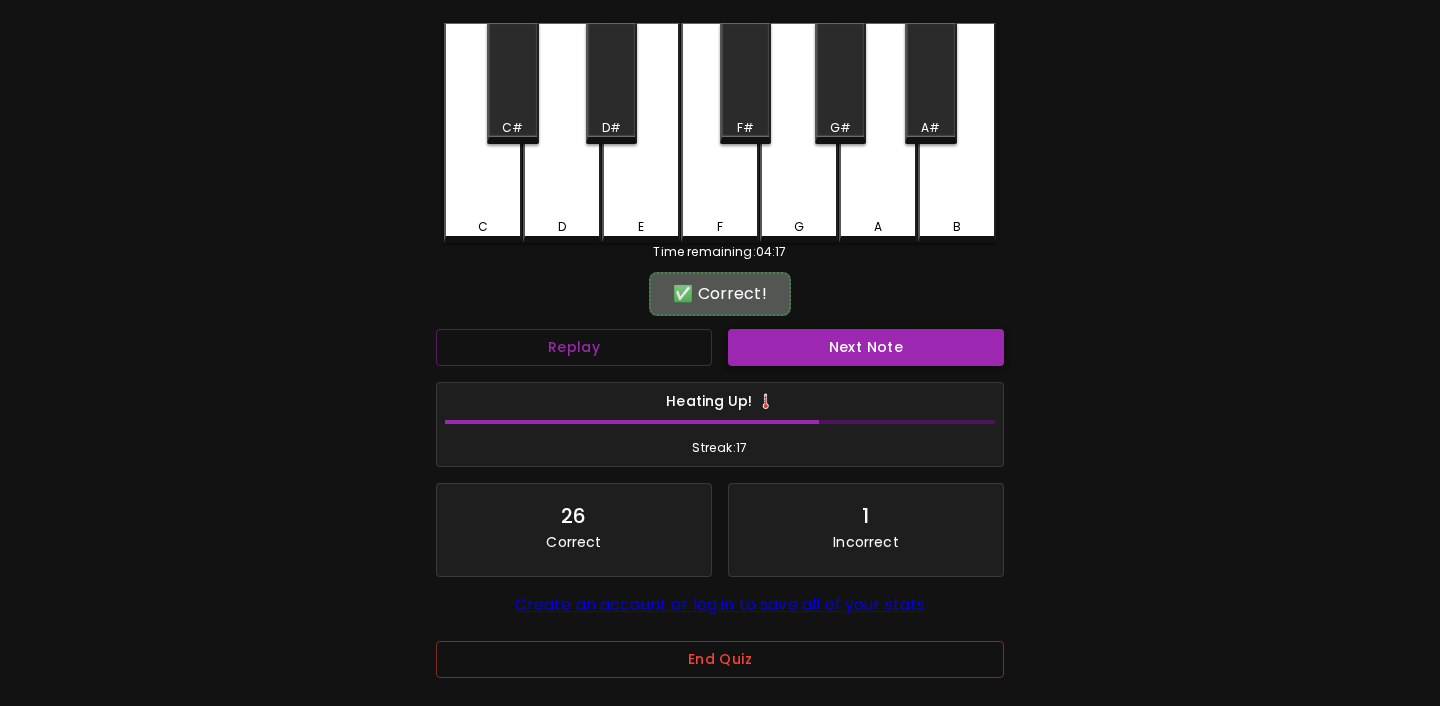 click on "Next Note" at bounding box center (866, 347) 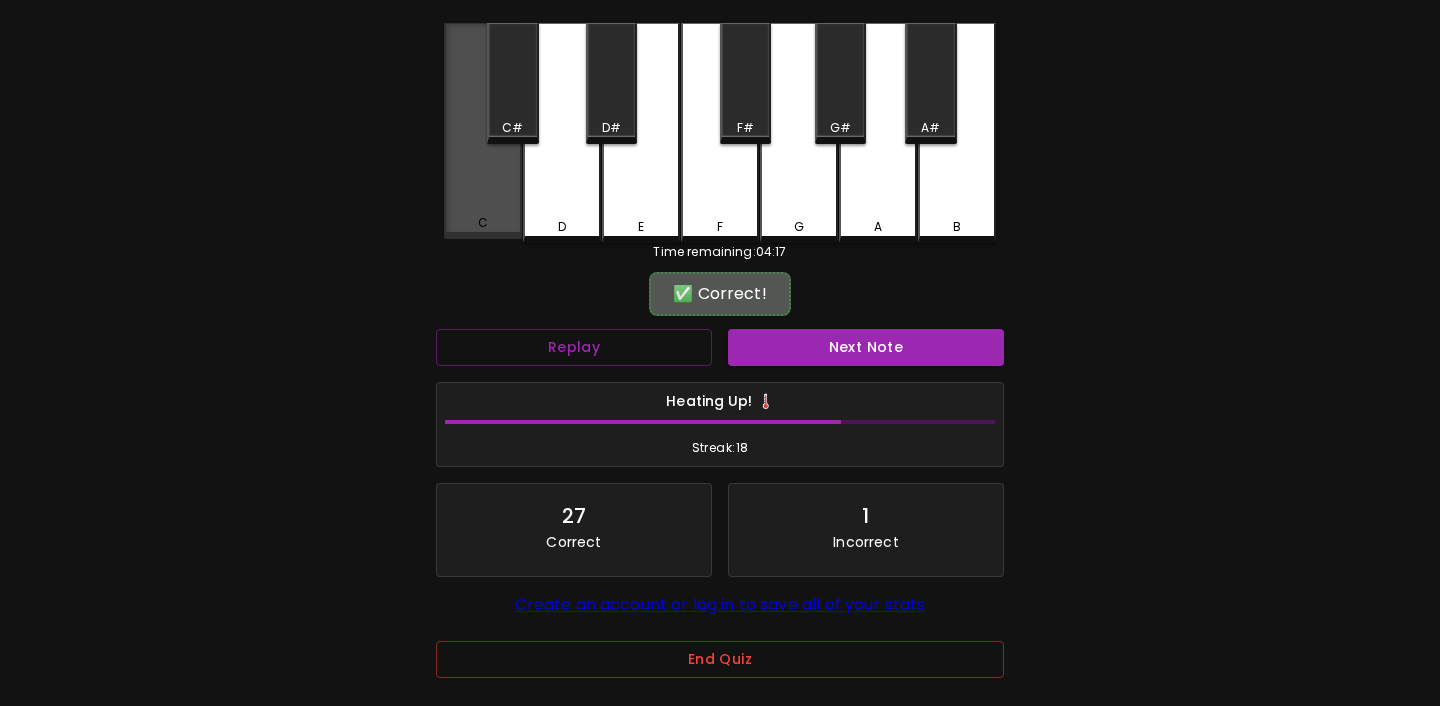 click on "C" at bounding box center (483, 131) 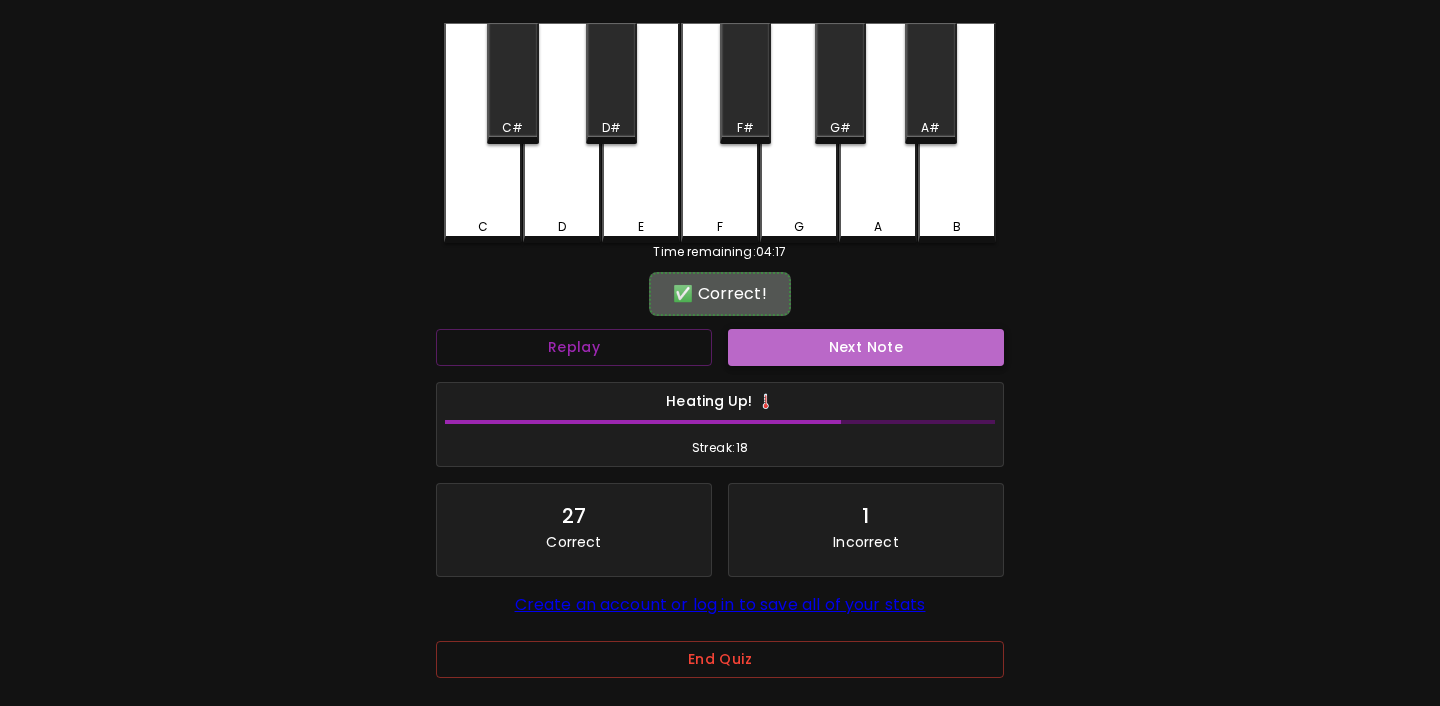 click on "Next Note" at bounding box center [866, 347] 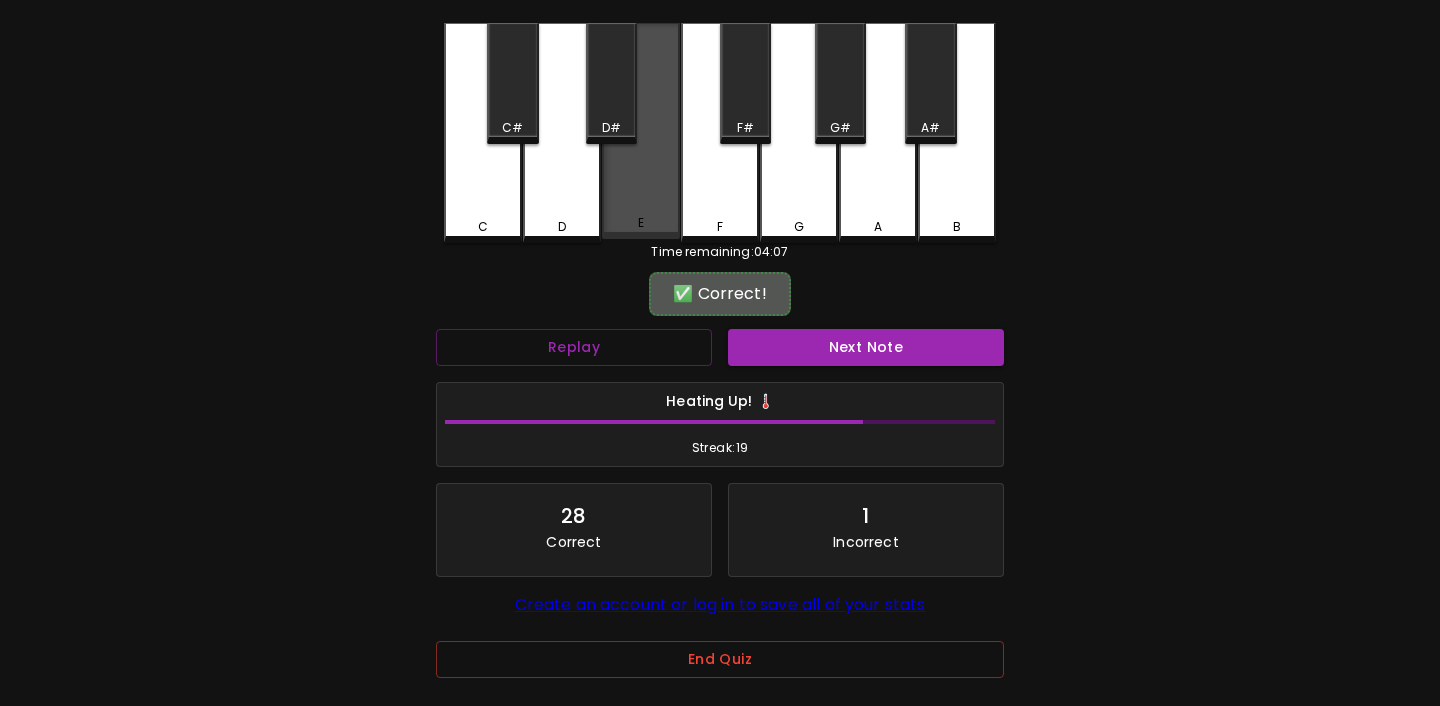 click on "E" at bounding box center (641, 223) 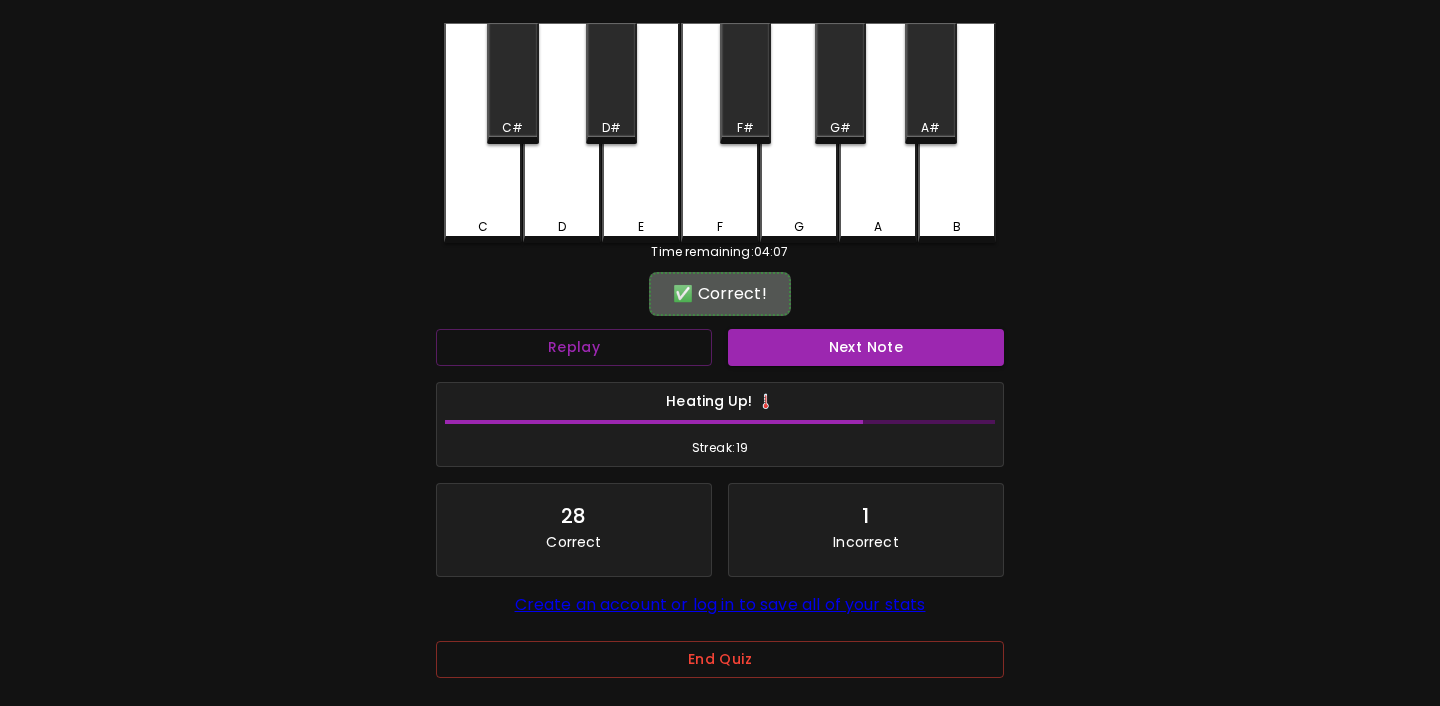 click on "Next Note" at bounding box center [866, 347] 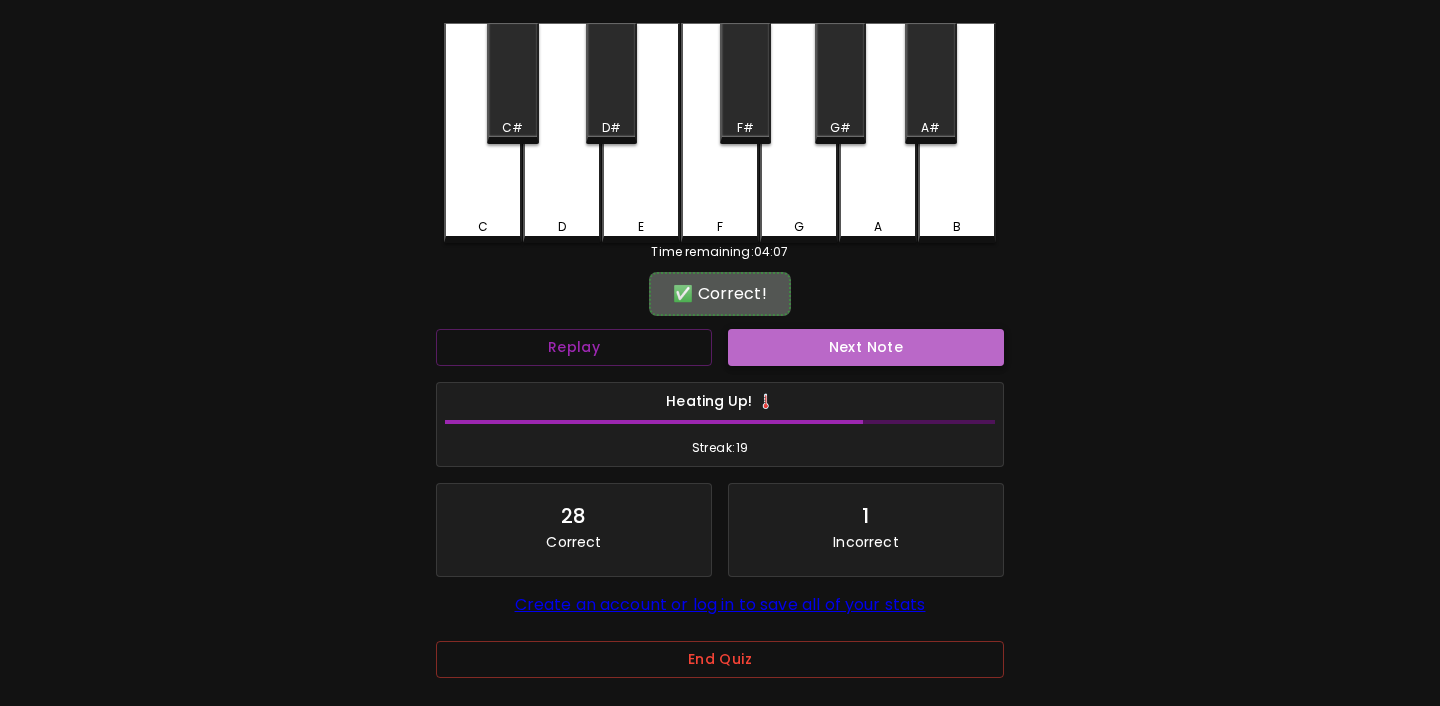click on "Next Note" at bounding box center [866, 347] 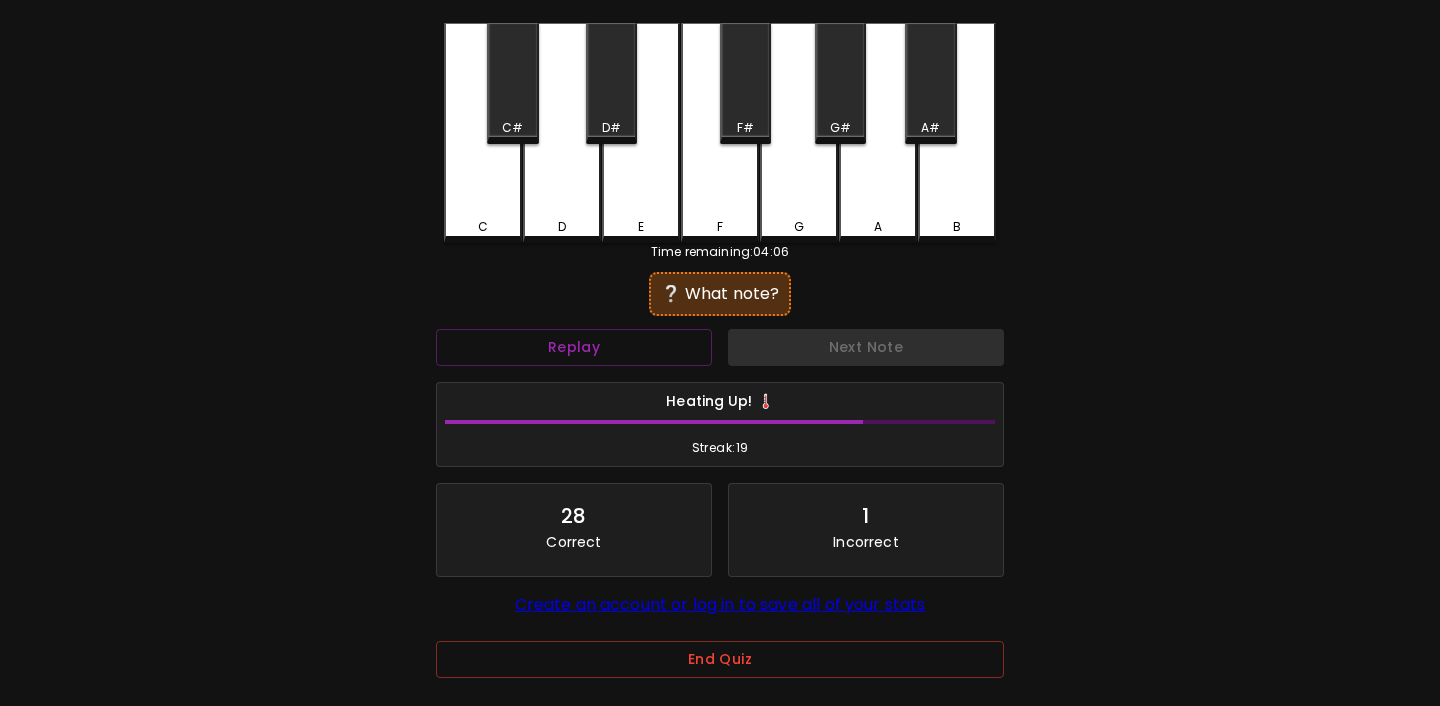 click on "E" at bounding box center [641, 133] 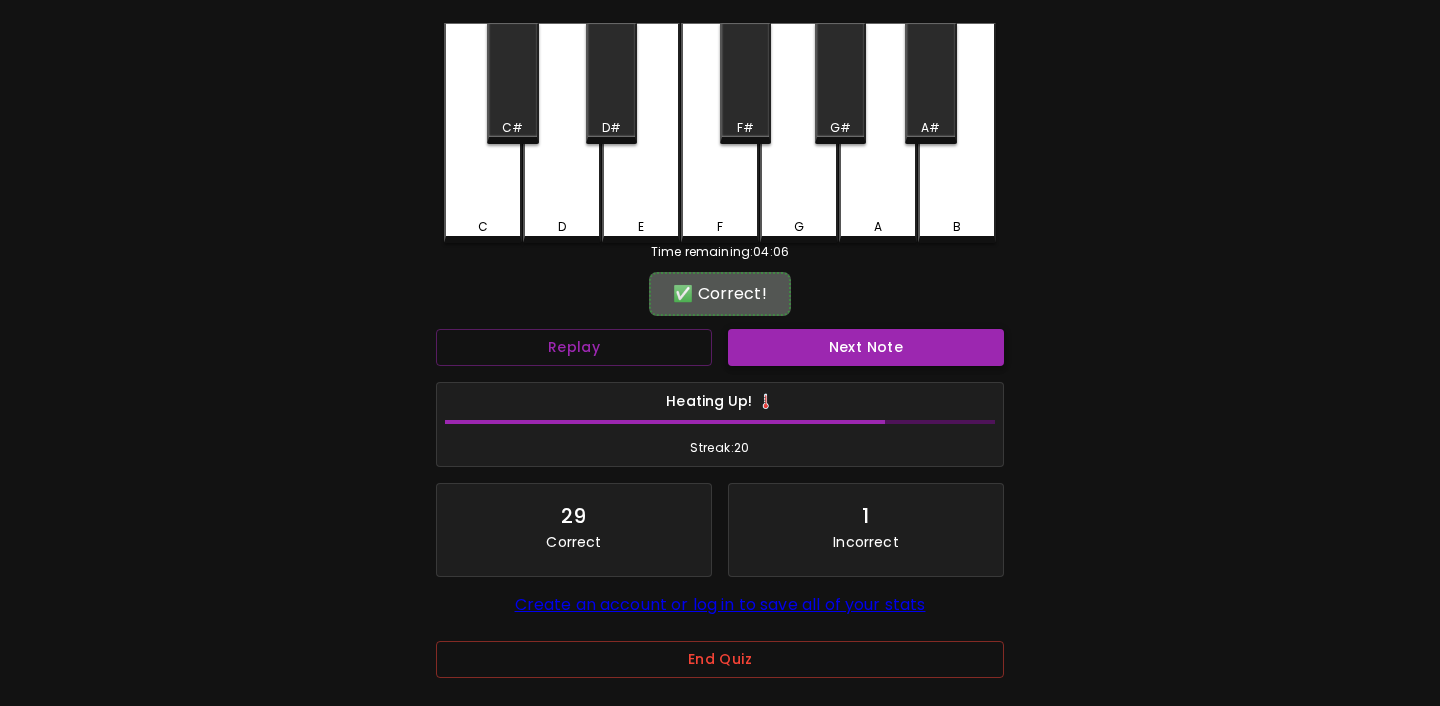 click on "Next Note" at bounding box center [866, 347] 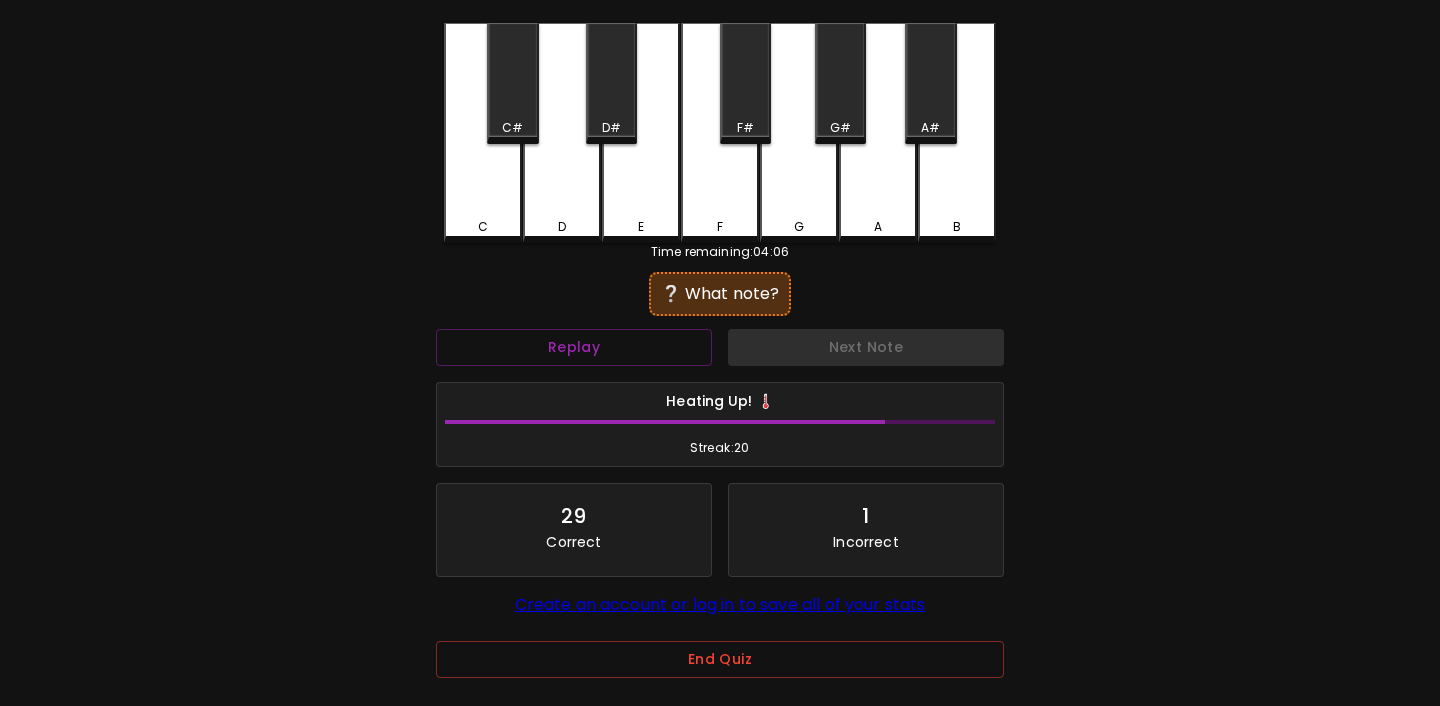 click on "F" at bounding box center (720, 133) 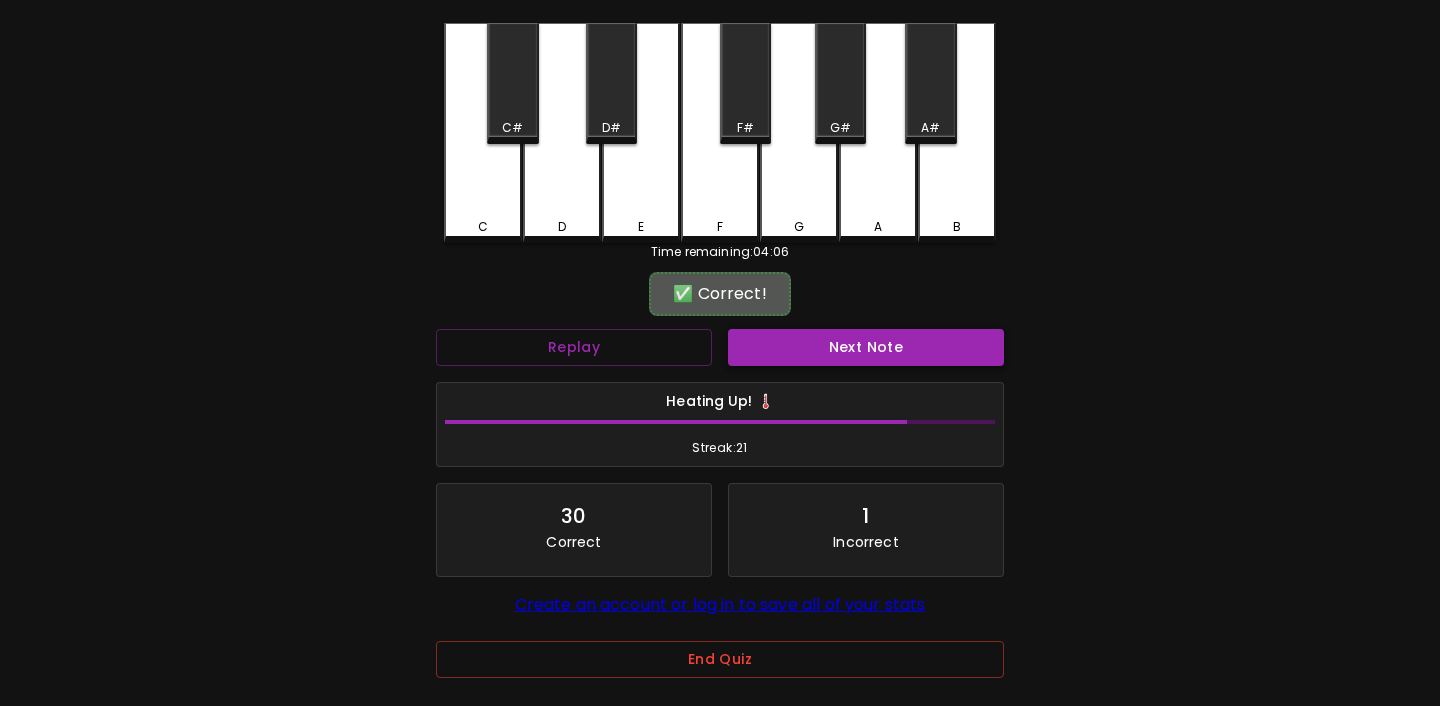 click on "Next Note" at bounding box center (866, 347) 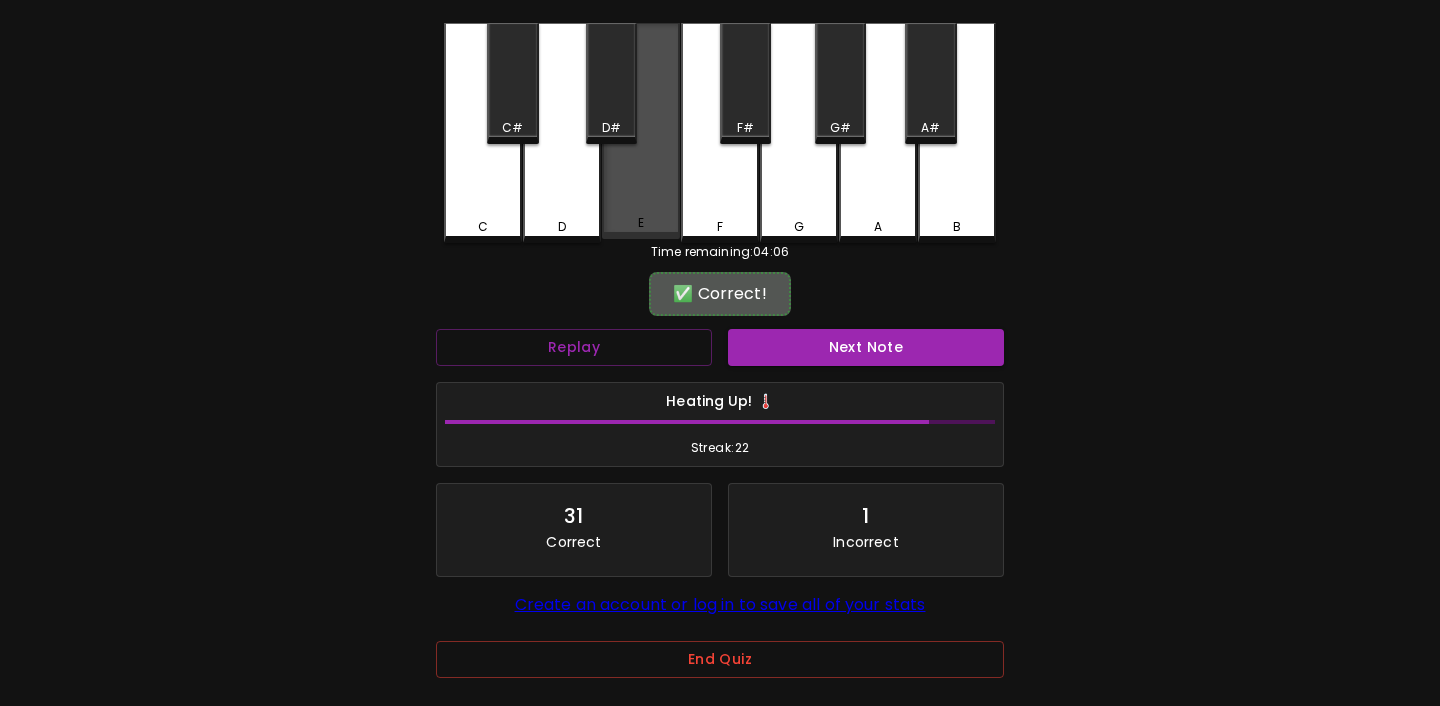 click on "E" at bounding box center (641, 223) 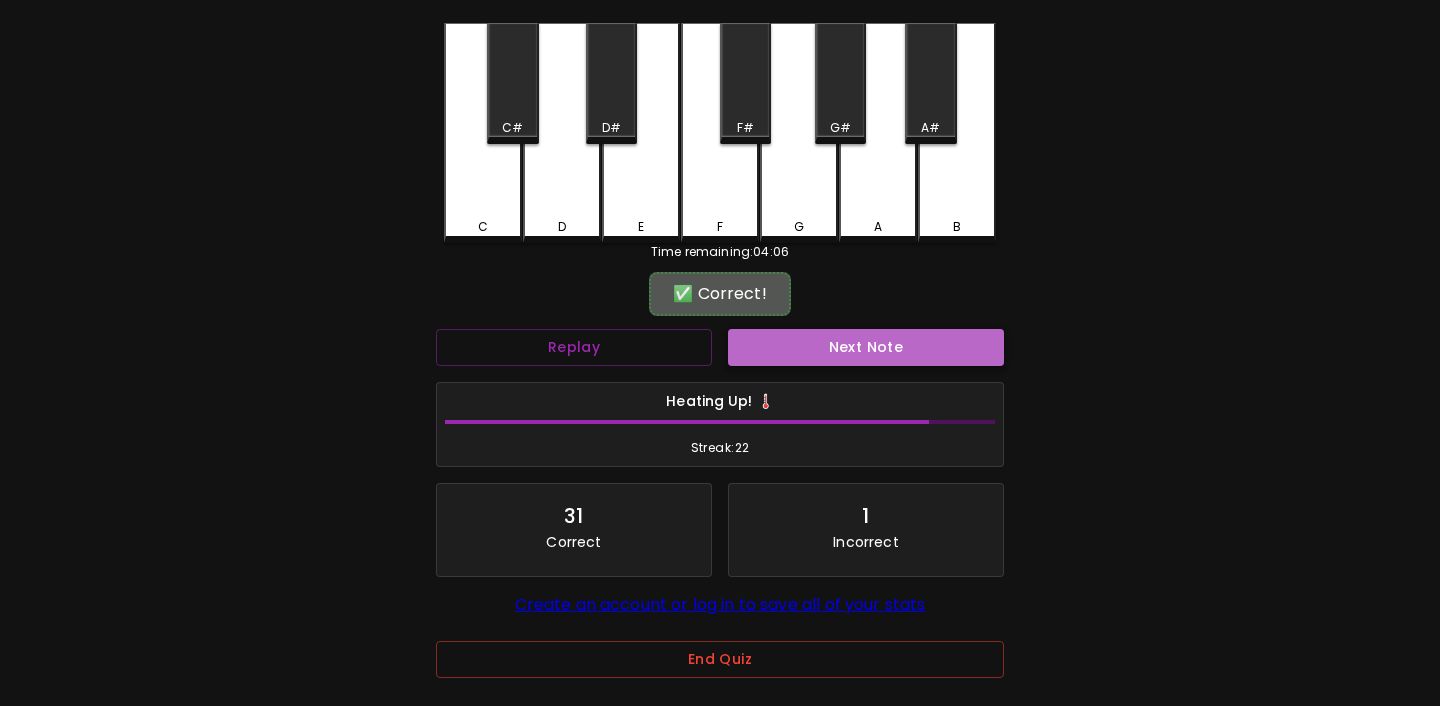 click on "Next Note" at bounding box center (866, 347) 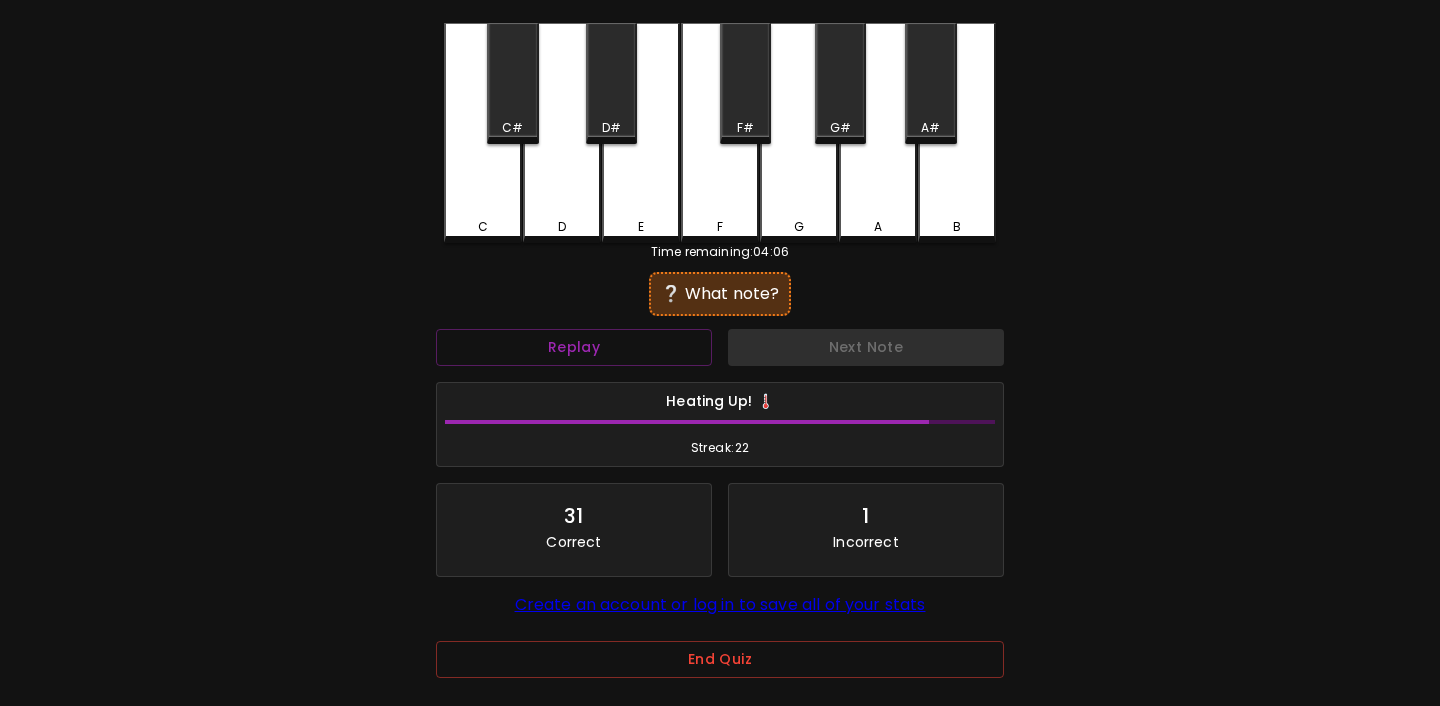 click on "E" at bounding box center (641, 133) 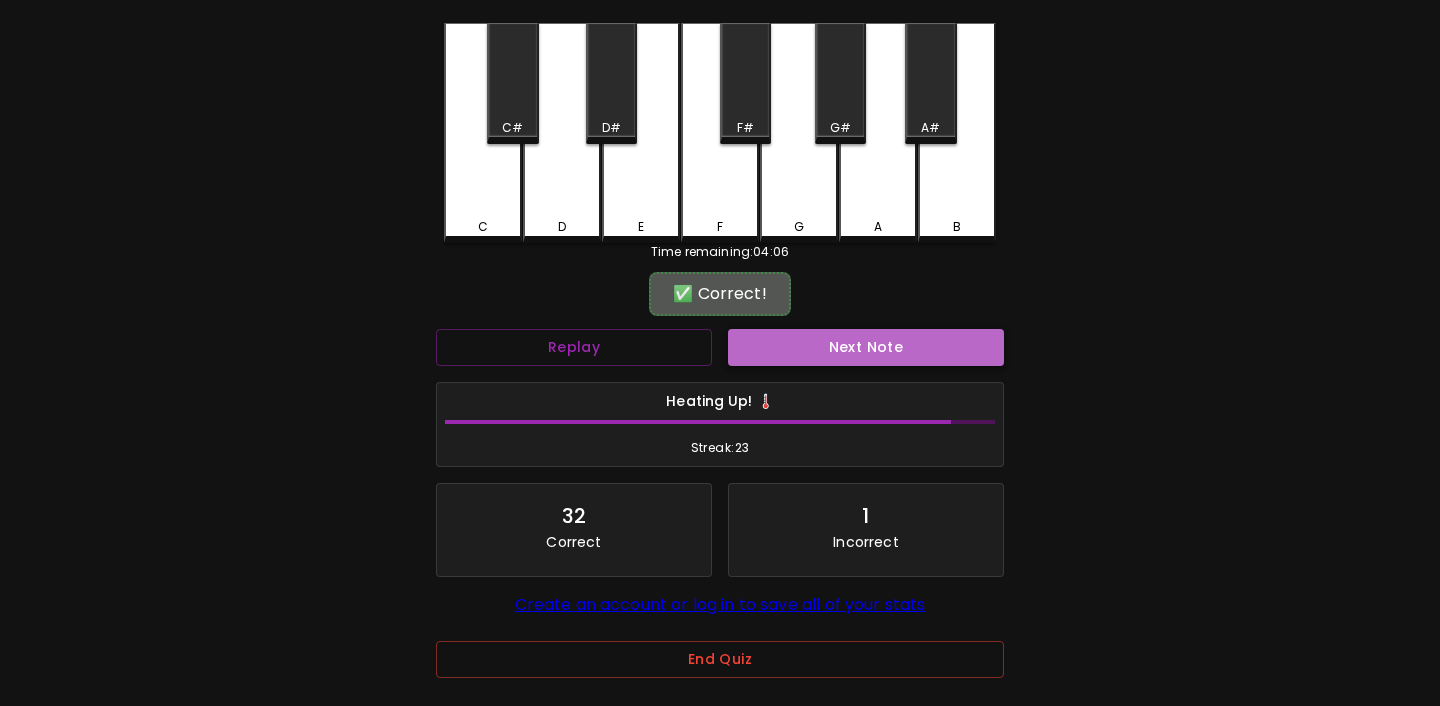 click on "Next Note" at bounding box center (866, 347) 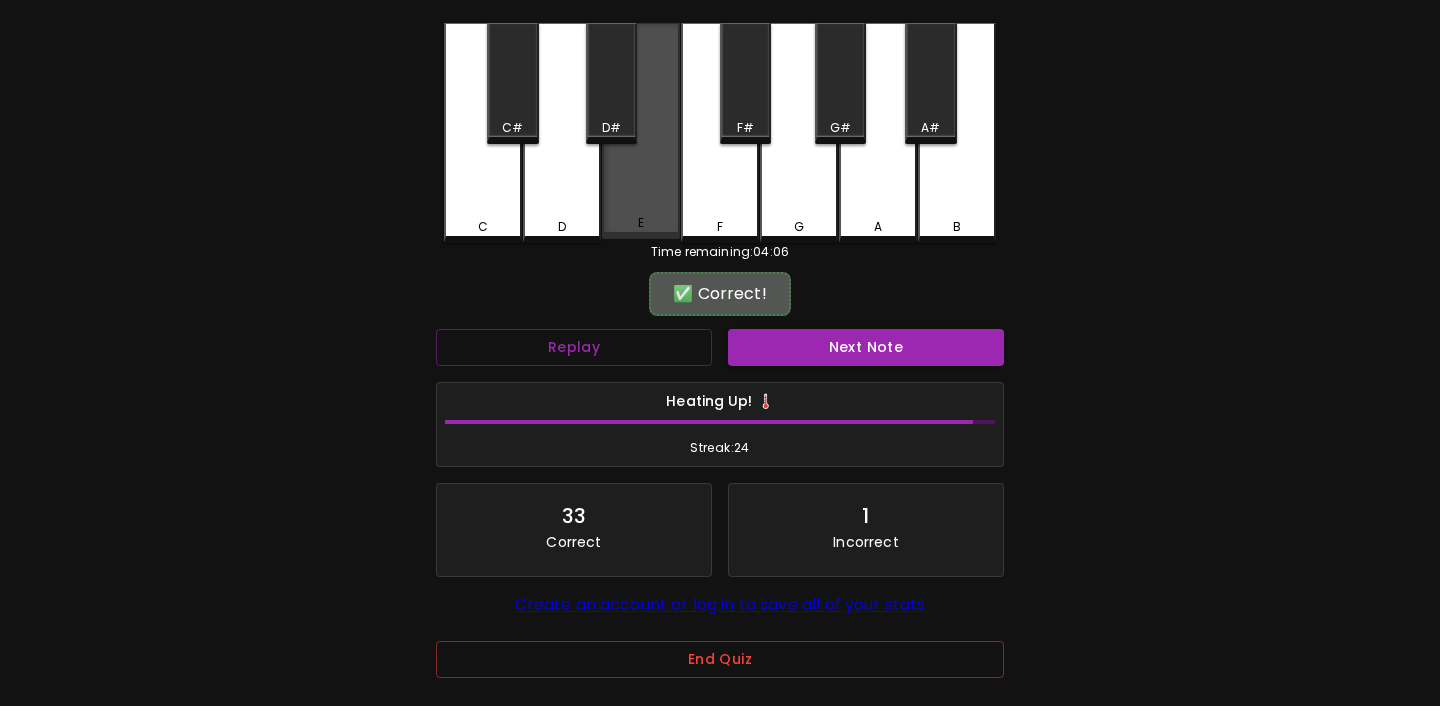 click 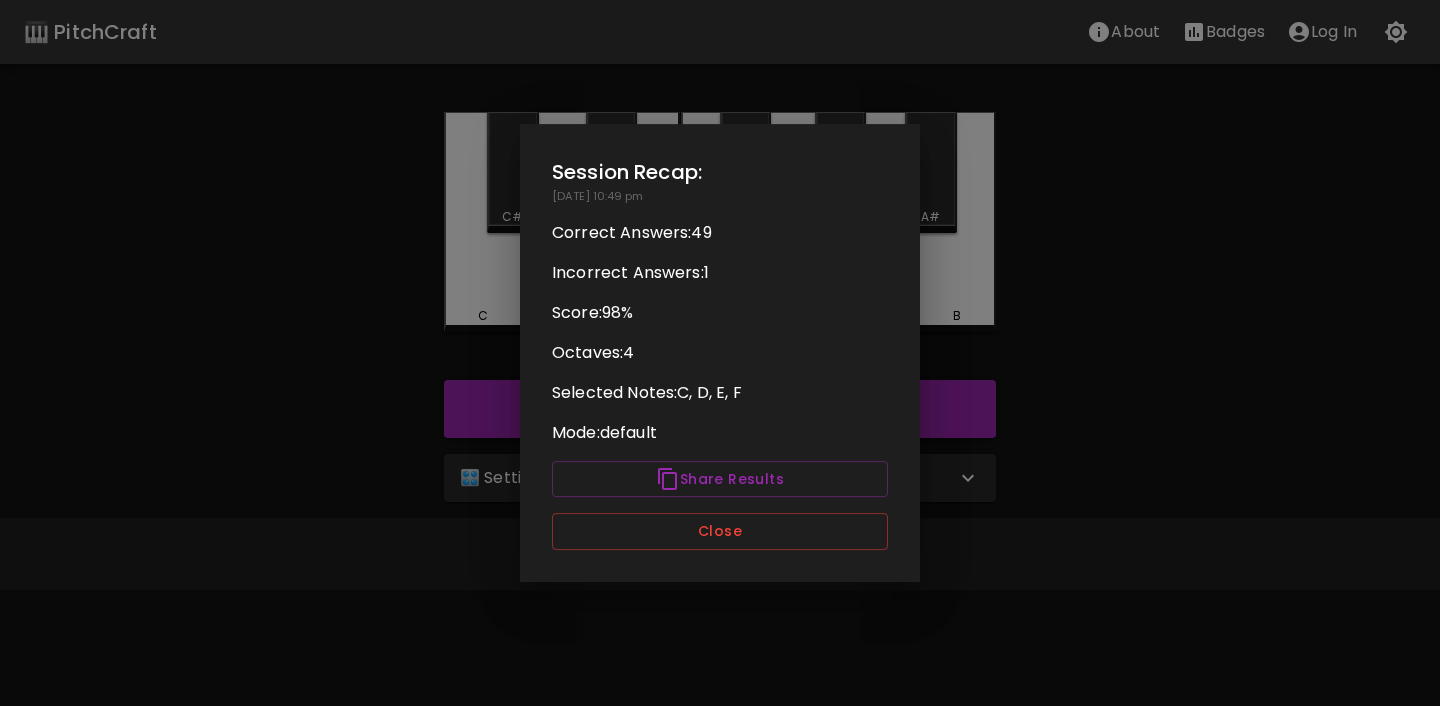 scroll, scrollTop: 0, scrollLeft: 0, axis: both 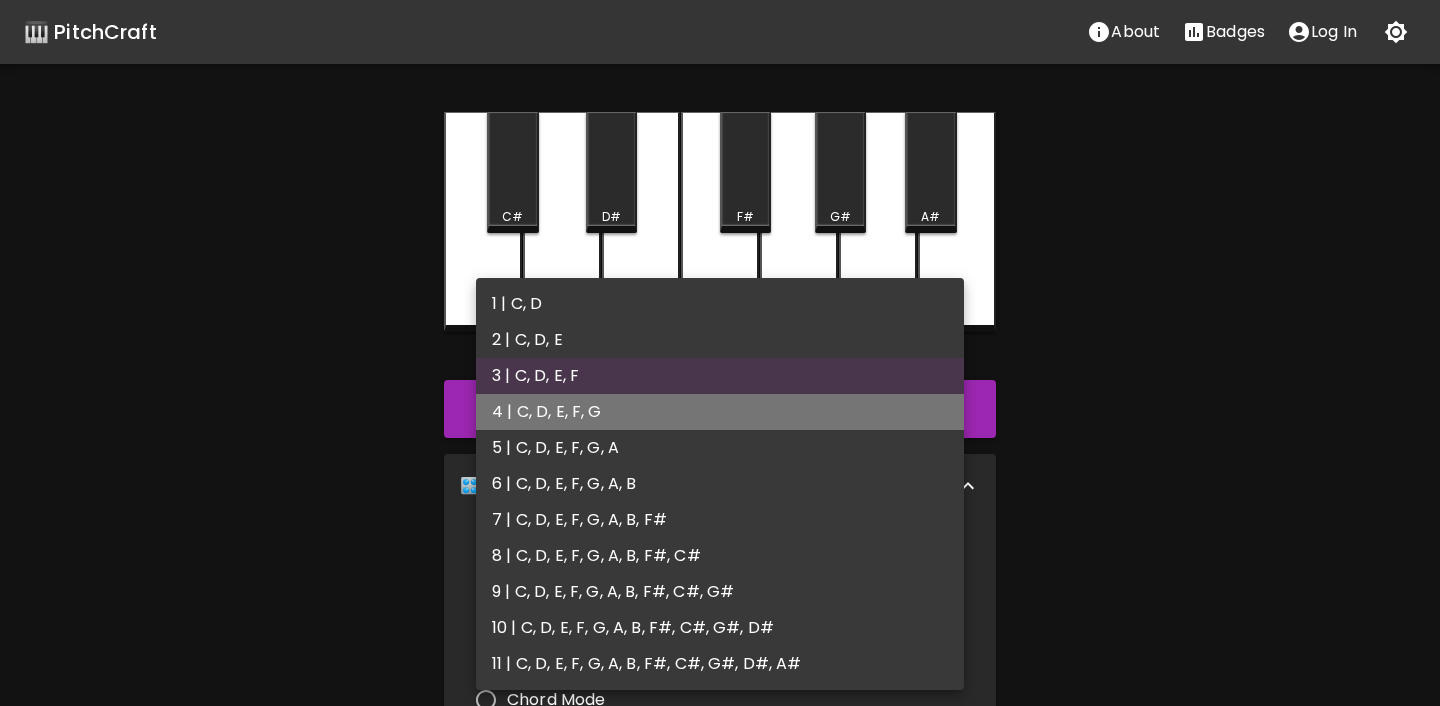 type on "7" 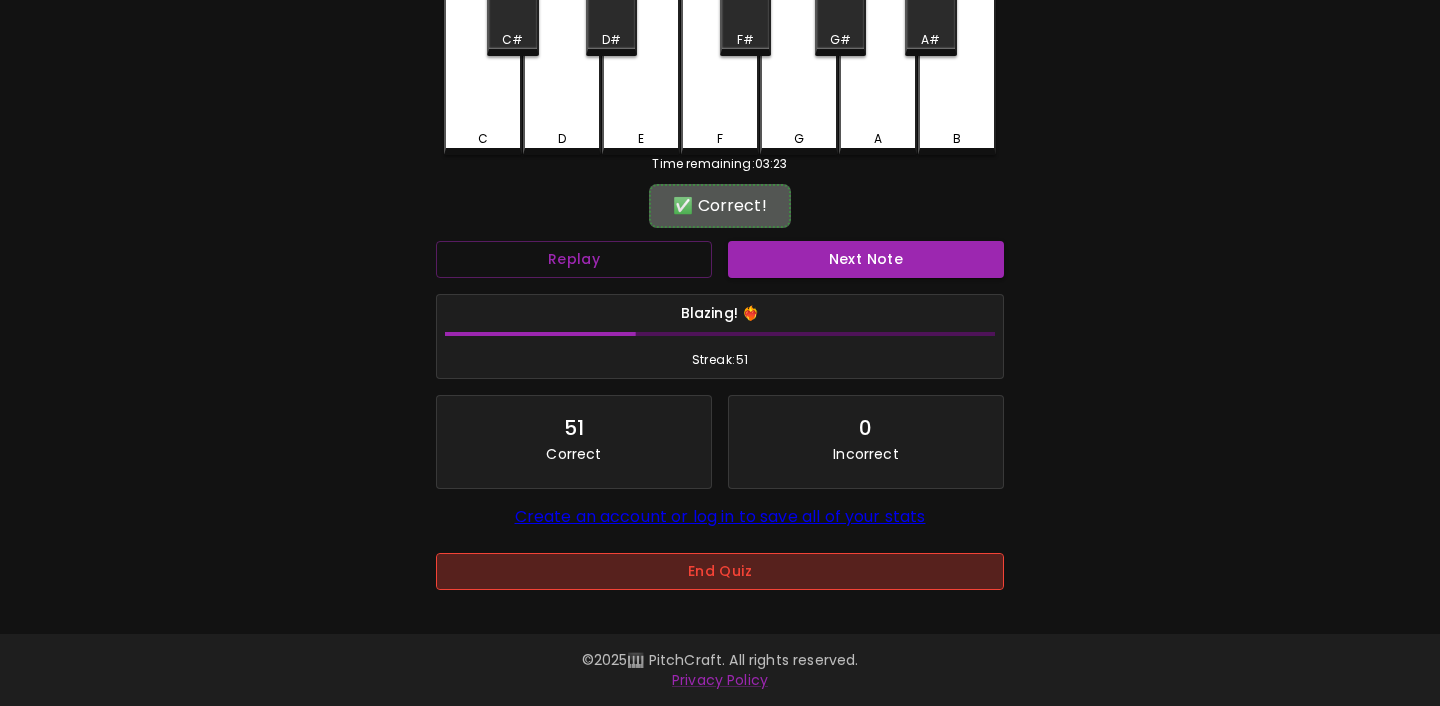 scroll, scrollTop: 0, scrollLeft: 0, axis: both 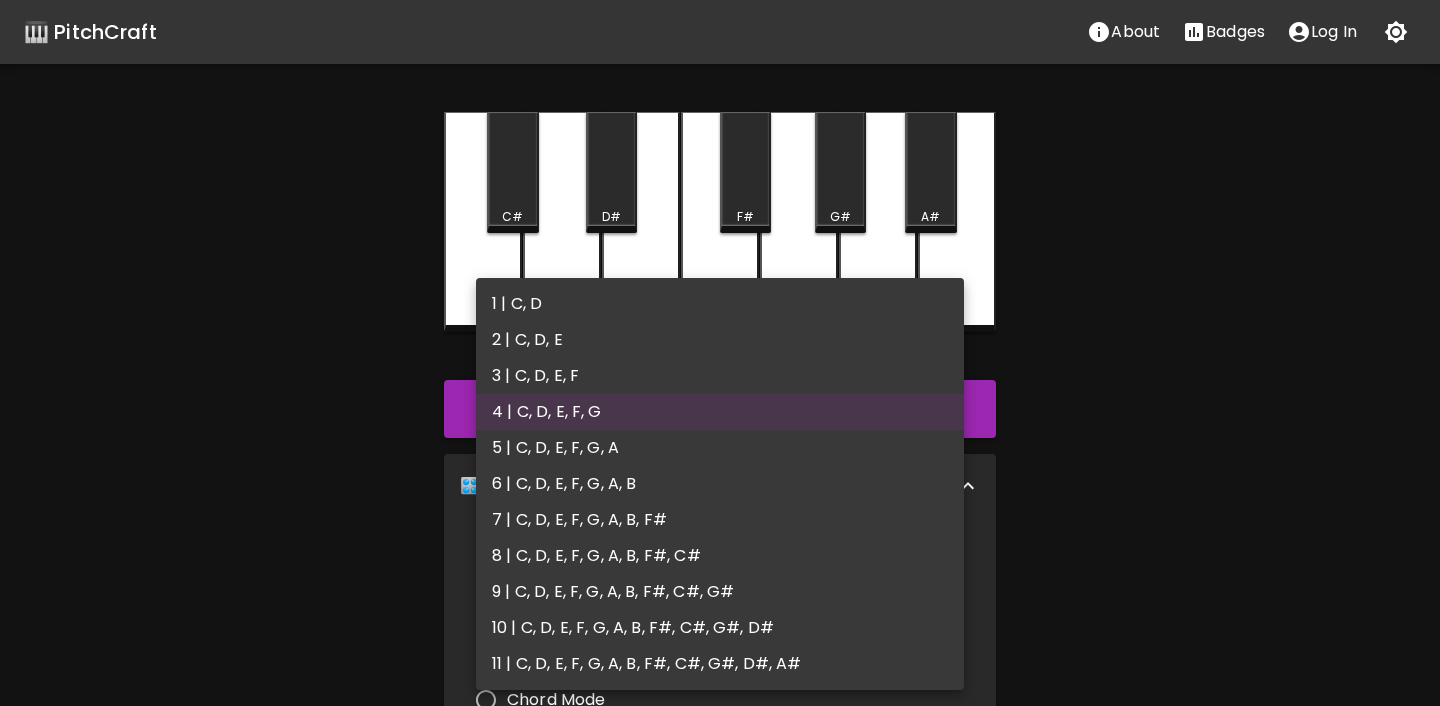 type on "9" 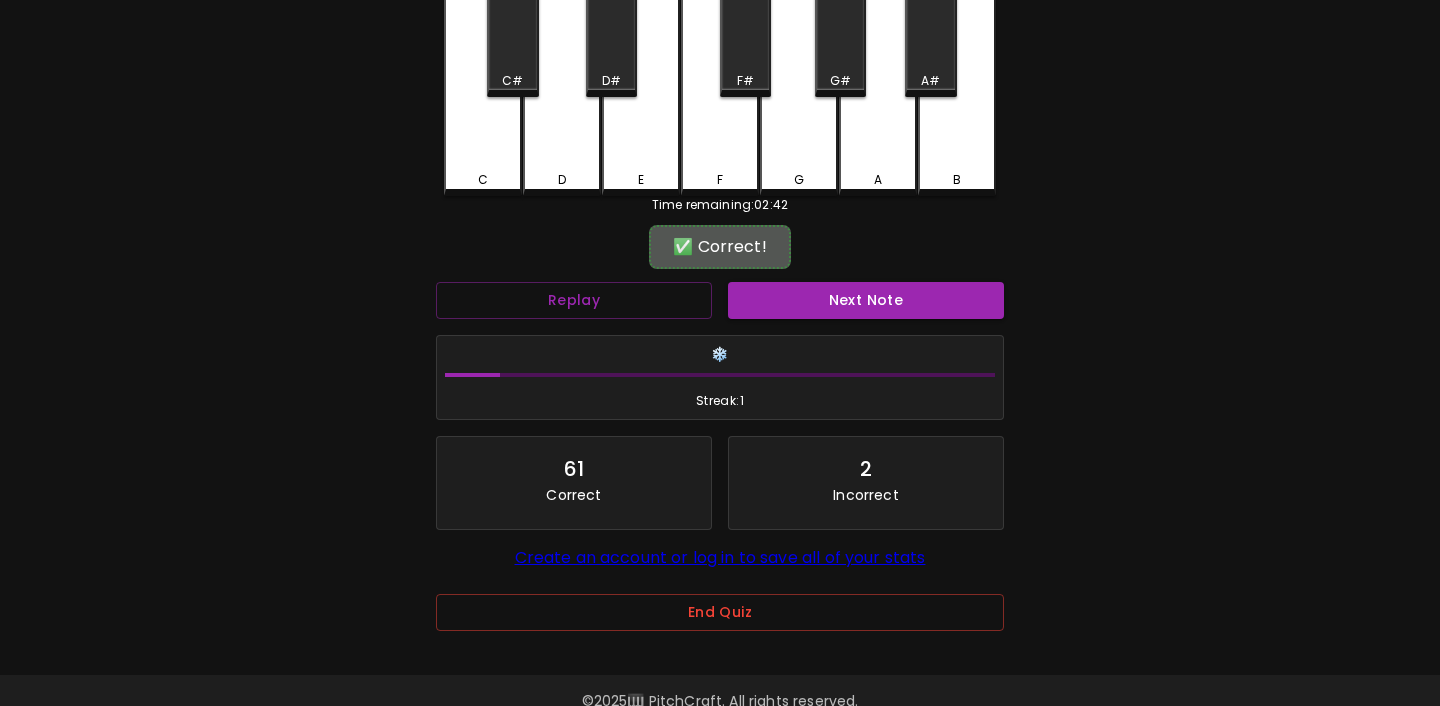 scroll, scrollTop: 177, scrollLeft: 0, axis: vertical 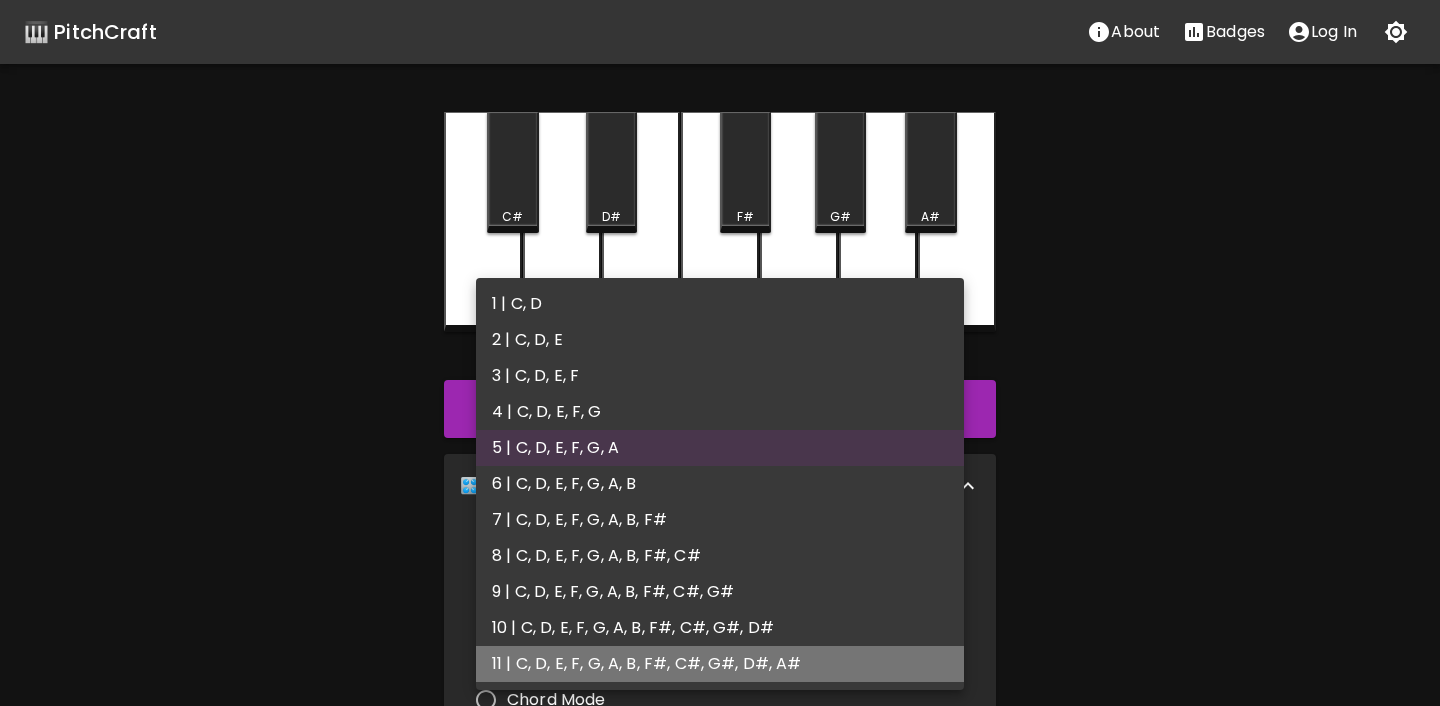 type on "21" 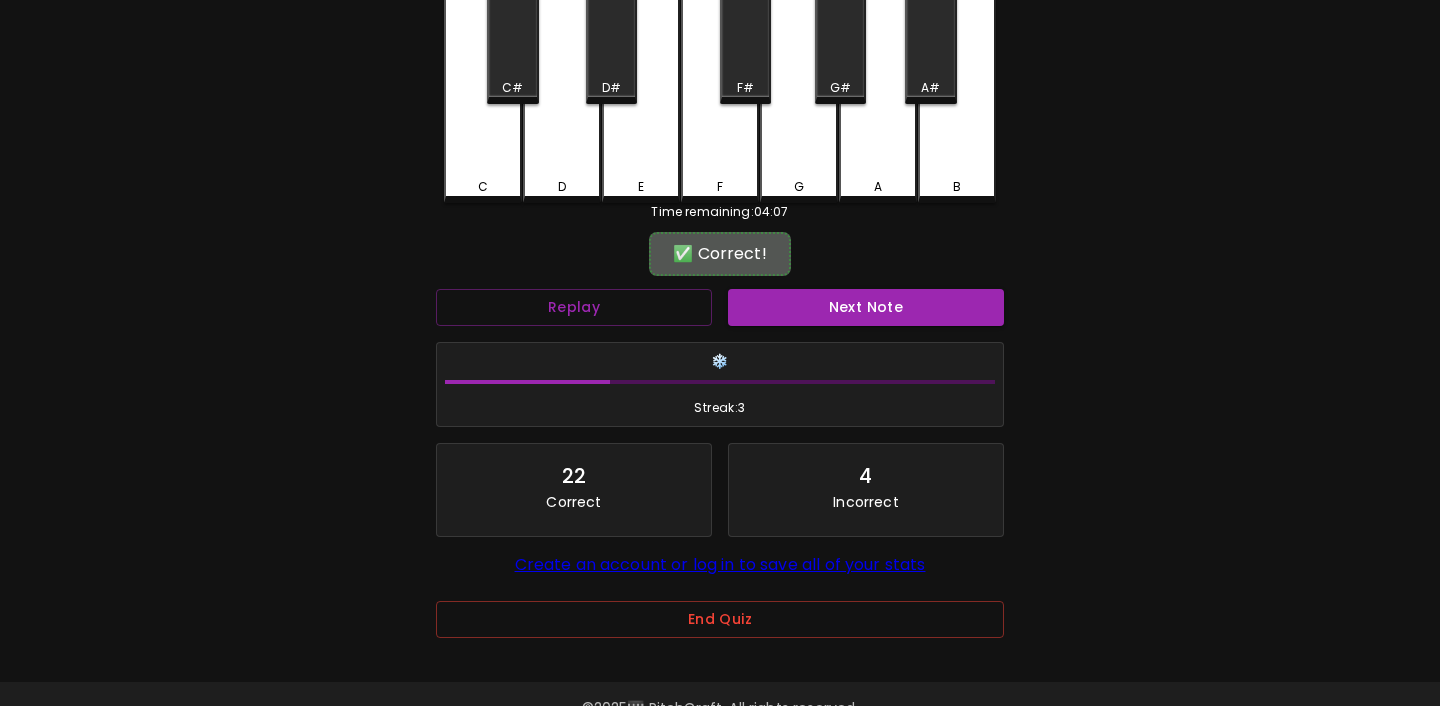 scroll, scrollTop: 177, scrollLeft: 0, axis: vertical 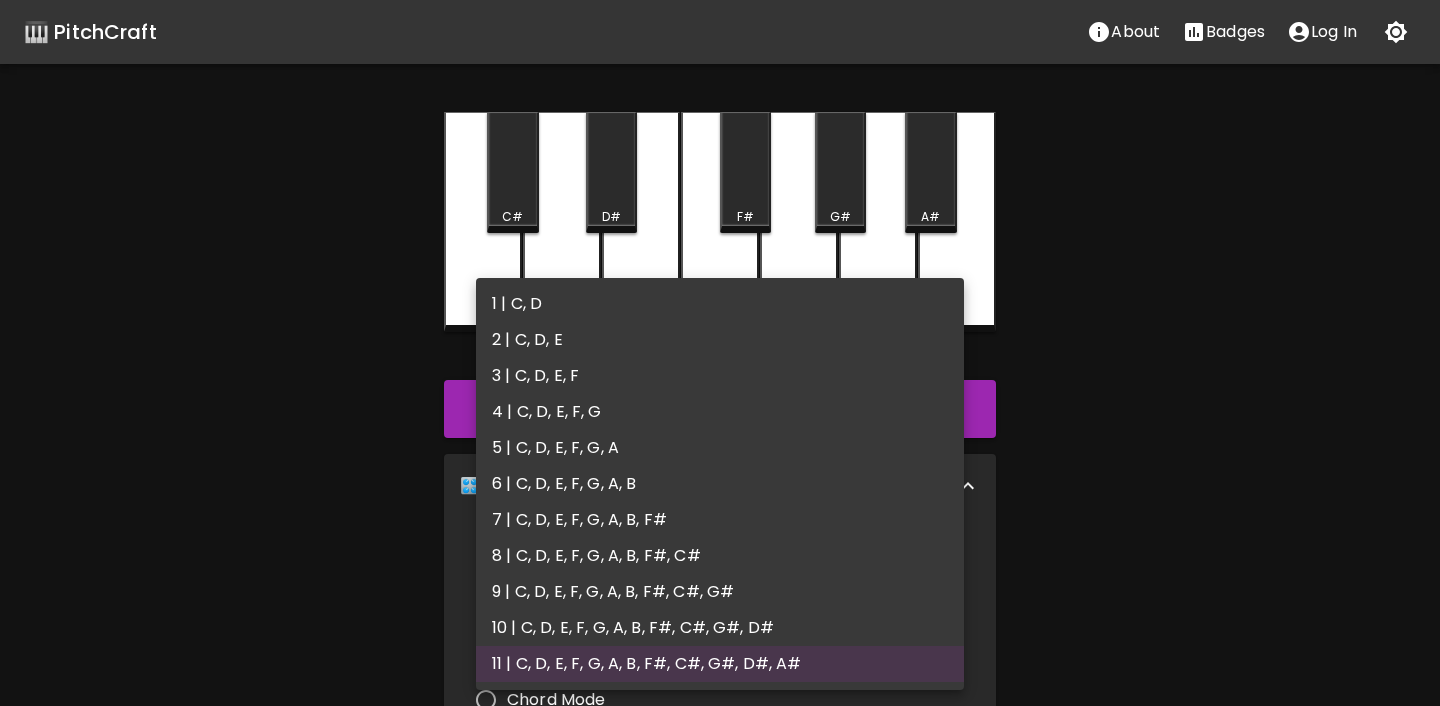 type on "11" 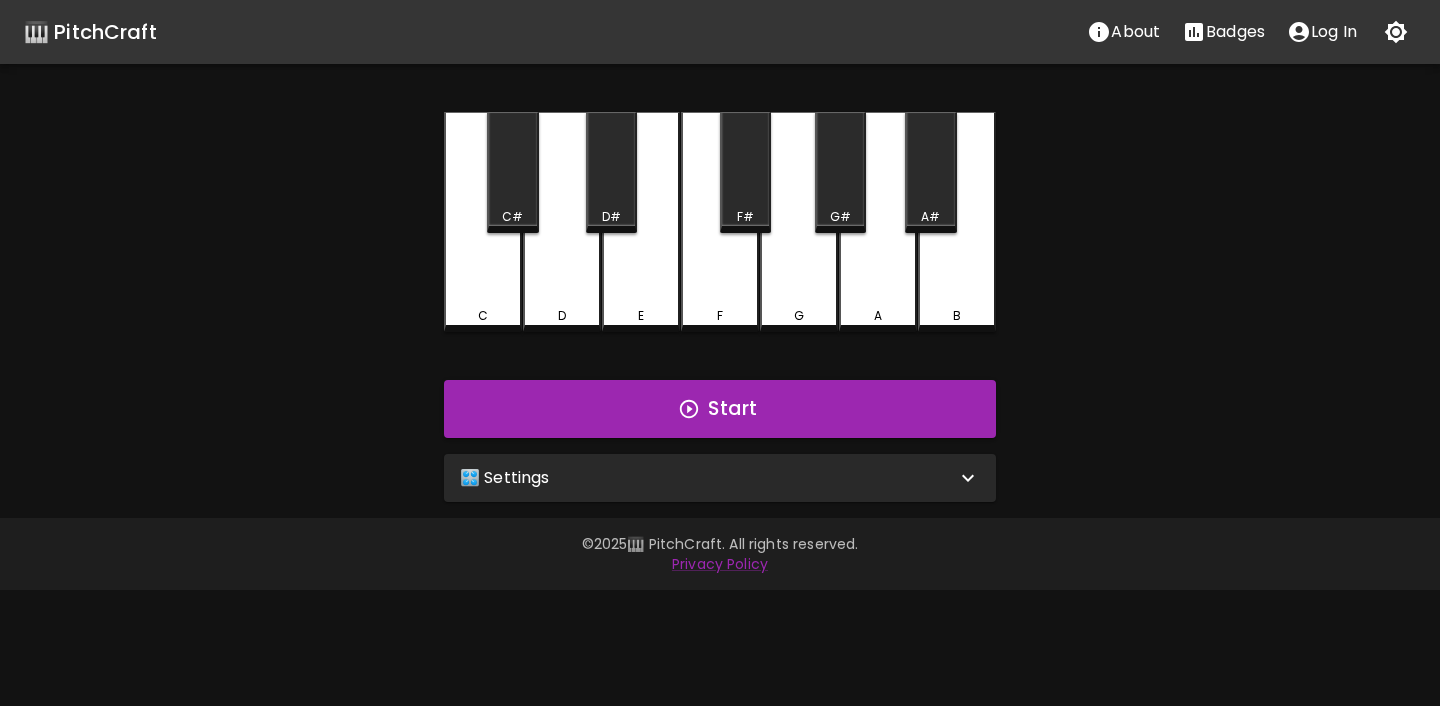 scroll, scrollTop: 0, scrollLeft: 0, axis: both 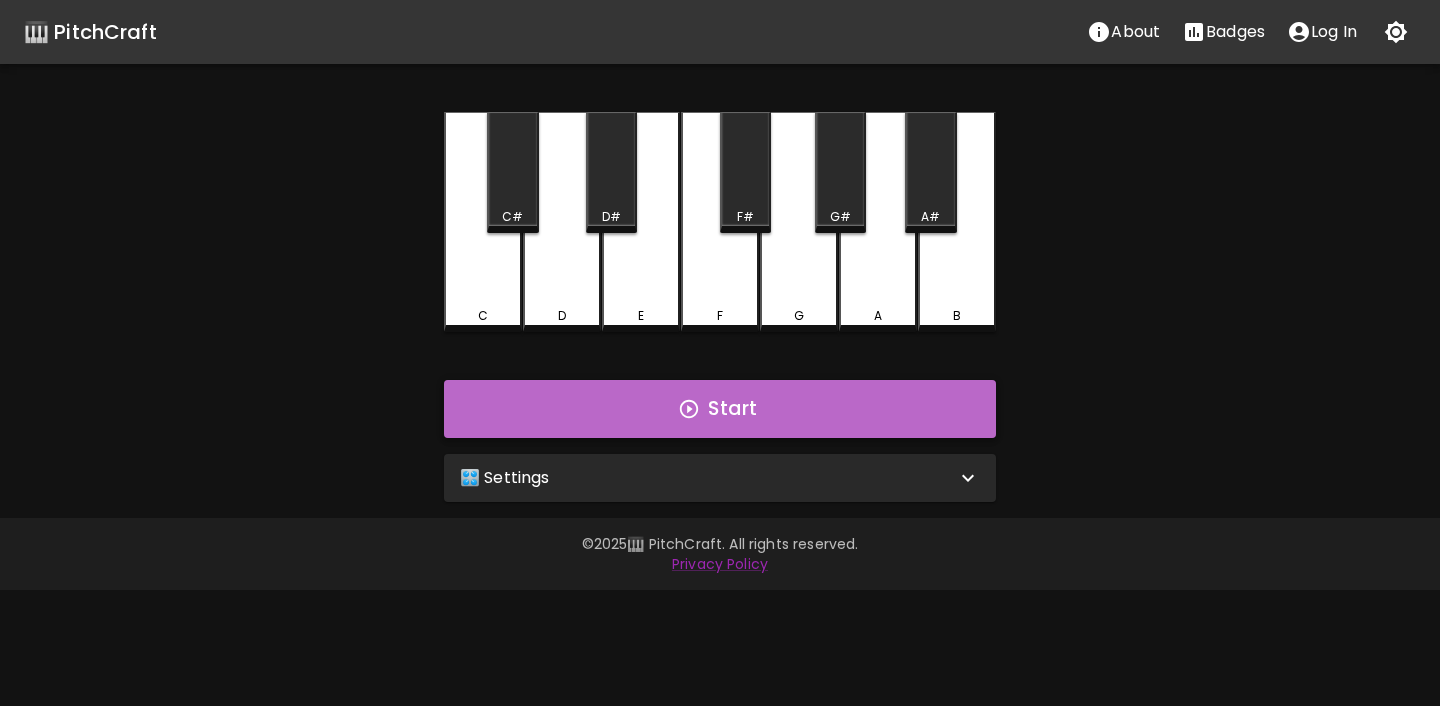 click on "Start" at bounding box center (720, 409) 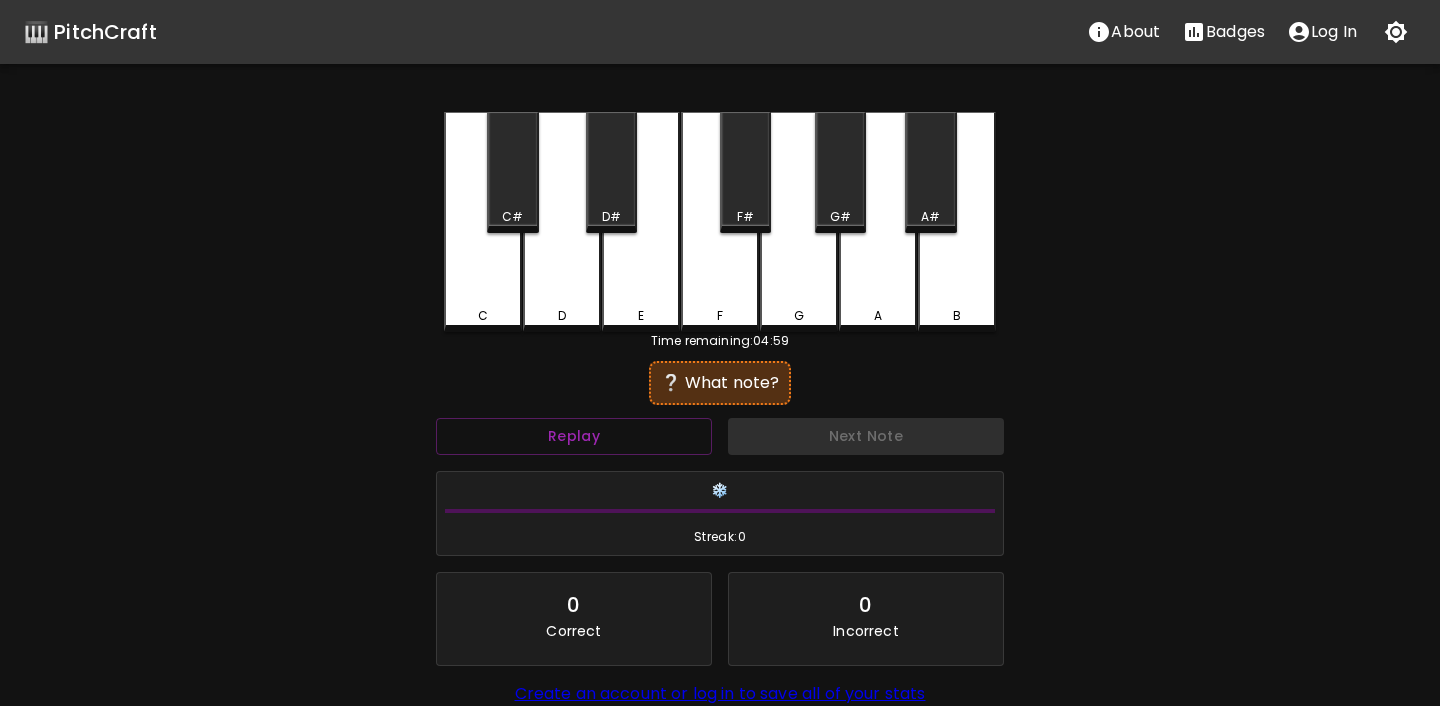 click on "C" at bounding box center (483, 222) 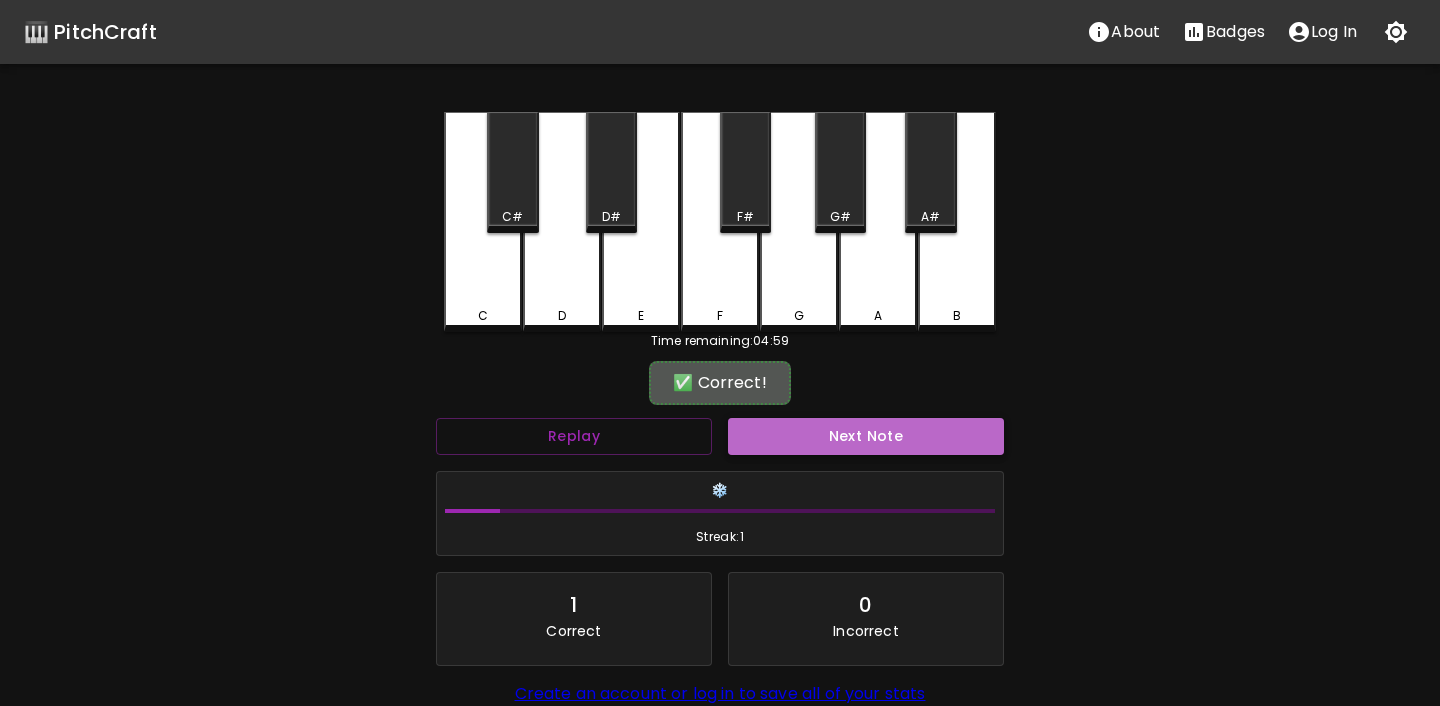 click on "Next Note" at bounding box center [866, 436] 